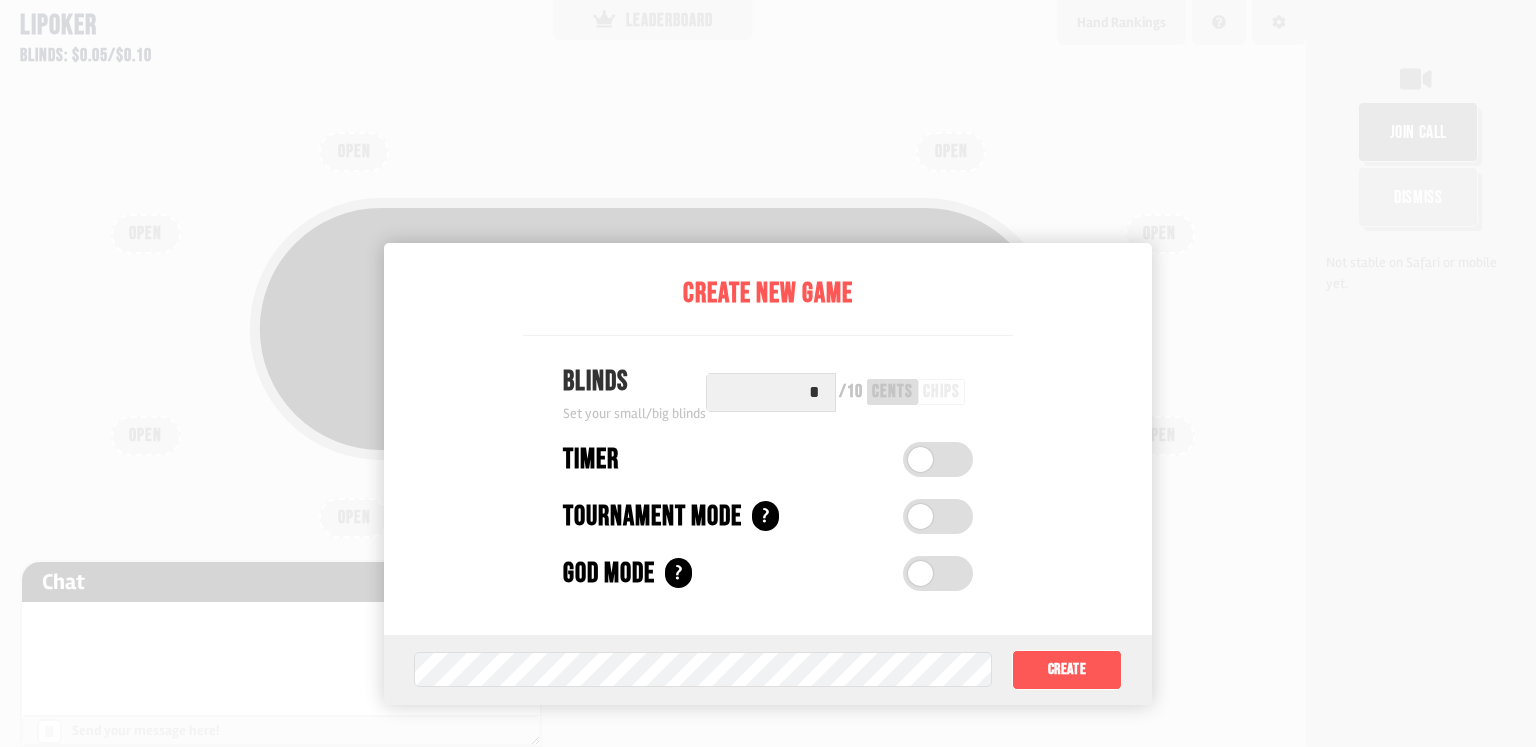 scroll, scrollTop: 0, scrollLeft: 0, axis: both 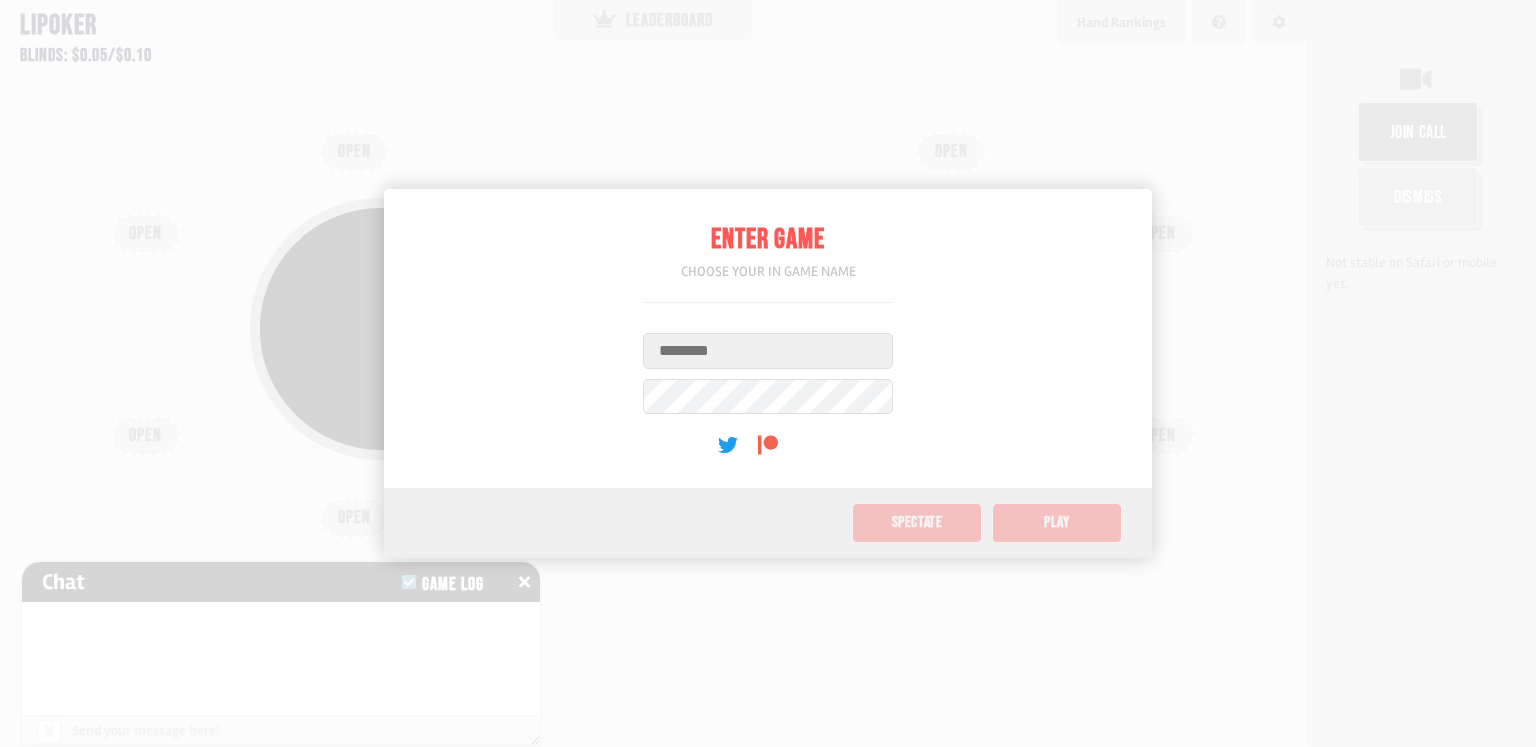 click on "Username" at bounding box center [768, 351] 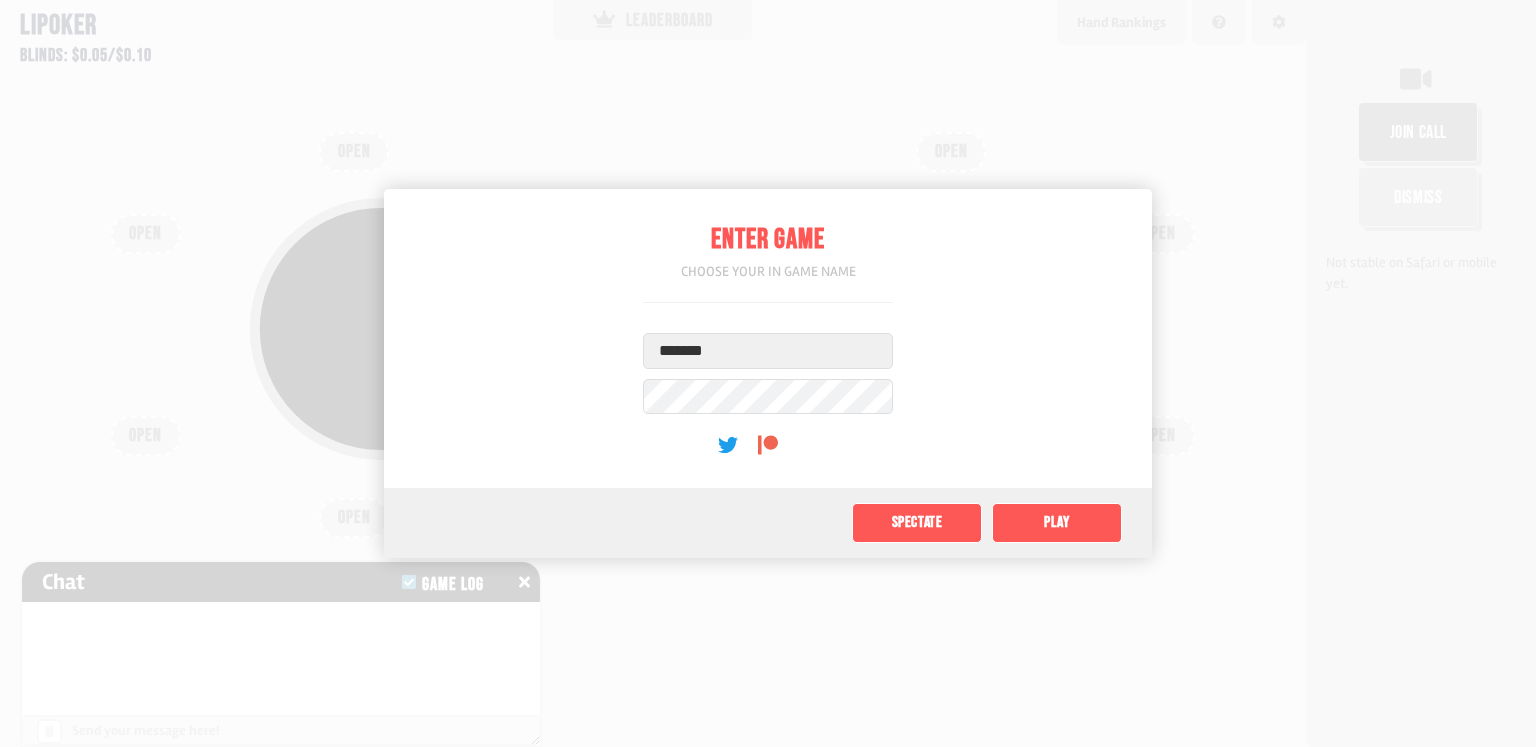 type on "*******" 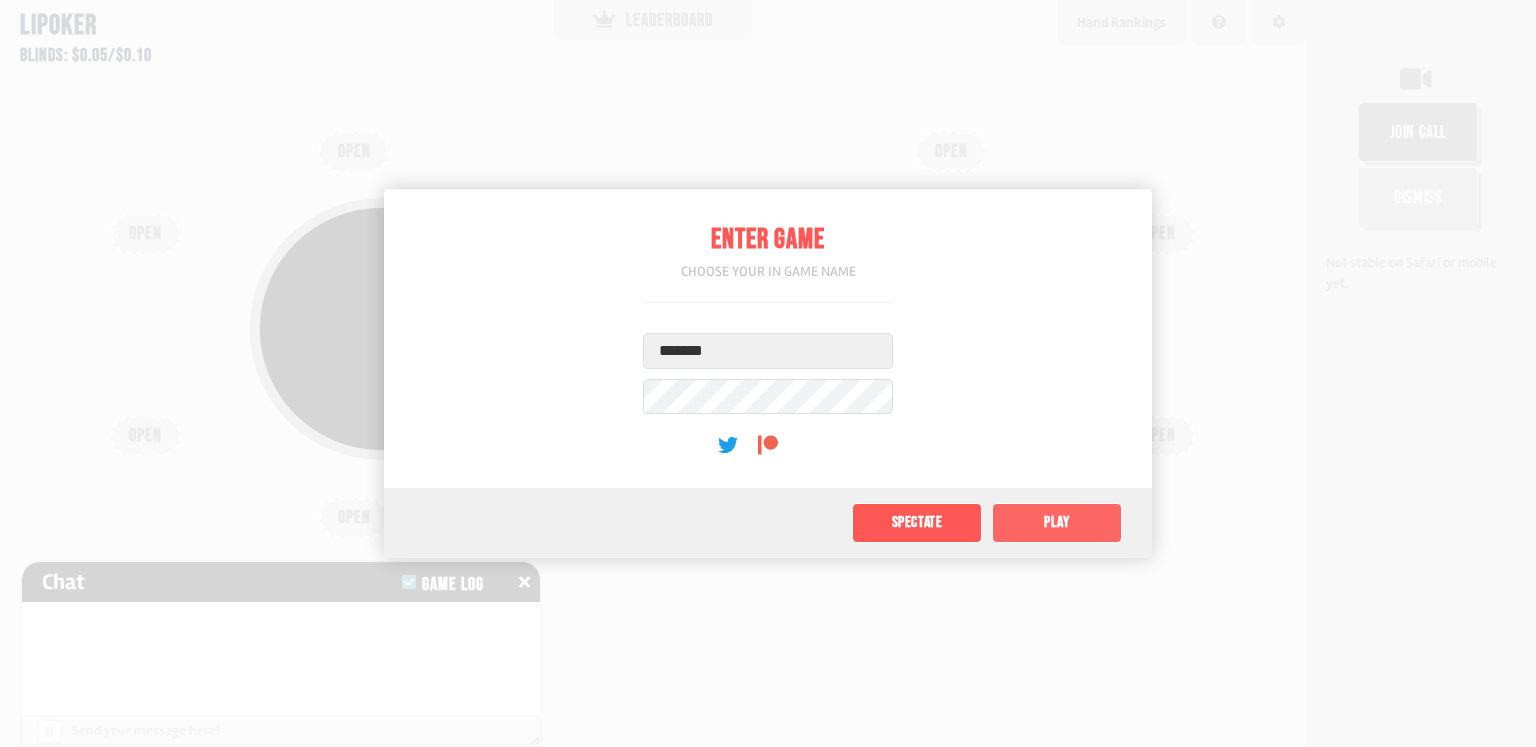 click on "Play" 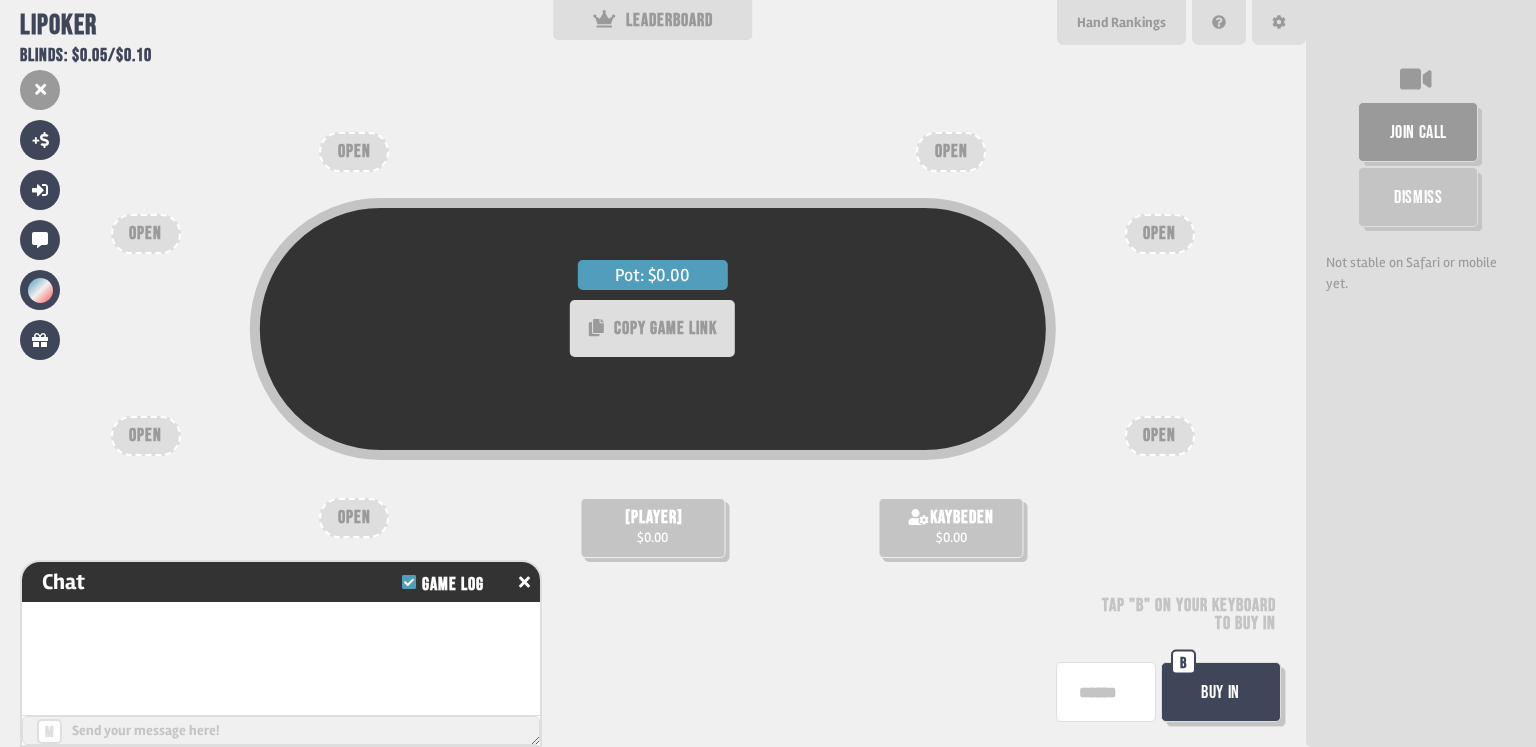 scroll, scrollTop: 20, scrollLeft: 0, axis: vertical 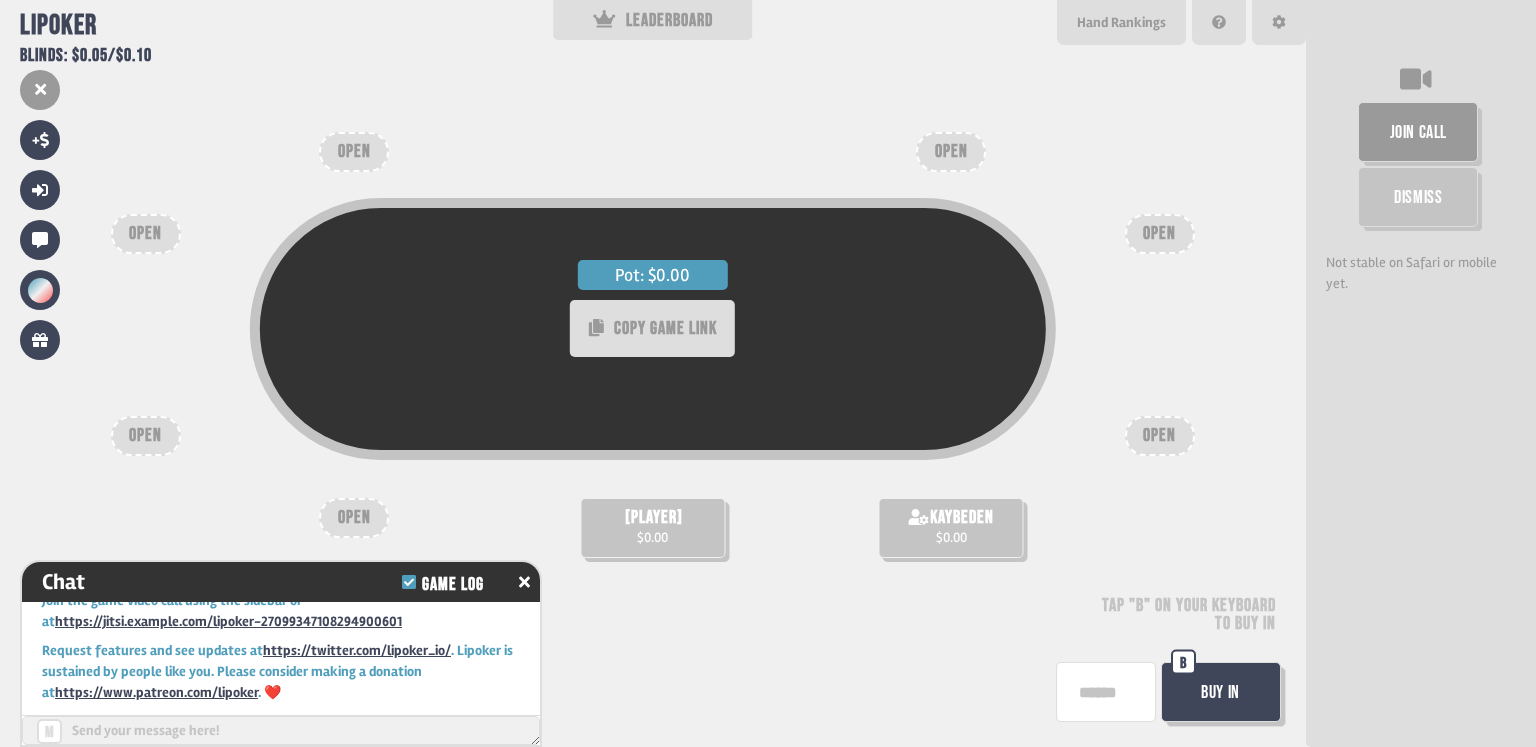 click on "B" at bounding box center [1183, 662] 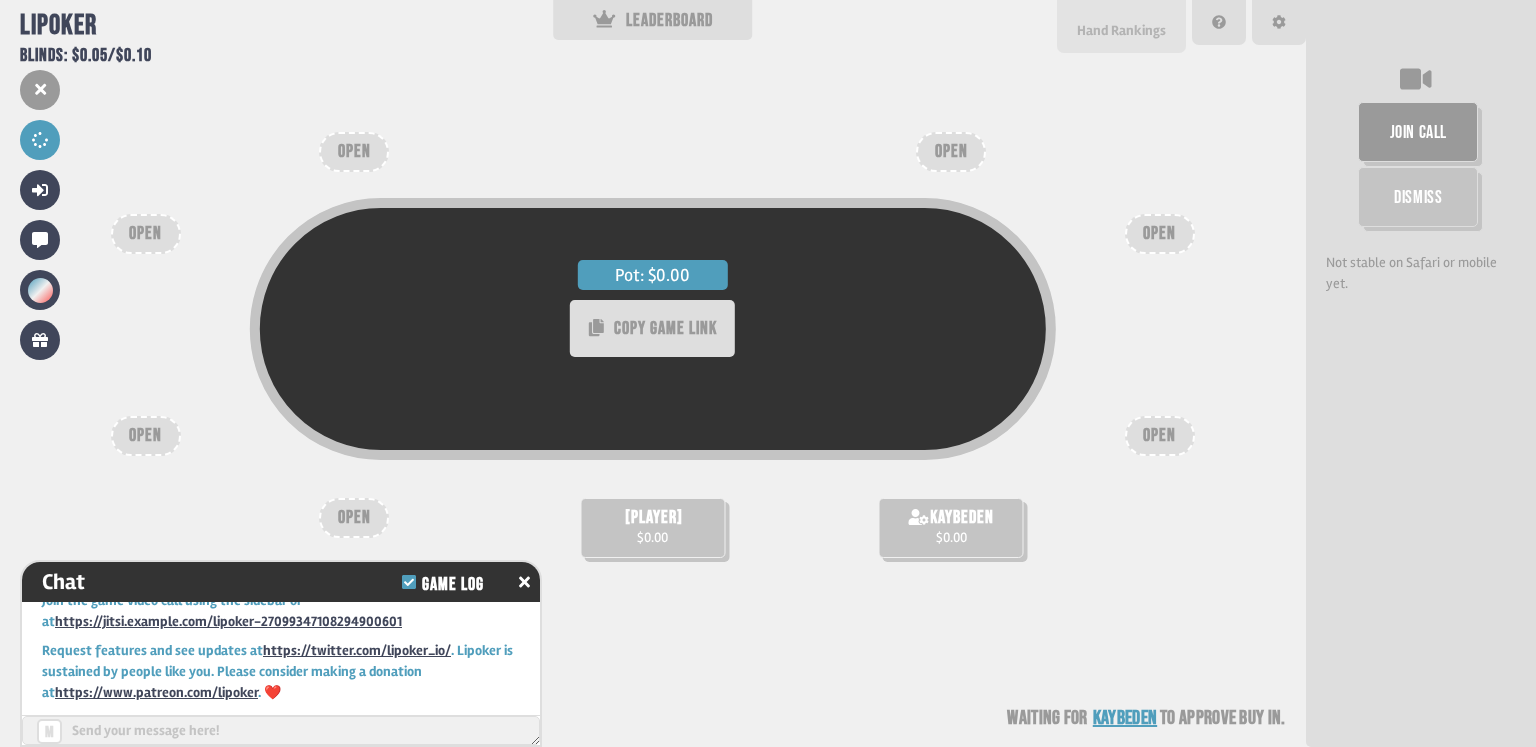 scroll, scrollTop: 49, scrollLeft: 0, axis: vertical 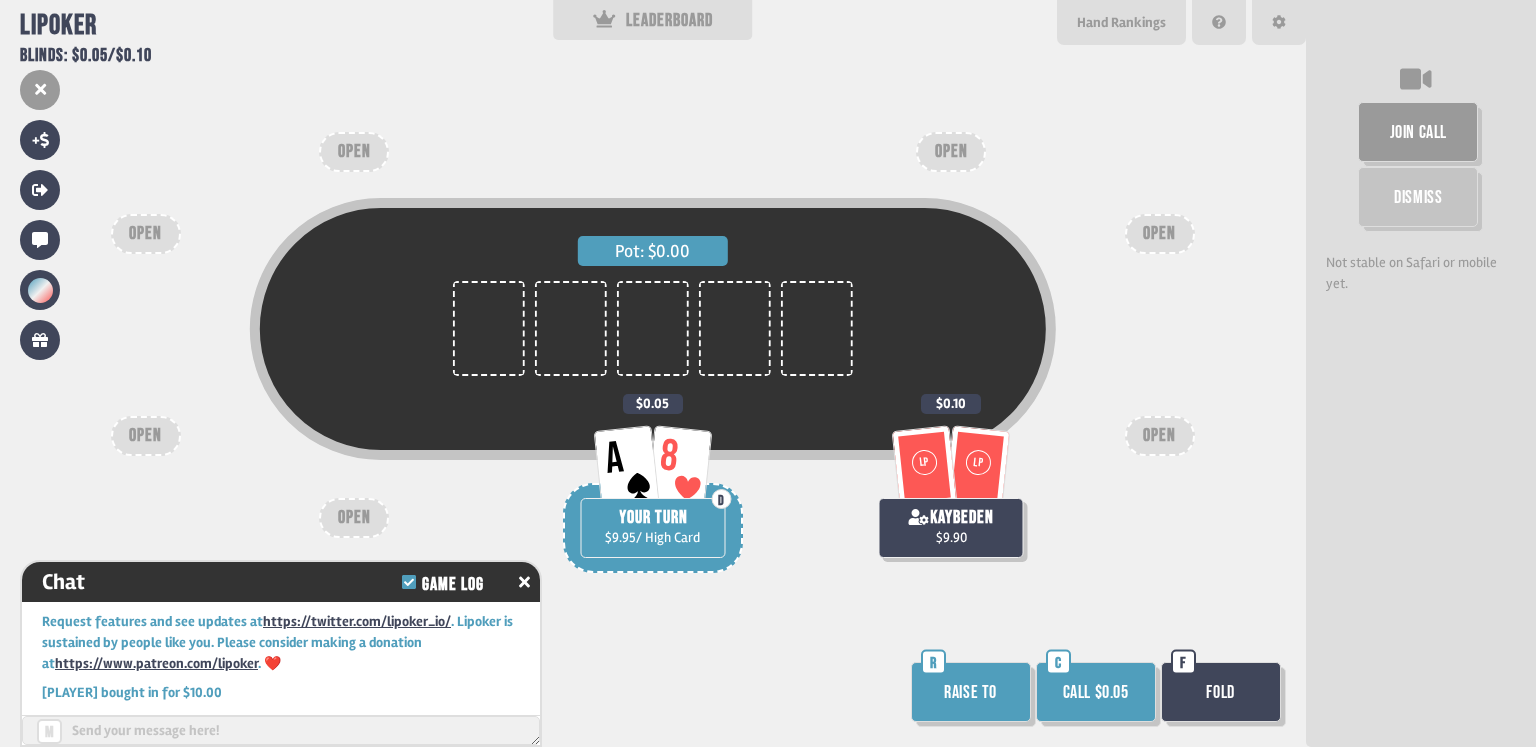 click on "Call $0.05" at bounding box center [1096, 692] 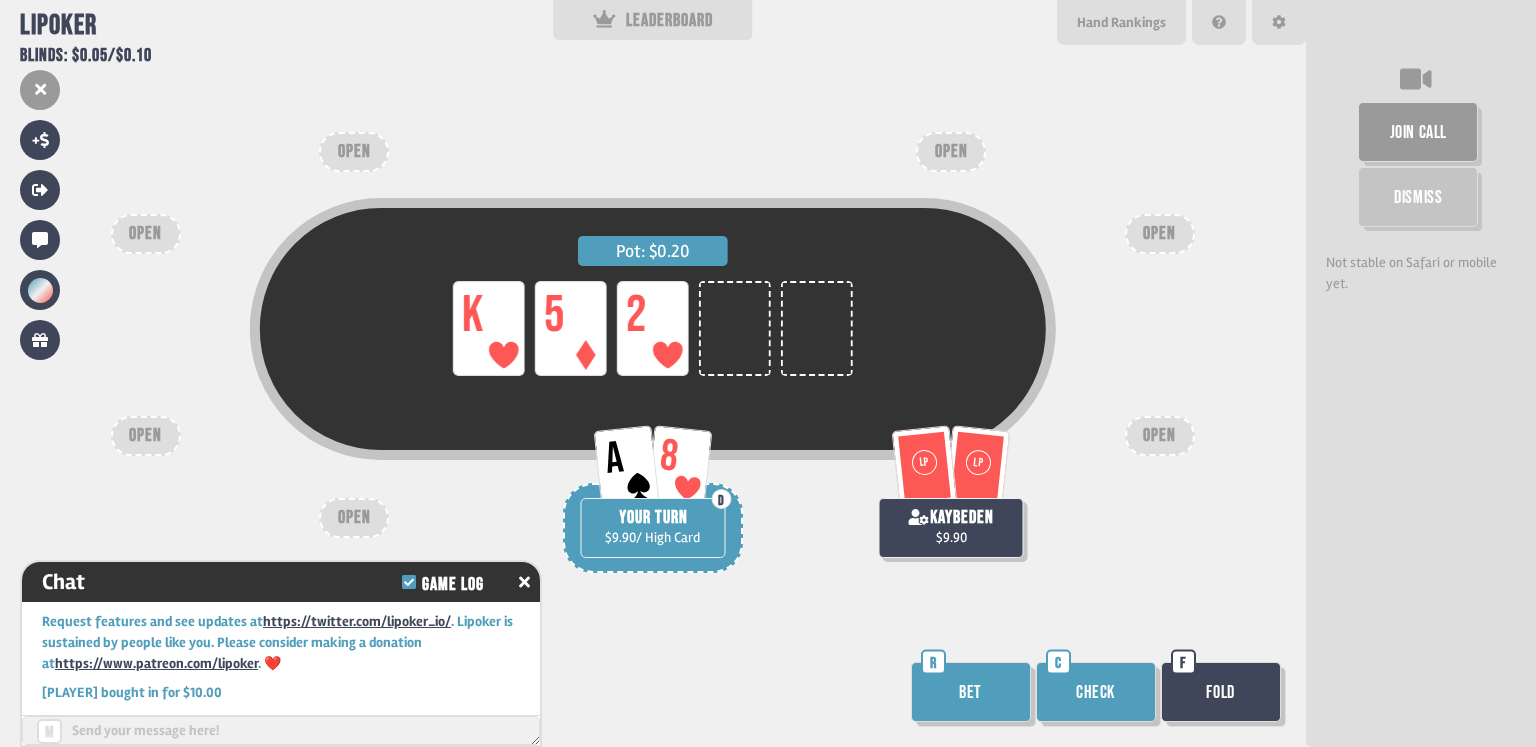 click on "C" at bounding box center [1058, 662] 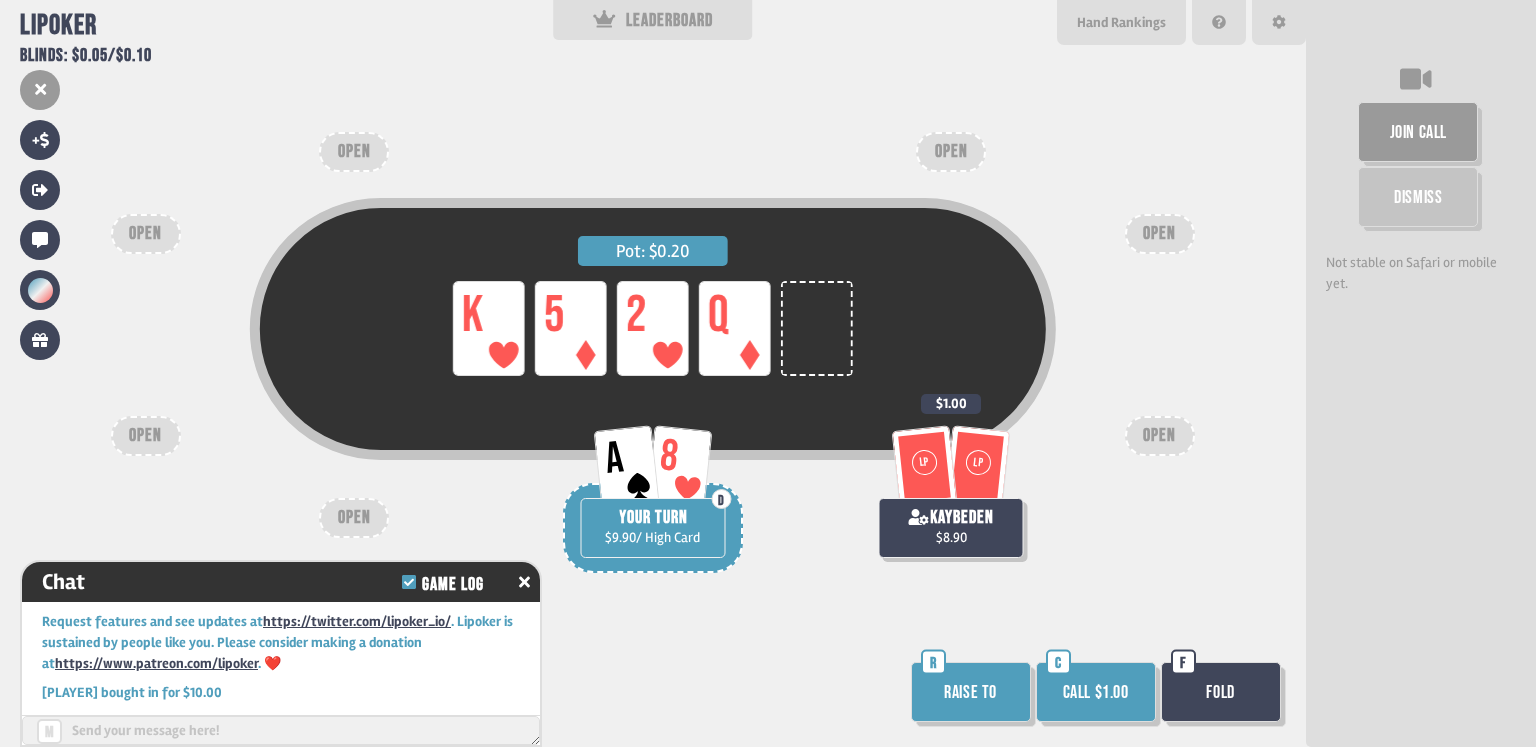 click on "Call $1.00" at bounding box center [1096, 692] 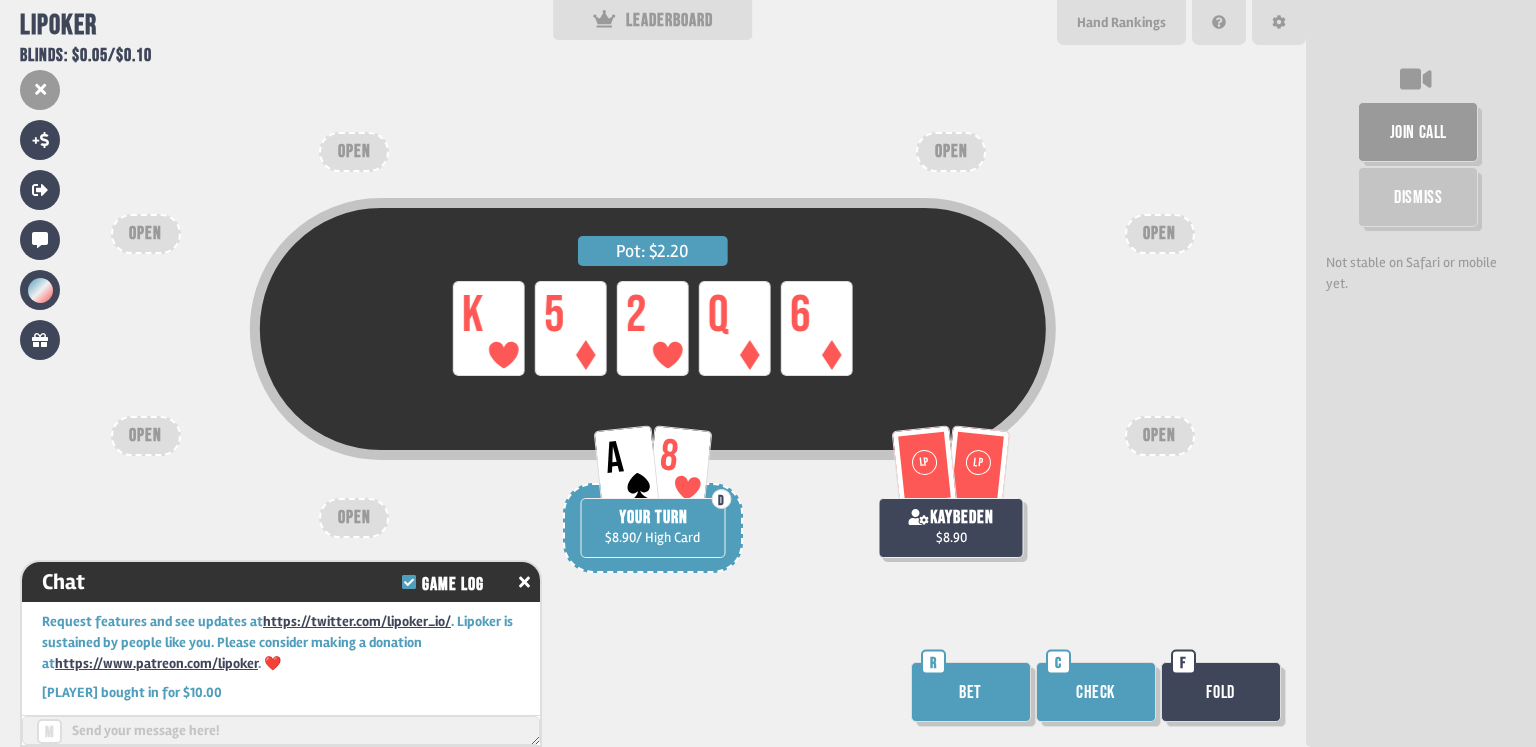 click on "Fold" at bounding box center [1221, 692] 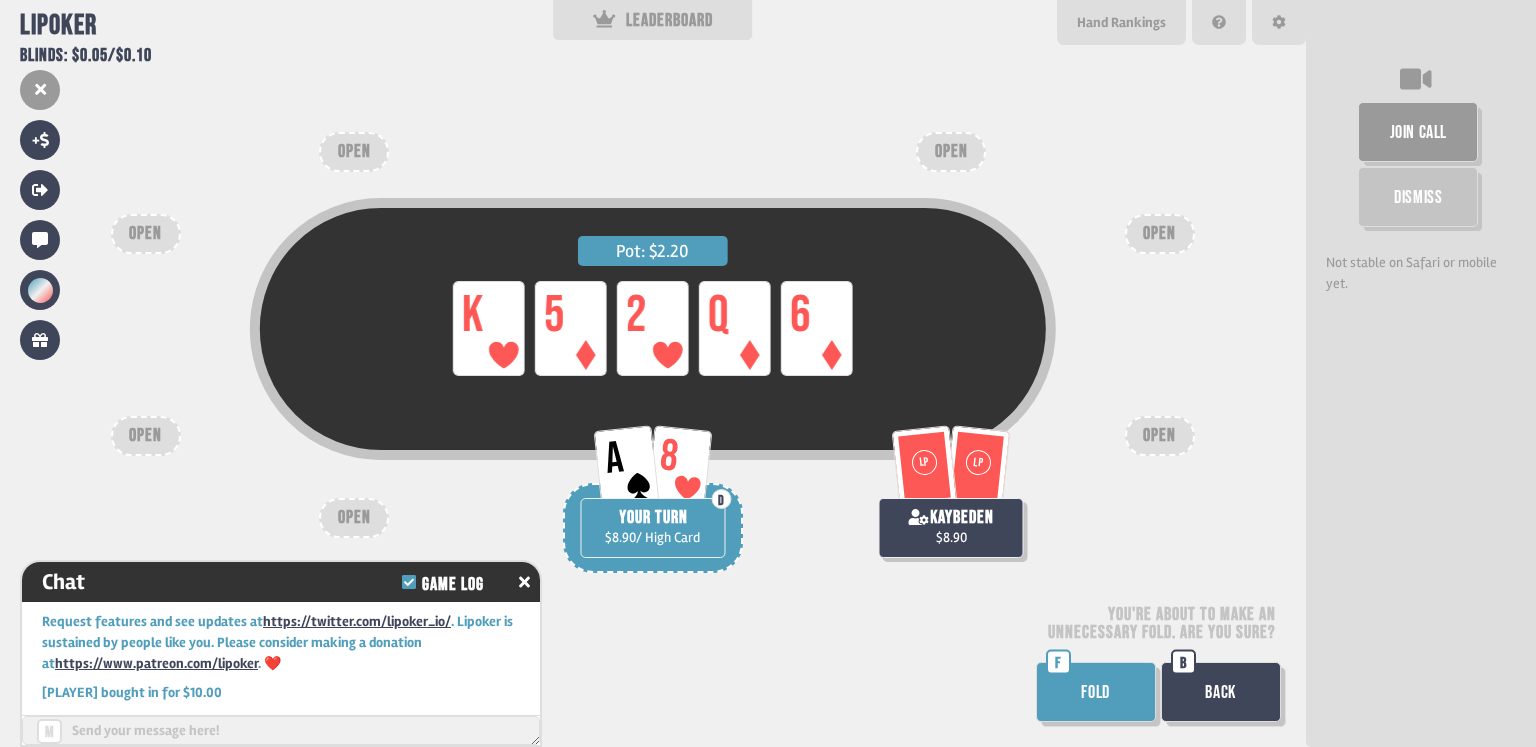 click on "FOLD" at bounding box center [1096, 692] 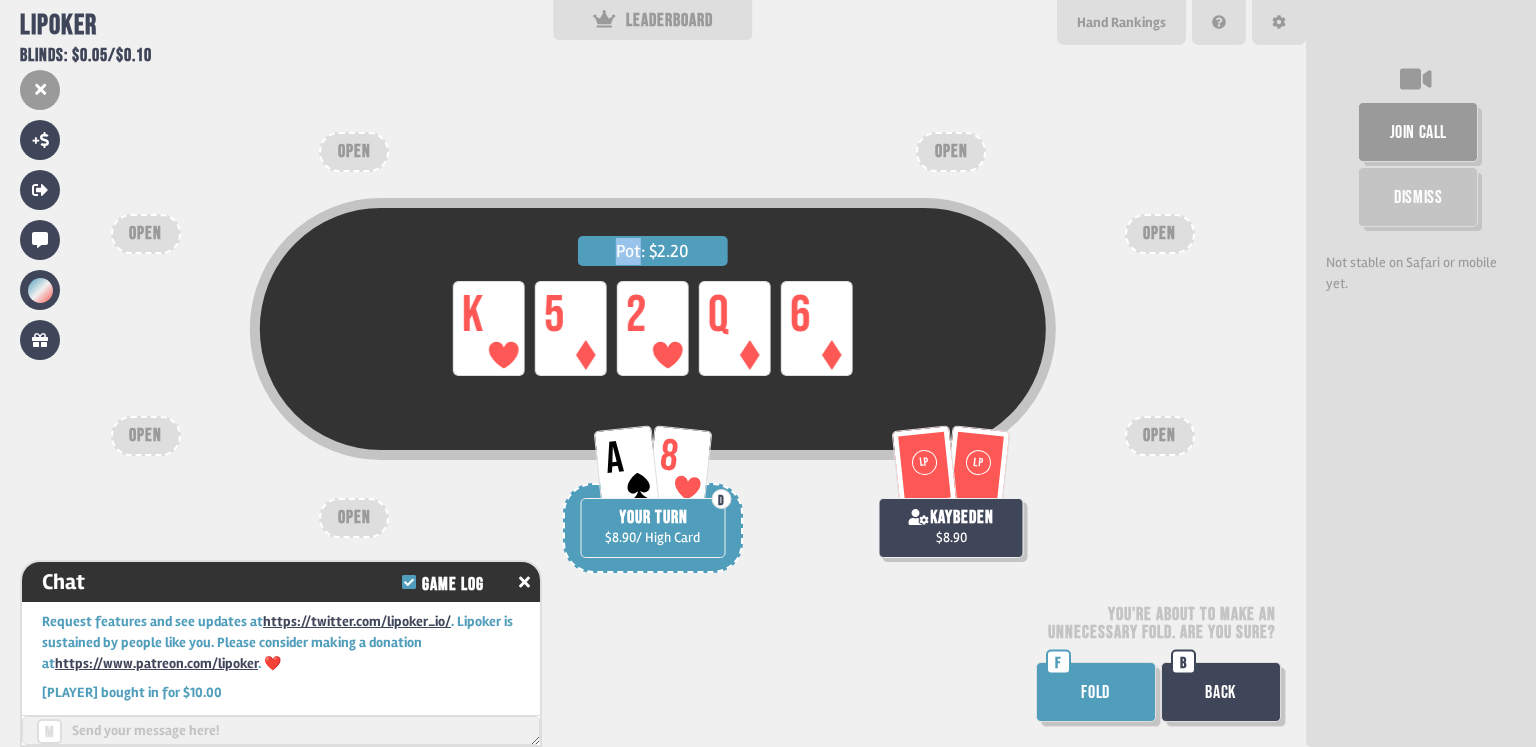 click on "Pot: $2.20   LP K LP 5 LP 2 LP Q LP 6 A 8 D YOUR TURN $8.90   / High Card LP LP kaybeden $8.90  OPEN OPEN OPEN OPEN OPEN OPEN OPEN You're about to make an unnecessary fold. Are you sure? FOLD F Back B" at bounding box center (653, 373) 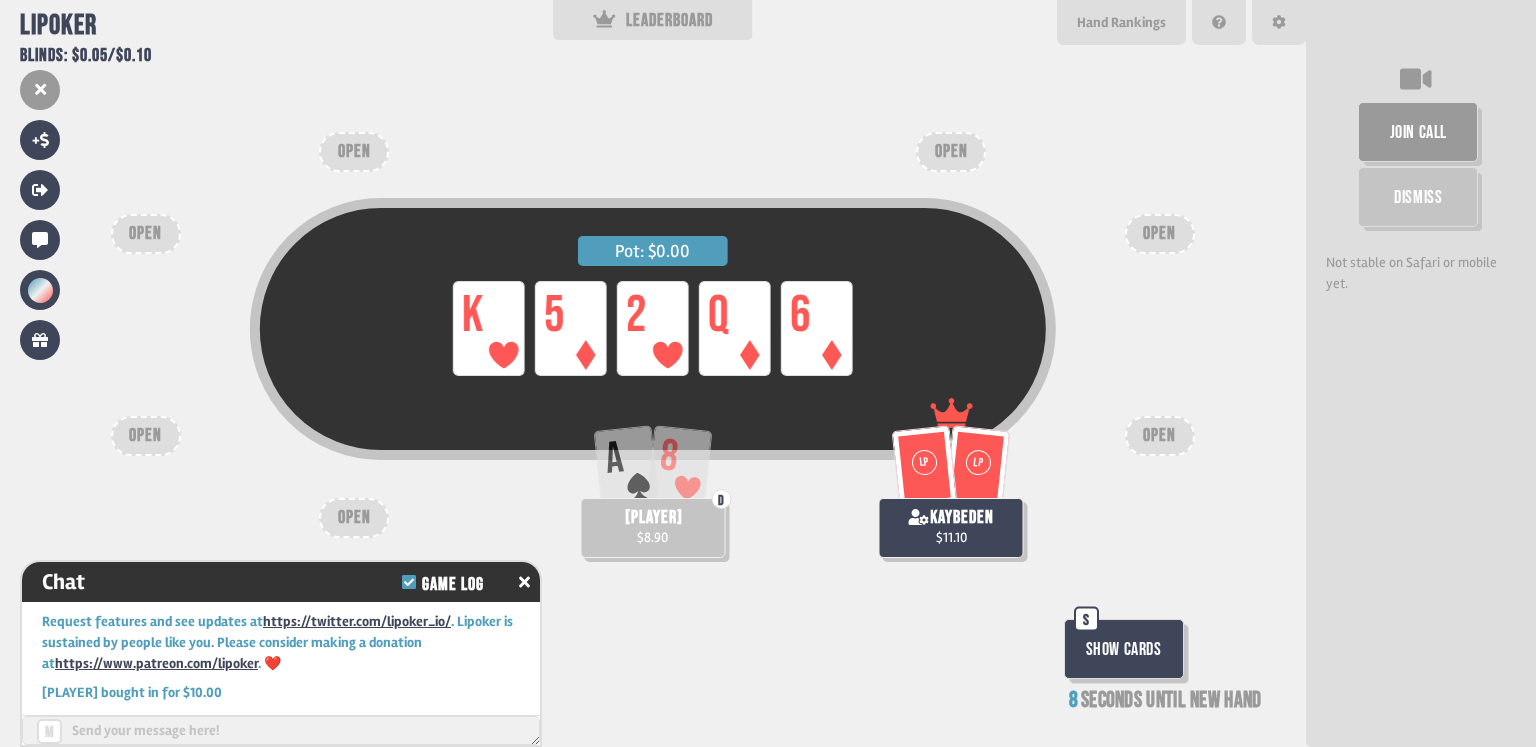 scroll, scrollTop: 100, scrollLeft: 0, axis: vertical 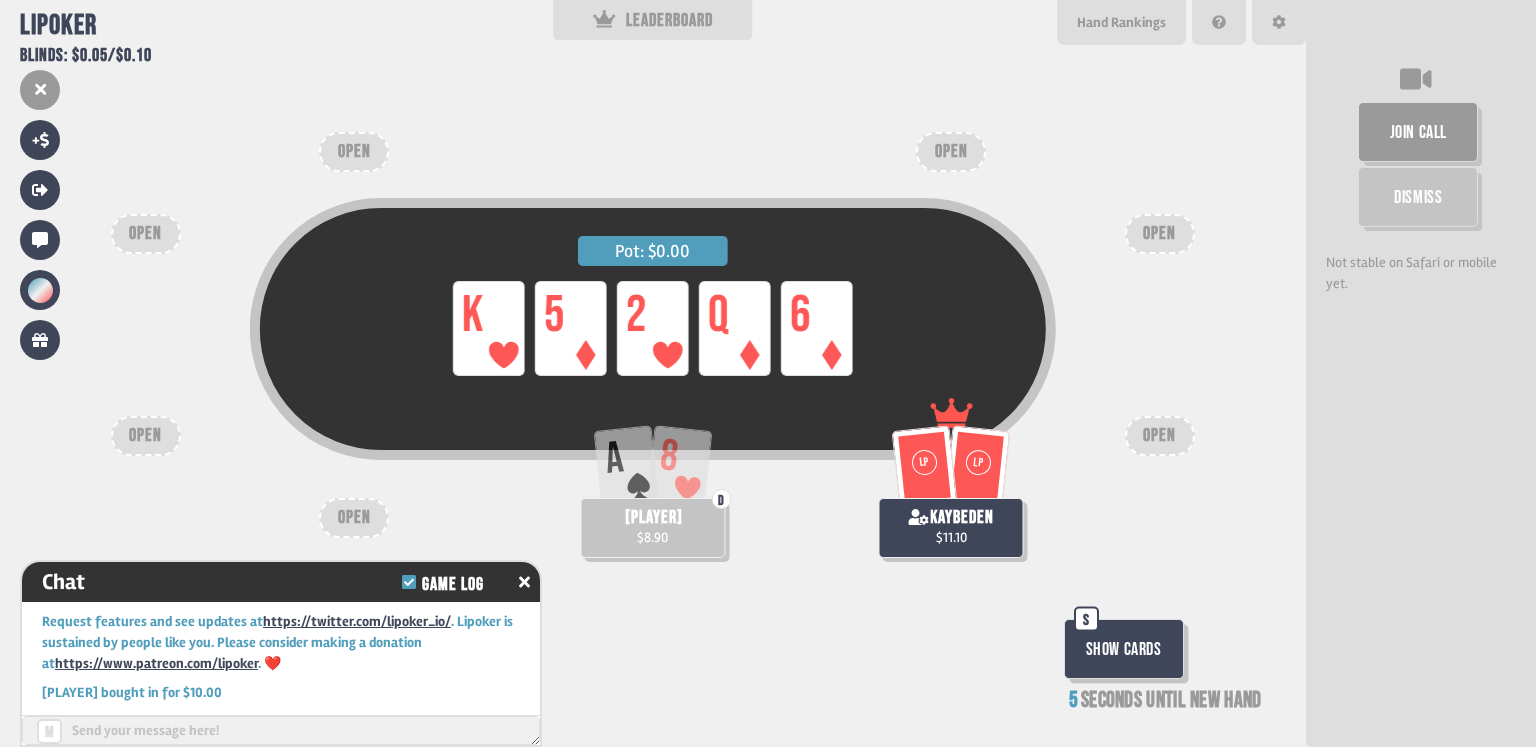 click on "Show Cards" at bounding box center [1124, 649] 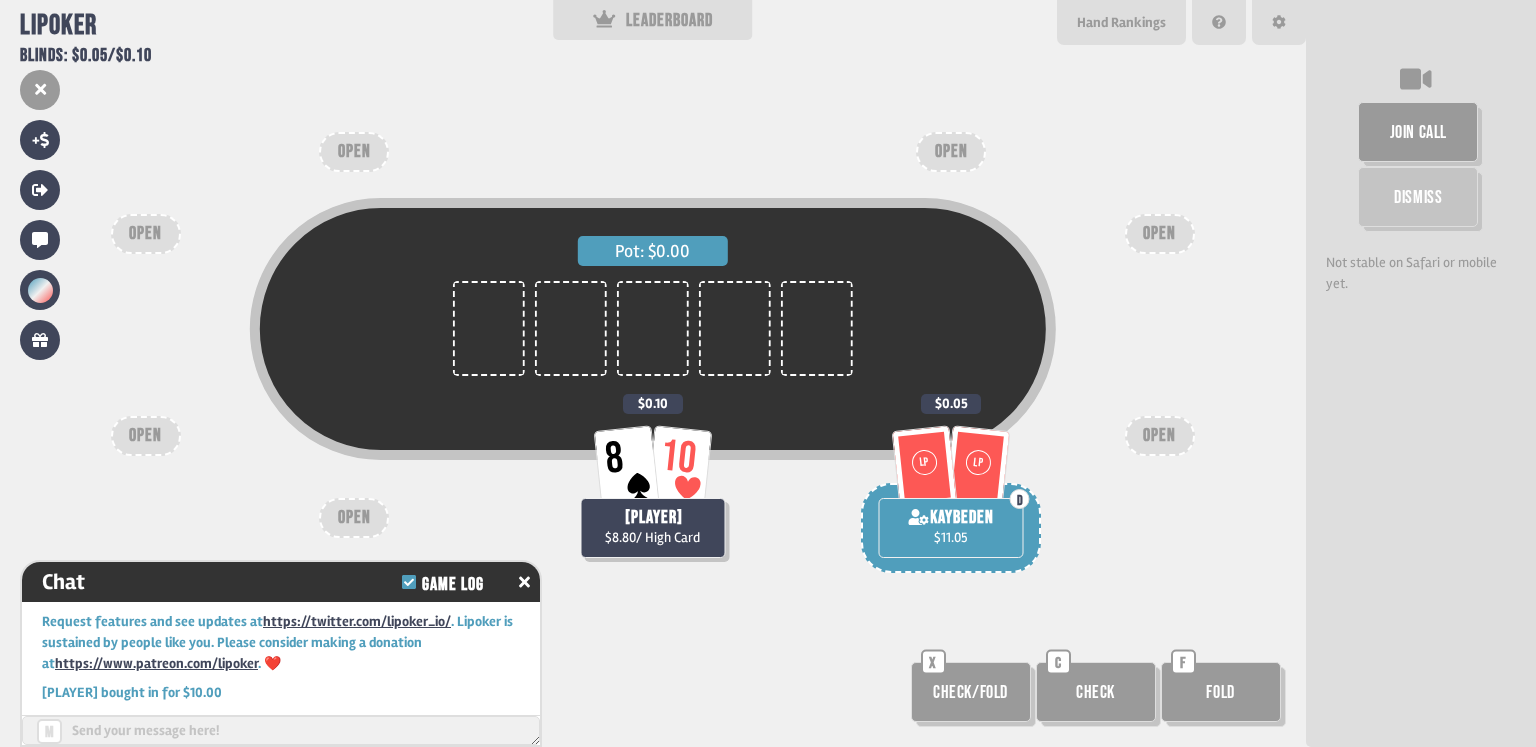 scroll, scrollTop: 98, scrollLeft: 0, axis: vertical 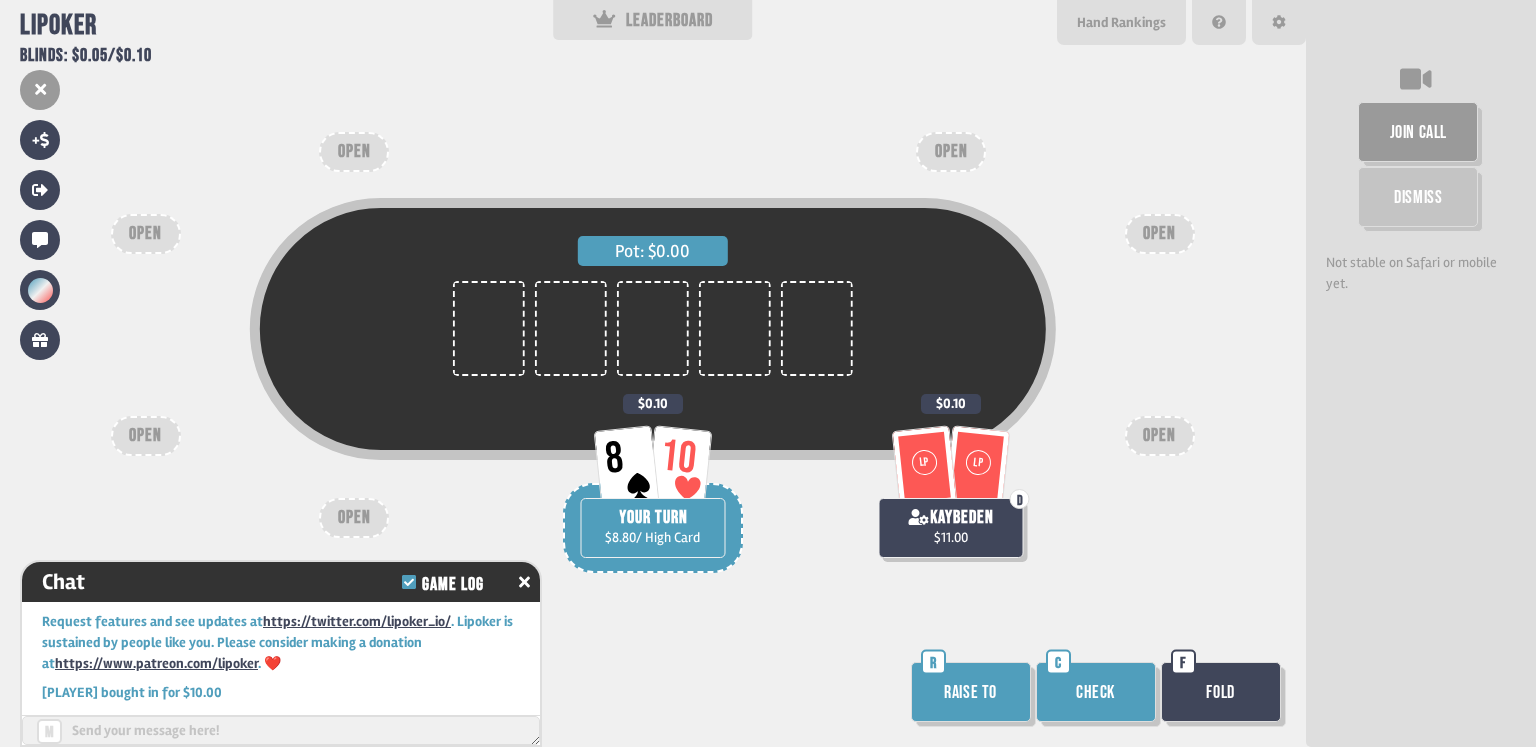 click on "Check" at bounding box center [1096, 692] 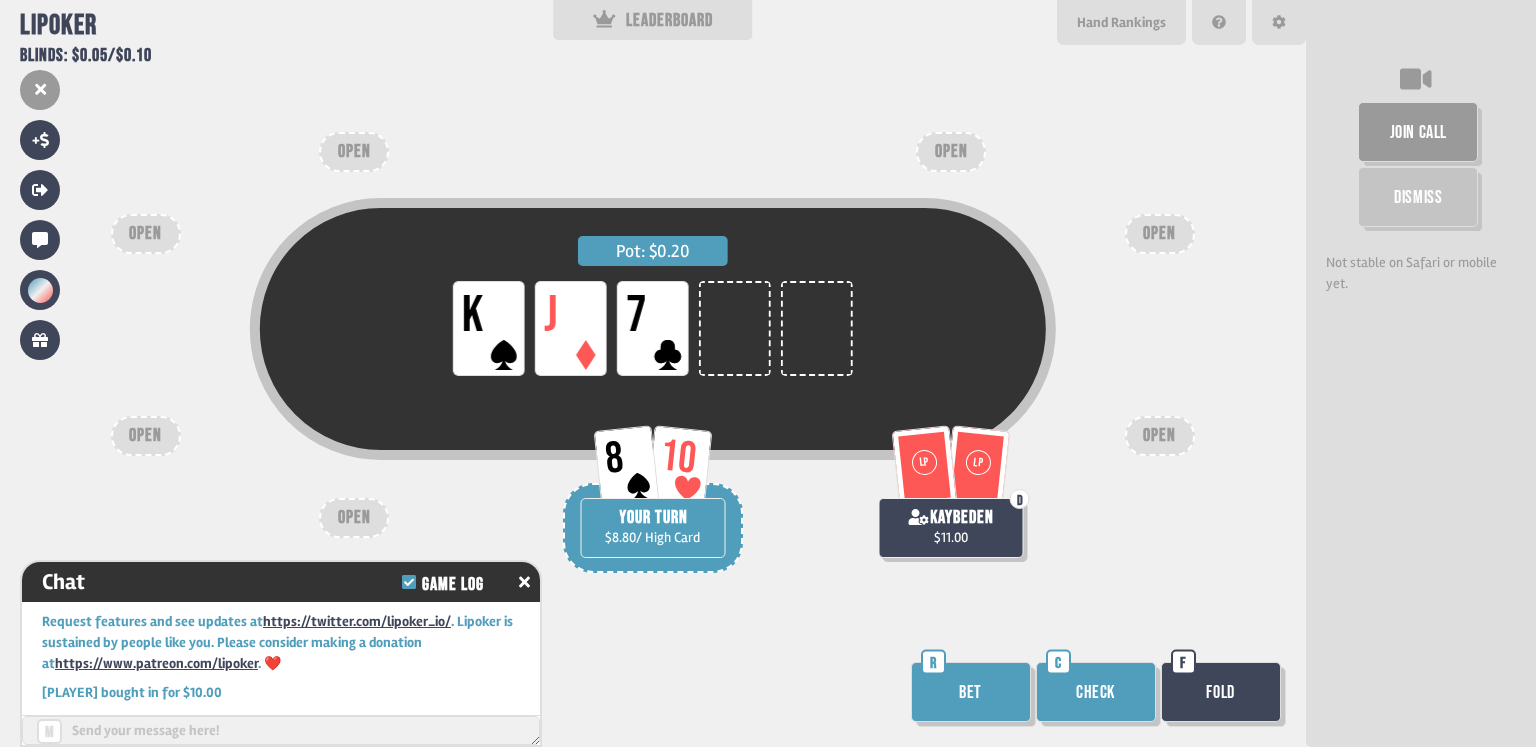 click on "Check" at bounding box center (1096, 692) 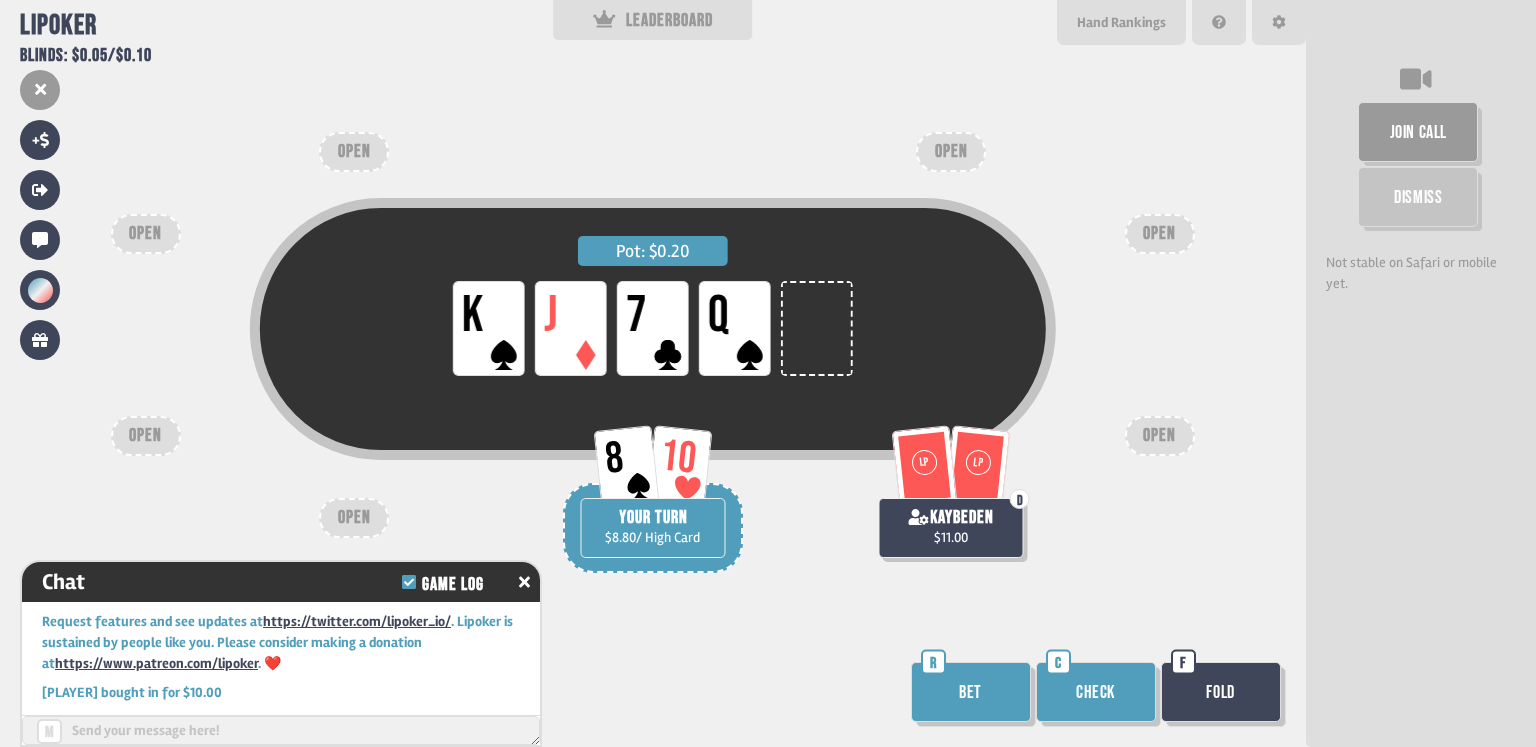 click on "Check C" at bounding box center (1098, 694) 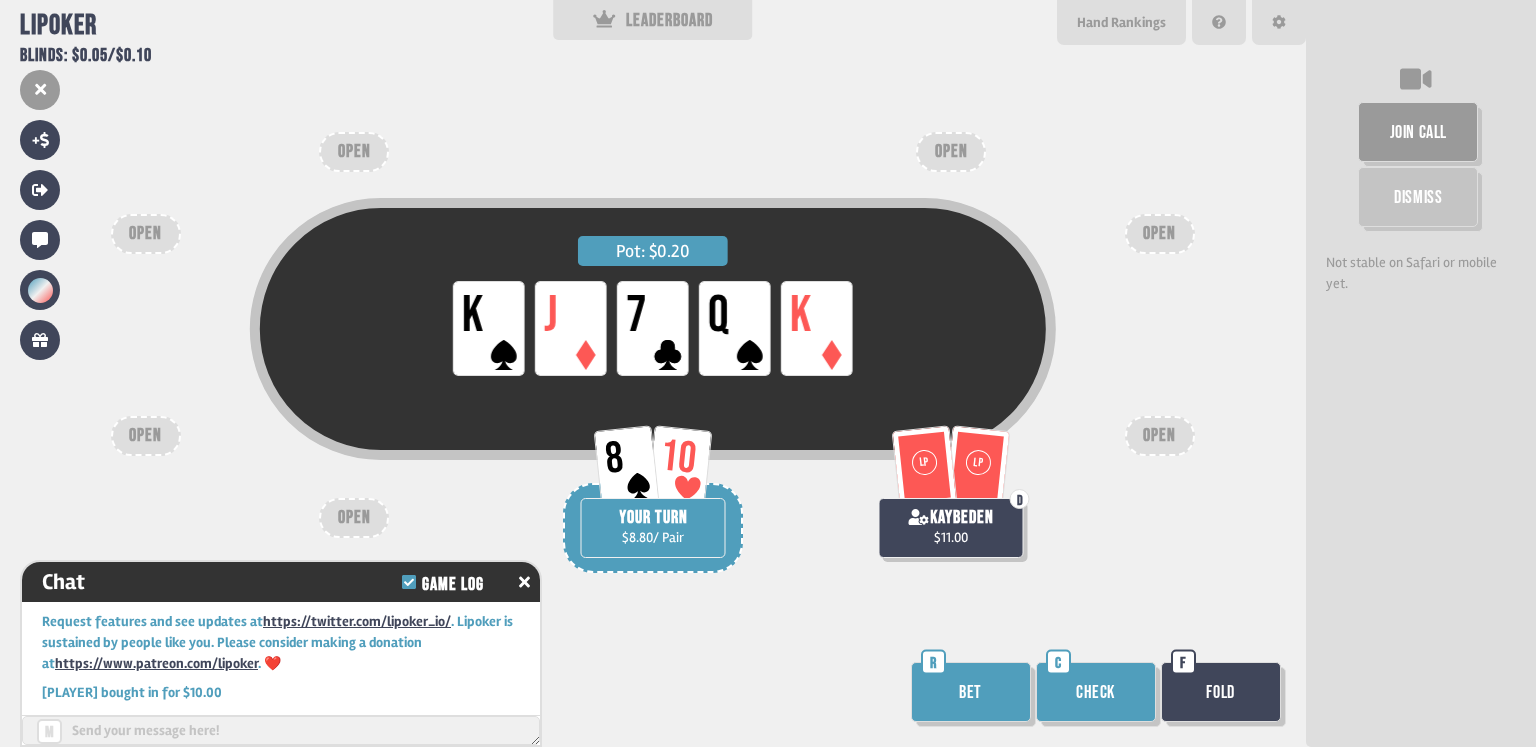 click on "Check" at bounding box center [1096, 692] 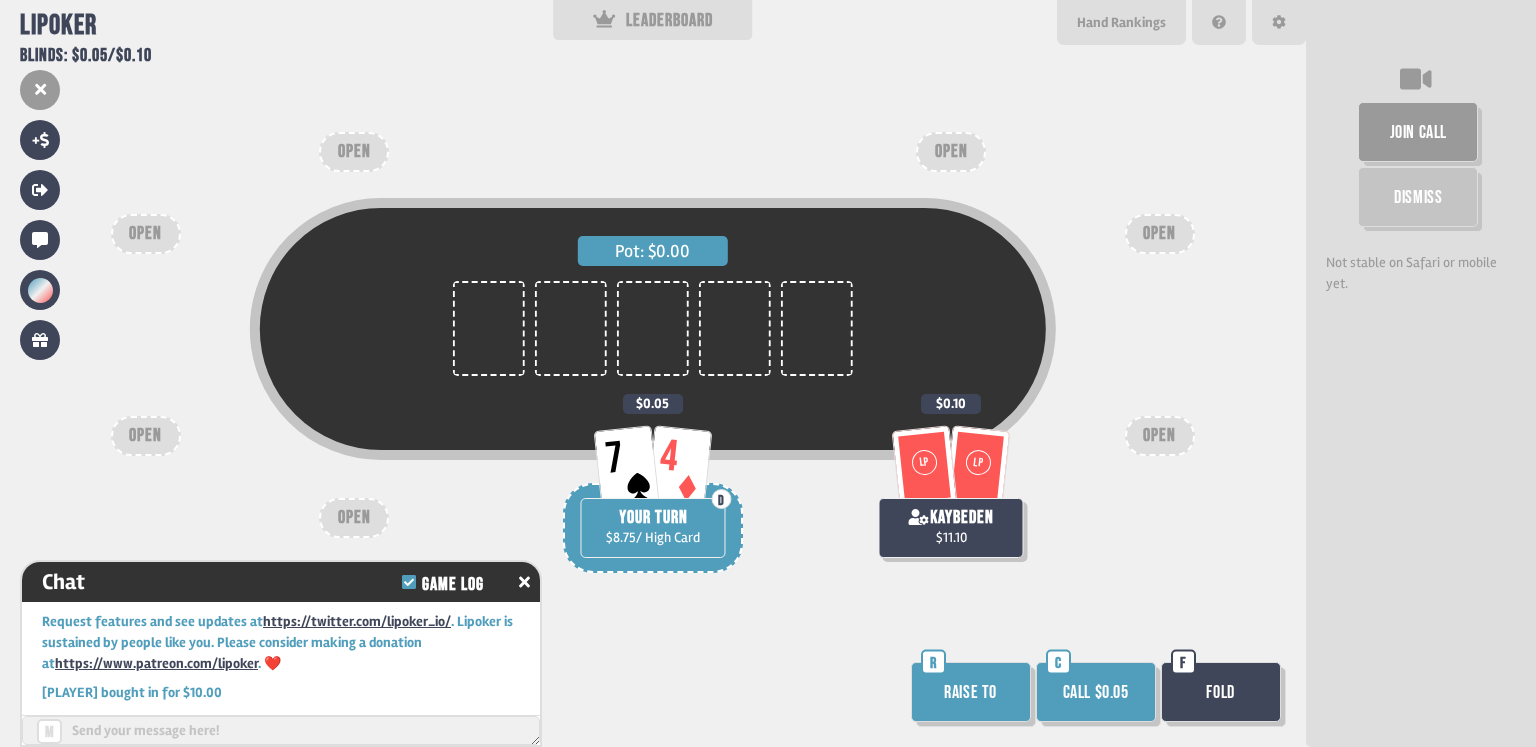 click on "Call $0.05" at bounding box center [1096, 692] 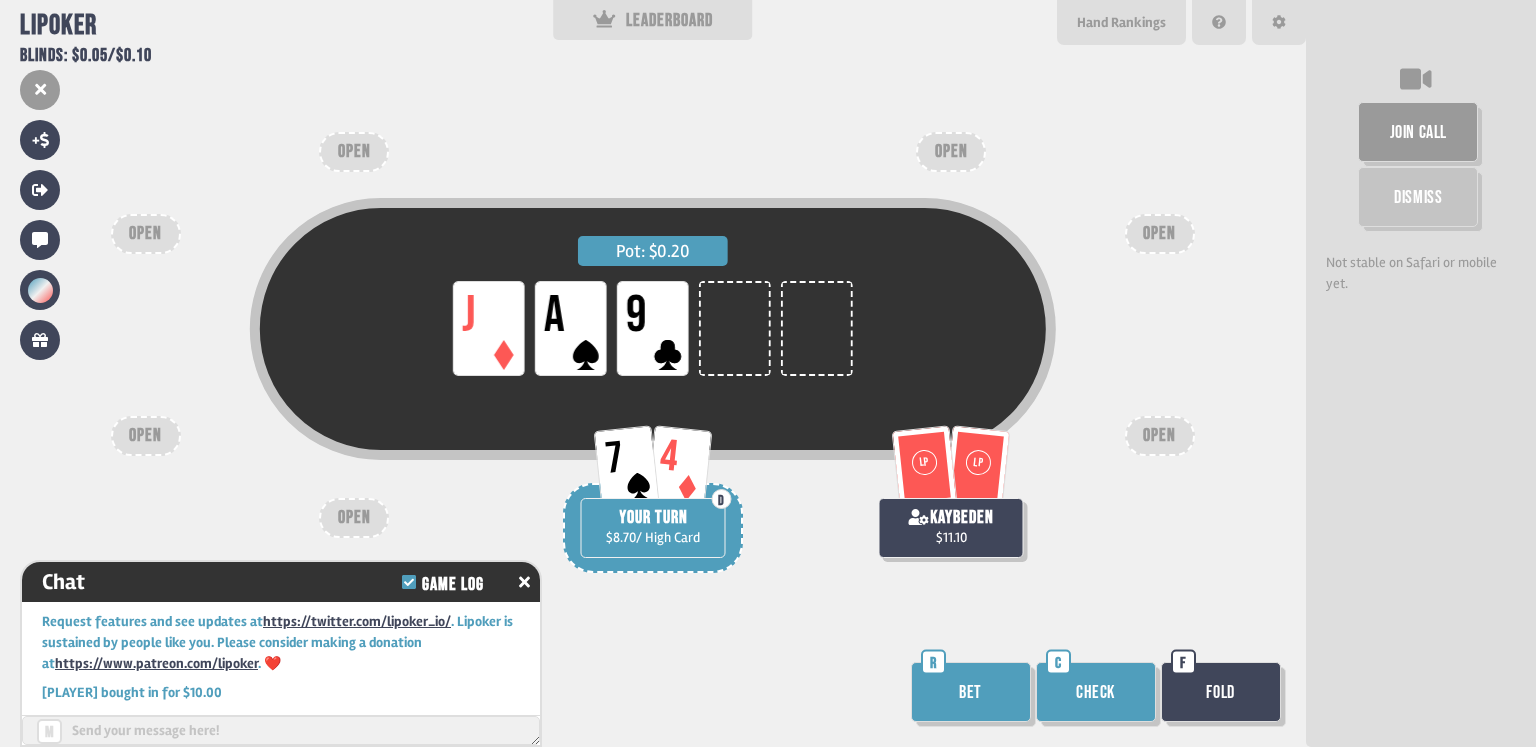 click on "Check" at bounding box center (1096, 692) 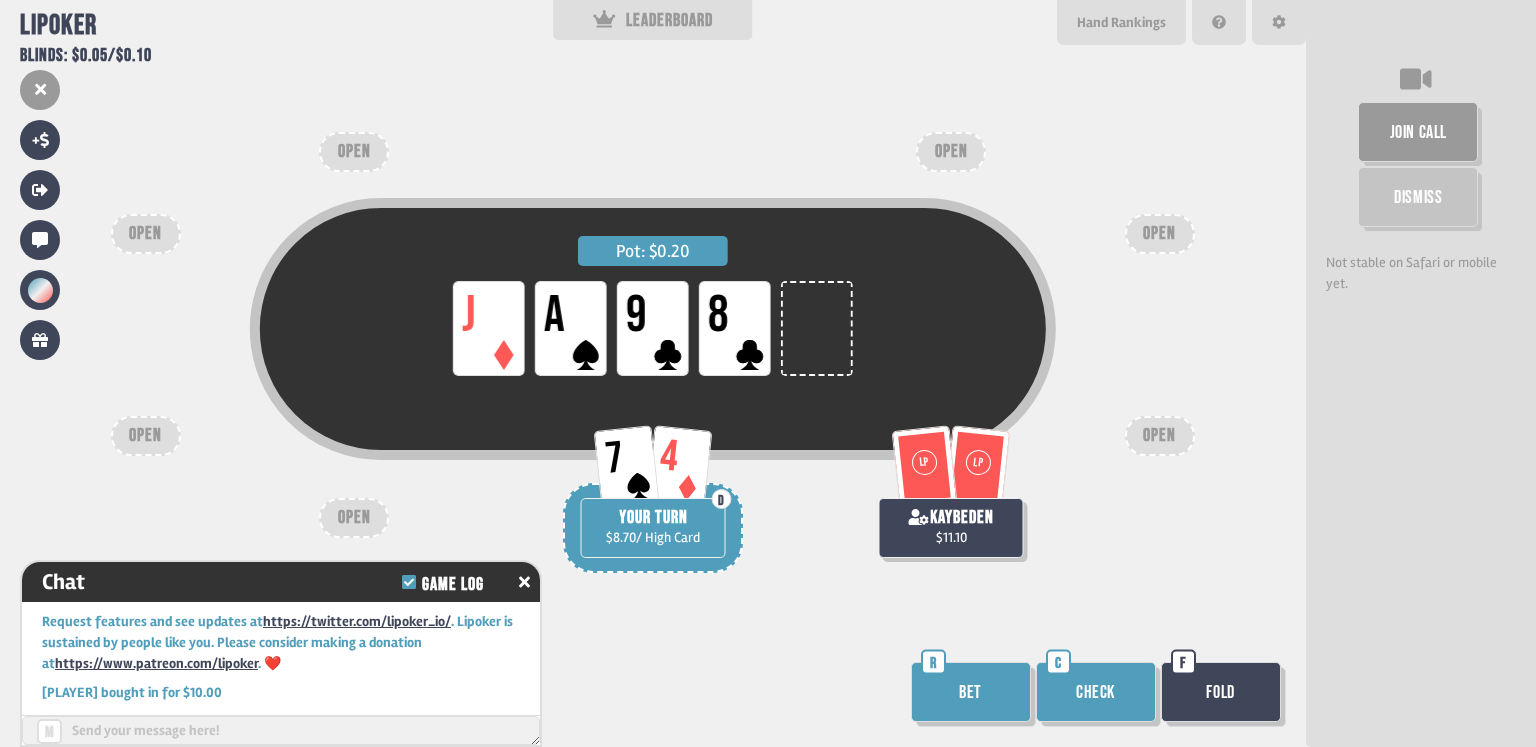 click on "Check" at bounding box center [1096, 692] 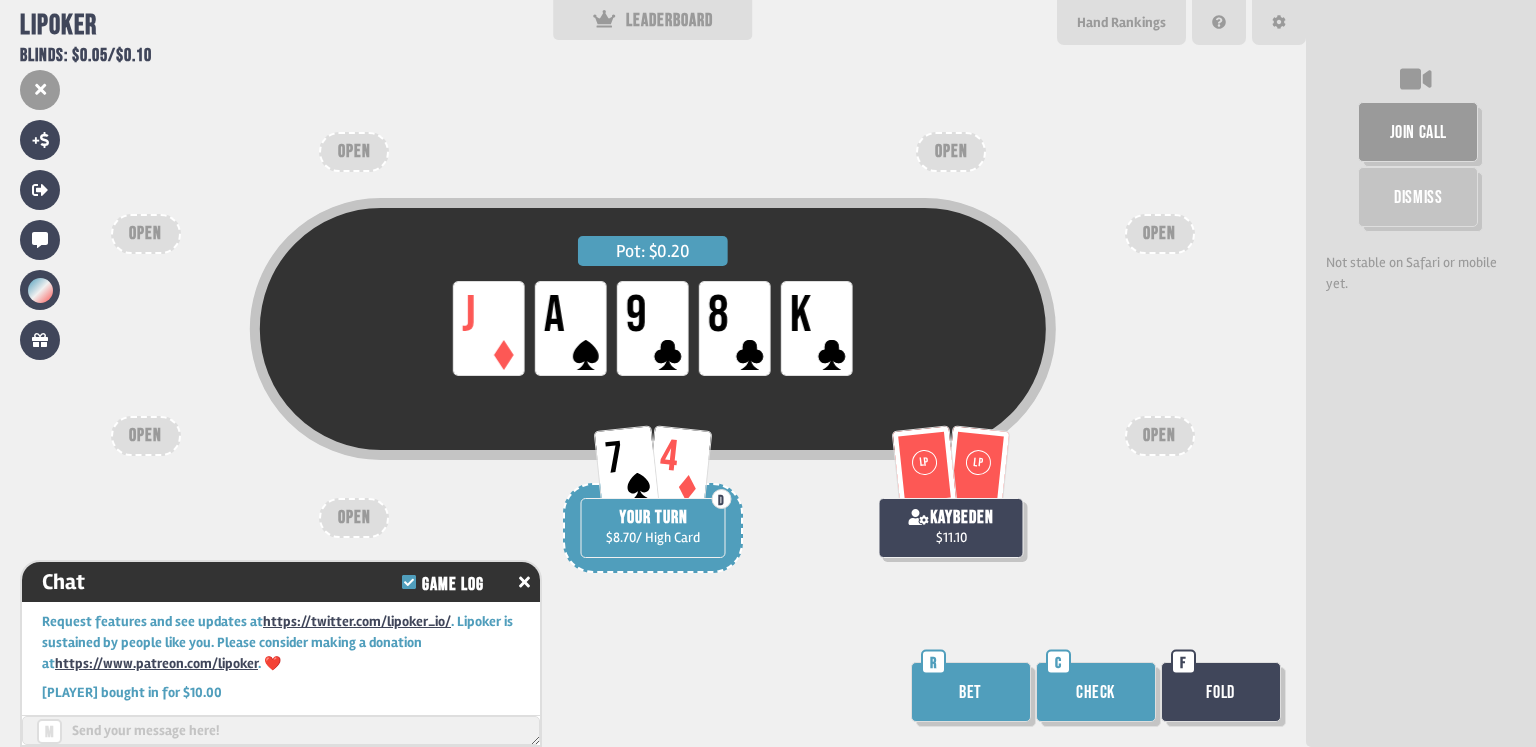 click on "Check" at bounding box center [1096, 692] 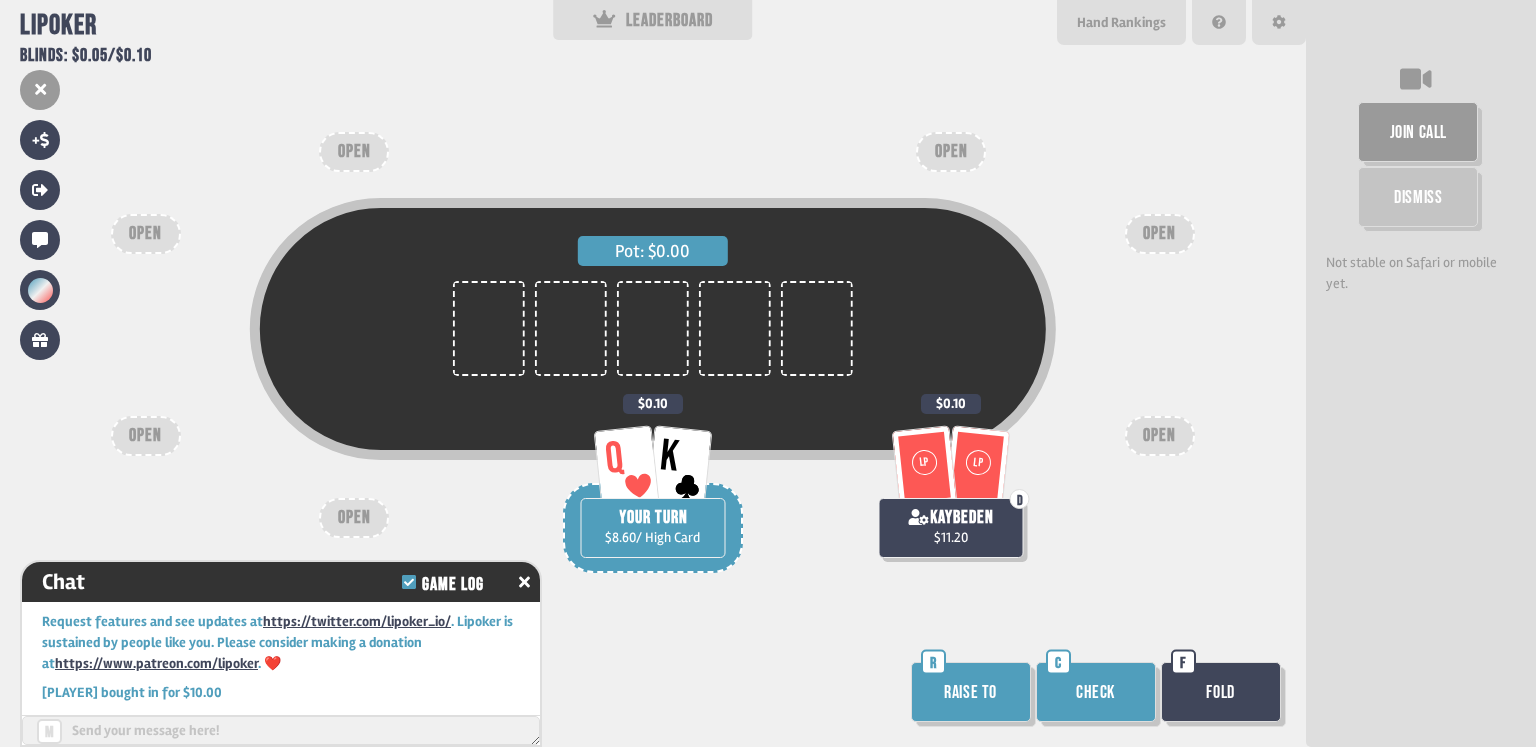 click on "Check" at bounding box center [1096, 692] 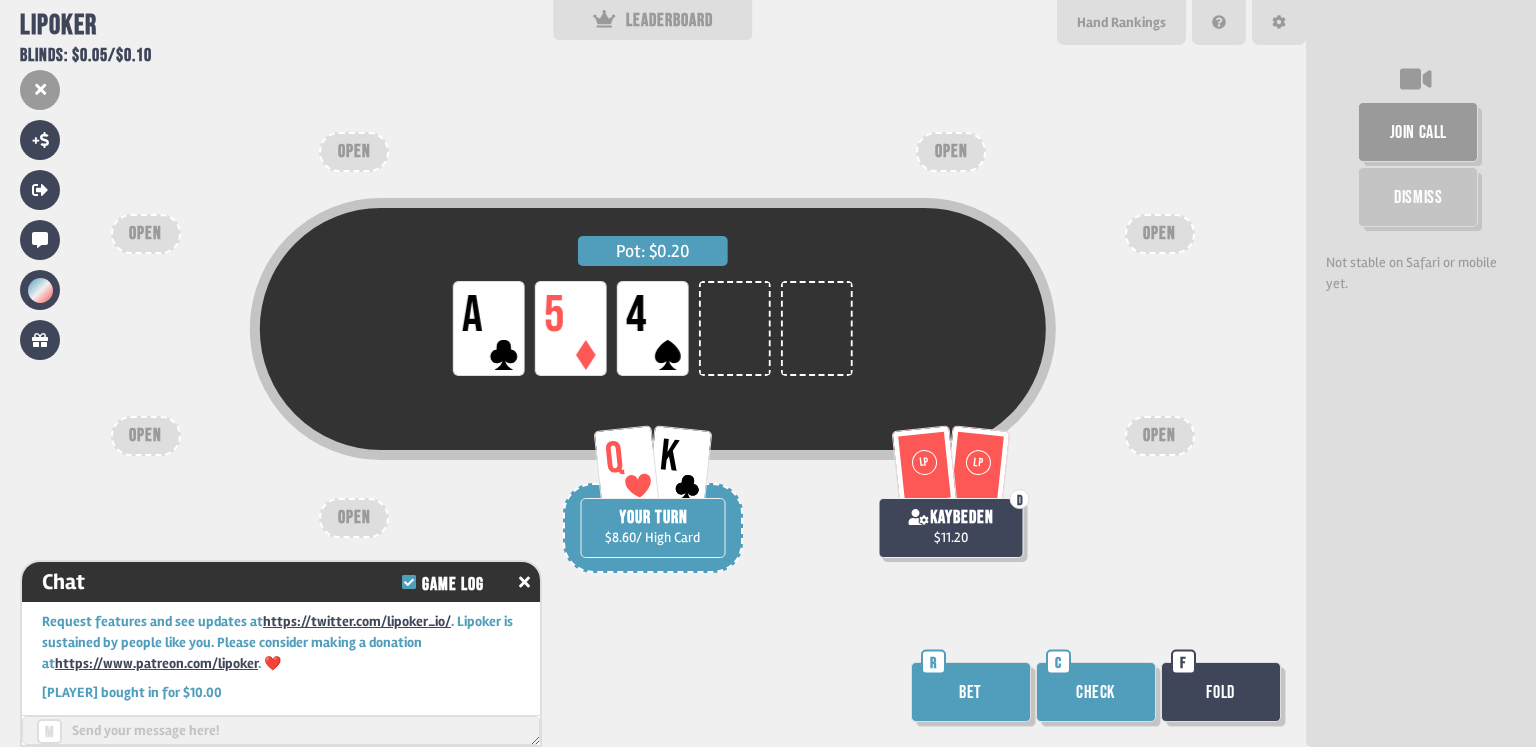 click on "Check" at bounding box center (1096, 692) 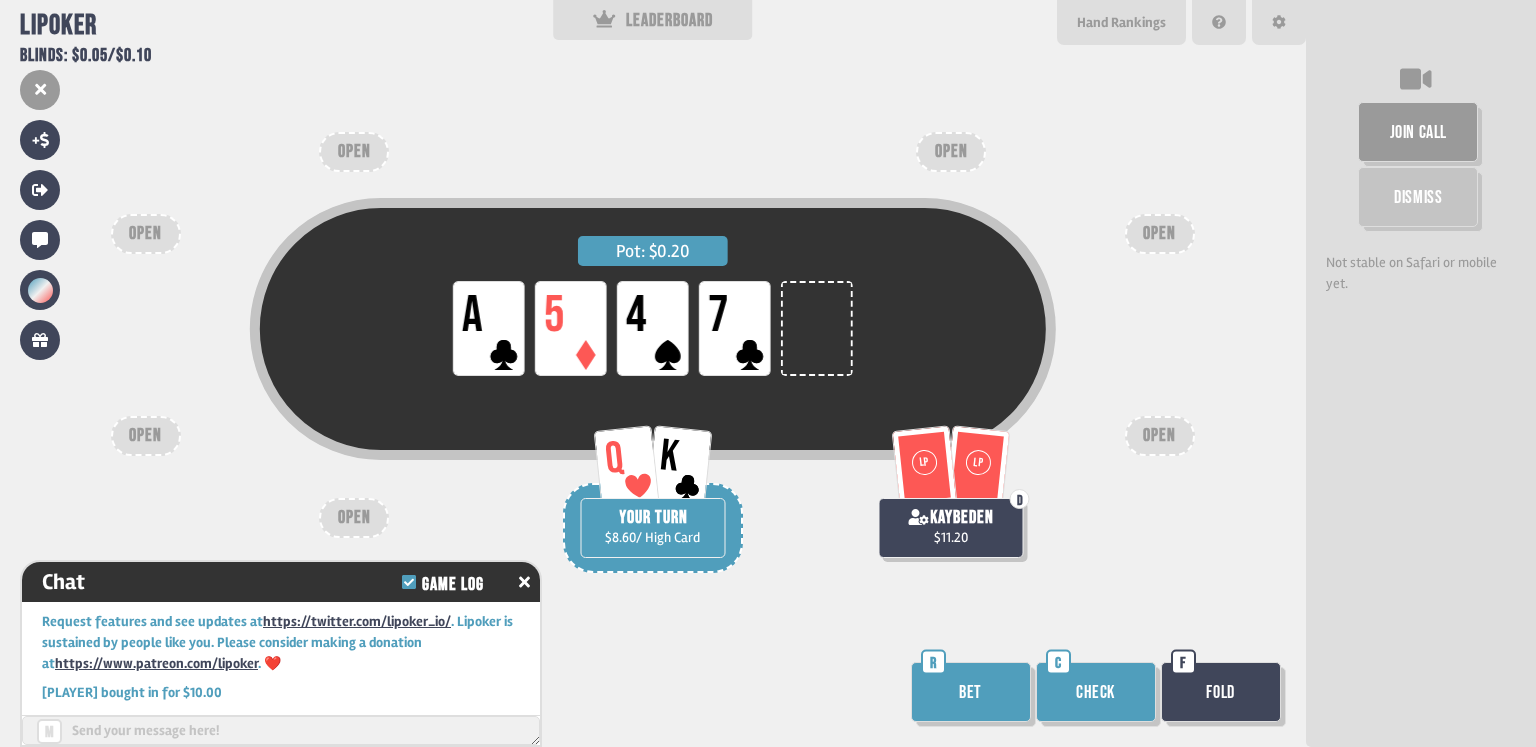 click on "Check" at bounding box center (1096, 692) 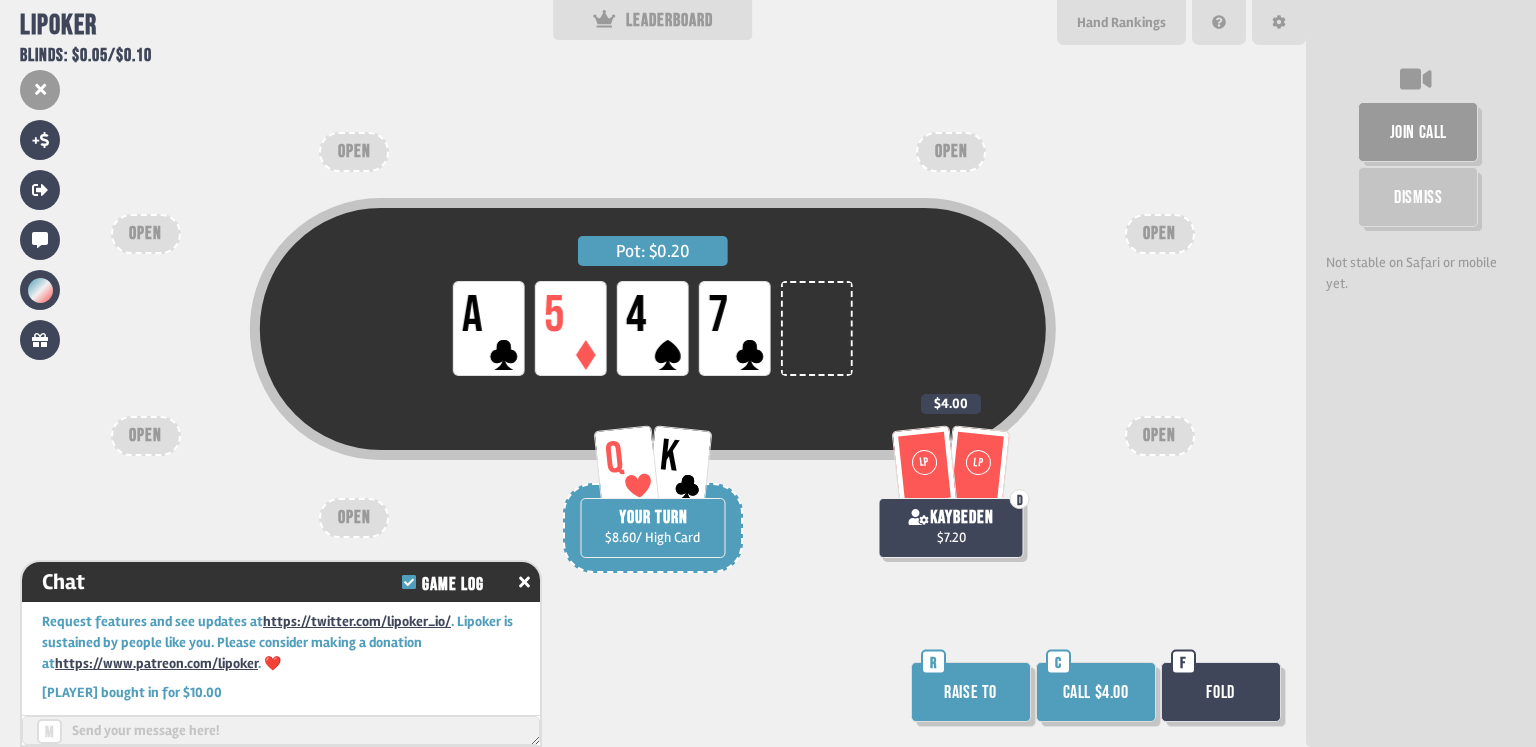 click on "Call $4.00" at bounding box center [1096, 692] 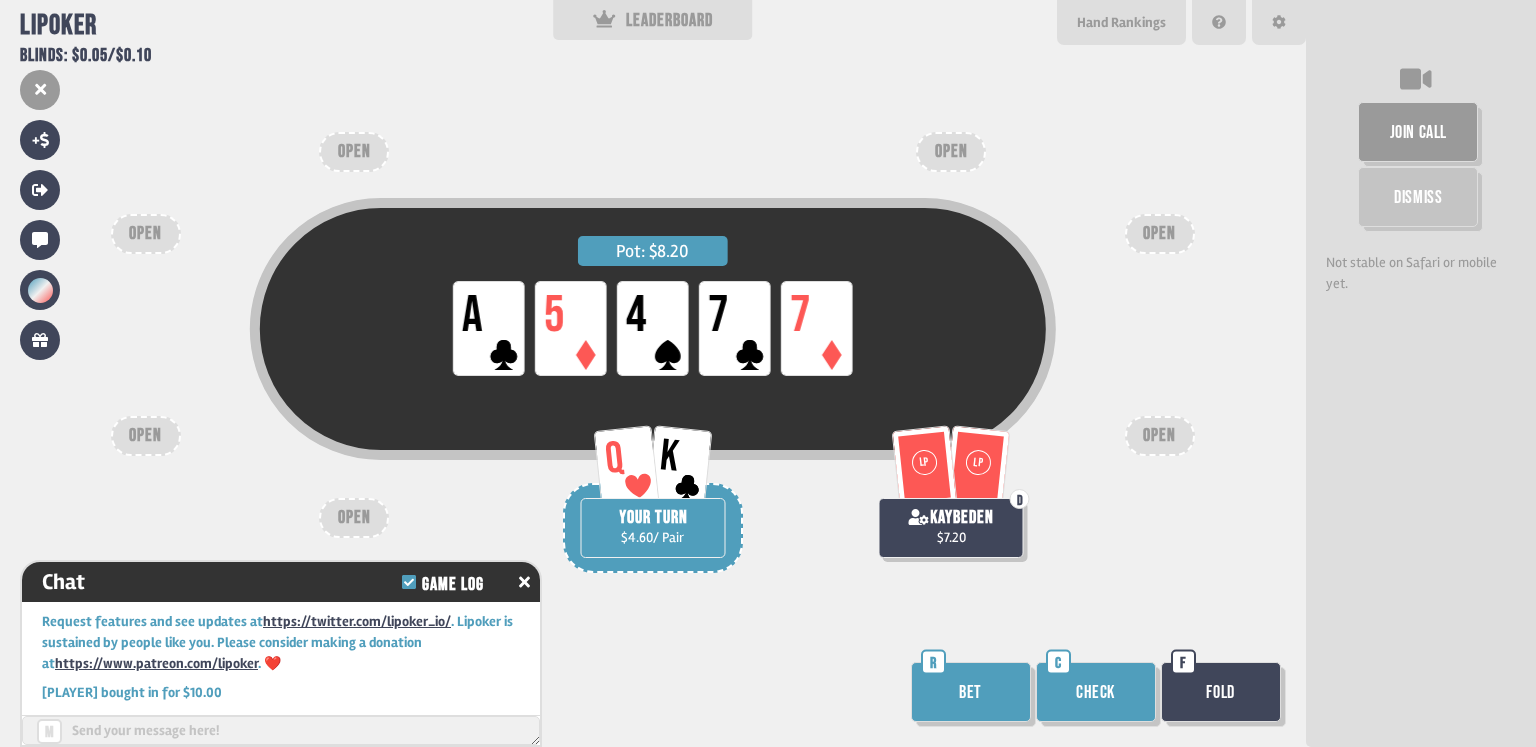 click on "Check" at bounding box center (1096, 692) 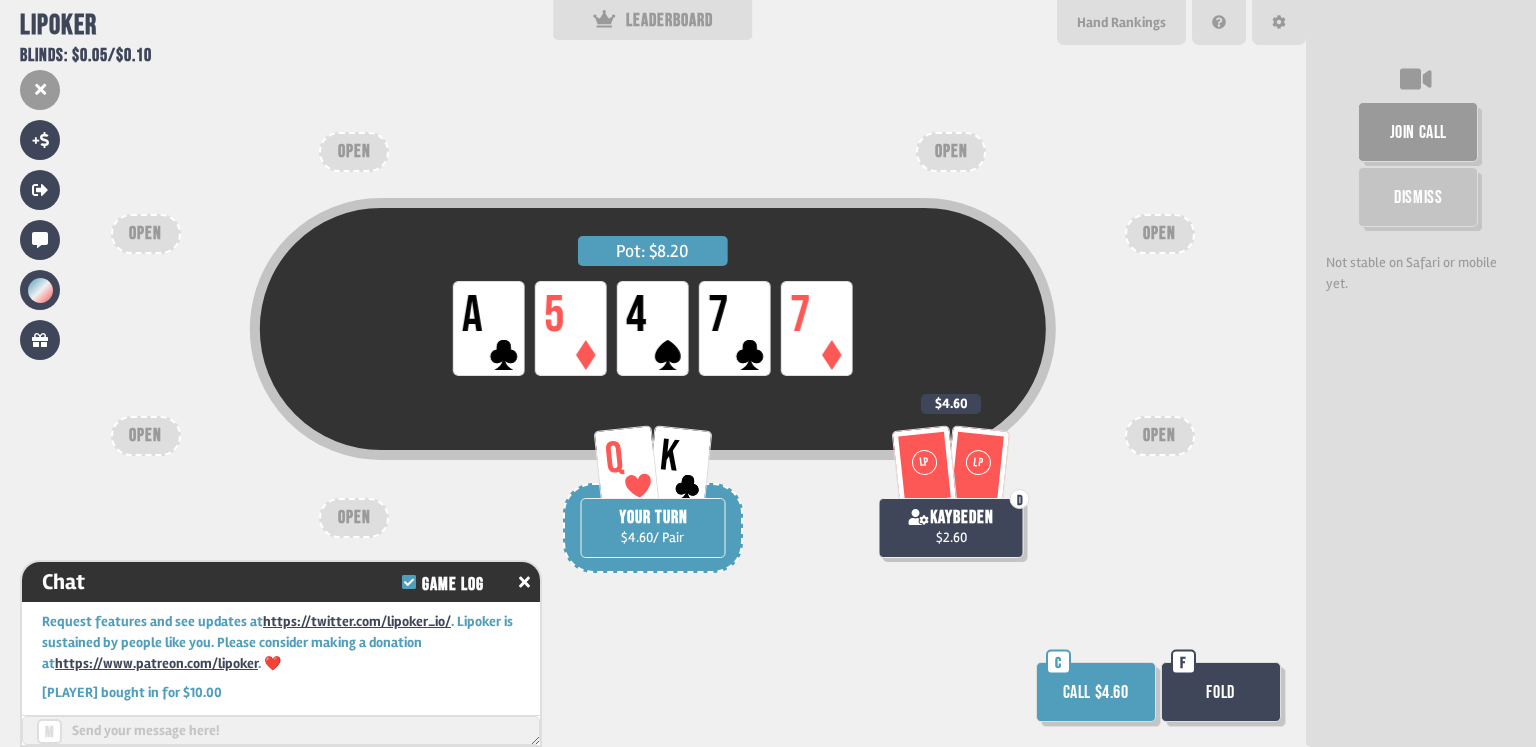 click on "Fold" at bounding box center (1221, 692) 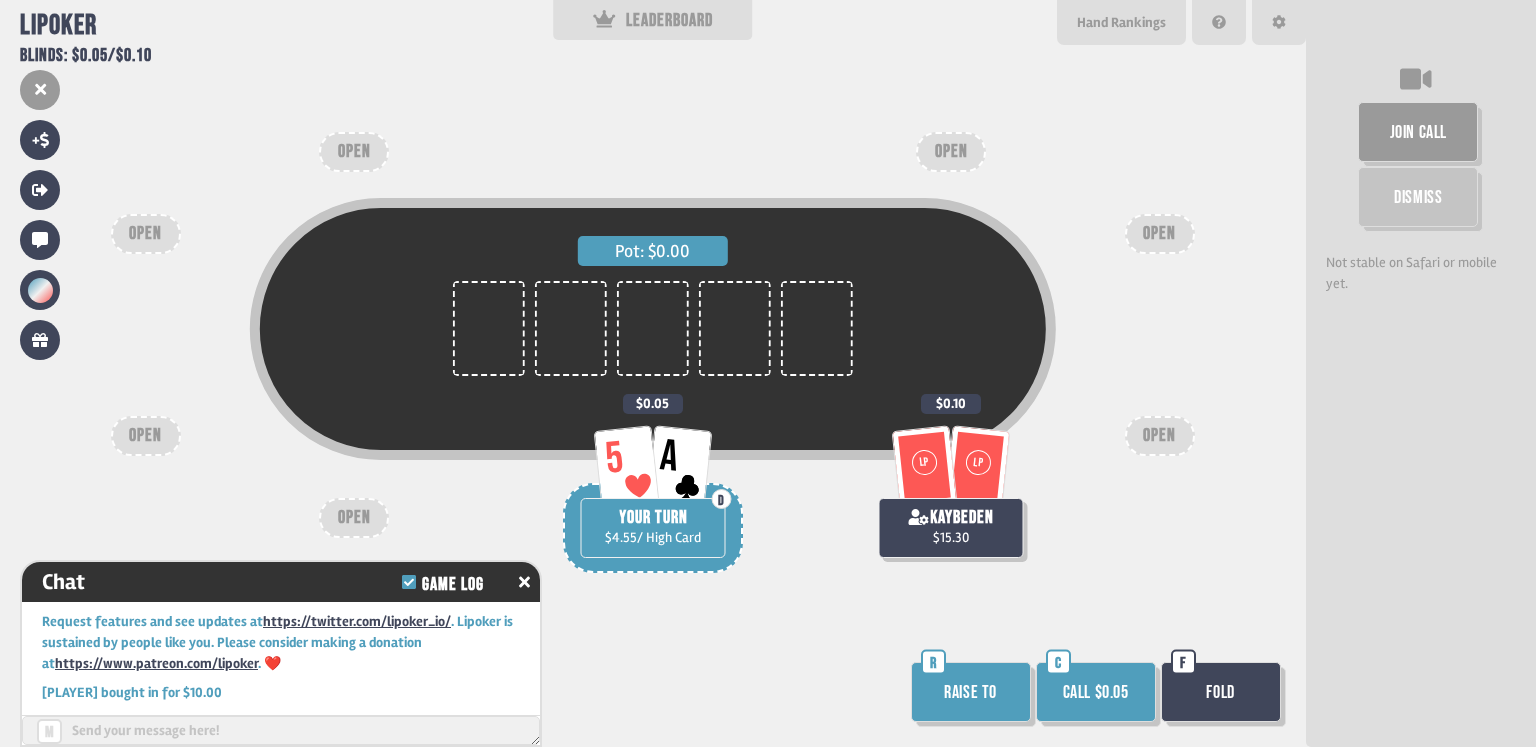 scroll, scrollTop: 98, scrollLeft: 0, axis: vertical 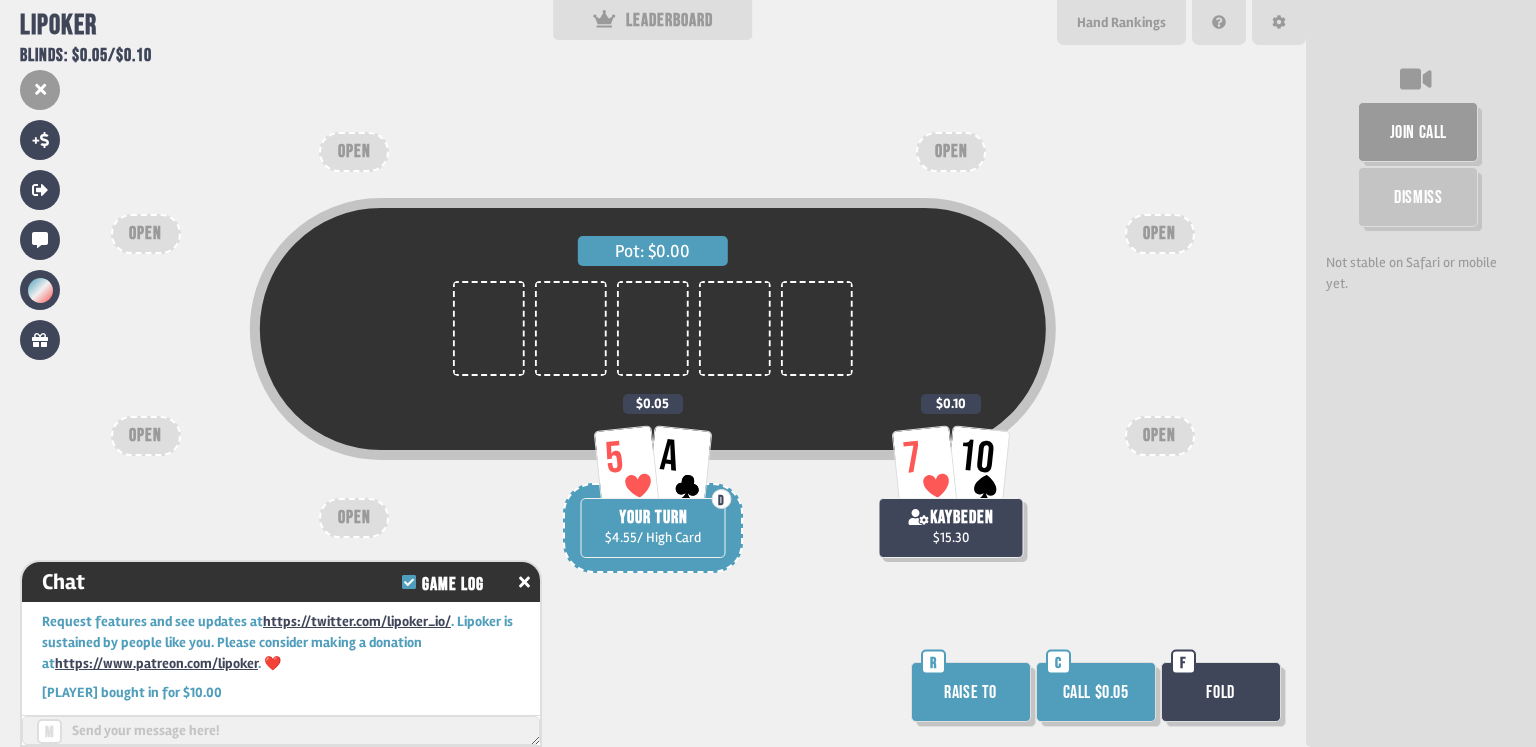 click on "Call $0.05" at bounding box center (1096, 692) 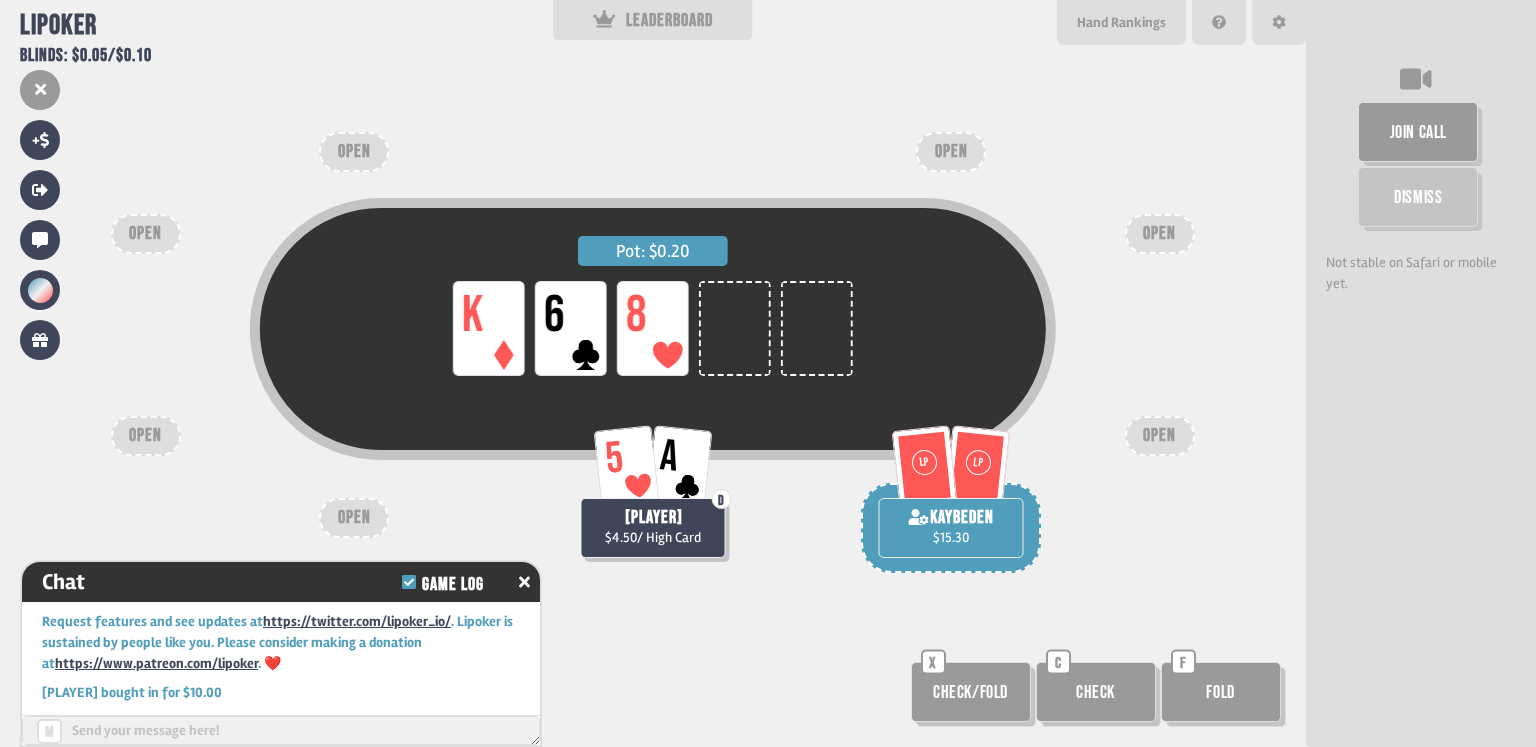 click on "Pot: $0.20   LP K LP 6 LP 8 LP LP kaybeden $15.30  5 A D kazanan $4.50   / High Card OPEN OPEN OPEN OPEN OPEN OPEN OPEN Check/Fold X Check C Fold F" at bounding box center (653, 373) 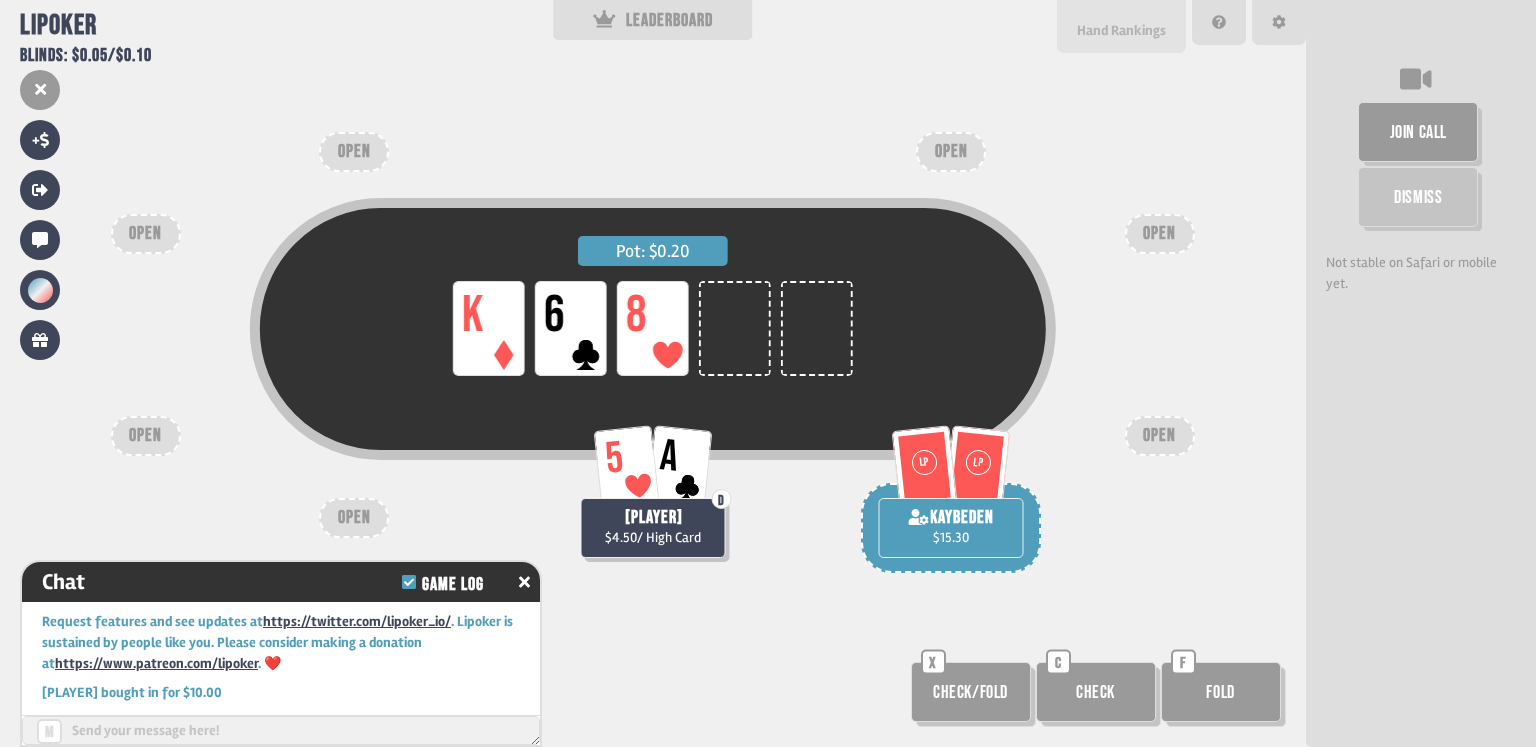 click on "Hand Rankings" at bounding box center [1121, 26] 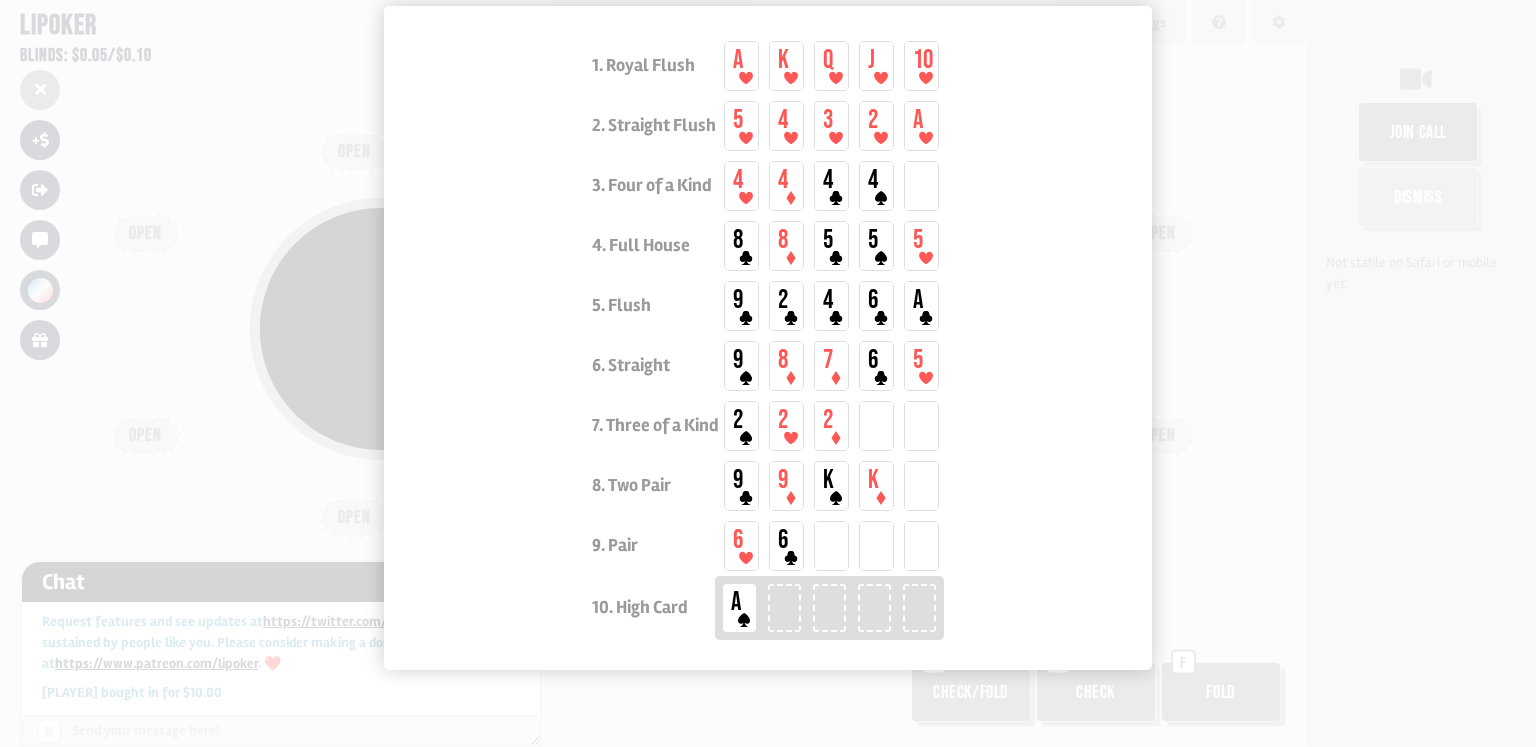 scroll, scrollTop: 137, scrollLeft: 0, axis: vertical 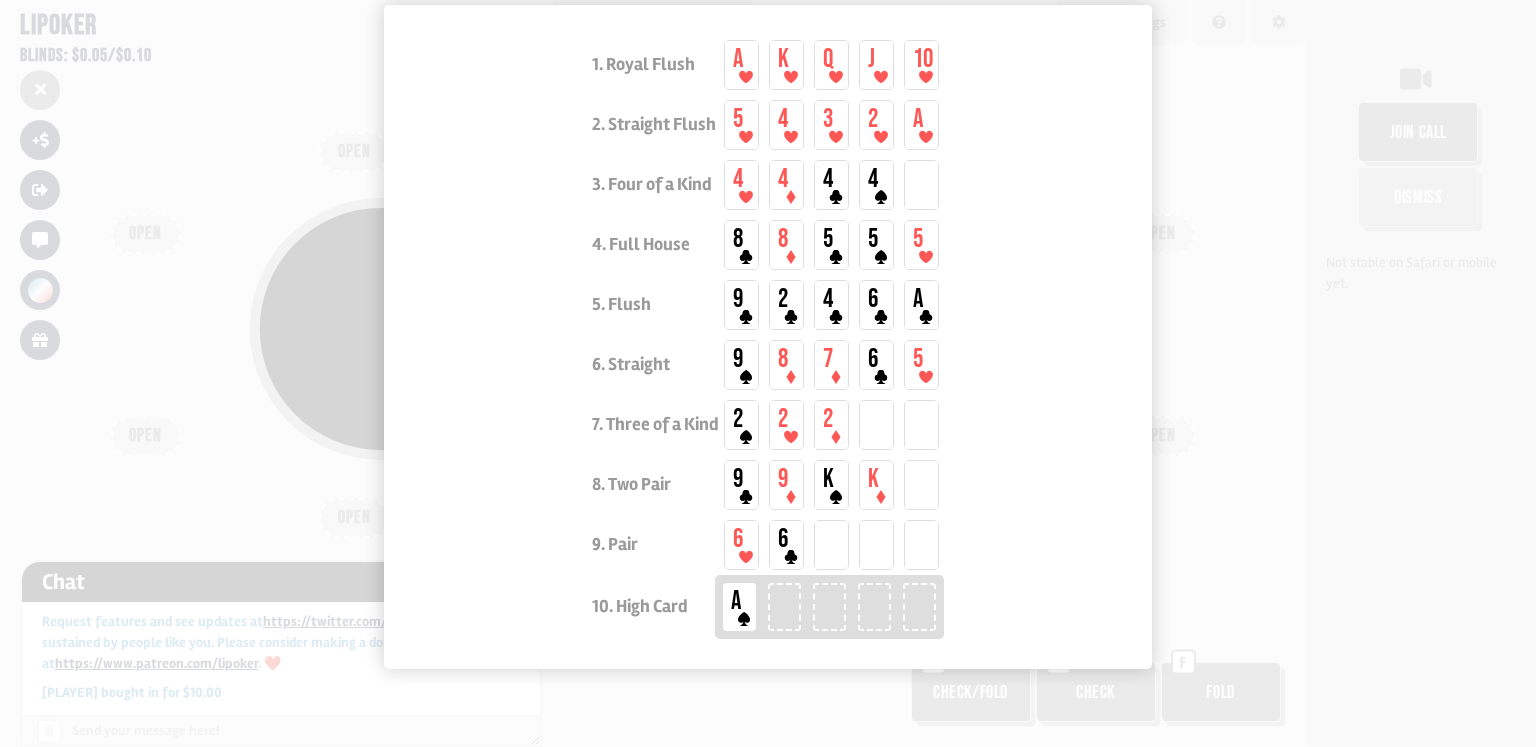 click on "1. Royal Flush A K Q J 10 2. Straight Flush 5 4 3 2 A 3. Four of a Kind 4 4 4 4 4. Full House 8 8 5 5 5 5. Flush 9 2 4 6 A 6. Straight 9 8 7 6 5 7. Three of a Kind 2 2 2 8. Two Pair 9 9 K K 9. Pair 6 6 10. High Card A" at bounding box center [768, 337] 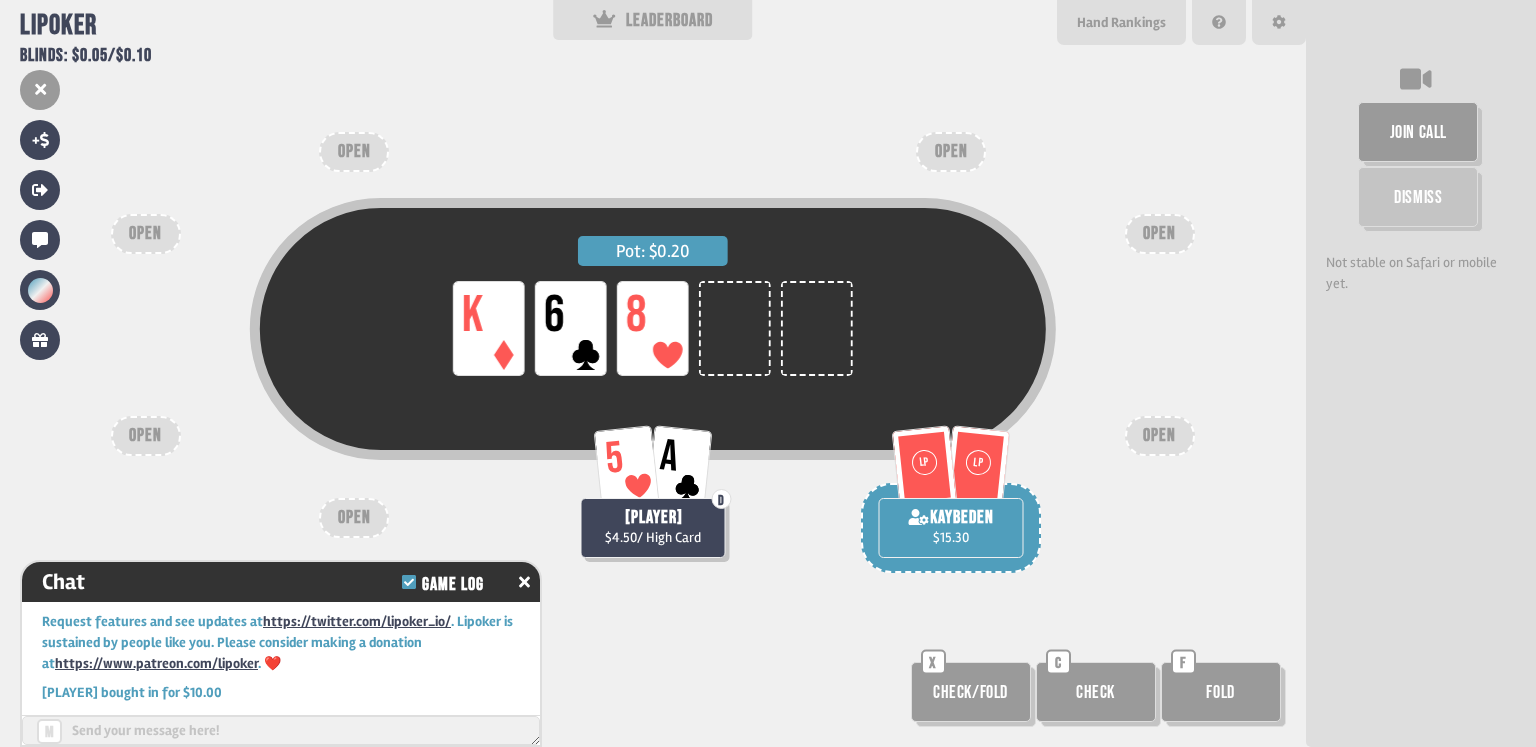 scroll, scrollTop: 87, scrollLeft: 0, axis: vertical 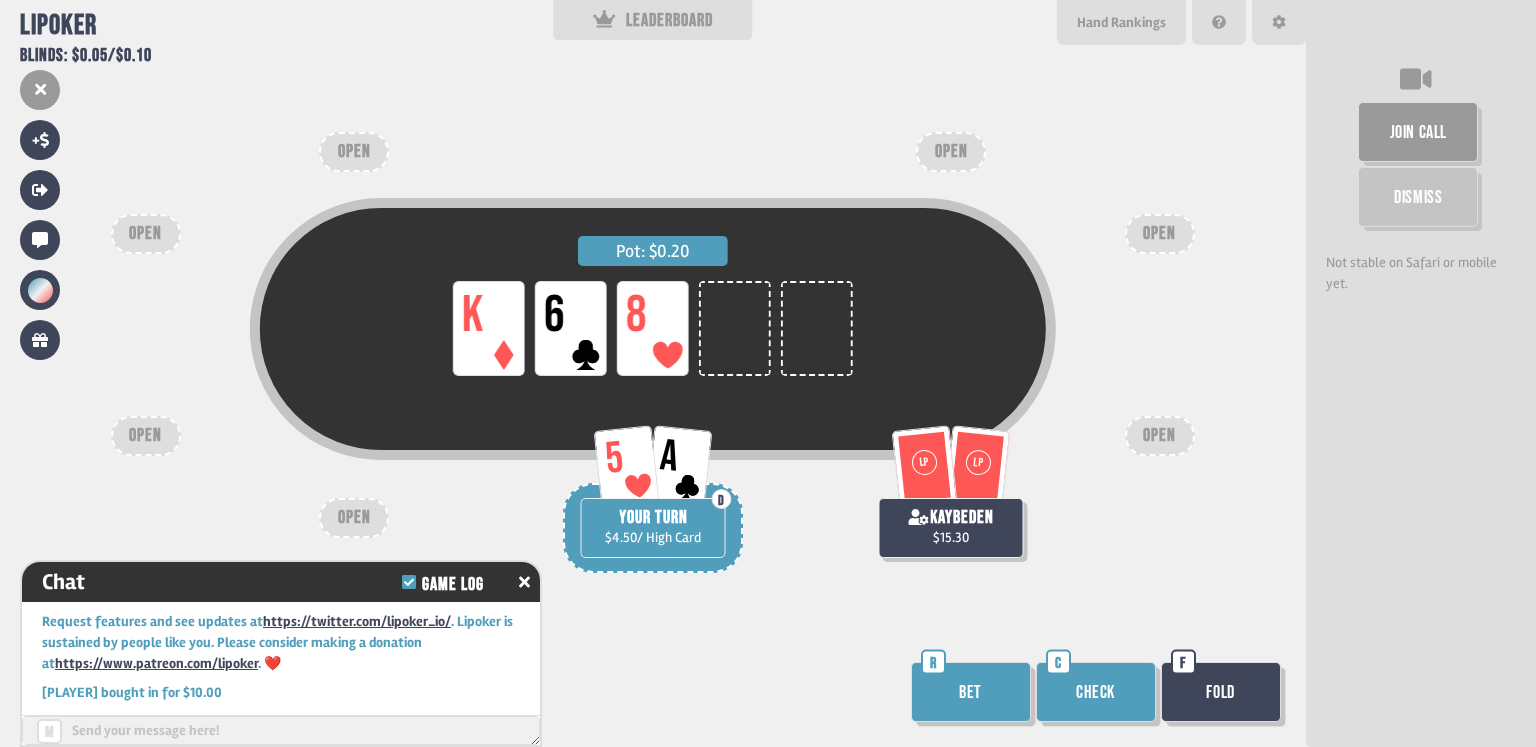 click on "Check" at bounding box center (1096, 692) 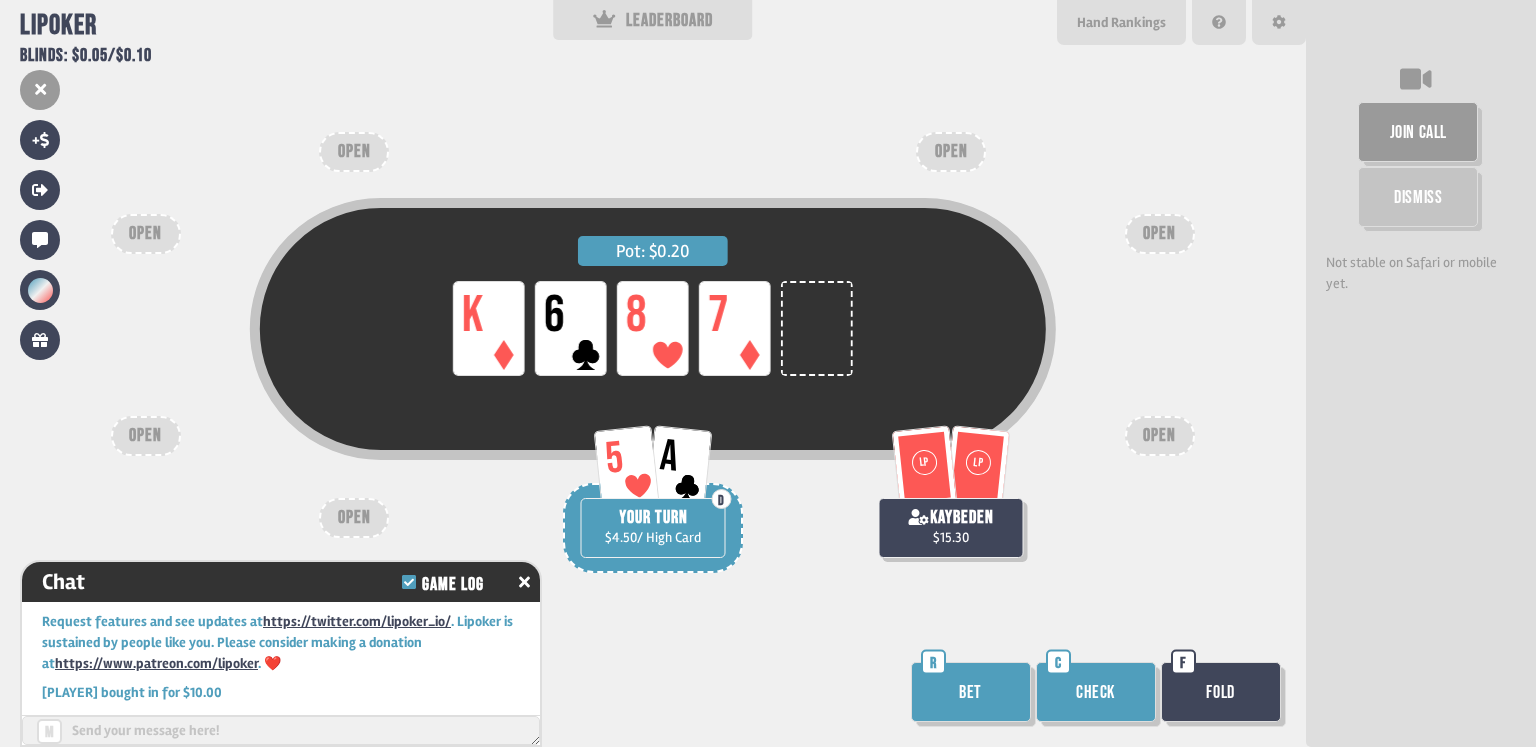 click on "Check" at bounding box center (1096, 692) 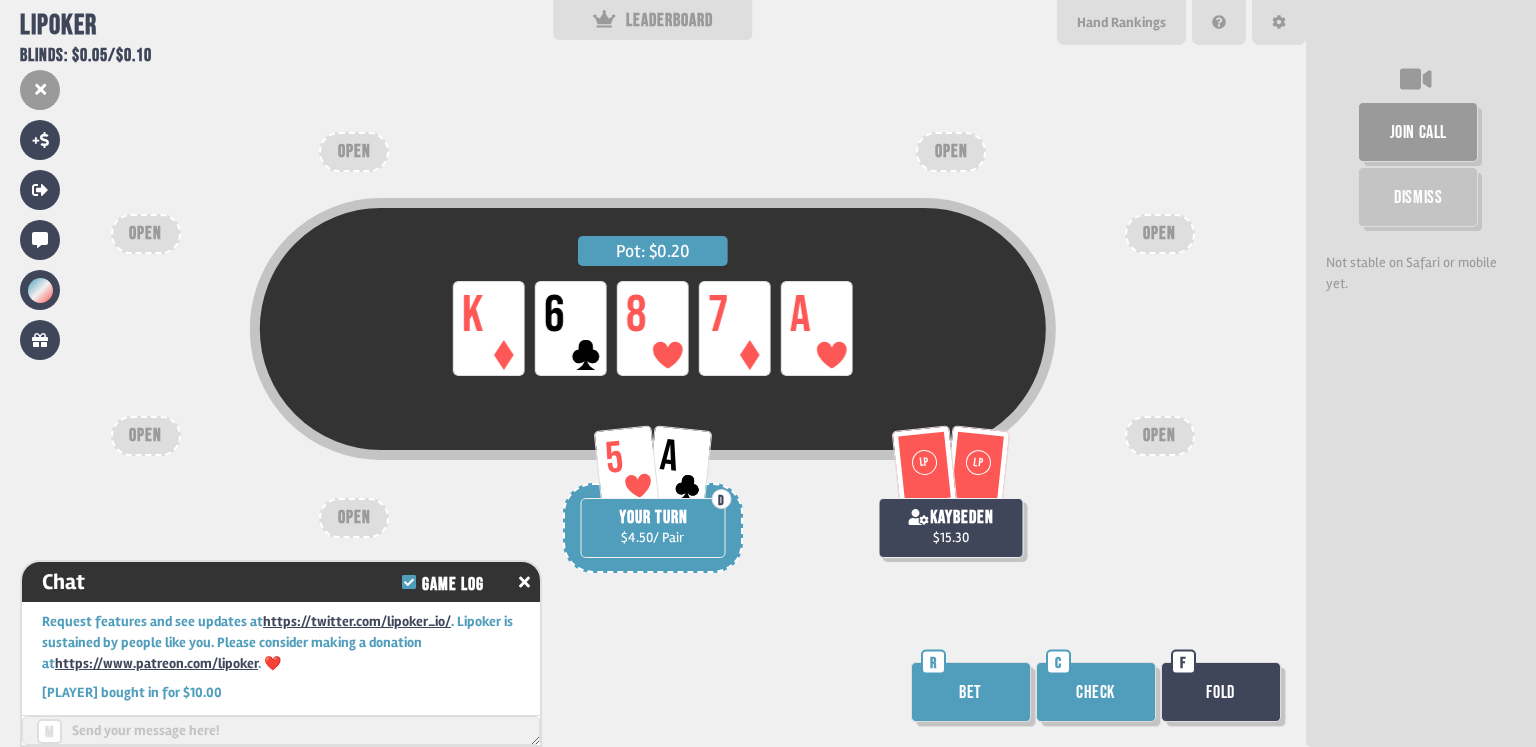 click on "Check" at bounding box center (1096, 692) 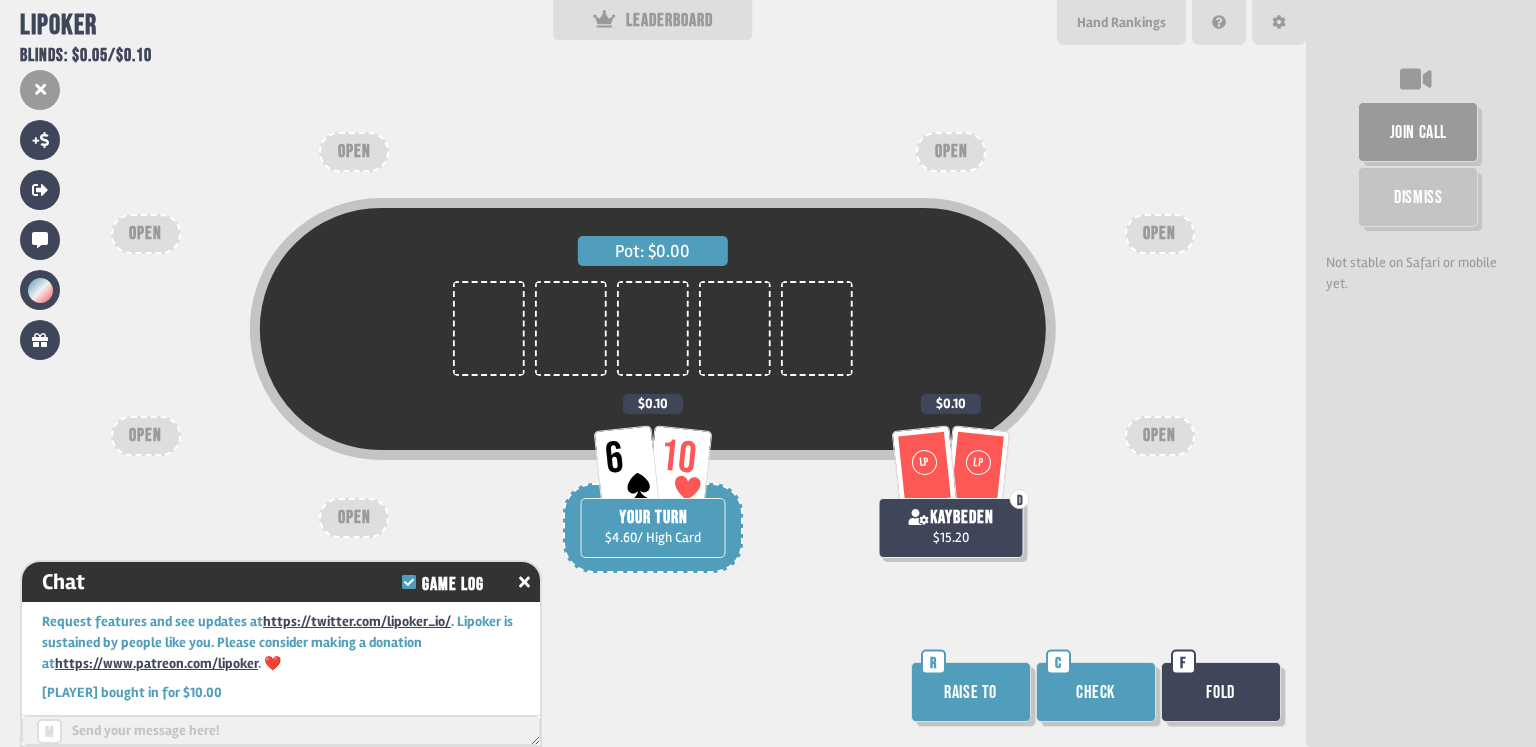 click on "Check" at bounding box center (1096, 692) 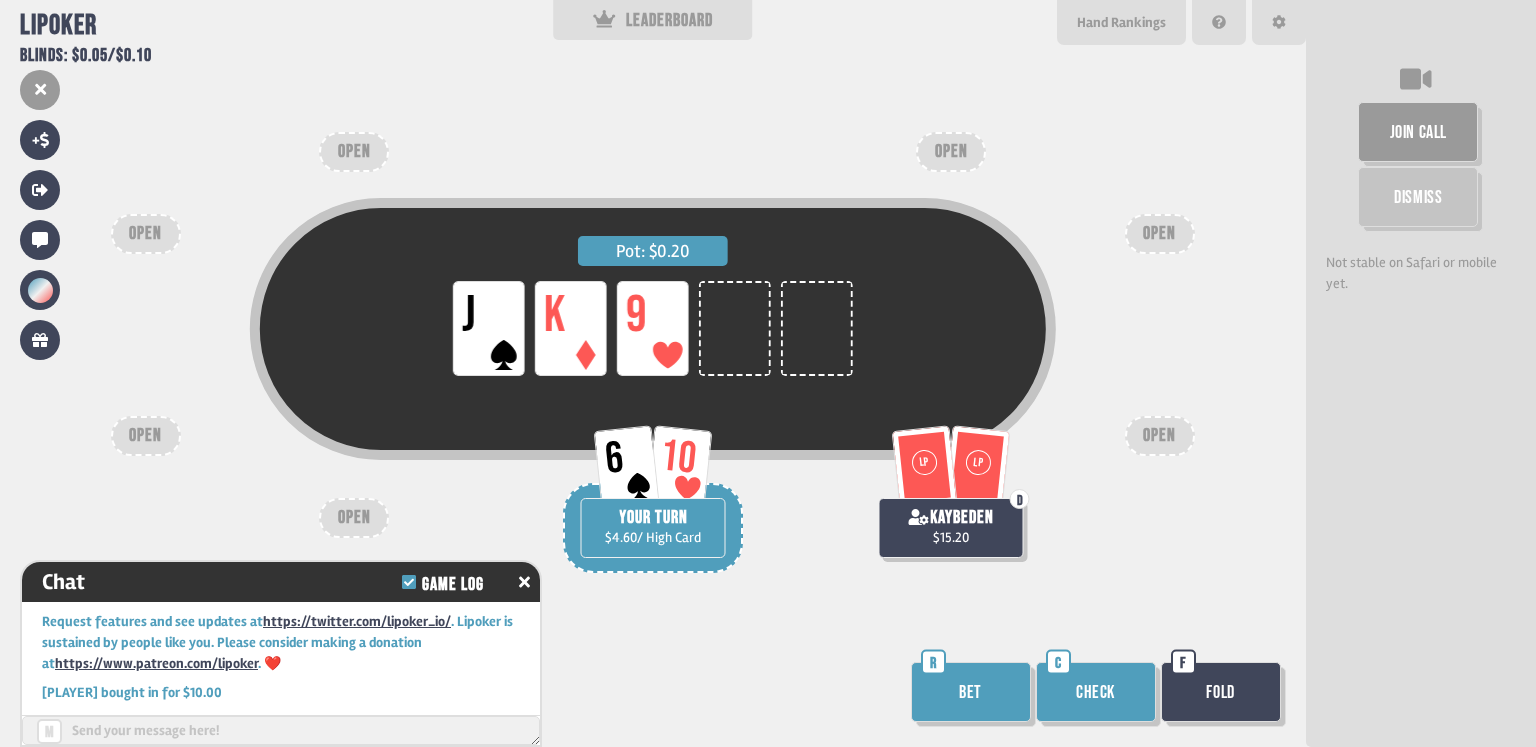click on "Check" at bounding box center [1096, 692] 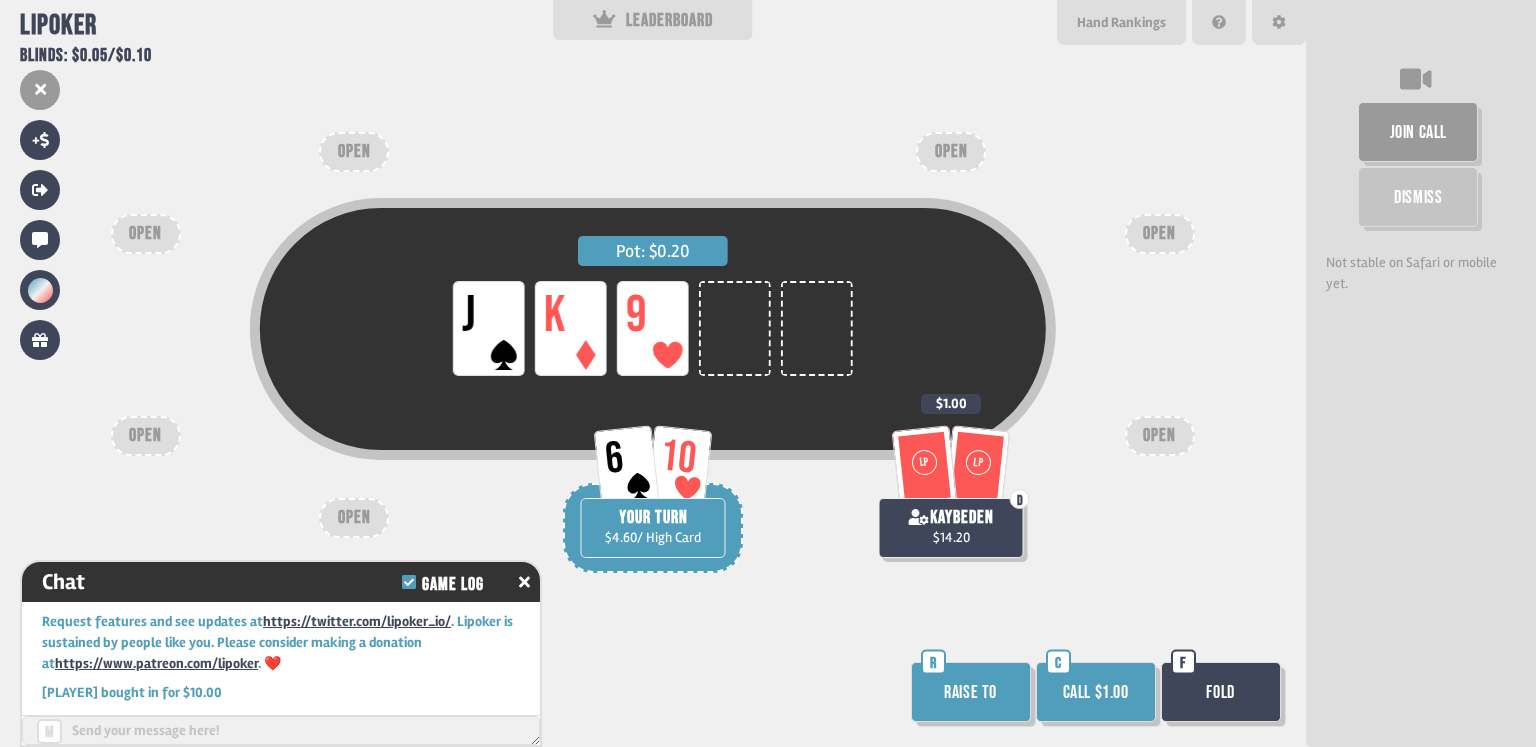 click on "Call $1.00" at bounding box center (1096, 692) 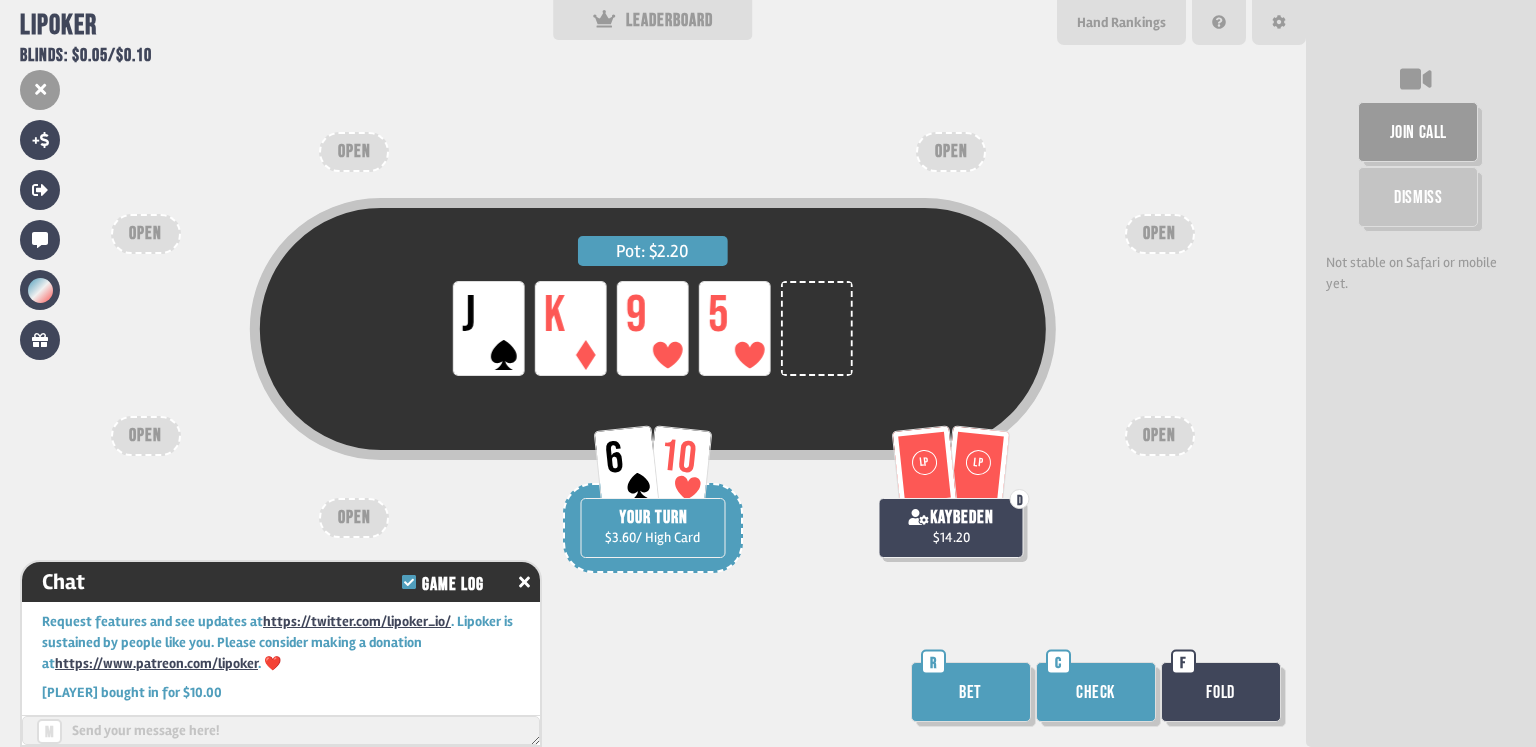 click on "Check" at bounding box center [1096, 692] 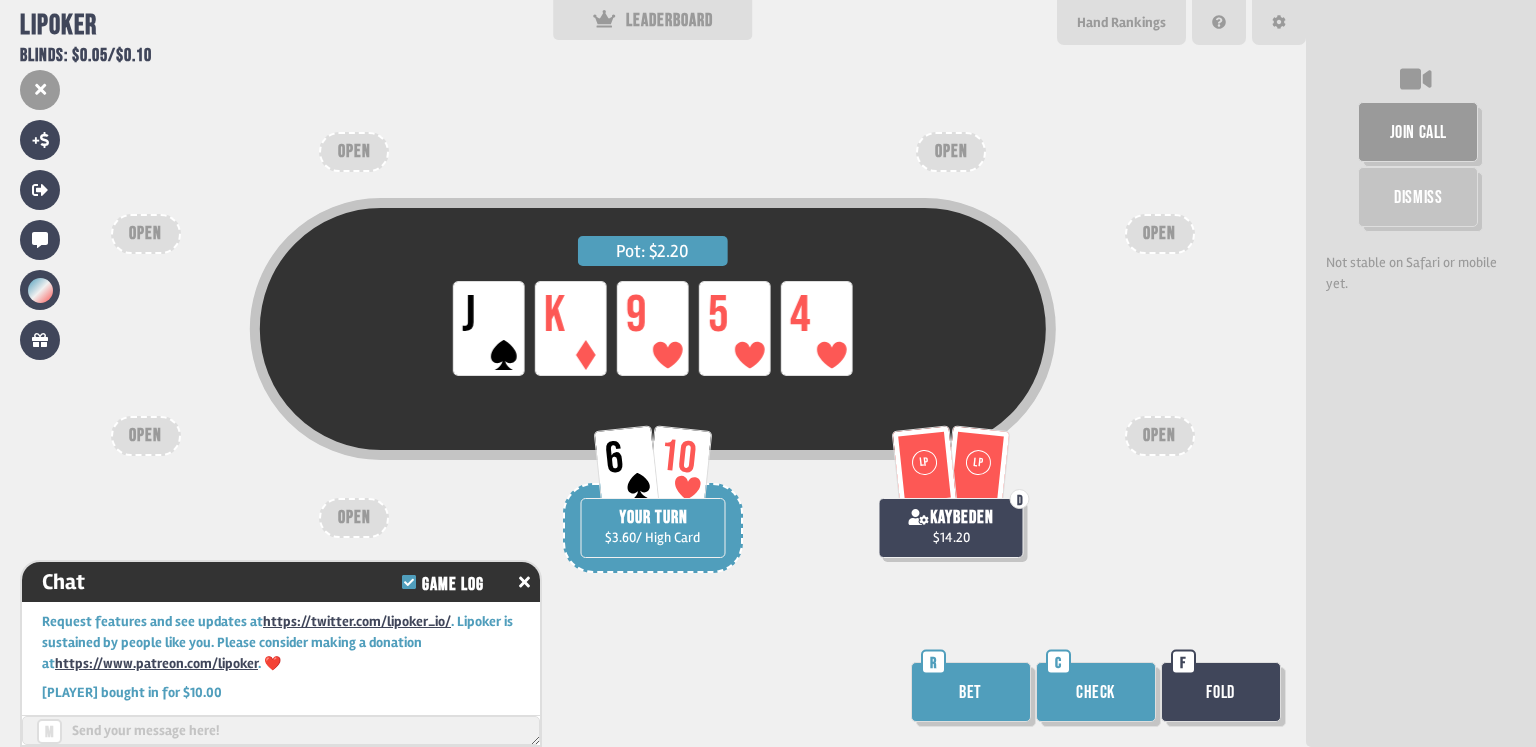 click on "Check" at bounding box center (1096, 692) 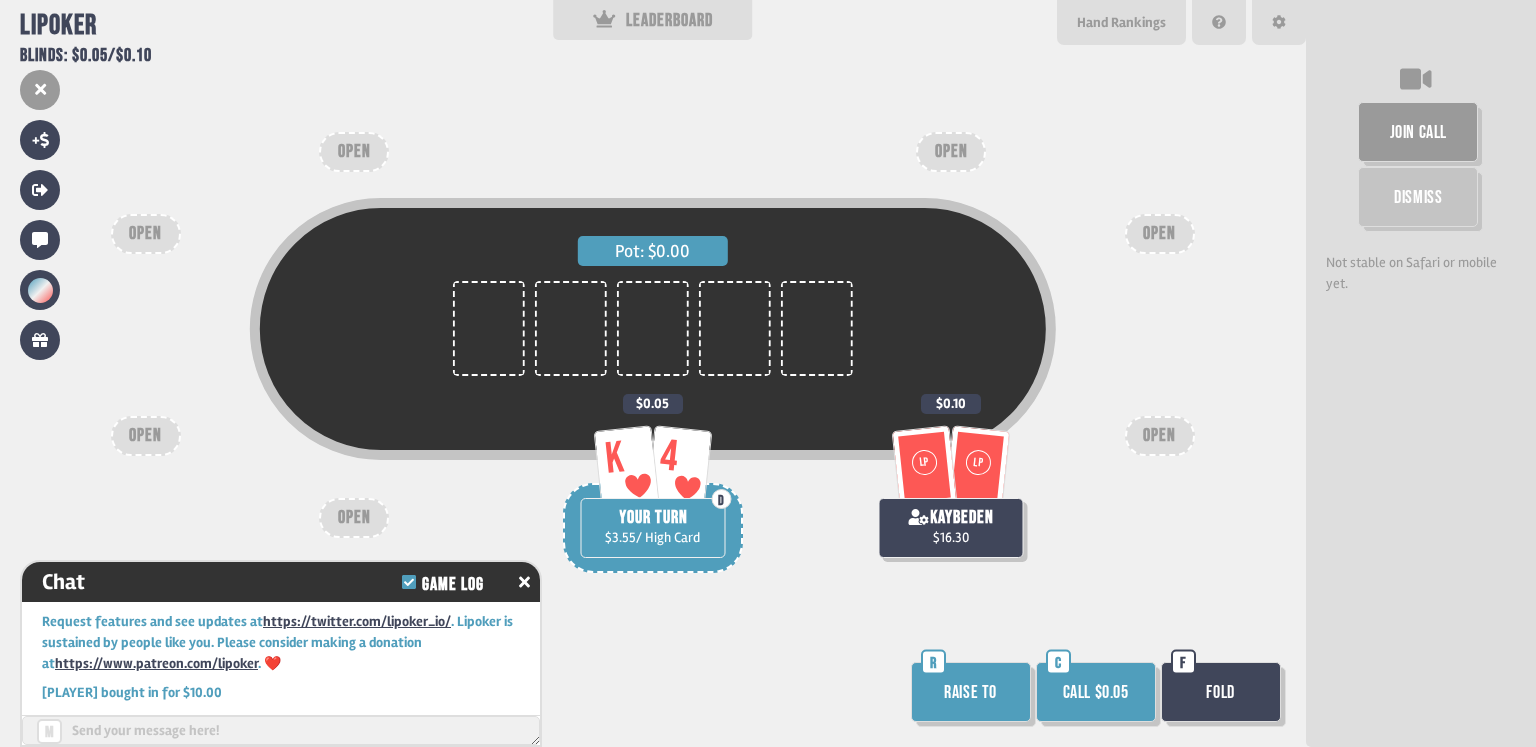 click on "Call $0.05" at bounding box center [1096, 692] 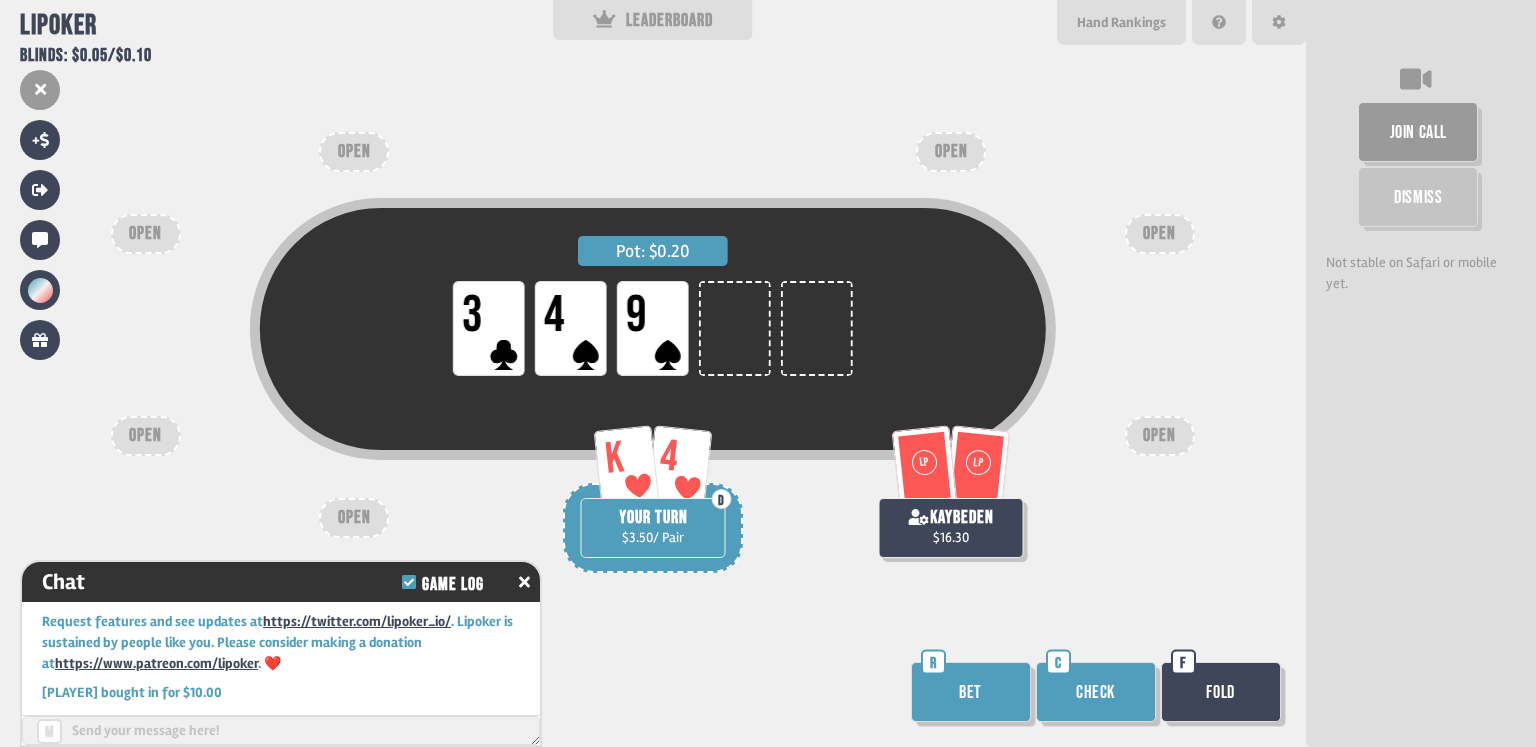 click on "Check" at bounding box center (1096, 692) 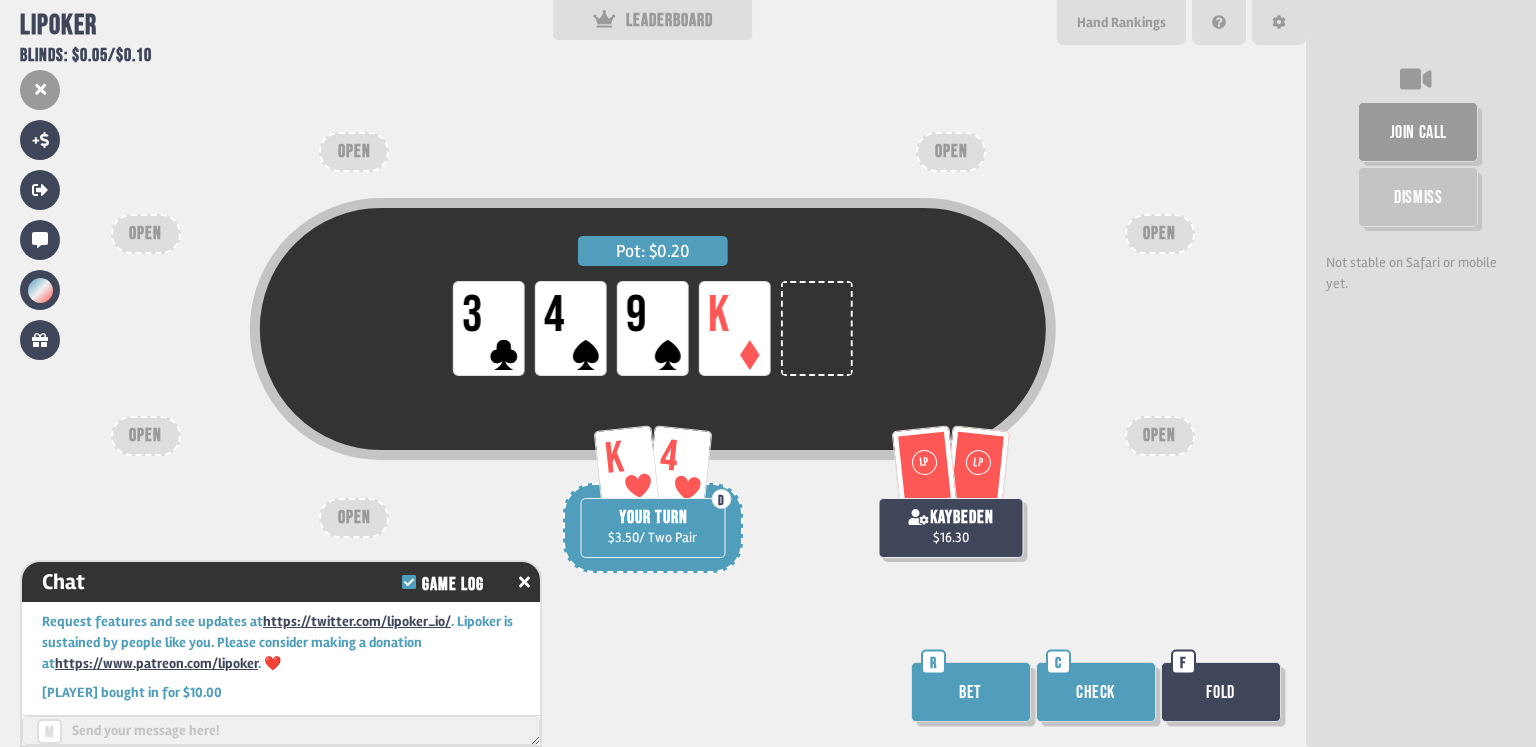 click on "Bet" at bounding box center [971, 692] 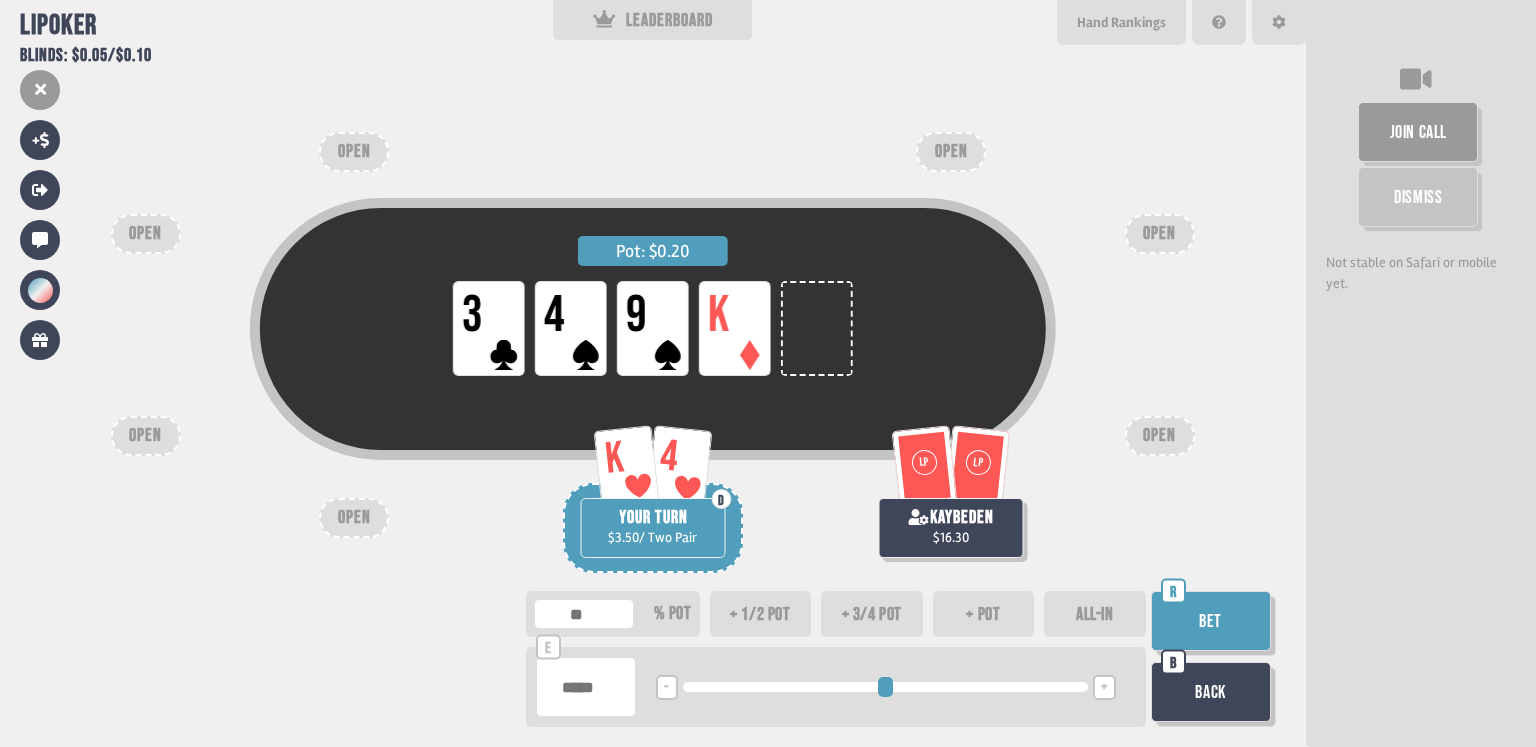 type on "**" 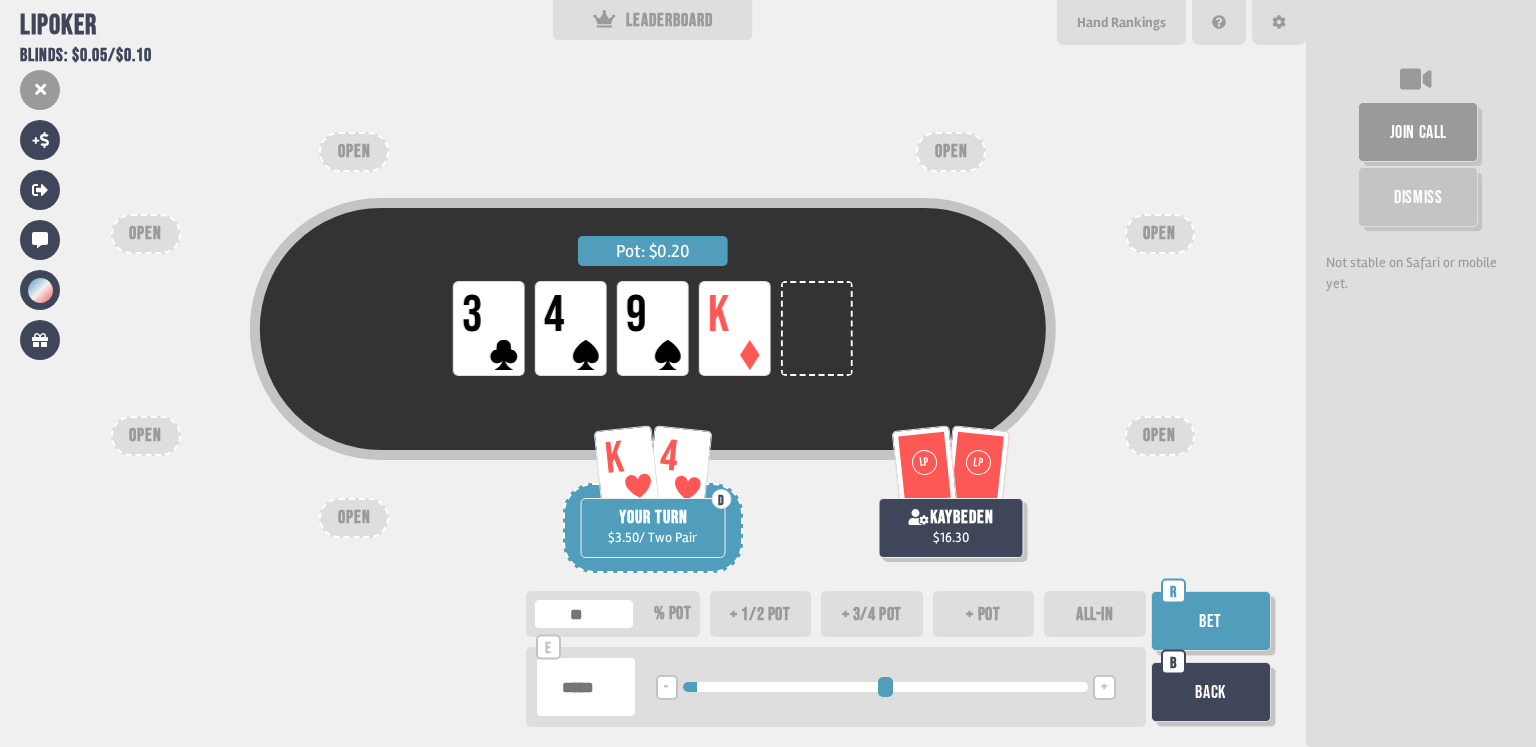 type on "***" 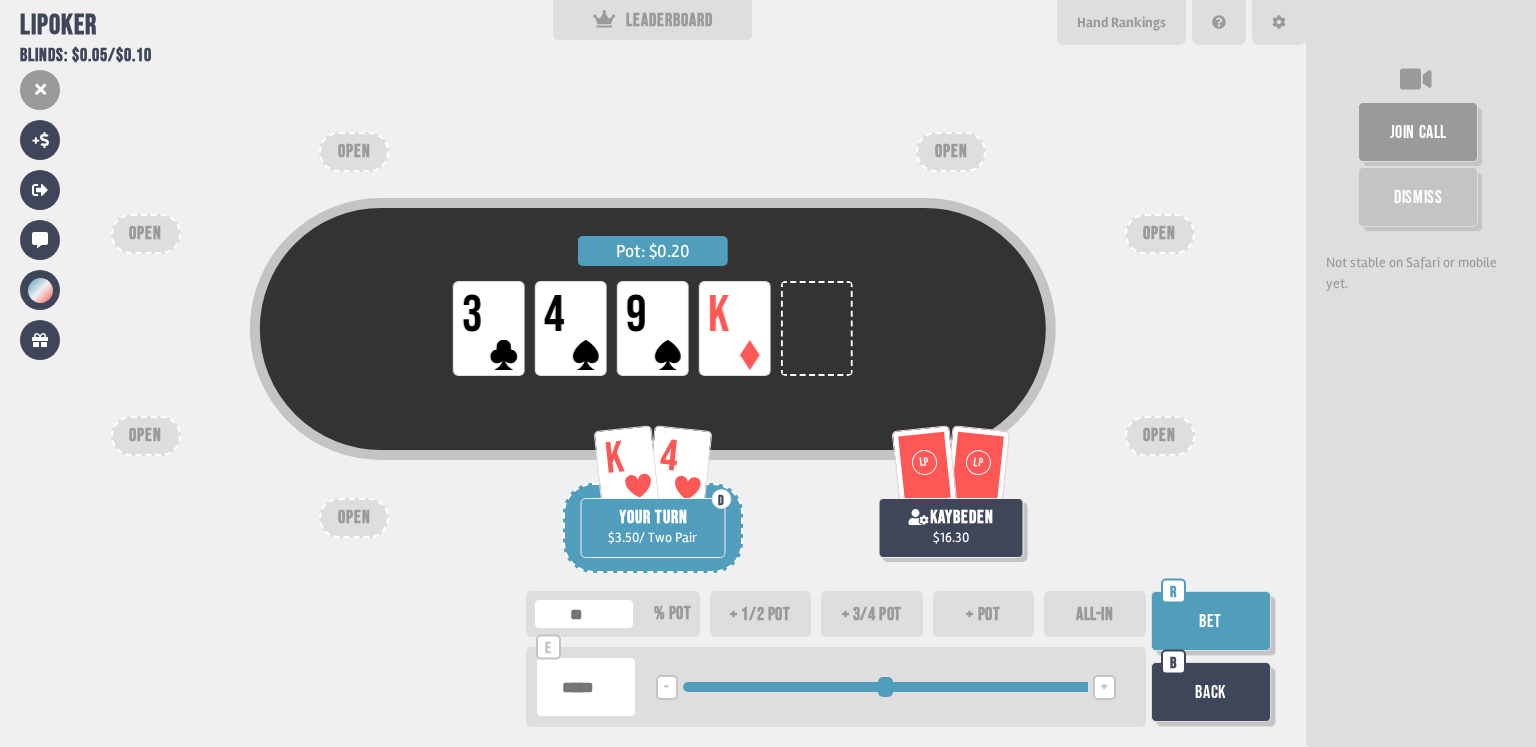 drag, startPoint x: 704, startPoint y: 693, endPoint x: 1273, endPoint y: 695, distance: 569.00354 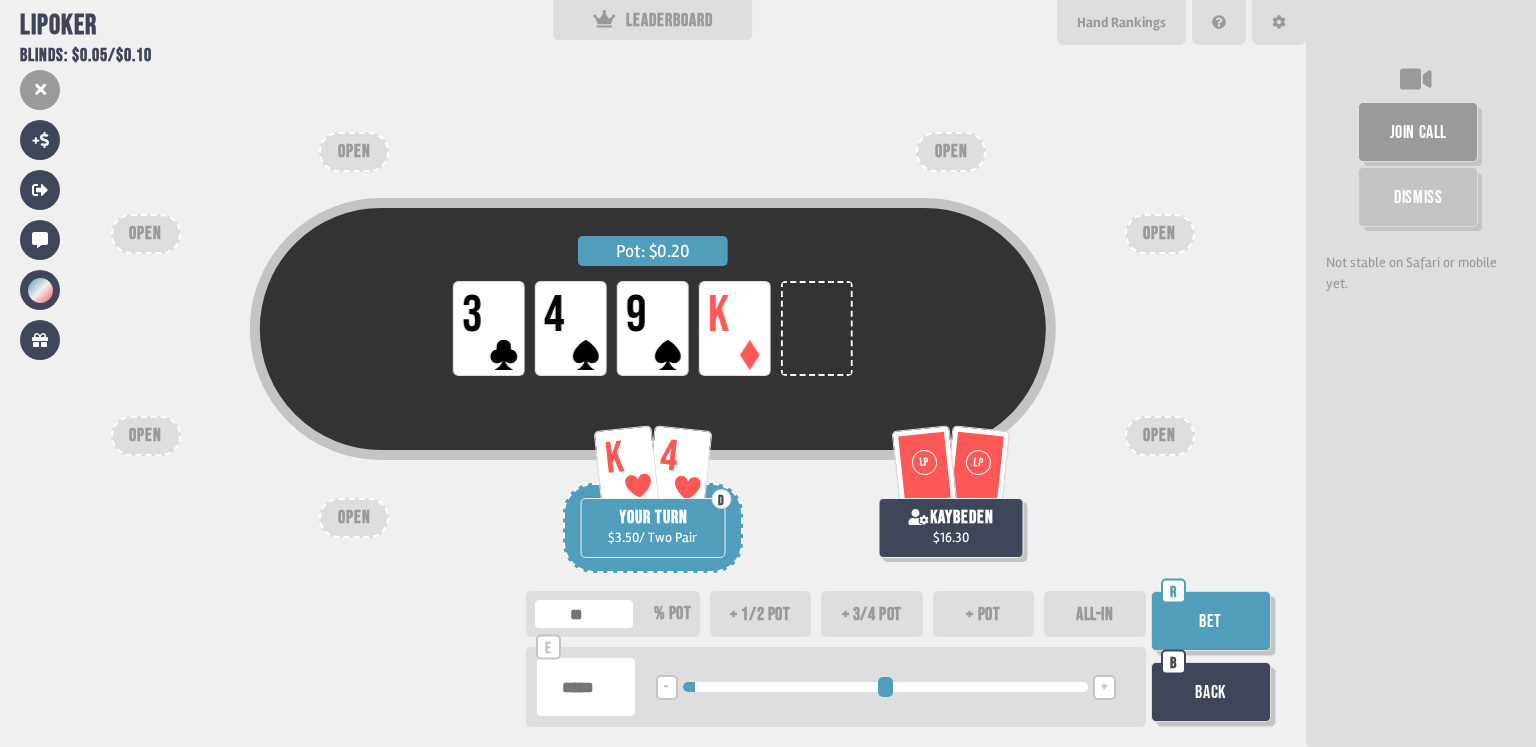 click on "ALL-IN" at bounding box center [1095, 614] 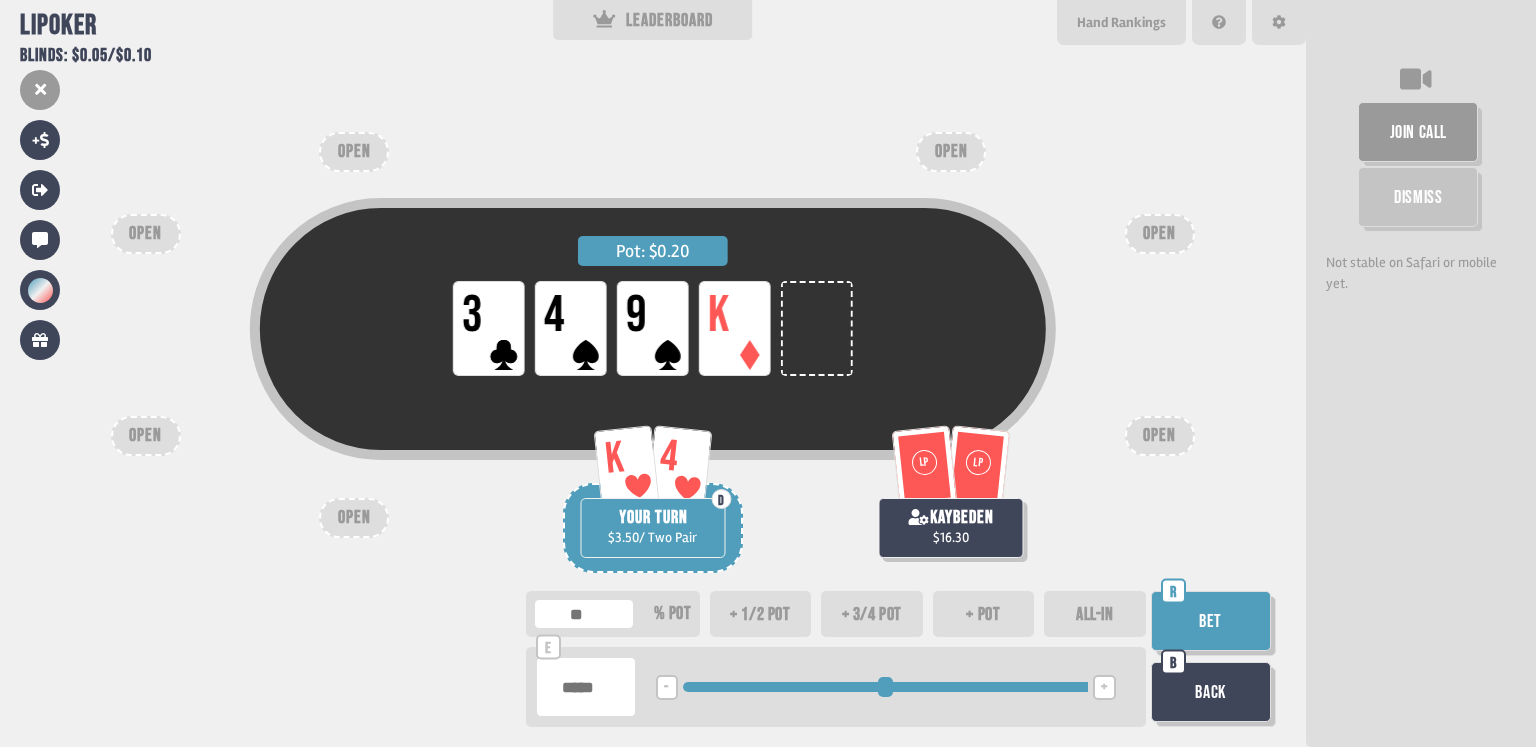 click on "Bet" at bounding box center (1211, 621) 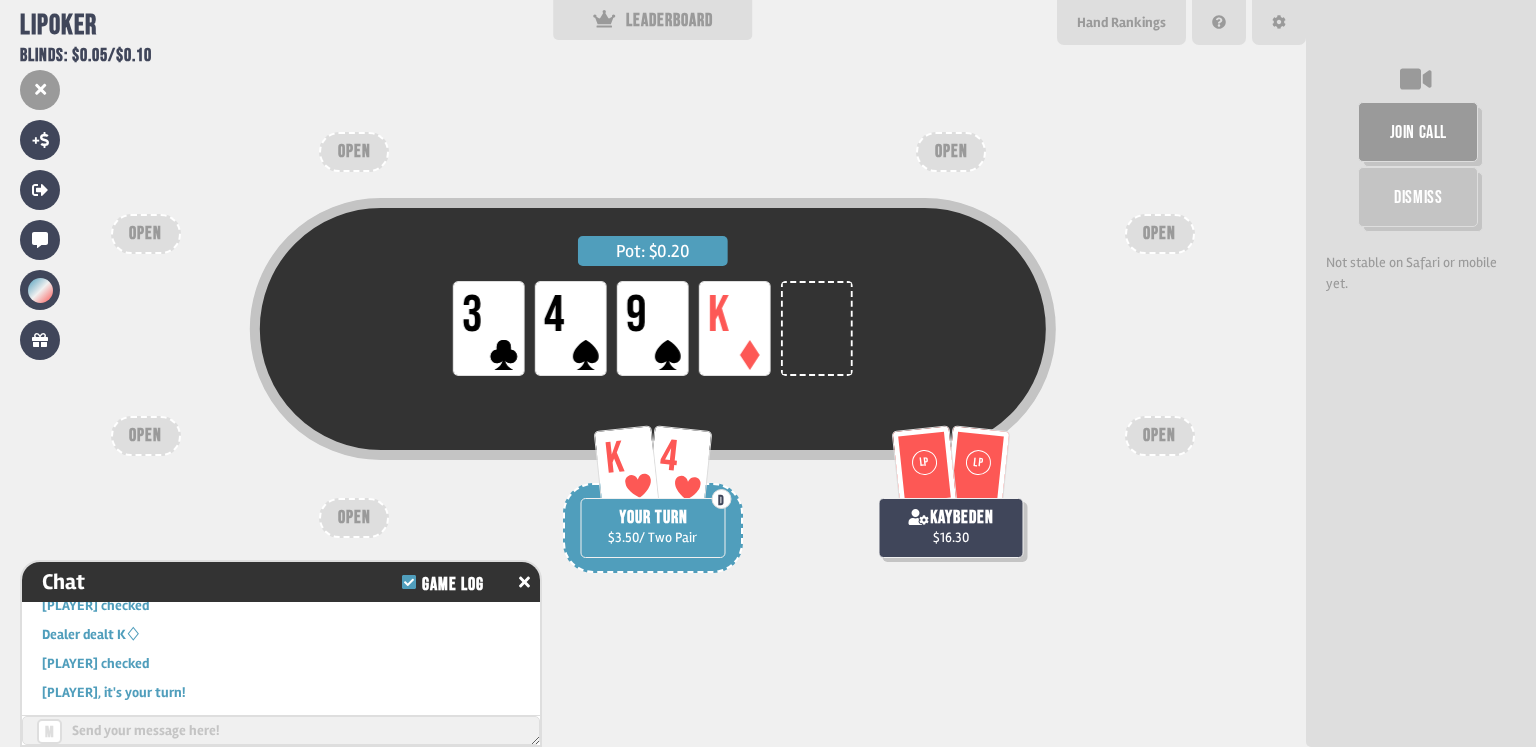scroll, scrollTop: 3761, scrollLeft: 0, axis: vertical 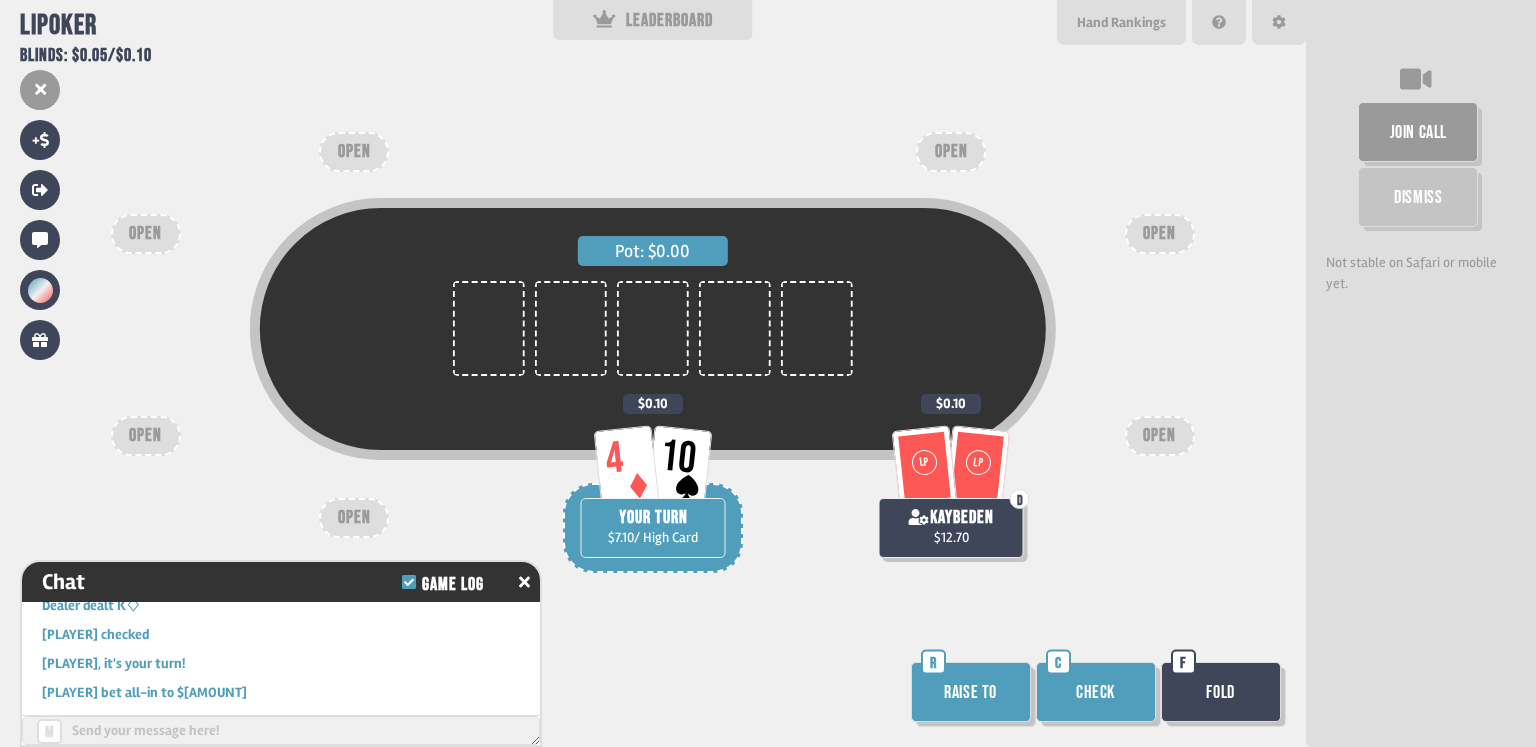 click on "Check" at bounding box center (1096, 692) 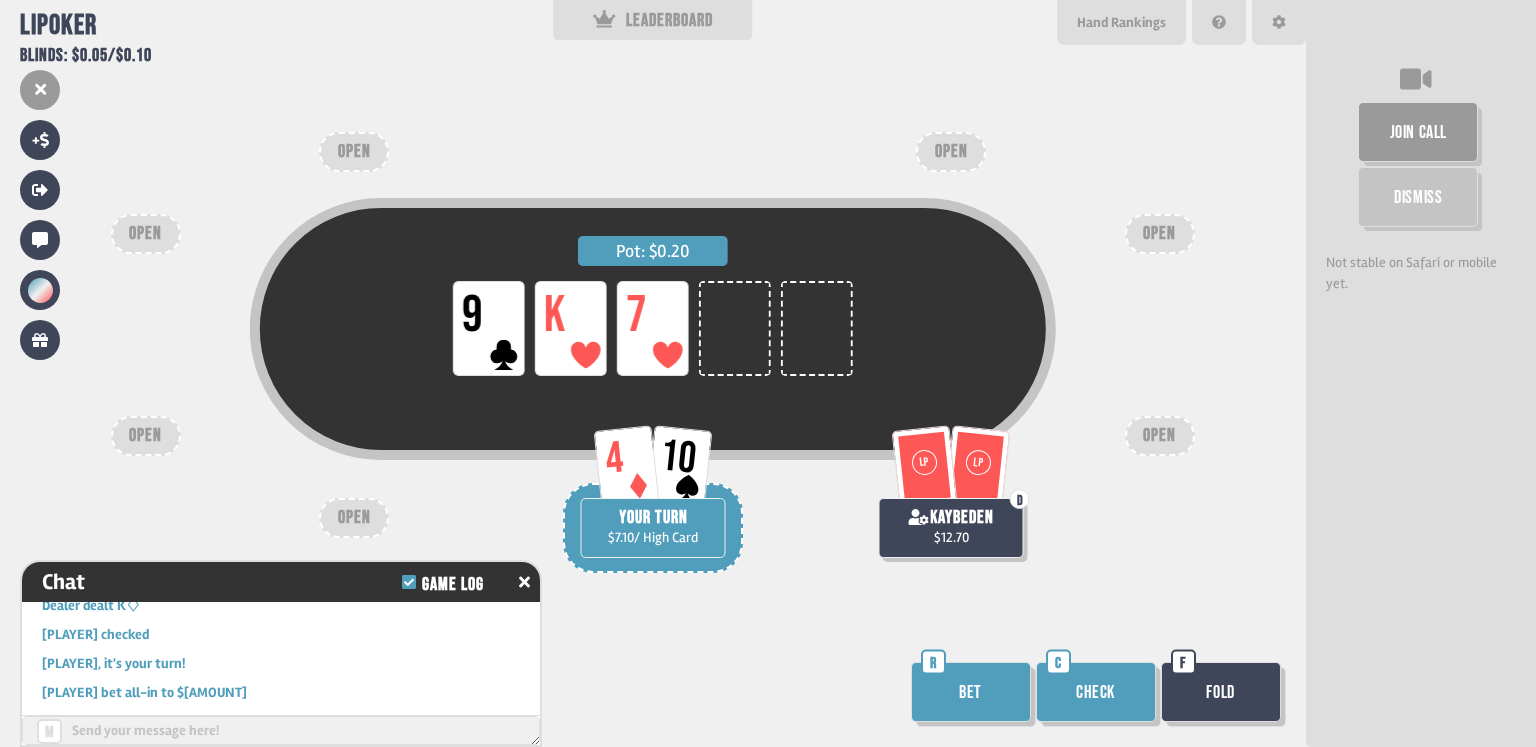 click on "Check" at bounding box center [1096, 692] 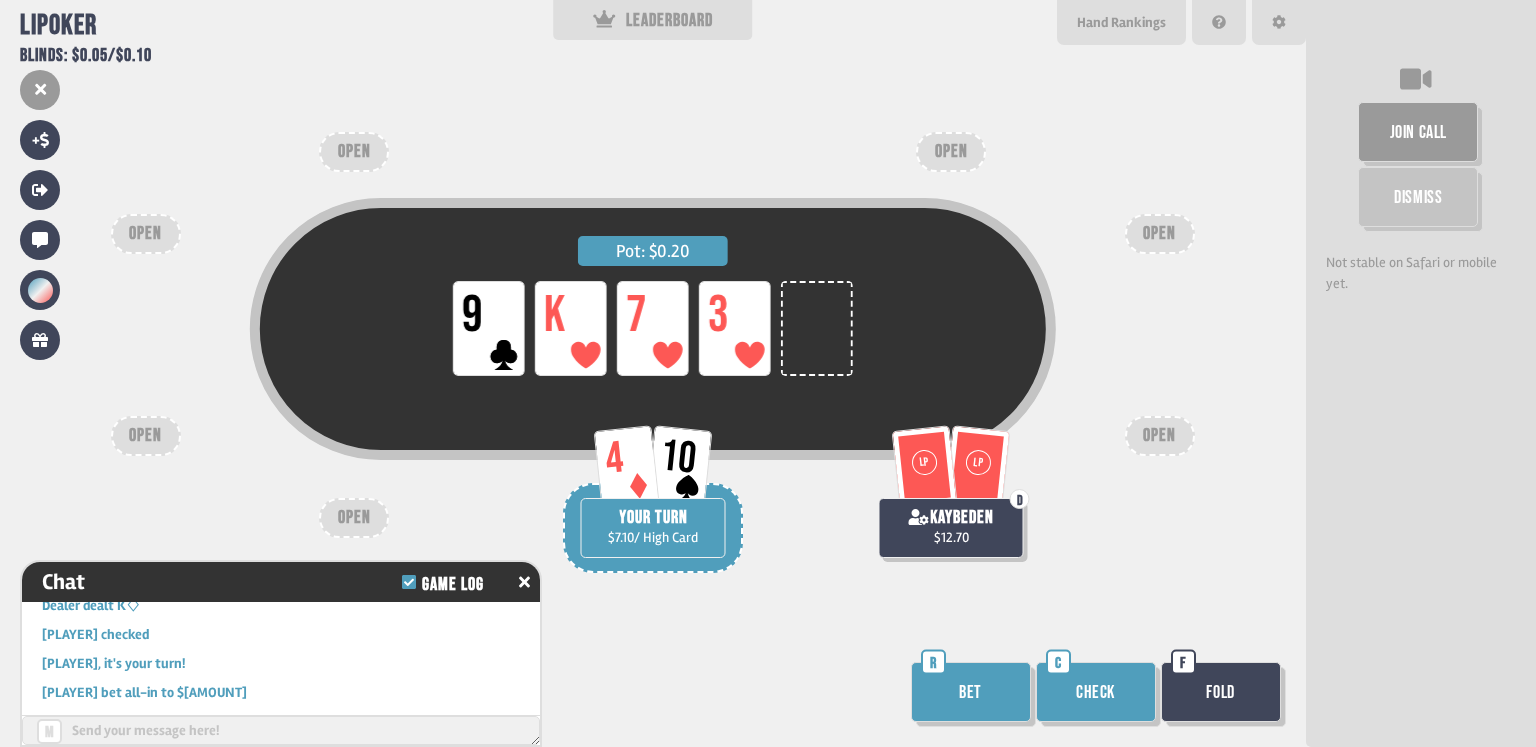 click on "Check" at bounding box center (1096, 692) 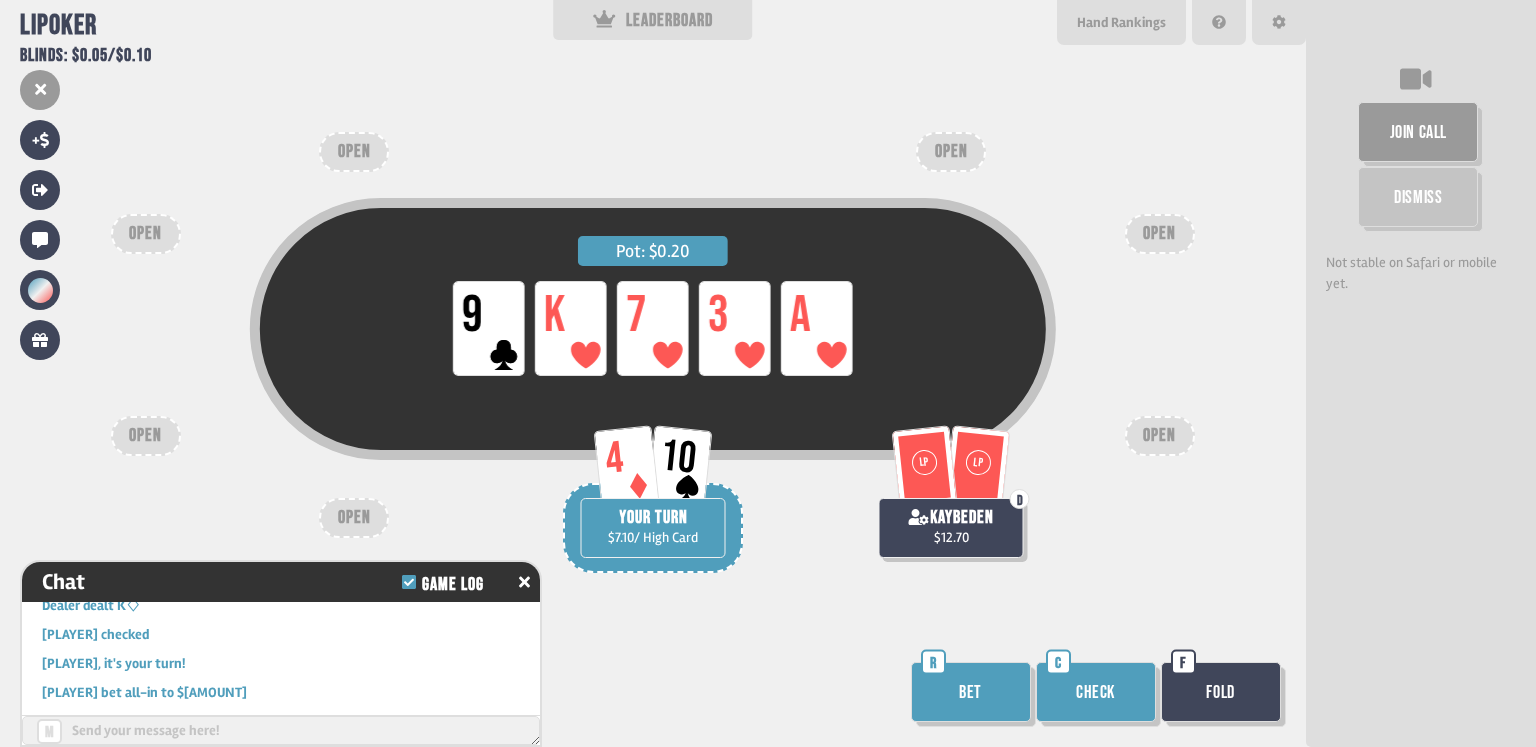 click on "Fold" at bounding box center (1221, 692) 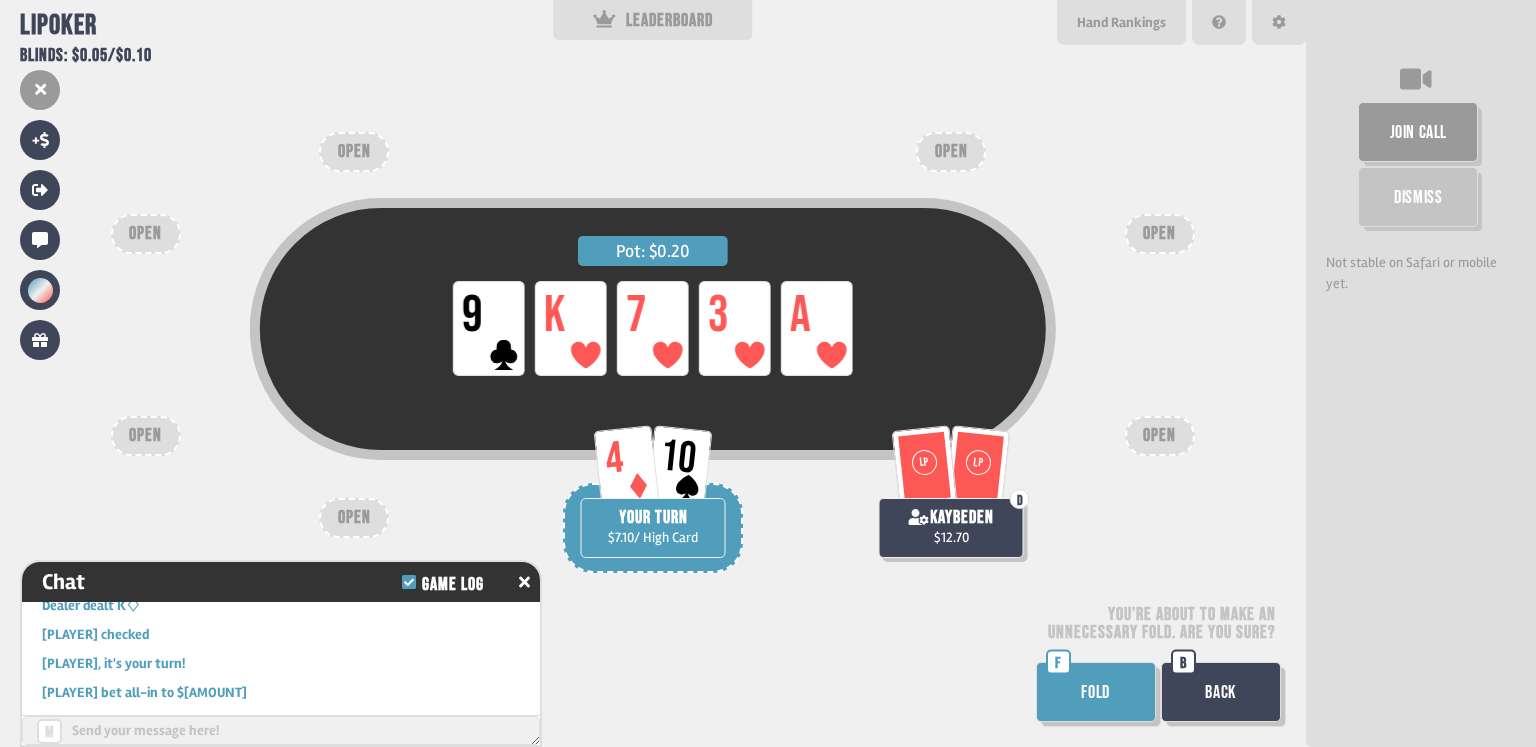 click on "Back" at bounding box center (1221, 692) 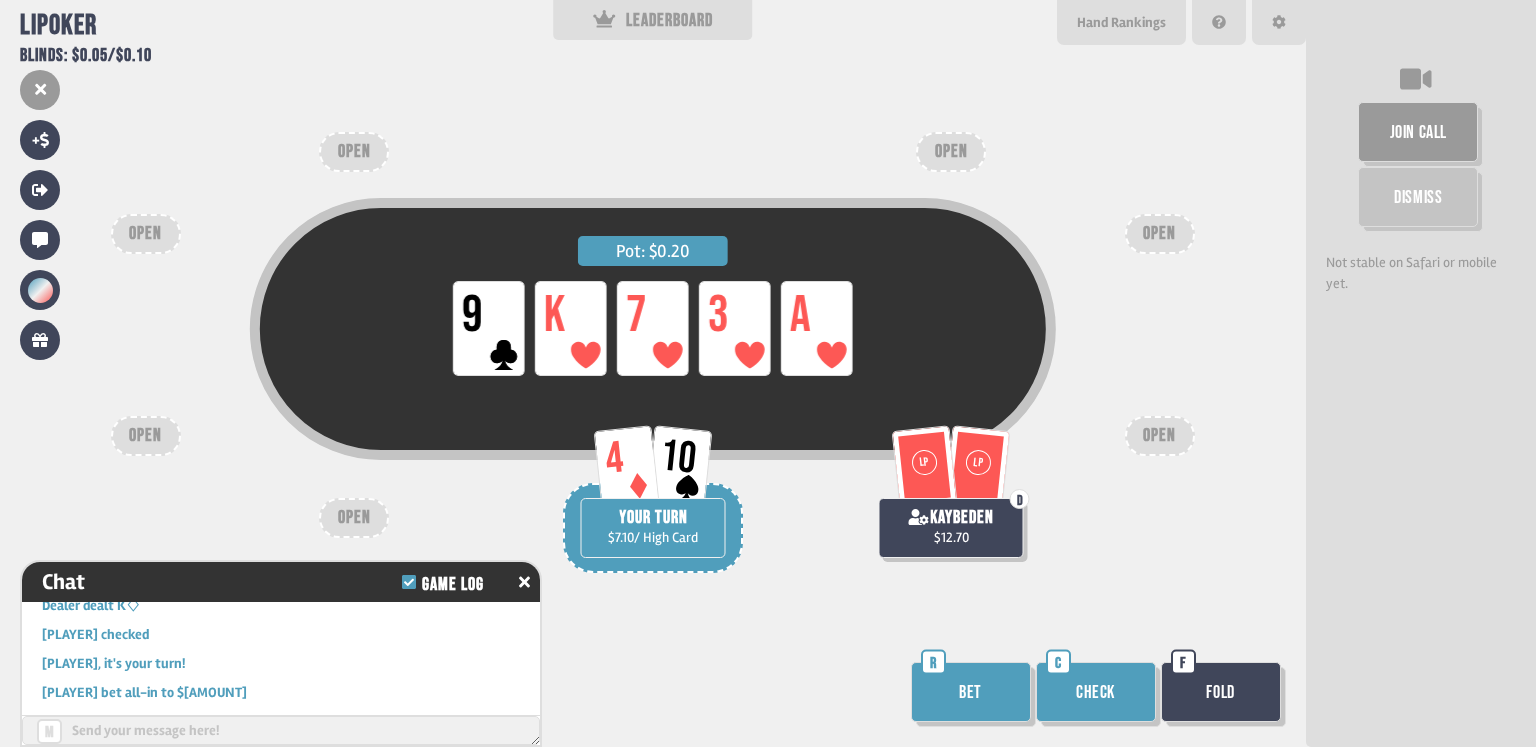 click on "Check" at bounding box center [1096, 692] 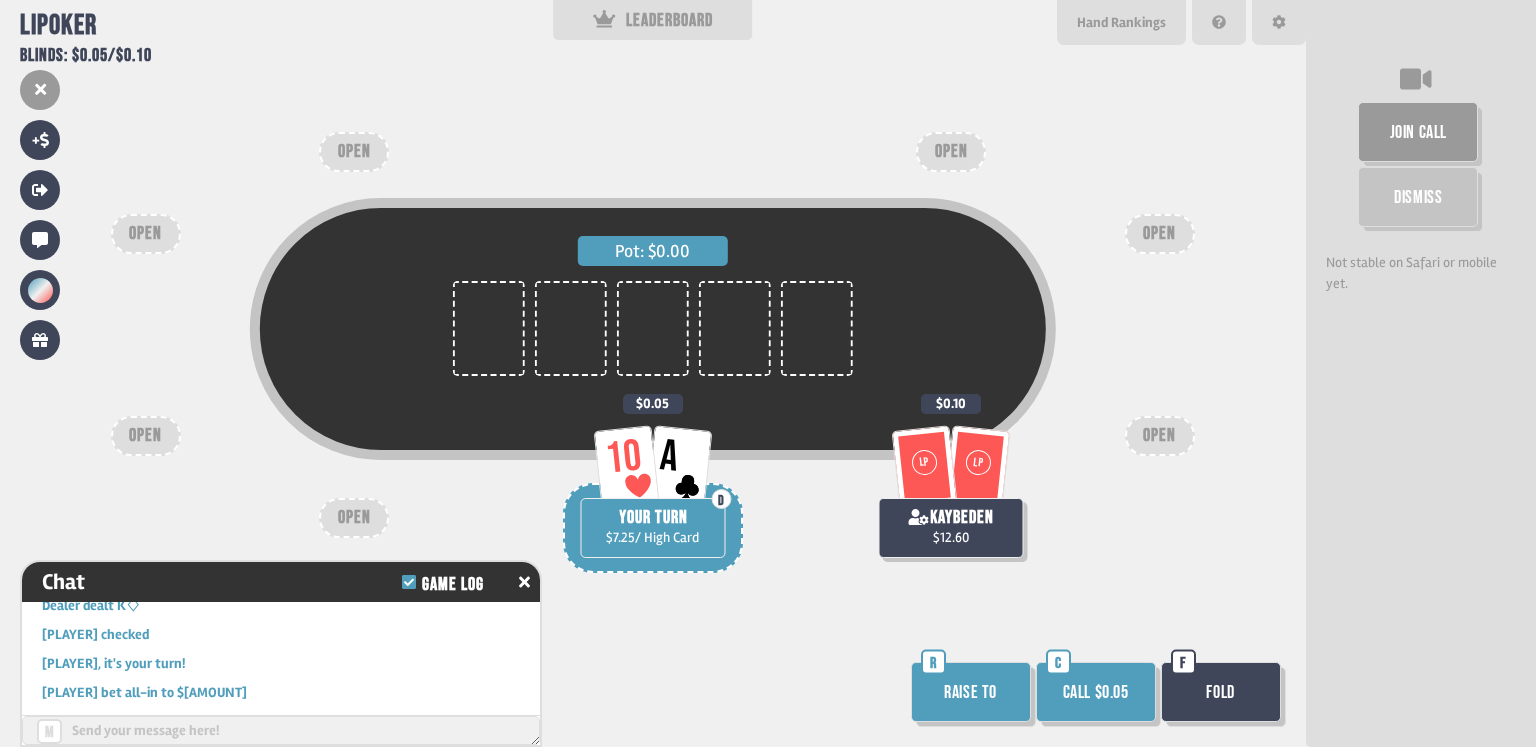 click on "Call $0.05" at bounding box center [1096, 692] 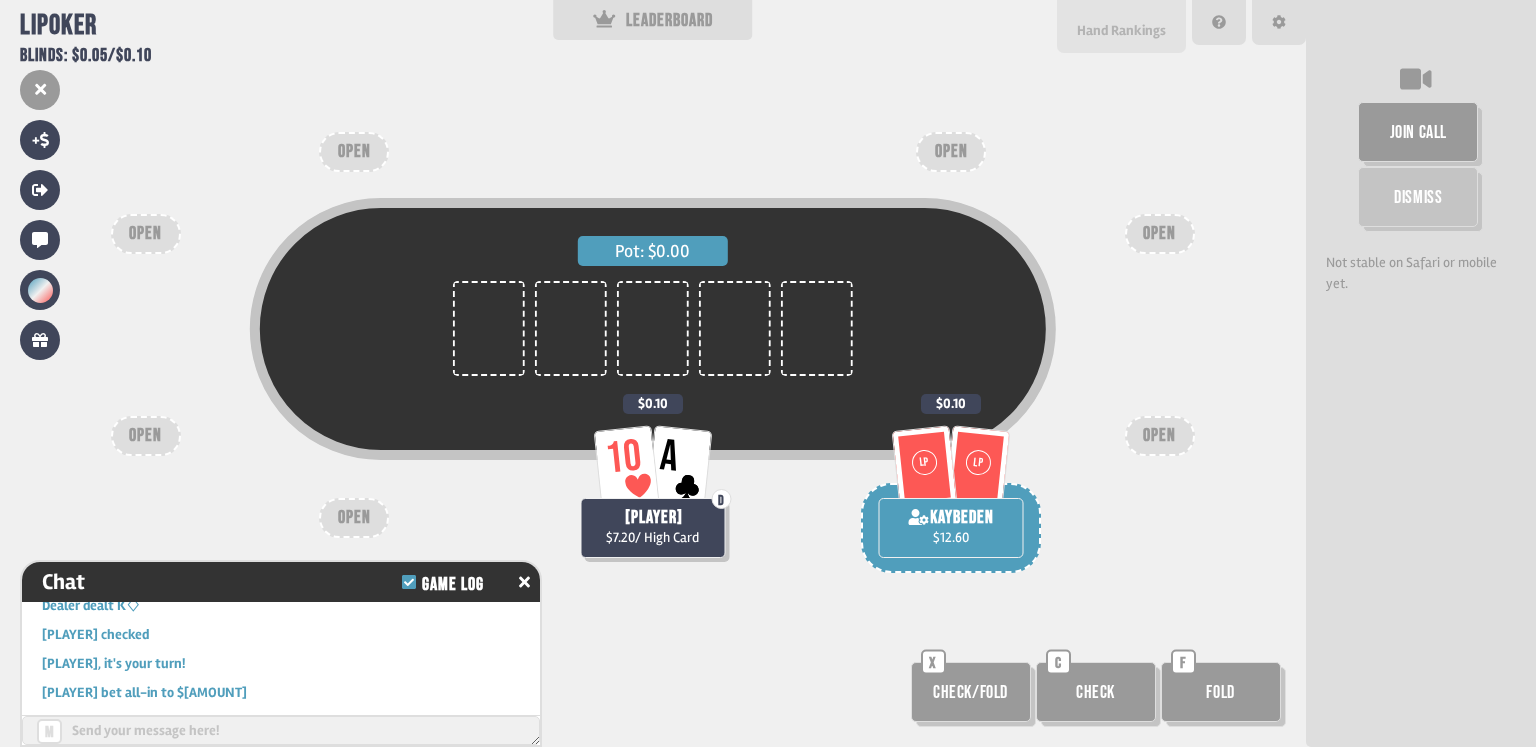 click on "Hand Rankings" at bounding box center (1121, 30) 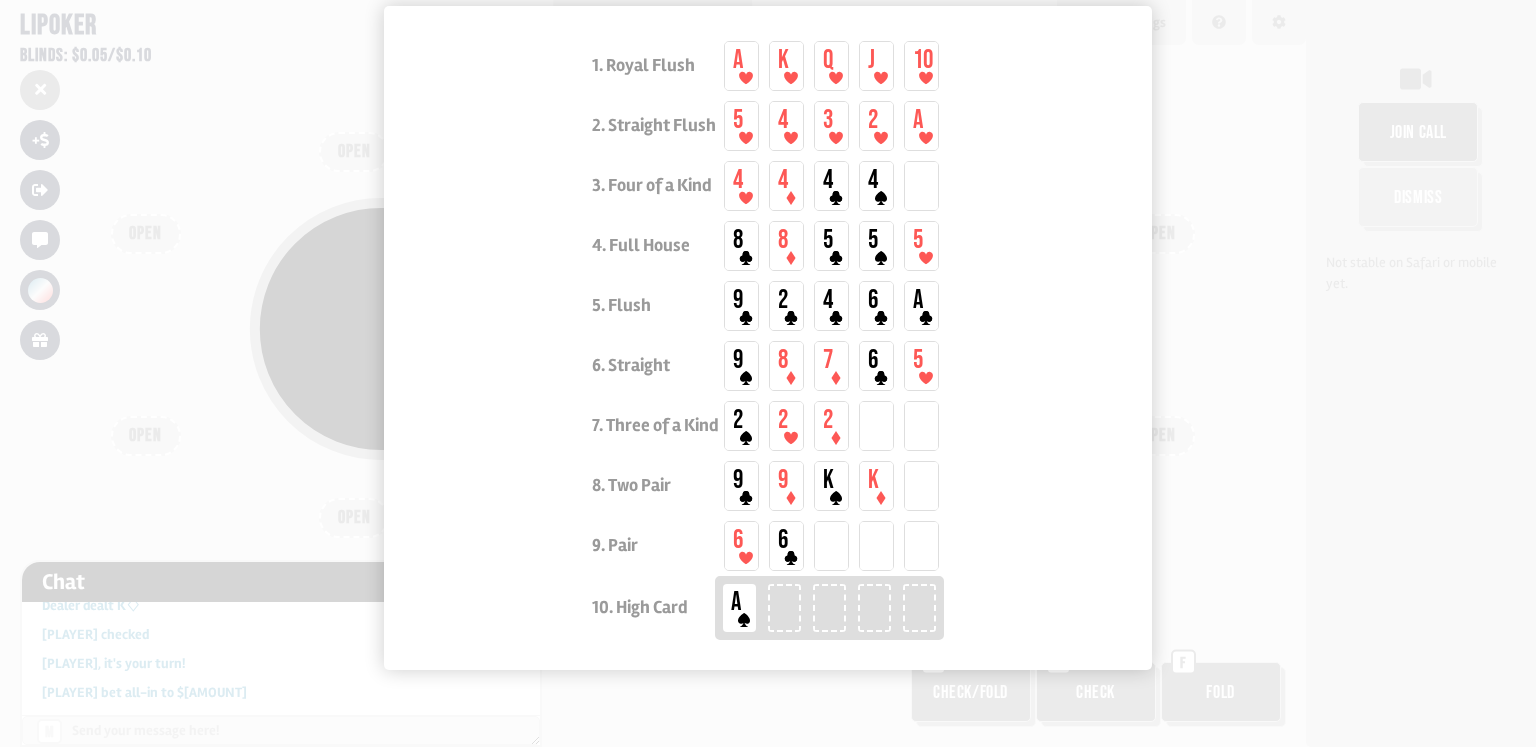 scroll, scrollTop: 137, scrollLeft: 0, axis: vertical 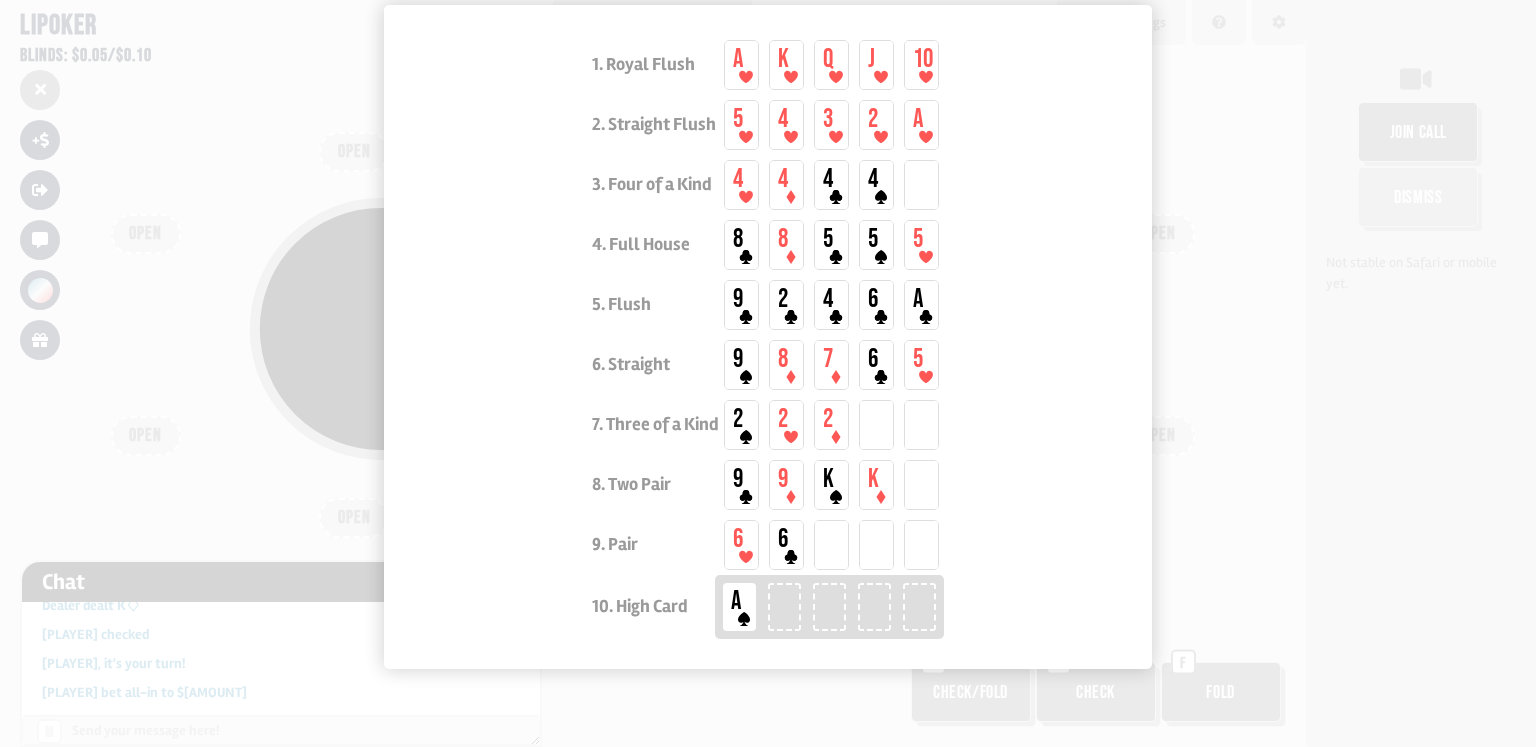 click at bounding box center (768, 373) 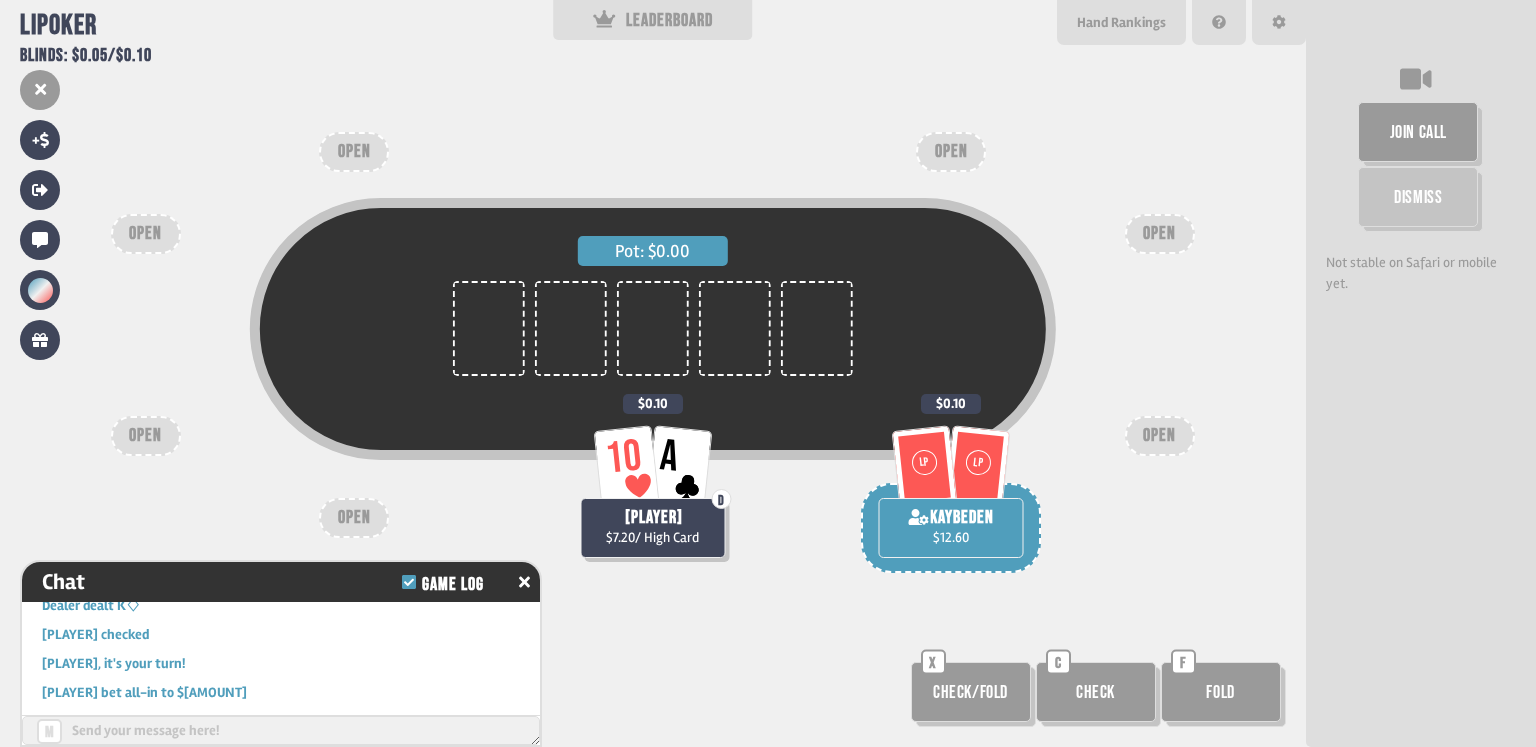 scroll, scrollTop: 87, scrollLeft: 0, axis: vertical 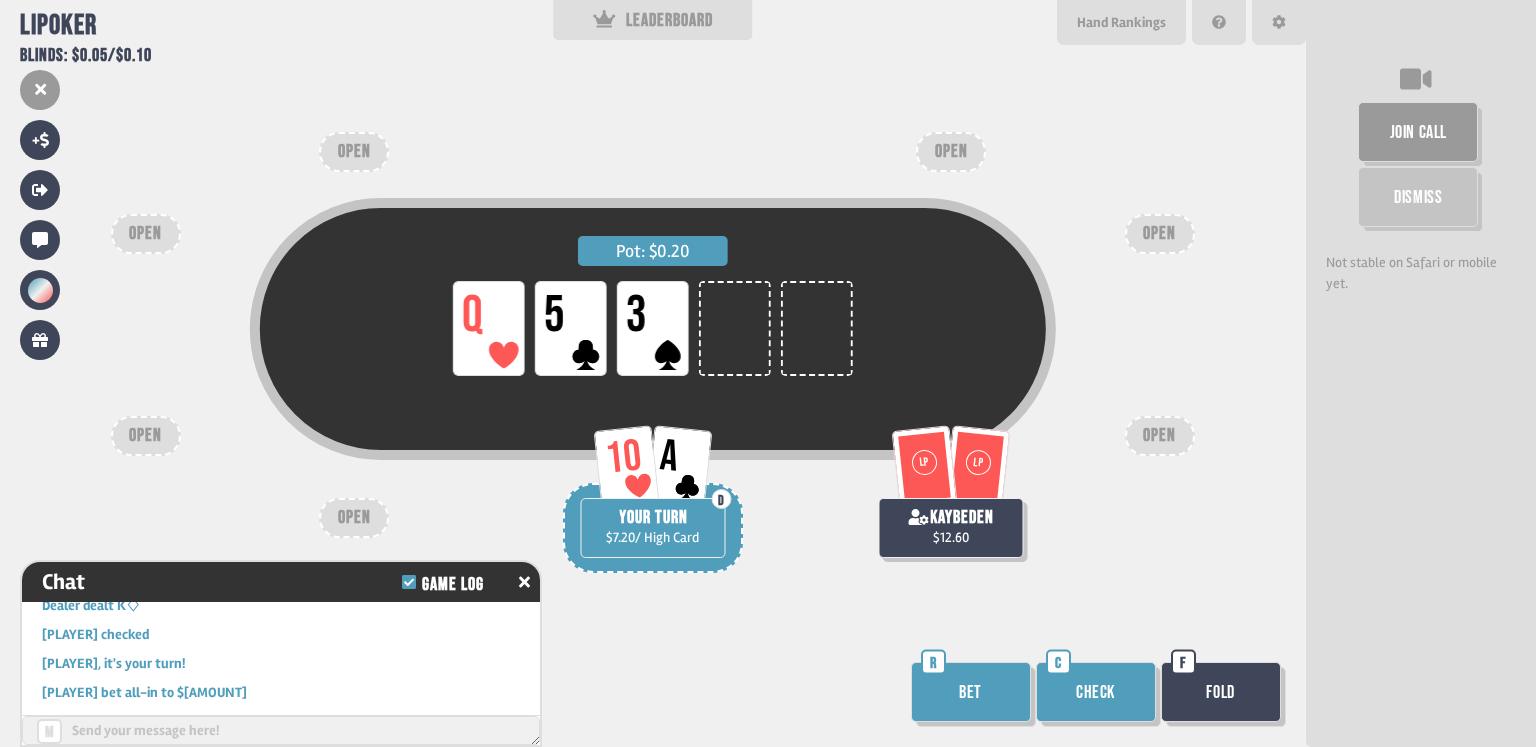 click on "Check" at bounding box center (1096, 692) 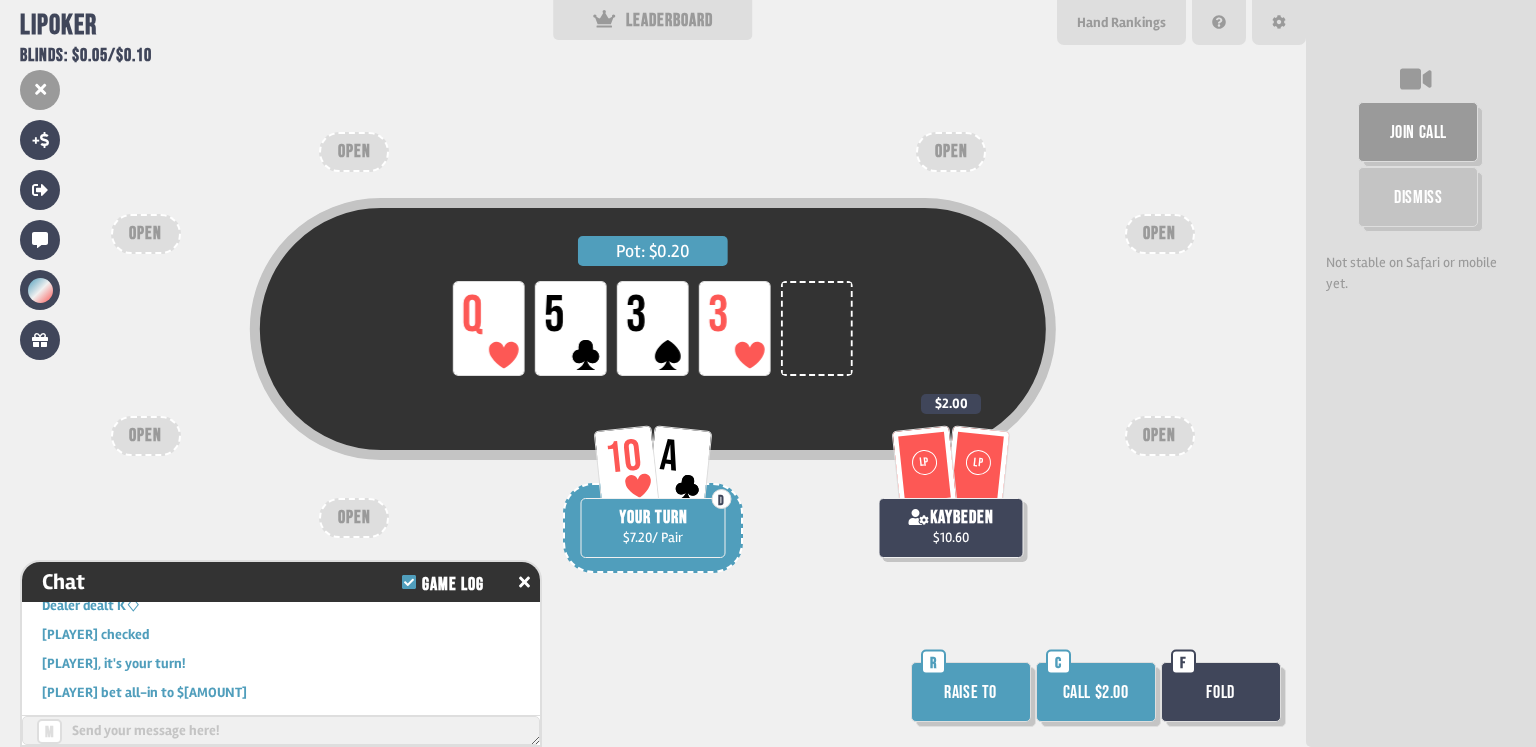 click on "Call $2.00" at bounding box center (1096, 692) 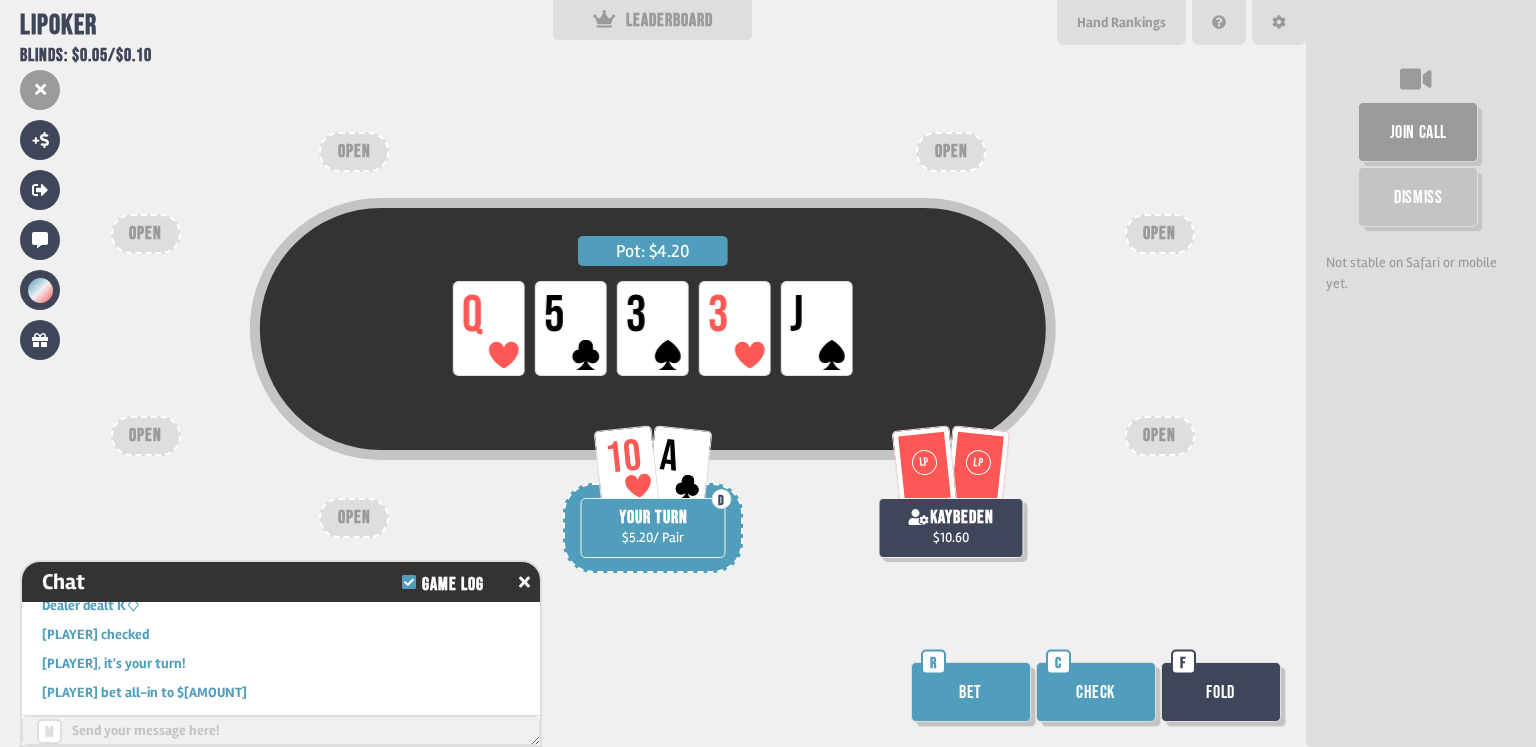 click on "Check" at bounding box center [1096, 692] 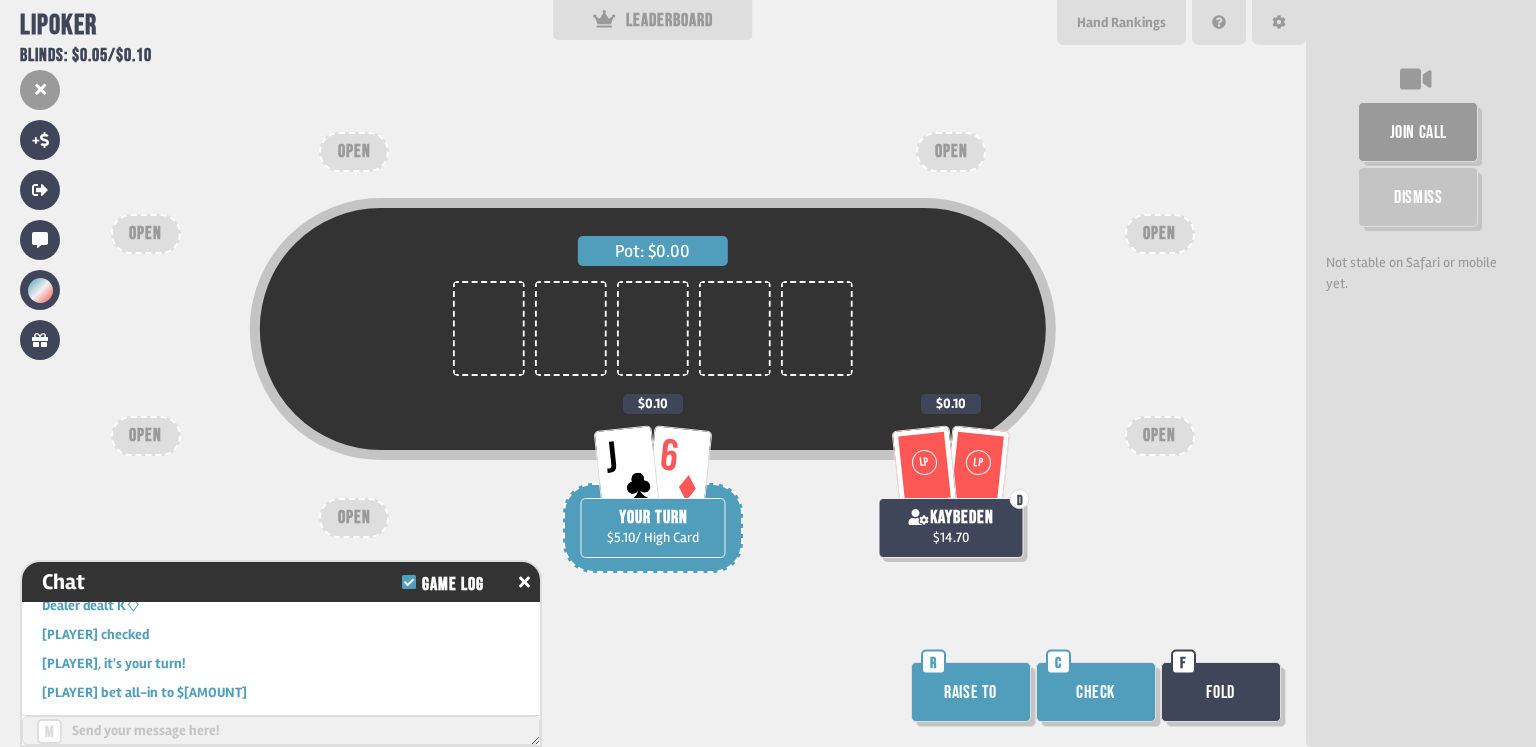 click at bounding box center [1101, 697] 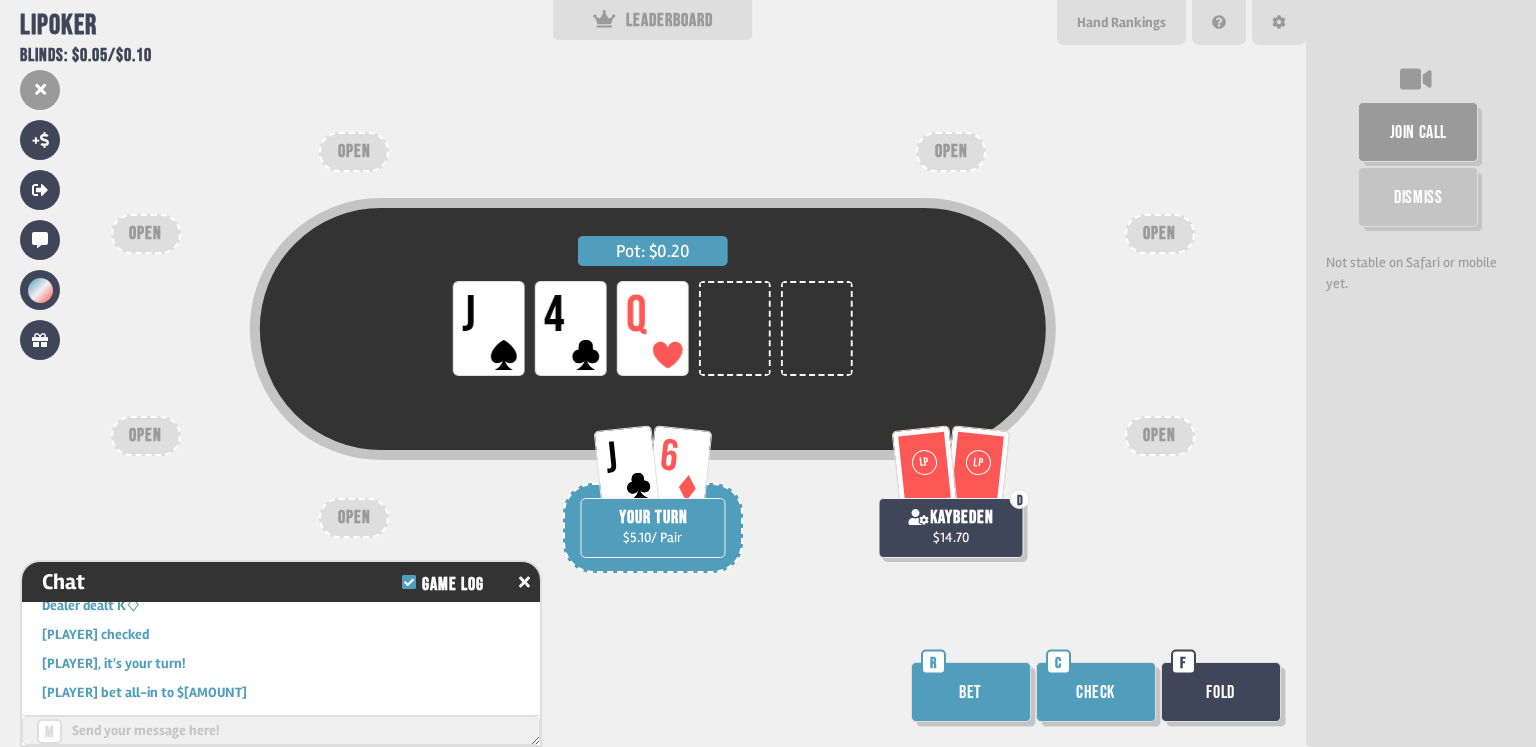click on "Check" at bounding box center [1096, 692] 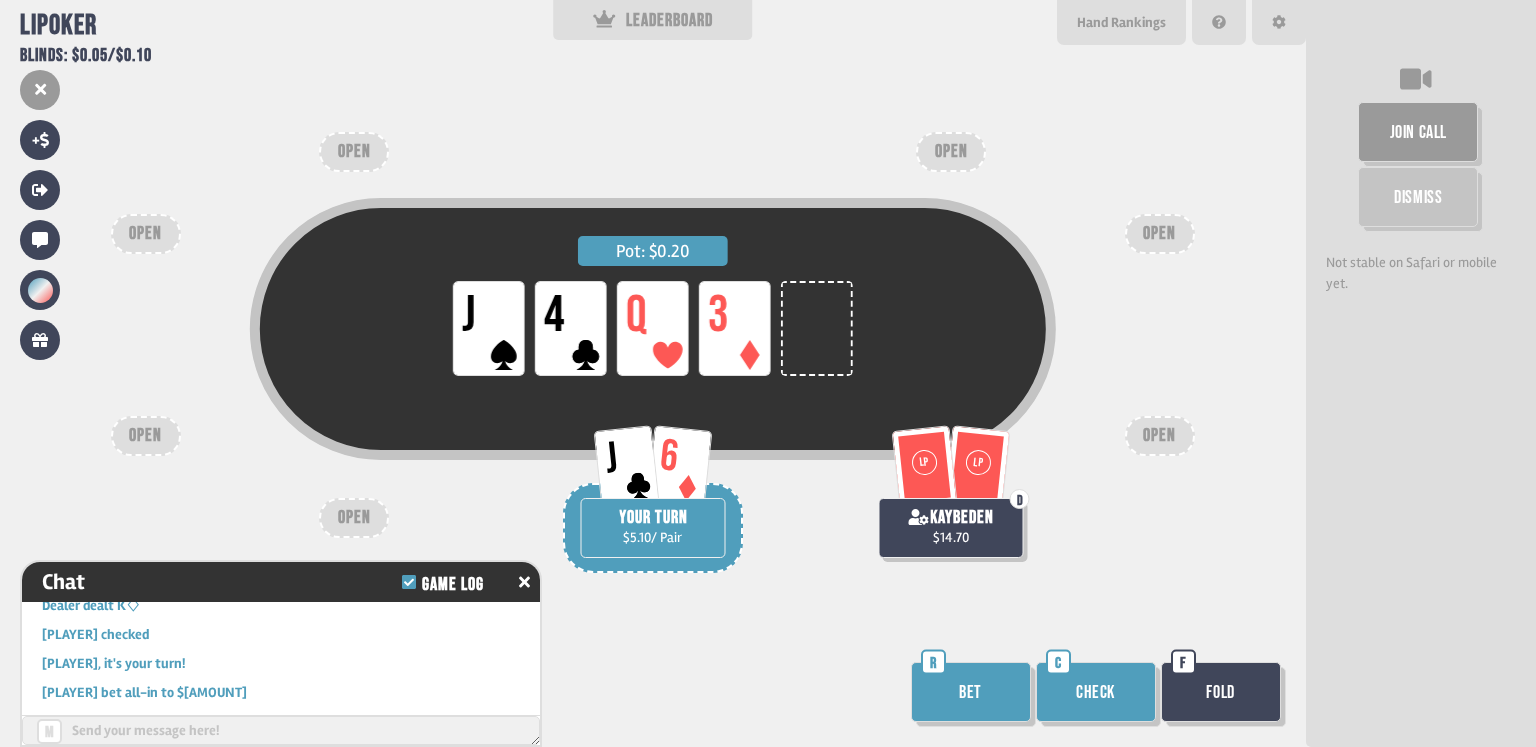 click on "Check" at bounding box center [1096, 692] 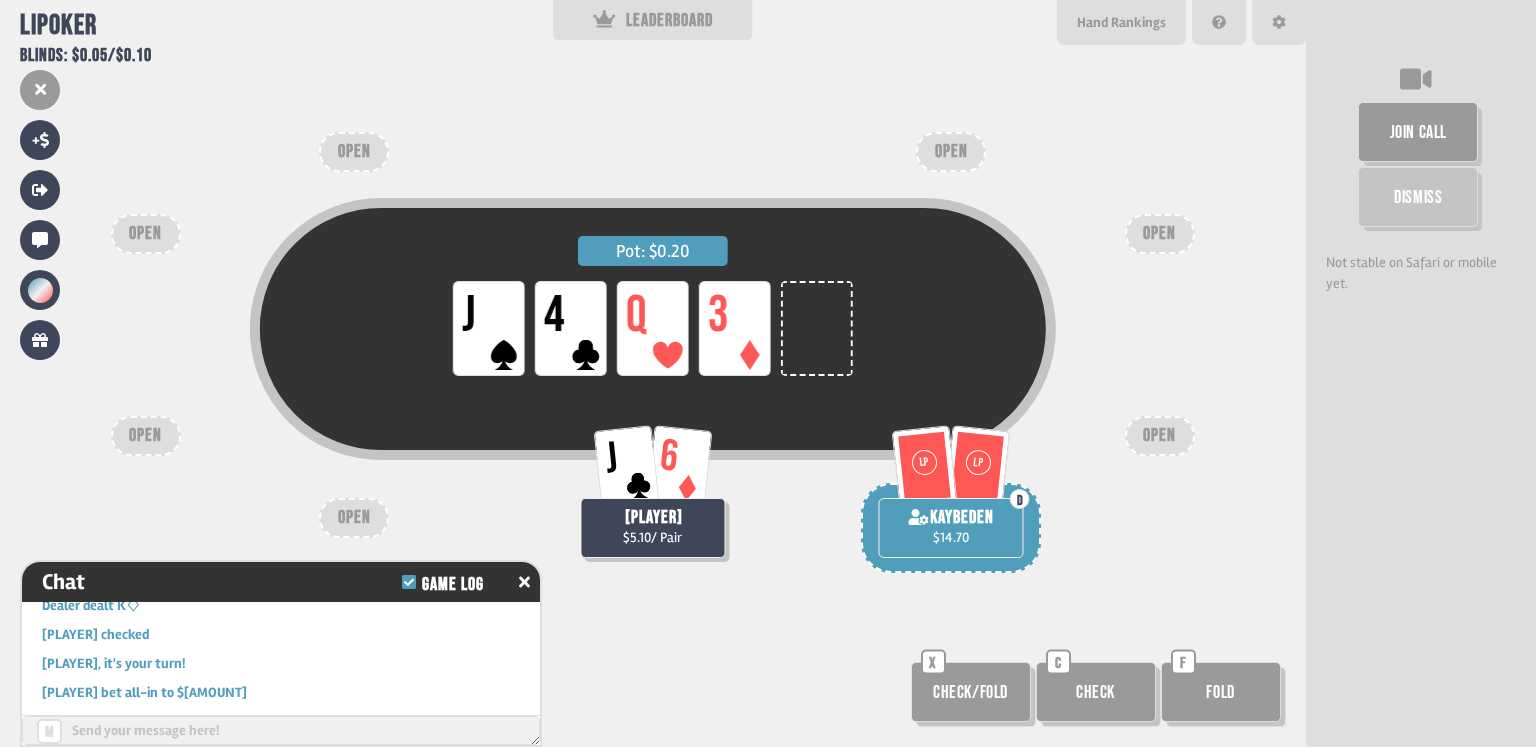 click on "Check/Fold" at bounding box center (971, 692) 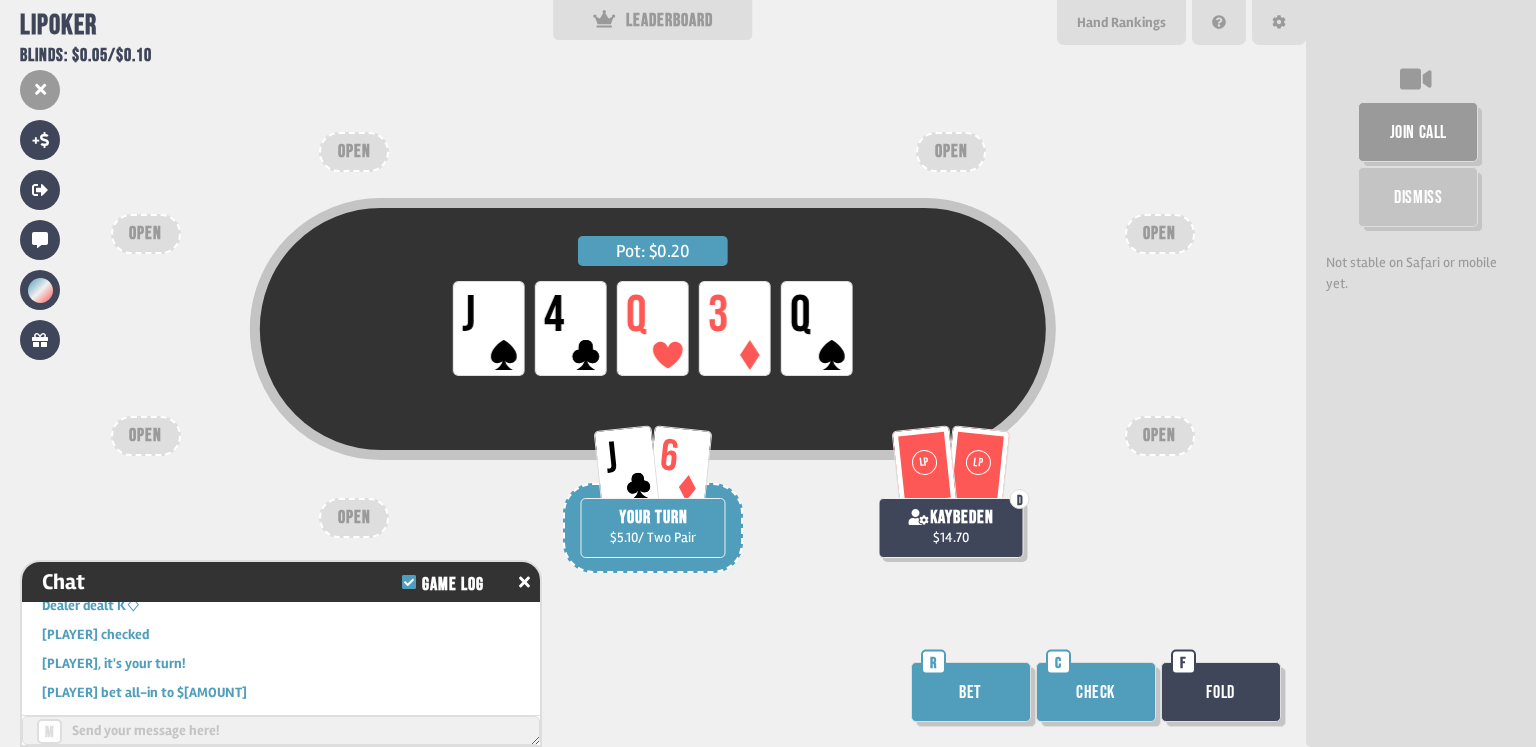 click on "Bet" at bounding box center (971, 692) 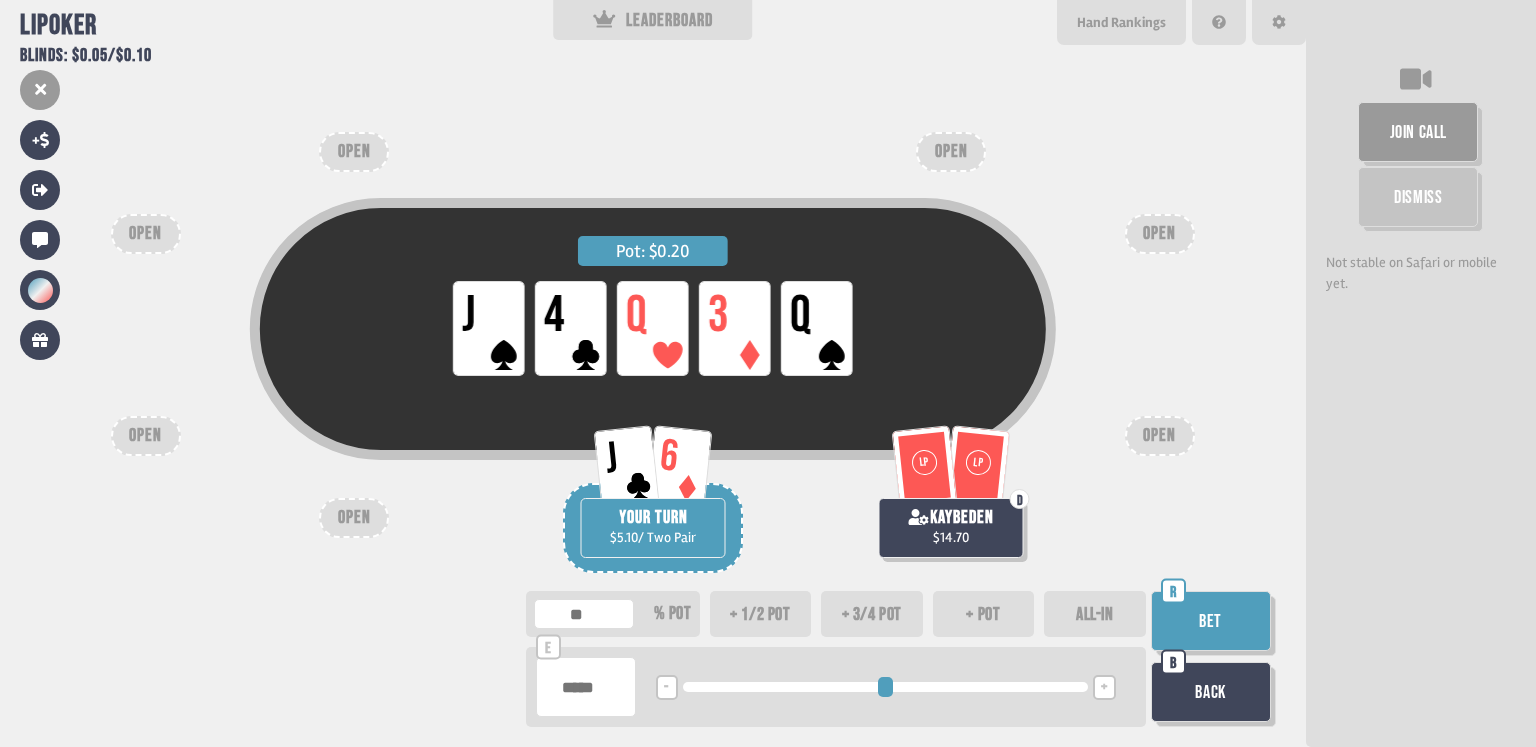 click on "+ 3/4 pot" at bounding box center [872, 614] 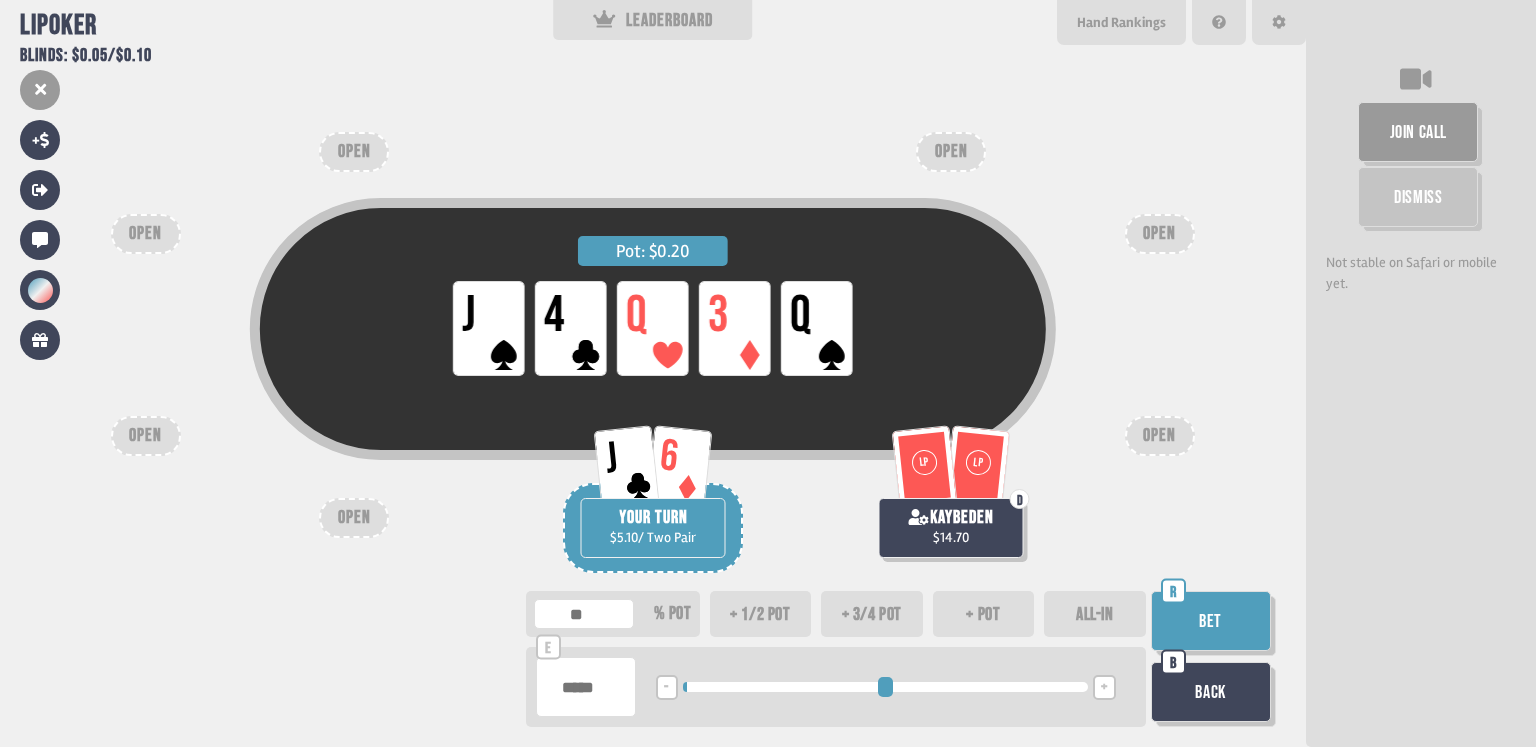 click on "+ pot" at bounding box center [984, 614] 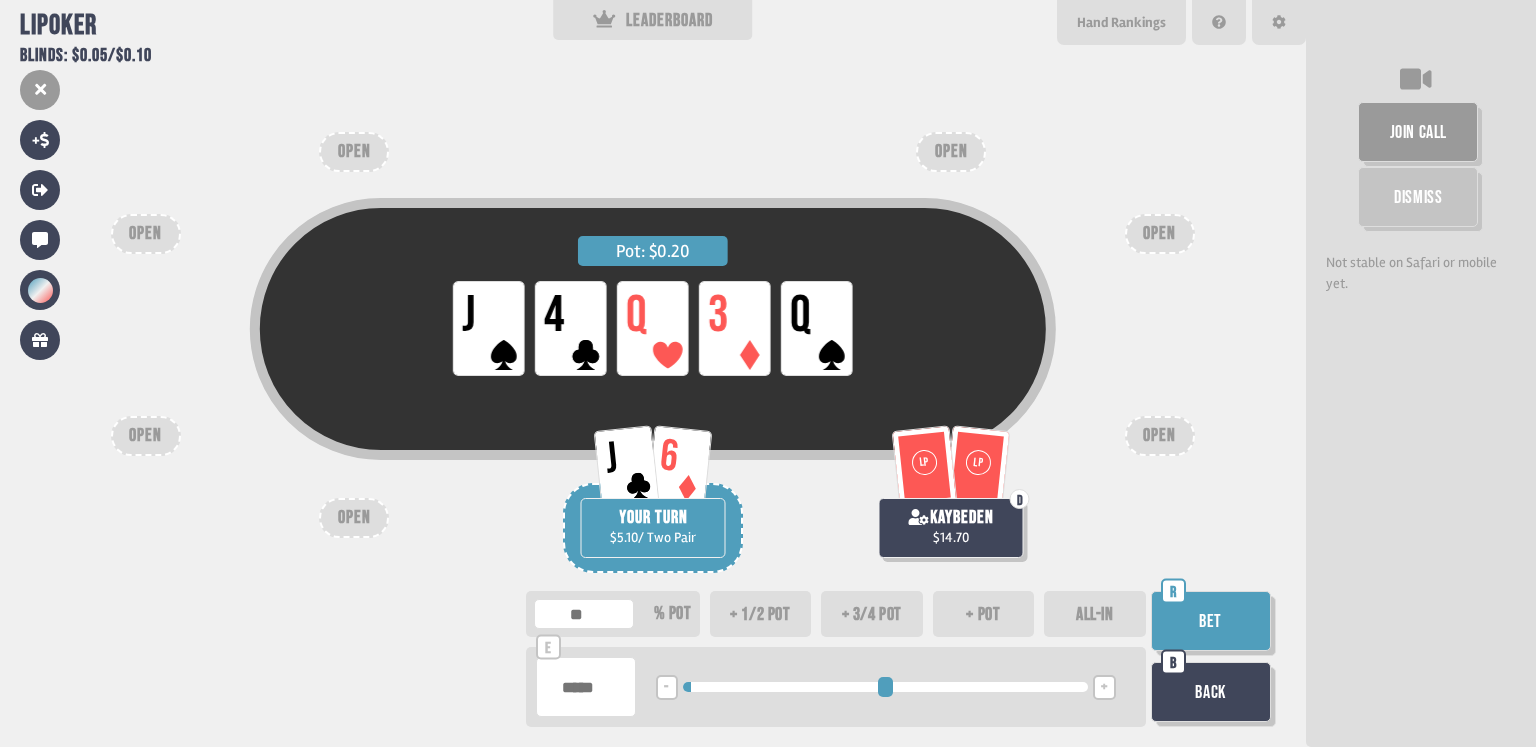click on "ALL-IN" at bounding box center (1095, 614) 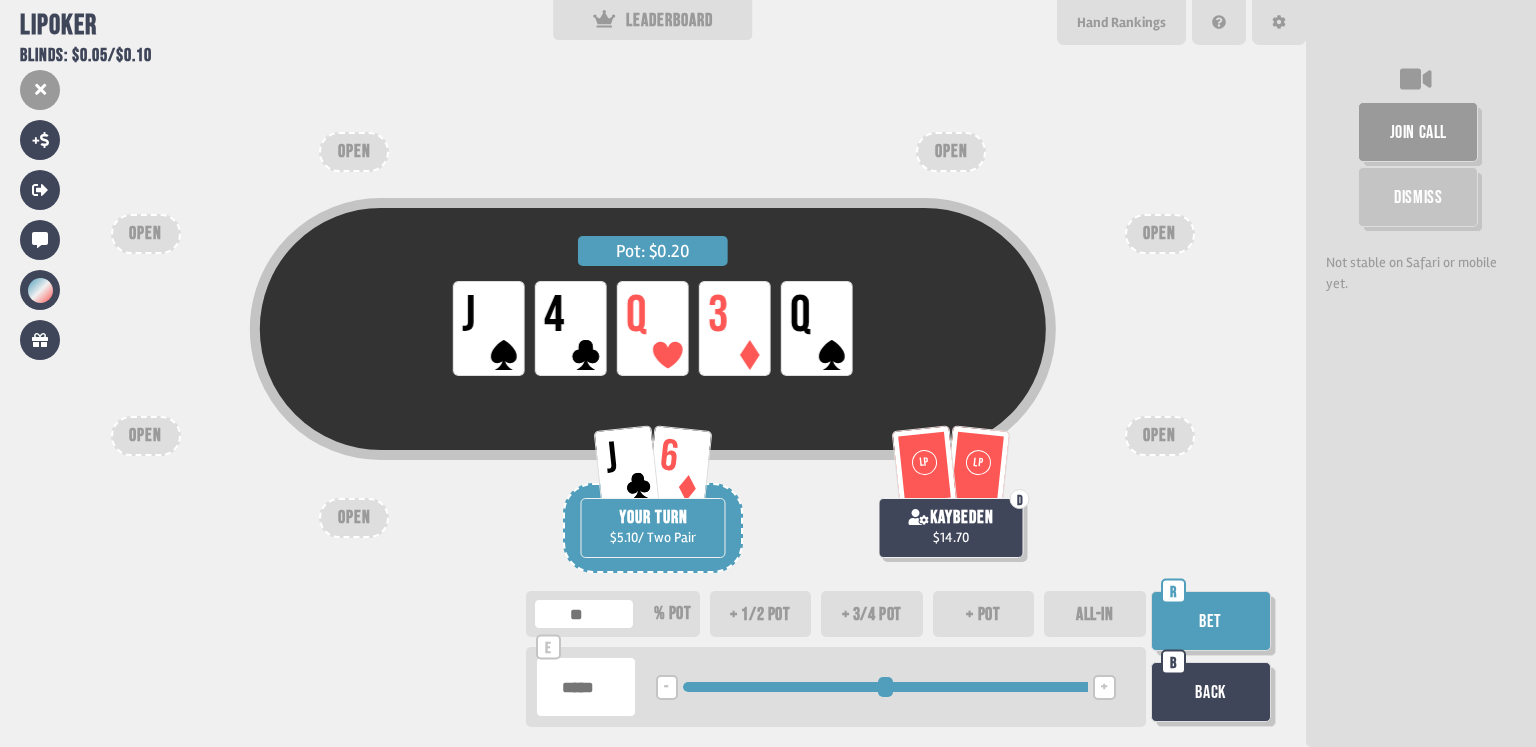 click on "+ pot" at bounding box center (984, 614) 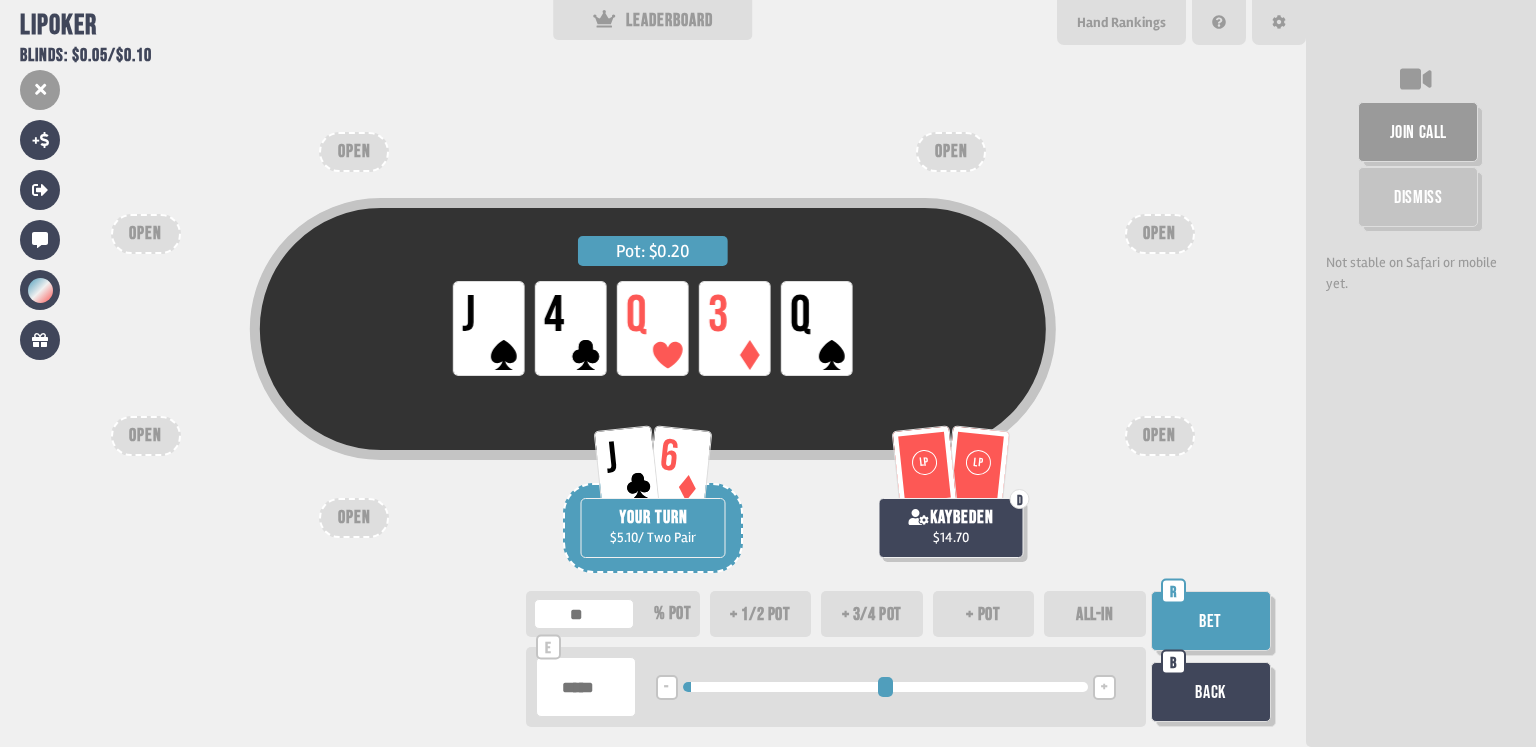type on "***" 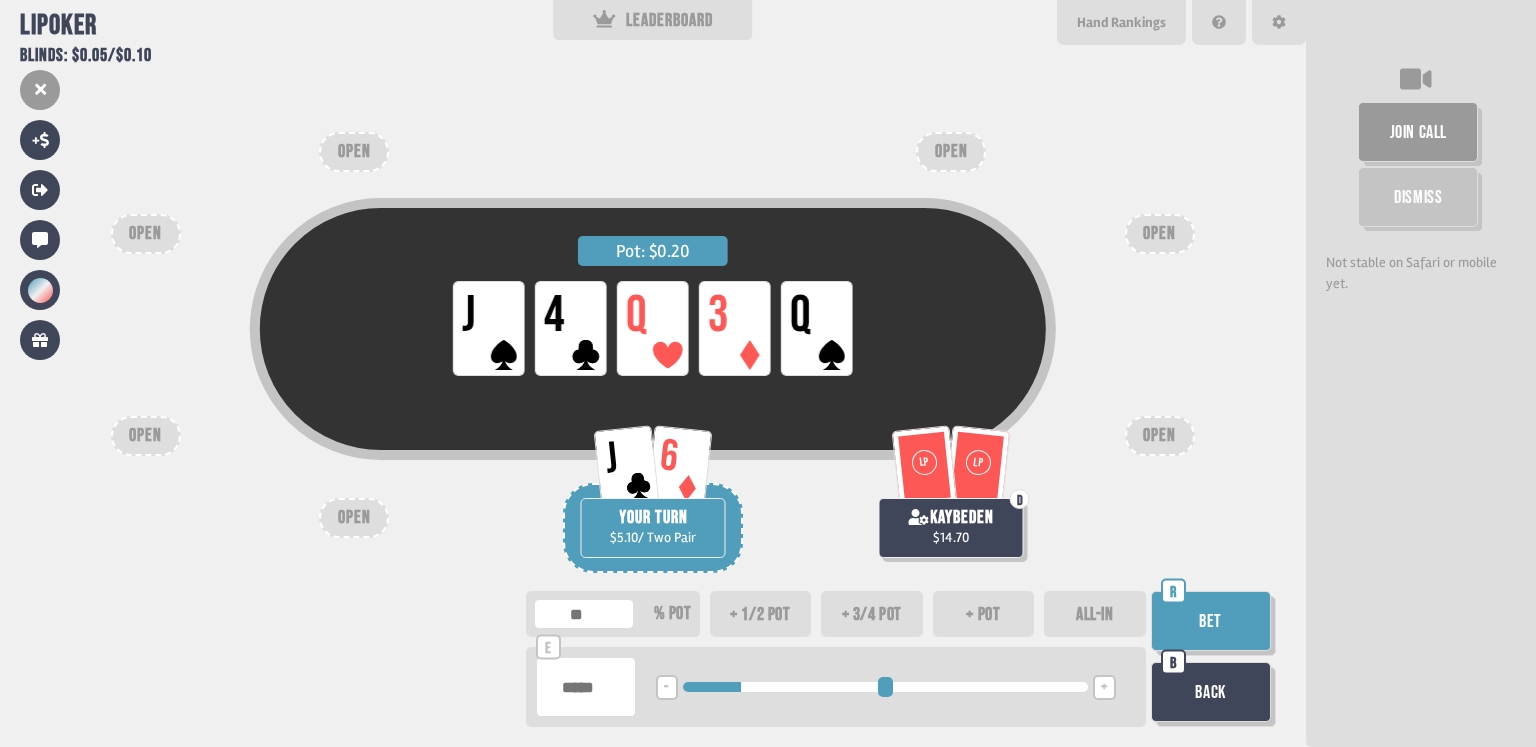 type on "***" 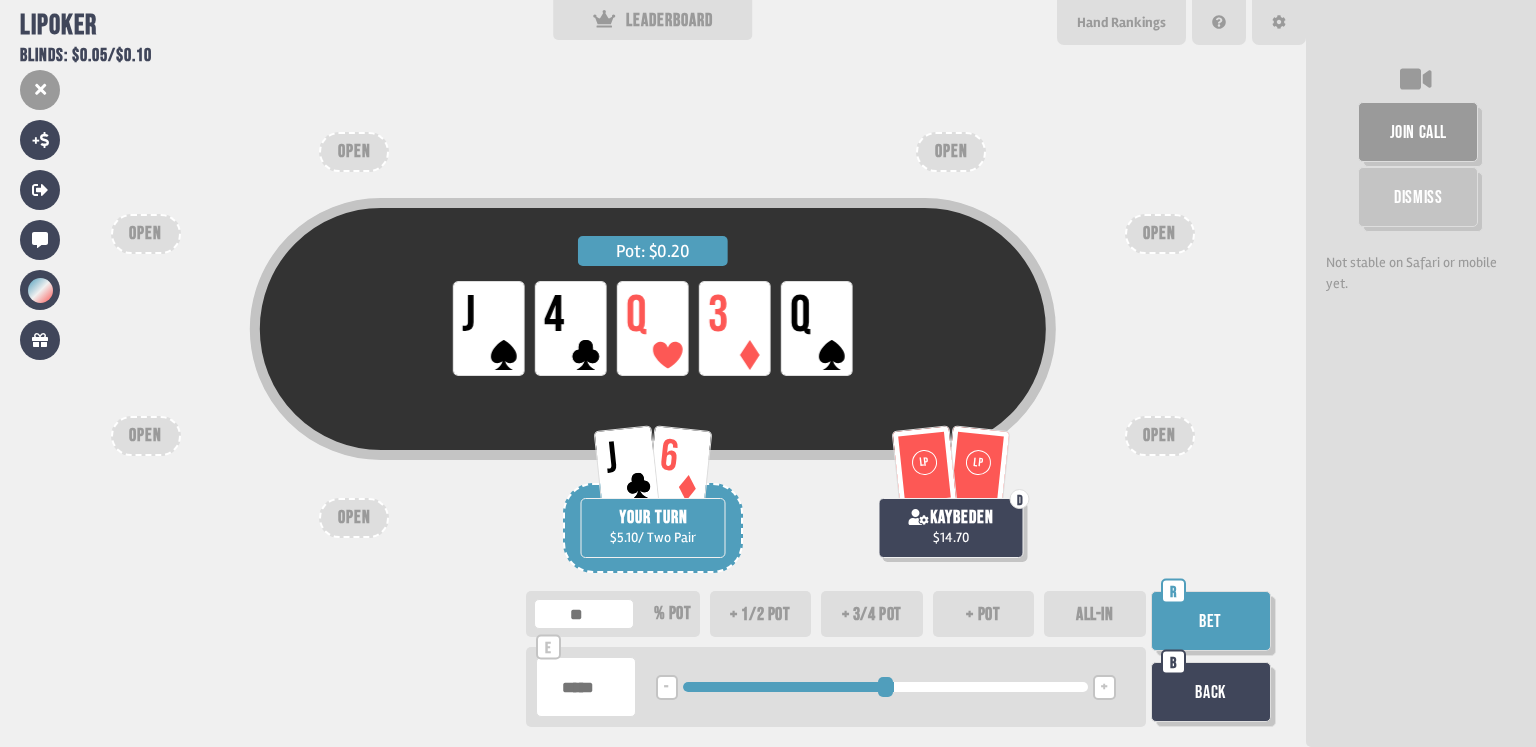 type on "****" 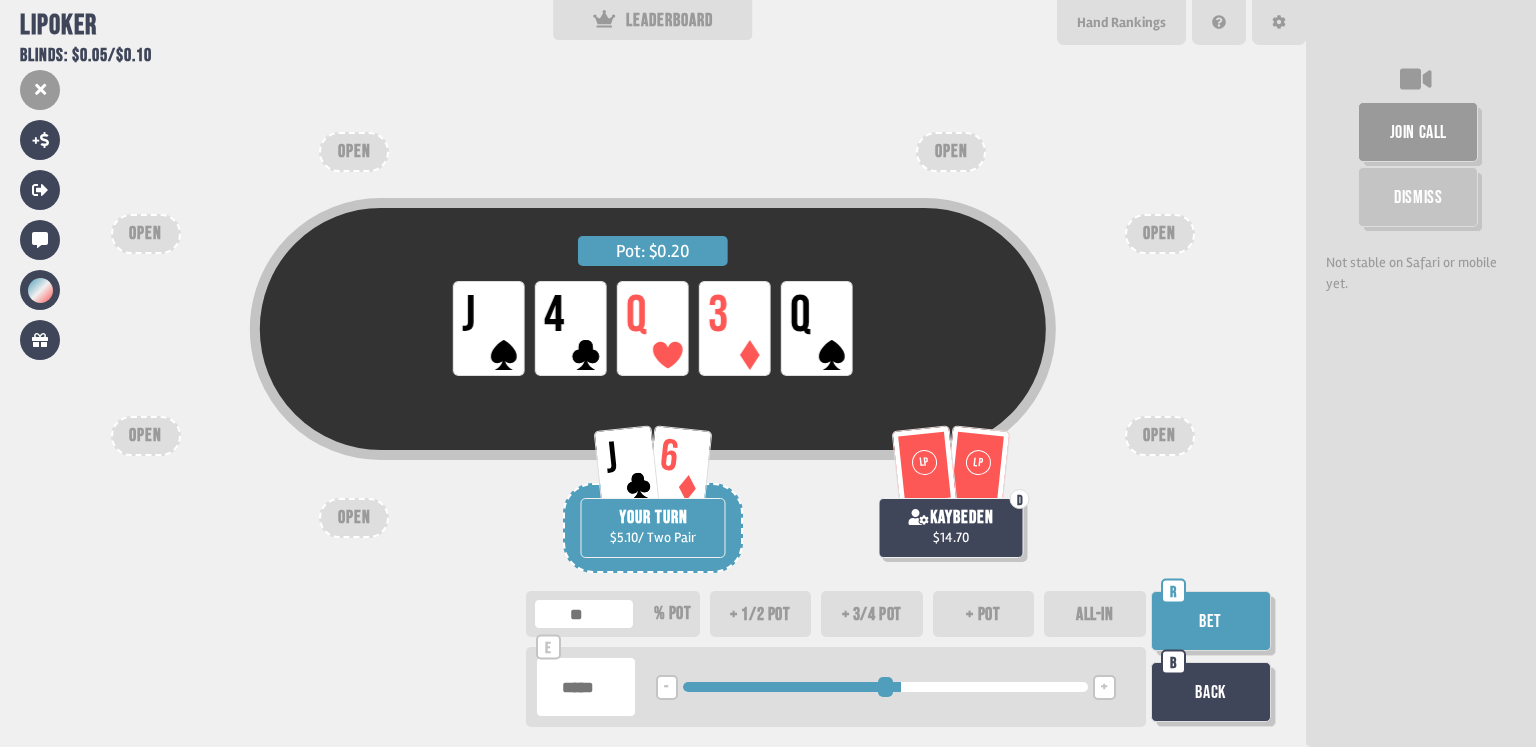 type on "****" 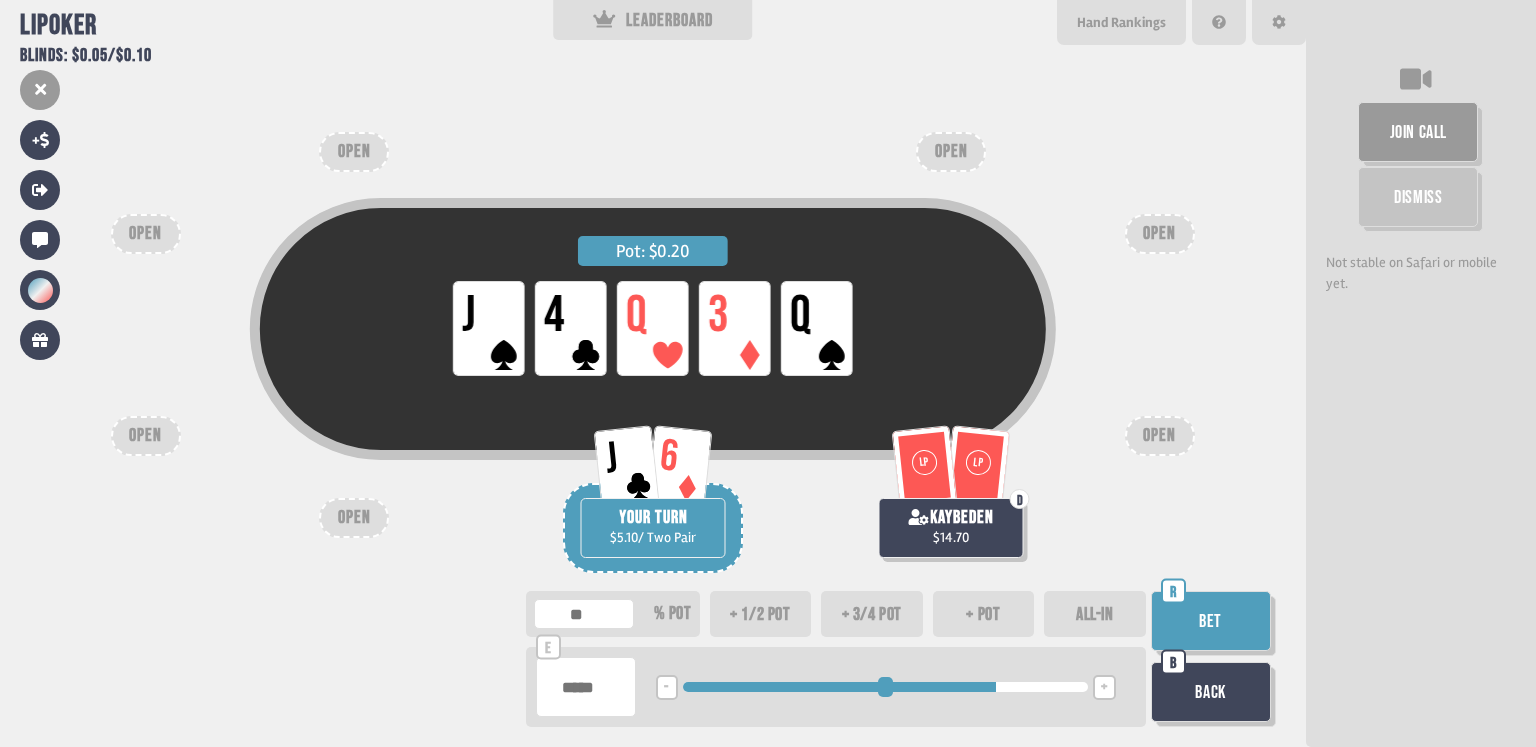type on "****" 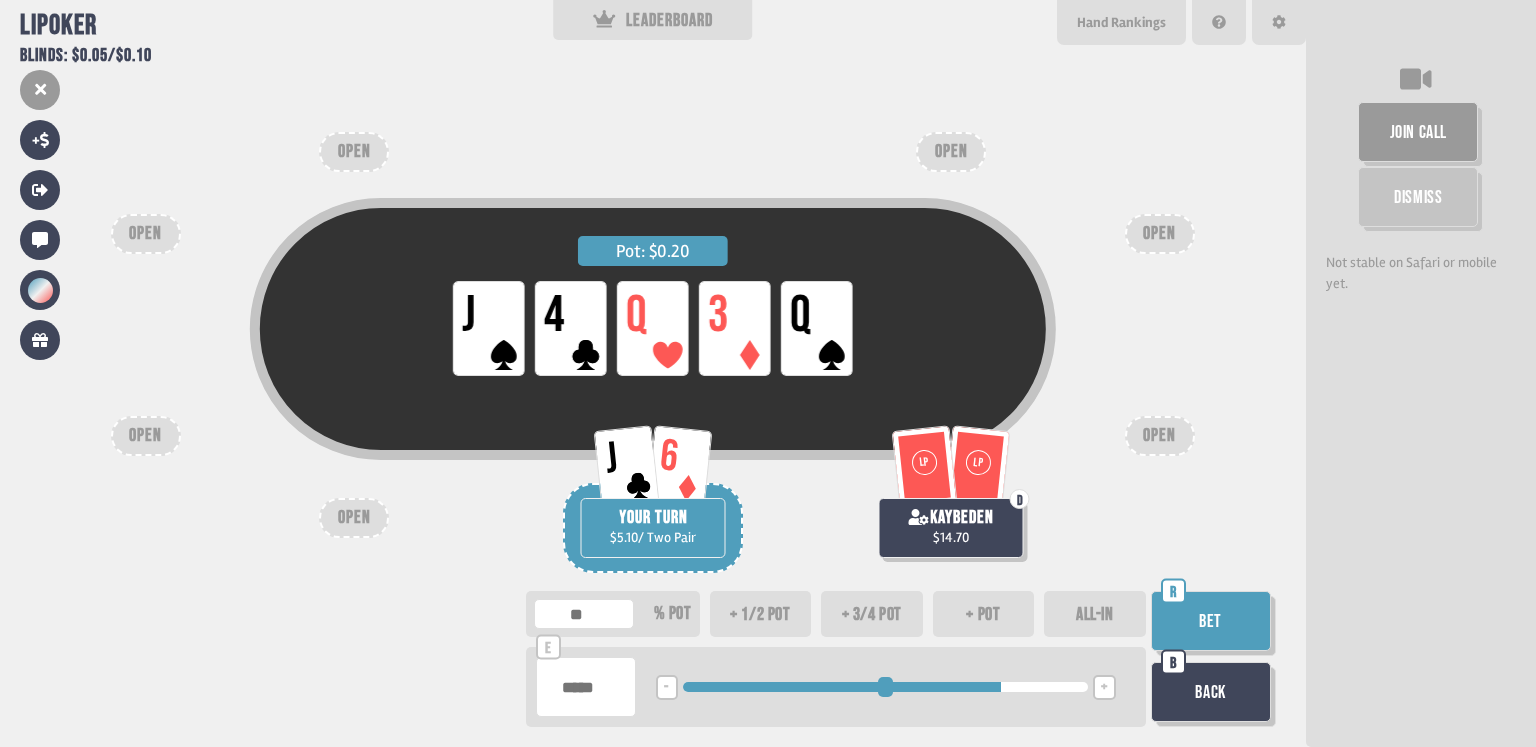 type on "****" 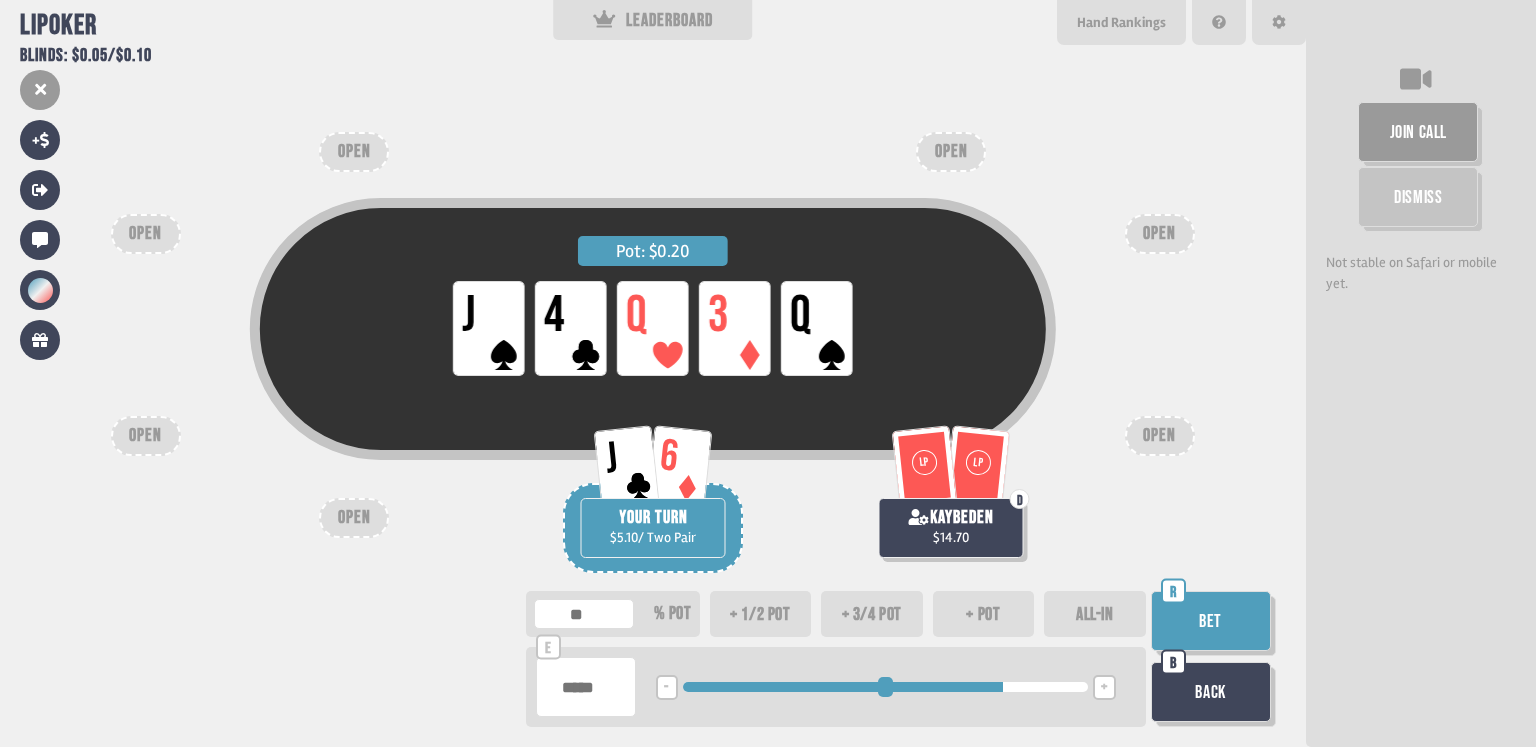 type on "****" 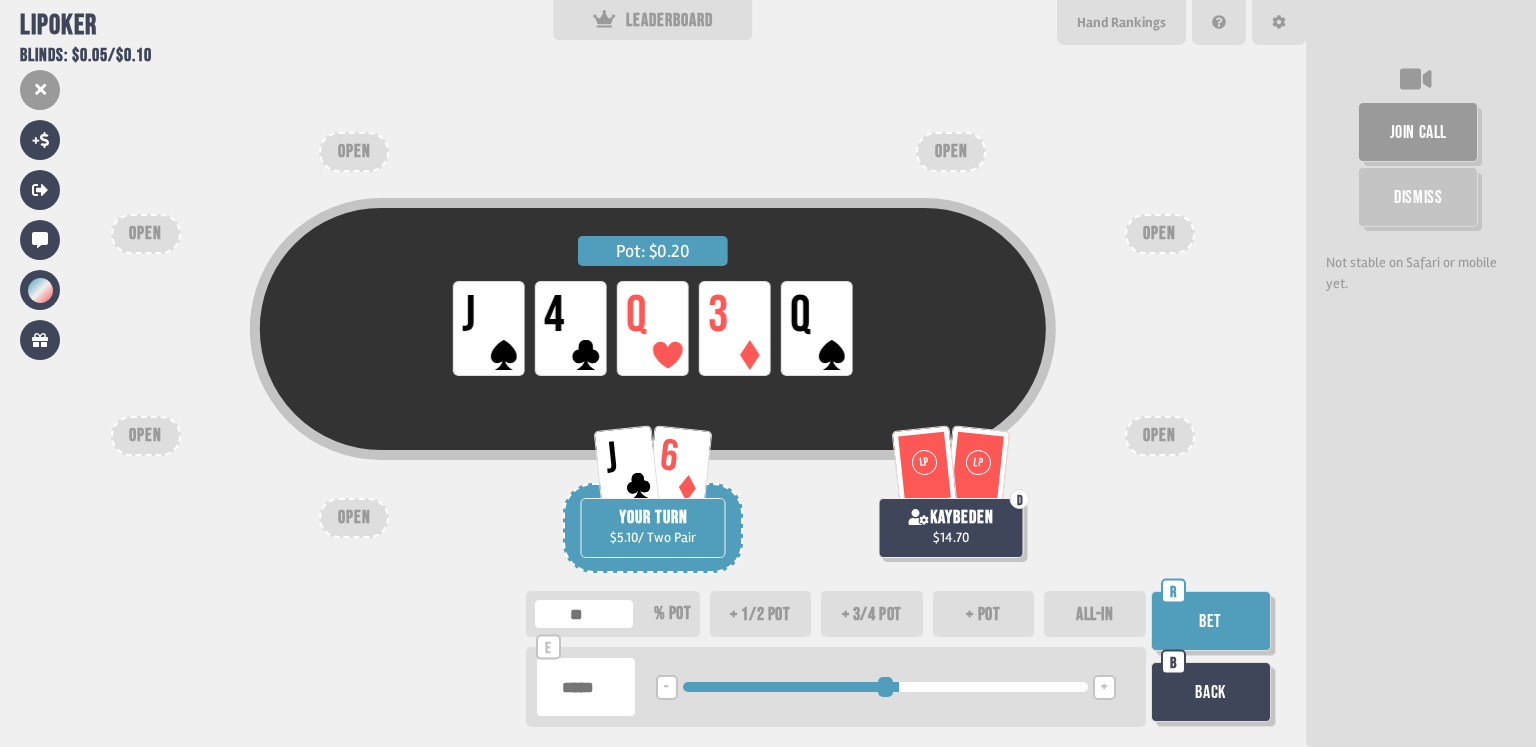 drag, startPoint x: 746, startPoint y: 685, endPoint x: 899, endPoint y: 702, distance: 153.94154 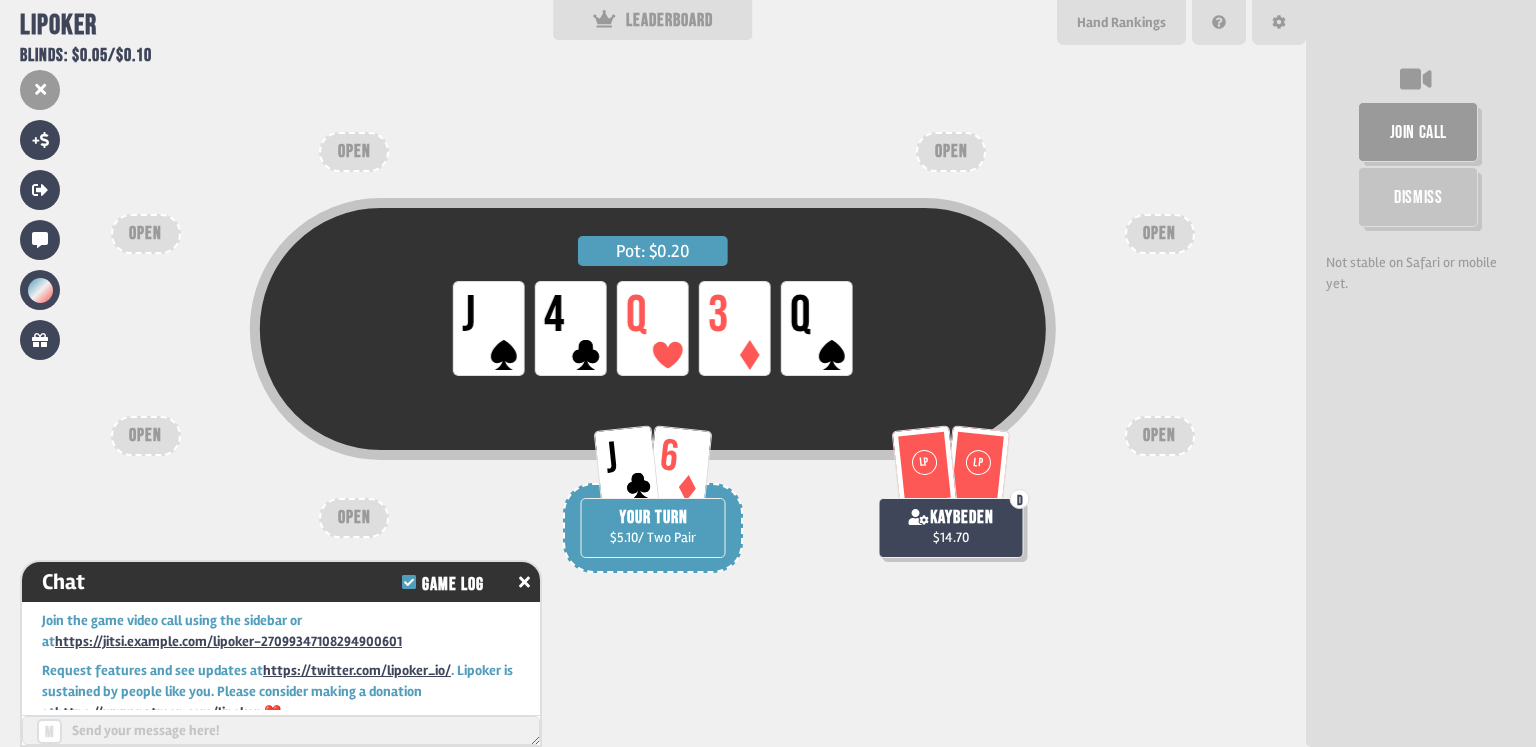 scroll, scrollTop: 5327, scrollLeft: 0, axis: vertical 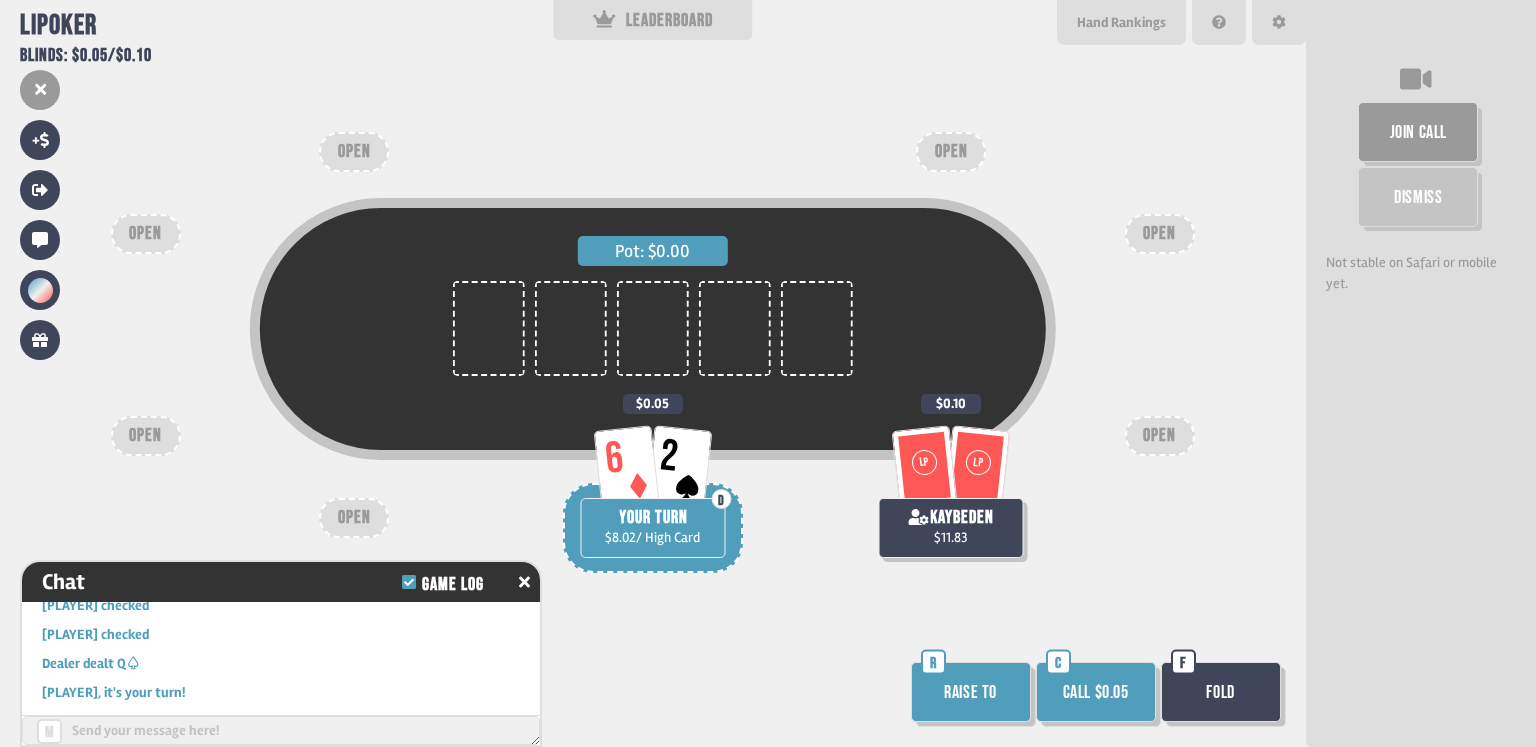 click on "Call $0.05" at bounding box center (1096, 692) 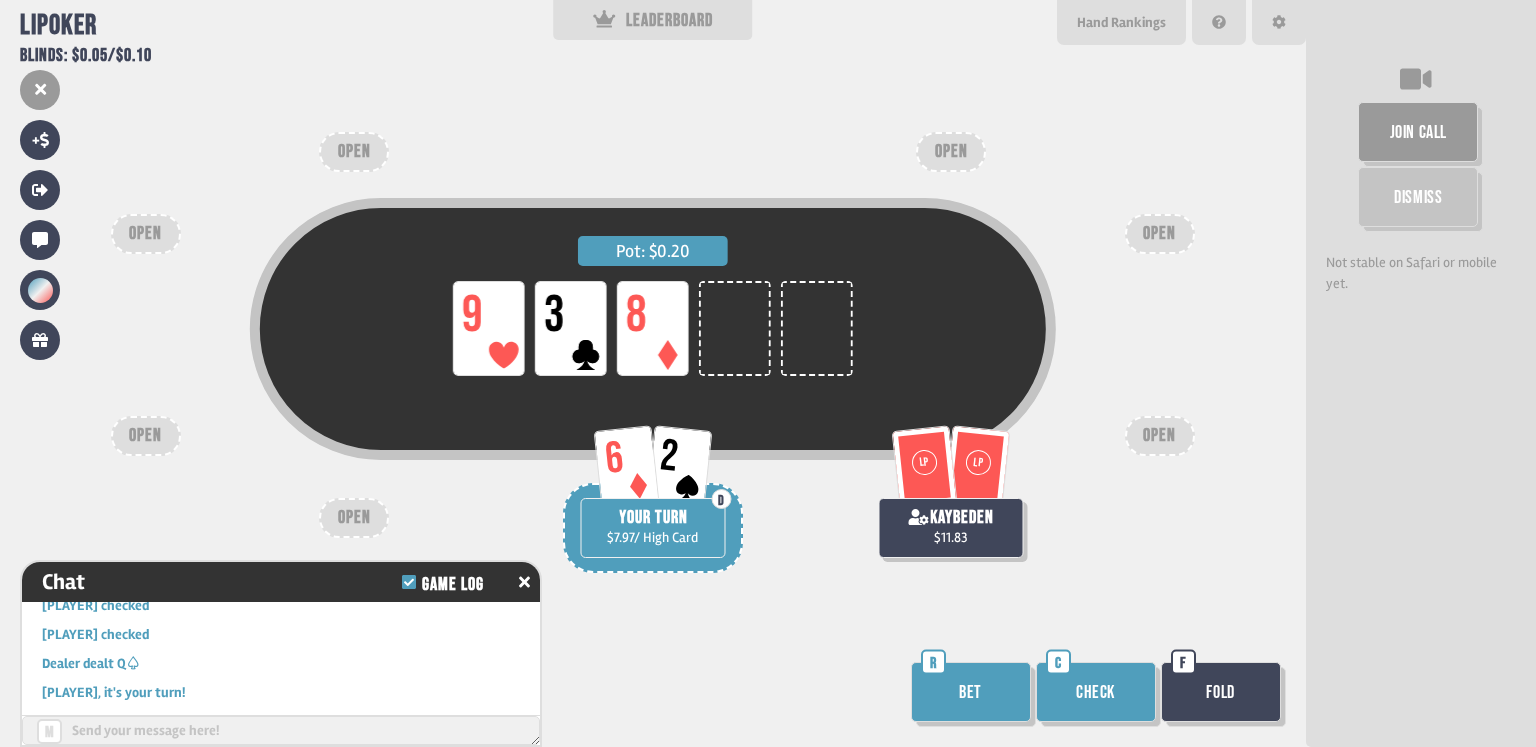 click on "Check" at bounding box center (1096, 692) 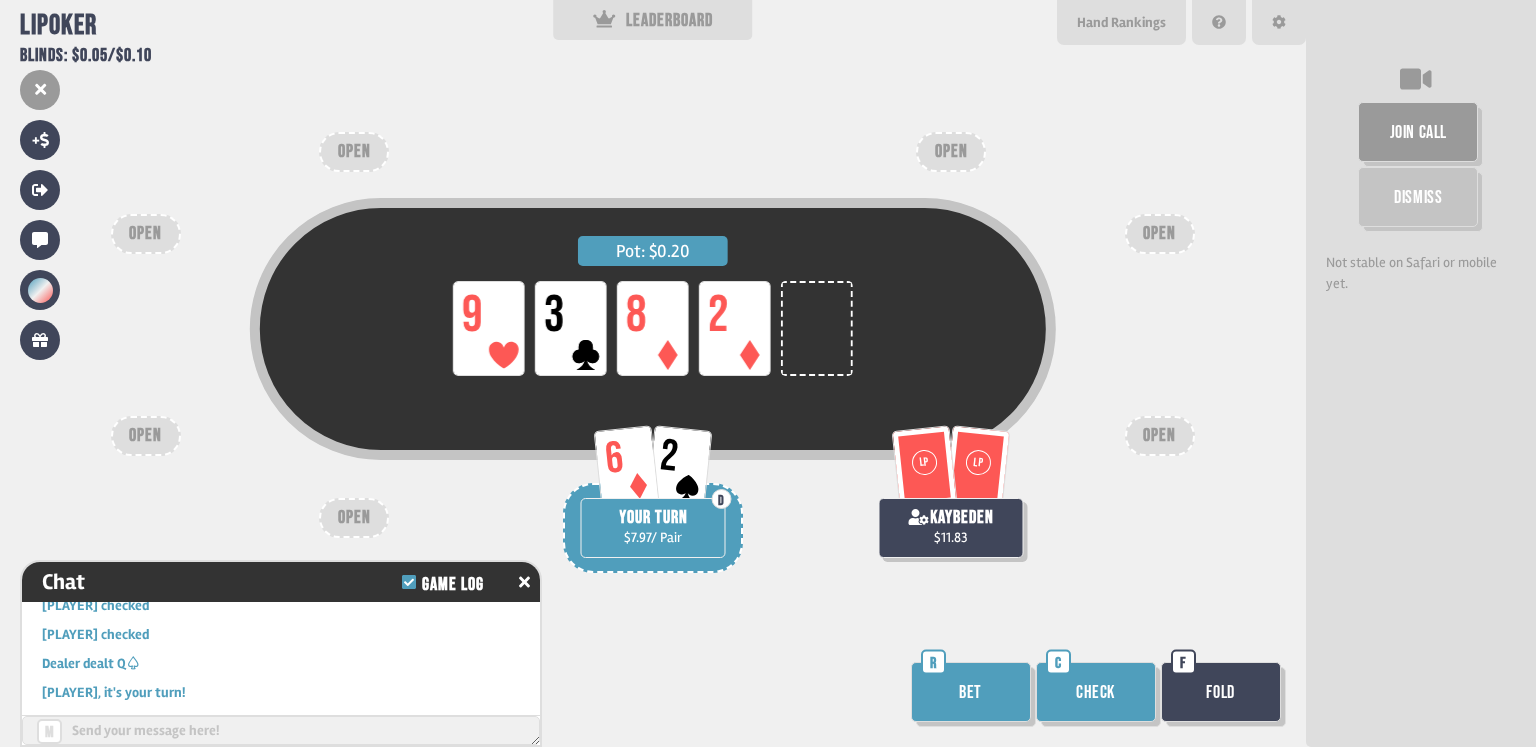 click on "Check" at bounding box center [1096, 692] 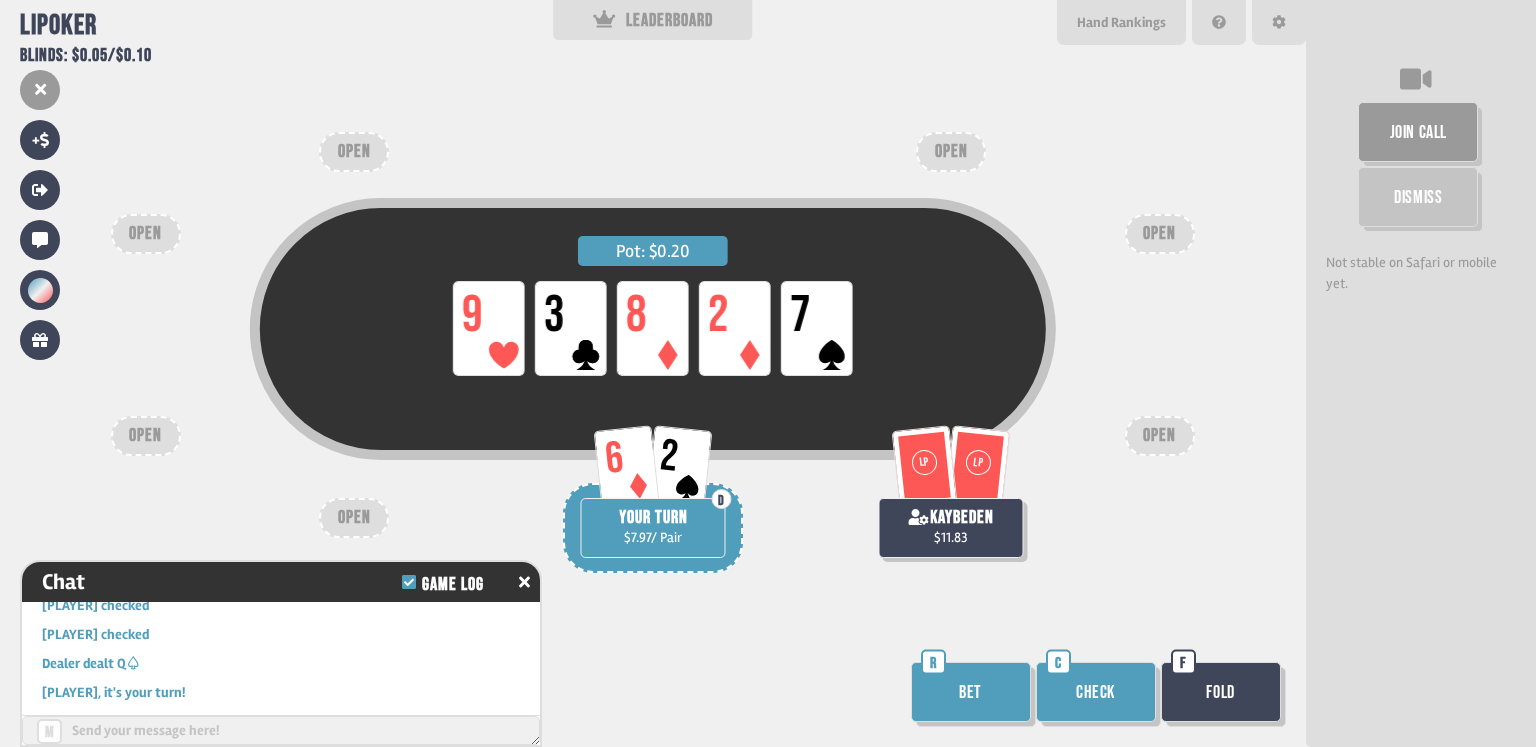 click on "Check" at bounding box center (1096, 692) 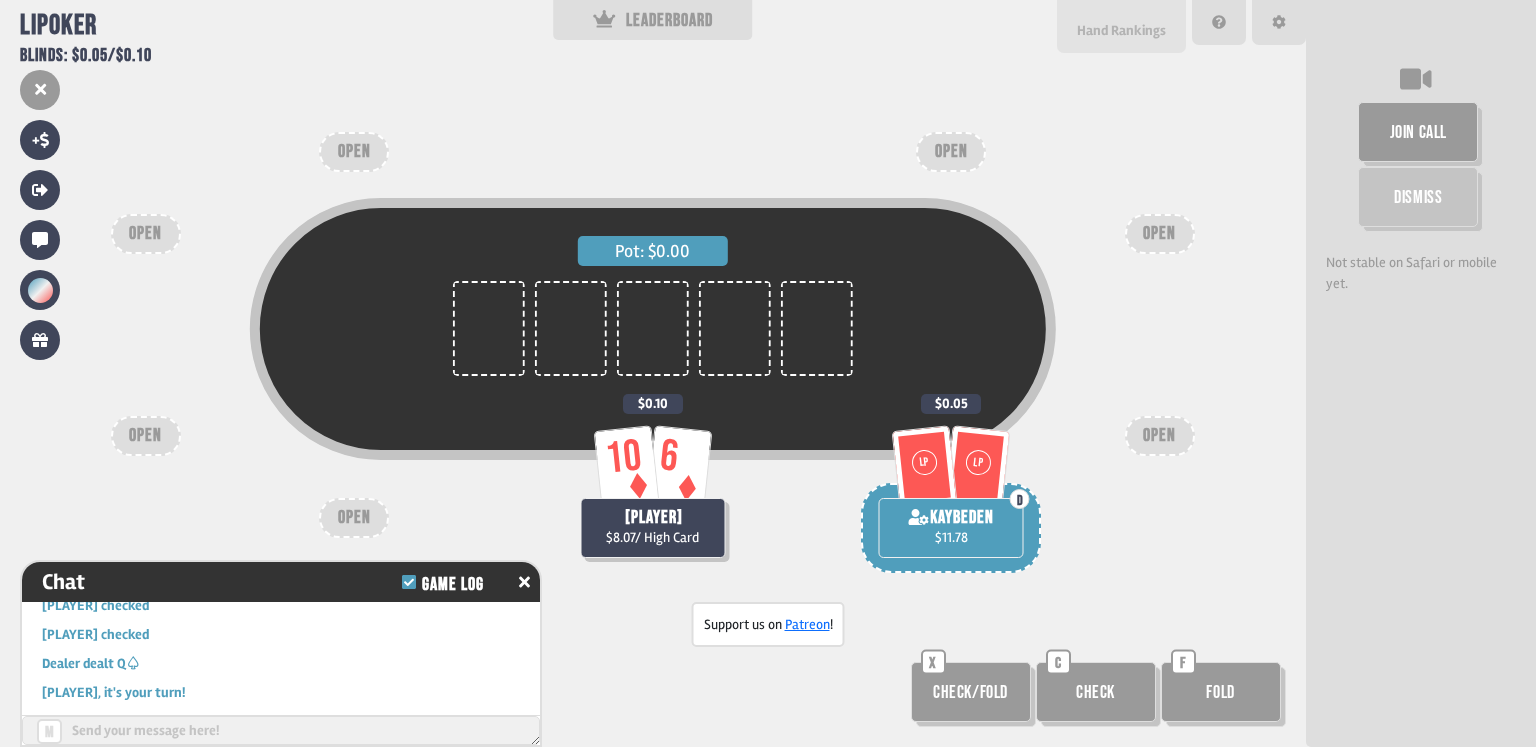 click on "Hand Rankings" at bounding box center (1121, 30) 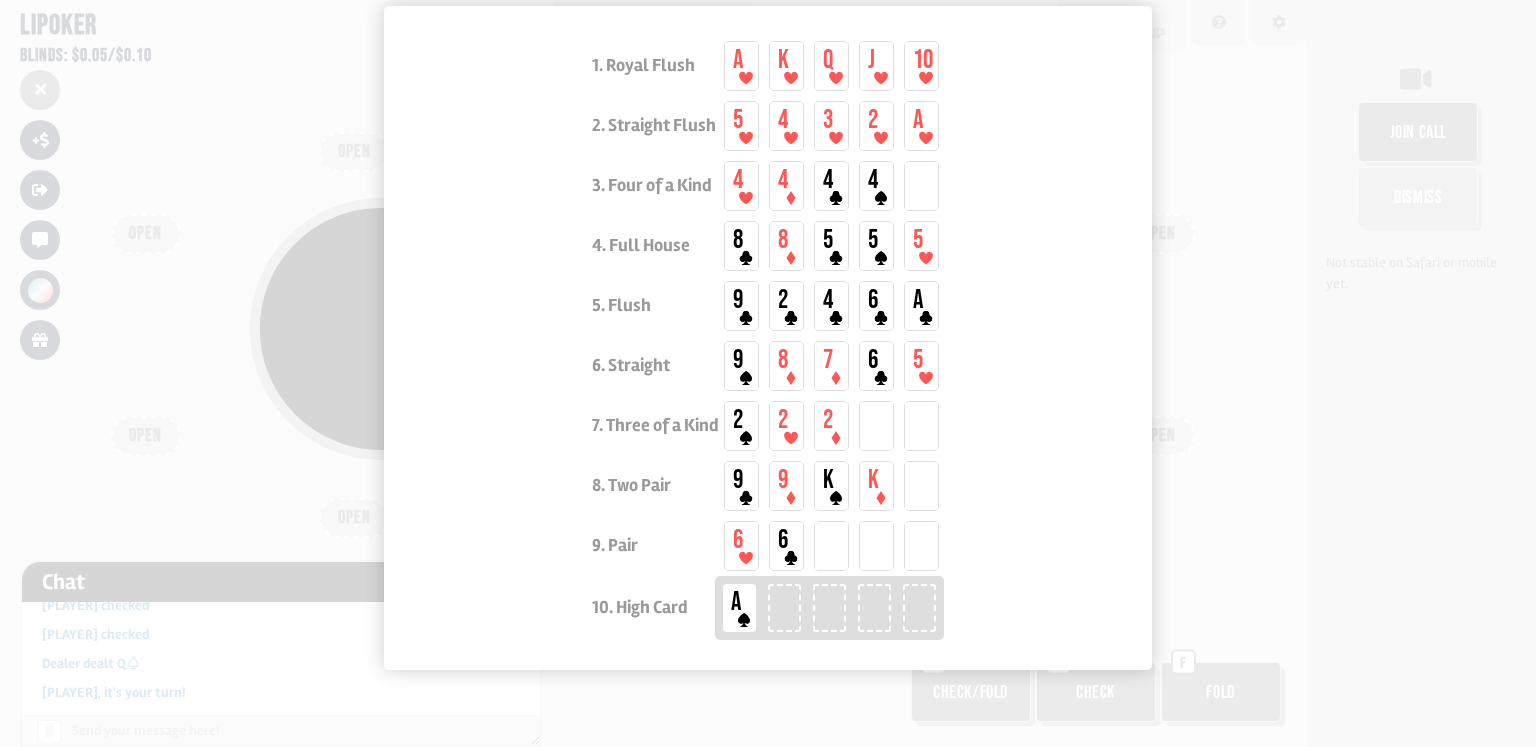 scroll, scrollTop: 137, scrollLeft: 0, axis: vertical 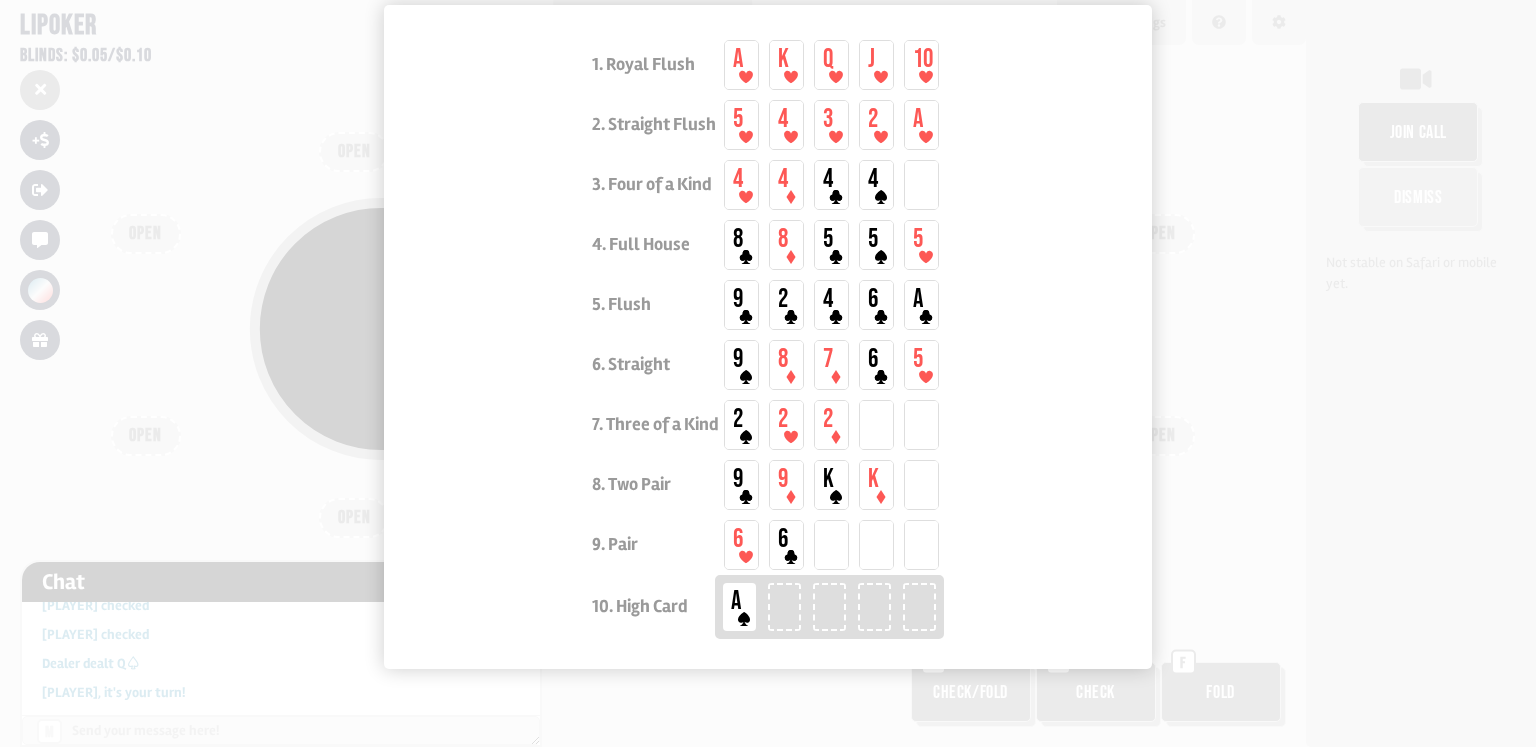 click at bounding box center (768, 373) 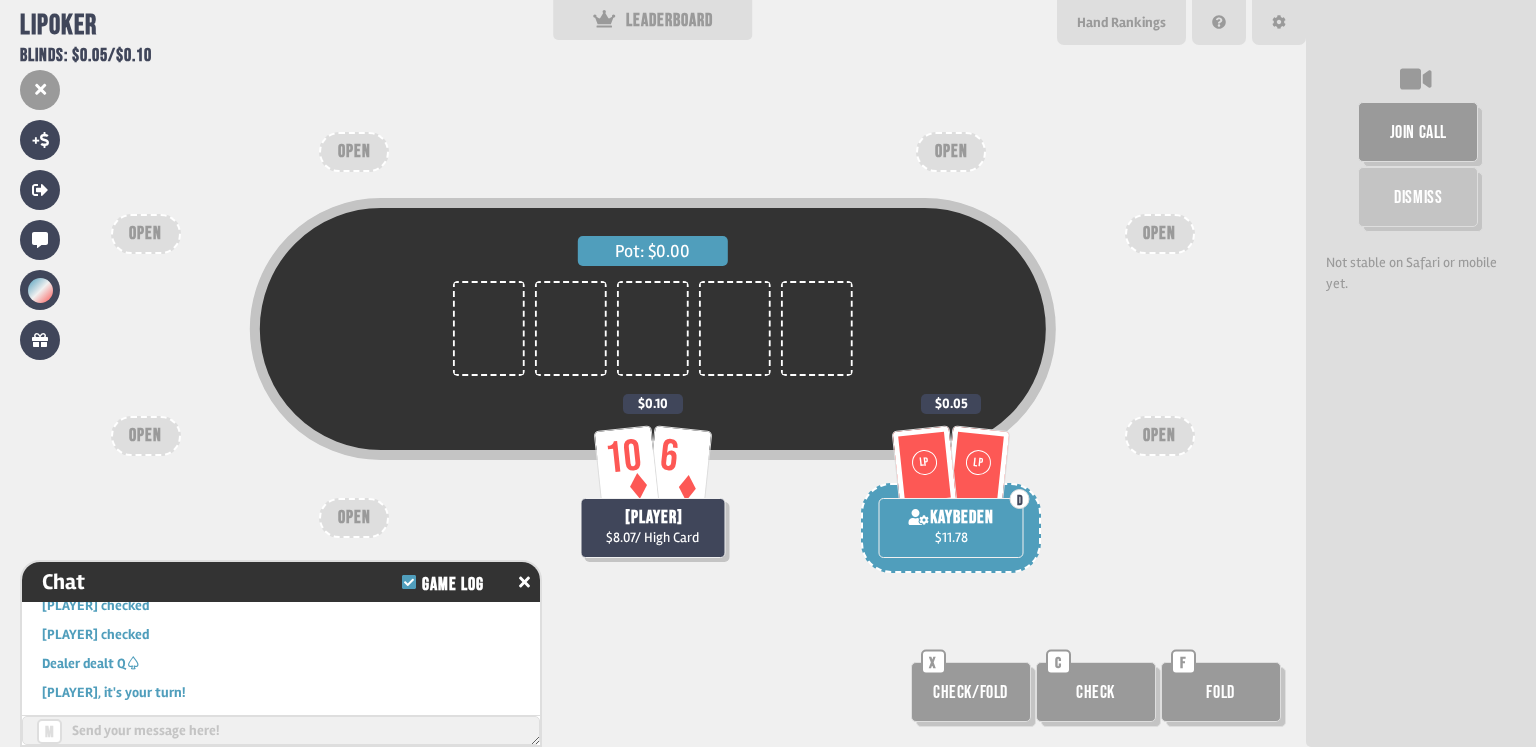 scroll, scrollTop: 87, scrollLeft: 0, axis: vertical 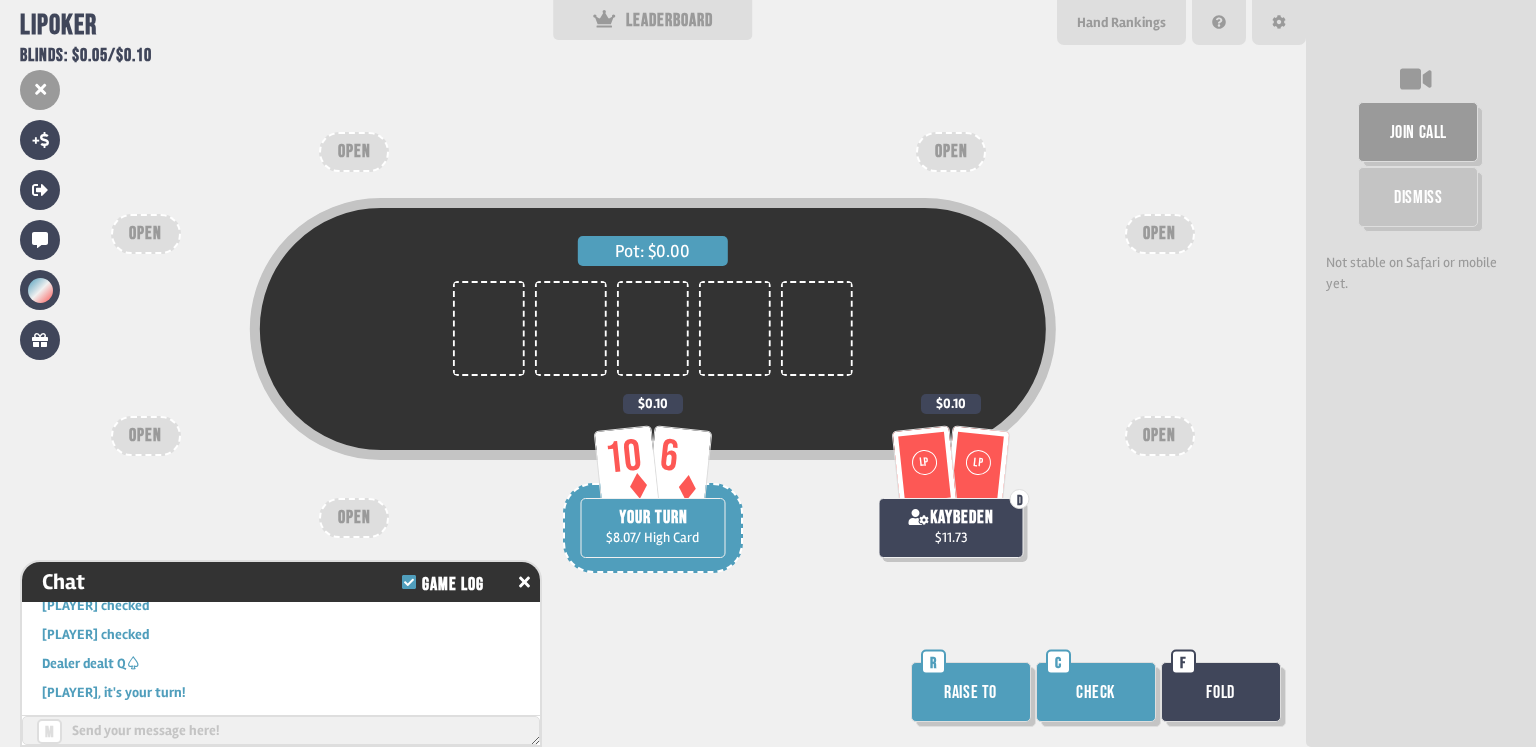 click on "Check" at bounding box center [1096, 692] 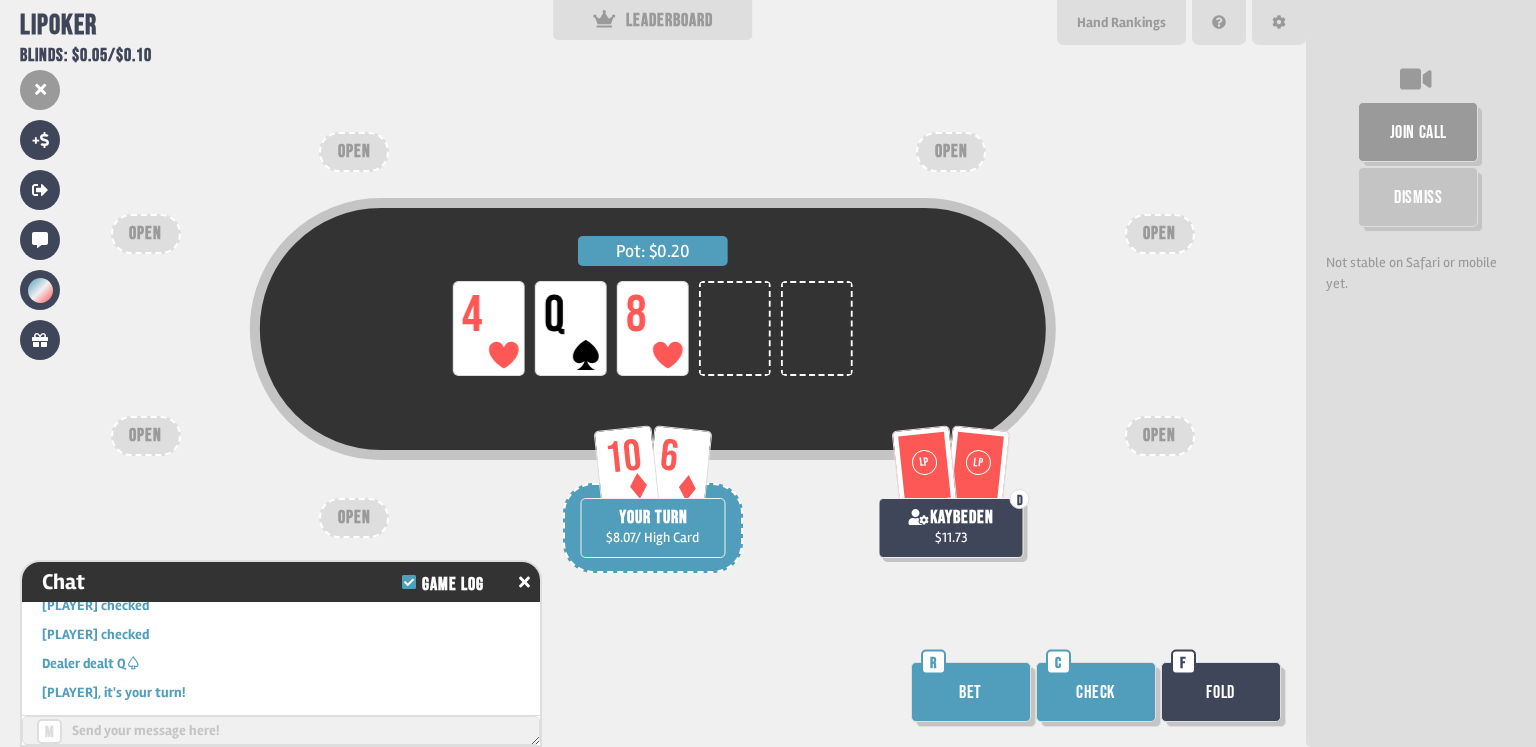click on "Pot: $0.20   LP 4 LP Q LP 8 LP LP D [PLAYER] $11.73  10 6 YOUR TURN $8.07   / High Card OPEN OPEN OPEN OPEN OPEN OPEN OPEN Bet R Check C Fold F" at bounding box center [653, 373] 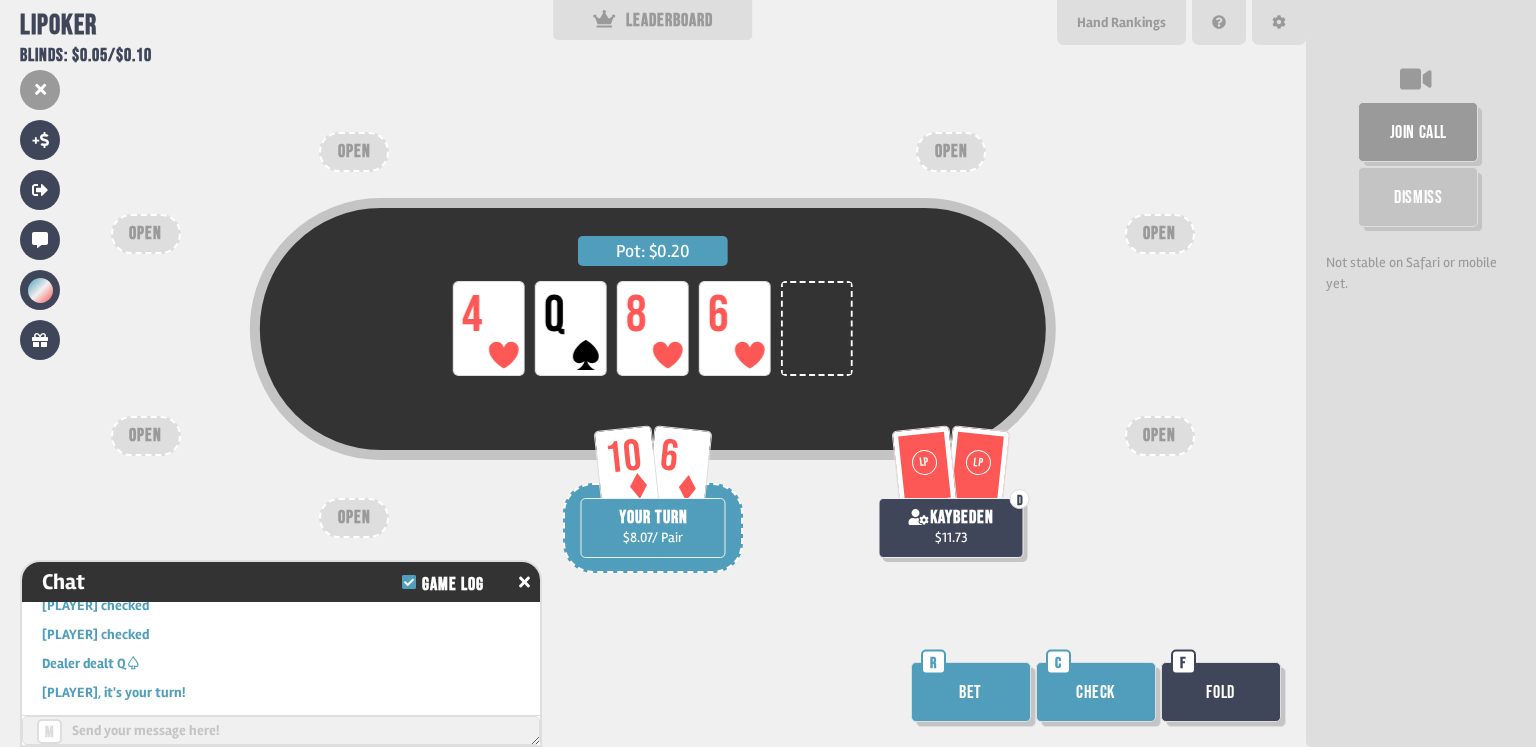 click on "Bet" at bounding box center (971, 692) 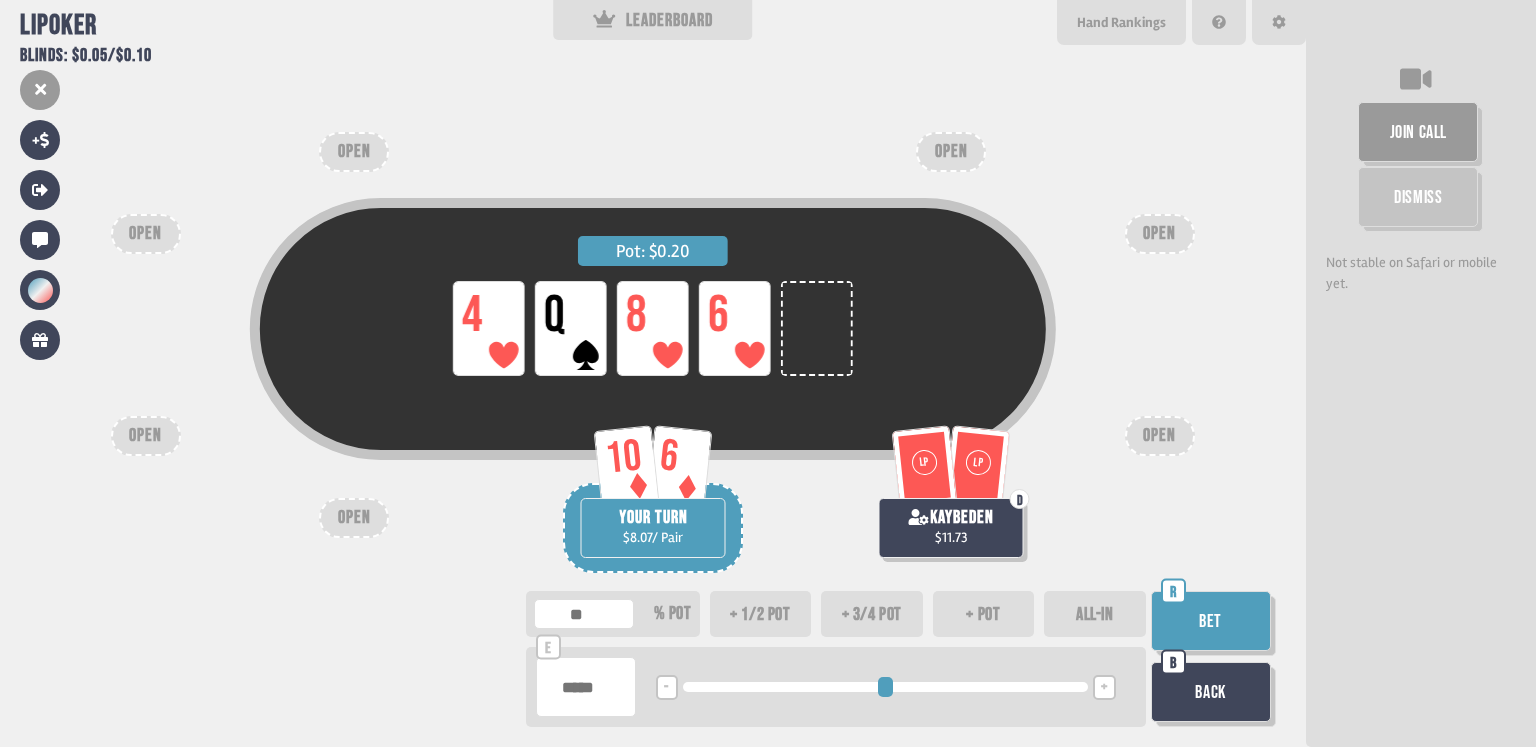 click on "+ pot" at bounding box center [984, 614] 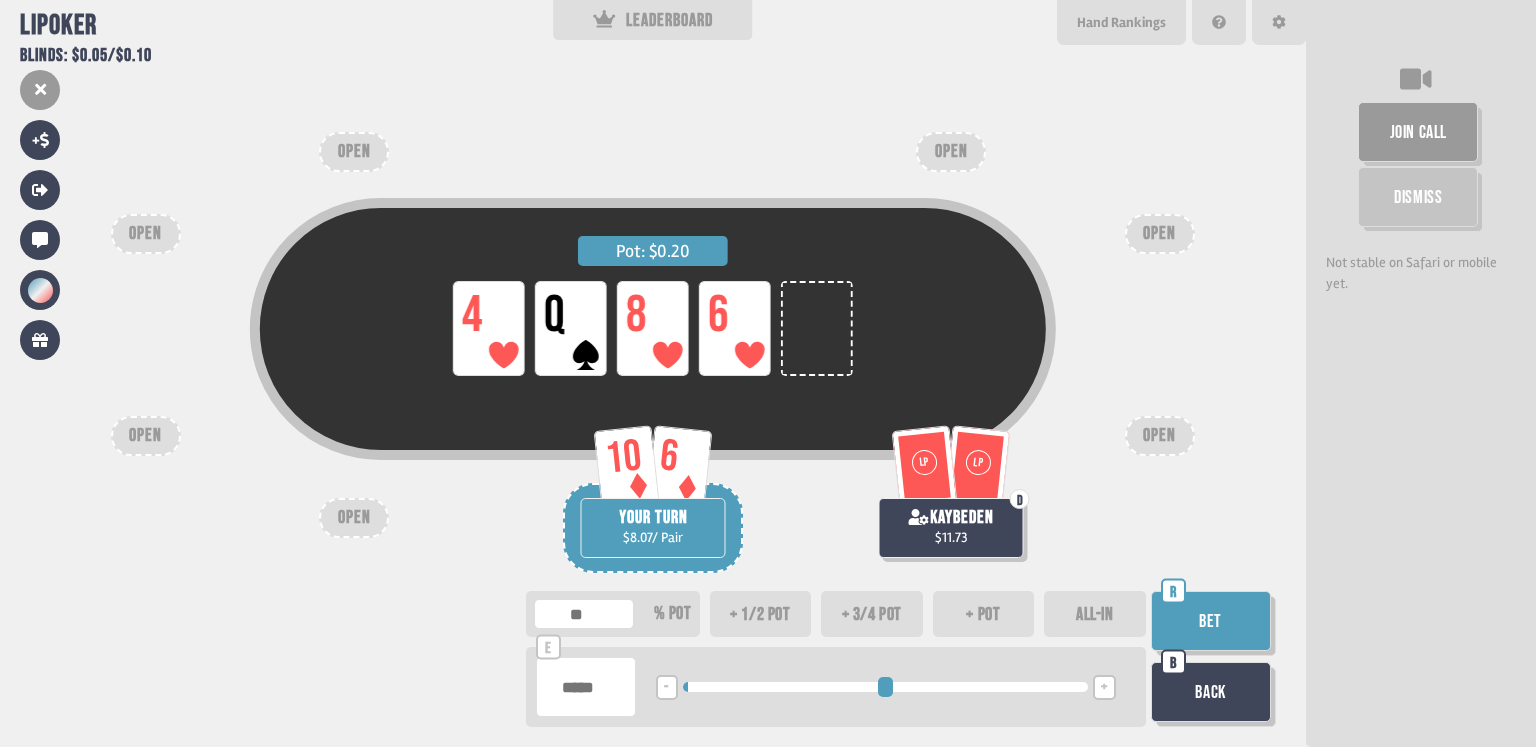 click on "+ pot" at bounding box center (984, 614) 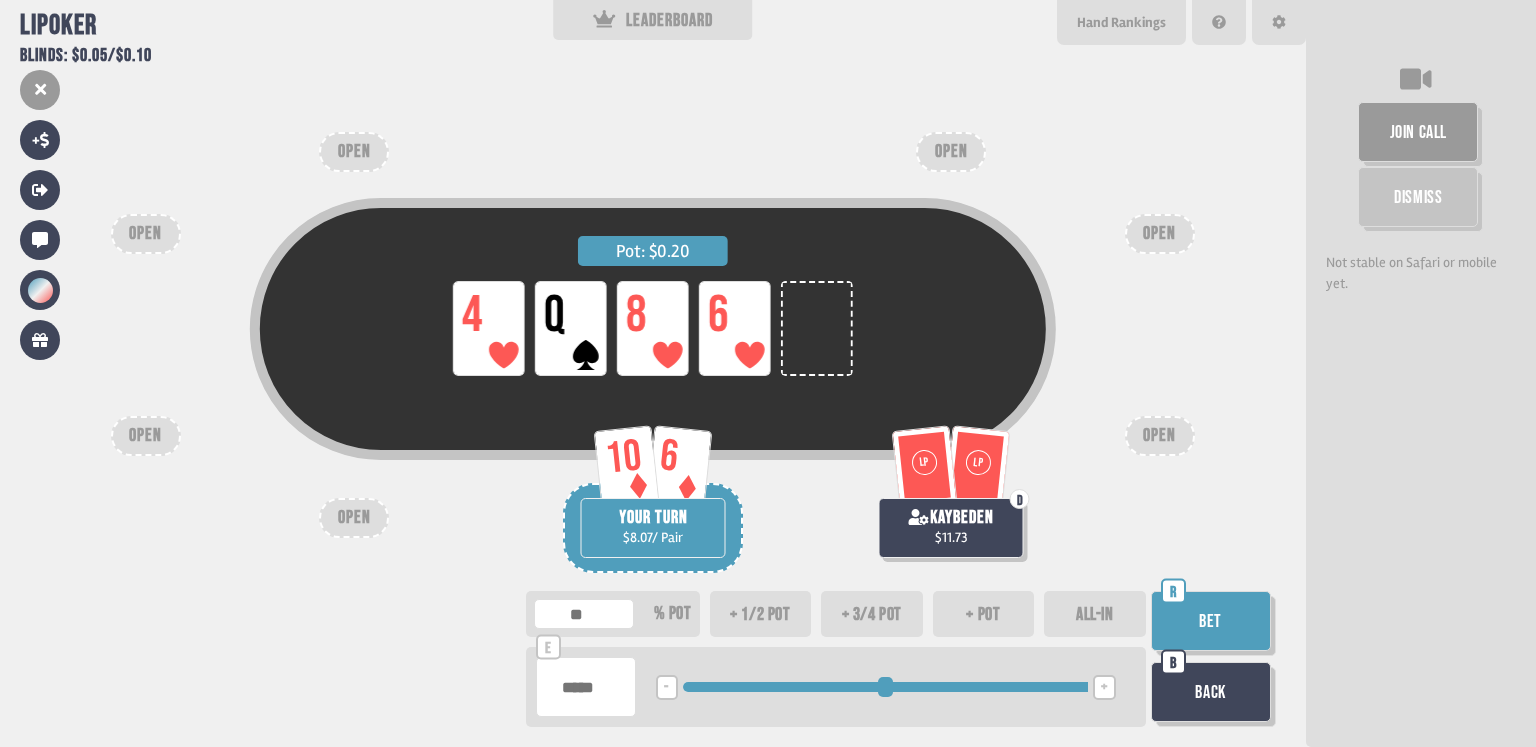 click on "+ pot" at bounding box center [984, 614] 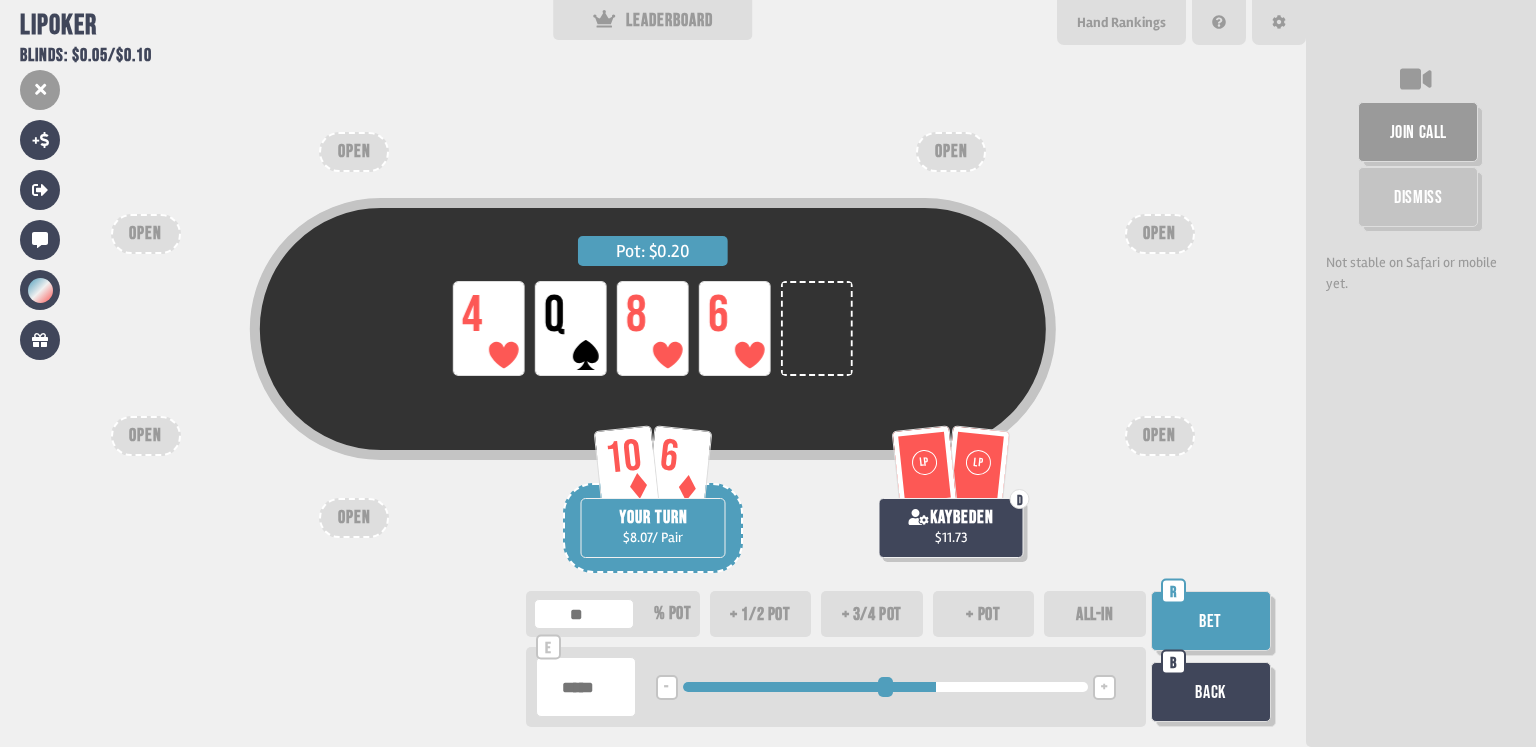 drag, startPoint x: 904, startPoint y: 682, endPoint x: 934, endPoint y: 700, distance: 34.98571 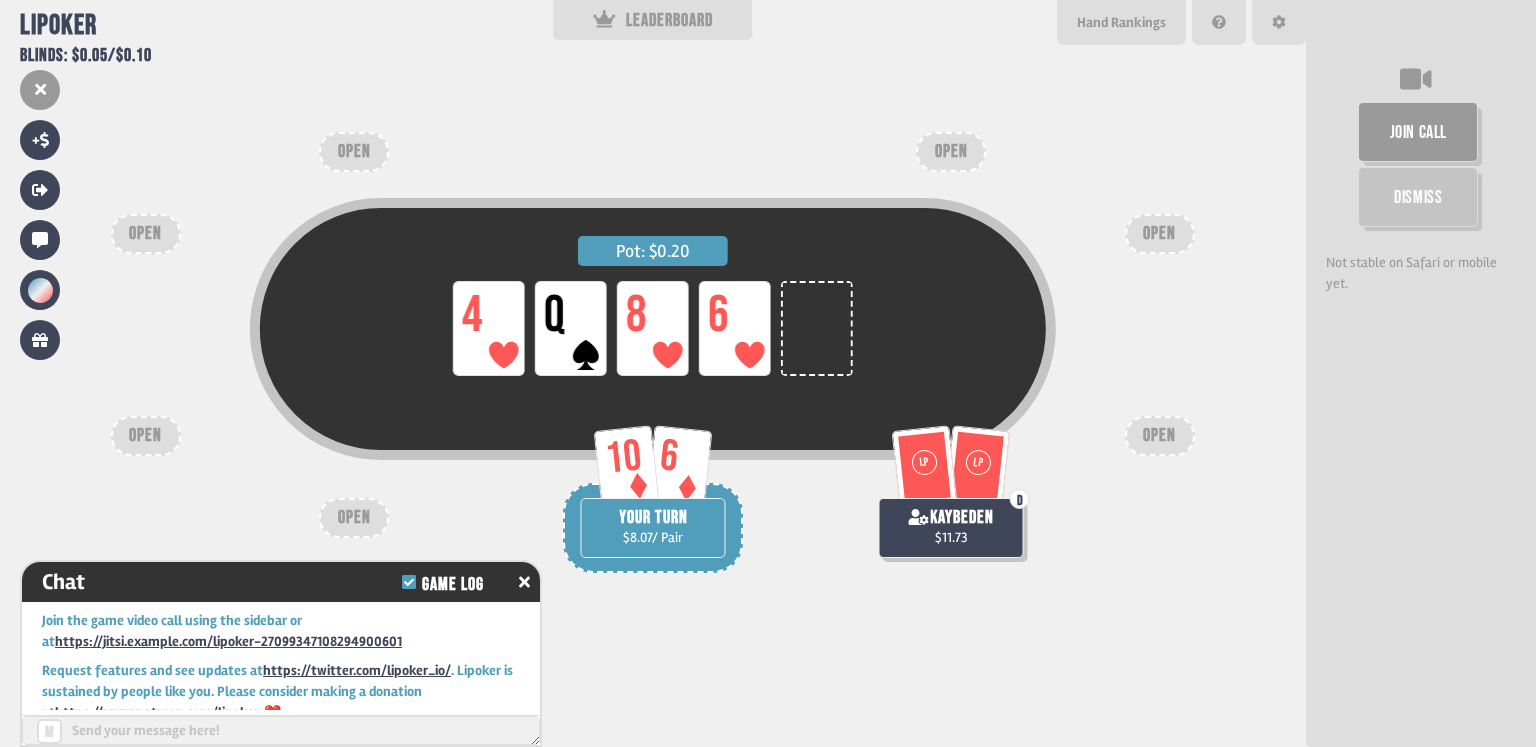 scroll, scrollTop: 6255, scrollLeft: 0, axis: vertical 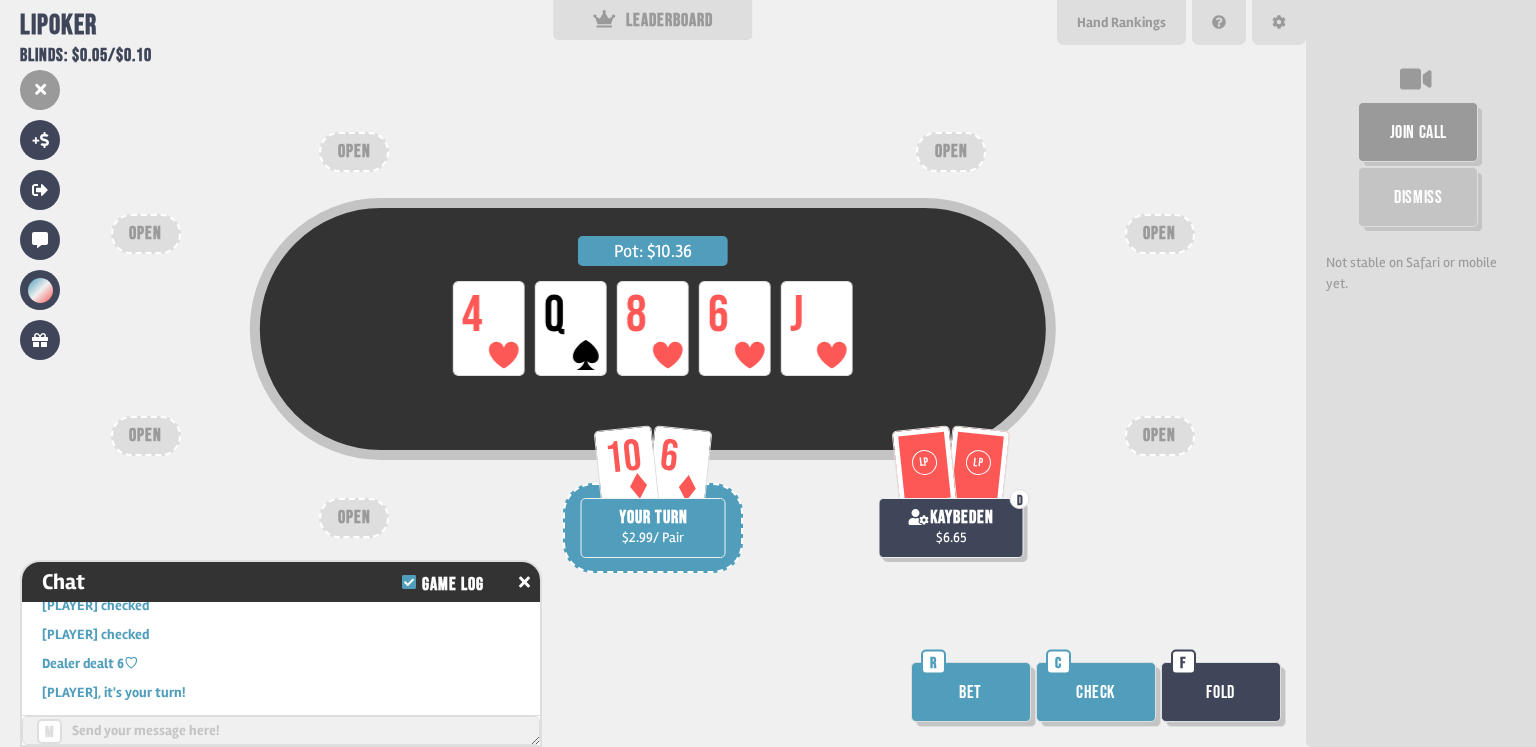 click on "Check" at bounding box center (1096, 692) 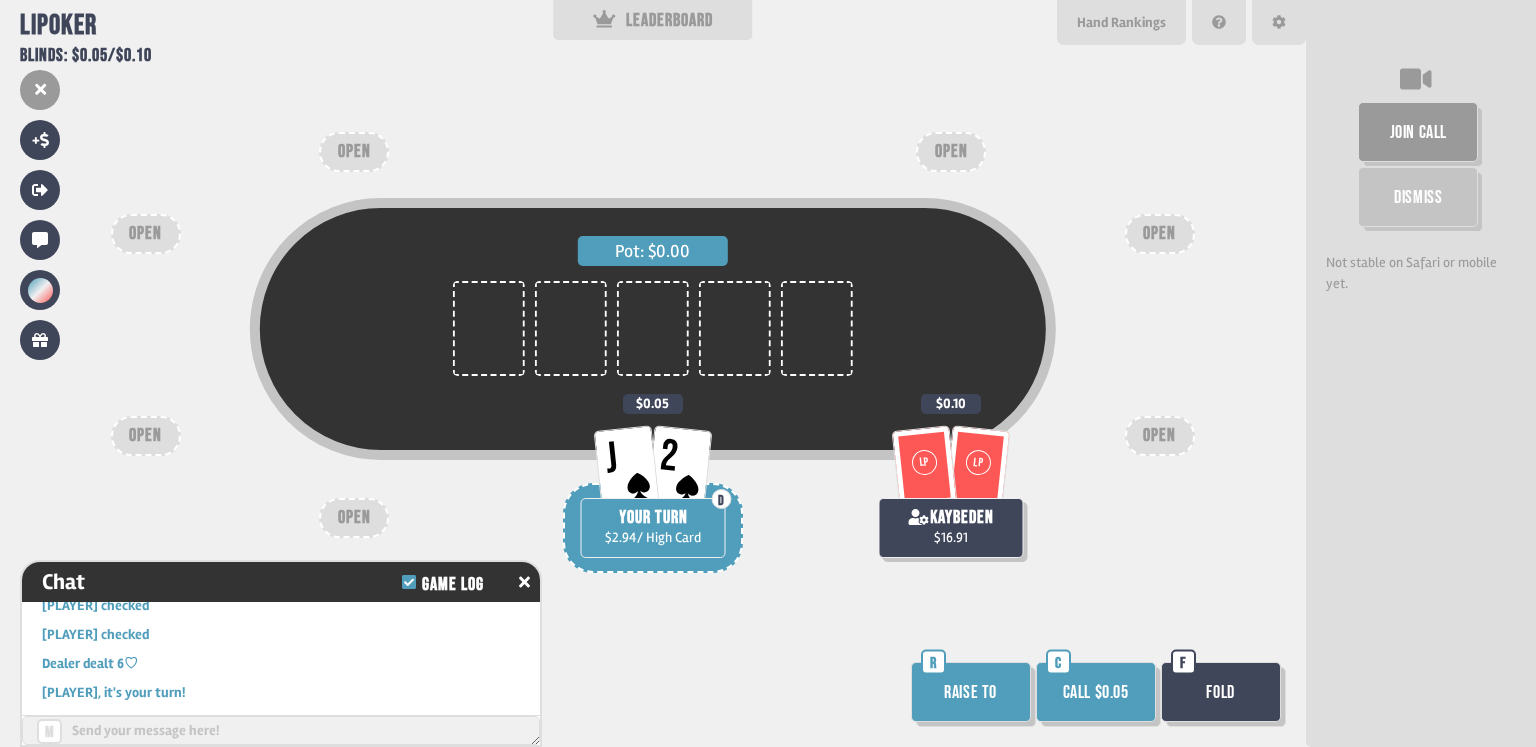 click on "Call $0.05" at bounding box center (1096, 692) 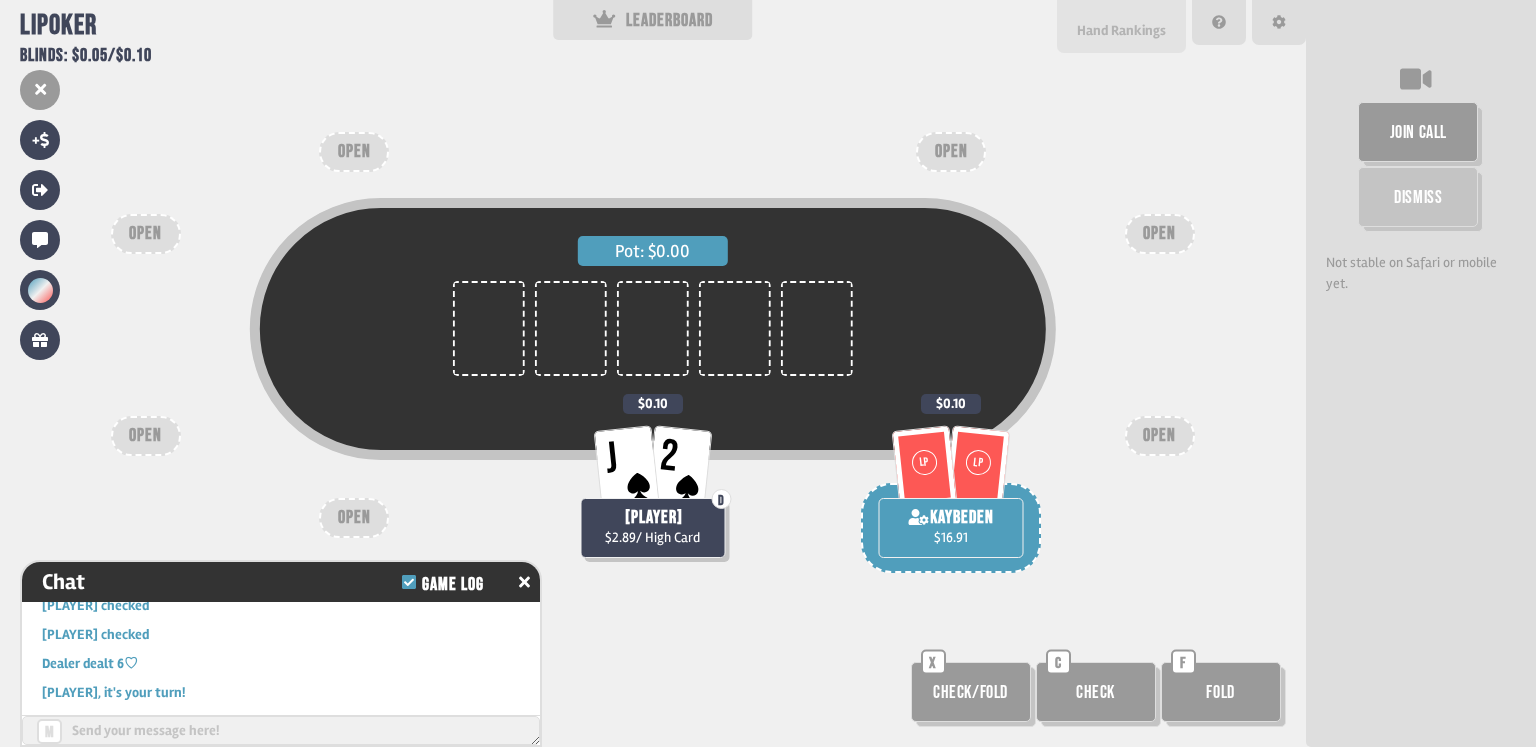 click on "Hand Rankings" at bounding box center [1121, 30] 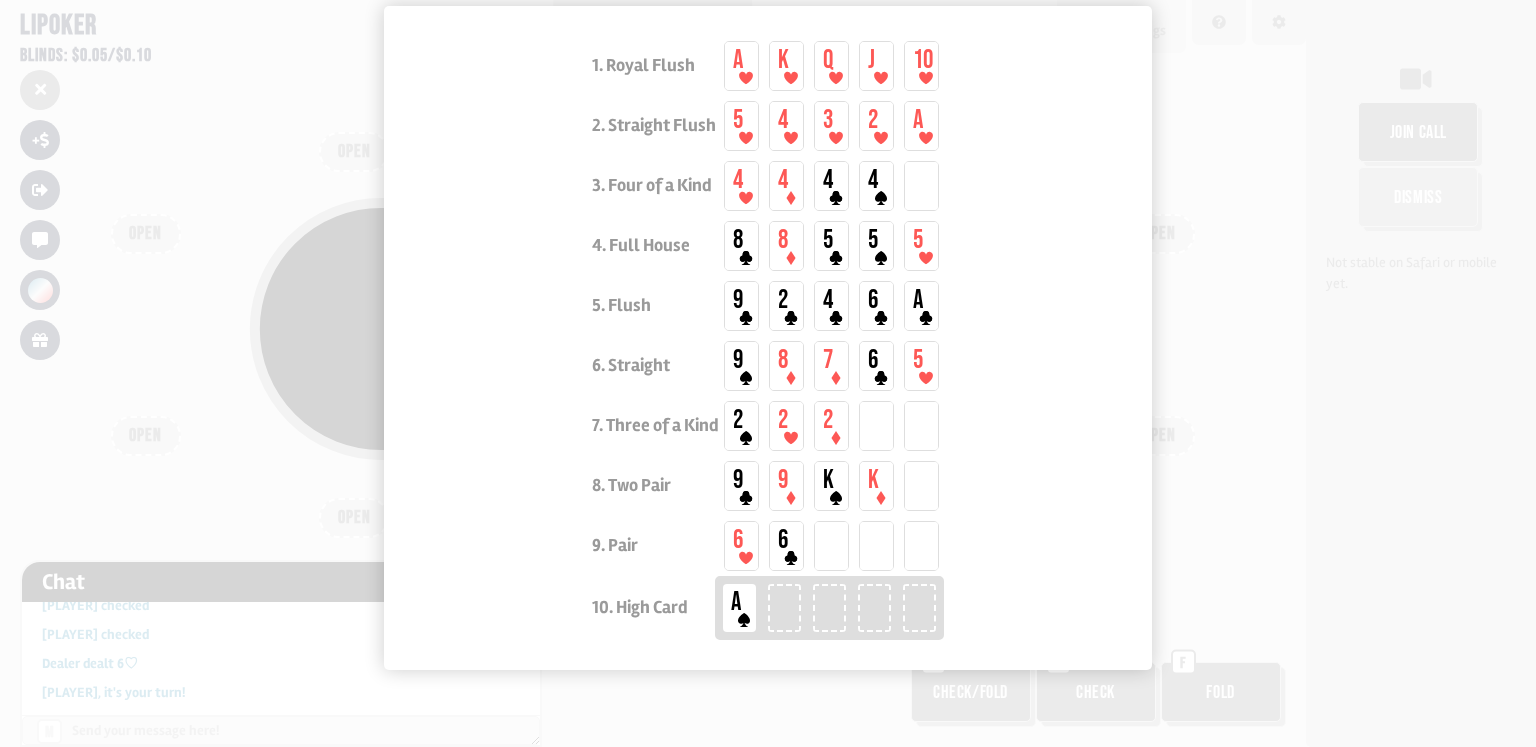 scroll, scrollTop: 137, scrollLeft: 0, axis: vertical 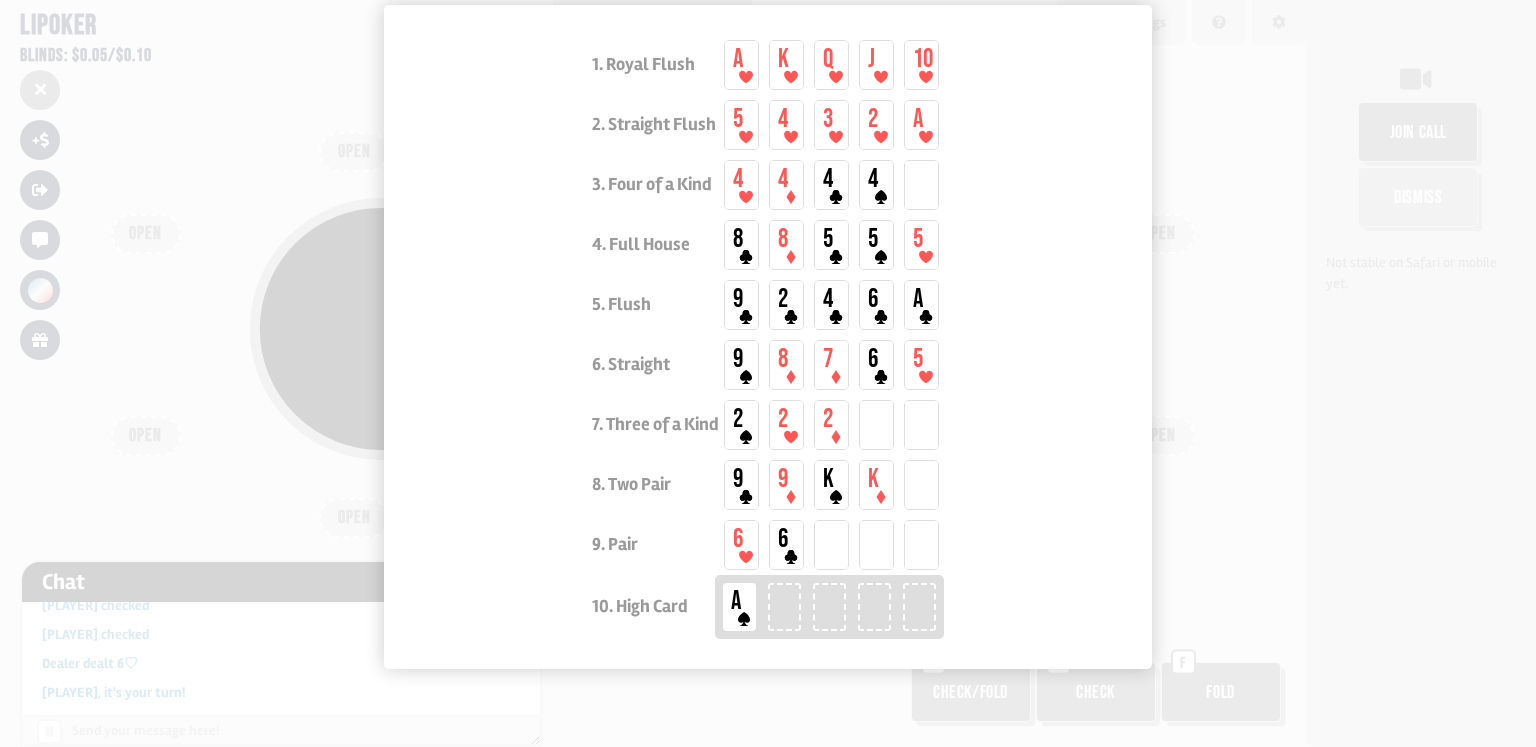 click at bounding box center [768, 373] 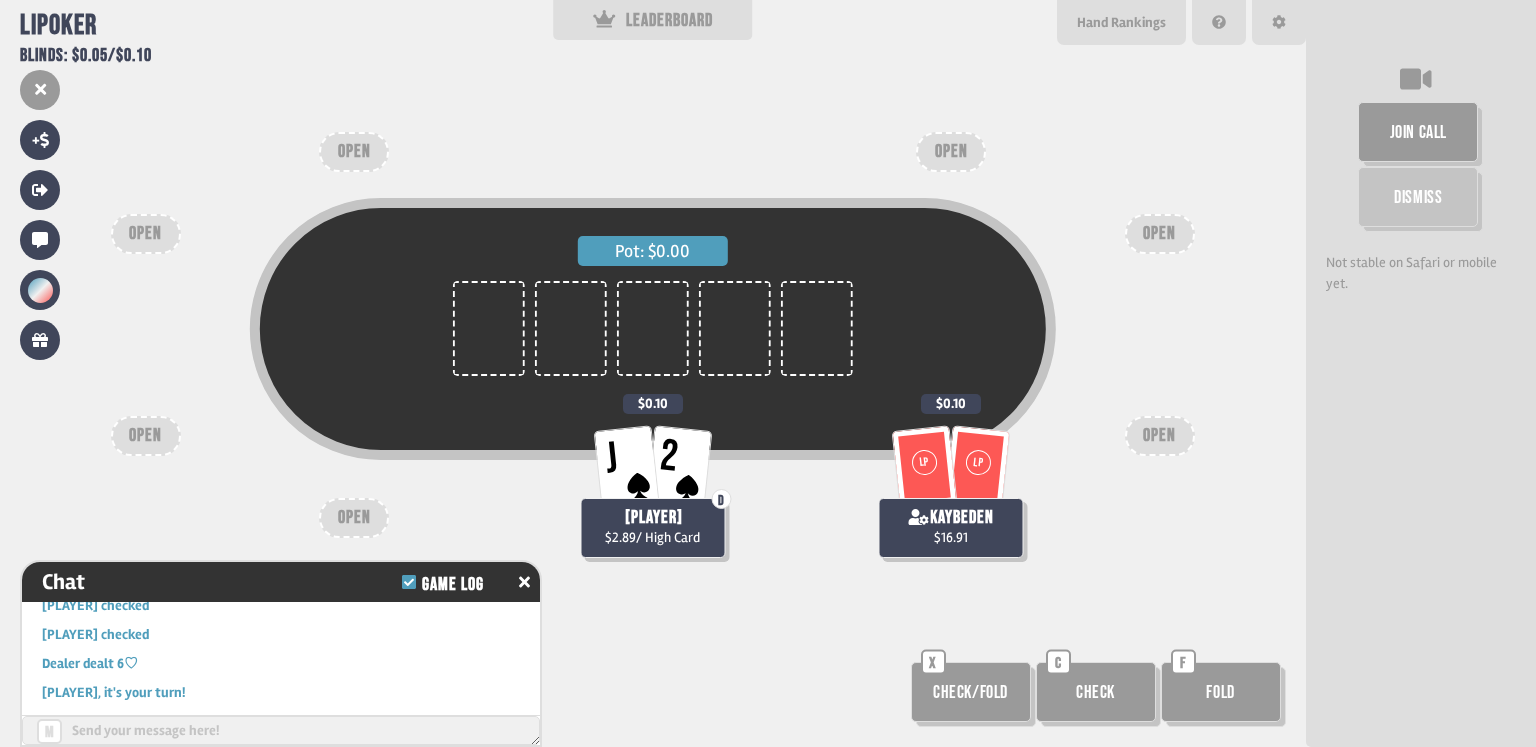 scroll, scrollTop: 87, scrollLeft: 0, axis: vertical 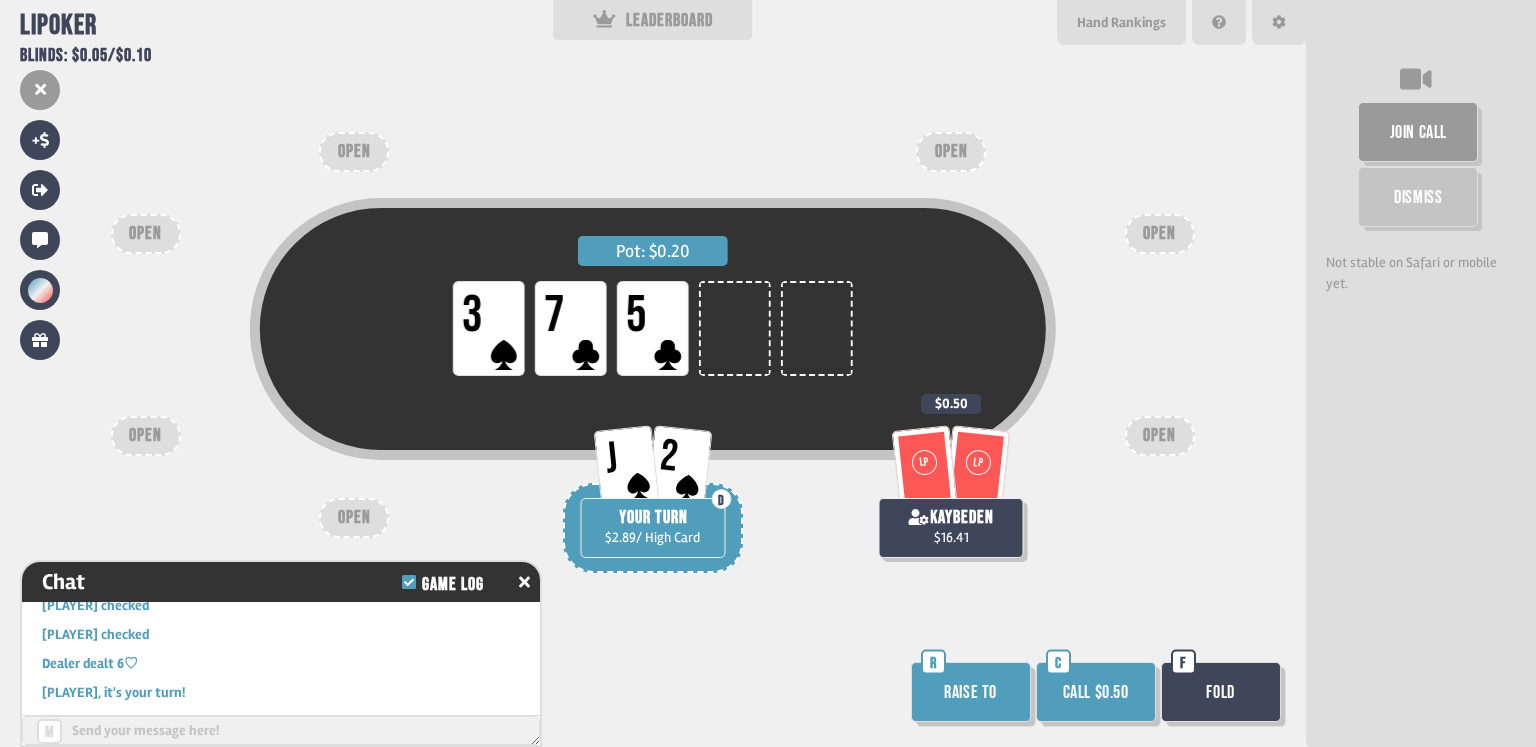 click on "Call $0.50" at bounding box center [1096, 692] 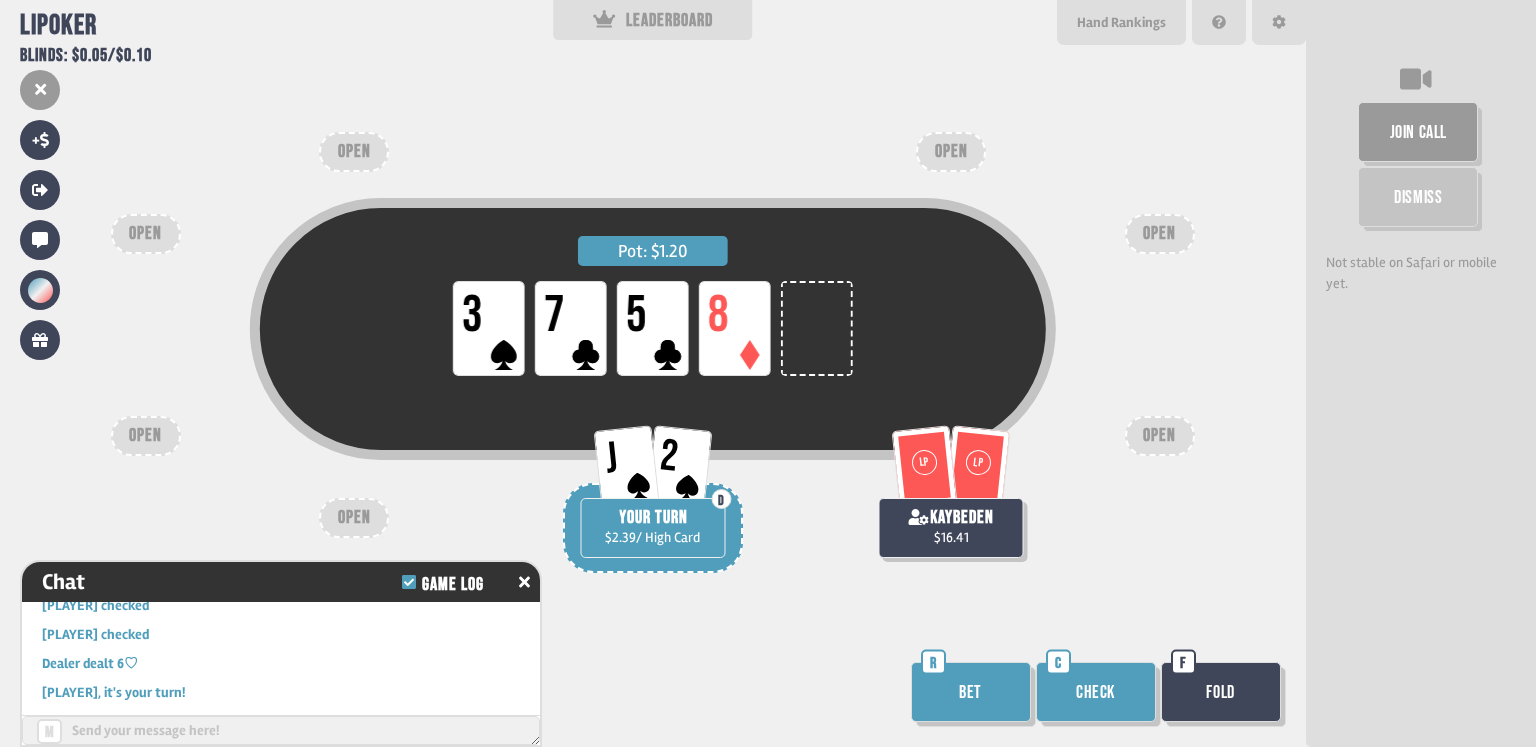 click on "Check" at bounding box center (1096, 692) 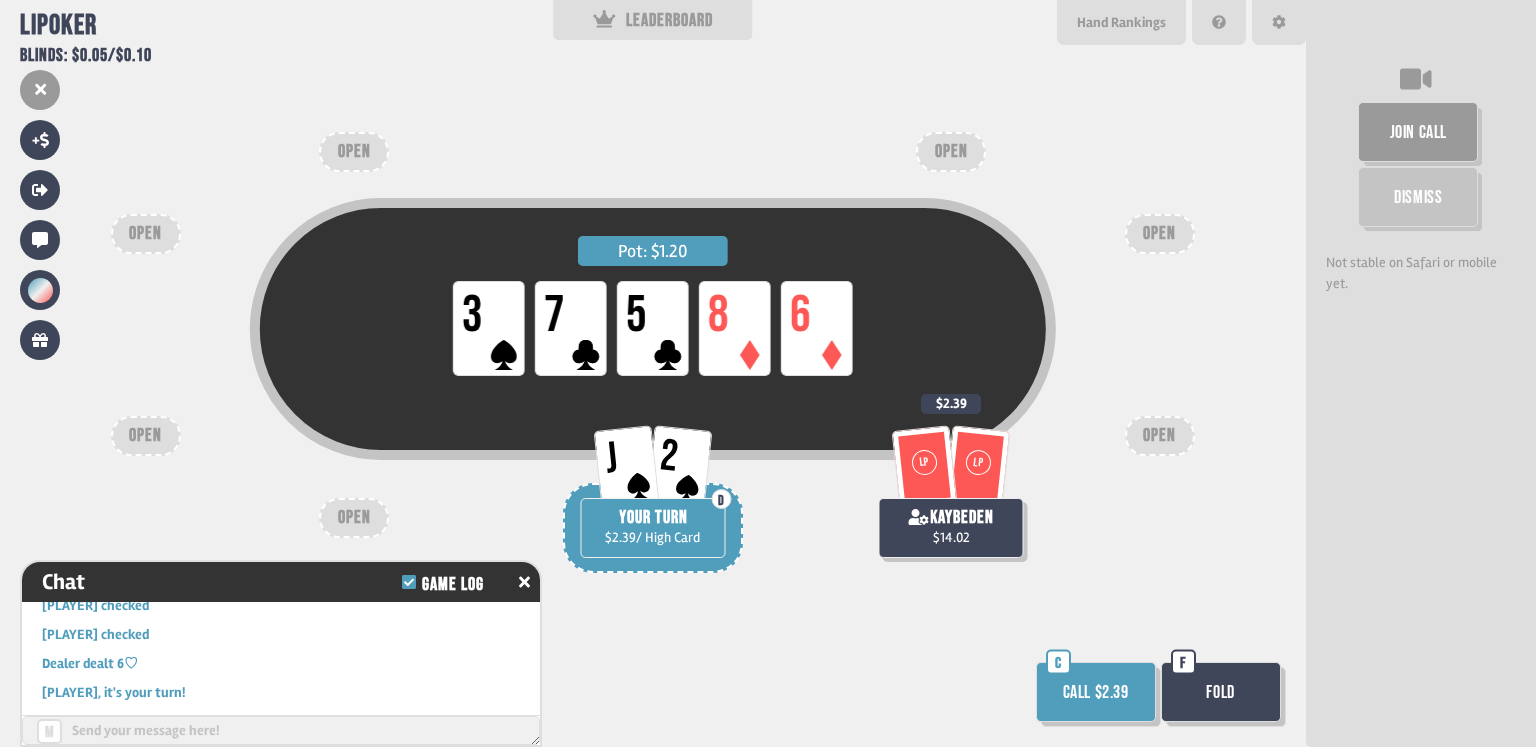 click on "Fold" at bounding box center [1221, 692] 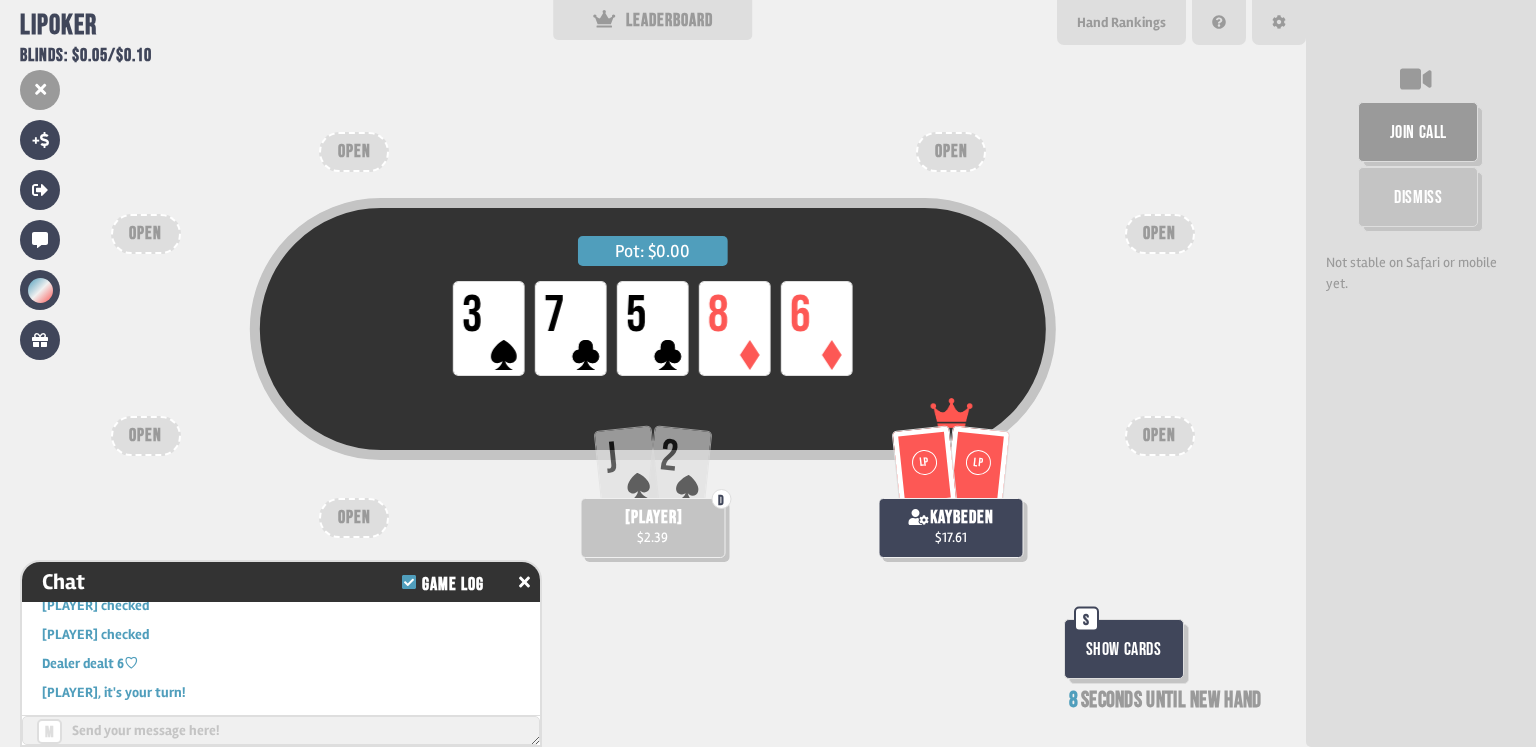 scroll, scrollTop: 88, scrollLeft: 0, axis: vertical 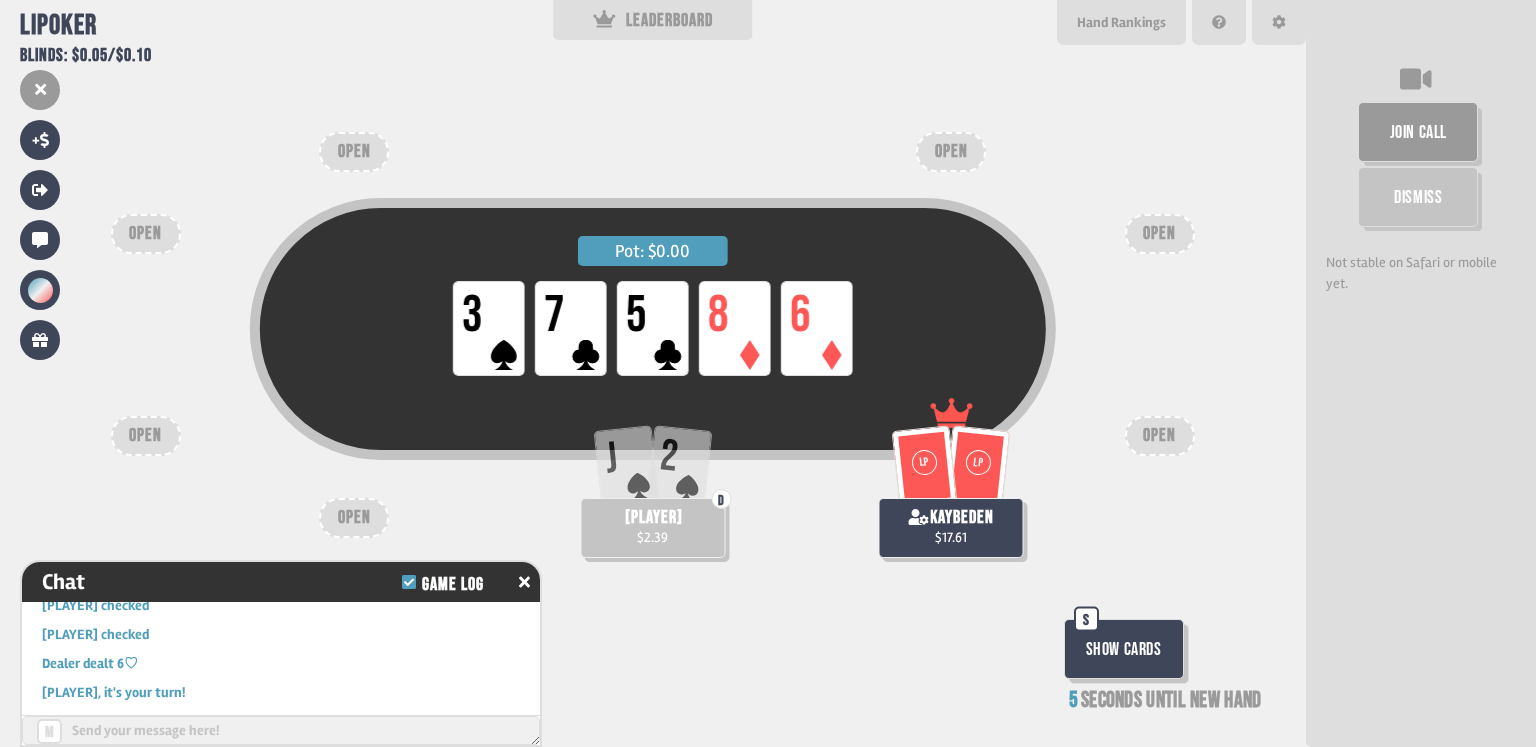 click on "Show Cards" at bounding box center [1124, 649] 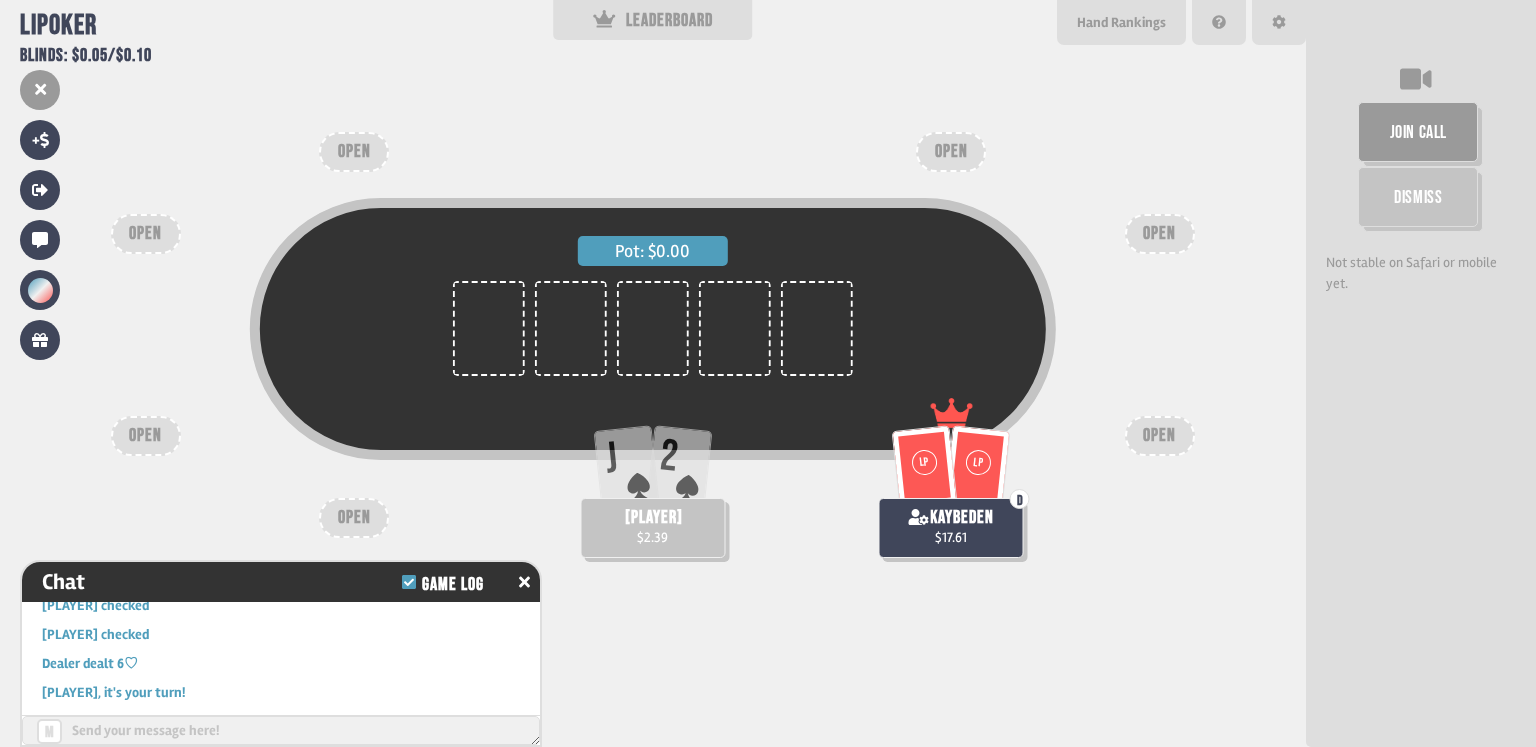scroll, scrollTop: 87, scrollLeft: 0, axis: vertical 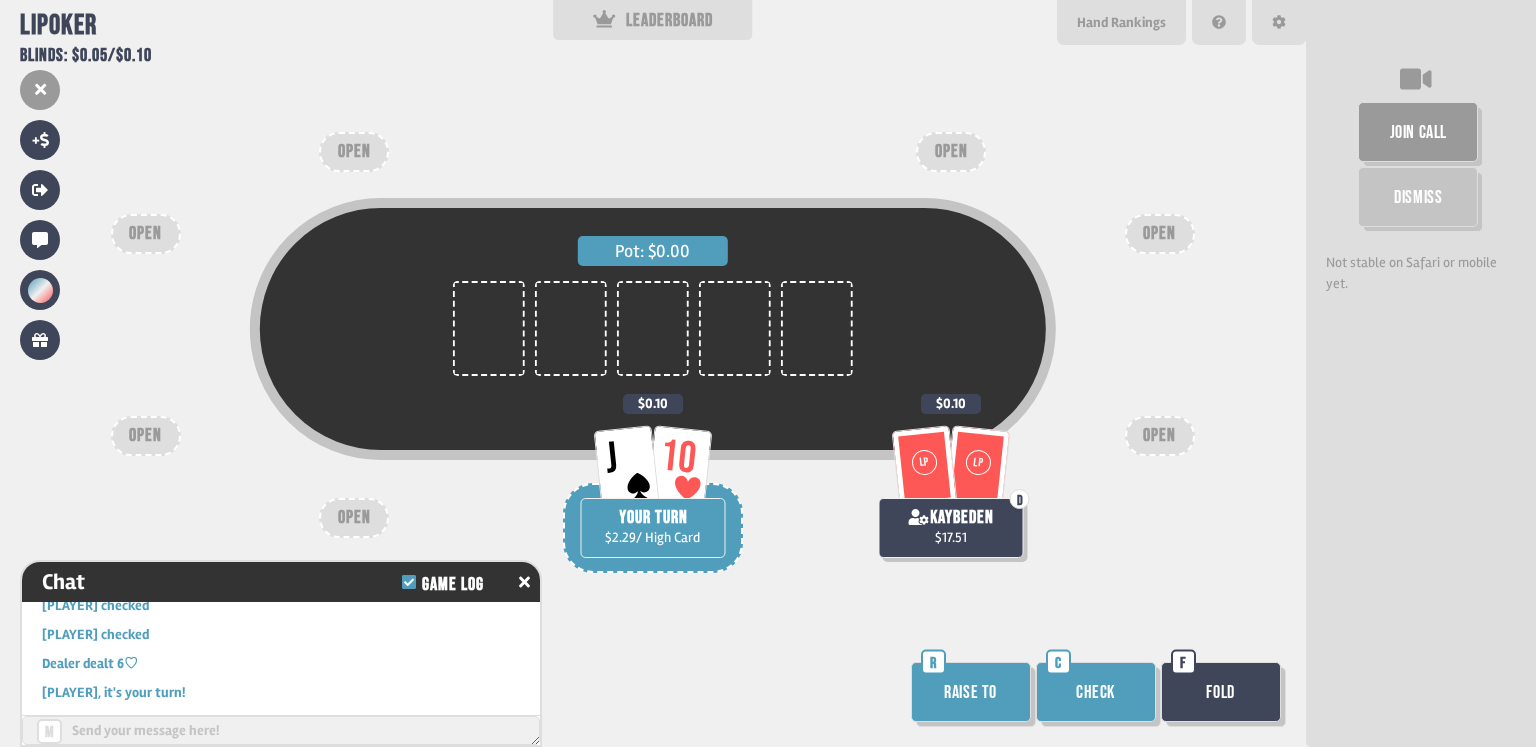 click on "Check" at bounding box center [1096, 692] 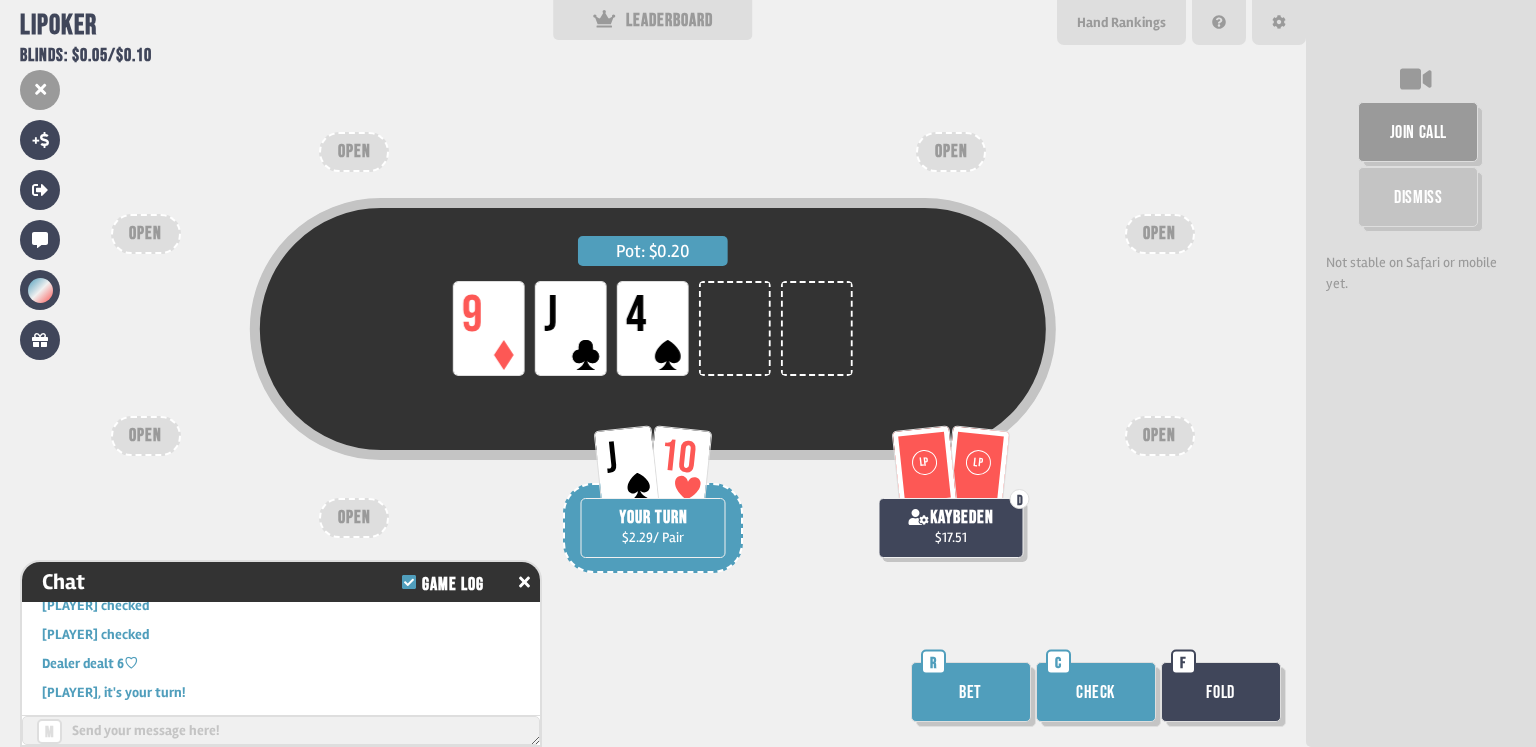click on "Check" at bounding box center (1096, 692) 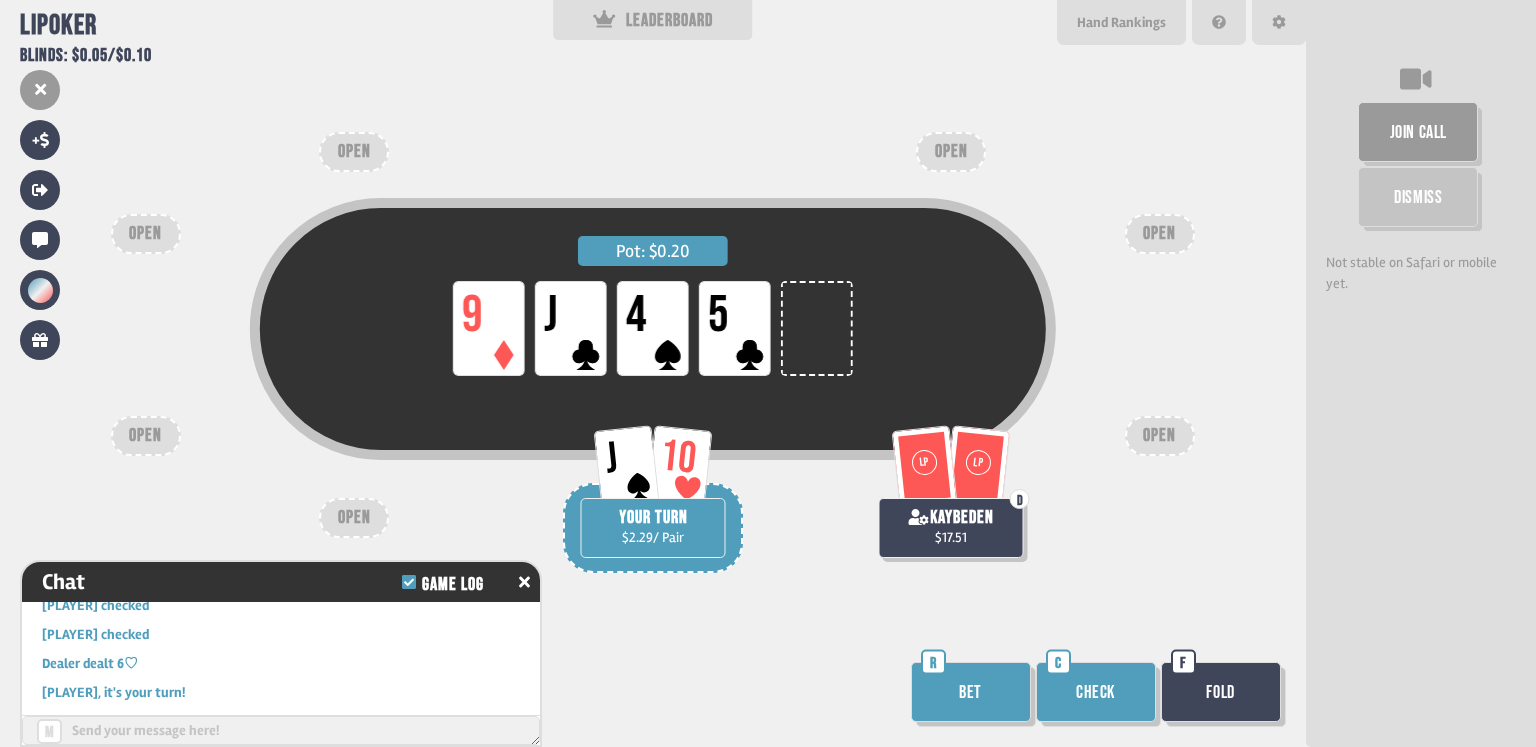click on "Check" at bounding box center (1096, 692) 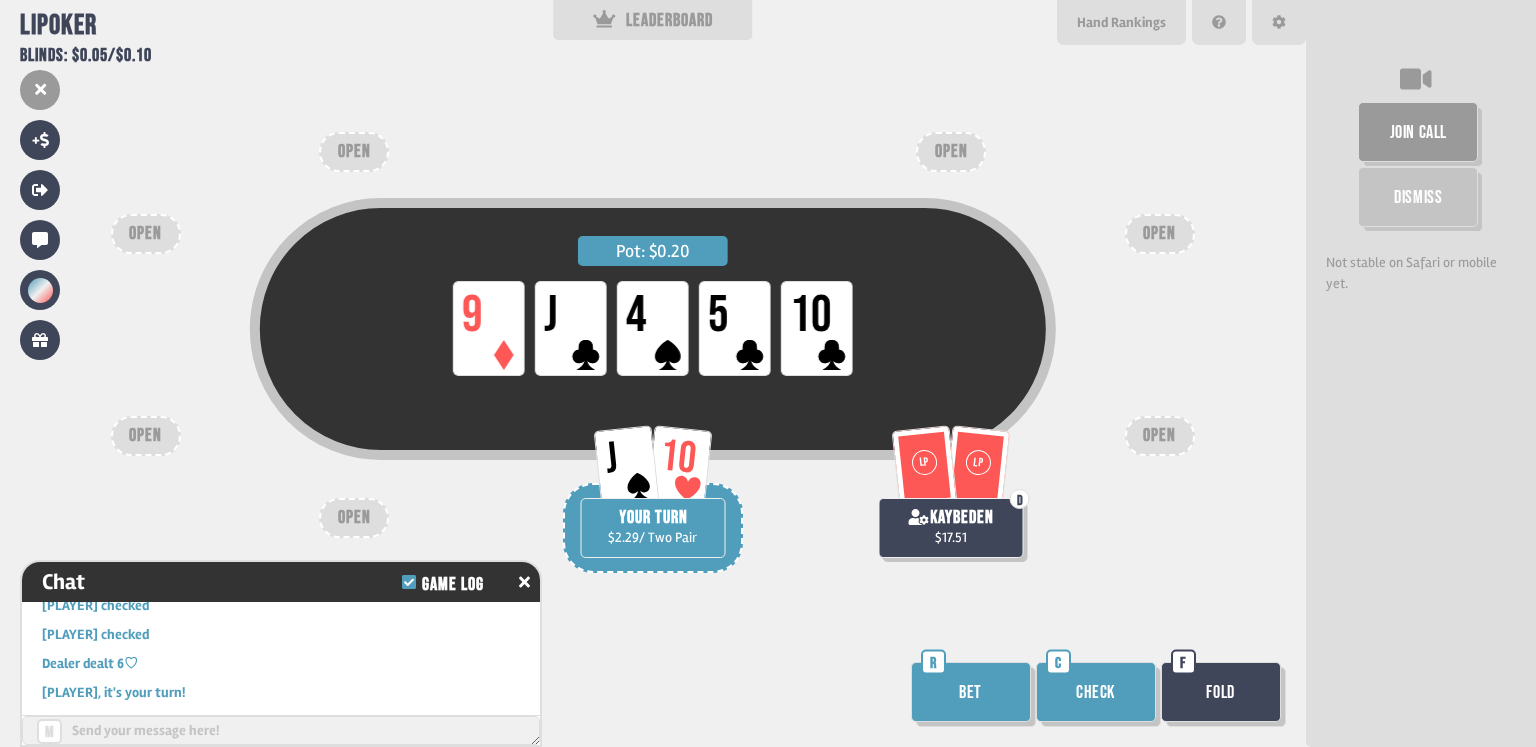 click on "Bet" at bounding box center (971, 692) 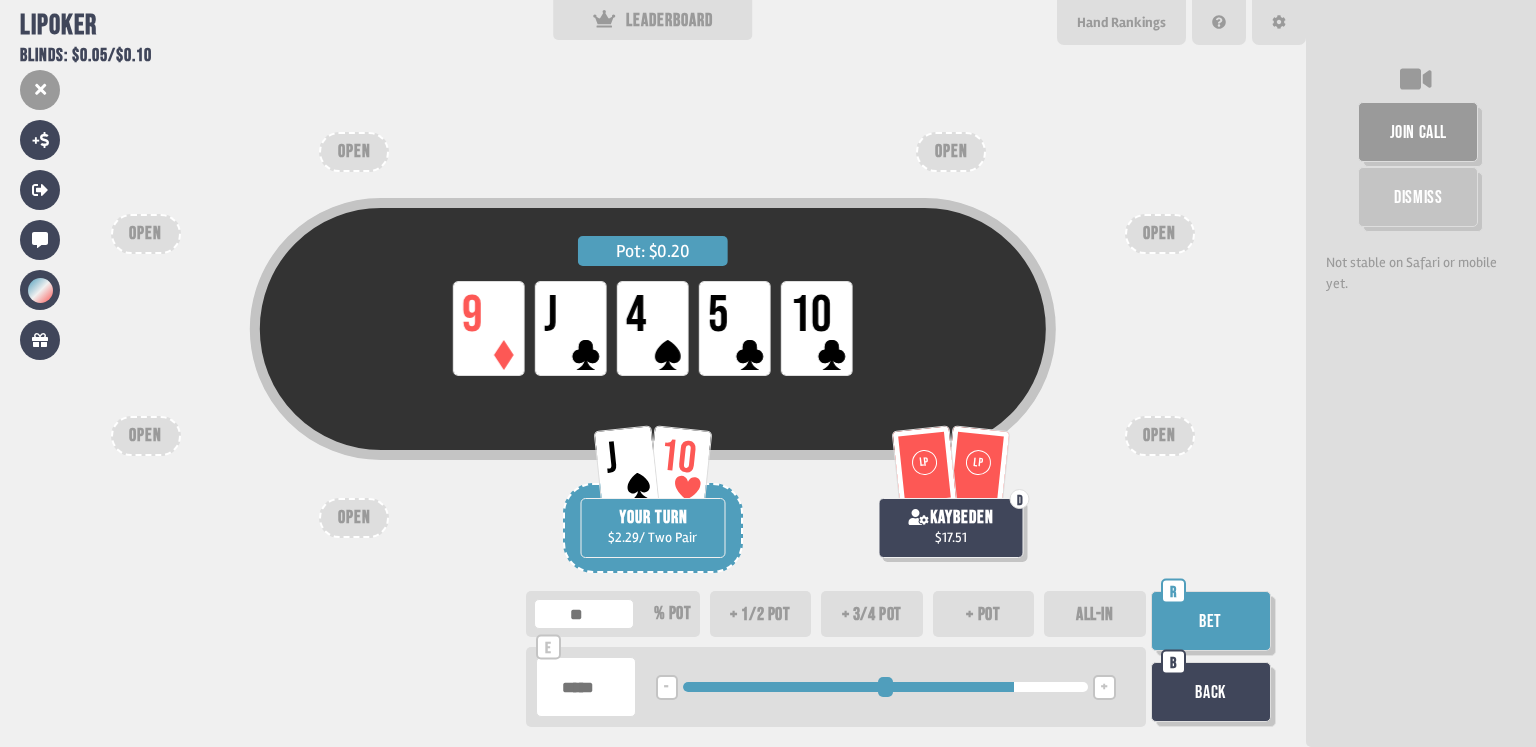 click on "ALL-IN" at bounding box center (1095, 614) 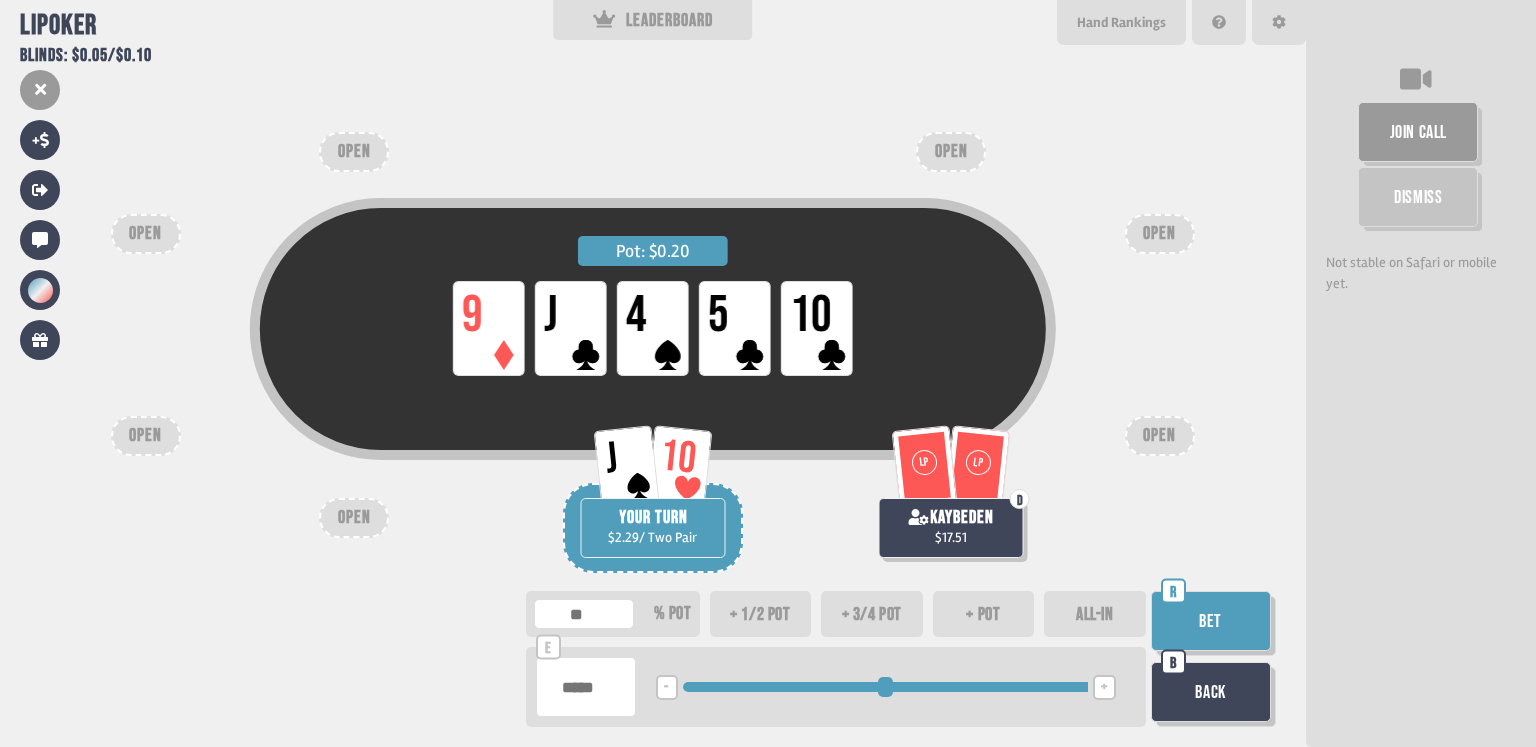 click on "Bet" at bounding box center (1211, 621) 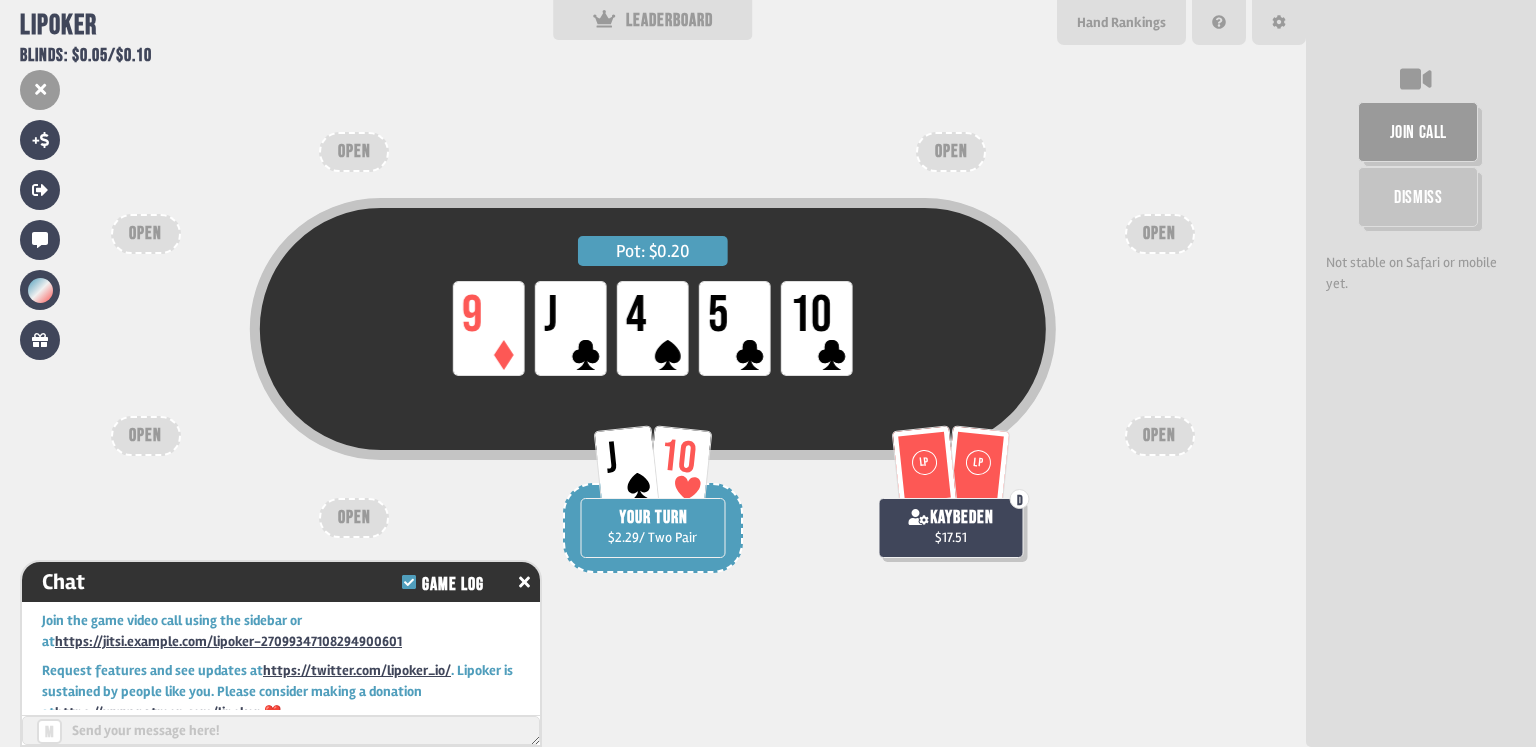 scroll, scrollTop: 7386, scrollLeft: 0, axis: vertical 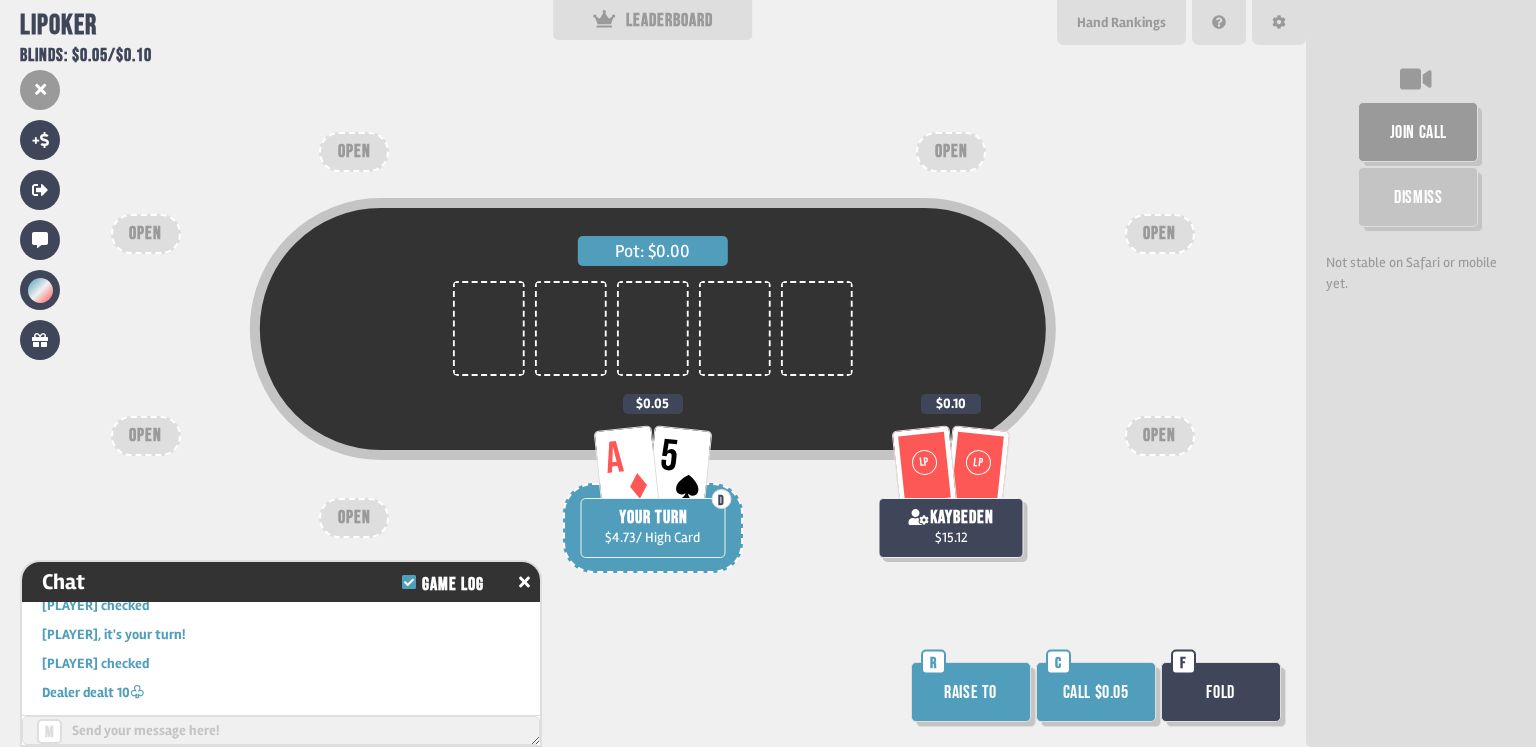 click on "Call $0.05" at bounding box center (1096, 692) 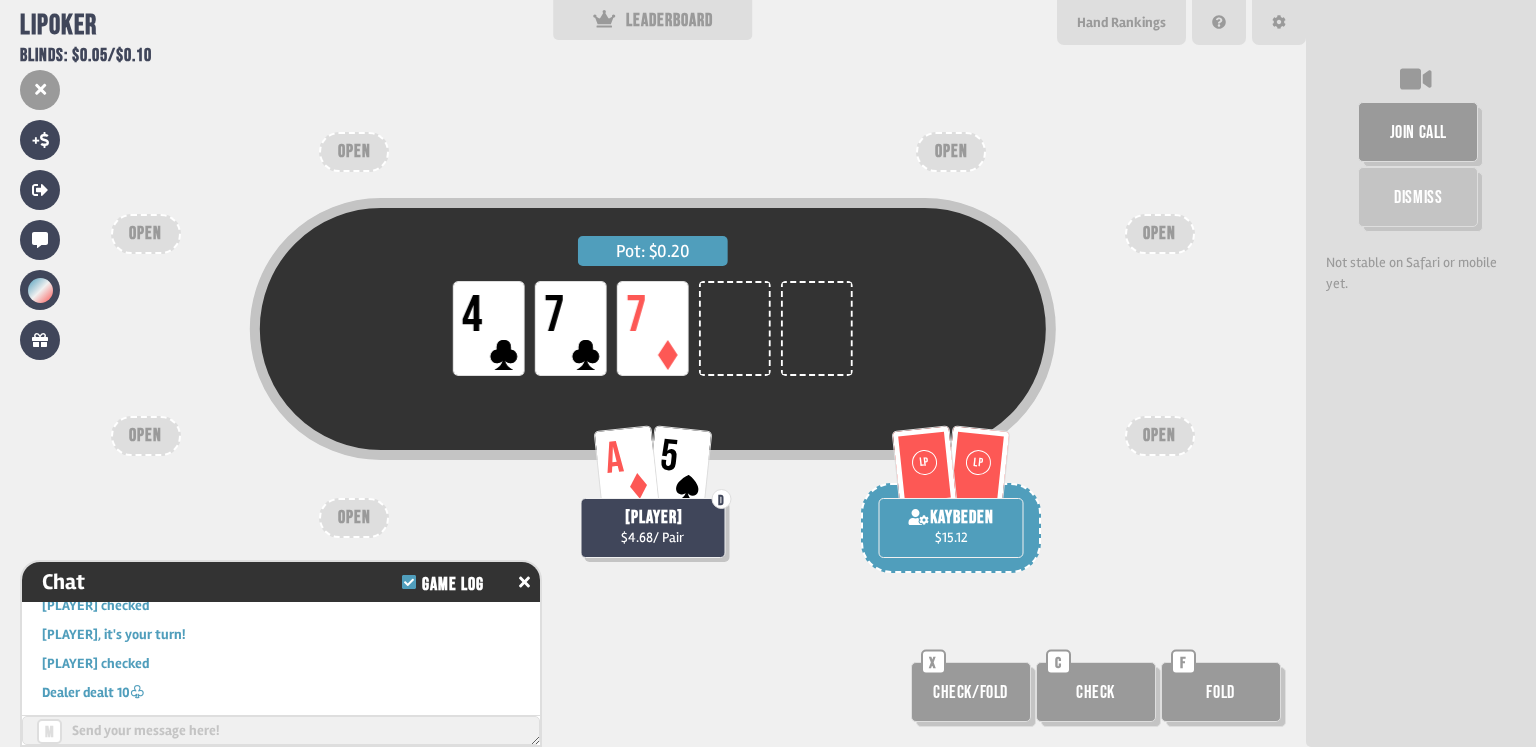 click on "Check" at bounding box center (1096, 692) 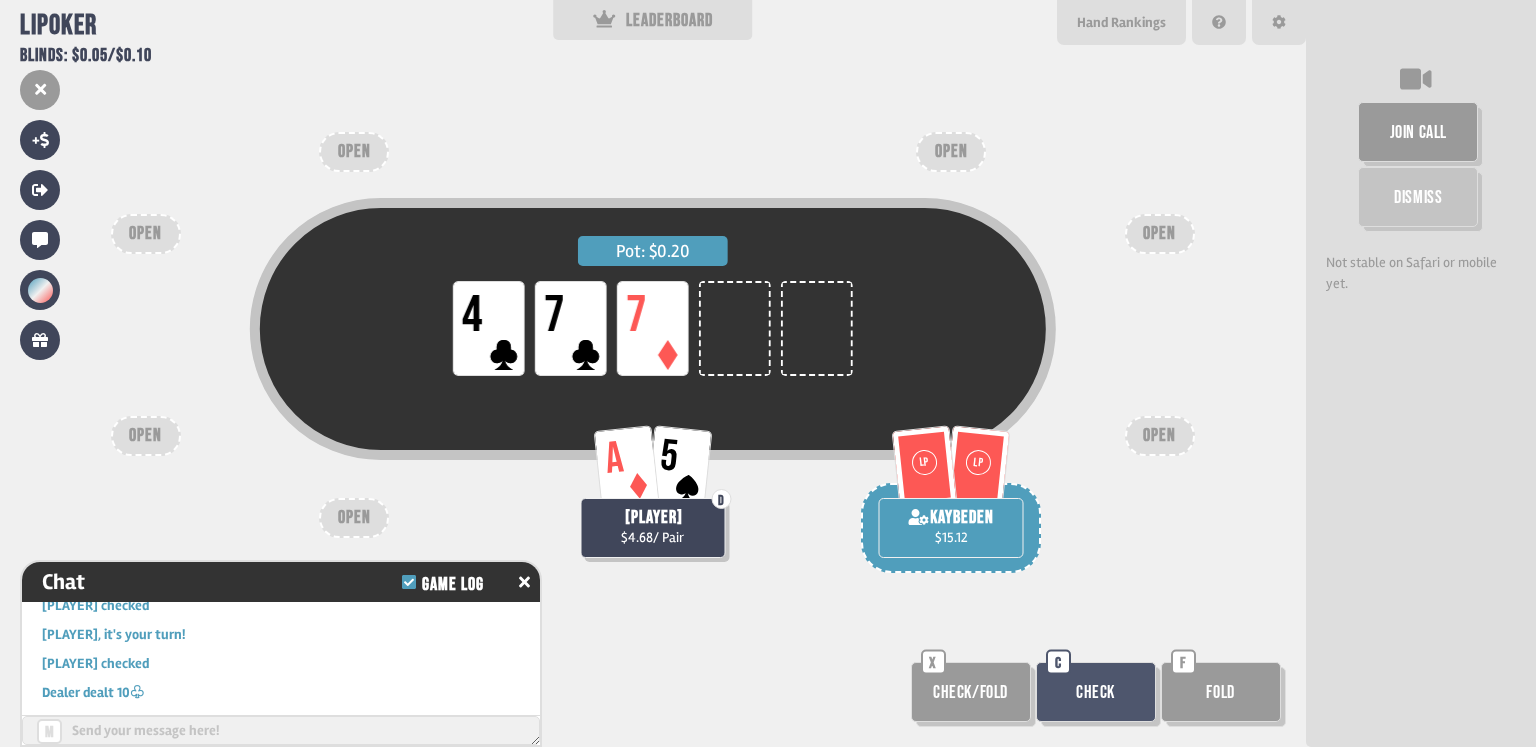 click on "Check" at bounding box center (1096, 692) 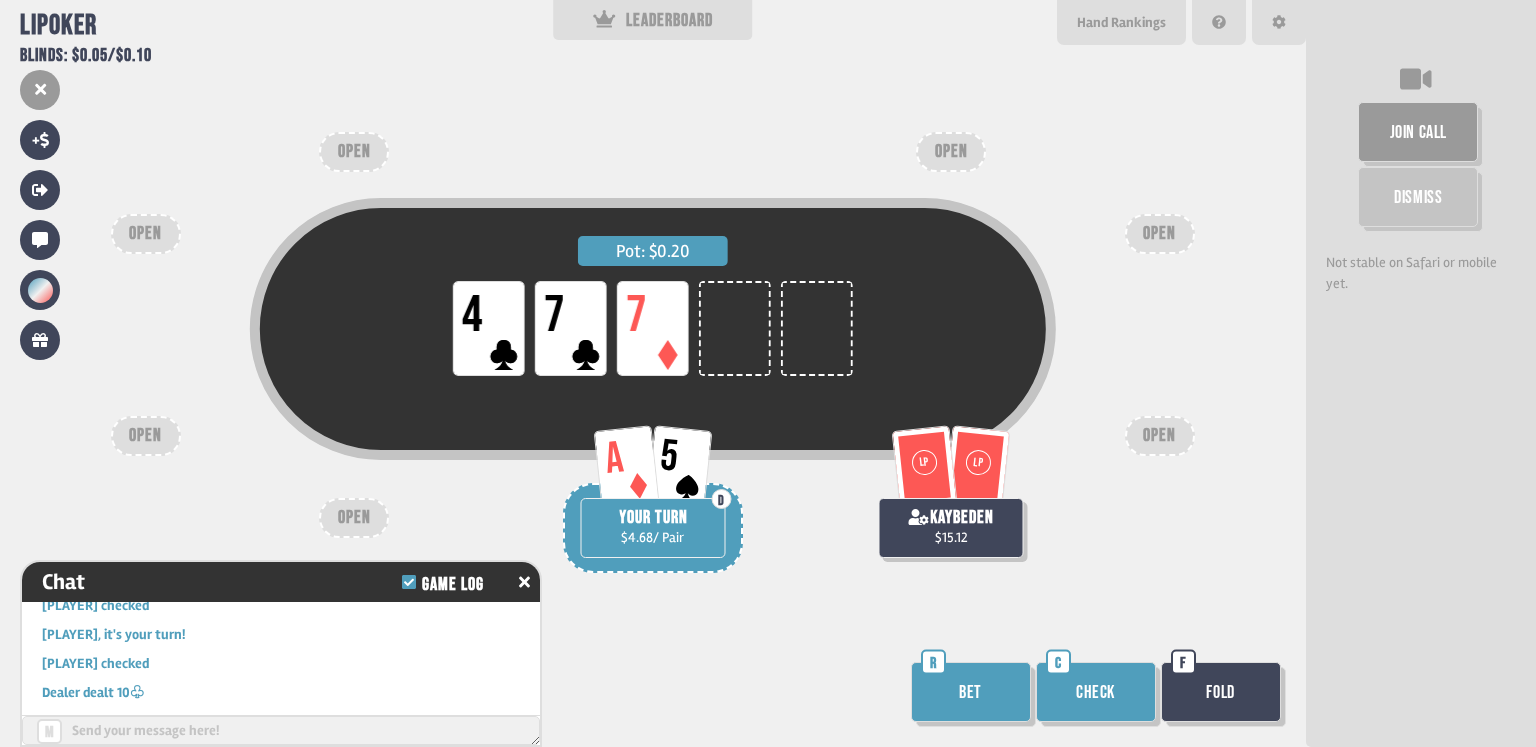 click on "Check" at bounding box center (1096, 692) 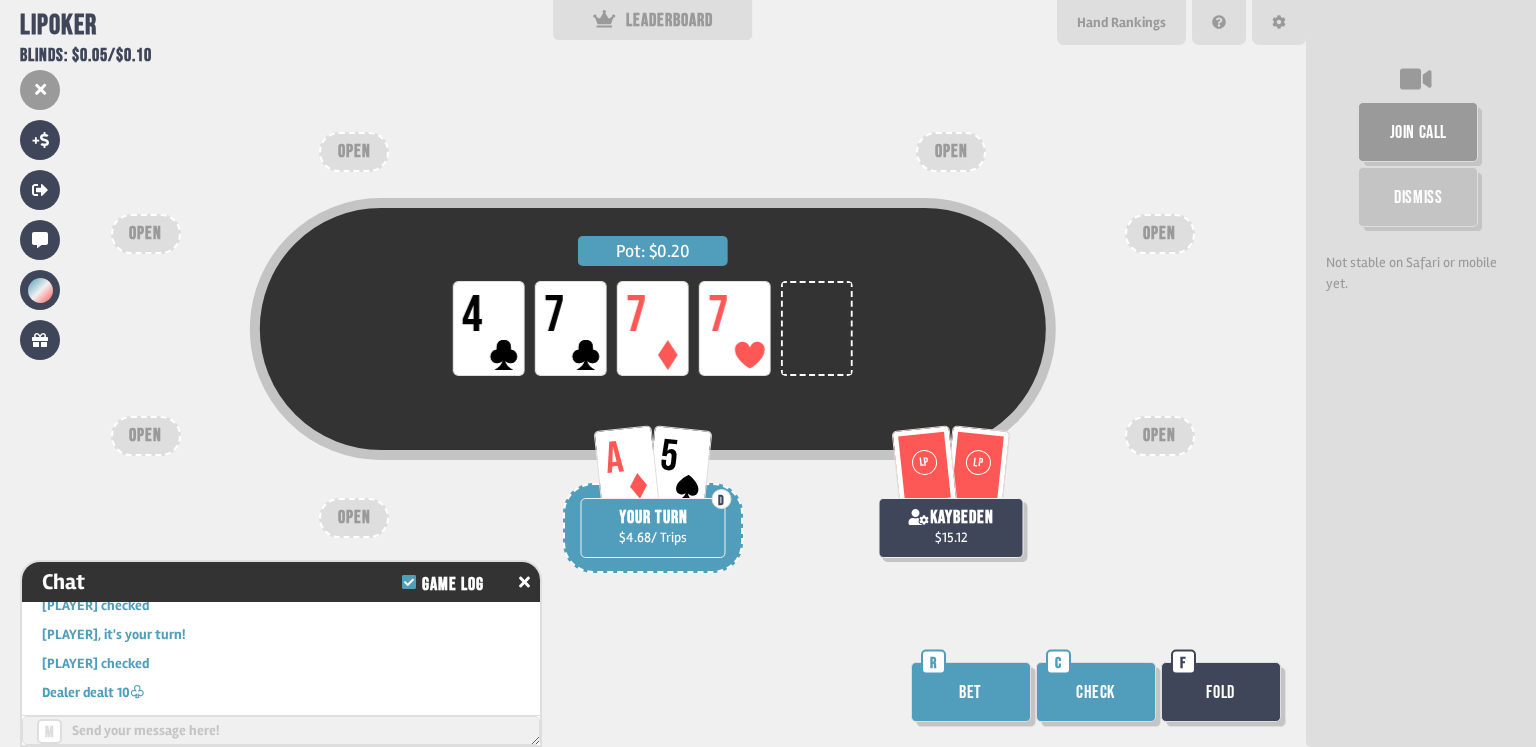 click on "Check" at bounding box center [1096, 692] 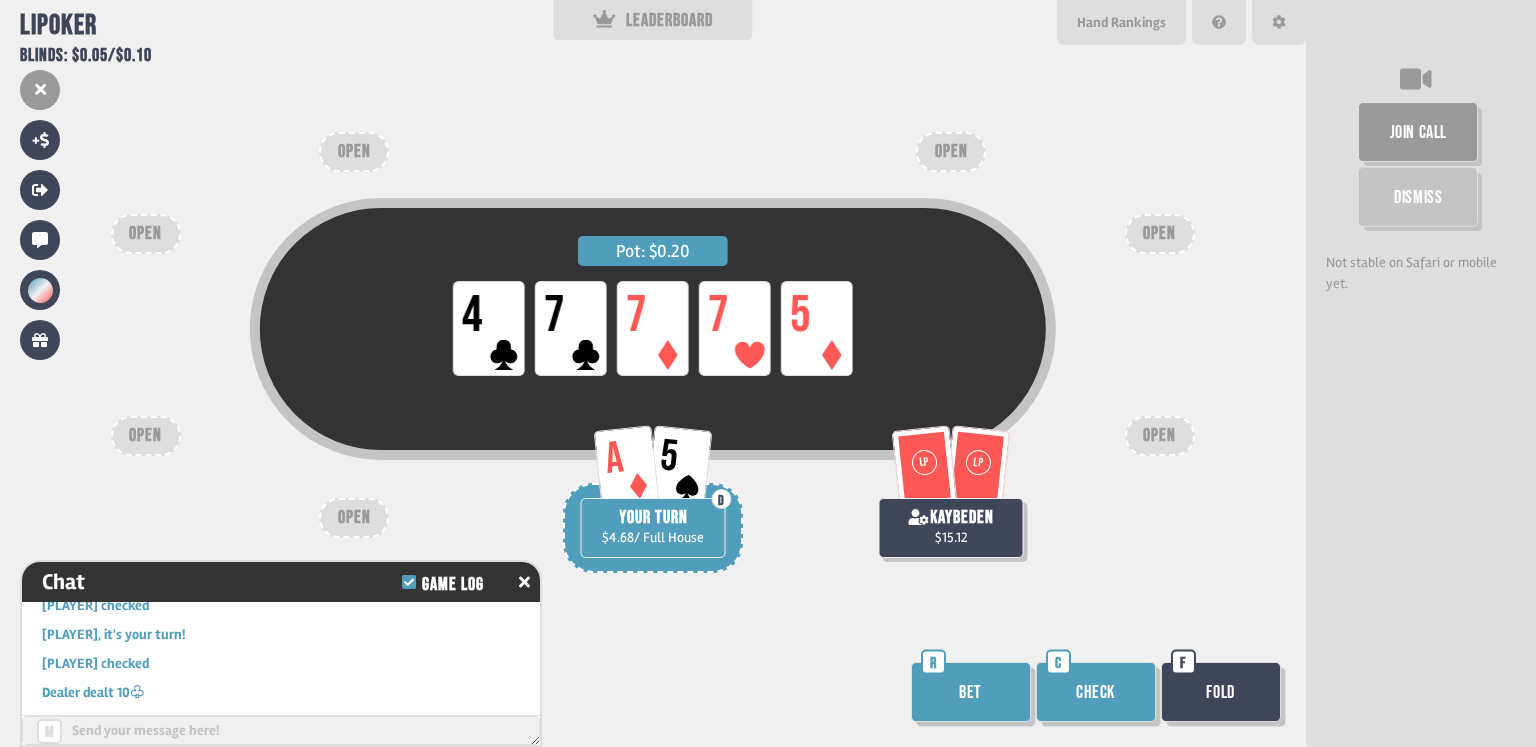 click on "Bet" at bounding box center (971, 692) 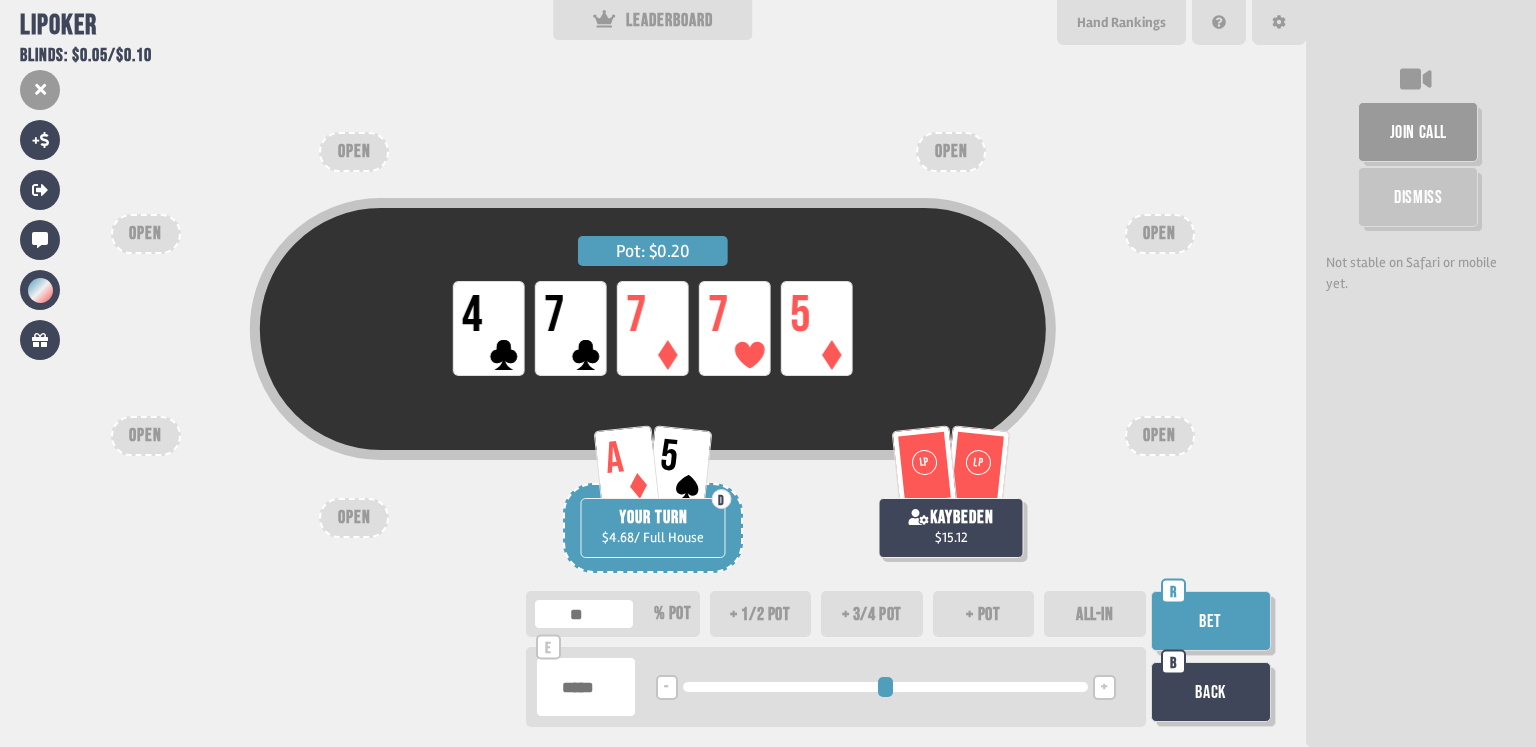 click on "ALL-IN" at bounding box center [1095, 614] 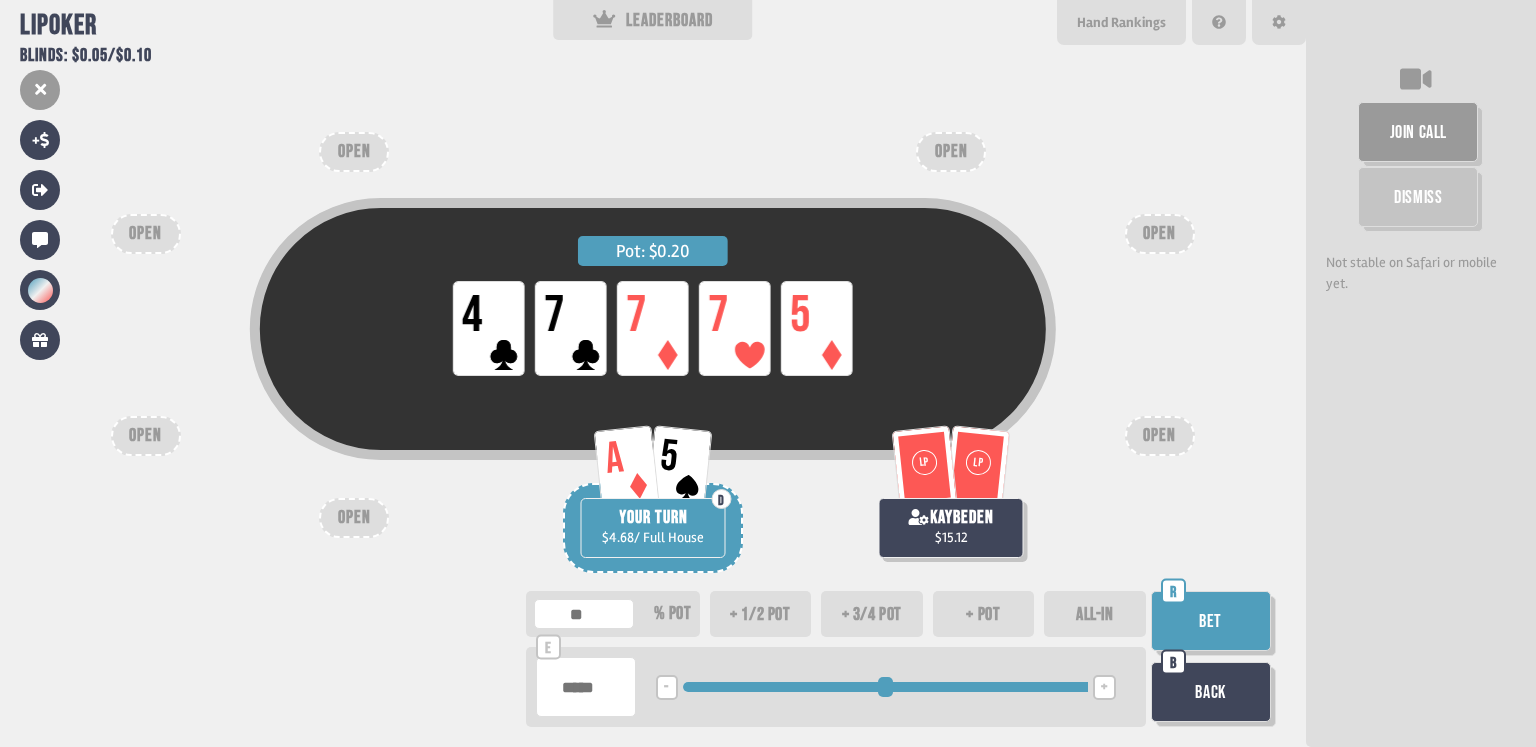 click on "Bet" at bounding box center [1211, 621] 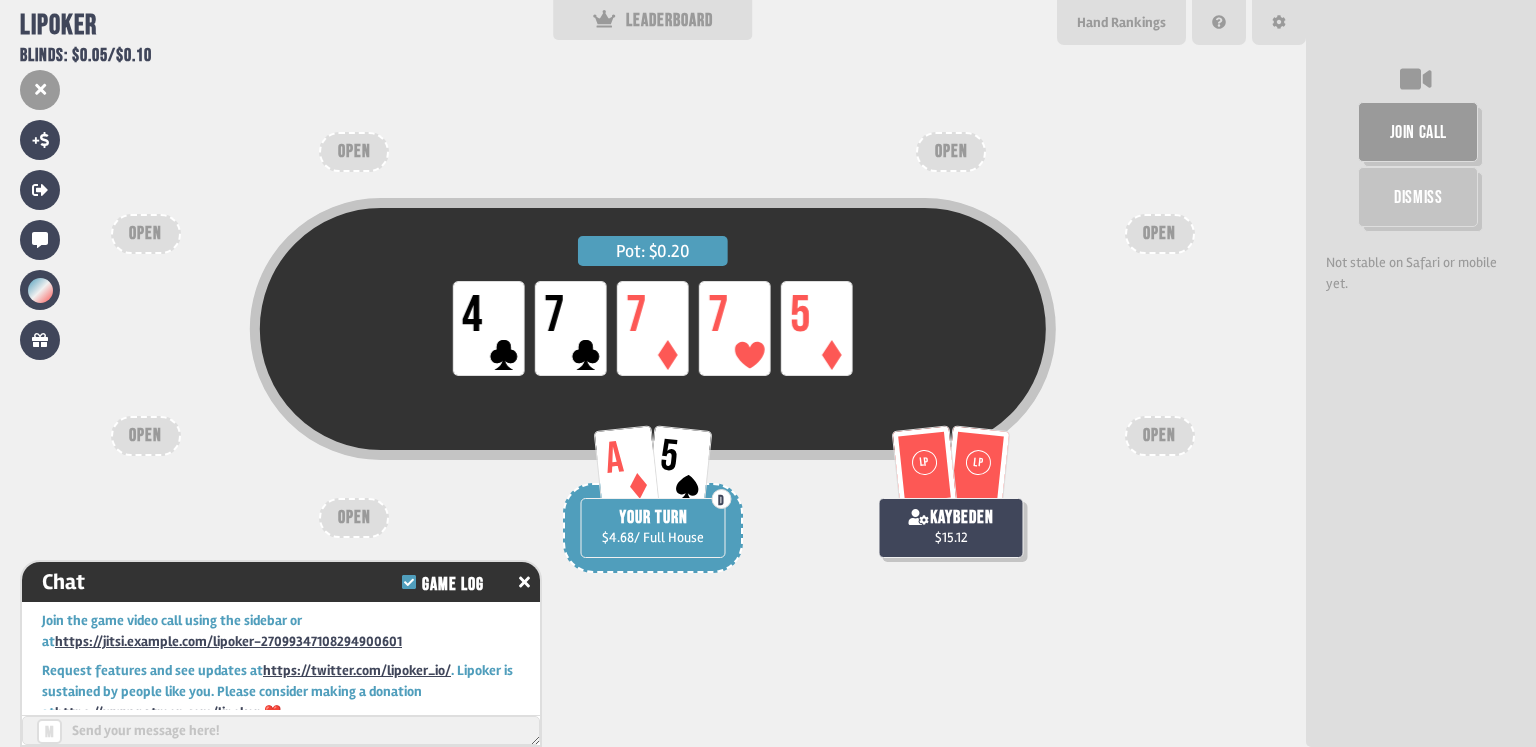 scroll, scrollTop: 7966, scrollLeft: 0, axis: vertical 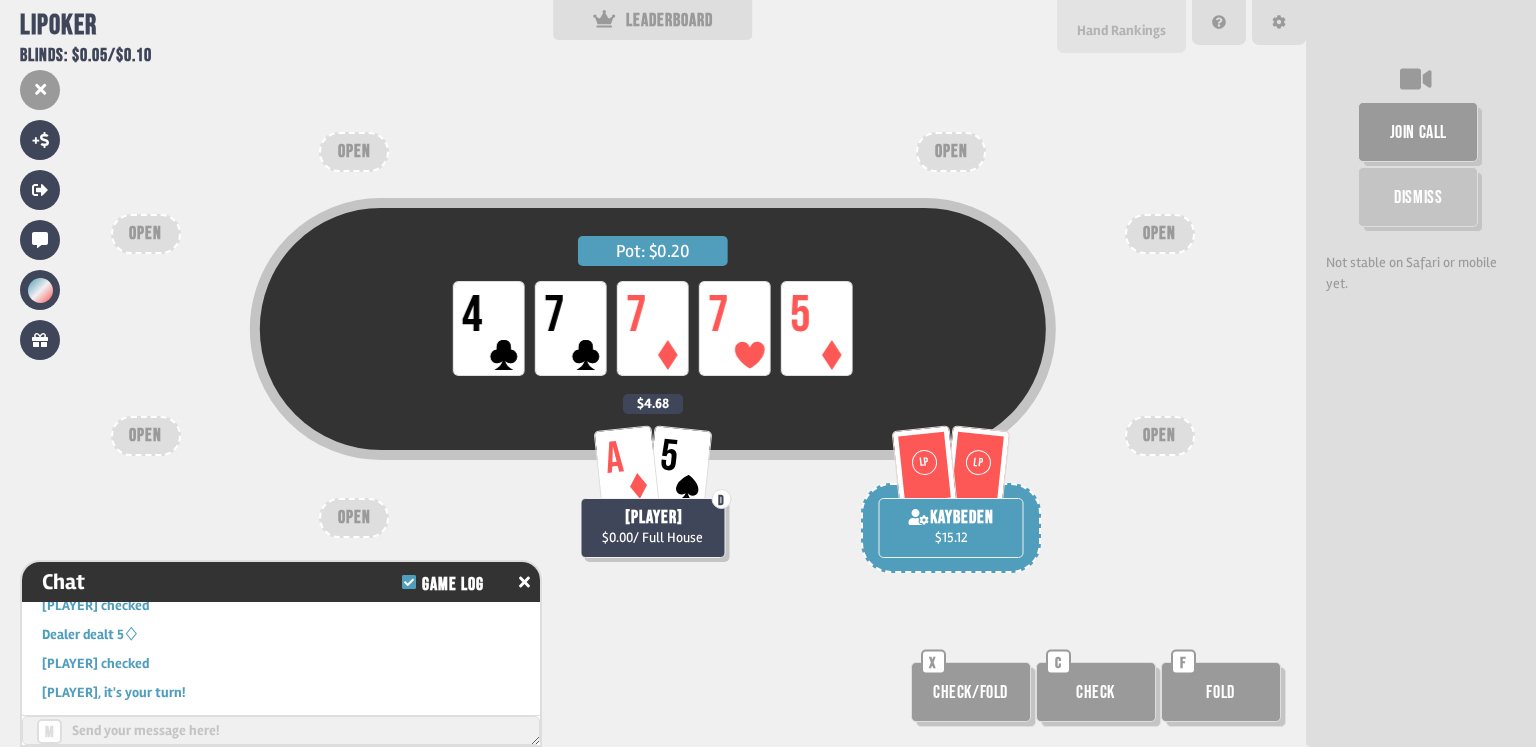 click on "Hand Rankings" at bounding box center (1121, 30) 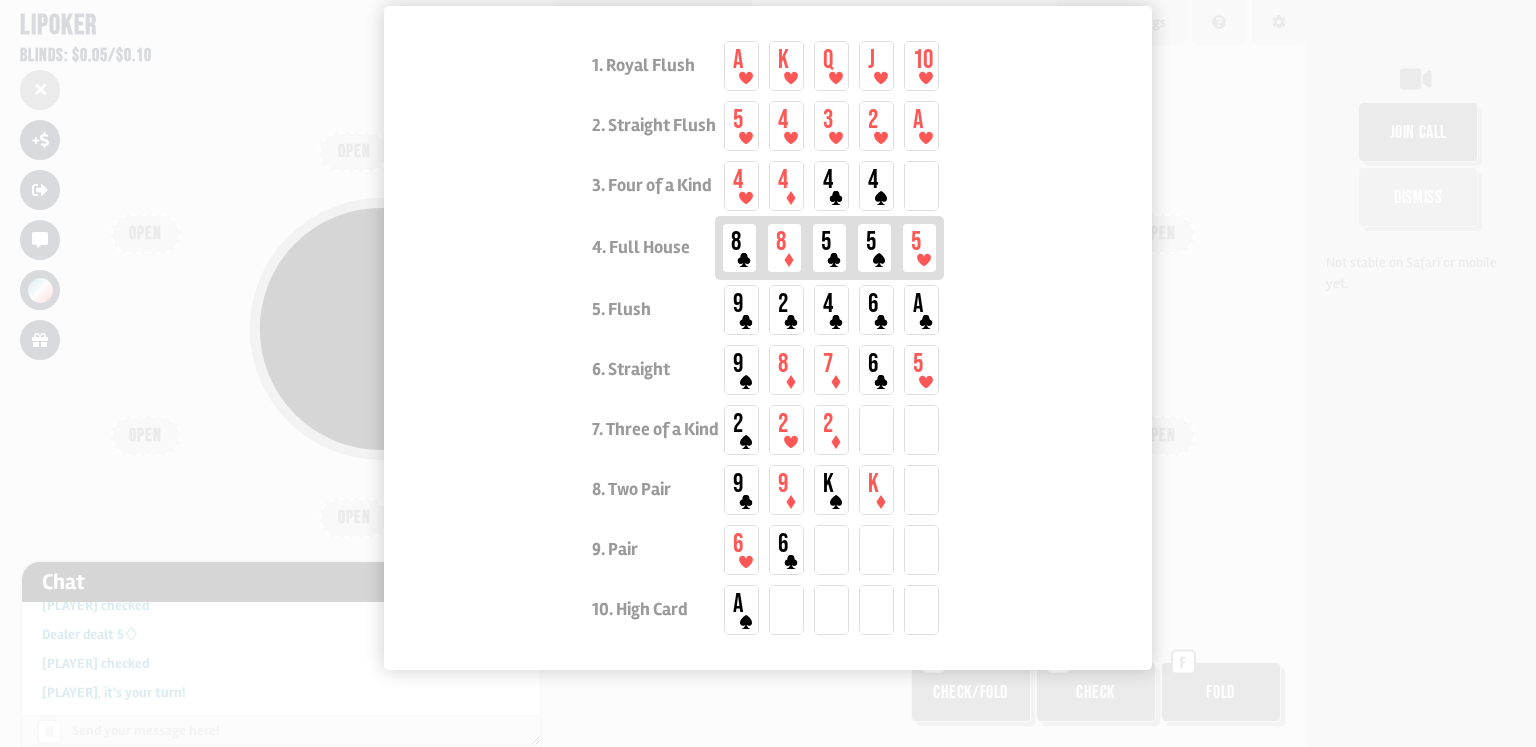 scroll, scrollTop: 137, scrollLeft: 0, axis: vertical 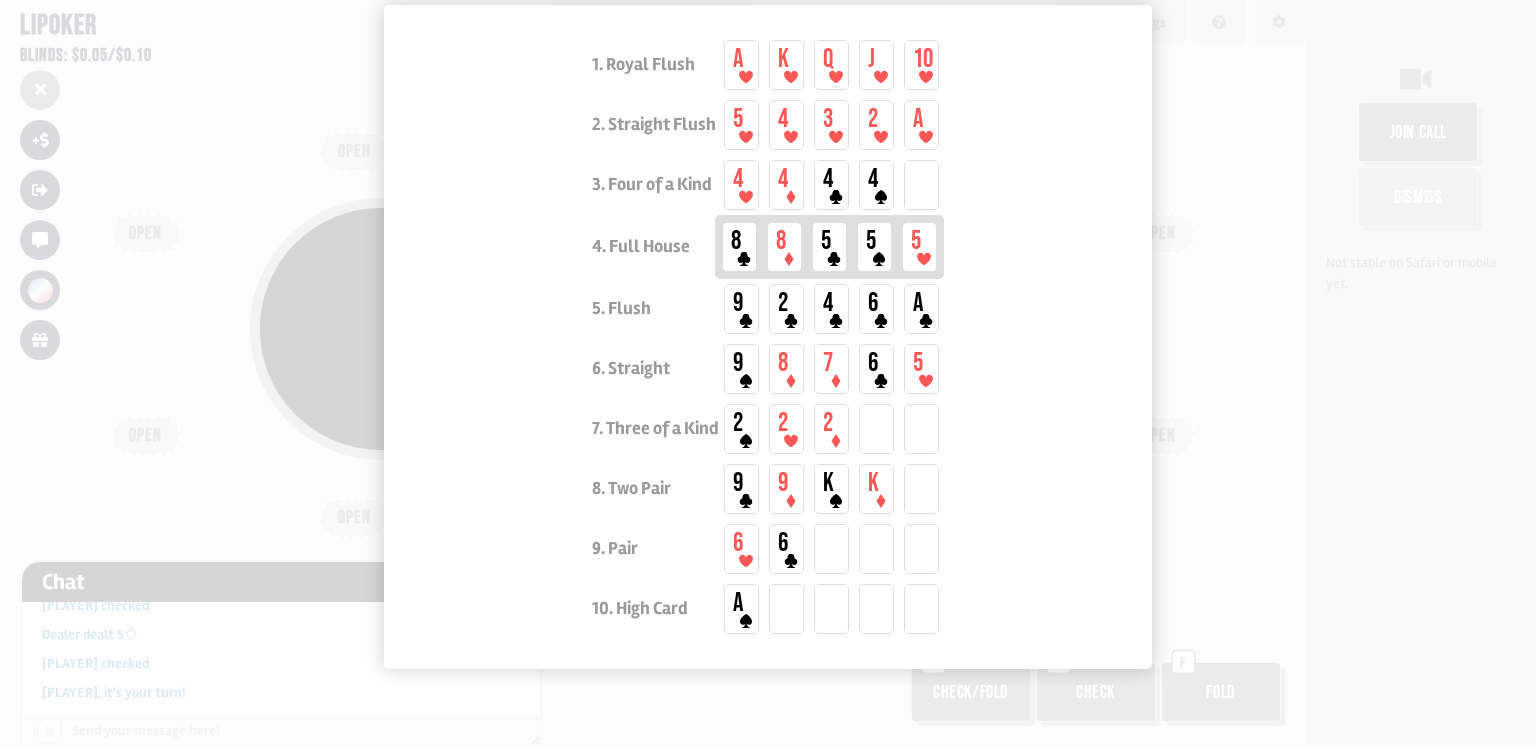 click at bounding box center (768, 373) 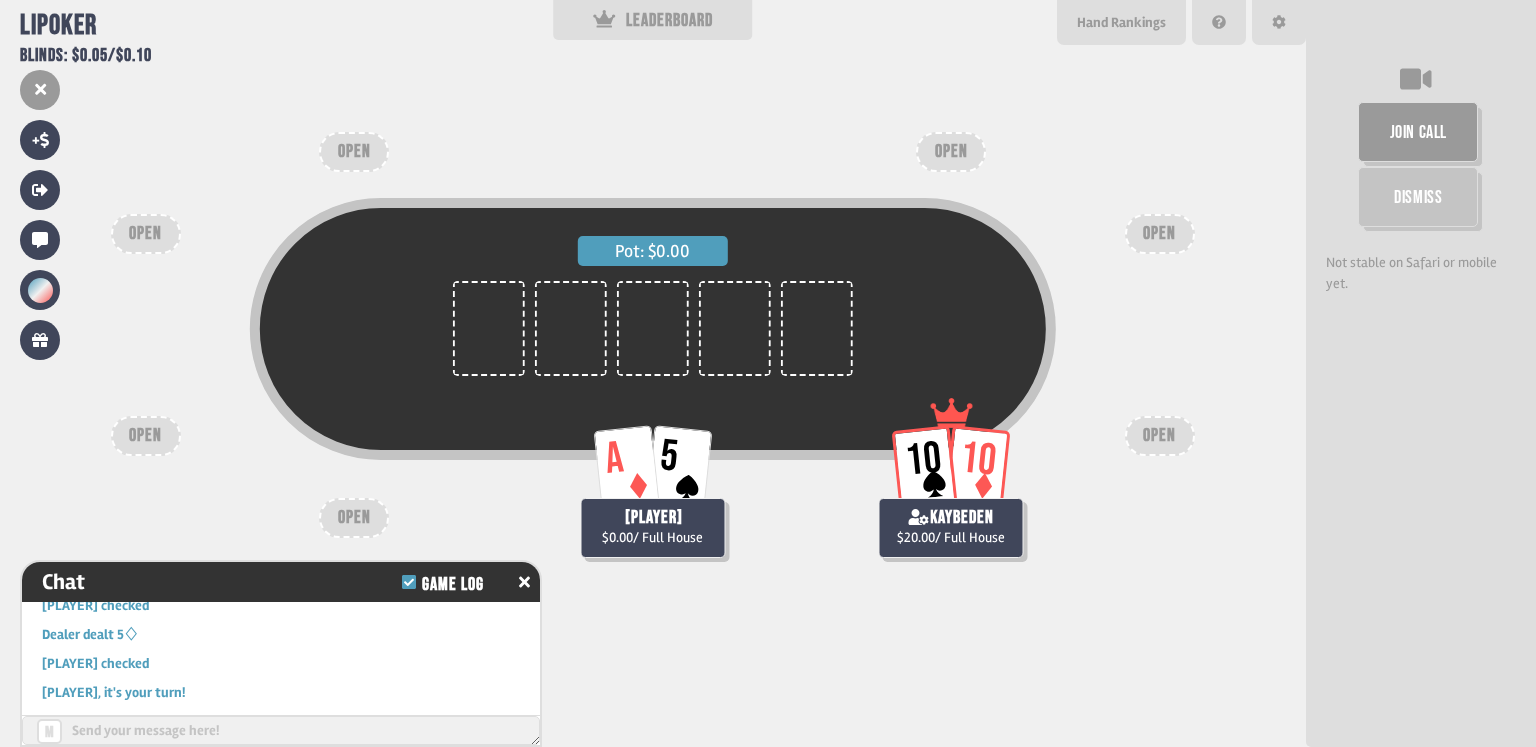 scroll, scrollTop: 88, scrollLeft: 0, axis: vertical 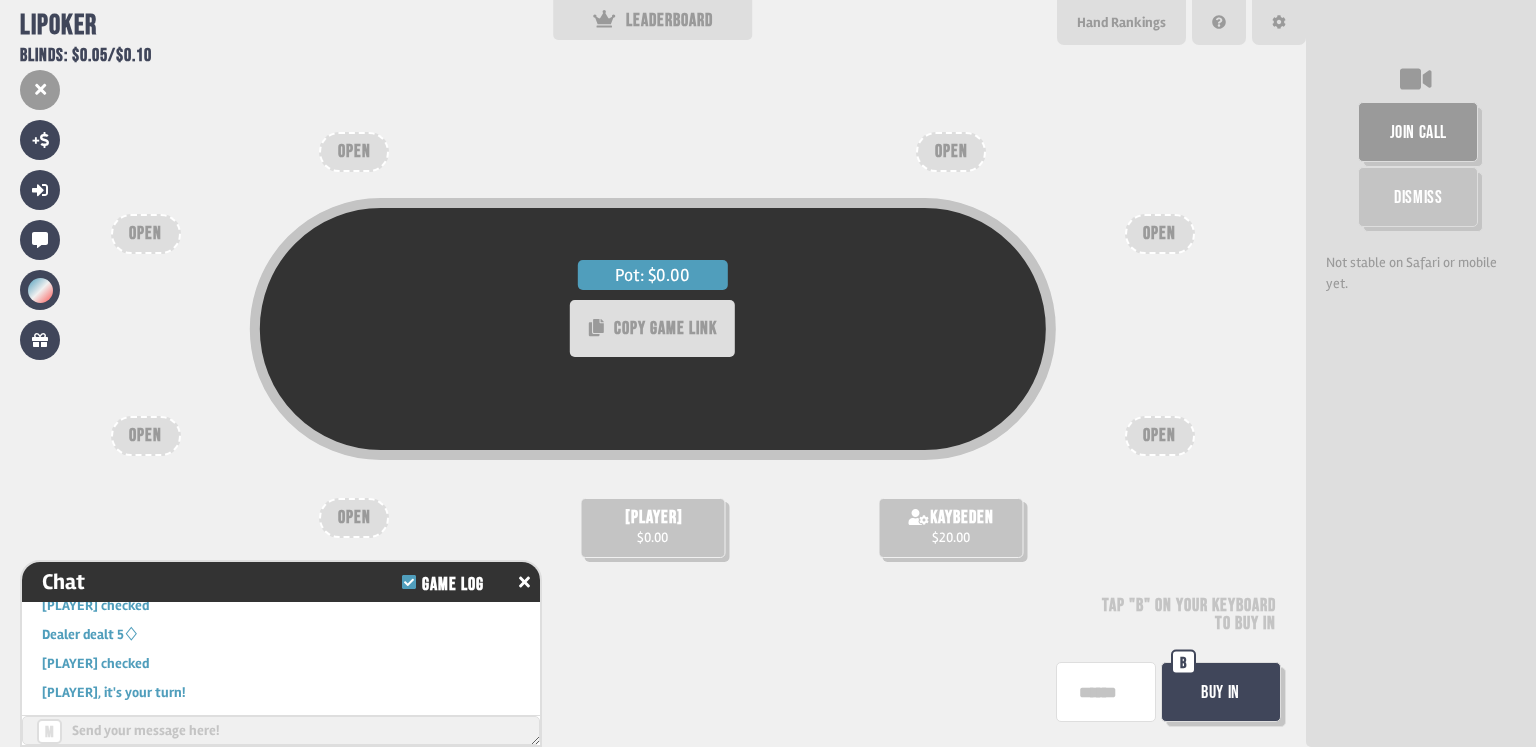 click on "Buy In" at bounding box center [1221, 692] 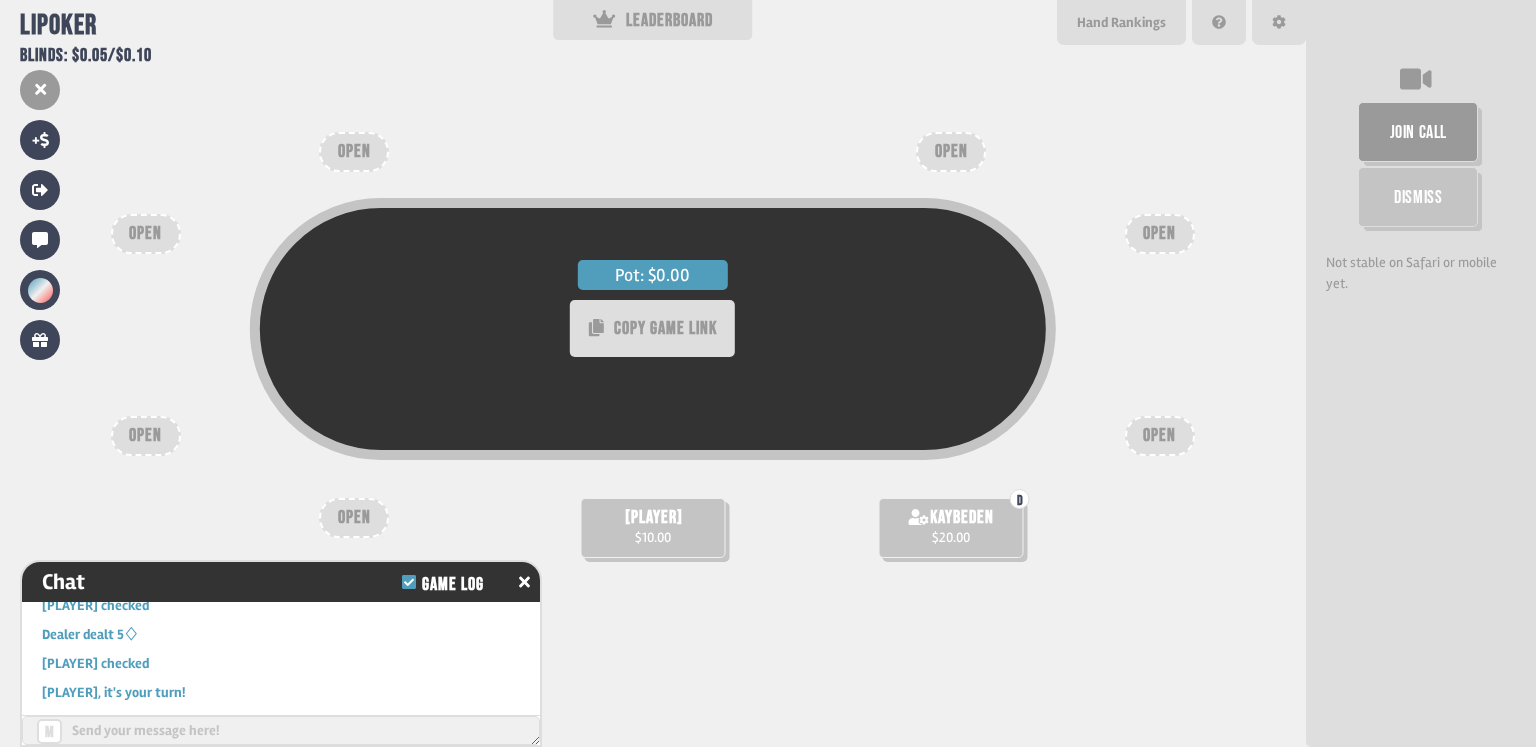 scroll, scrollTop: 87, scrollLeft: 0, axis: vertical 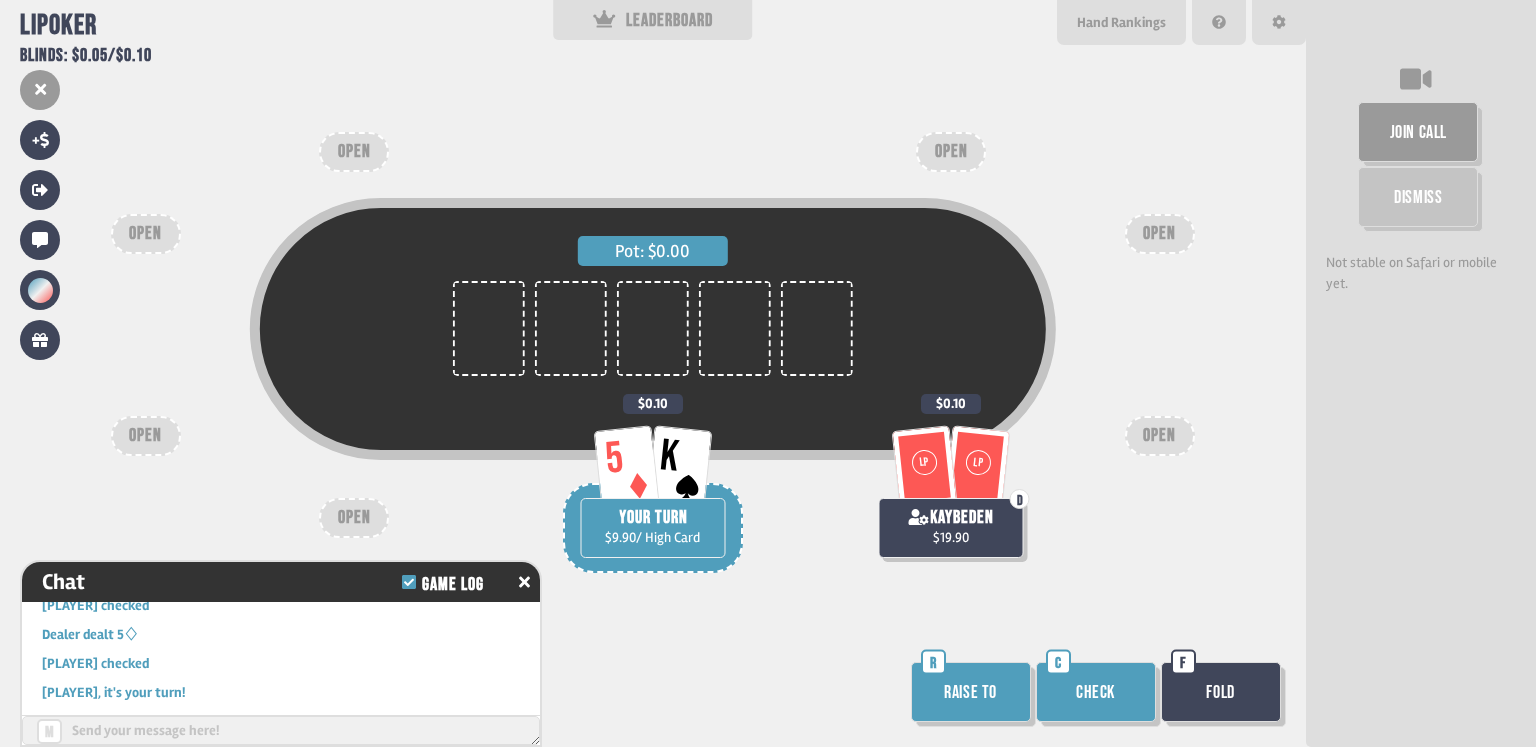 click on "Check" at bounding box center [1096, 692] 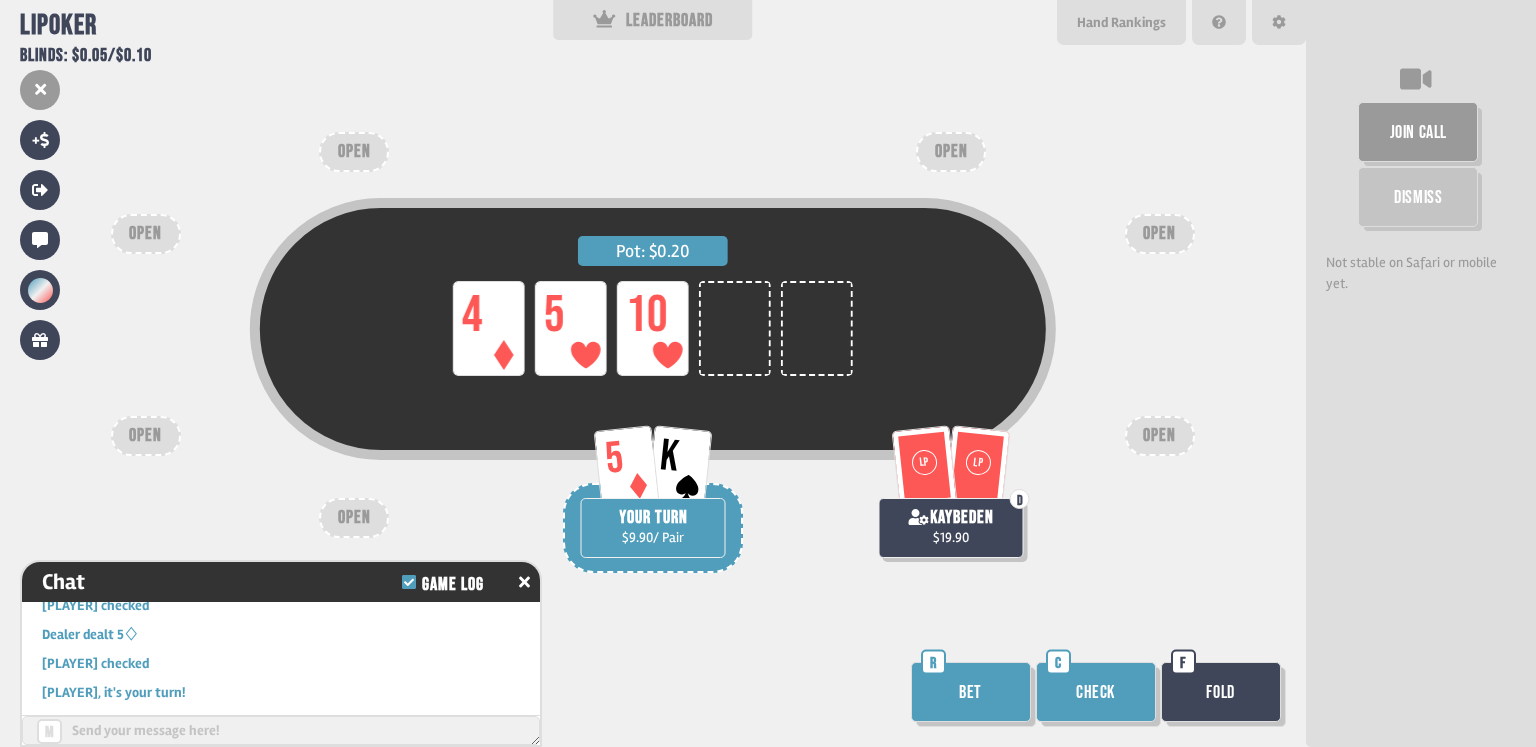 click on "Check" at bounding box center (1096, 692) 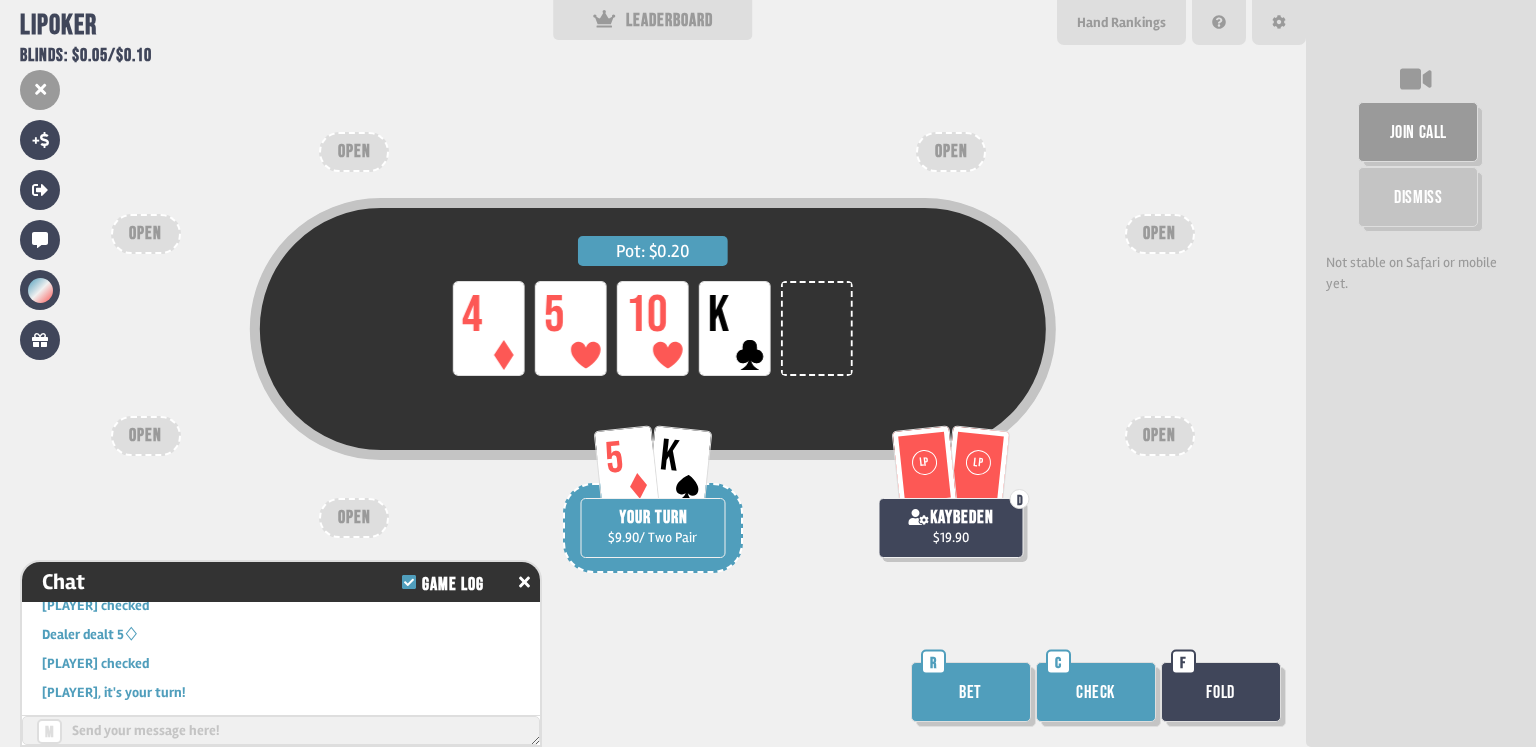 click on "Check" at bounding box center [1096, 692] 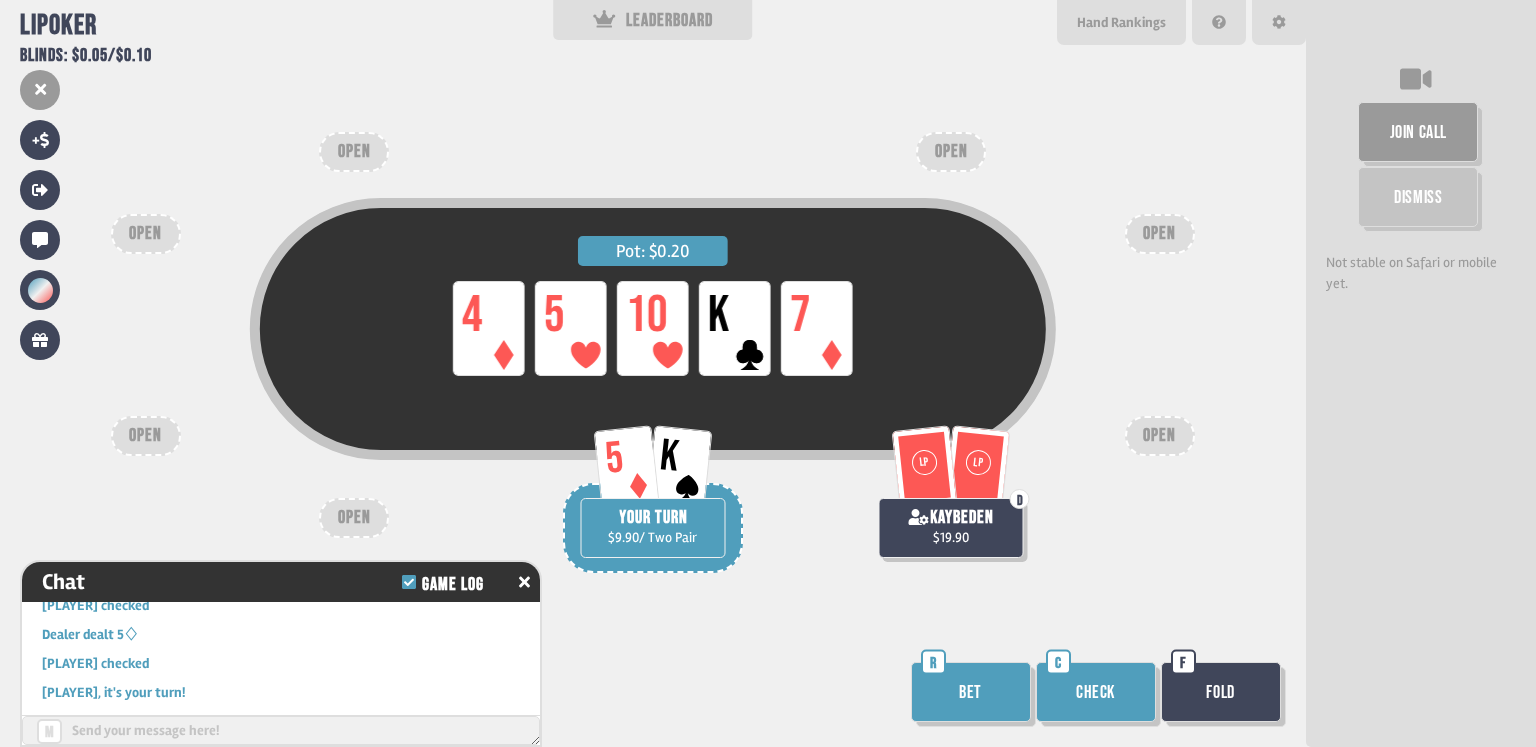 click on "Bet" at bounding box center (971, 692) 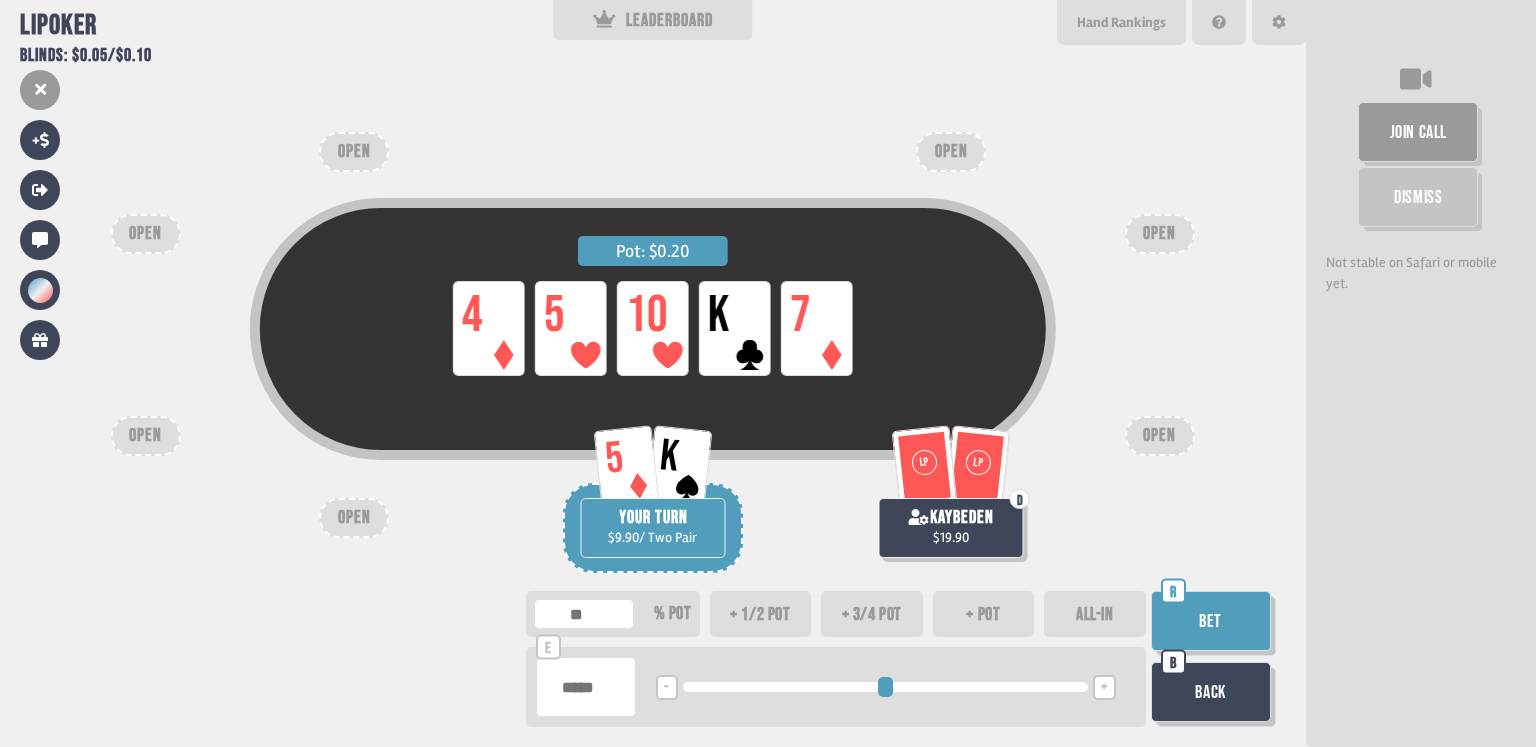 click on "ALL-IN" at bounding box center [1095, 614] 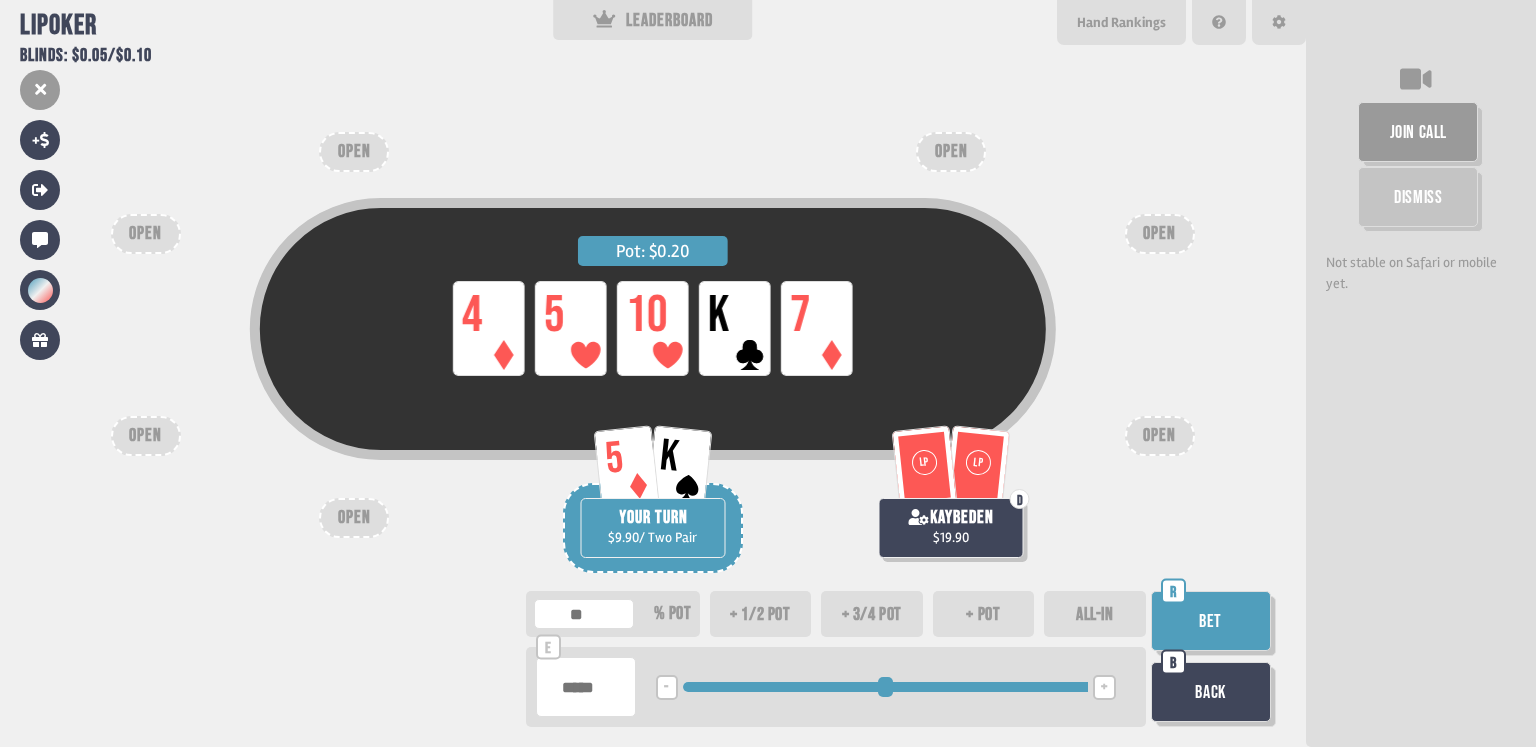 click on "Bet" at bounding box center (1211, 621) 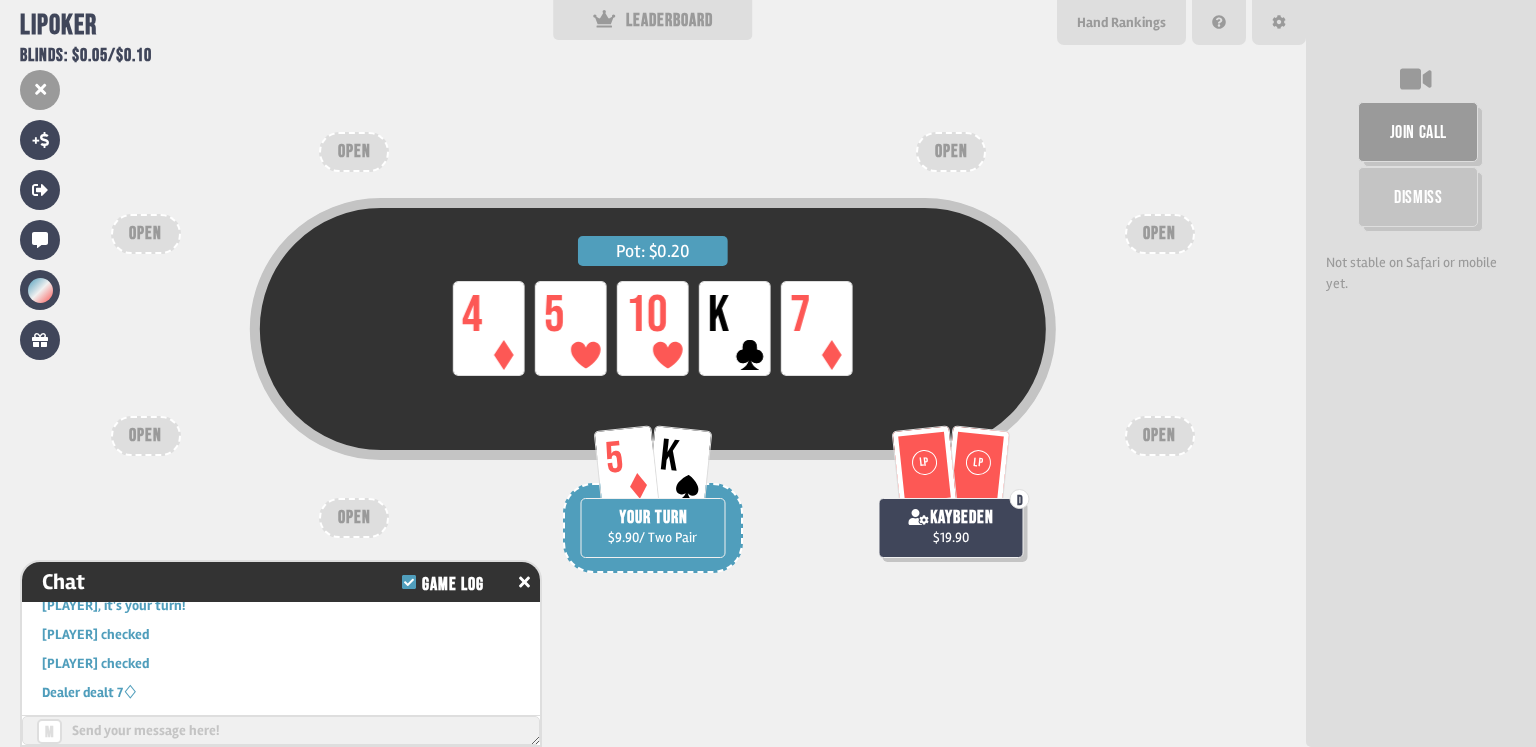 scroll, scrollTop: 8517, scrollLeft: 0, axis: vertical 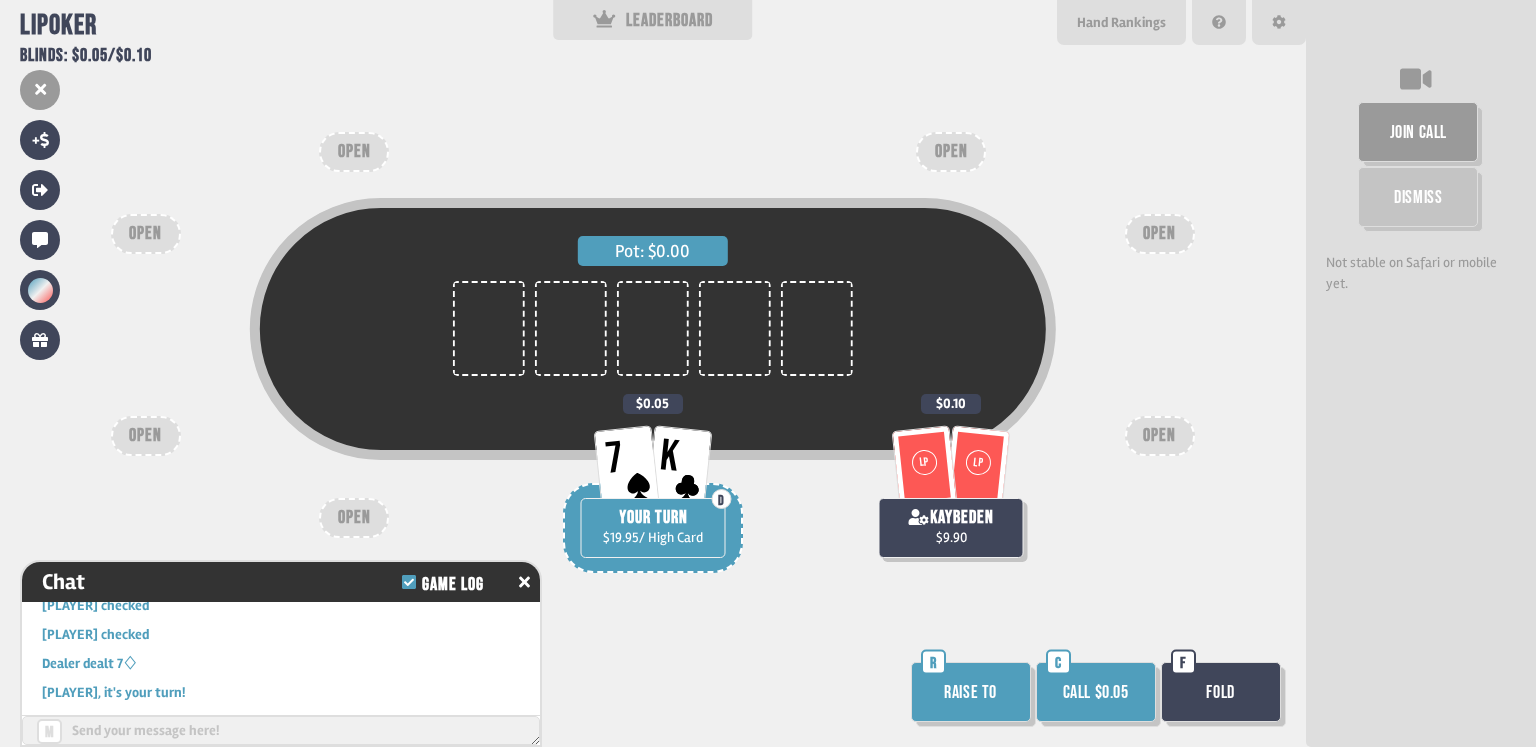 click on "Call $0.05" at bounding box center [1096, 692] 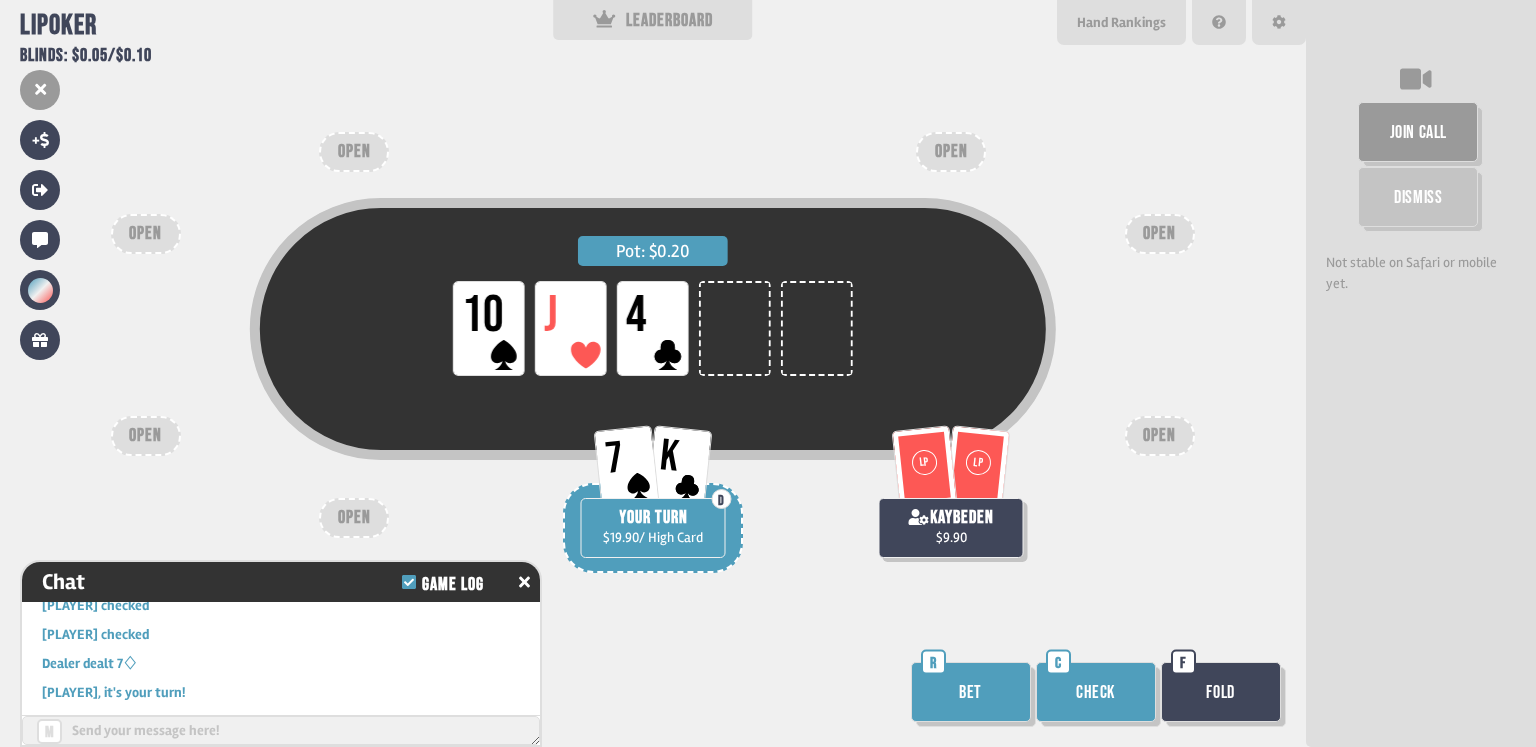 click on "Check" at bounding box center [1096, 692] 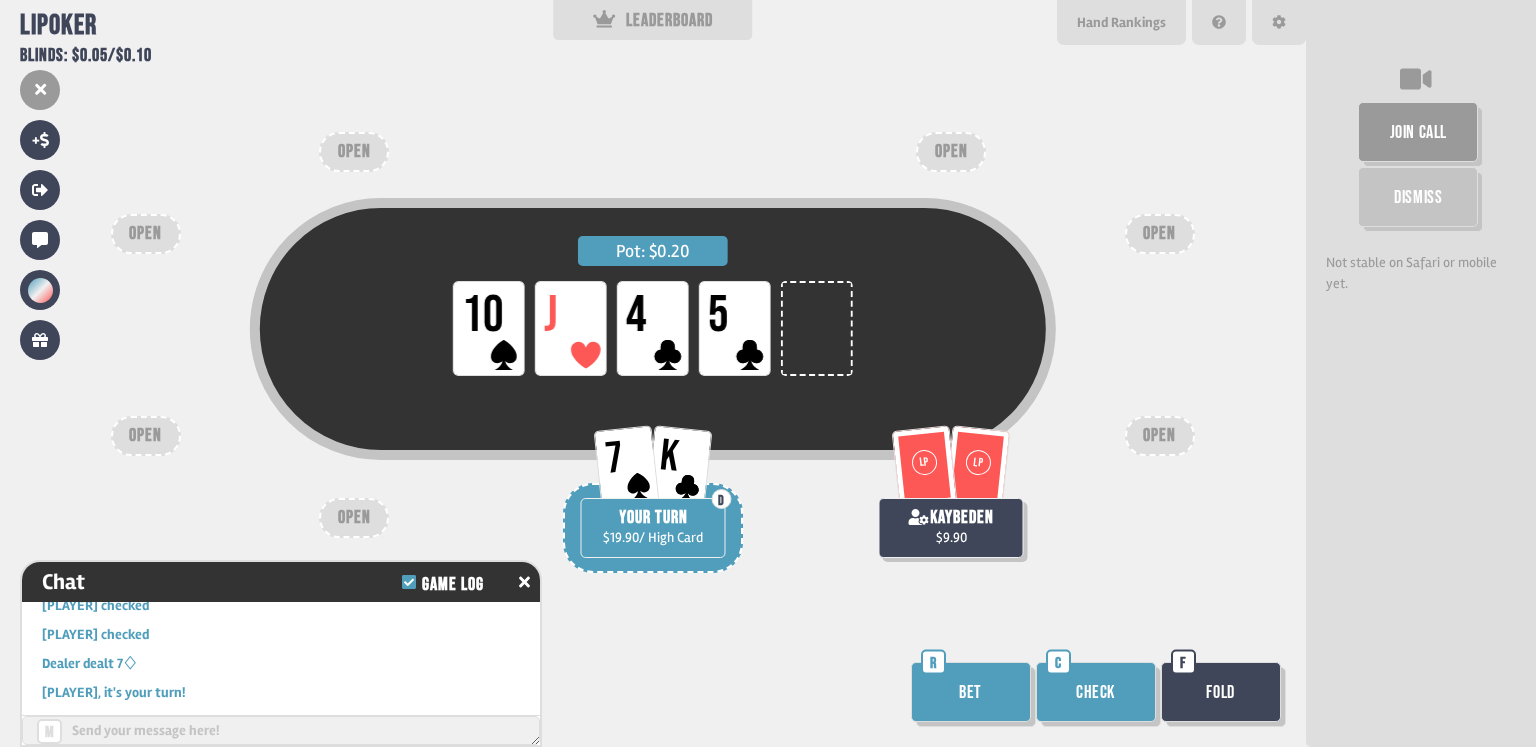 click on "Check" at bounding box center [1096, 692] 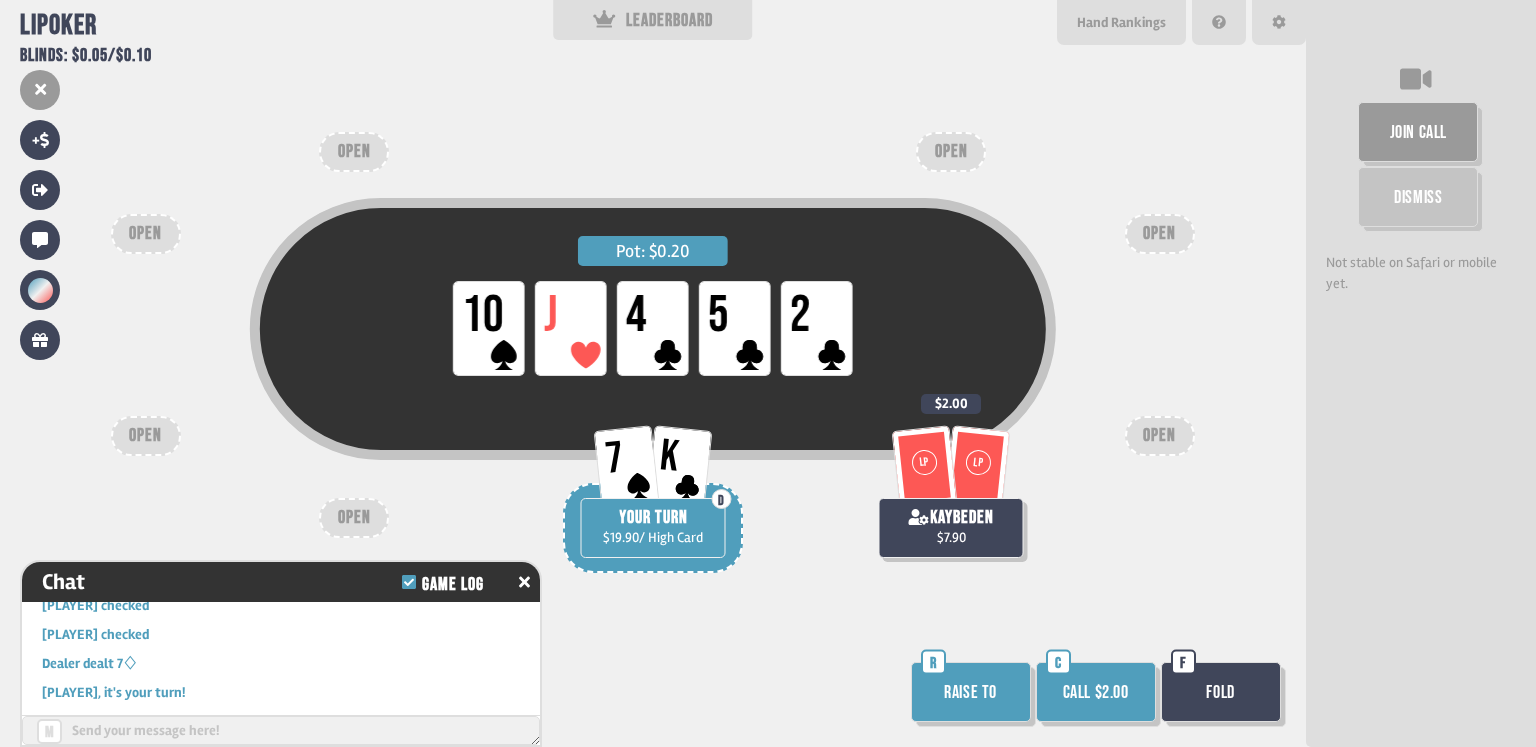 click on "Fold" at bounding box center [1221, 692] 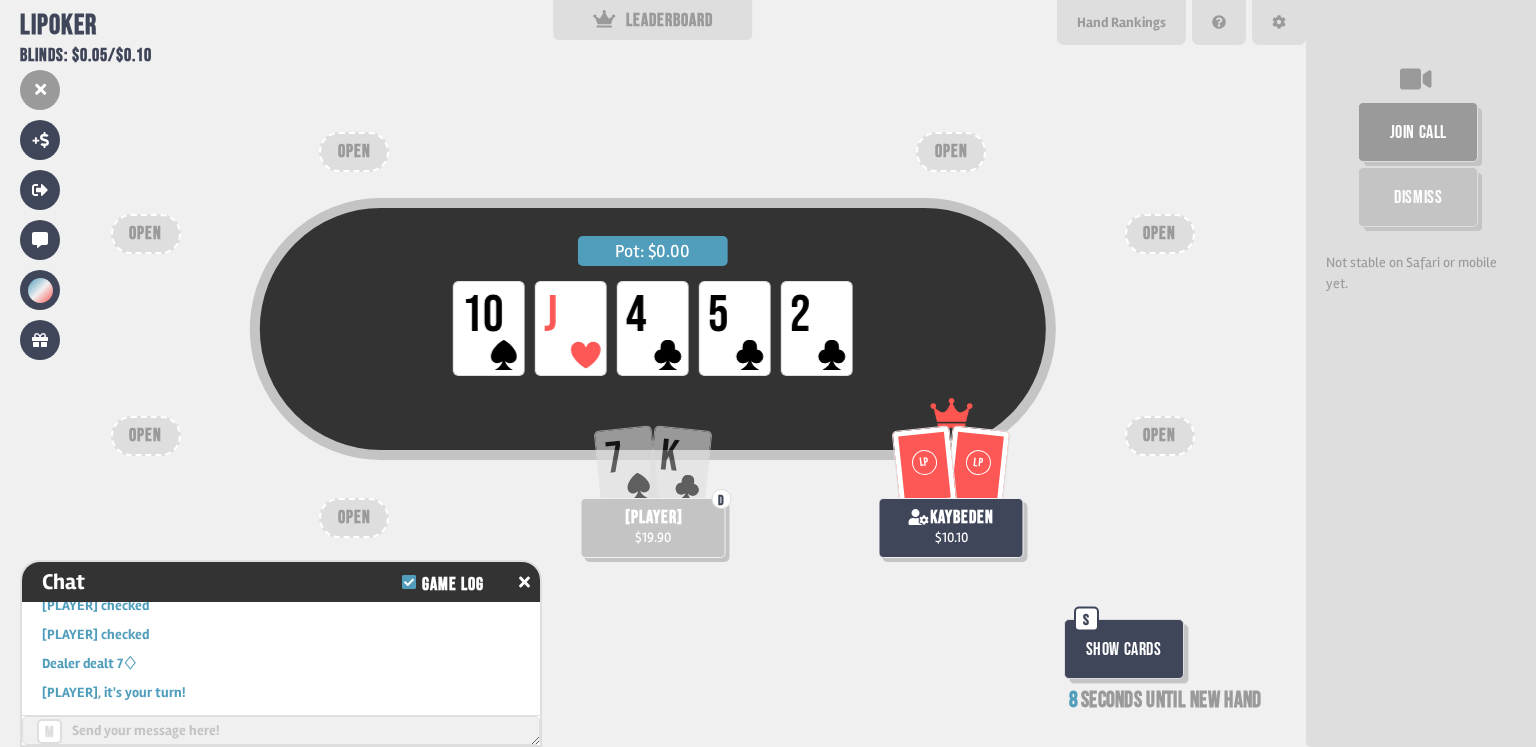 scroll, scrollTop: 88, scrollLeft: 0, axis: vertical 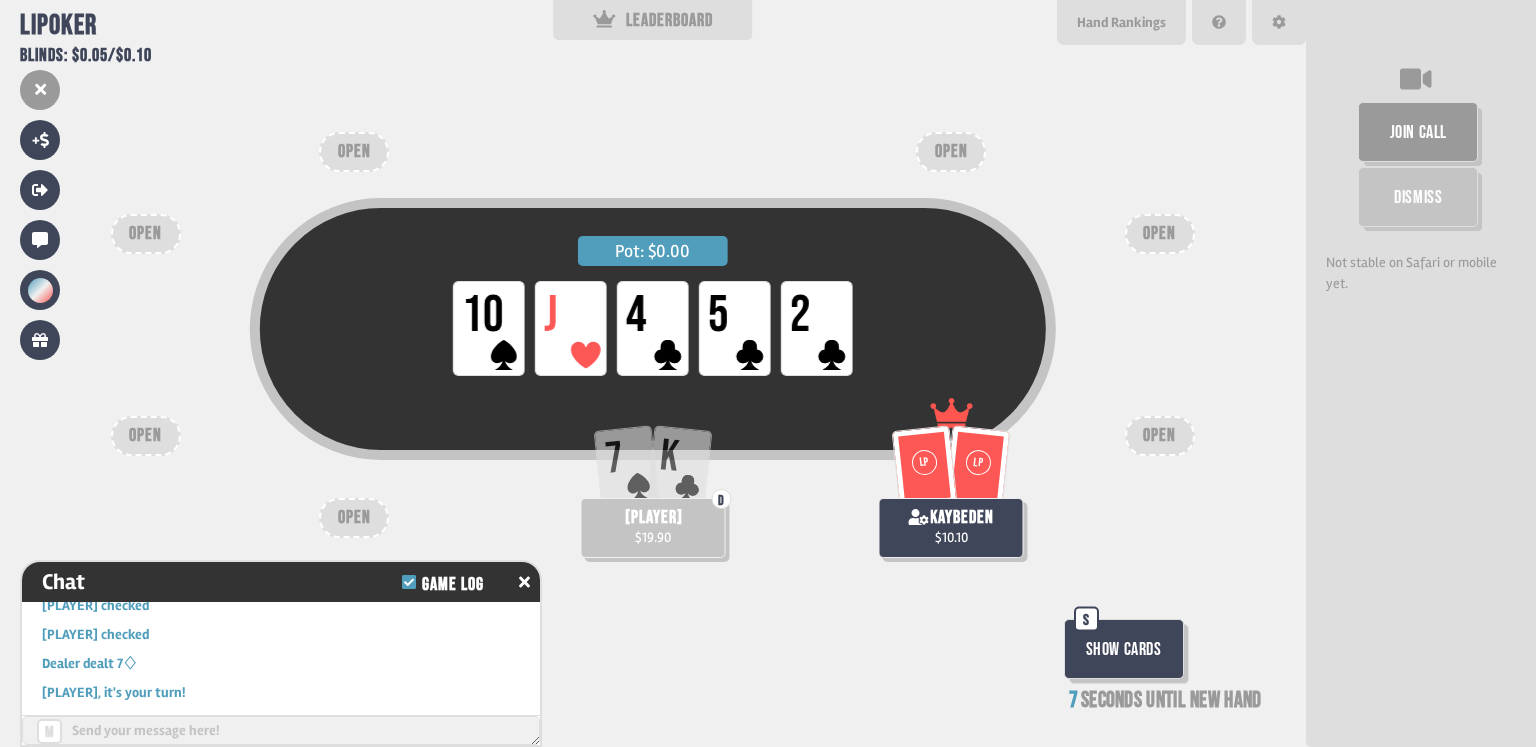 click on "Pot: $0.00   LP LP kaybeden $4.45  $0.10  6 8 D YOUR TURN $35.40   / High Card $0.05  OPEN OPEN OPEN OPEN OPEN OPEN OPEN Raise to R Call $0.05 C Fold F" at bounding box center (653, 373) 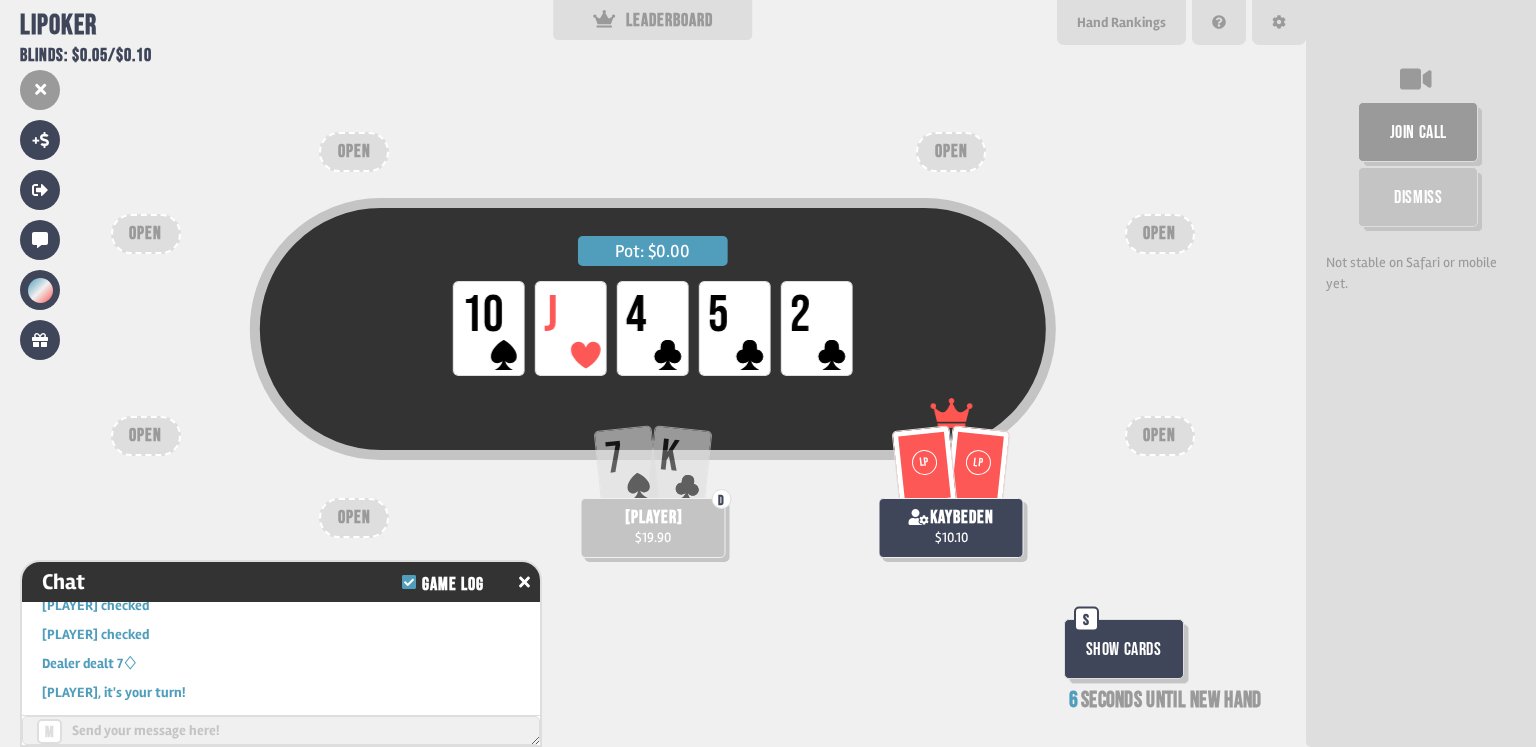 click on "Show Cards" at bounding box center (1124, 649) 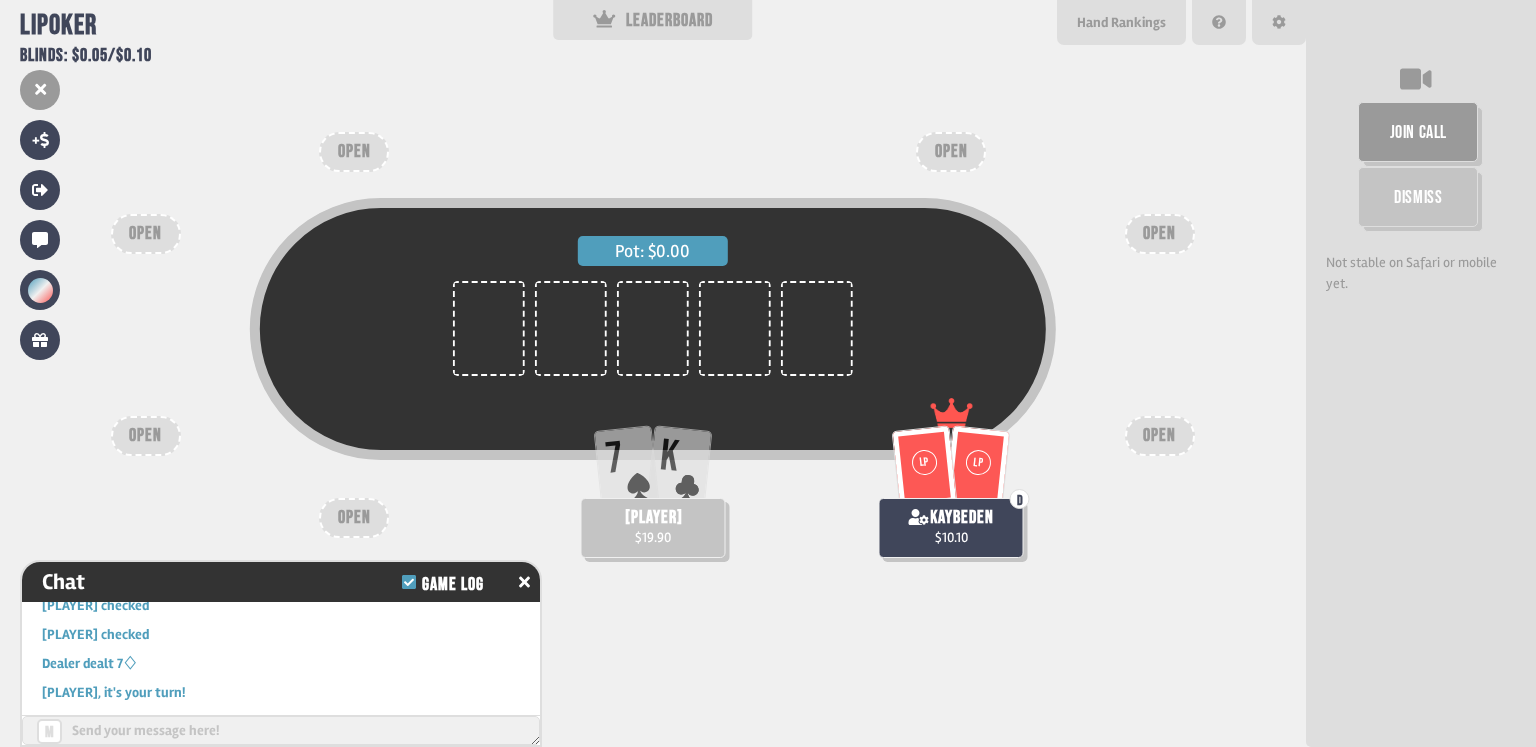 scroll, scrollTop: 87, scrollLeft: 0, axis: vertical 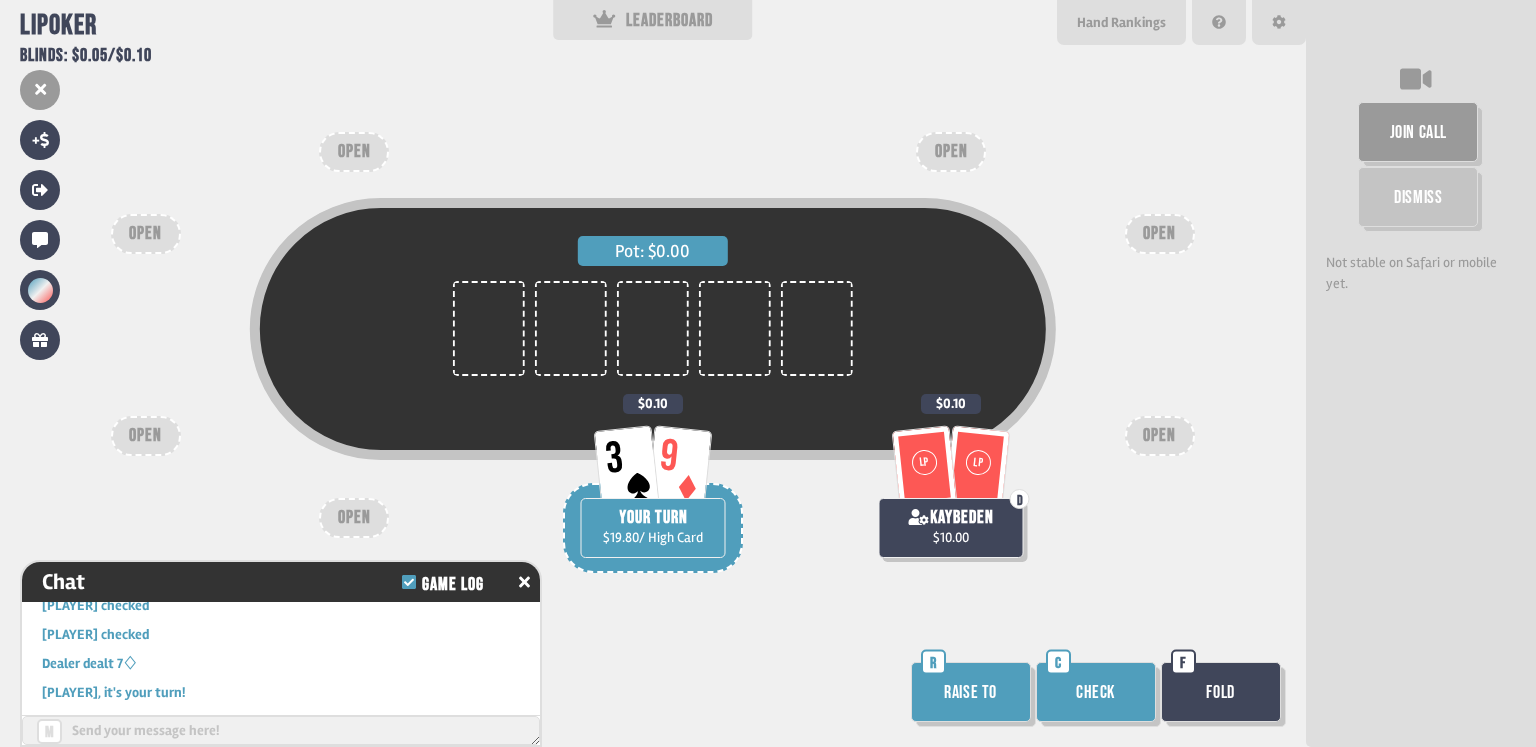 click on "Check" at bounding box center (1096, 692) 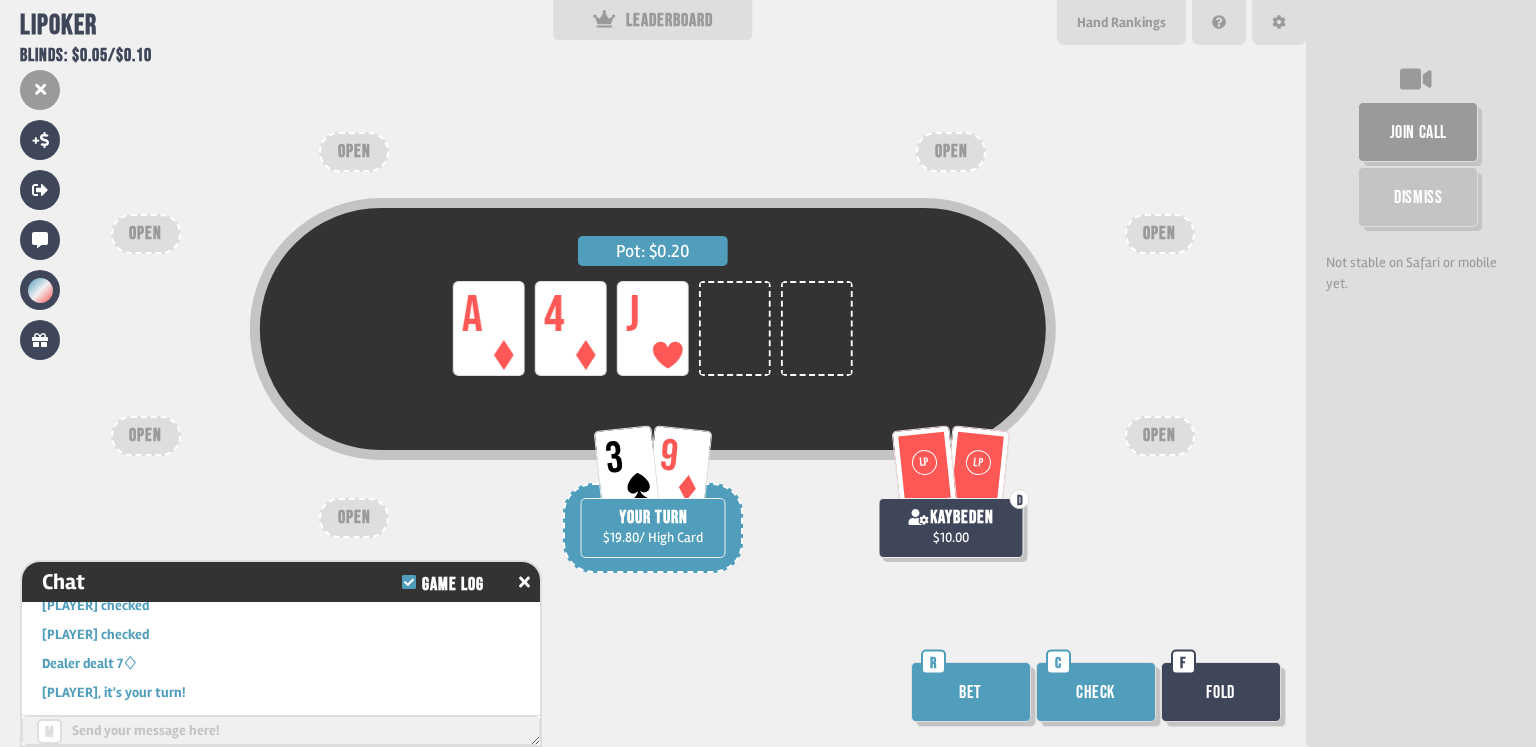 click on "Check" at bounding box center [1096, 692] 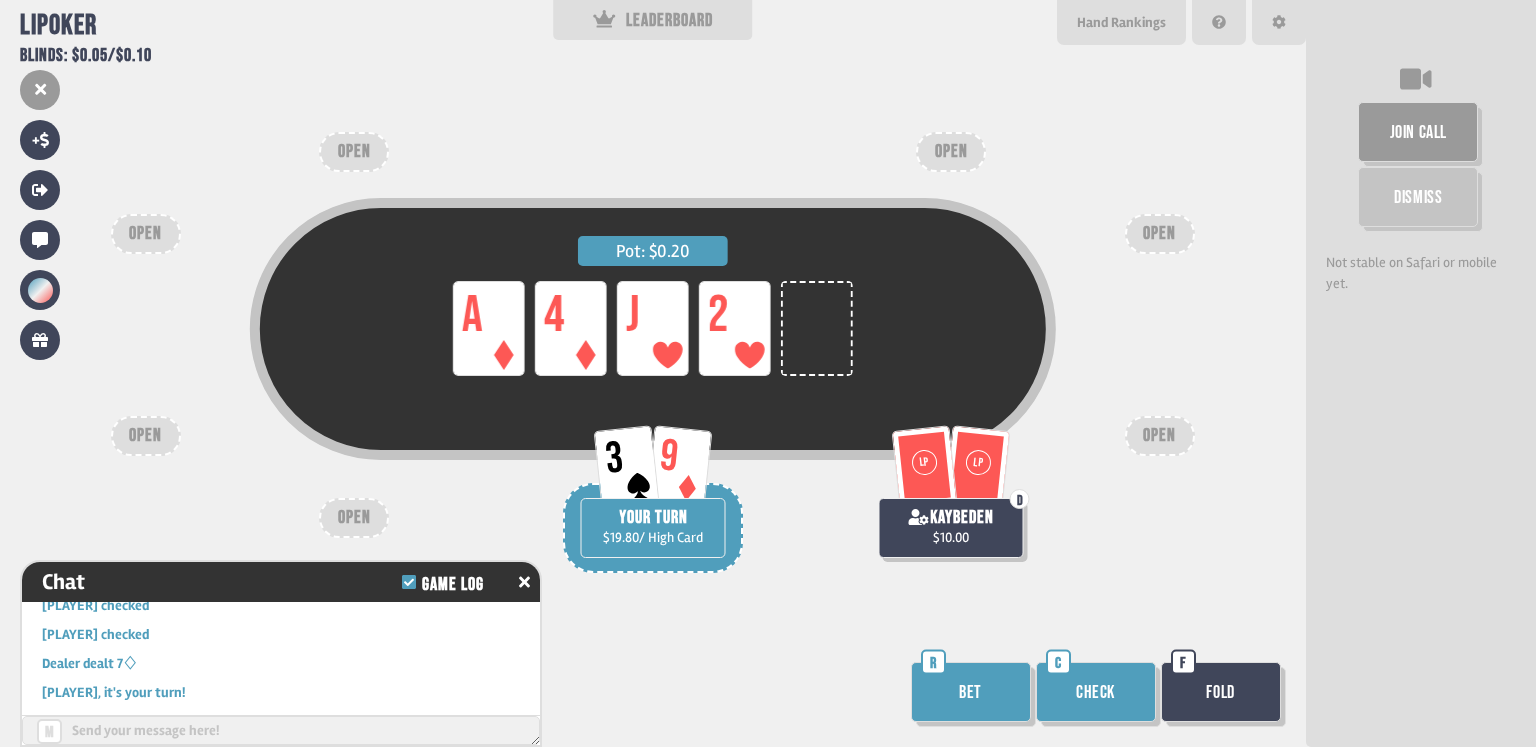 click on "Check" at bounding box center [1096, 692] 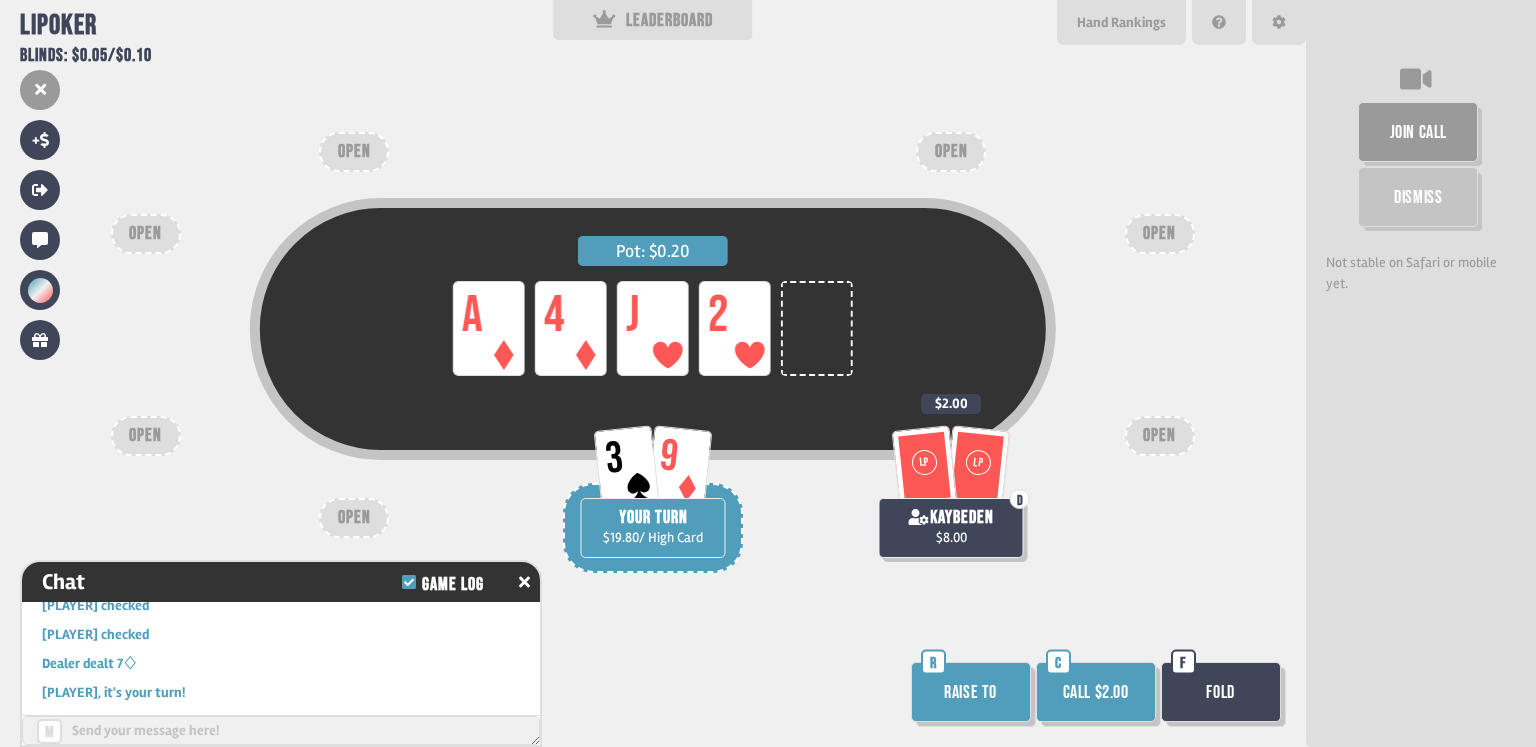 click on "Call $2.00" at bounding box center [1096, 692] 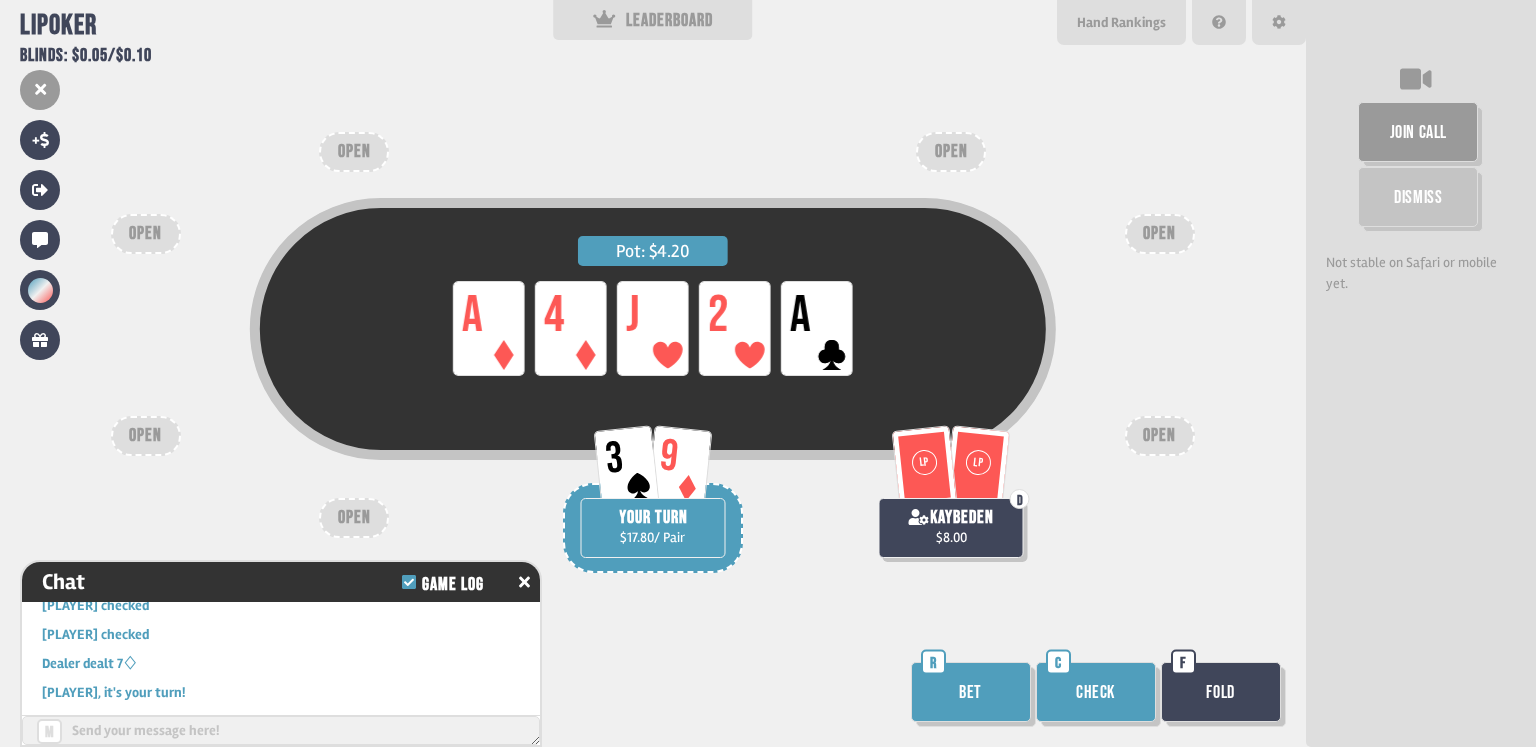 click on "Check" at bounding box center [1096, 692] 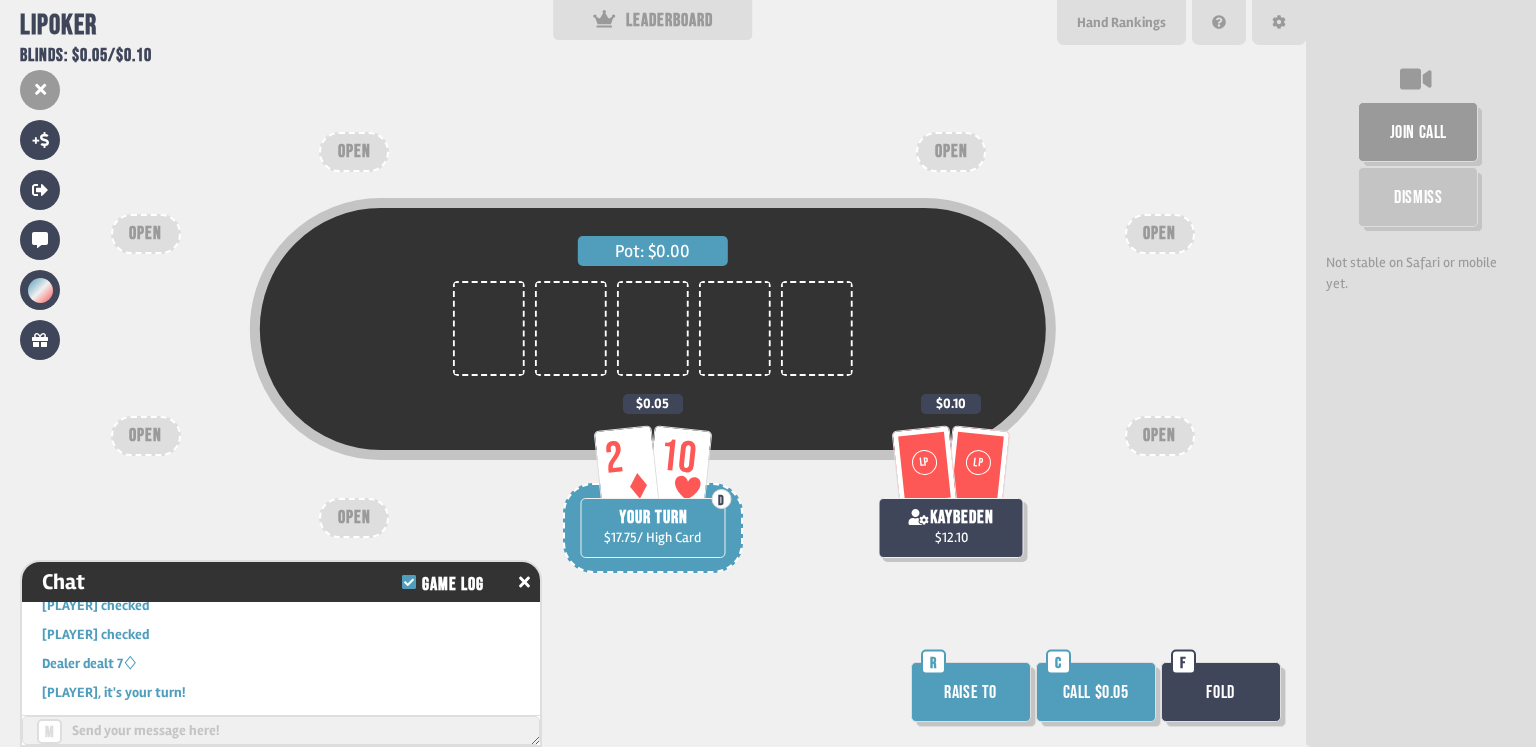click on "Call $0.05" at bounding box center [1096, 692] 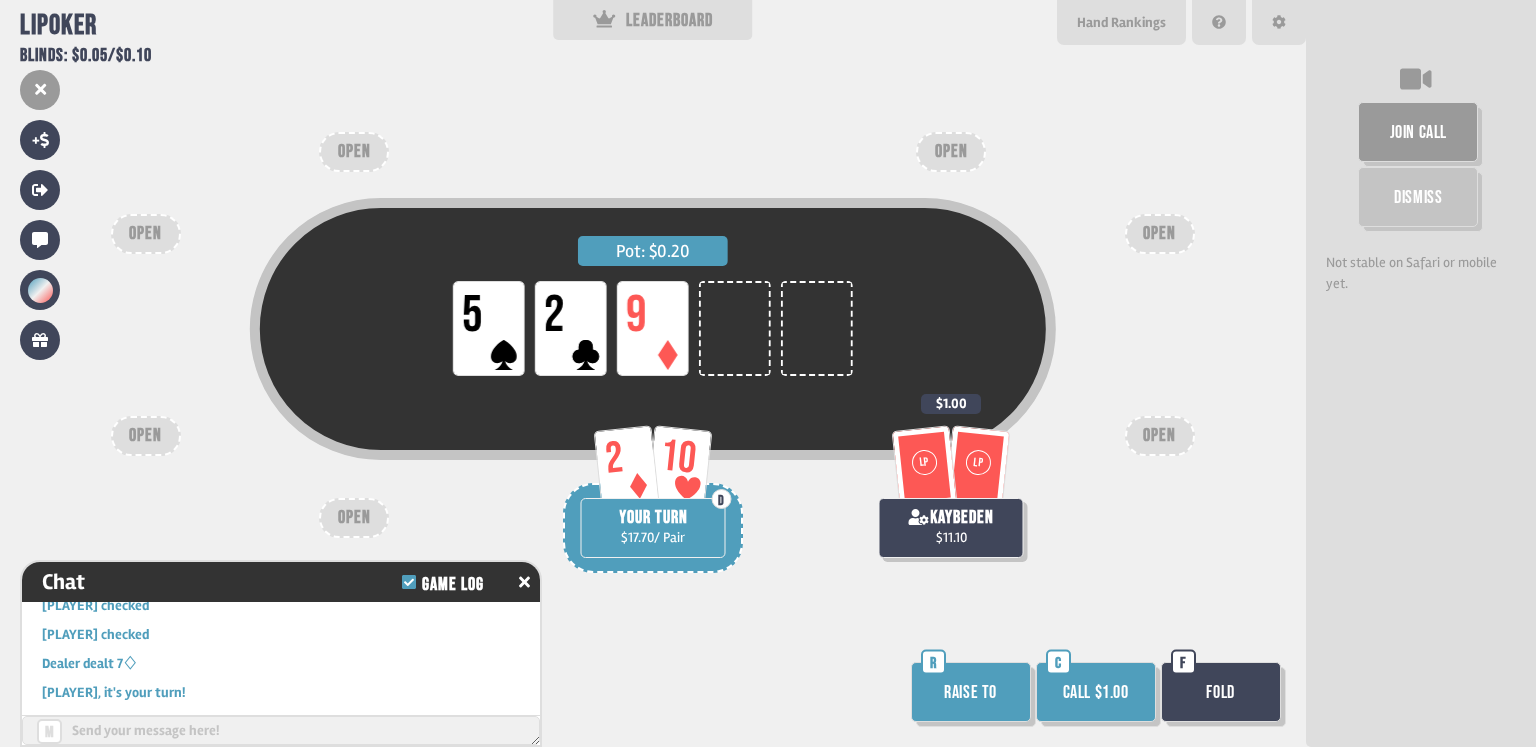 click on "Raise to" at bounding box center (971, 692) 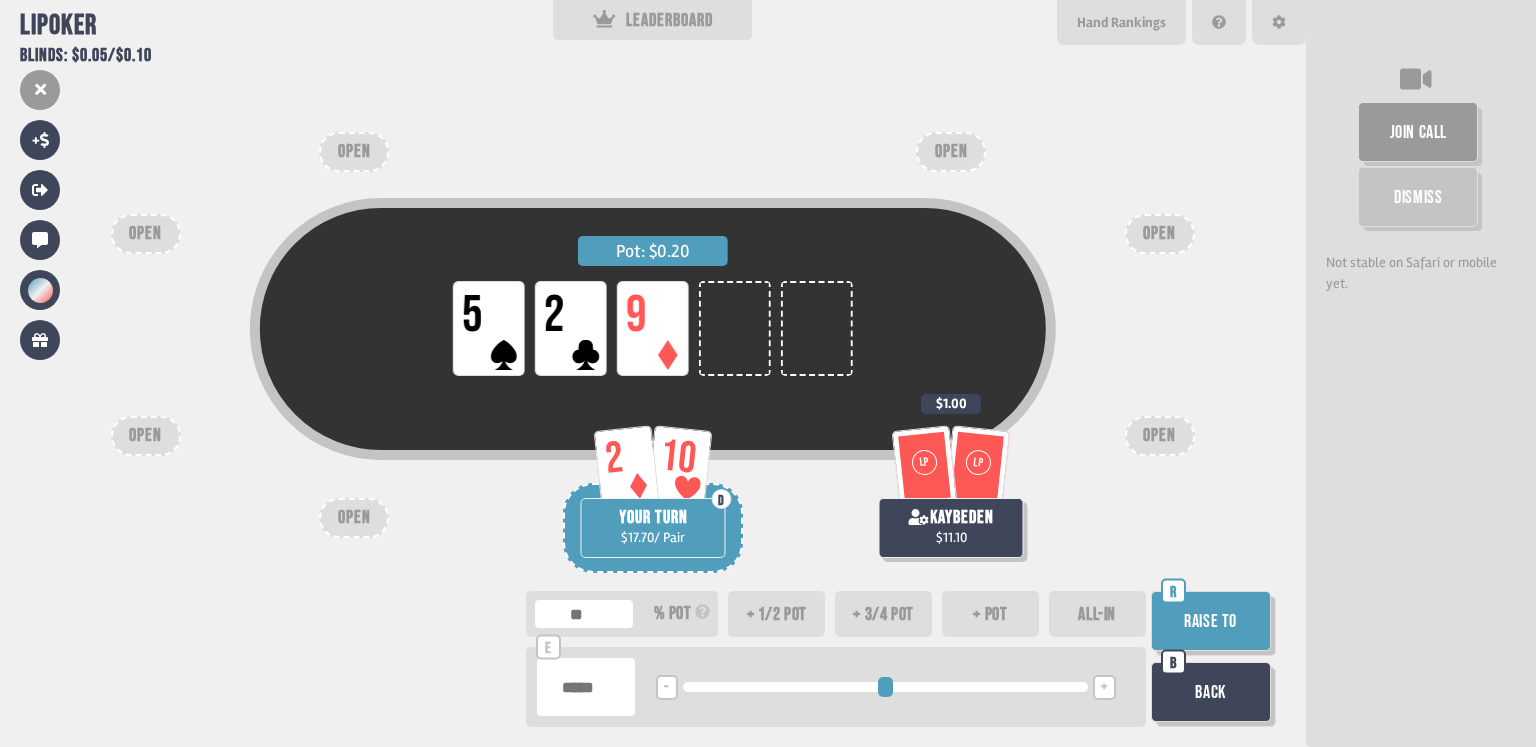 click on "+ 3/4 pot" at bounding box center (883, 614) 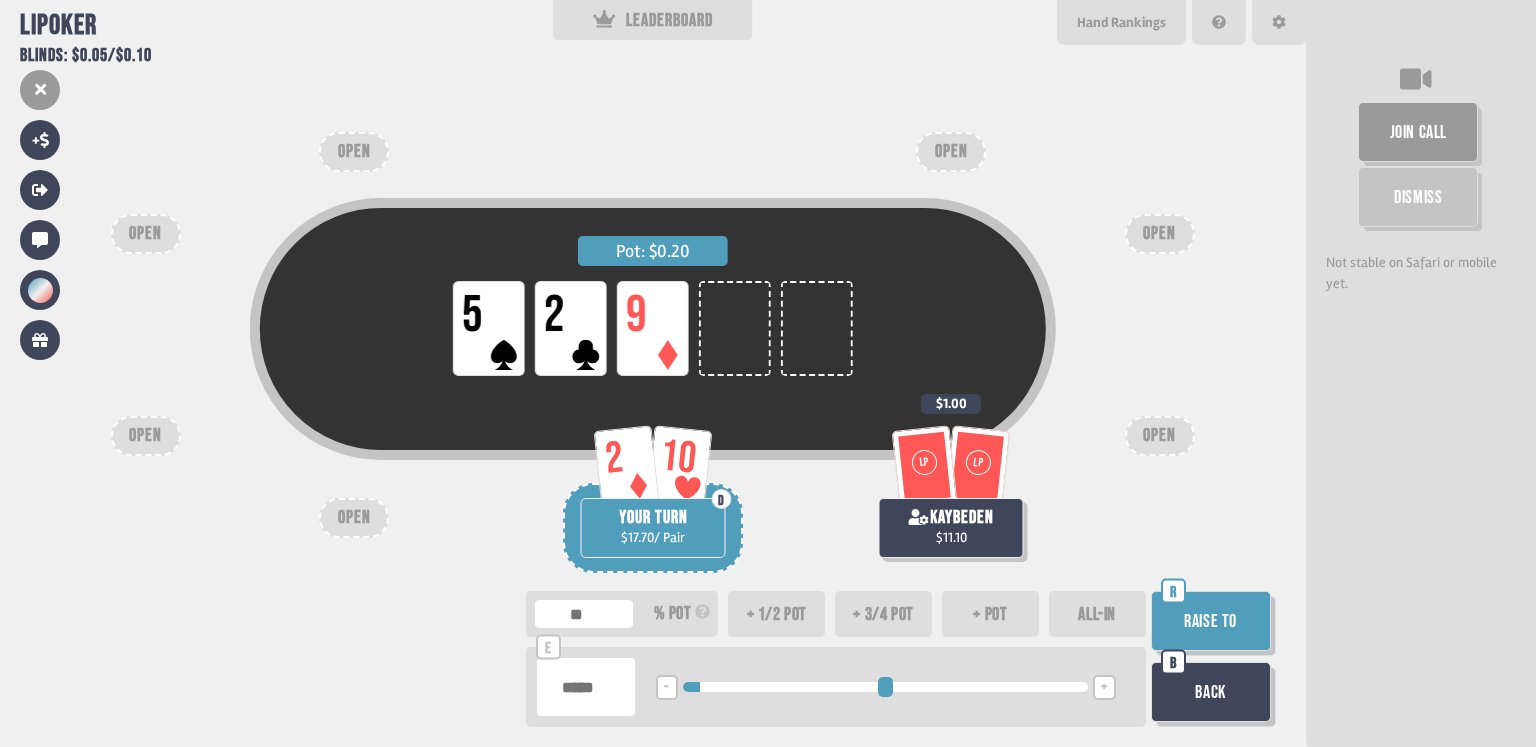 click on "+ pot" at bounding box center [990, 614] 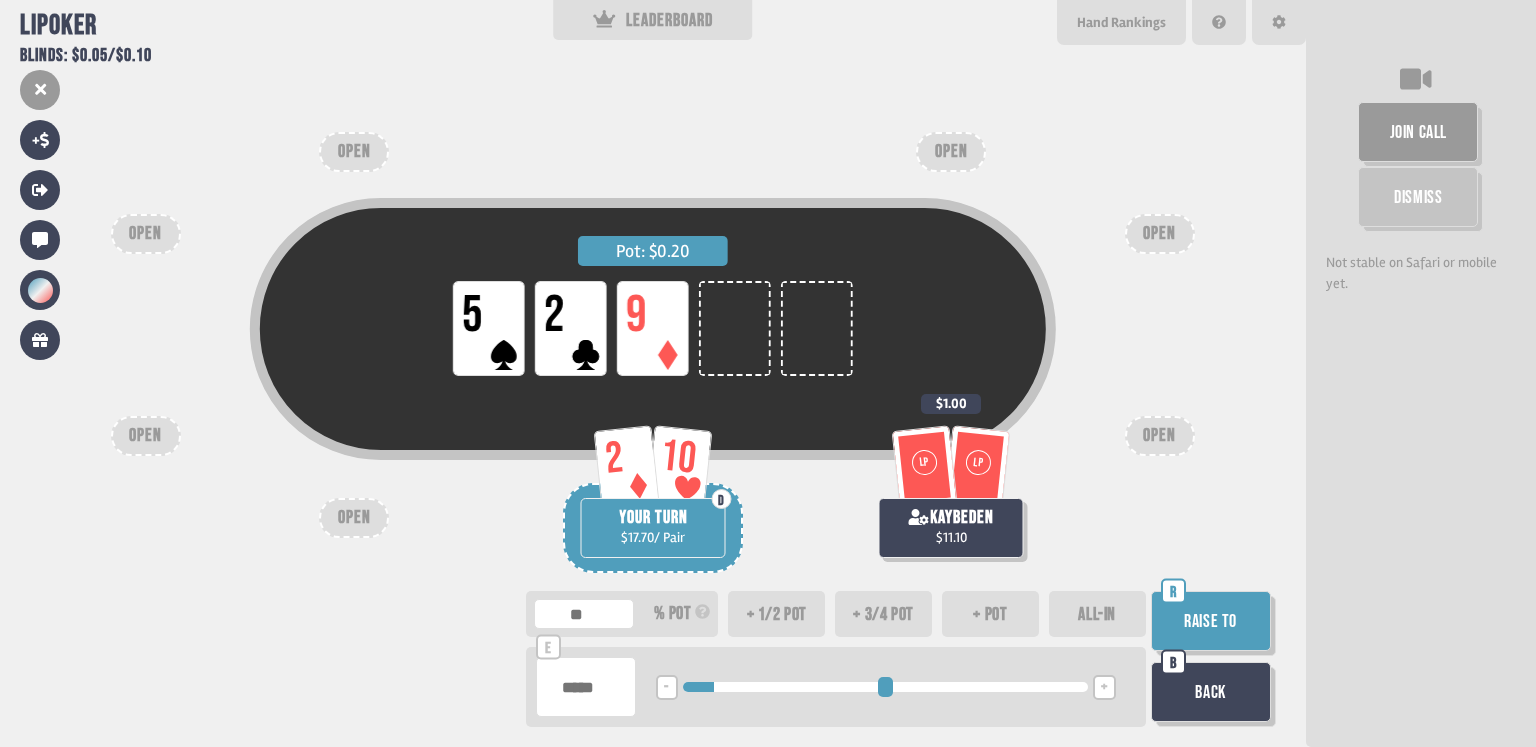 click on "+ 3/4 pot" at bounding box center [883, 614] 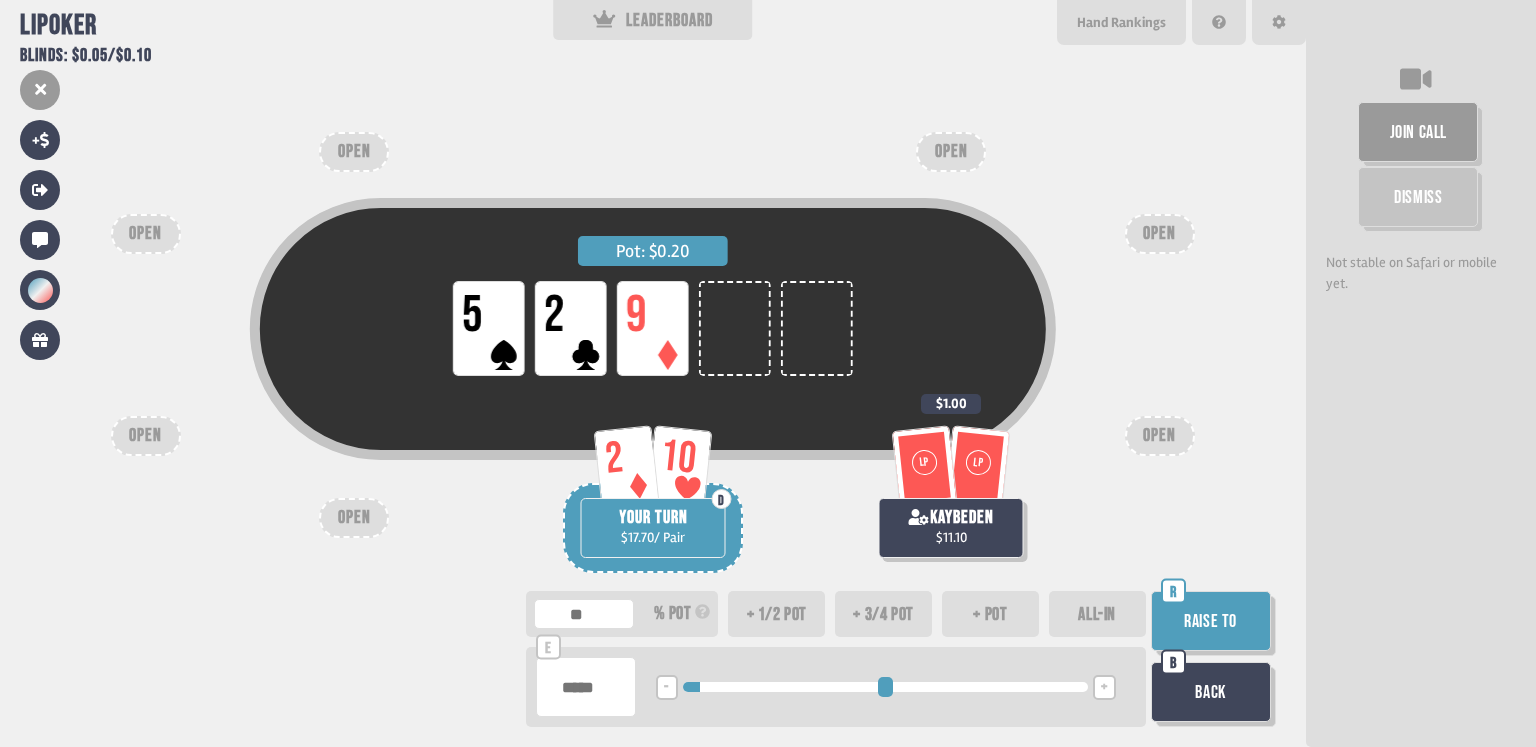 click on "Raise to" at bounding box center (1211, 621) 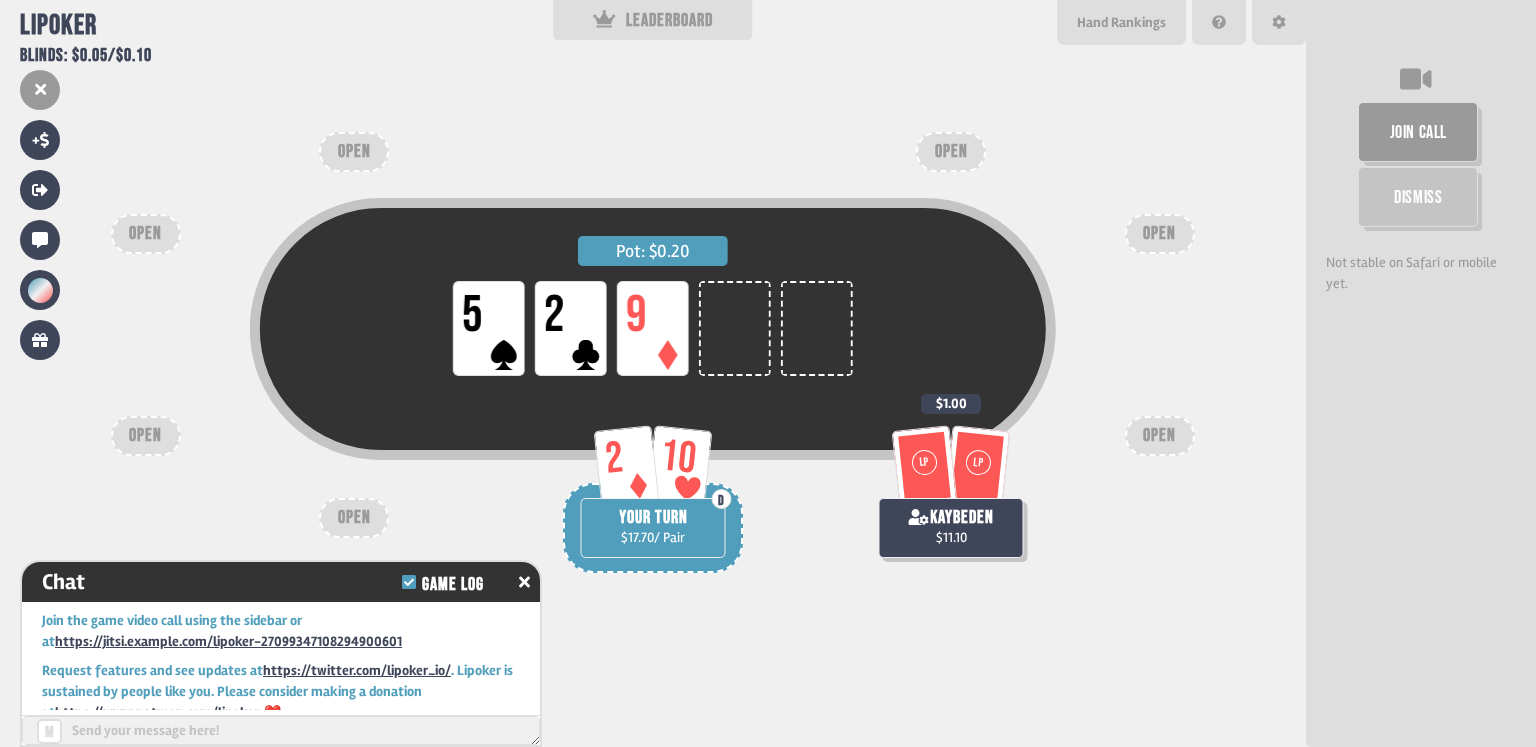 scroll, scrollTop: 9938, scrollLeft: 0, axis: vertical 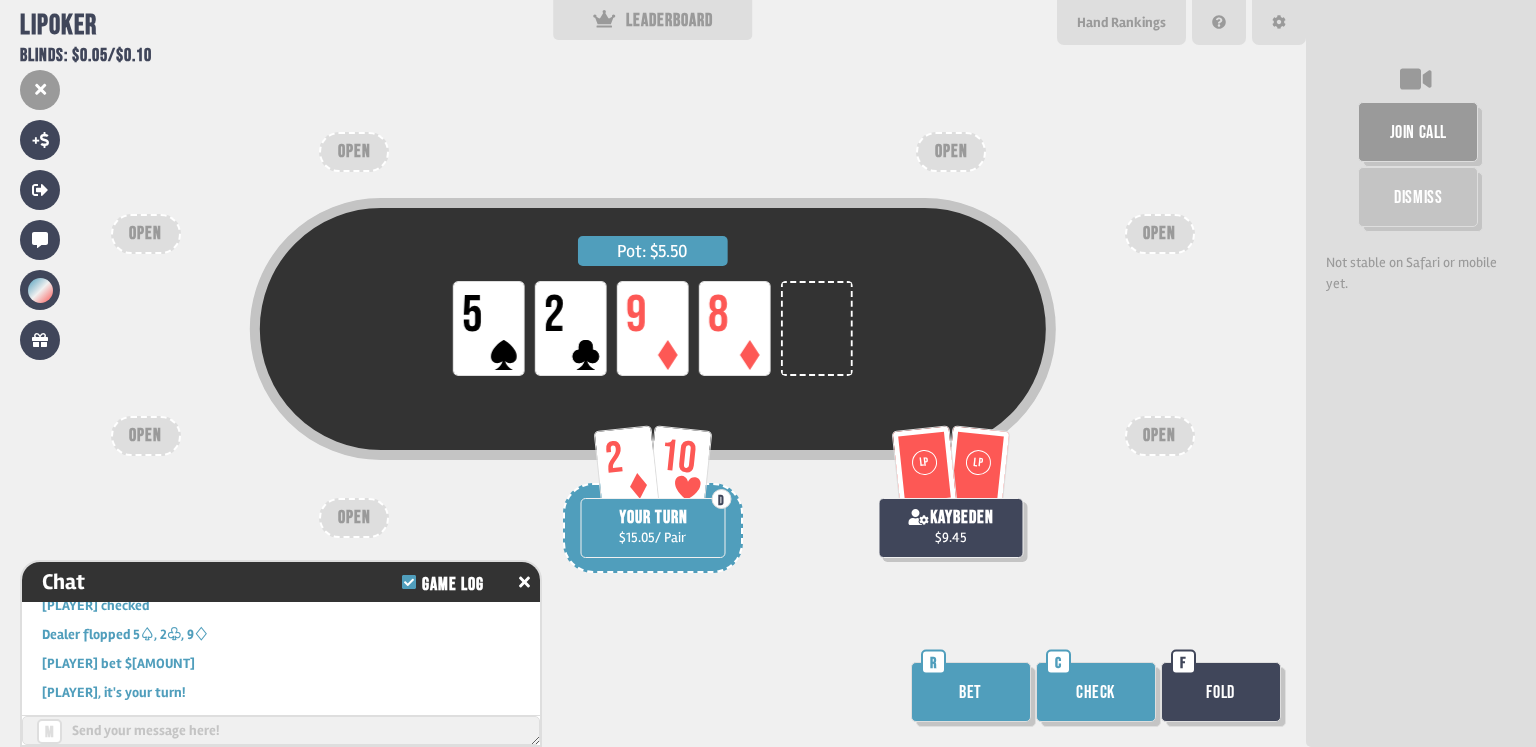 click on "Check" at bounding box center [1096, 692] 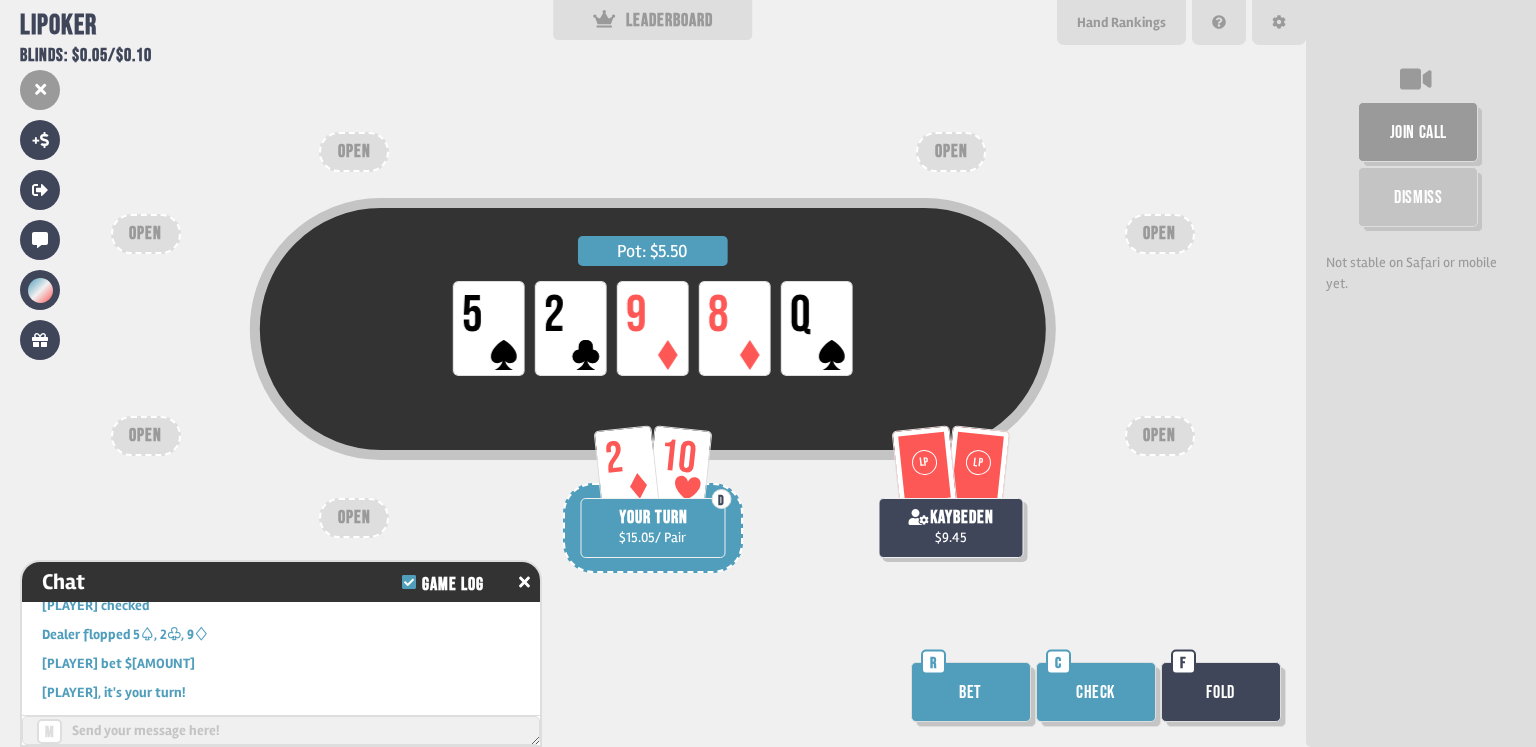 click on "Check" at bounding box center (1096, 692) 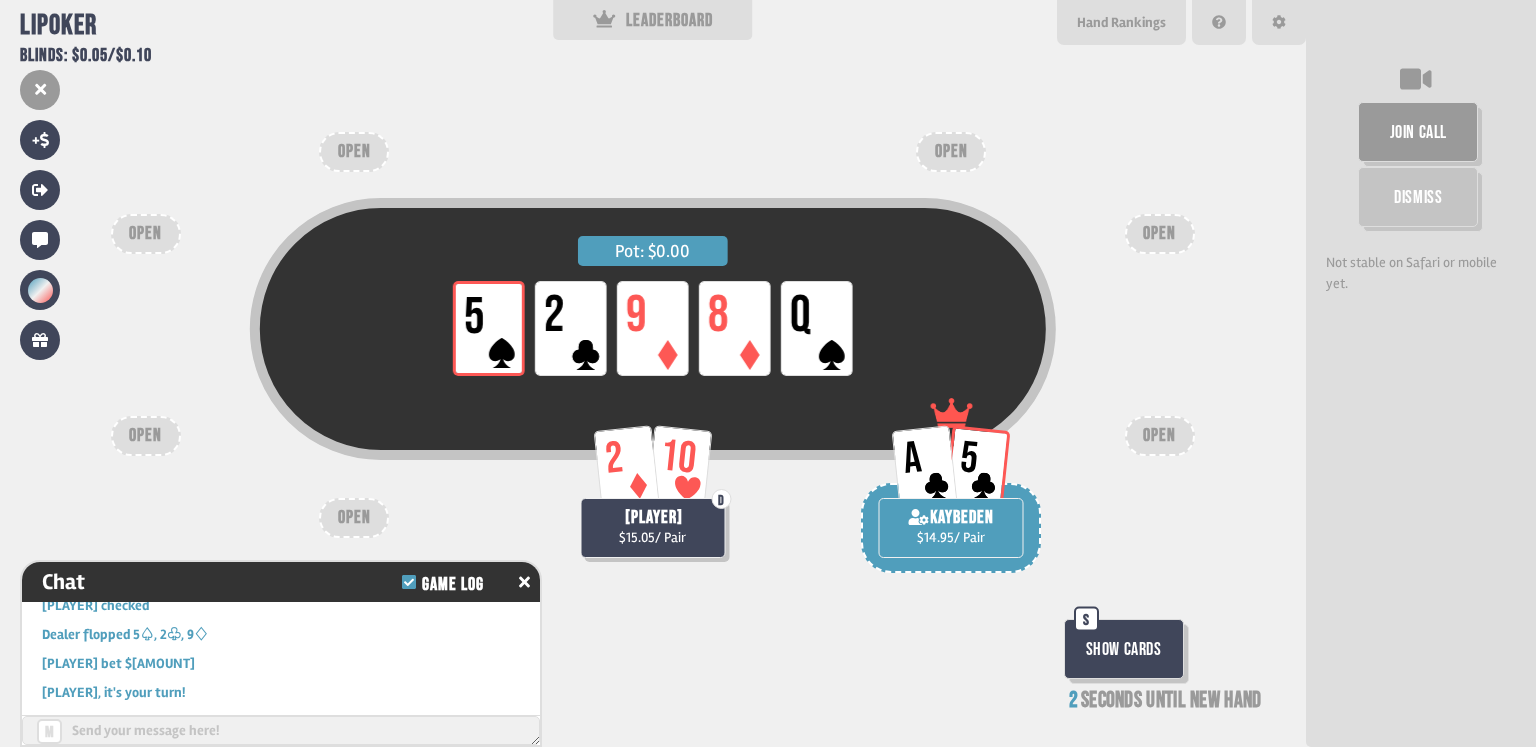 click on "Show Cards" at bounding box center (1124, 649) 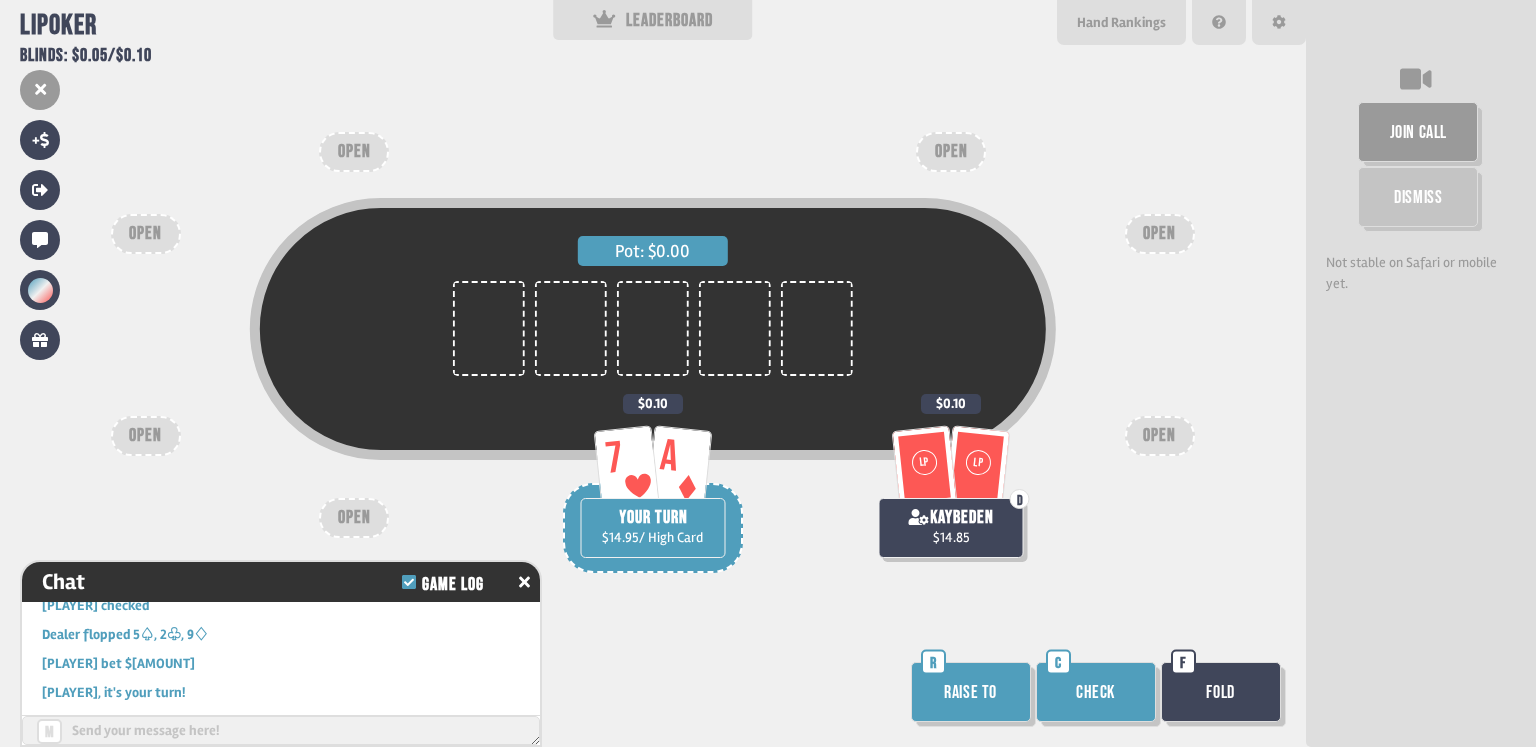 click on "Check" at bounding box center [1096, 692] 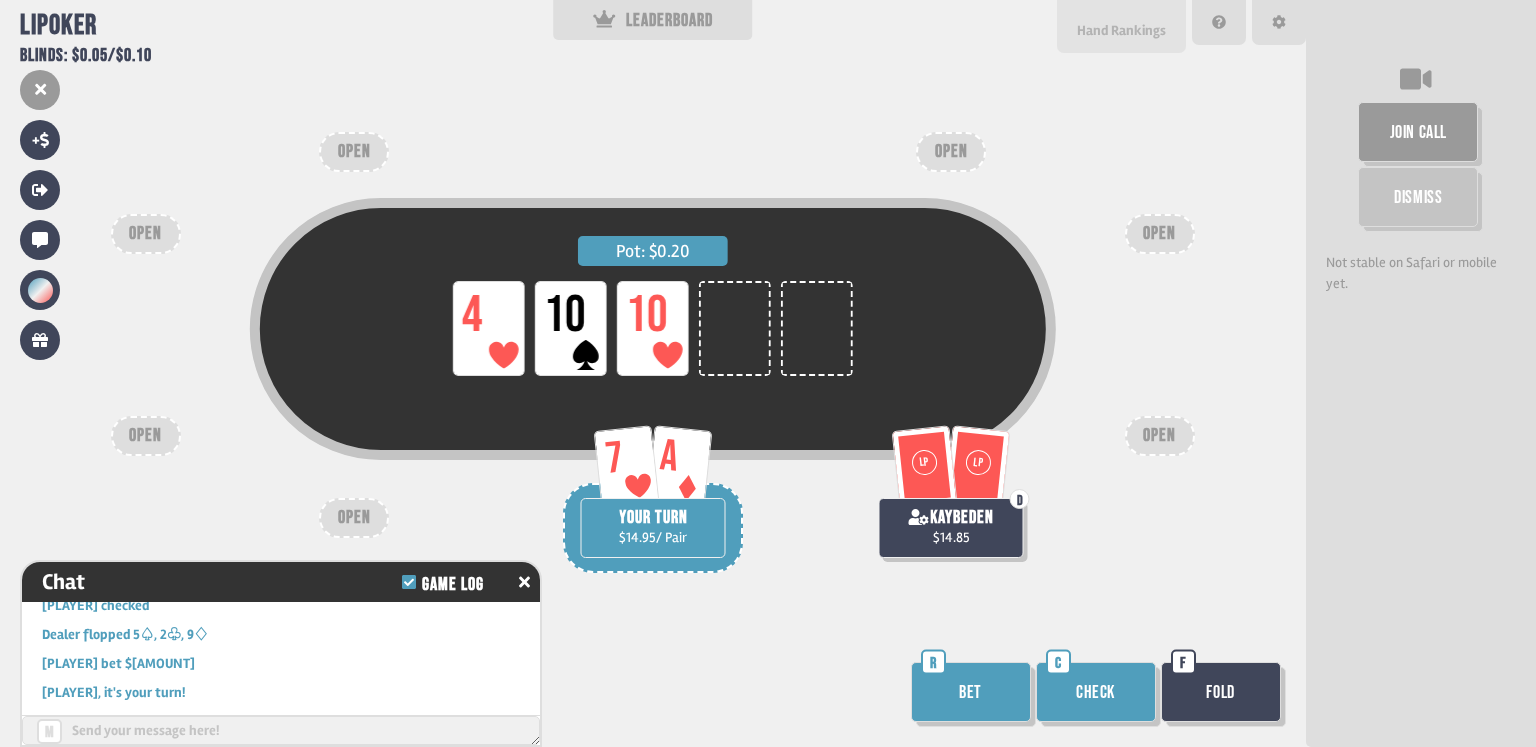 click on "Hand Rankings" at bounding box center [1121, 26] 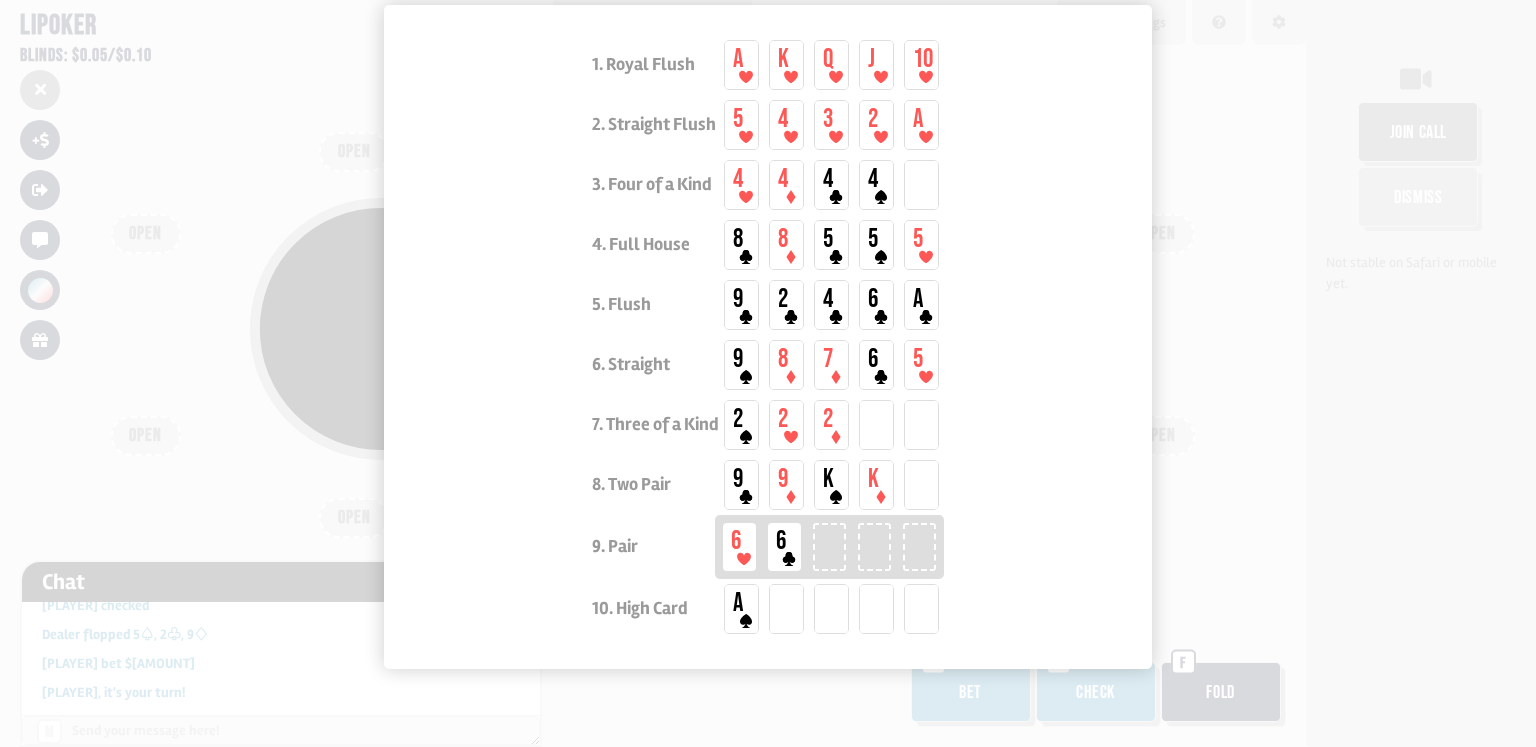 click at bounding box center (768, 373) 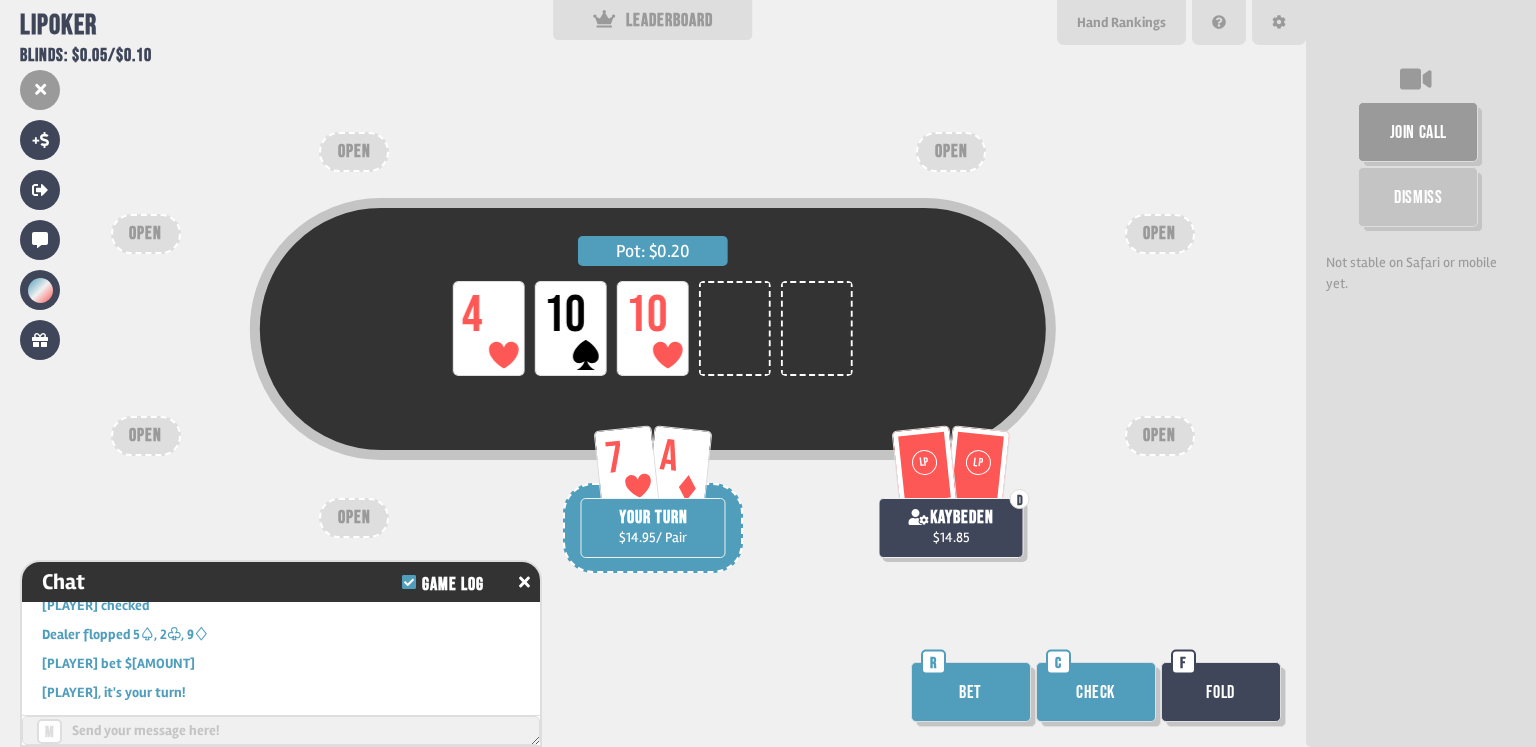 scroll, scrollTop: 87, scrollLeft: 0, axis: vertical 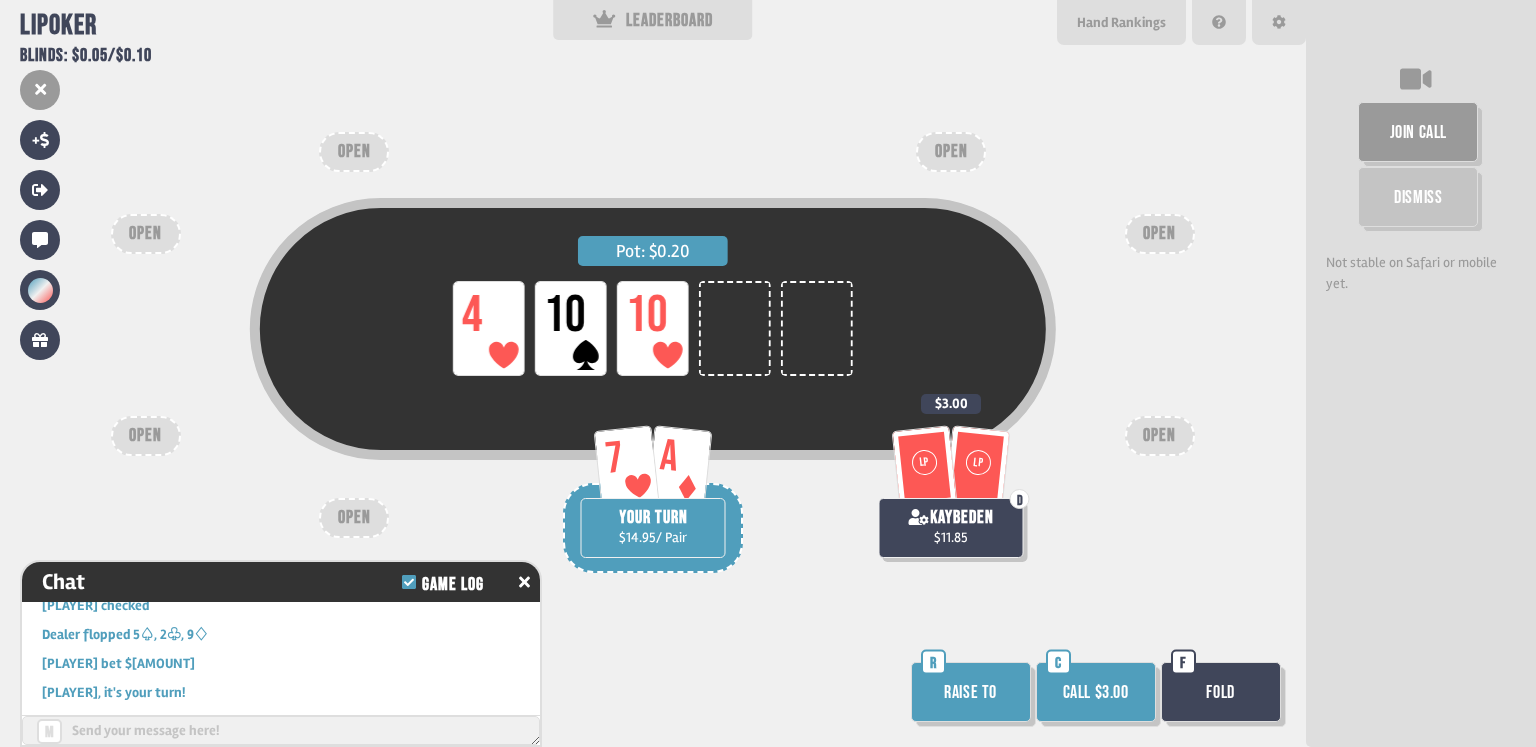 click on "Call $3.00" at bounding box center [1096, 692] 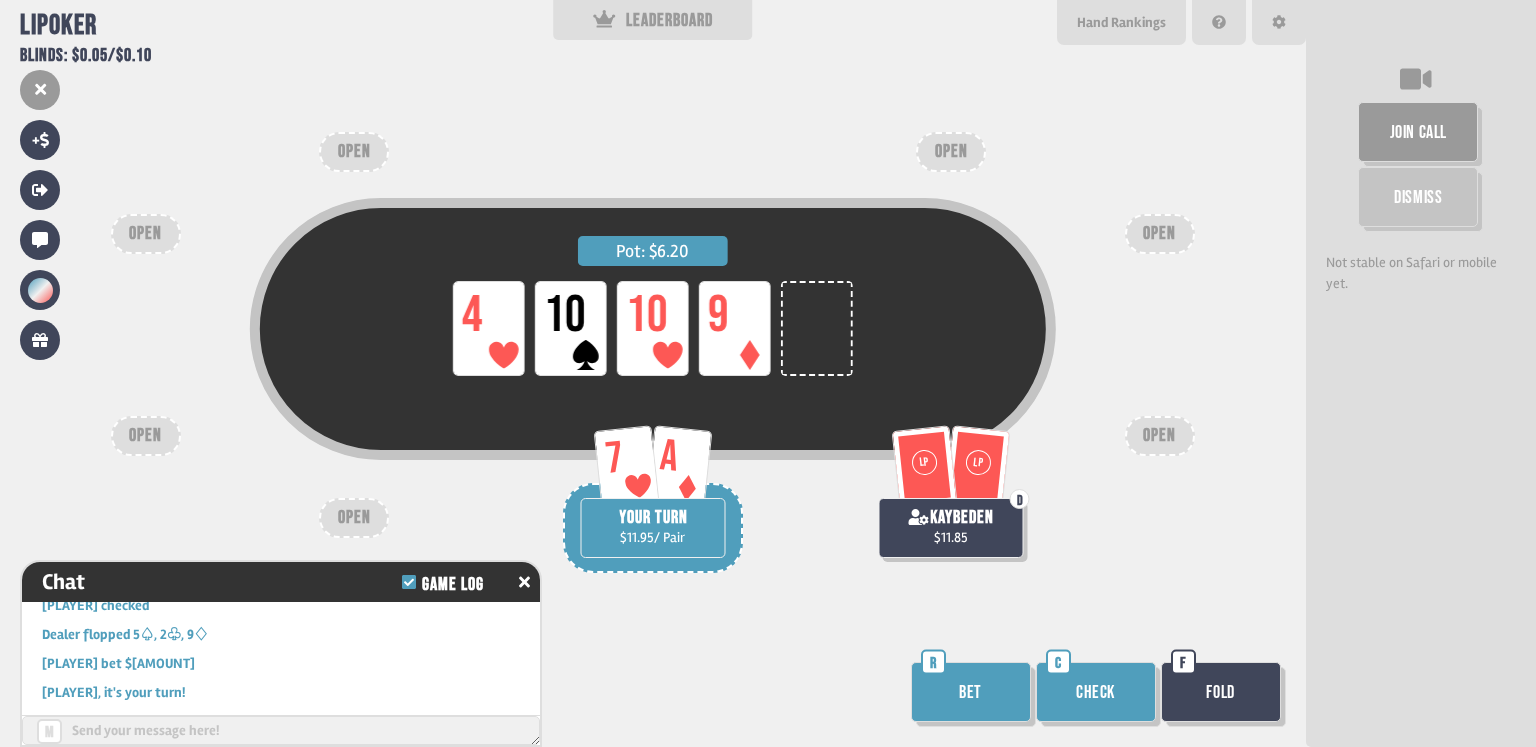 click on "Check" at bounding box center (1096, 692) 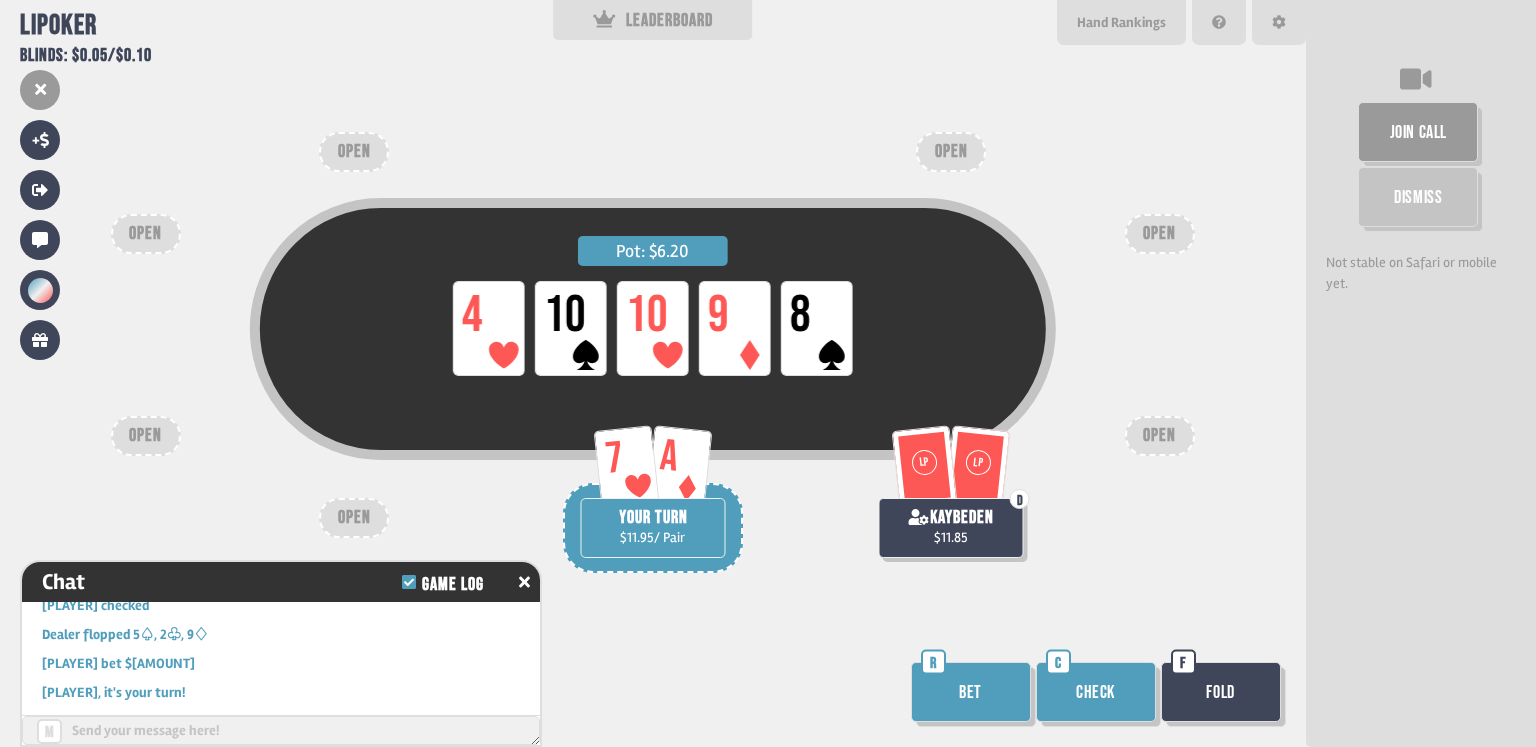 click on "Check" at bounding box center [1096, 692] 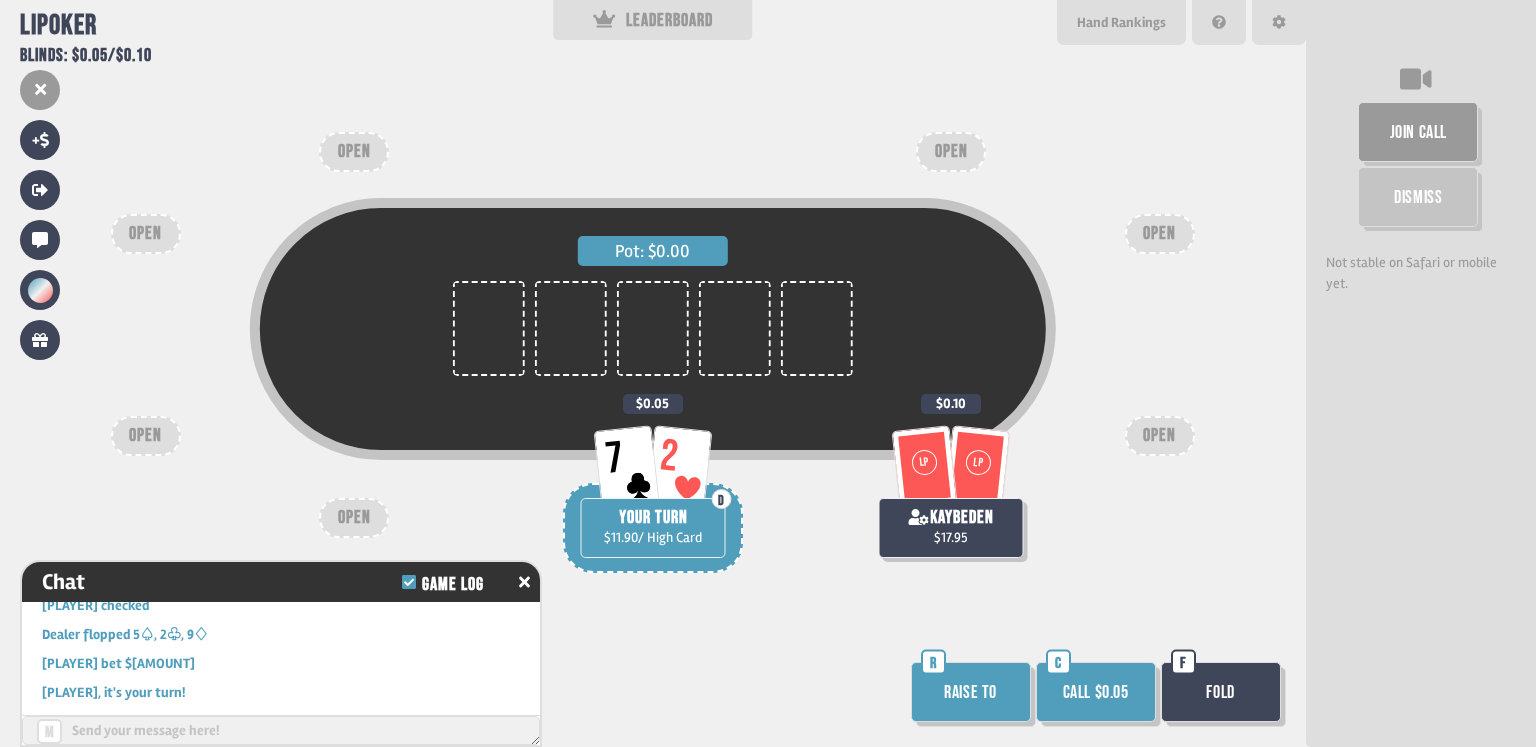 click on "Call $0.05" at bounding box center (1096, 692) 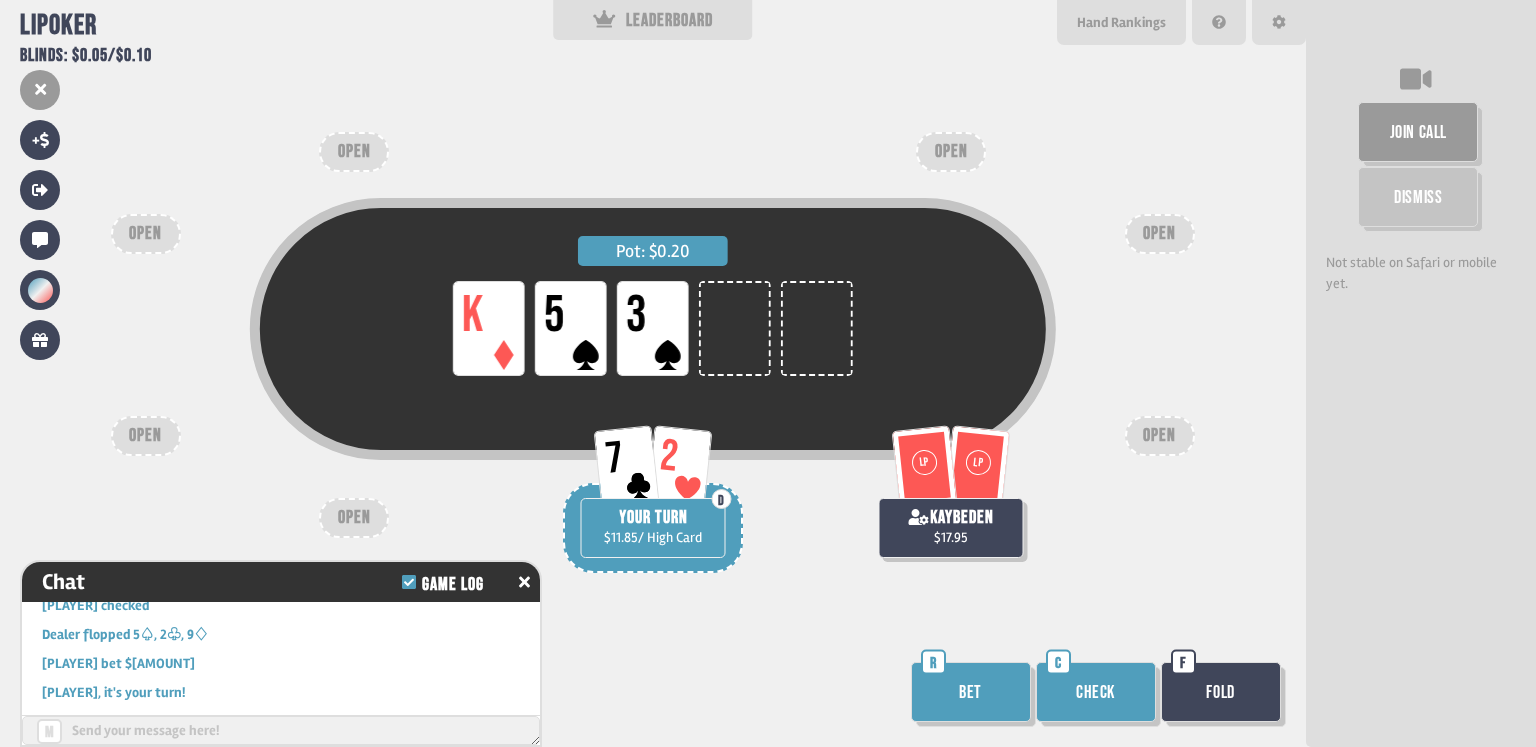 click on "Check" at bounding box center [1096, 692] 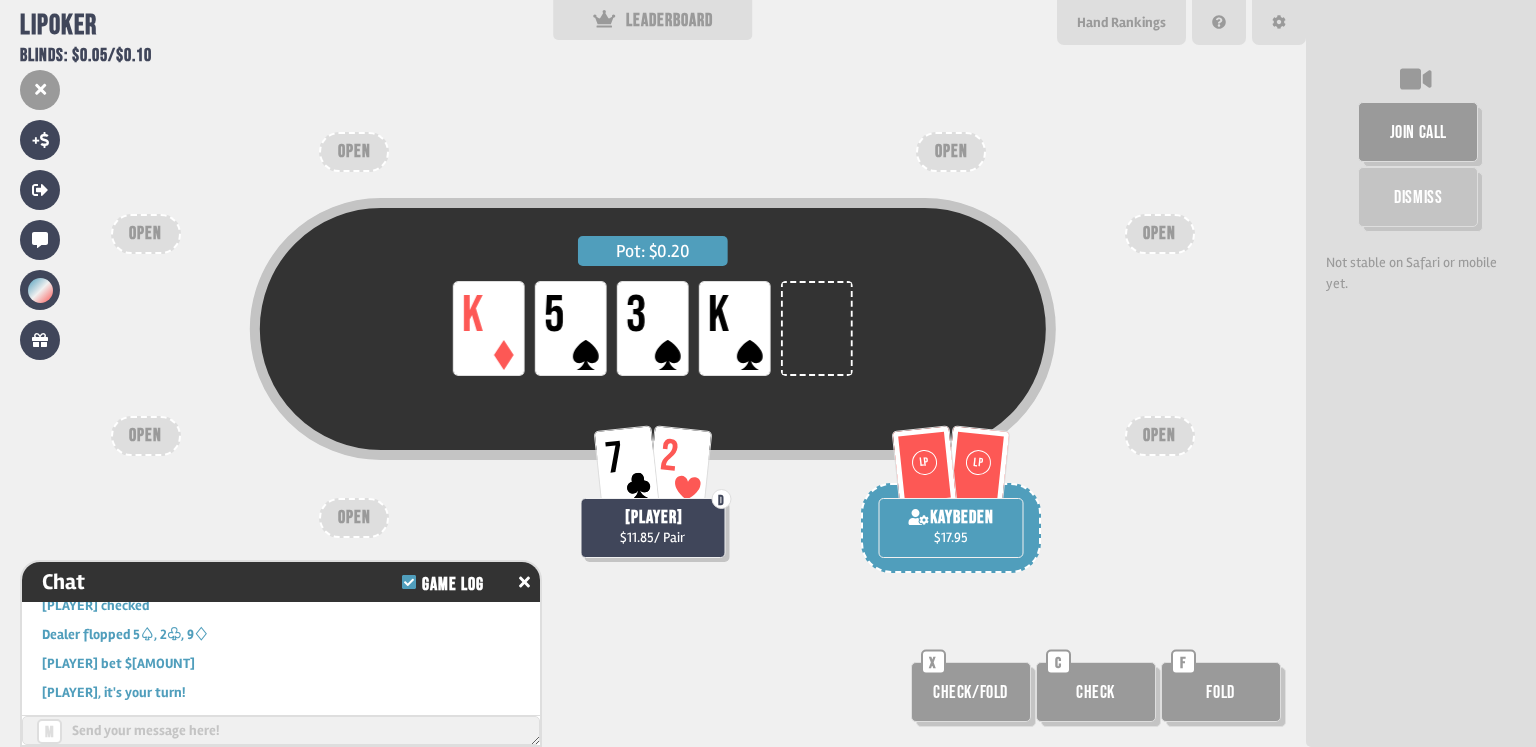click on "Check" at bounding box center [1096, 692] 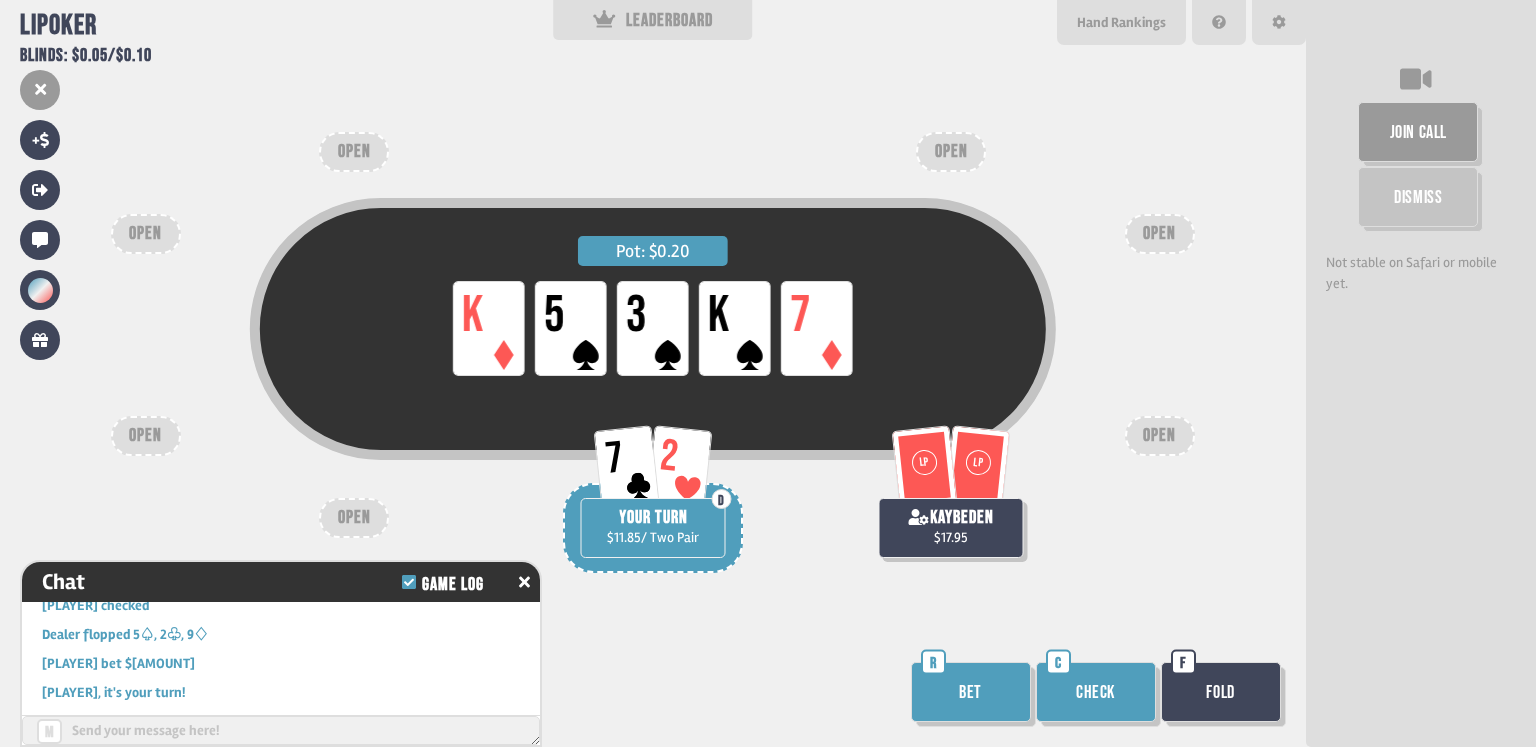 click on "Bet" at bounding box center [971, 692] 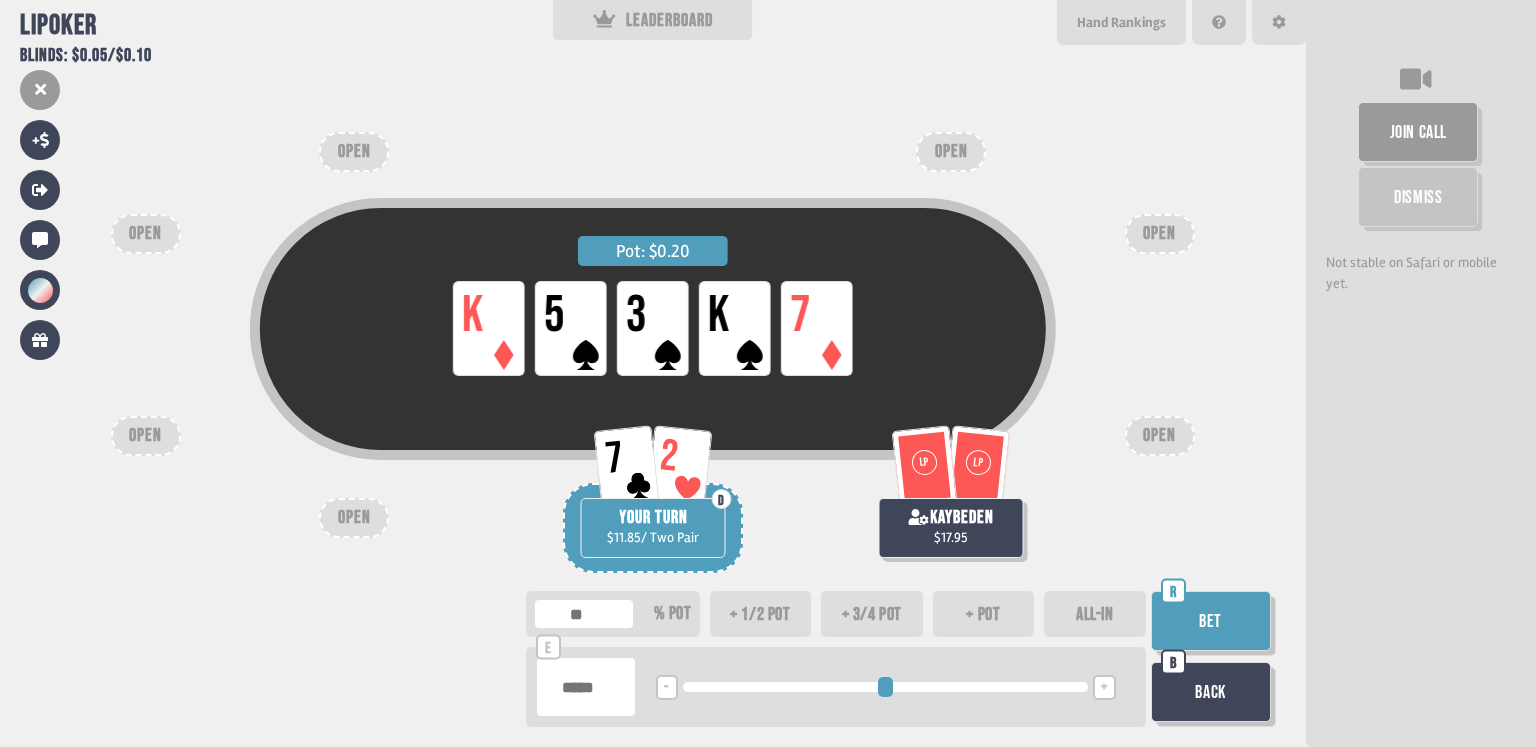 click on "+ pot" at bounding box center (984, 614) 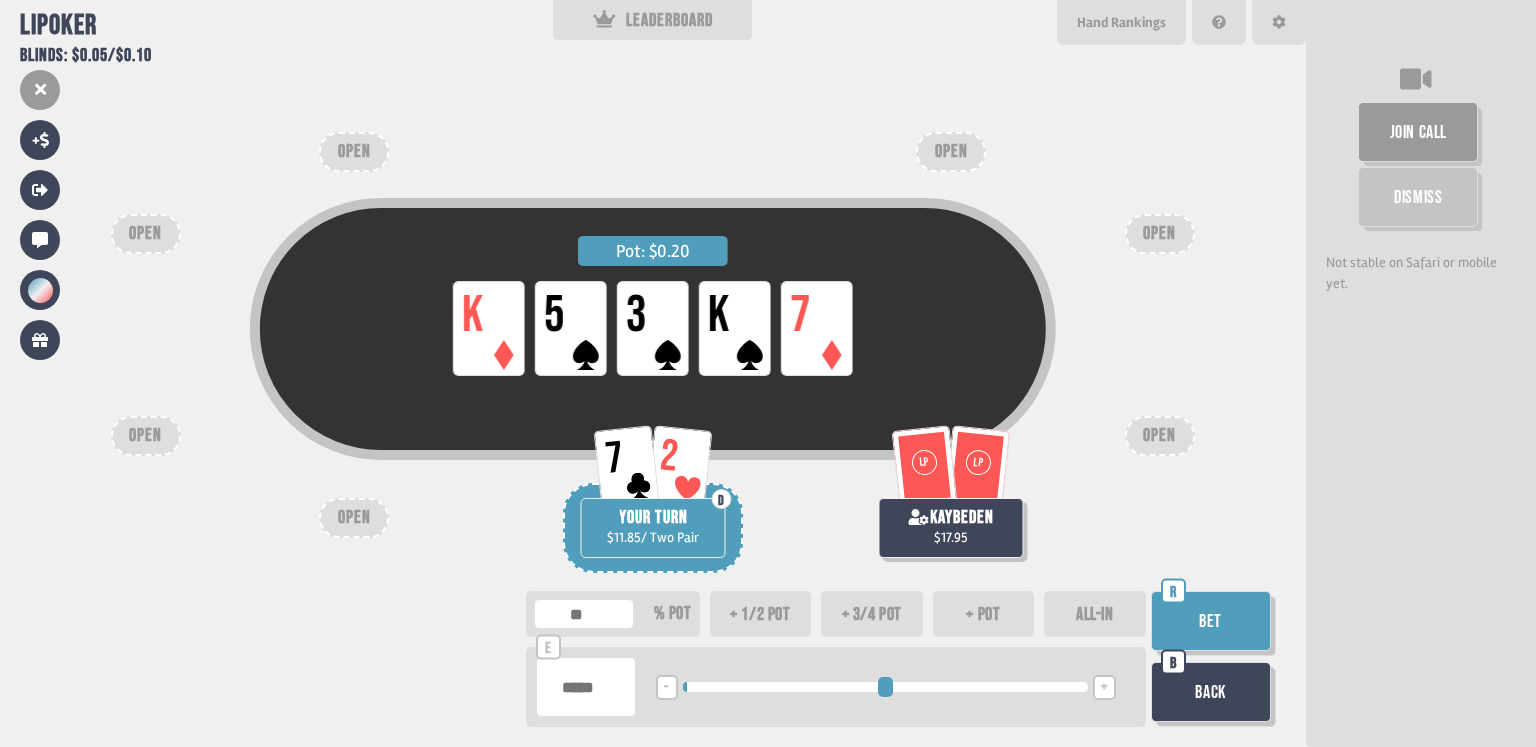 click on "ALL-IN" at bounding box center (1095, 614) 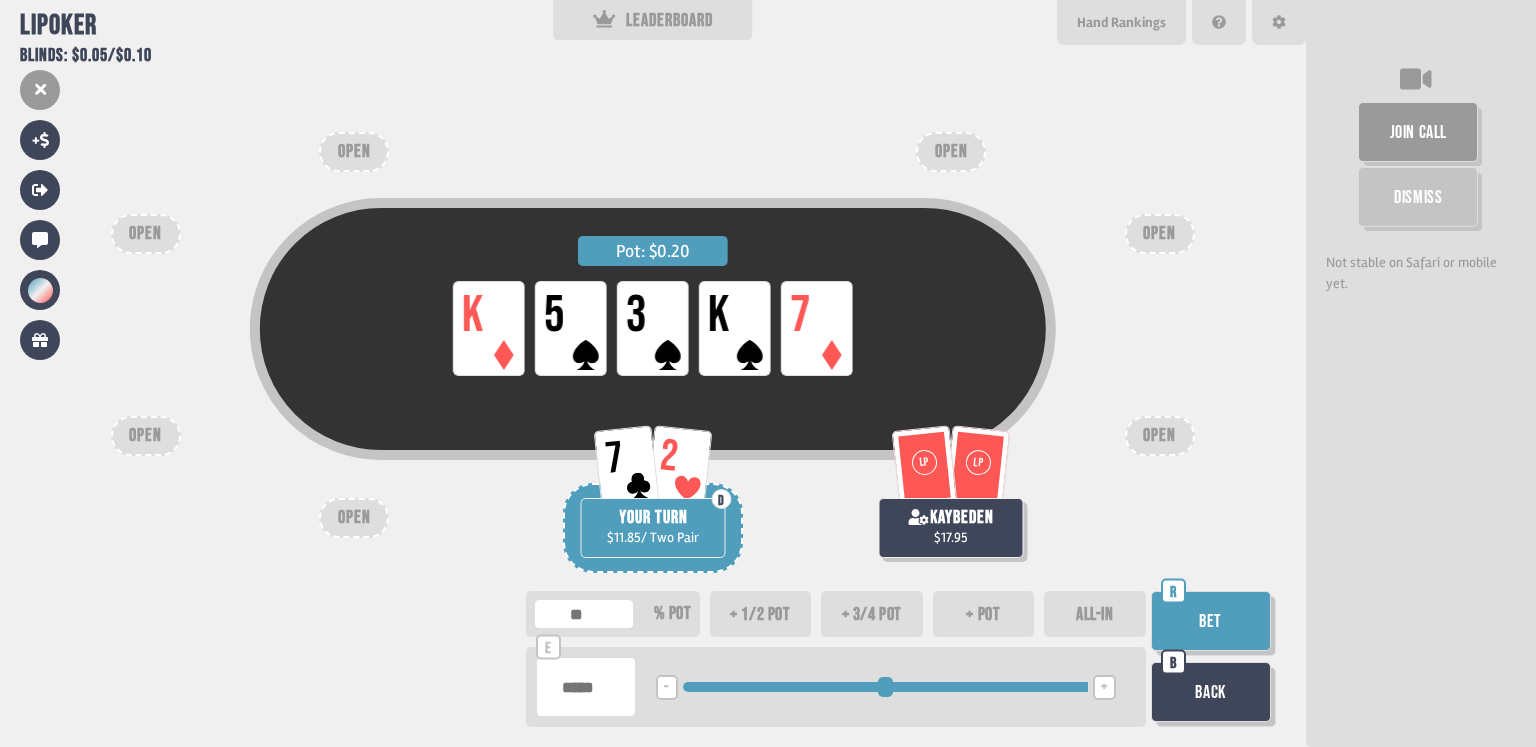 click on "+ pot" at bounding box center (984, 614) 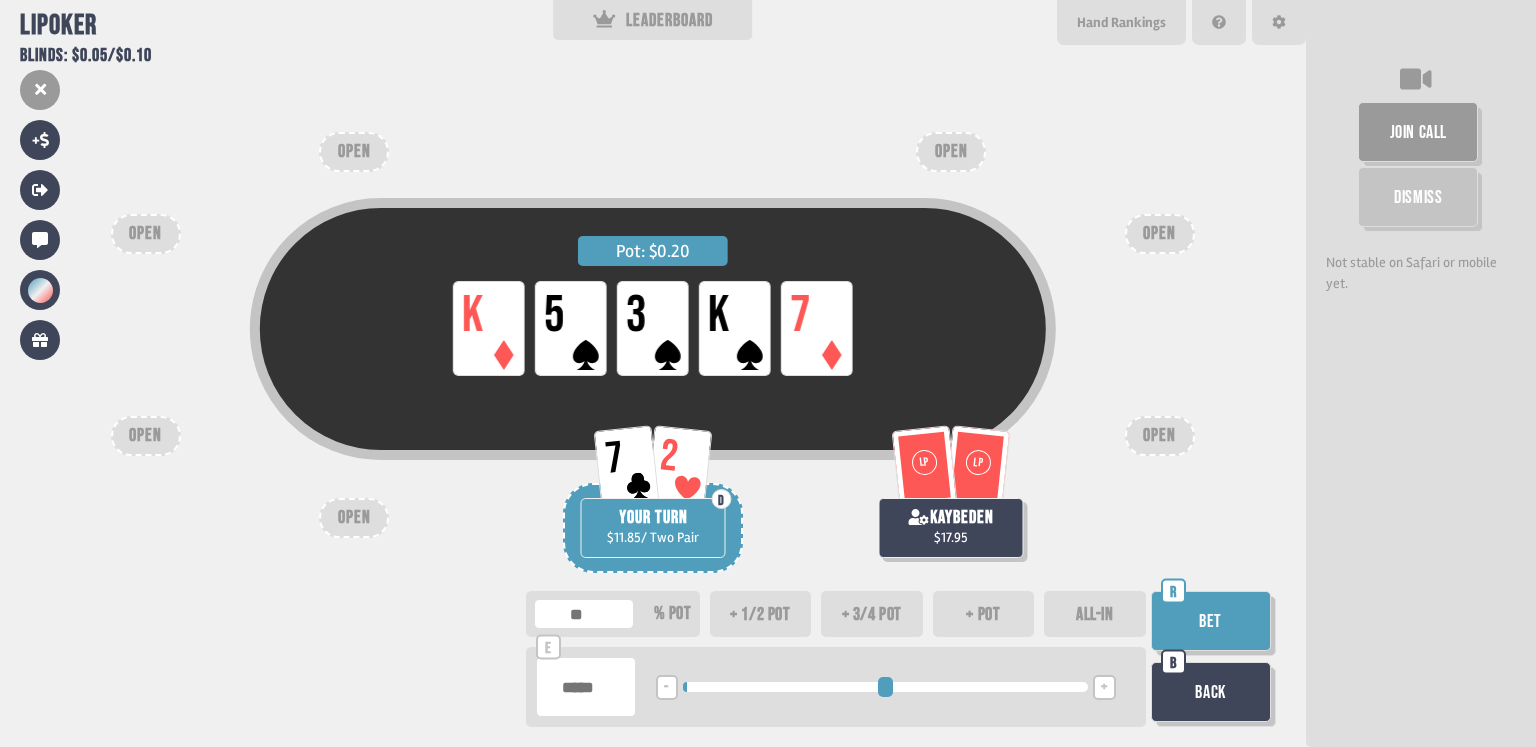 click on "+ pot" at bounding box center [984, 614] 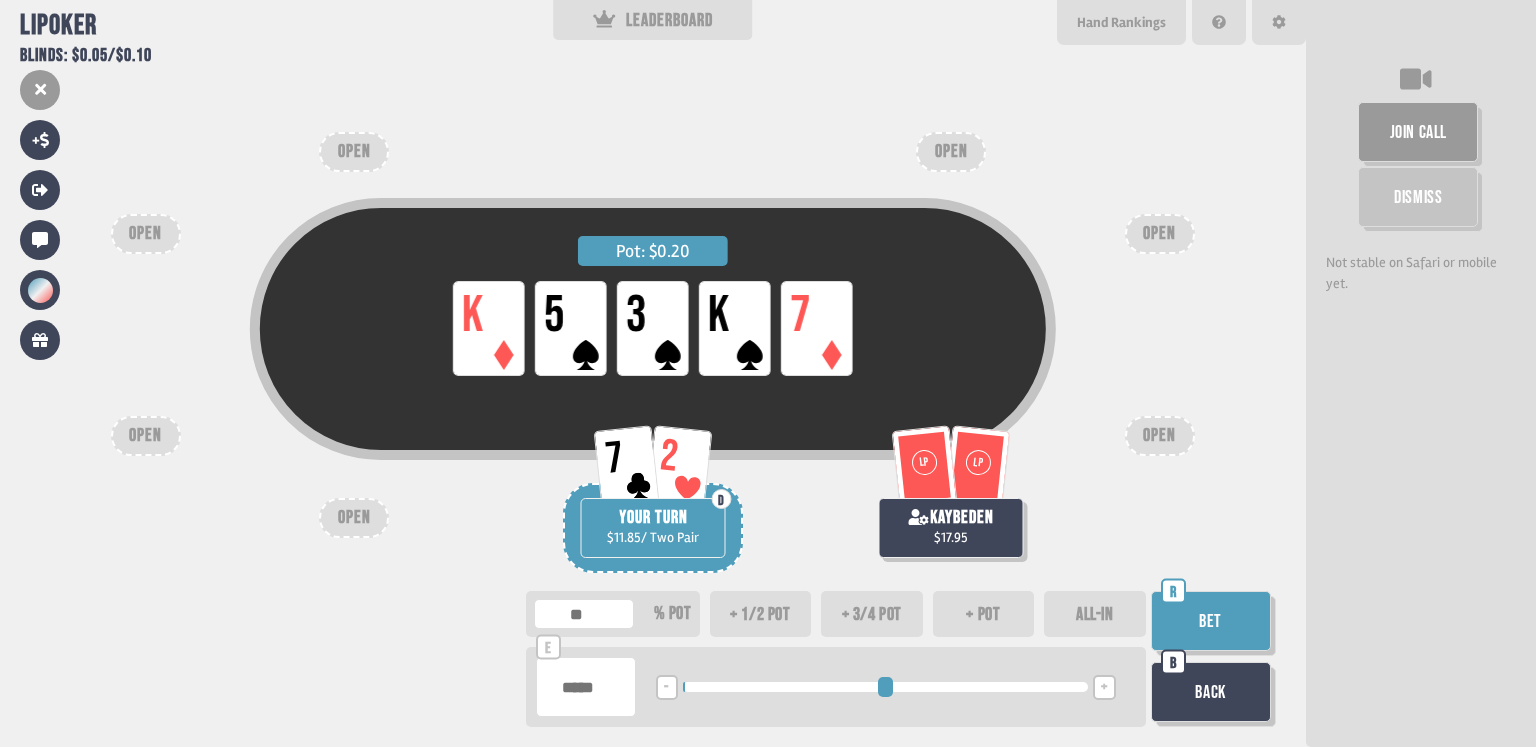 drag, startPoint x: 757, startPoint y: 704, endPoint x: 837, endPoint y: 699, distance: 80.1561 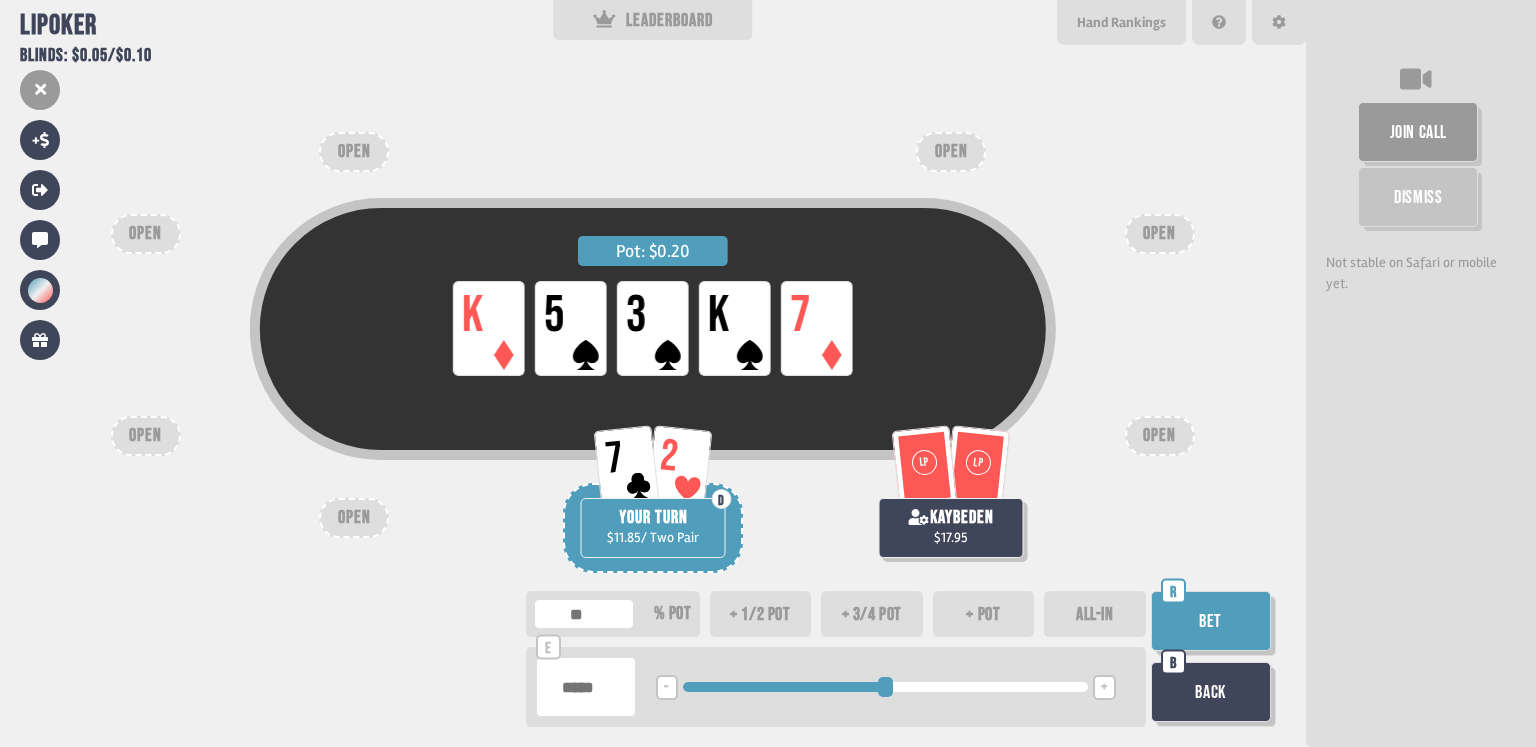 drag, startPoint x: 826, startPoint y: 689, endPoint x: 887, endPoint y: 696, distance: 61.400326 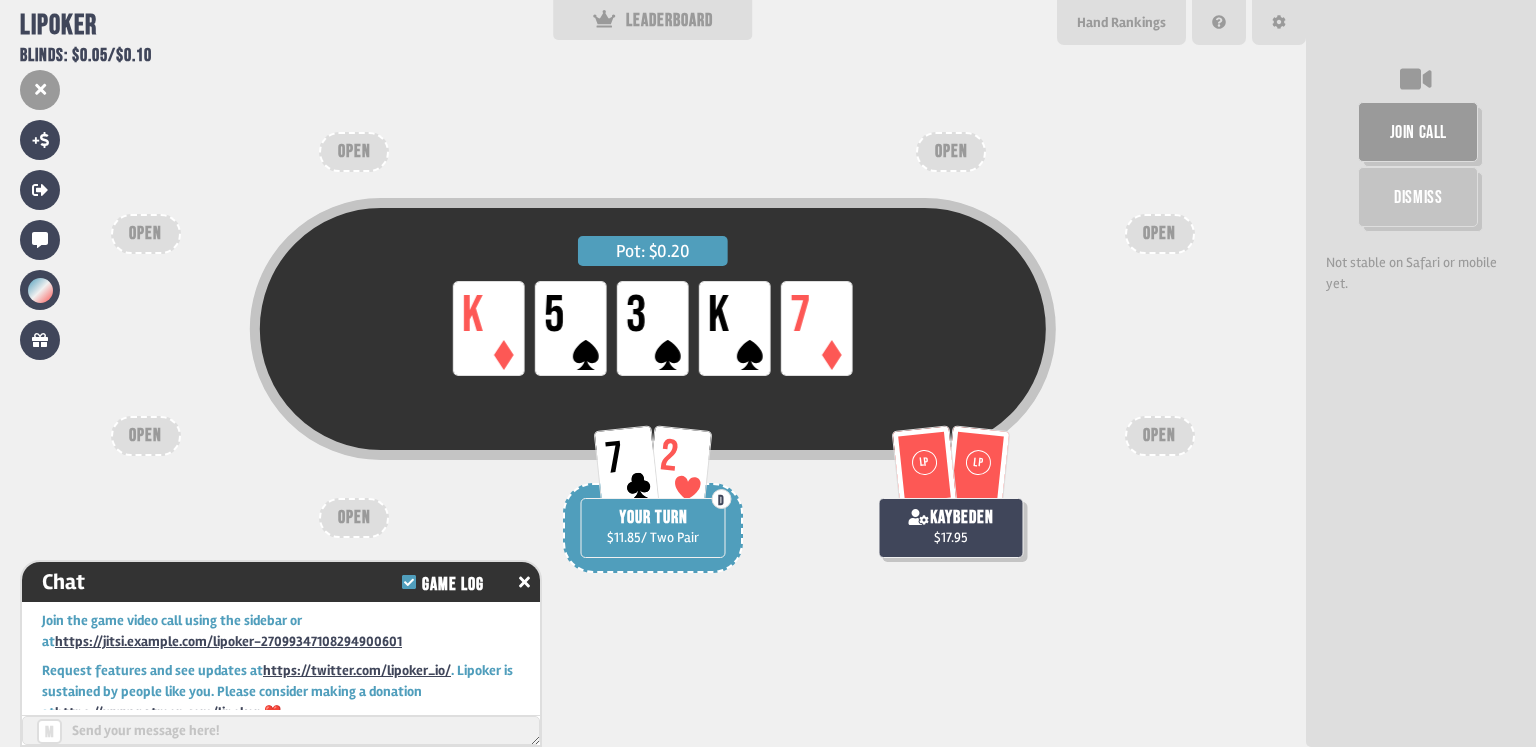 scroll, scrollTop: 11301, scrollLeft: 0, axis: vertical 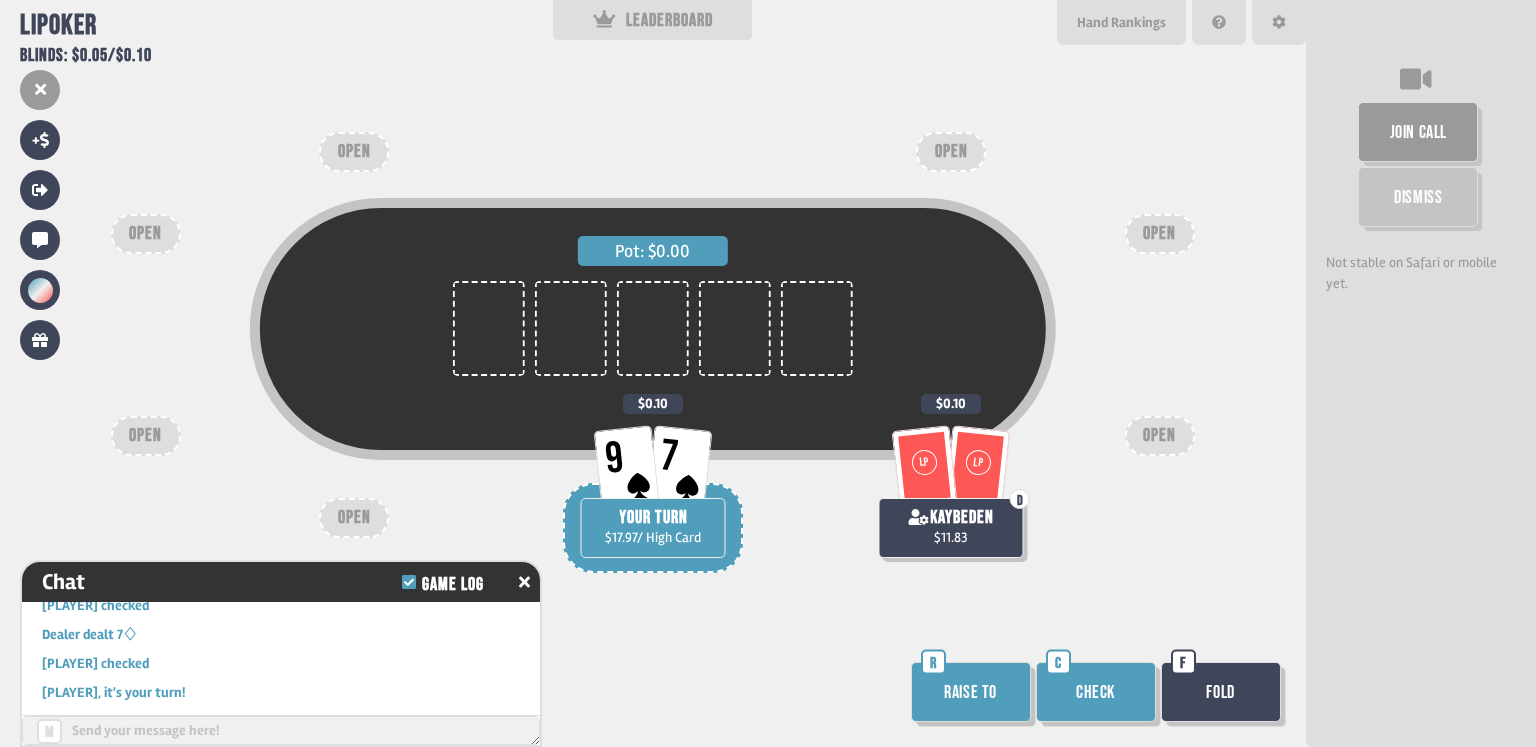click on "Check" at bounding box center (1096, 692) 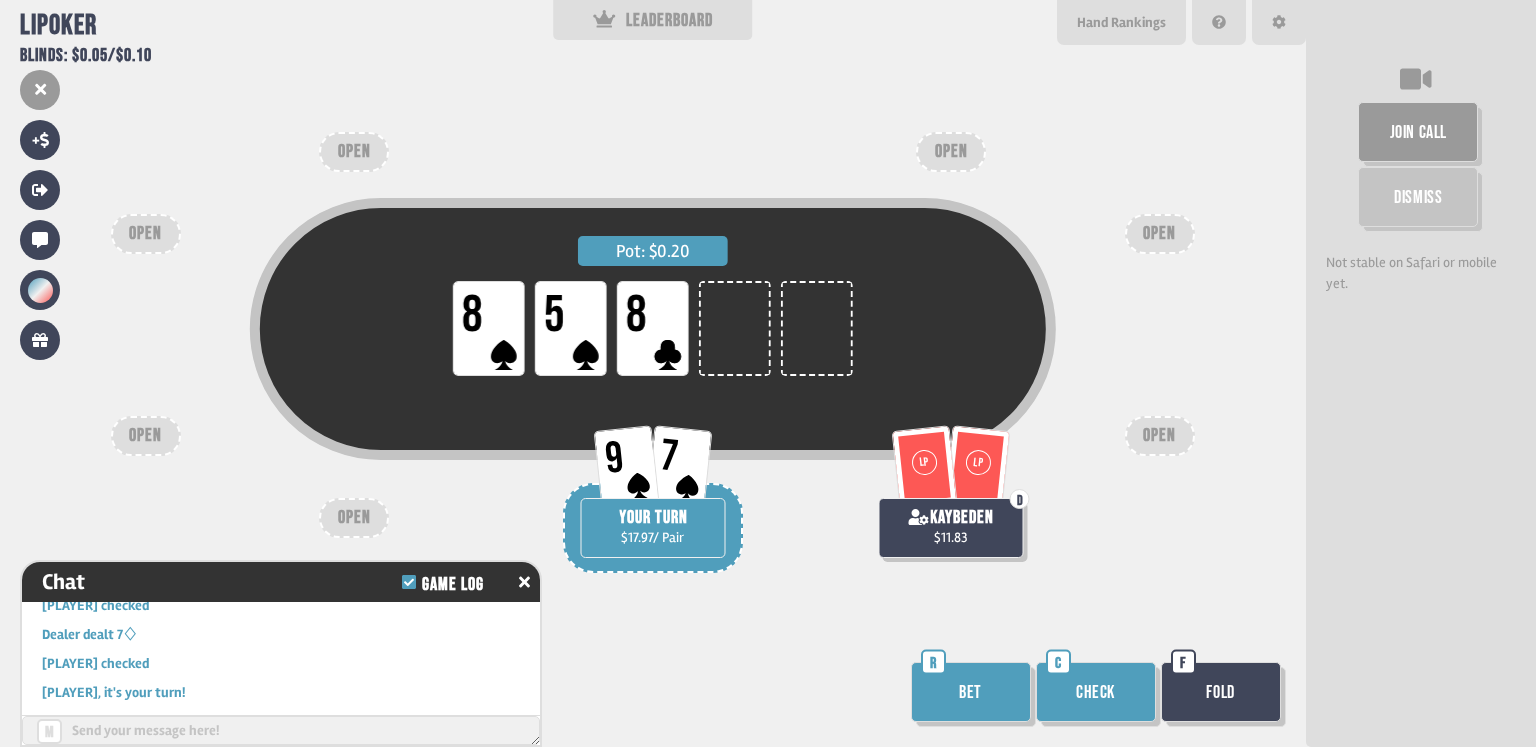 click on "Check" at bounding box center (1096, 692) 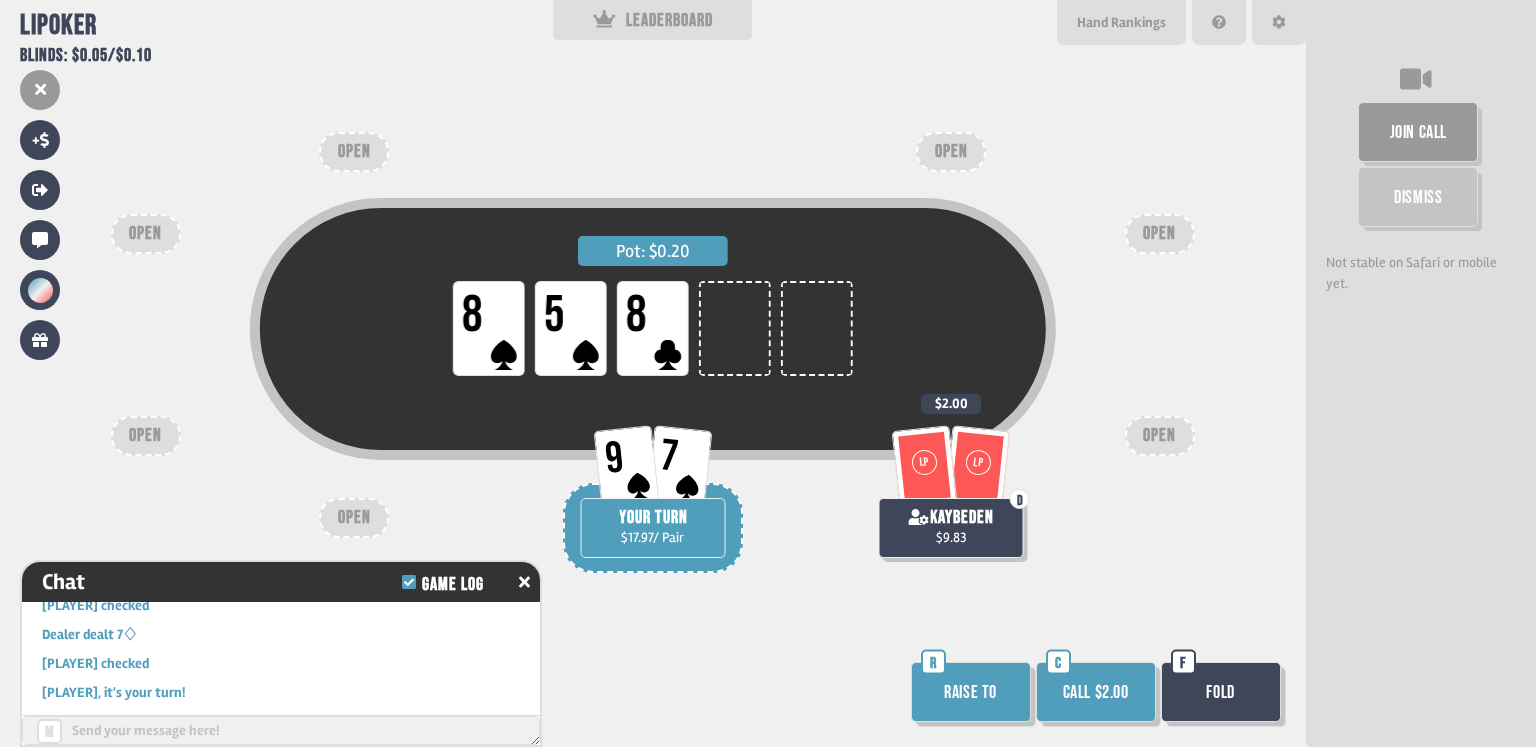 click on "Call $2.00" at bounding box center (1096, 692) 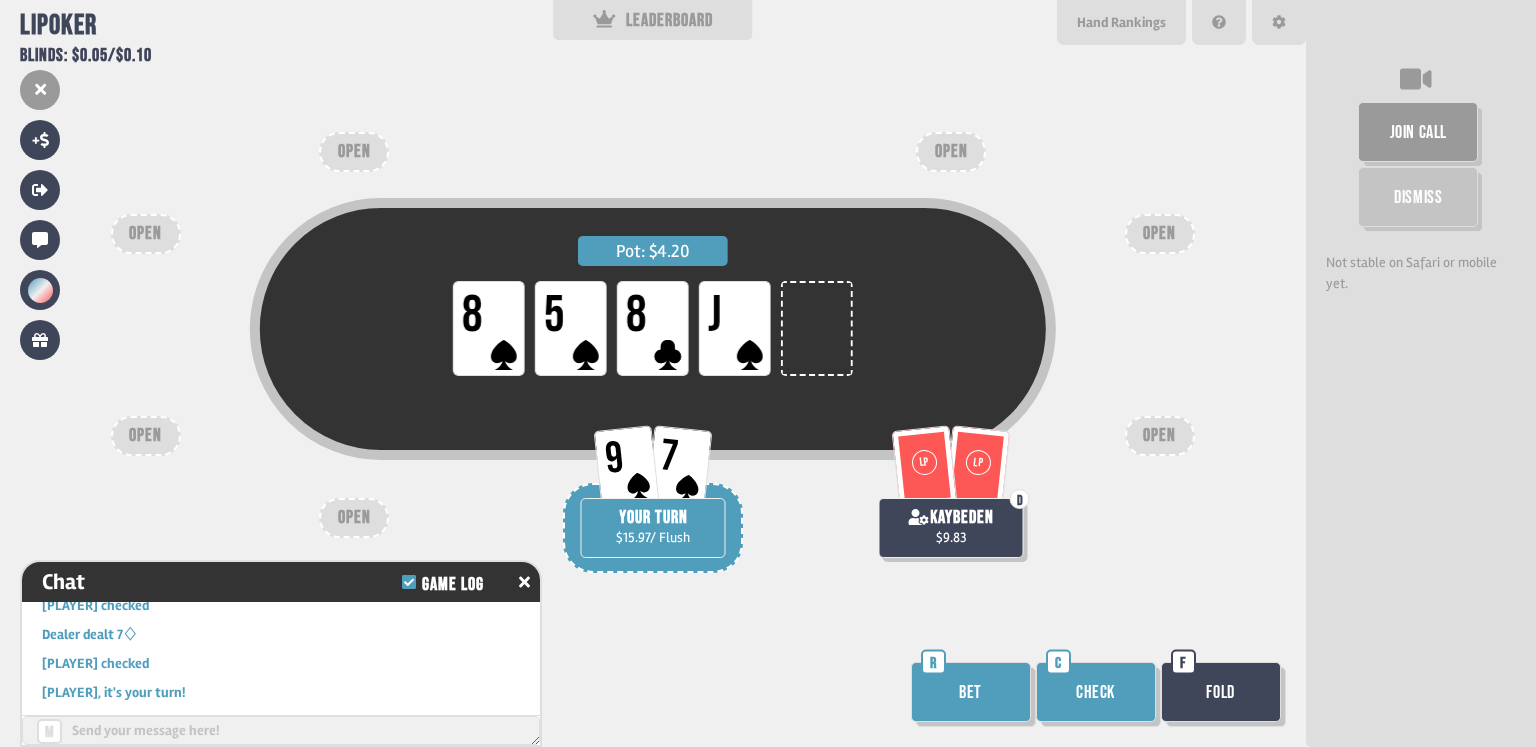click on "Check" at bounding box center (1096, 692) 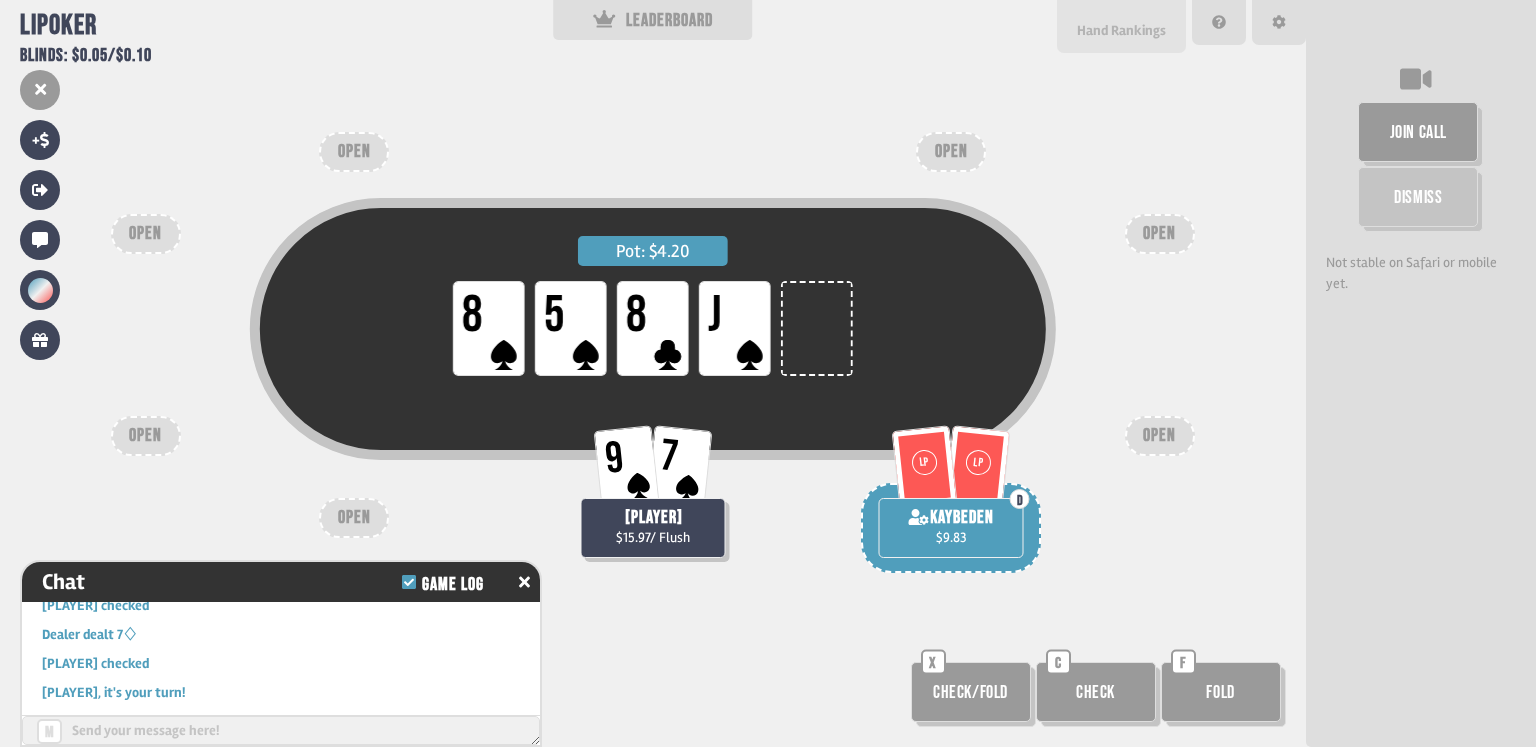 click on "Hand Rankings" at bounding box center (1121, 26) 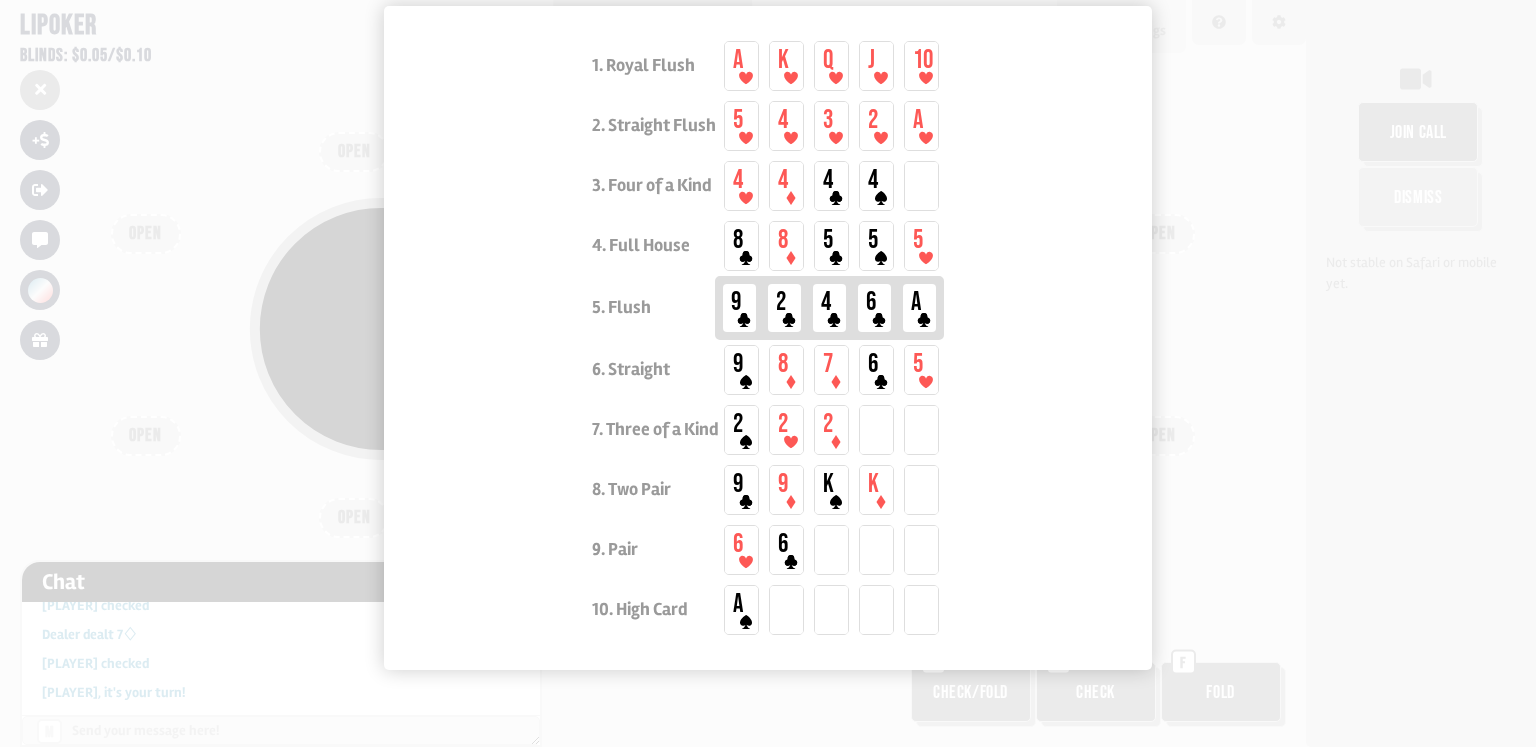scroll, scrollTop: 137, scrollLeft: 0, axis: vertical 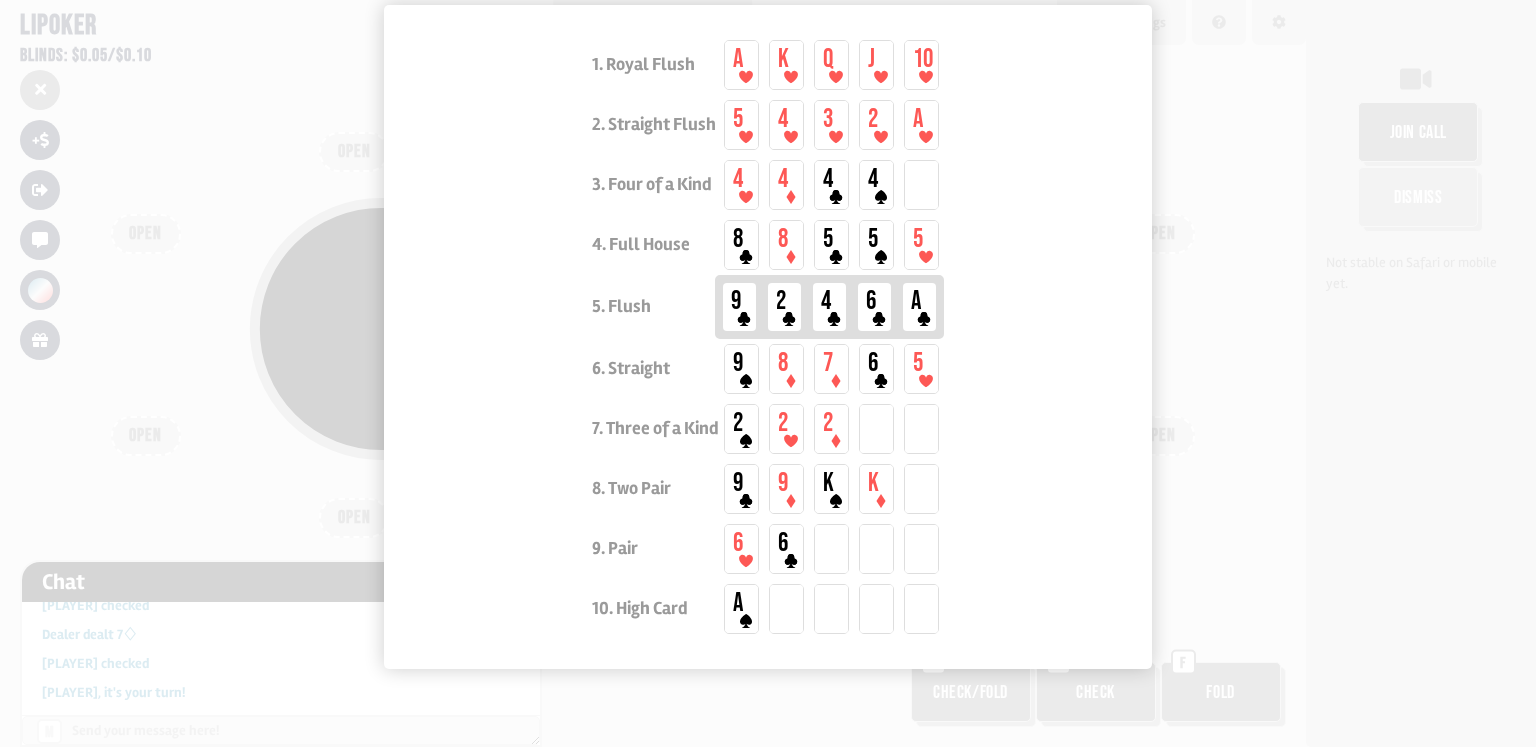 click at bounding box center (768, 373) 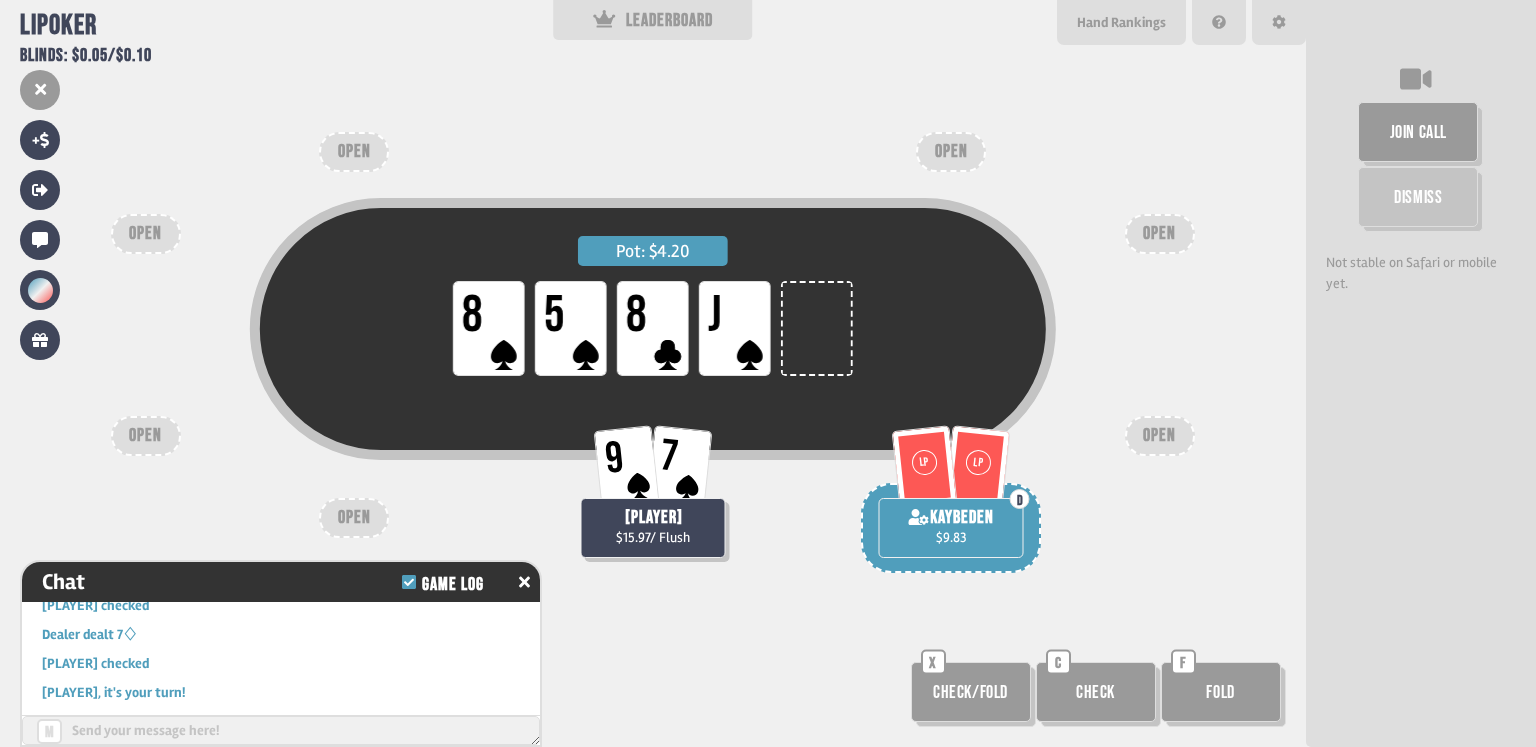 scroll, scrollTop: 87, scrollLeft: 0, axis: vertical 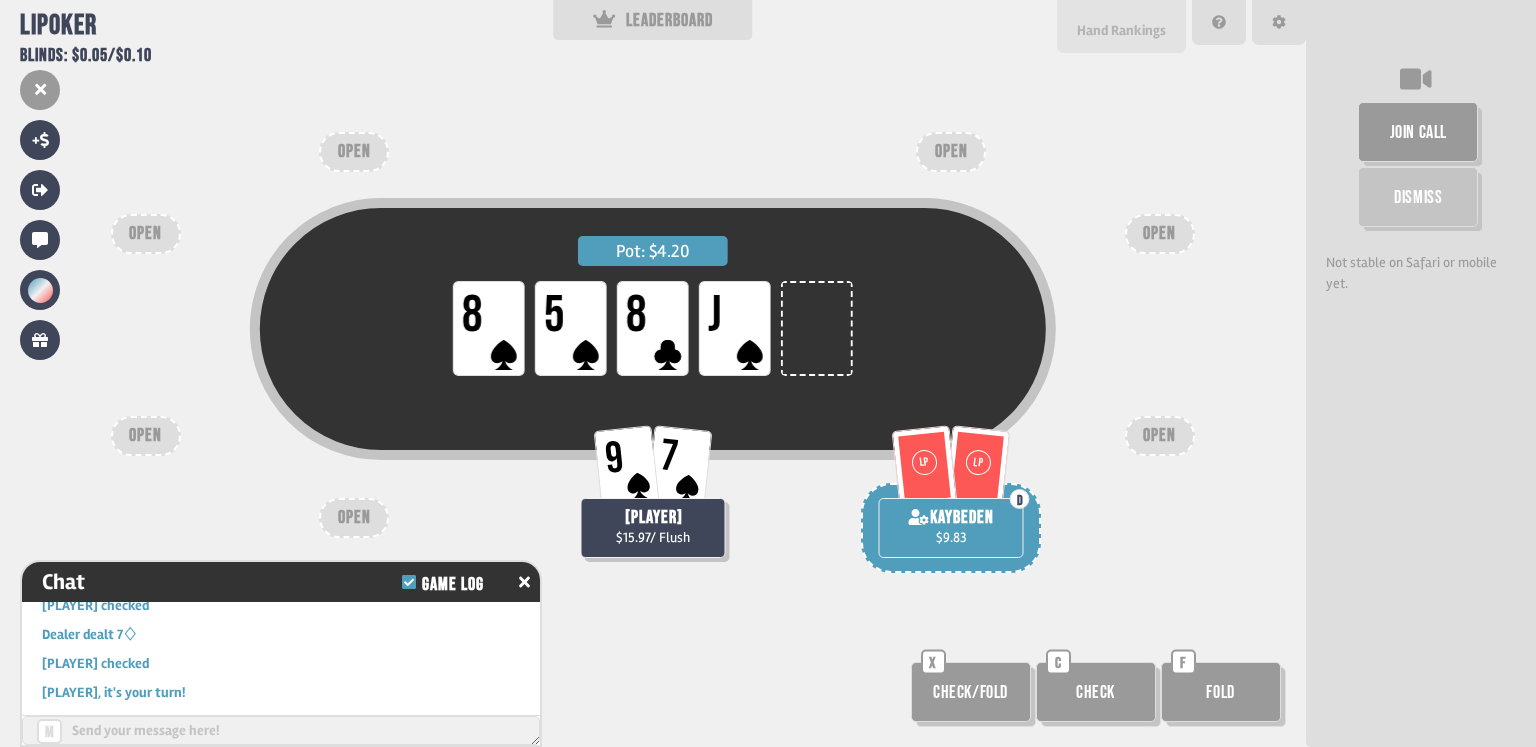 click on "Hand Rankings" at bounding box center [1121, 30] 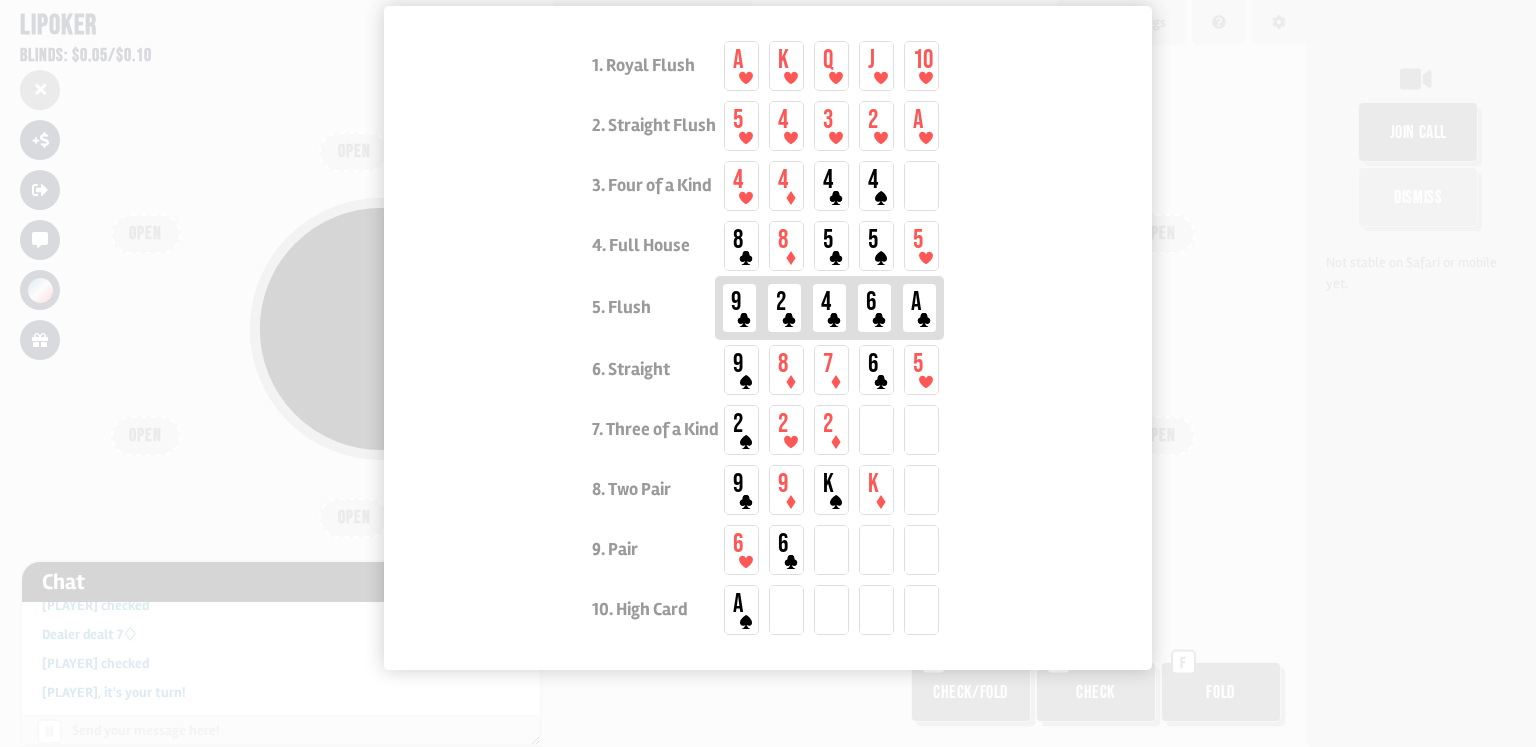 scroll, scrollTop: 137, scrollLeft: 0, axis: vertical 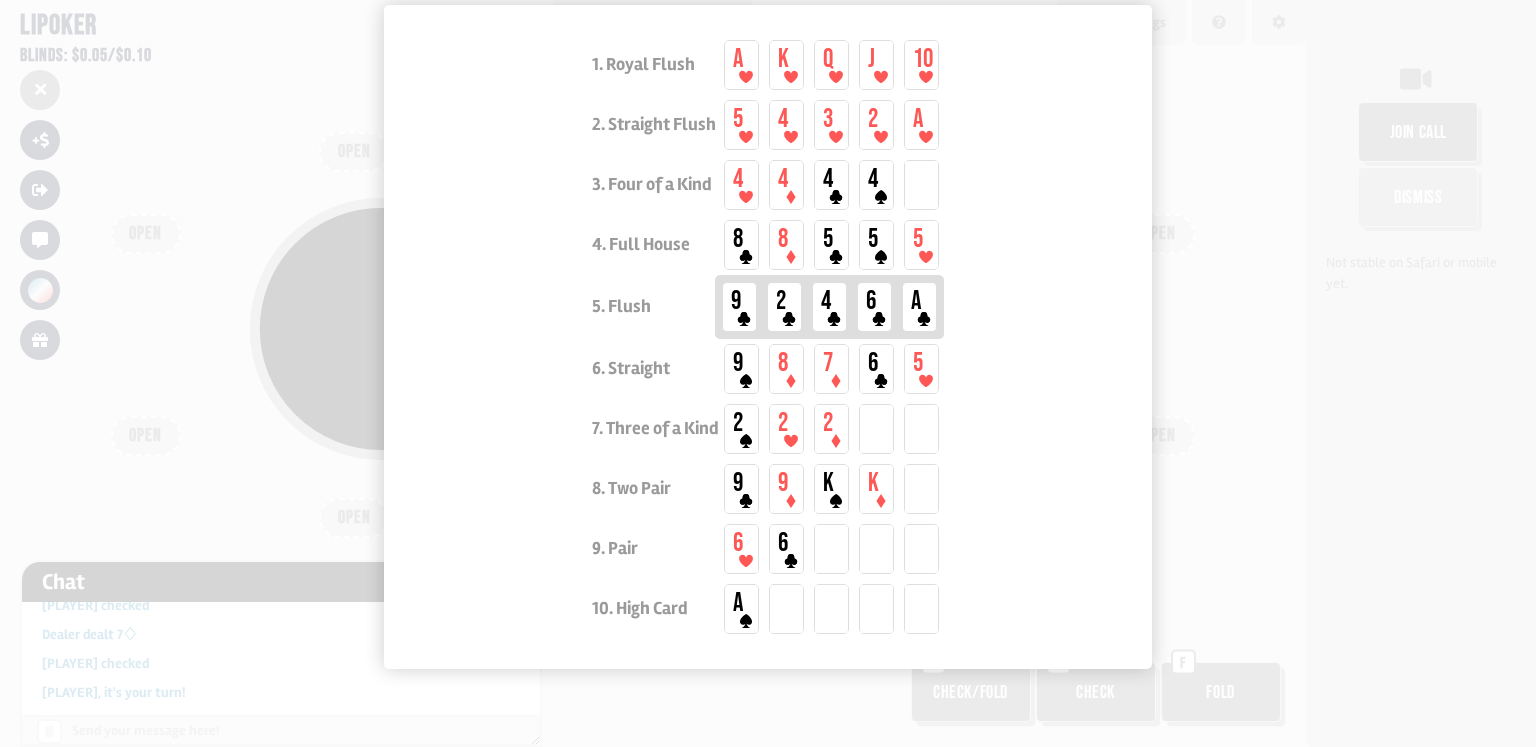 click at bounding box center [768, 373] 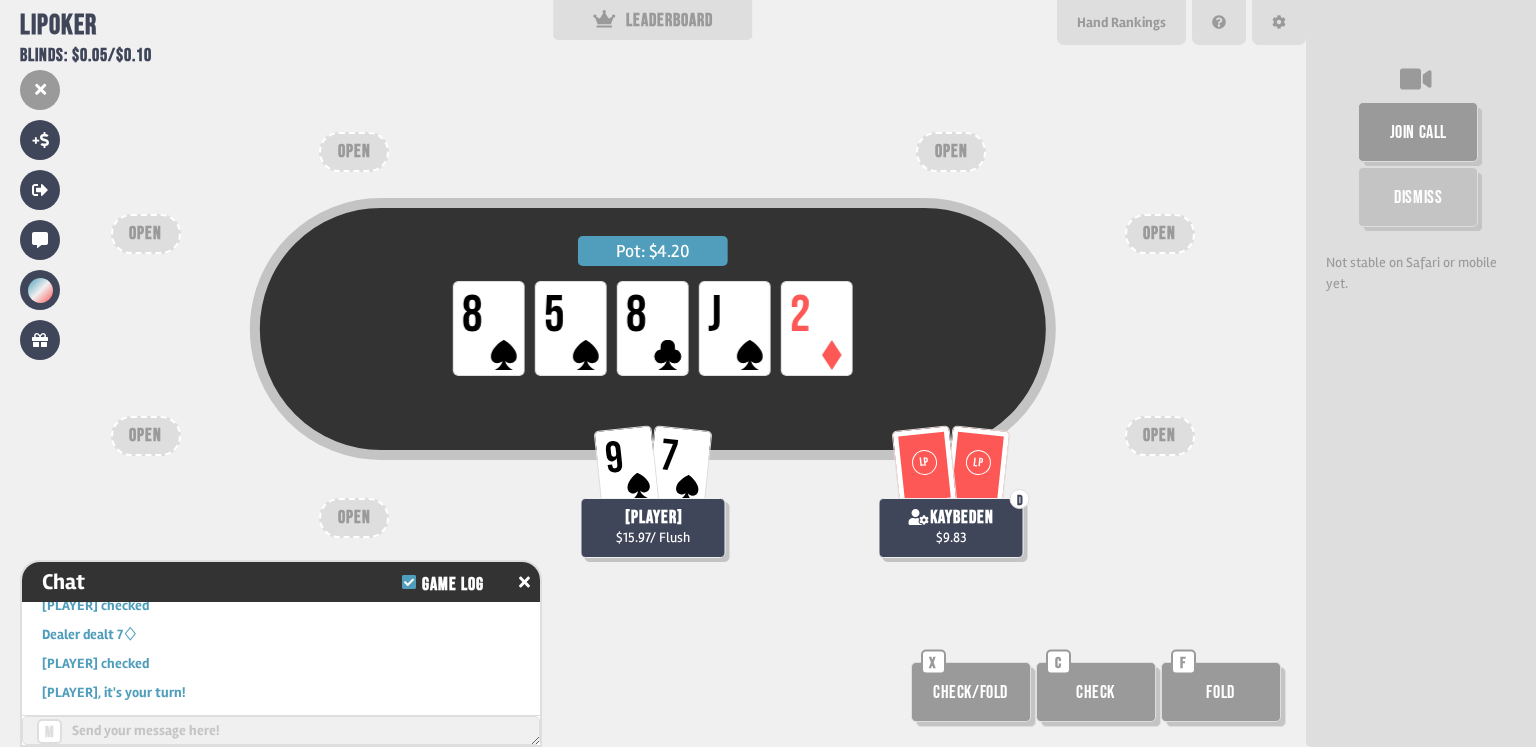 scroll, scrollTop: 87, scrollLeft: 0, axis: vertical 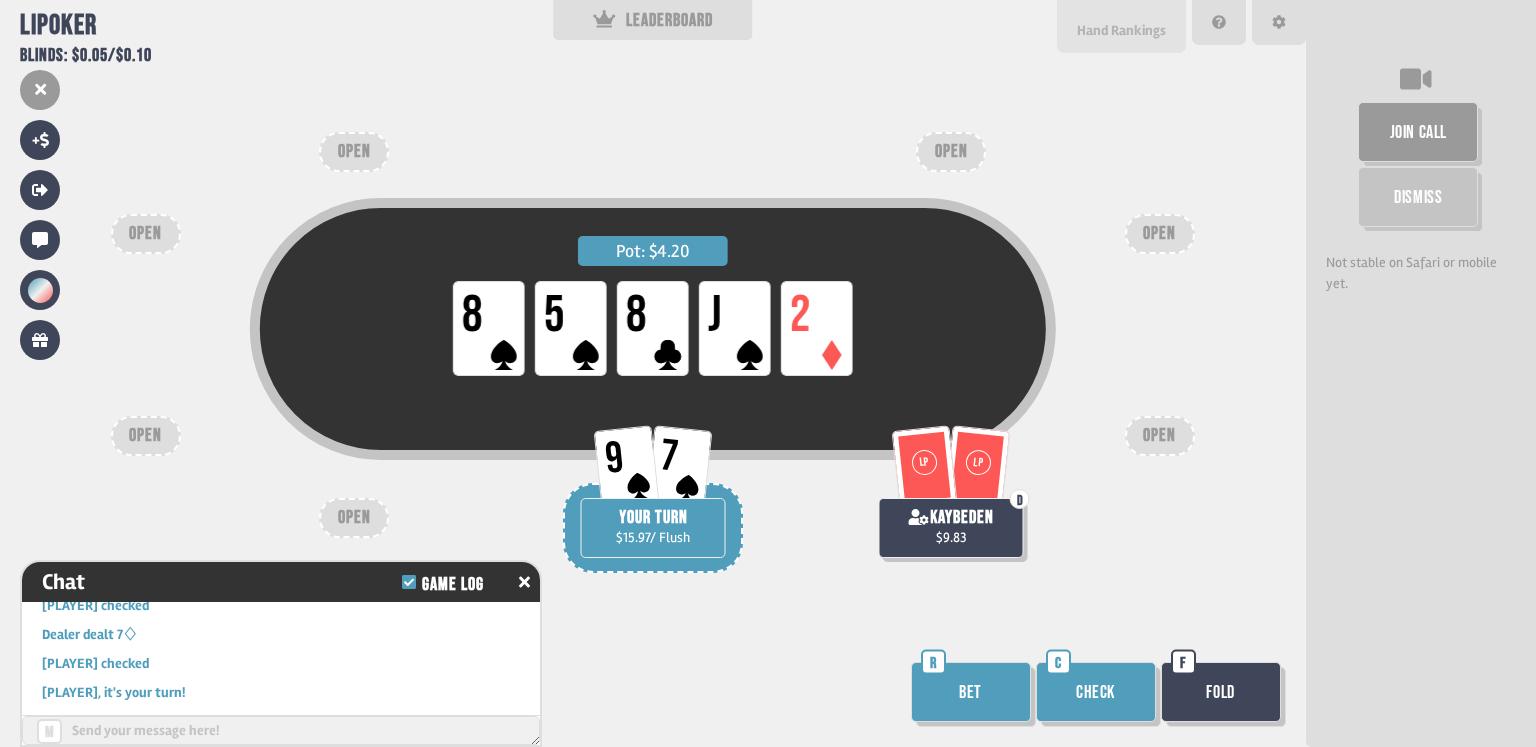 click on "Hand Rankings" at bounding box center (1121, 30) 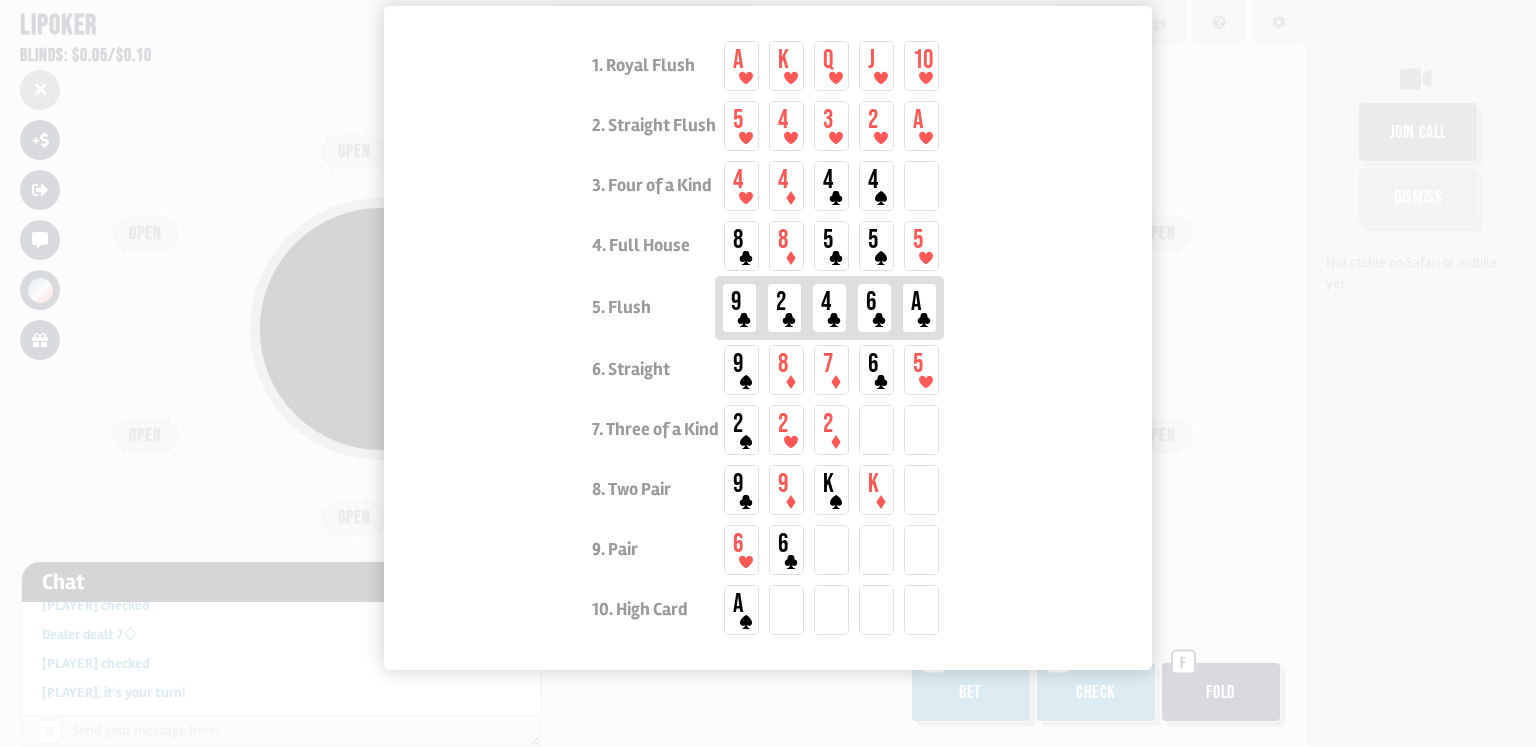 scroll, scrollTop: 137, scrollLeft: 0, axis: vertical 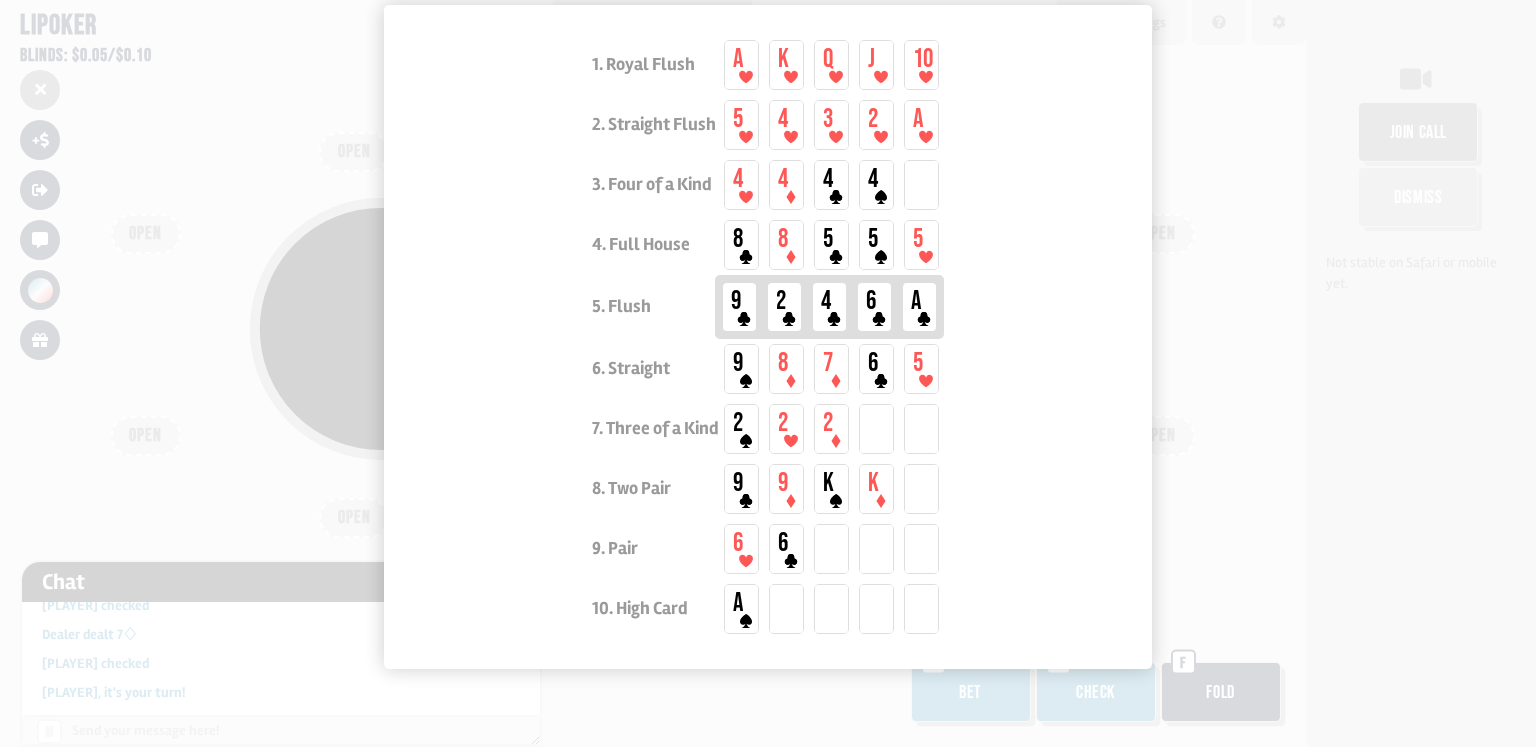 click at bounding box center [768, 373] 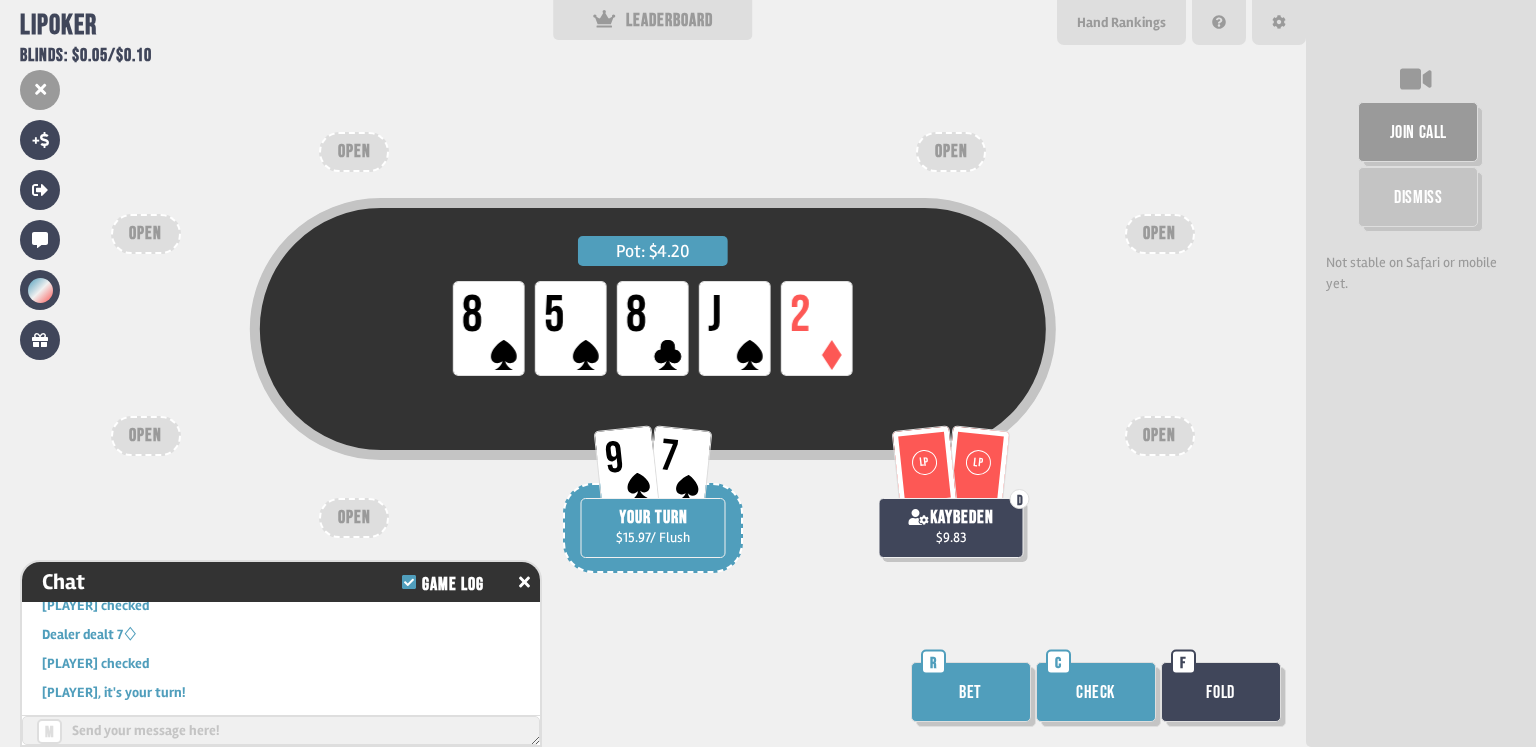 scroll, scrollTop: 87, scrollLeft: 0, axis: vertical 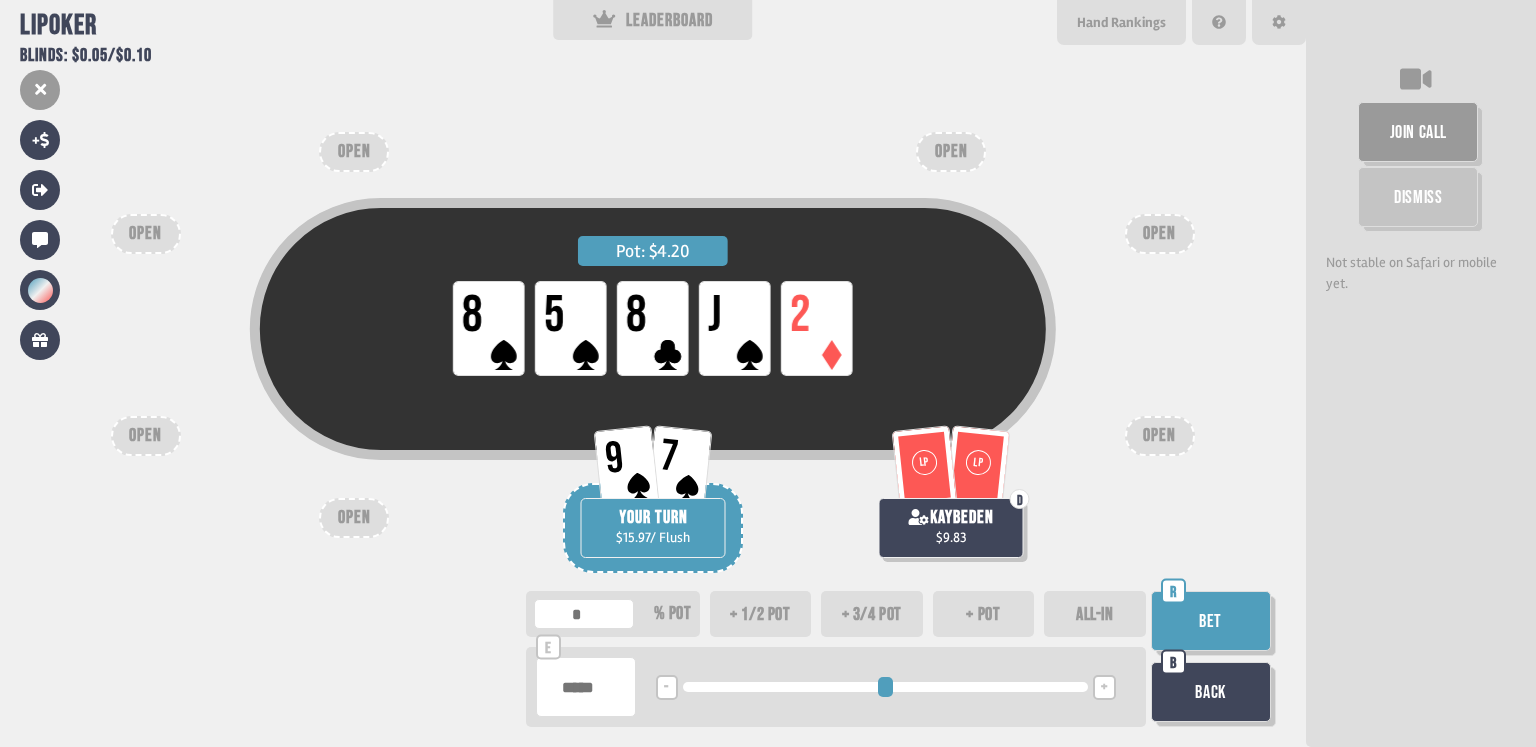click on "ALL-IN" at bounding box center (1095, 614) 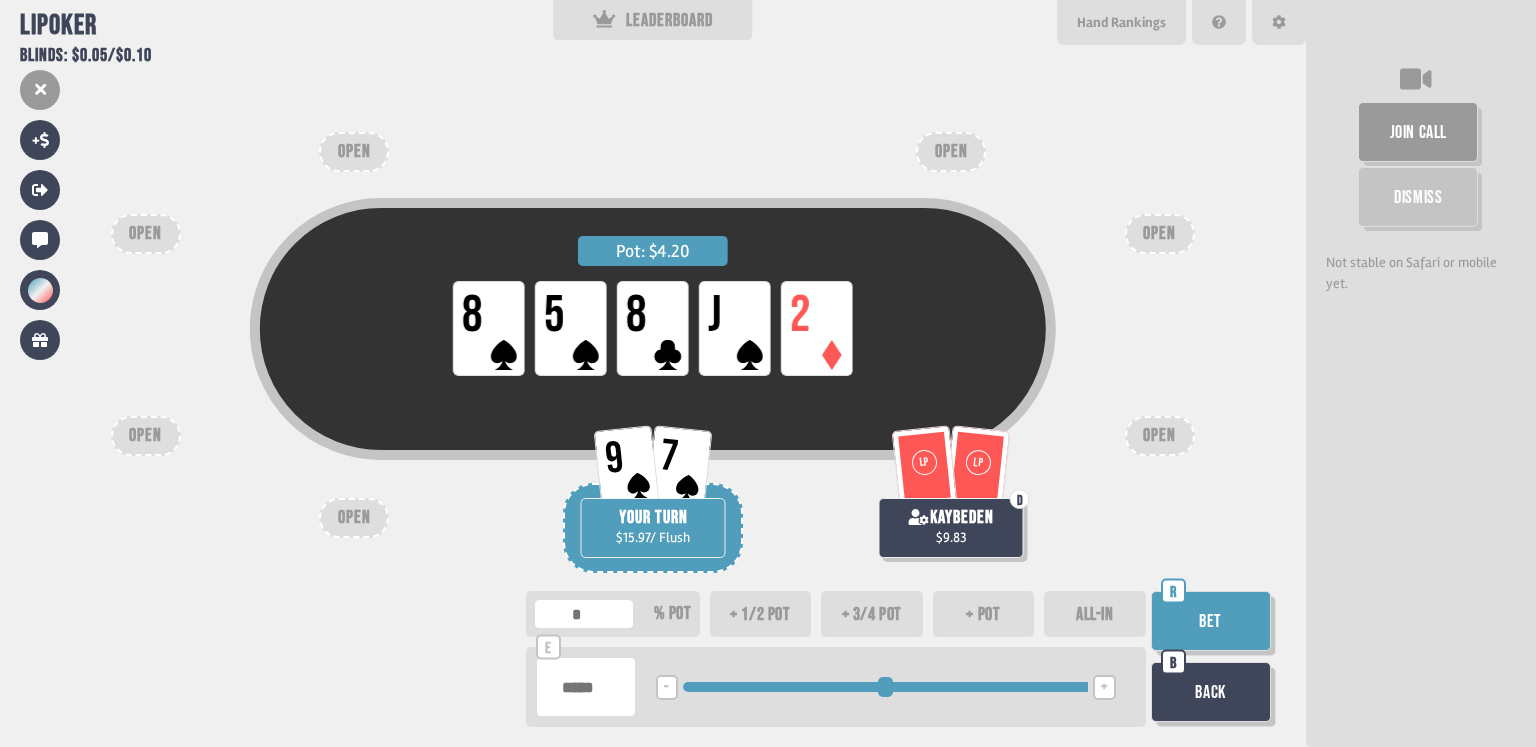 click on "Bet" at bounding box center [1211, 621] 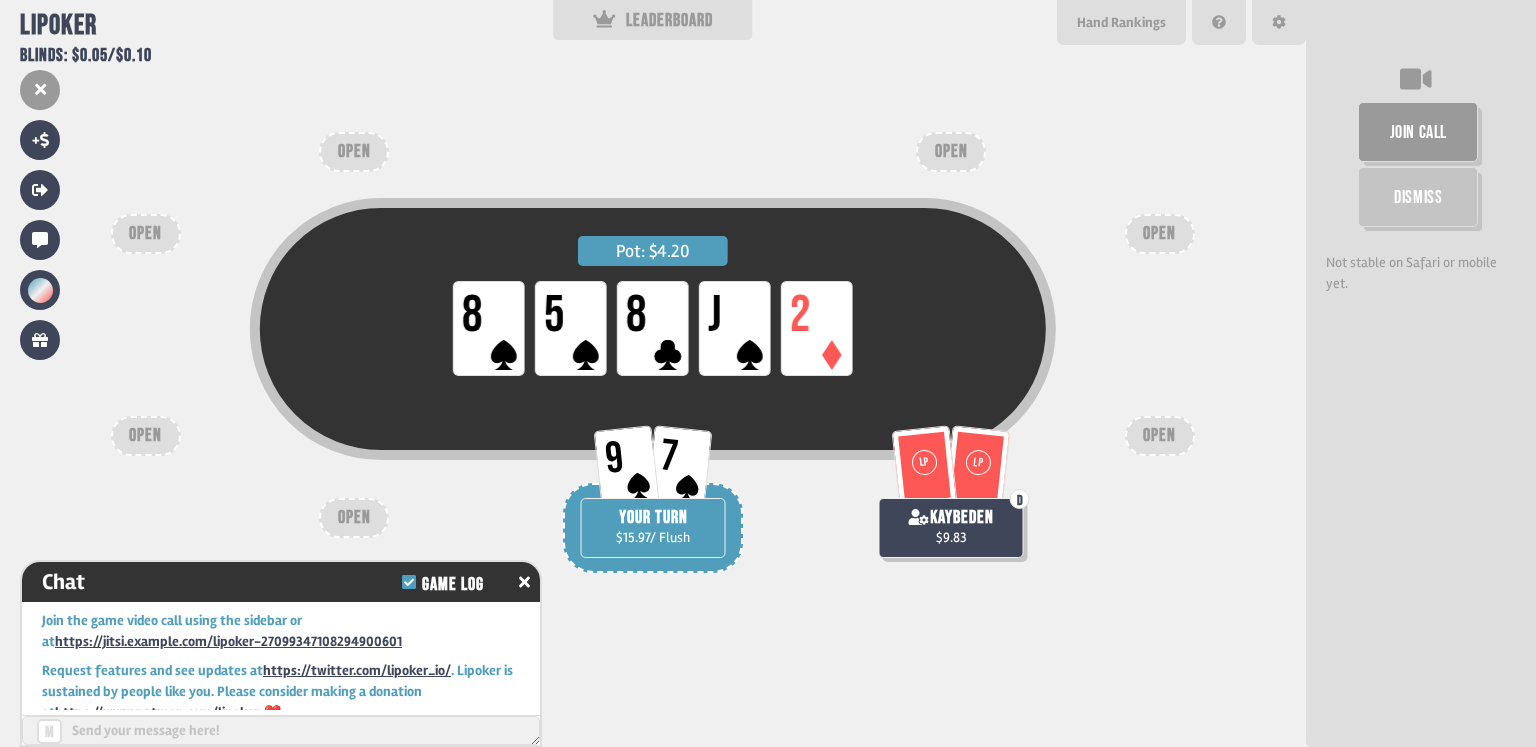 scroll, scrollTop: 11881, scrollLeft: 0, axis: vertical 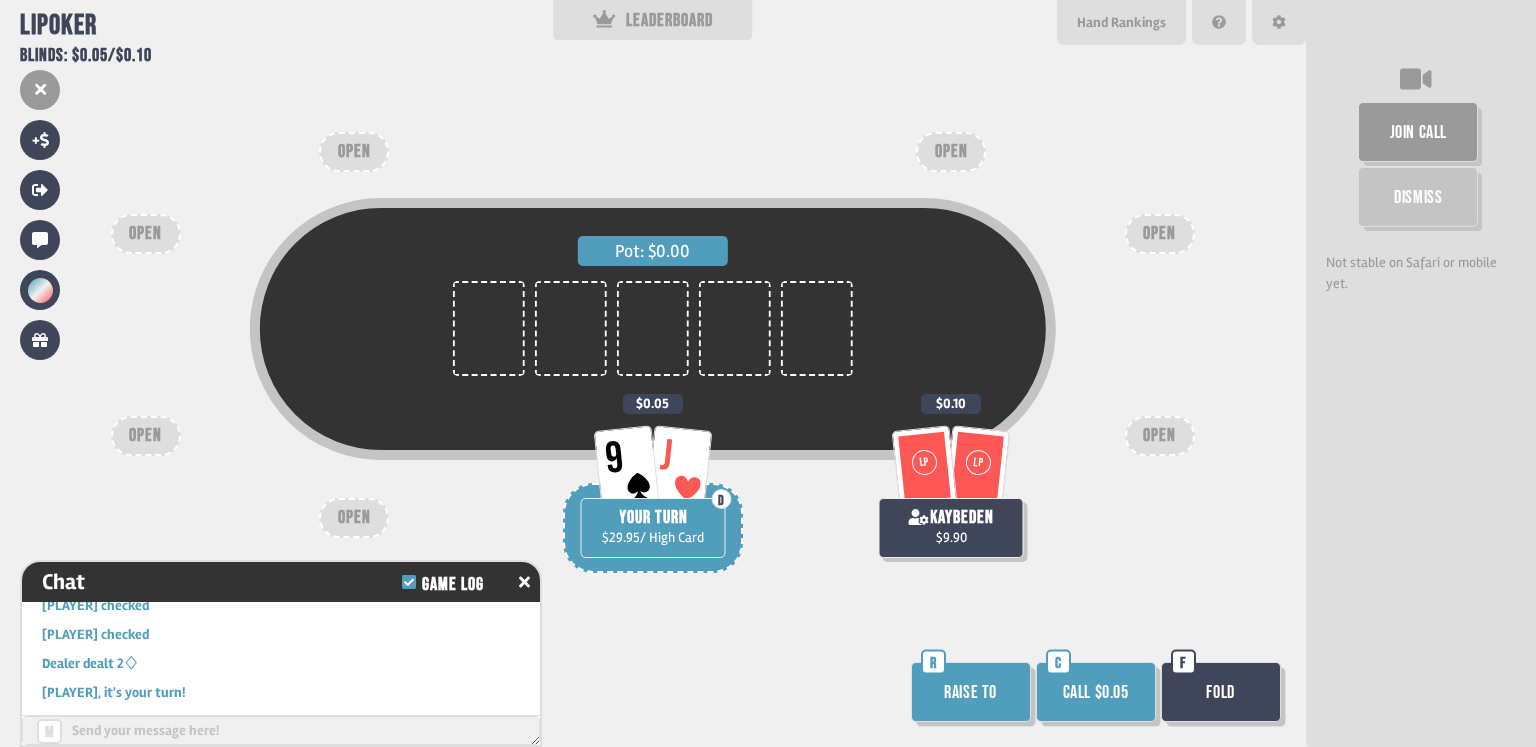 click on "Call $0.05" at bounding box center (1096, 692) 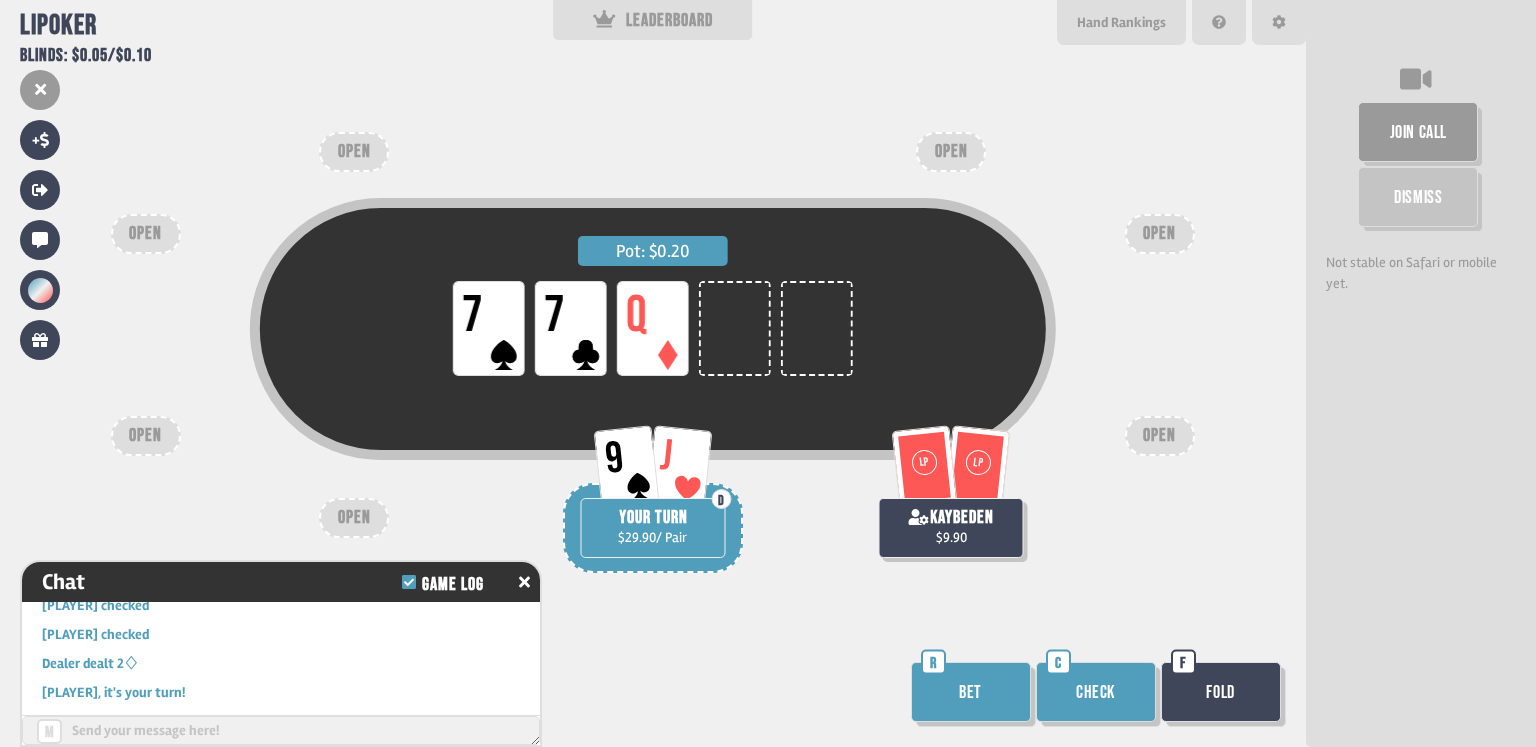 click on "Check" at bounding box center (1096, 692) 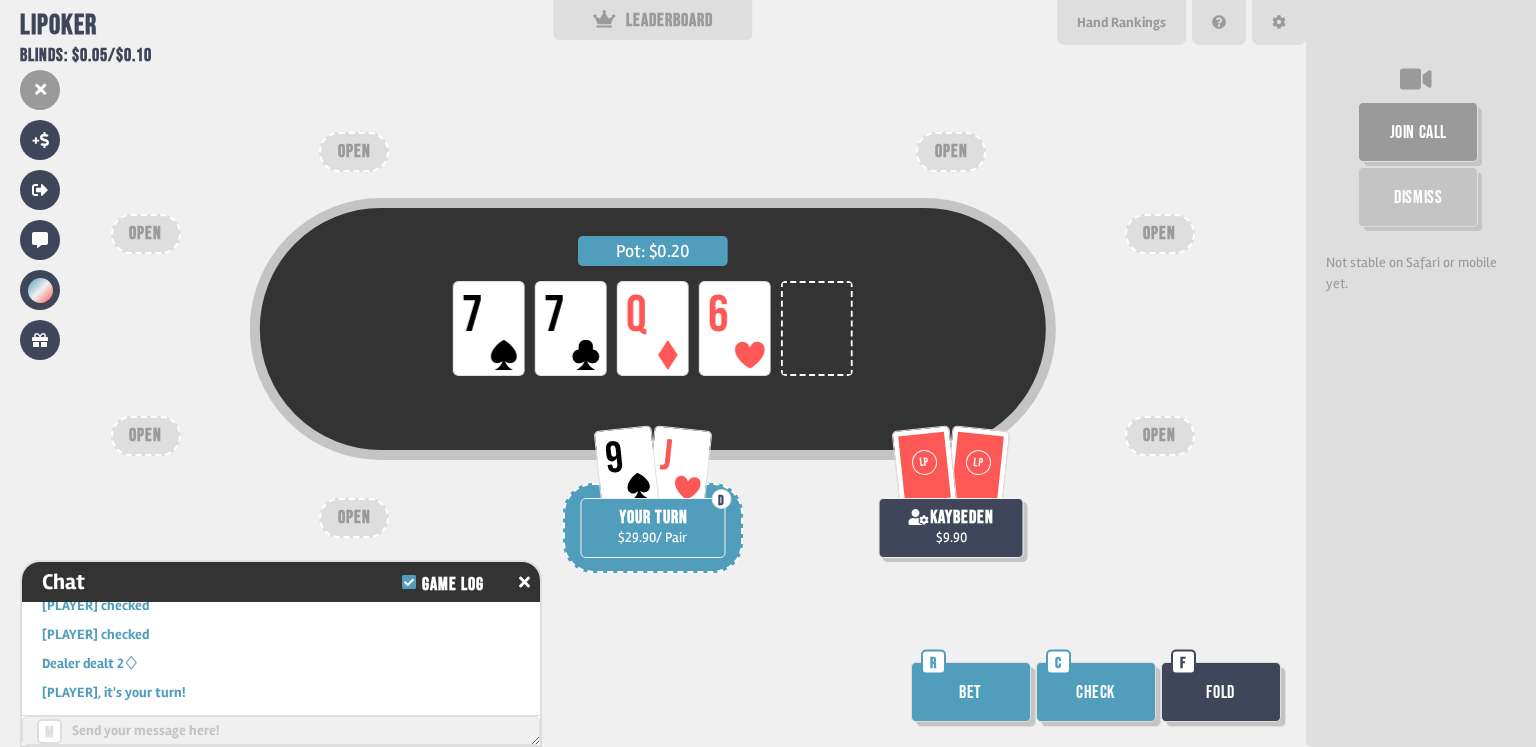 click on "Check" at bounding box center [1096, 692] 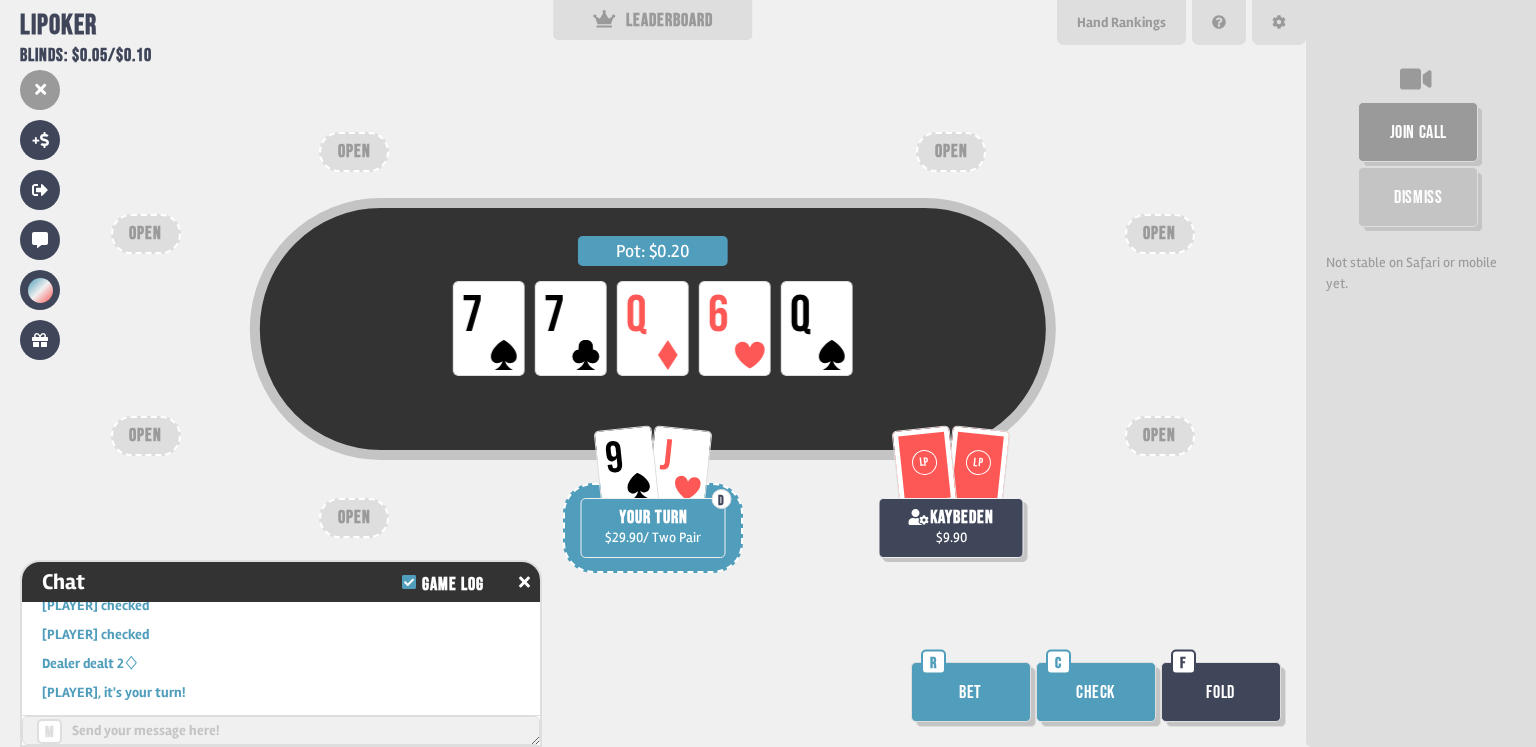 click on "Check" at bounding box center [1096, 692] 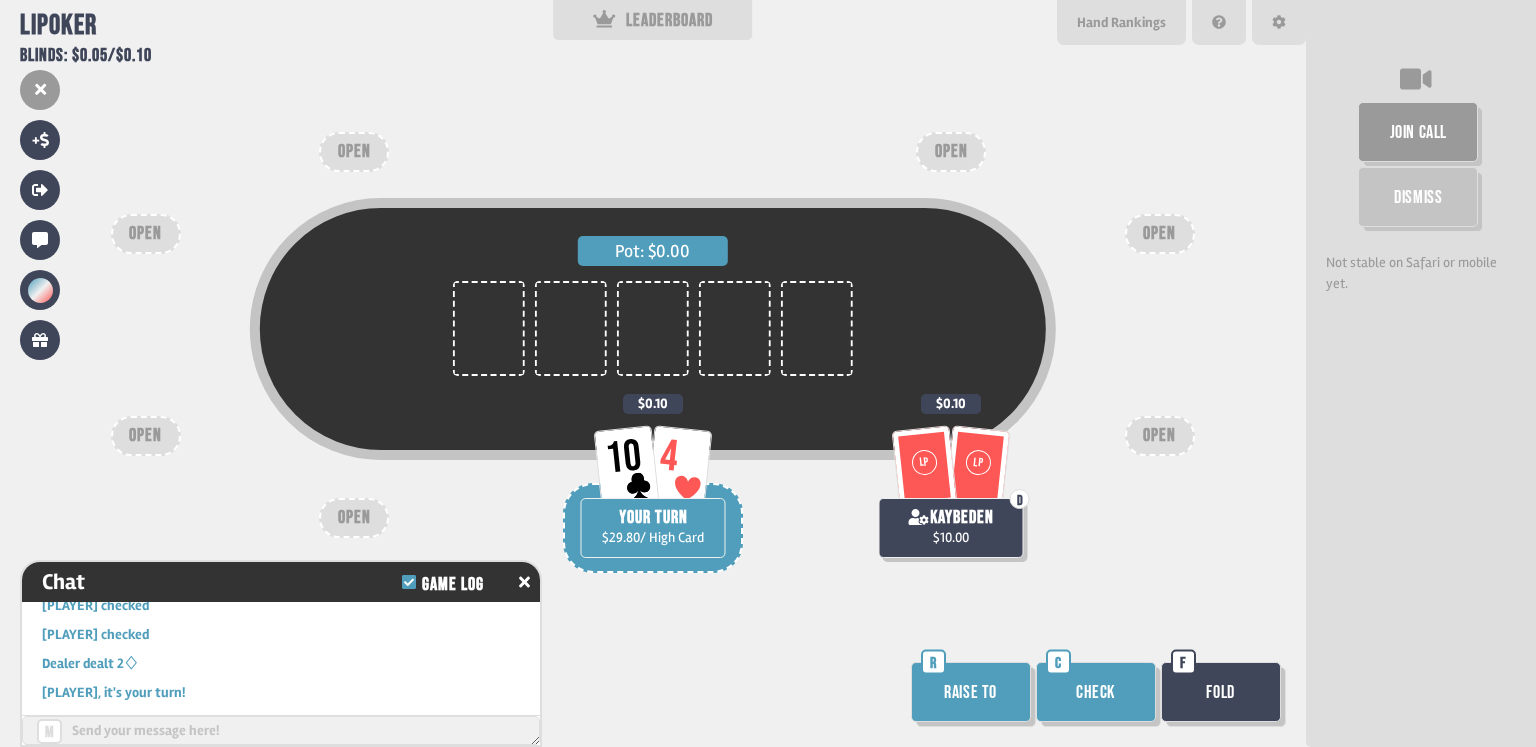 click on "Check" at bounding box center [1096, 692] 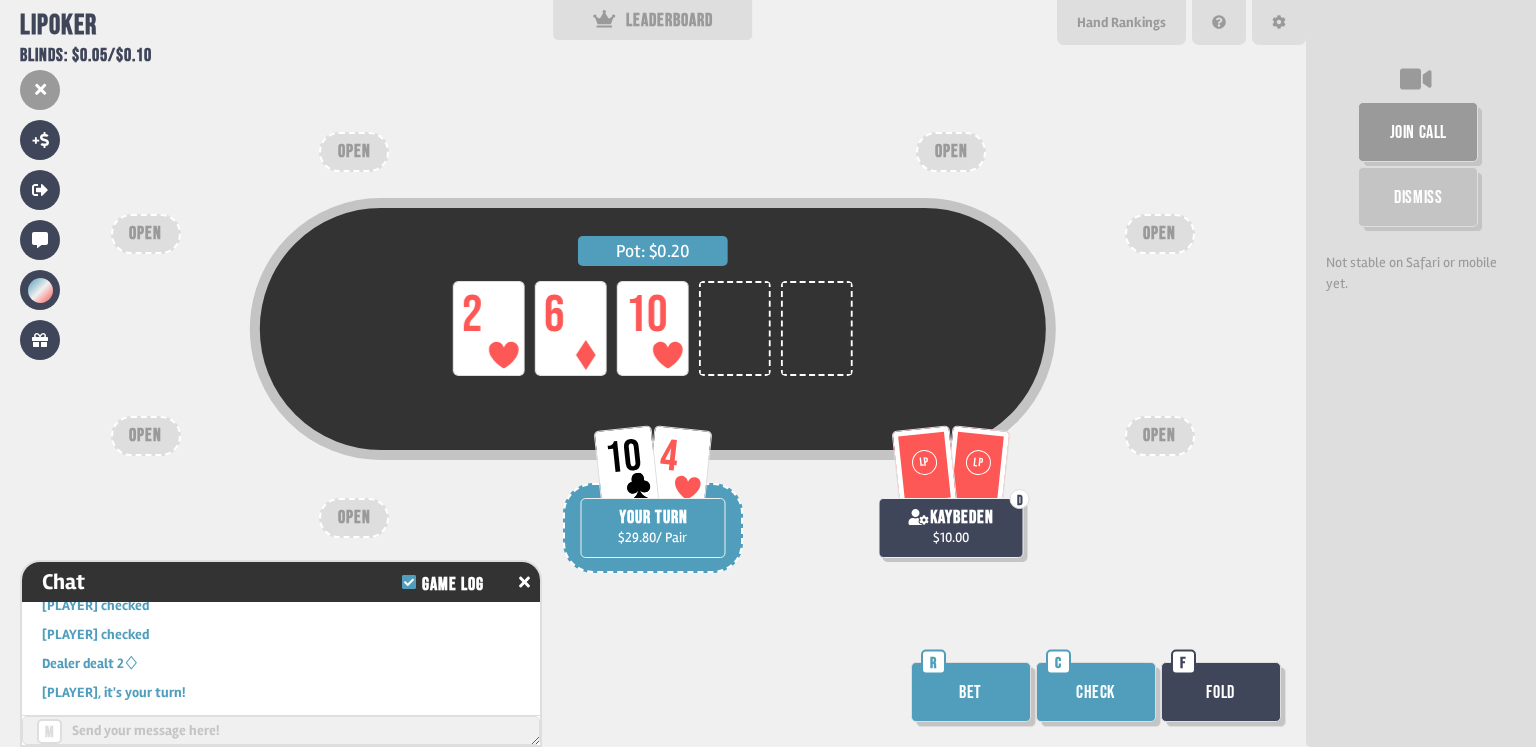 click on "Bet" at bounding box center [971, 692] 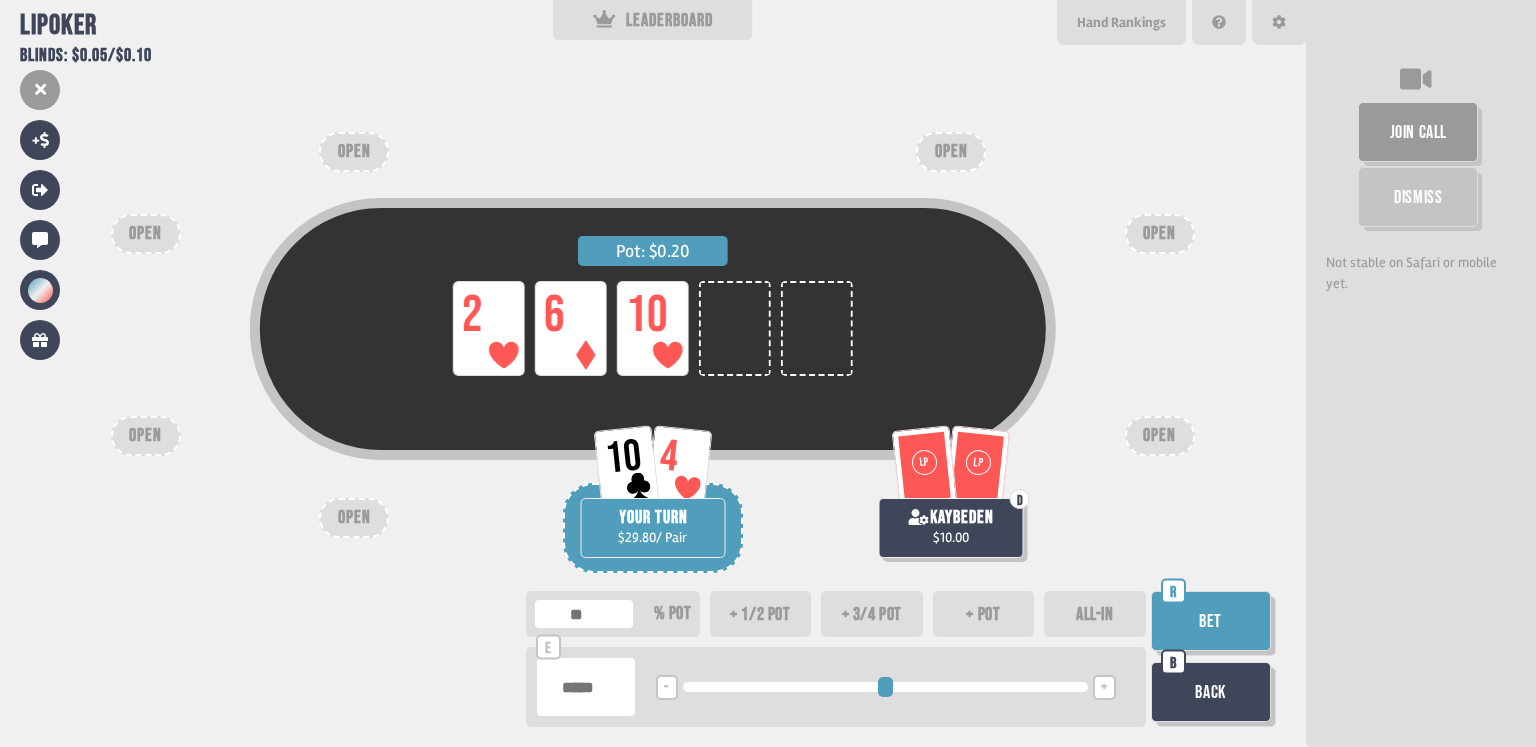 click on "+ pot" at bounding box center [984, 614] 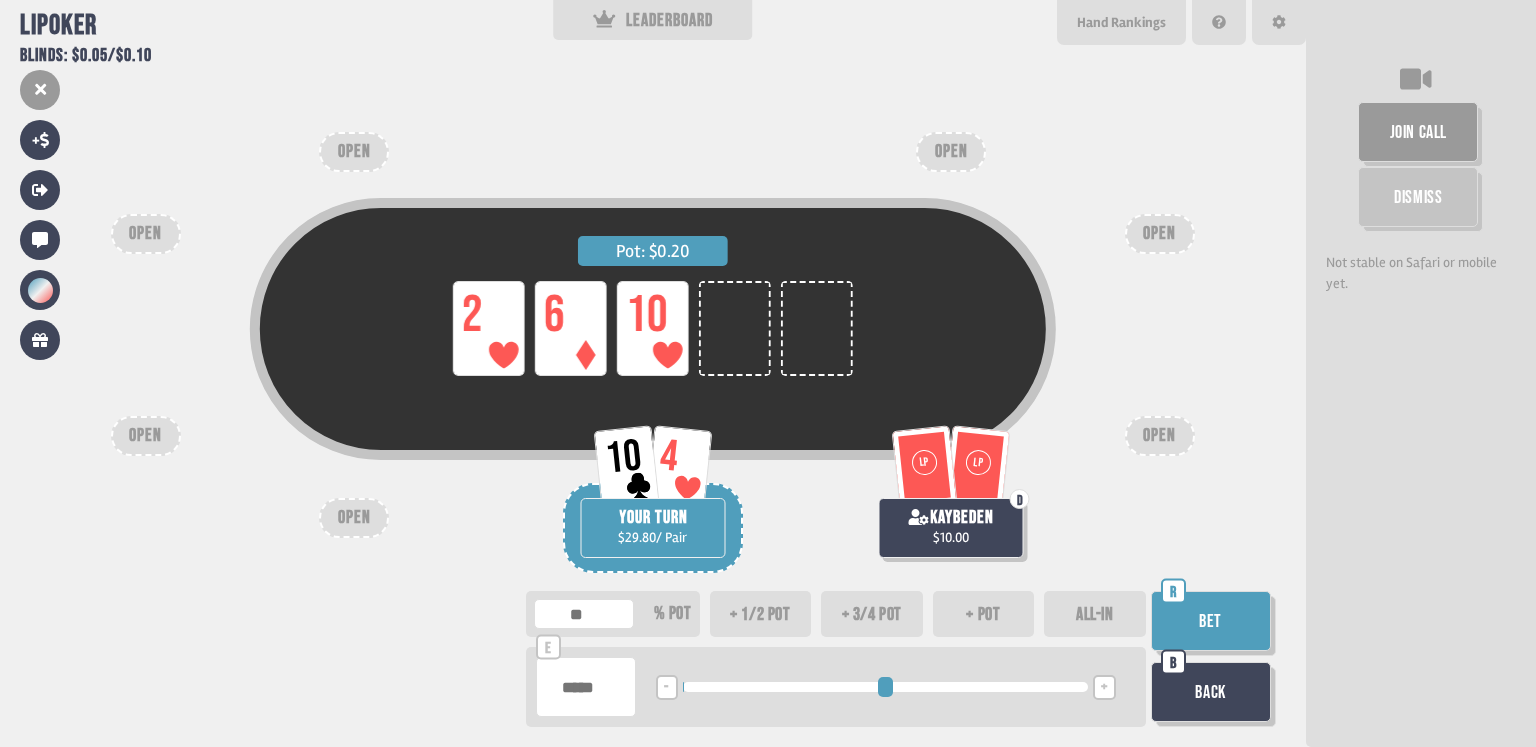 click on "ALL-IN" at bounding box center (1095, 614) 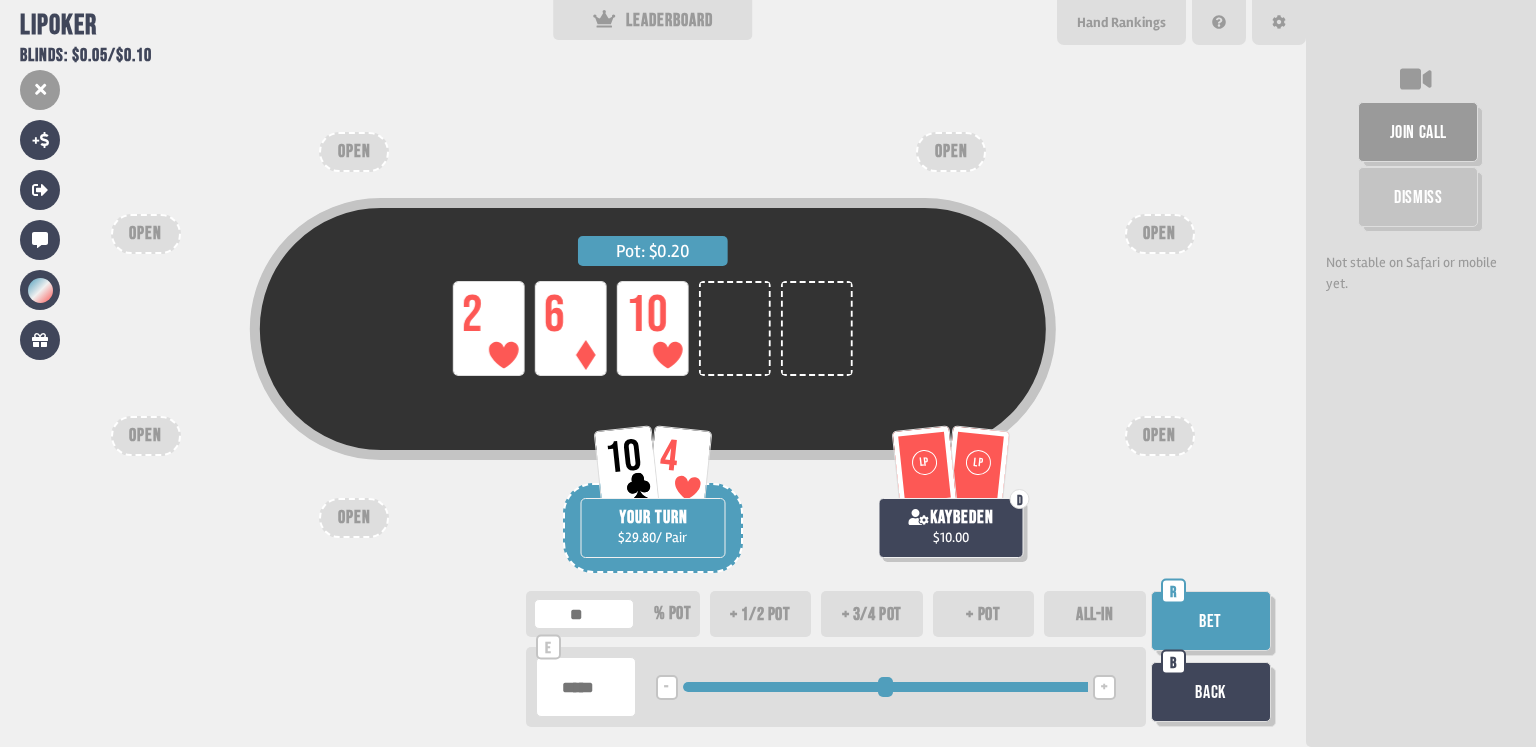 click on "+ pot" at bounding box center (984, 614) 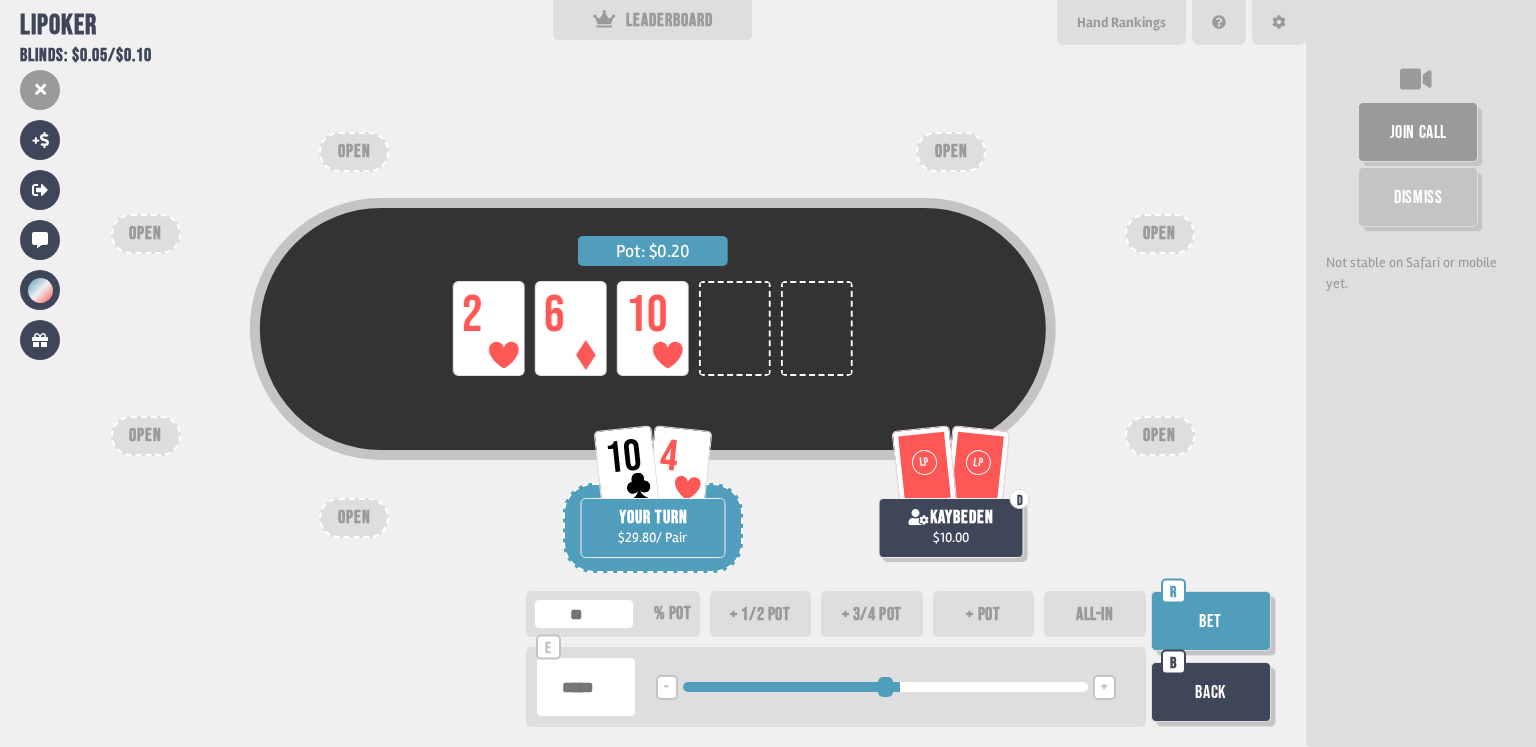 click at bounding box center [885, 687] 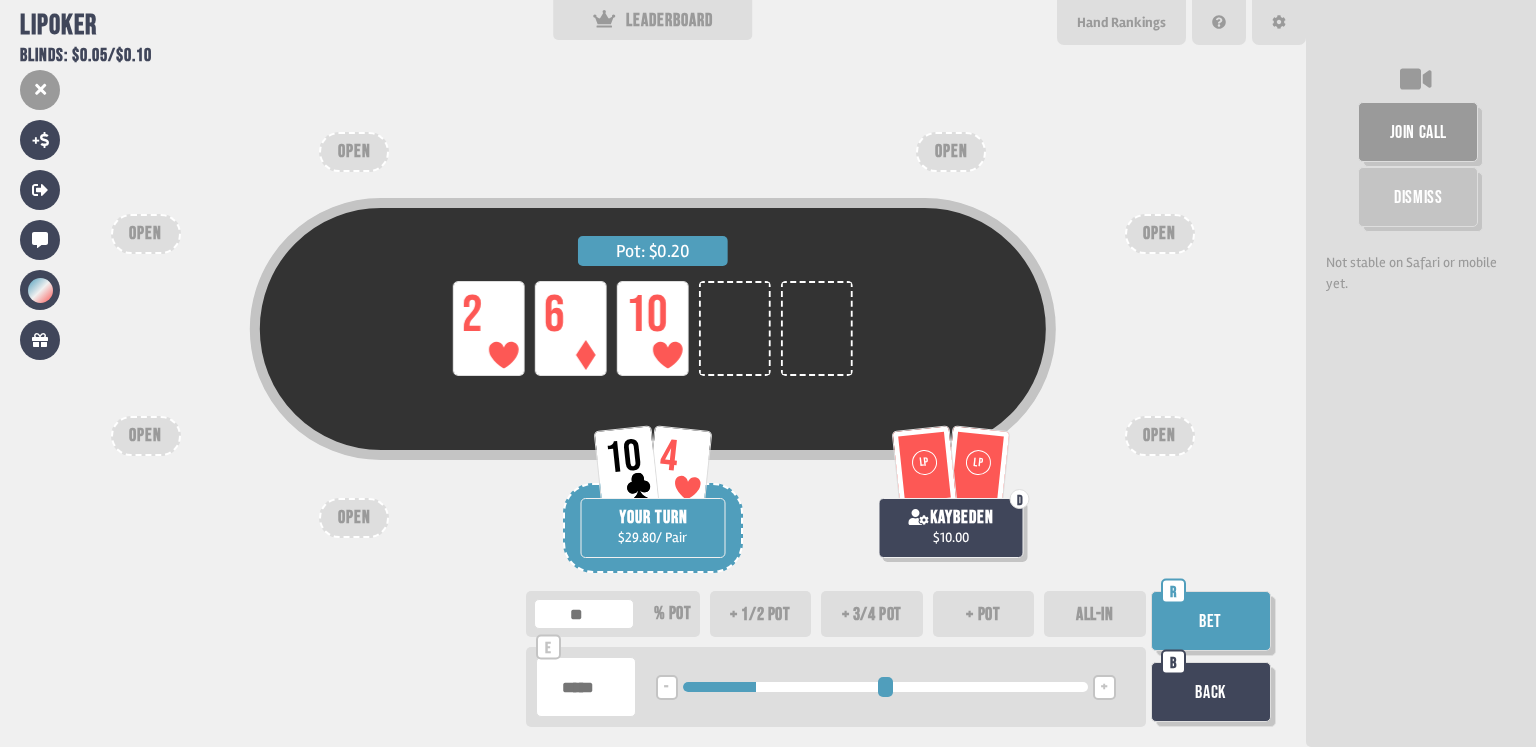 drag, startPoint x: 812, startPoint y: 694, endPoint x: 760, endPoint y: 697, distance: 52.086468 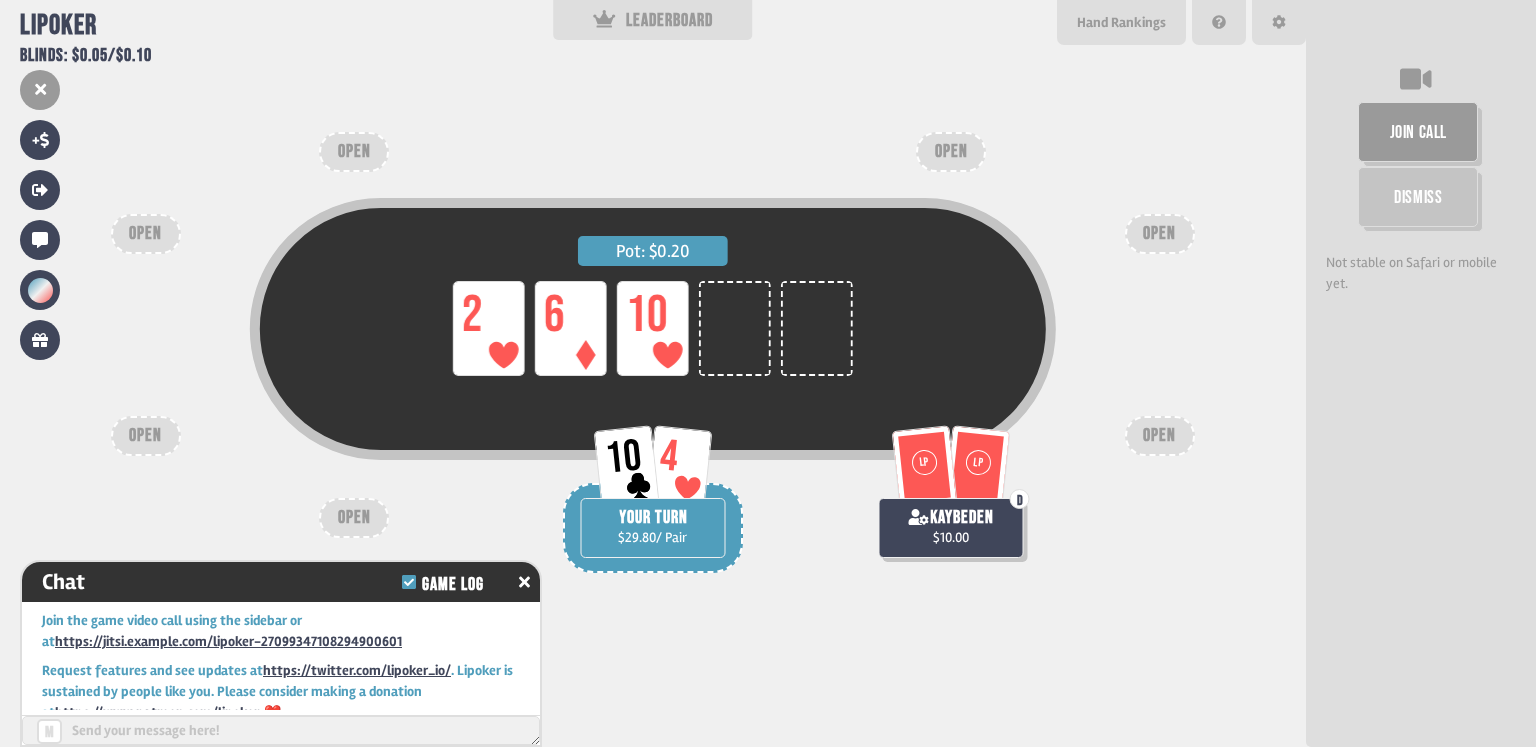 scroll, scrollTop: 12722, scrollLeft: 0, axis: vertical 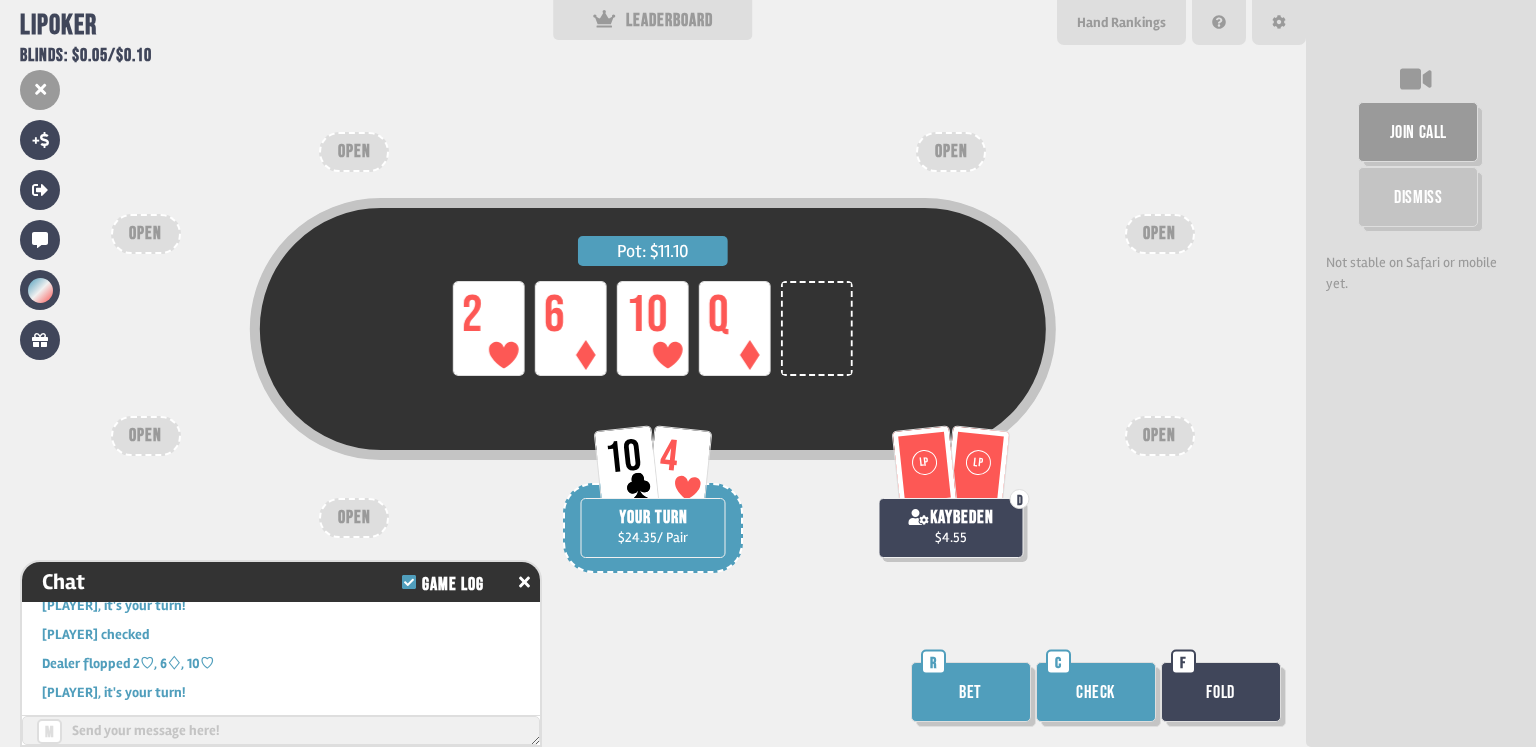click on "Check" at bounding box center [1096, 692] 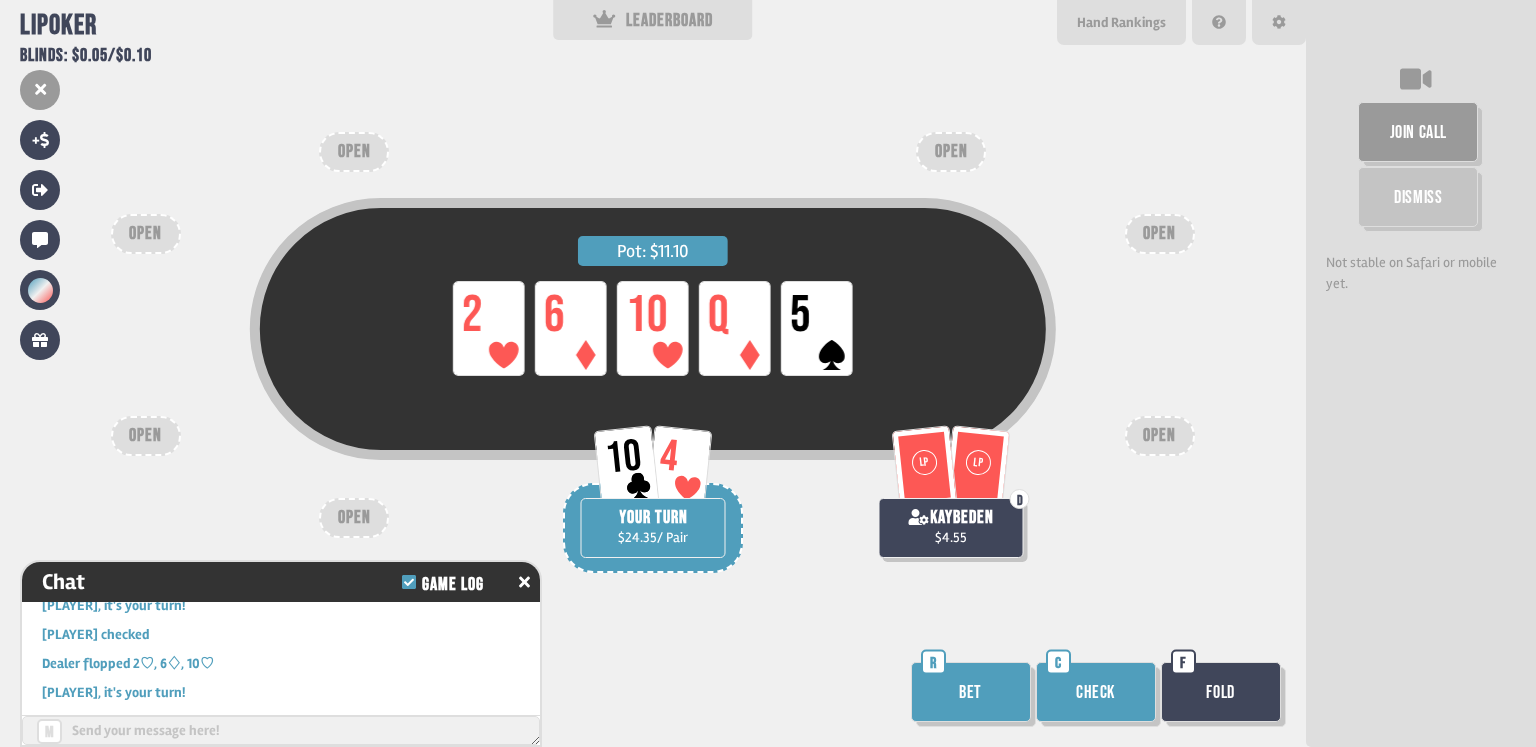 click at bounding box center (1101, 697) 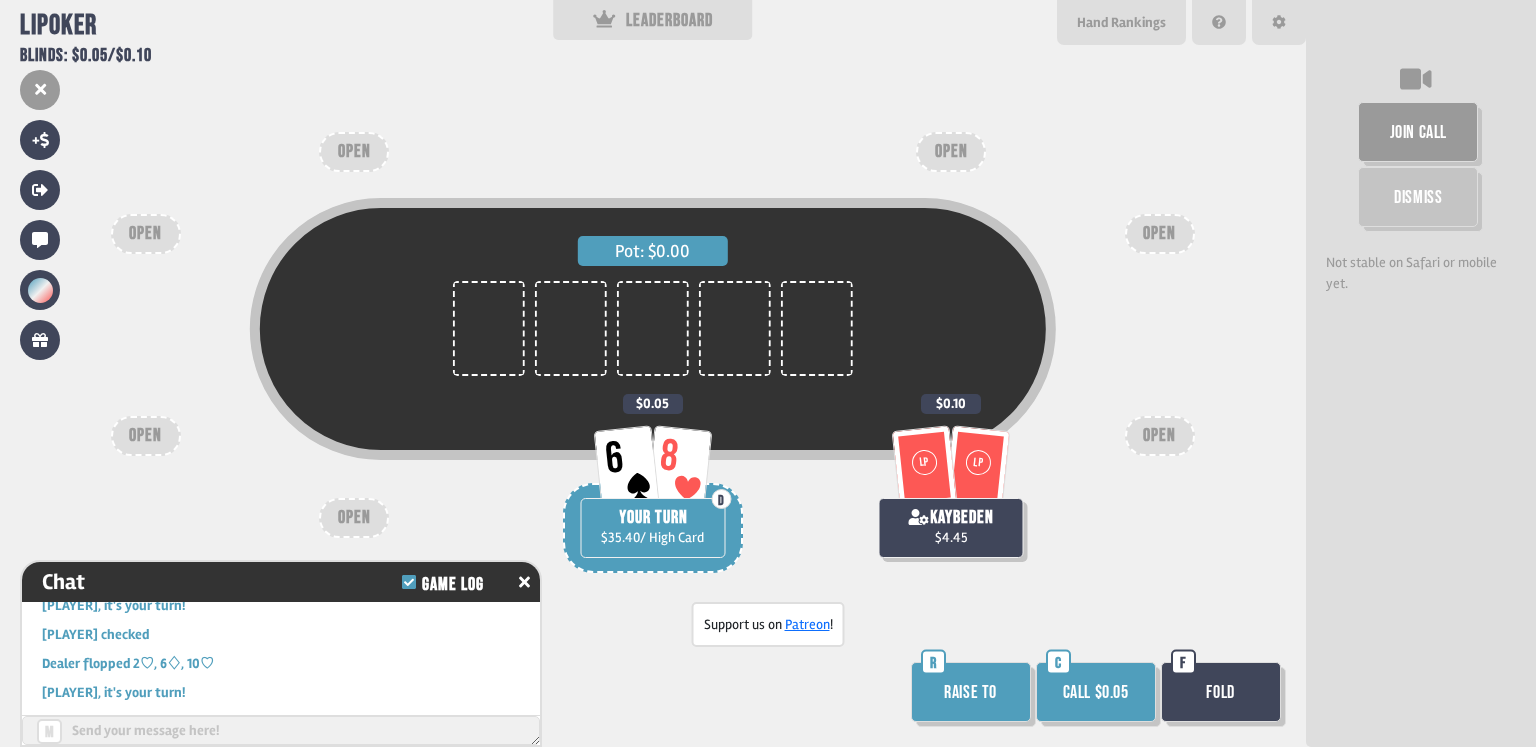 click on "Pot: $0.00   LP LP kaybeden $4.45  $0.10  6 8 D YOUR TURN $35.40   / High Card $0.05  OPEN OPEN OPEN OPEN OPEN OPEN OPEN Call $0.05 C Fold F" at bounding box center [653, 373] 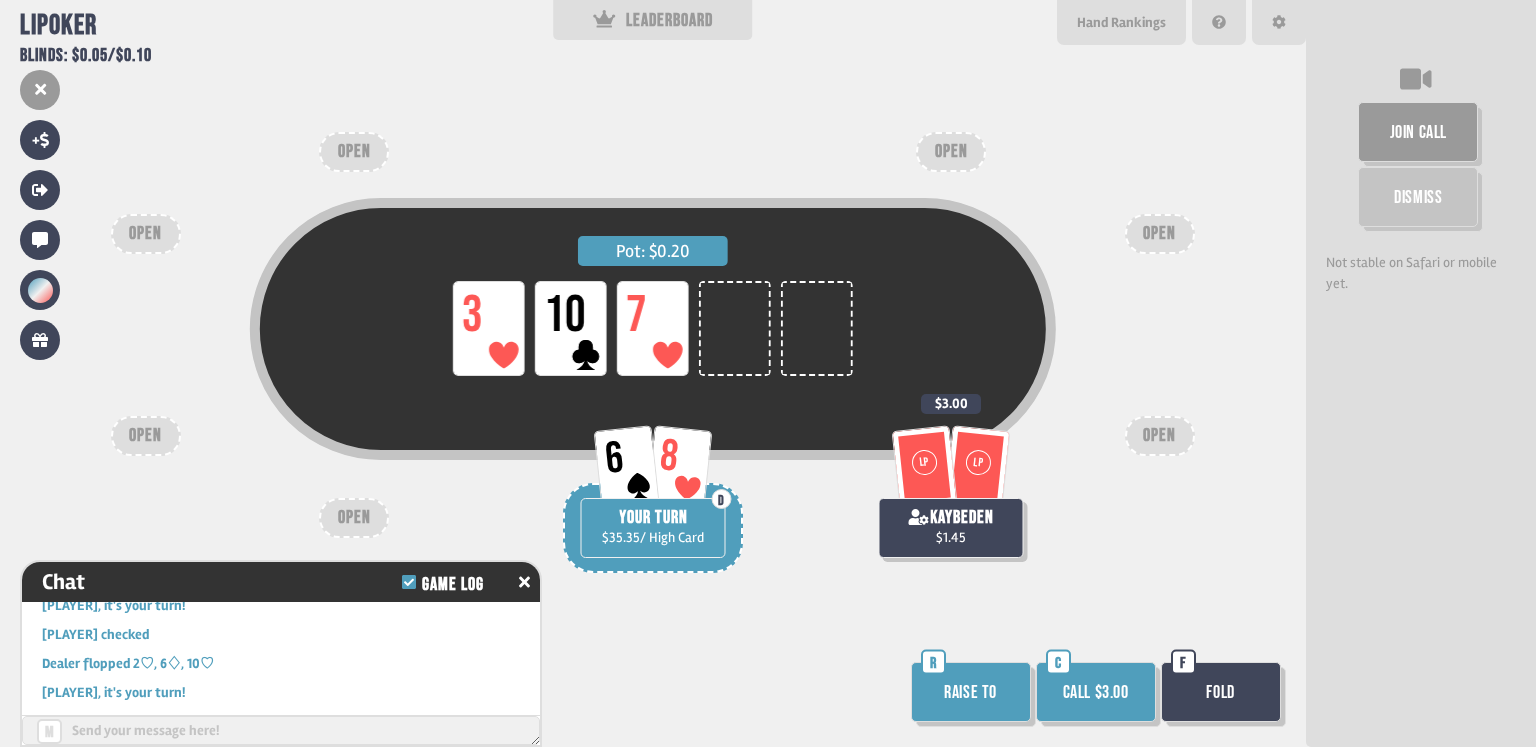 click on "Call $3.00" at bounding box center (1096, 692) 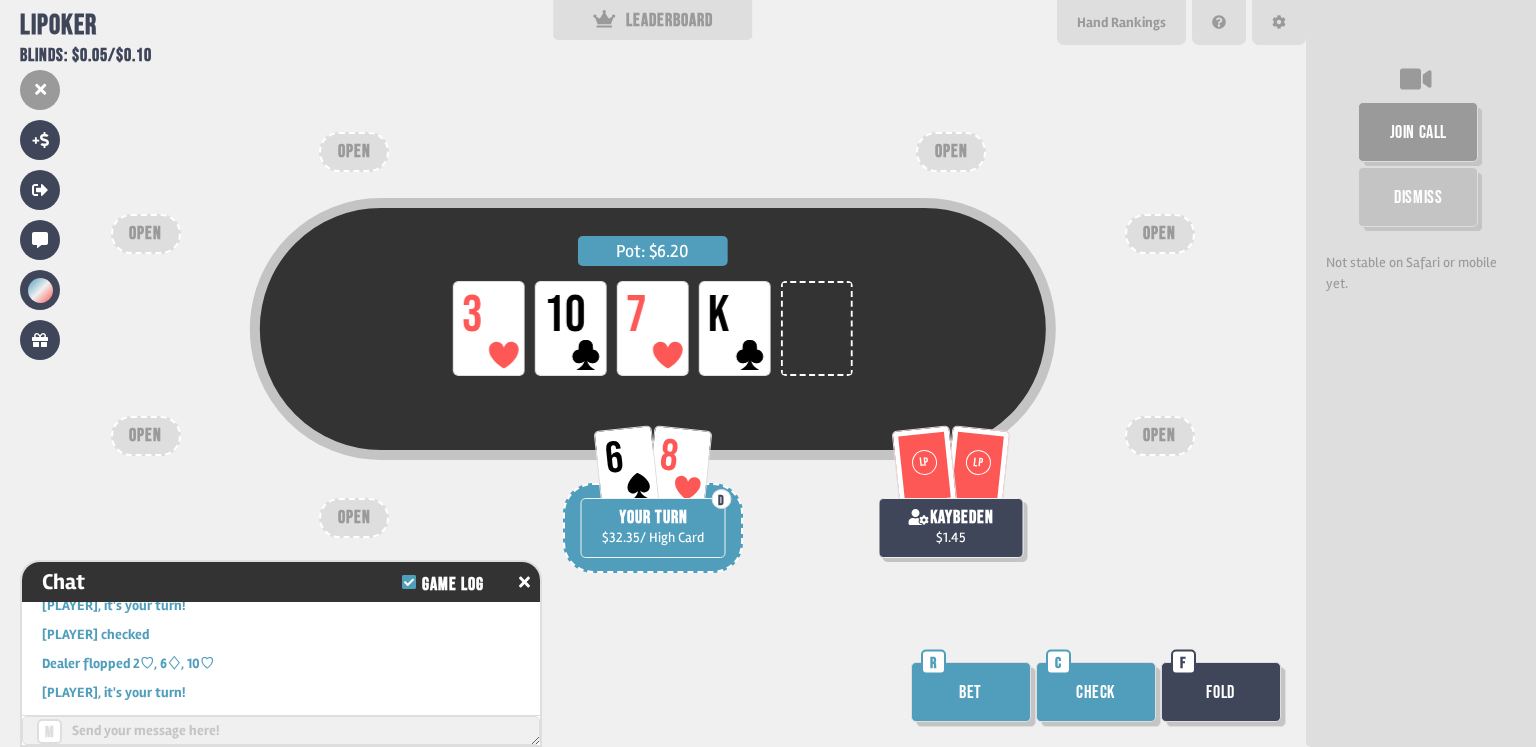 click on "Check" at bounding box center [1096, 692] 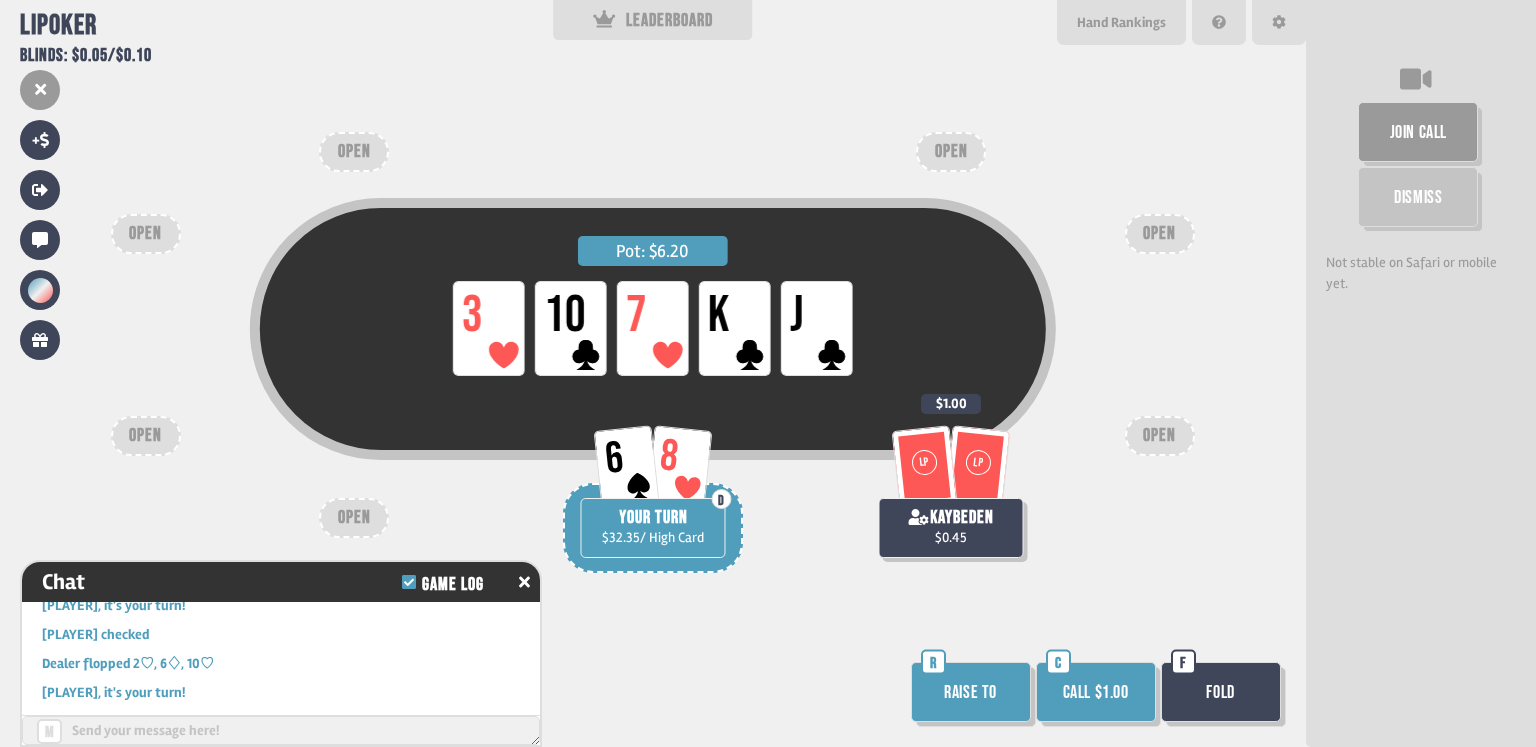 click on "Call $1.00" at bounding box center (1096, 692) 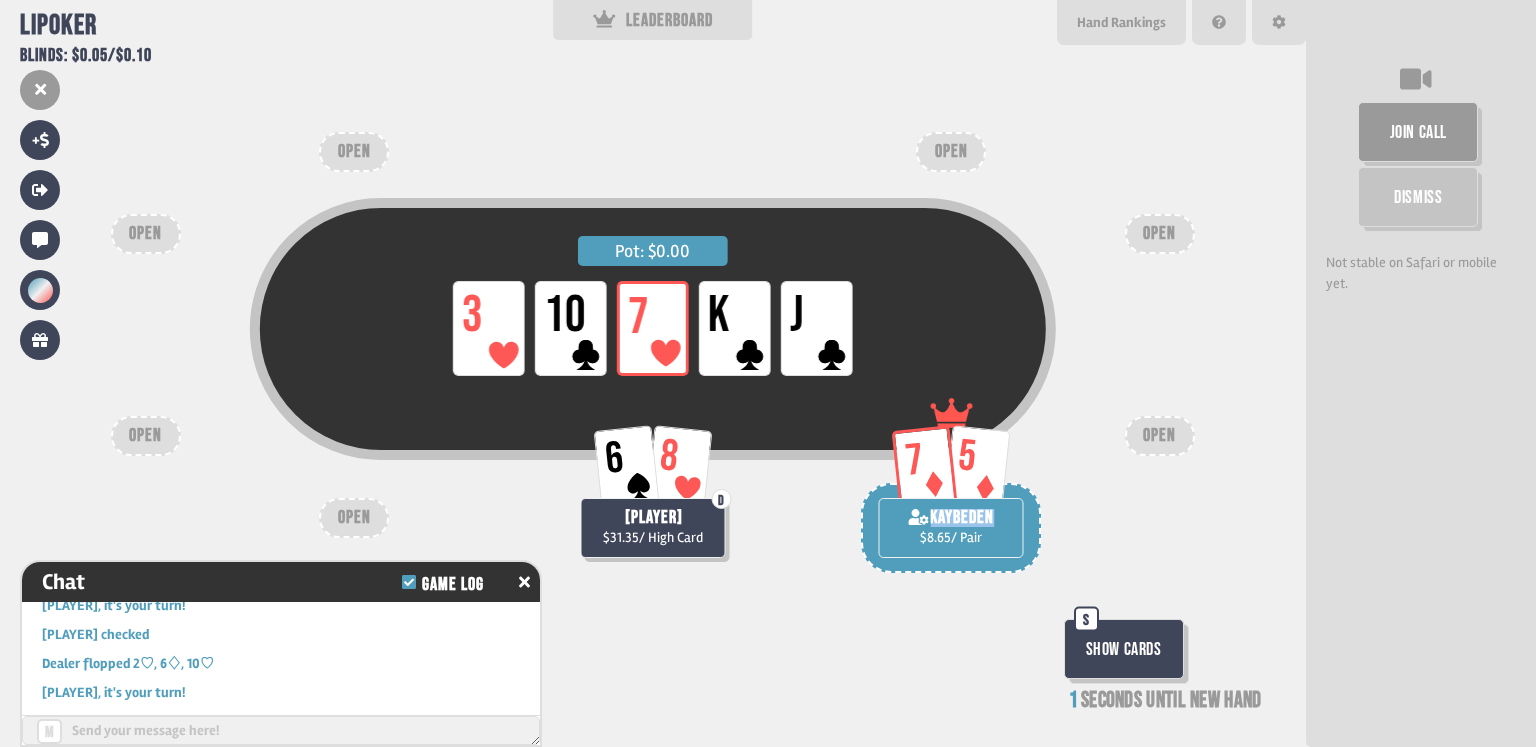 drag, startPoint x: 1009, startPoint y: 517, endPoint x: 824, endPoint y: 506, distance: 185.32674 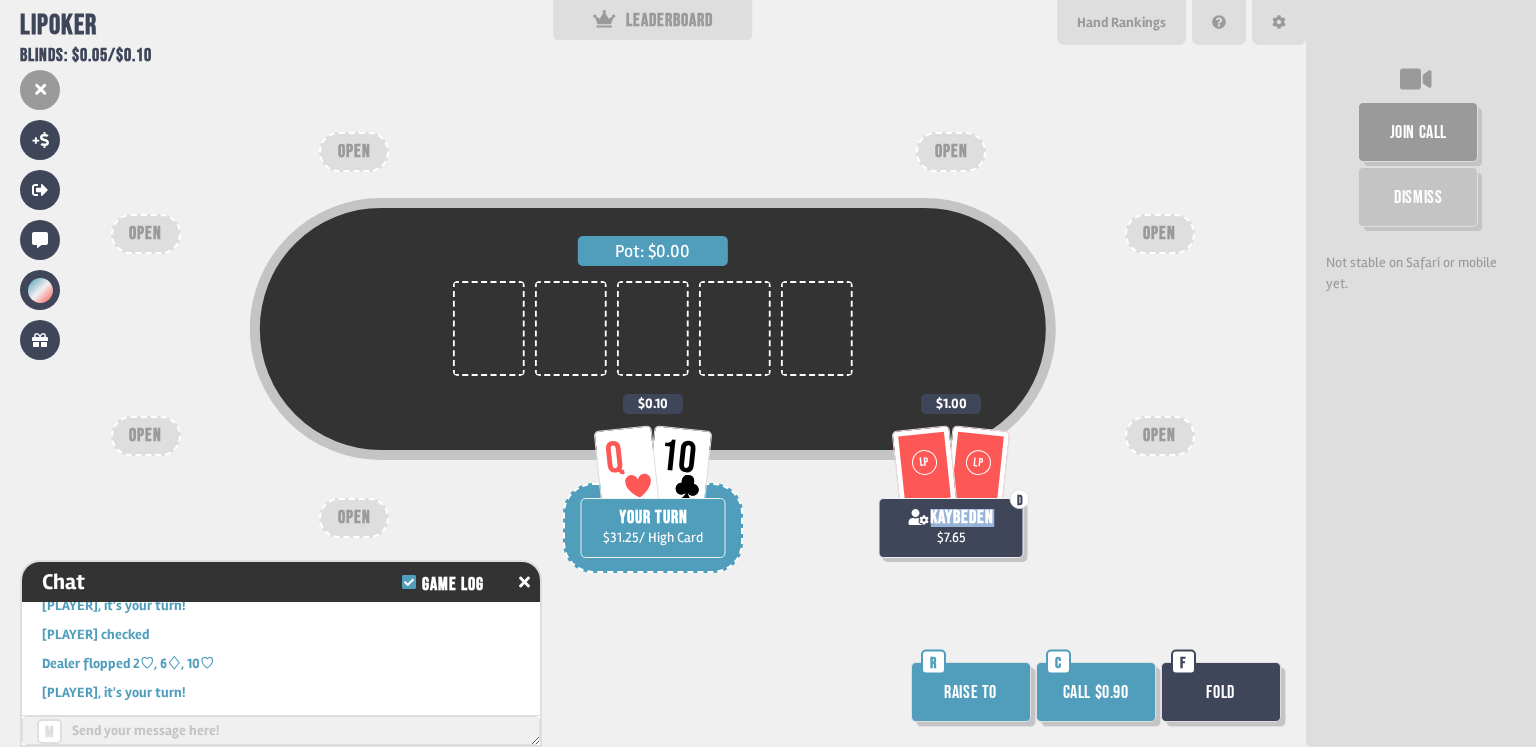 click on "Call $0.90" at bounding box center (1096, 692) 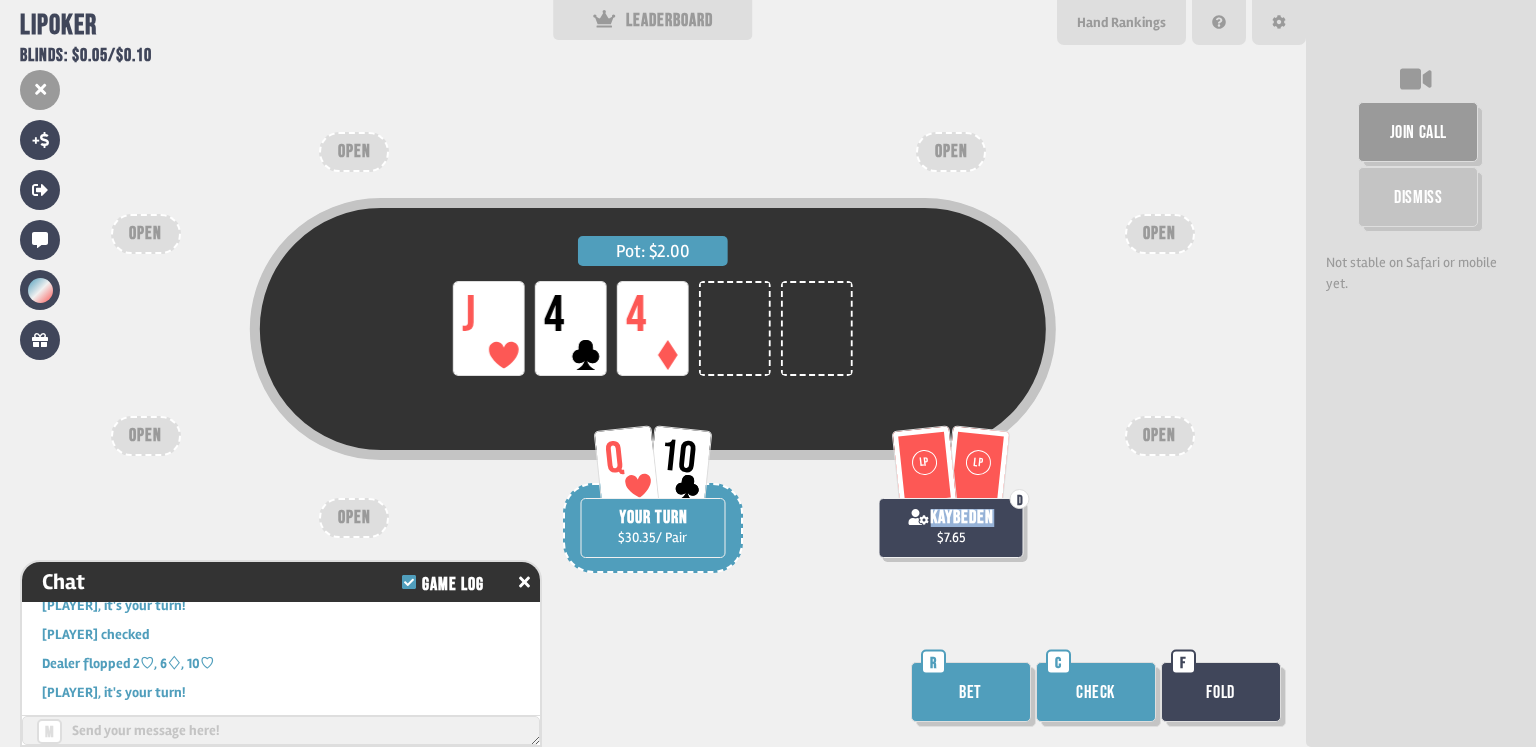 click on "Check" at bounding box center [1096, 692] 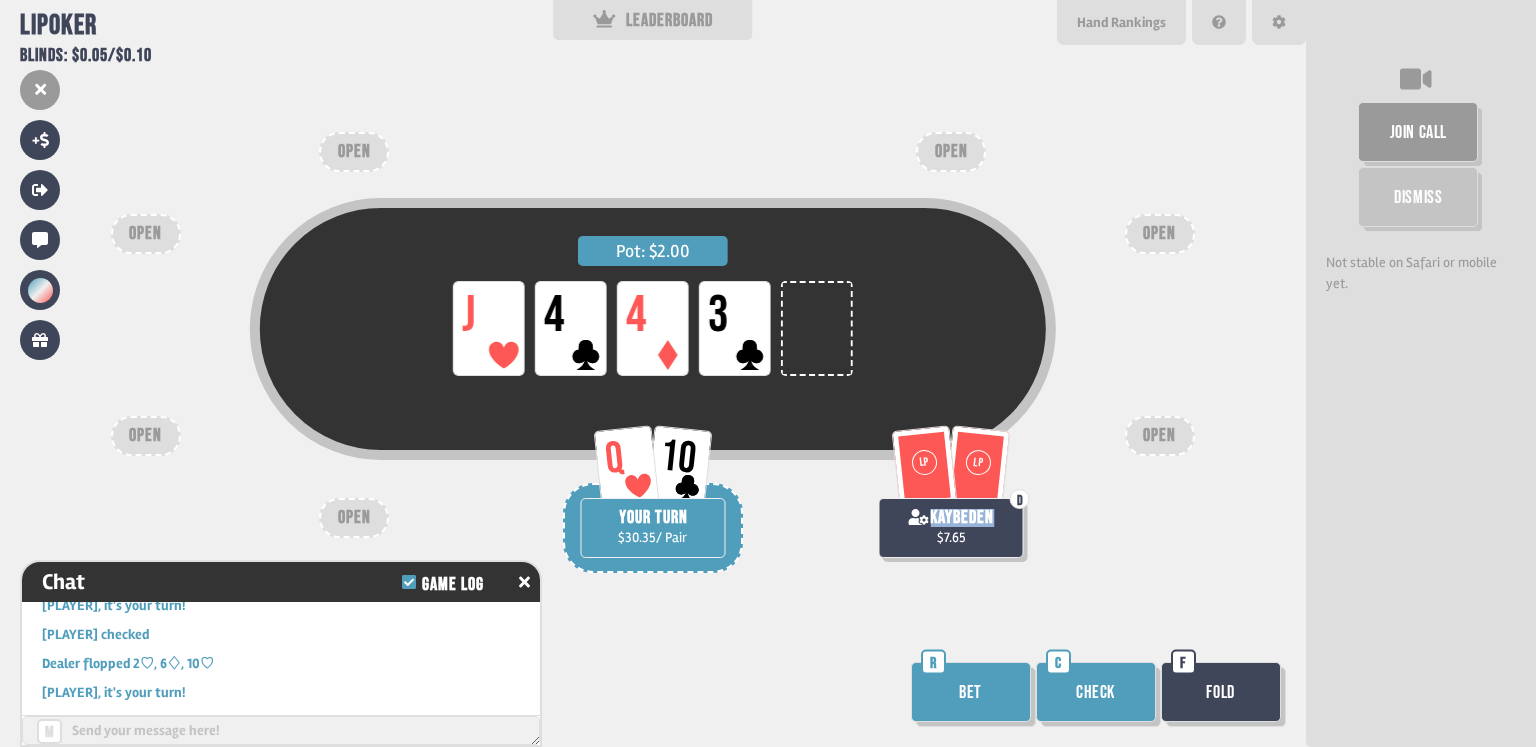 click on "Check" at bounding box center (1096, 692) 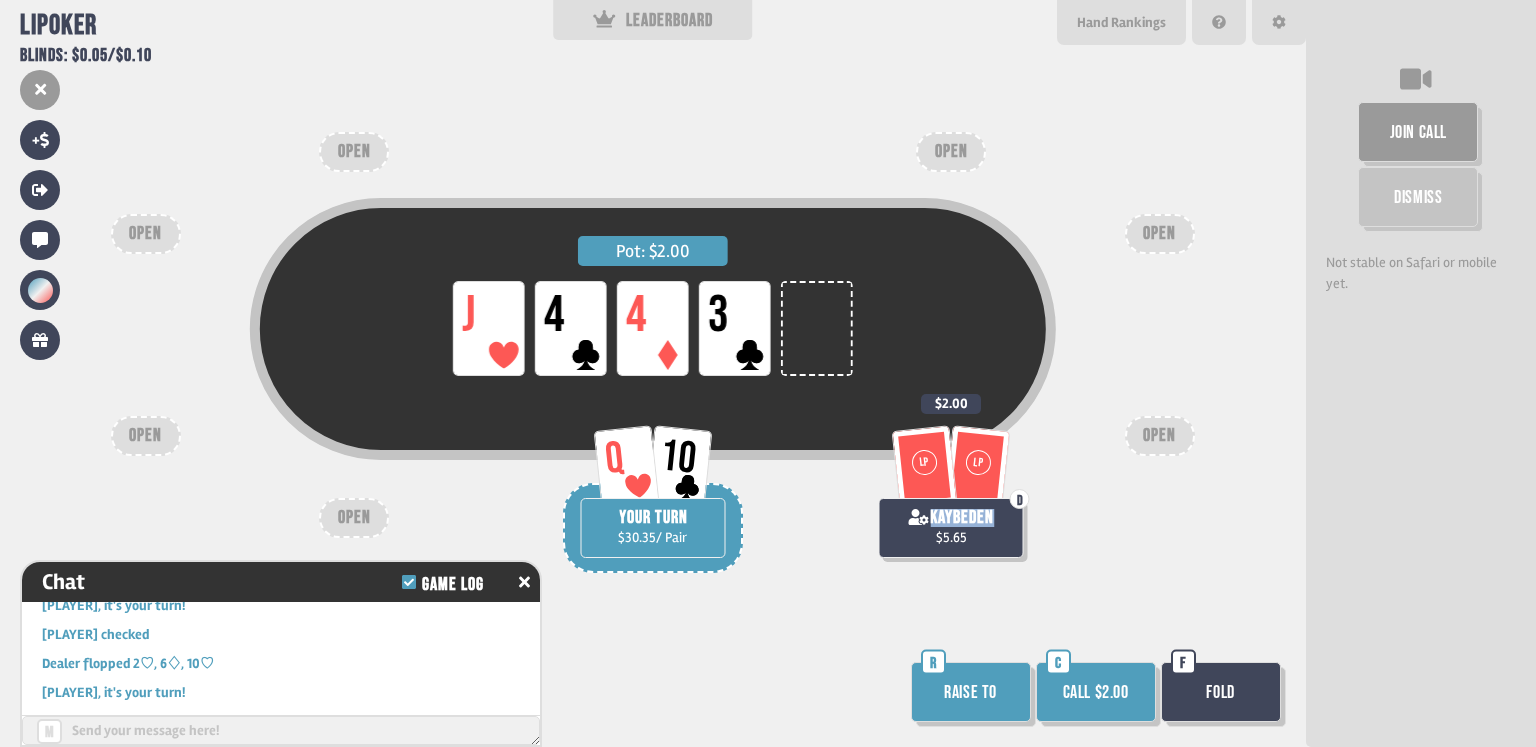 click on "Call $2.00" at bounding box center [1096, 692] 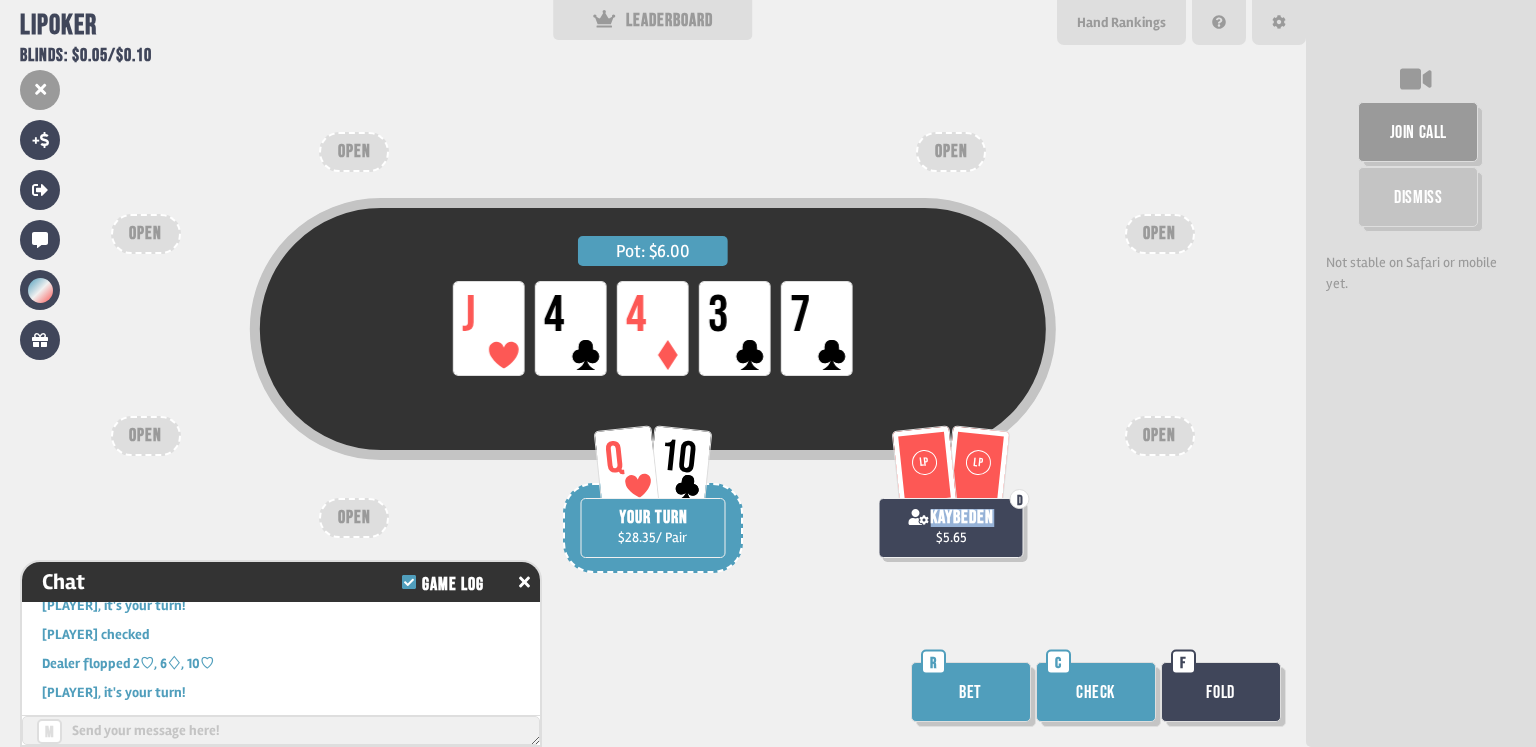 click on "Check" at bounding box center [1096, 692] 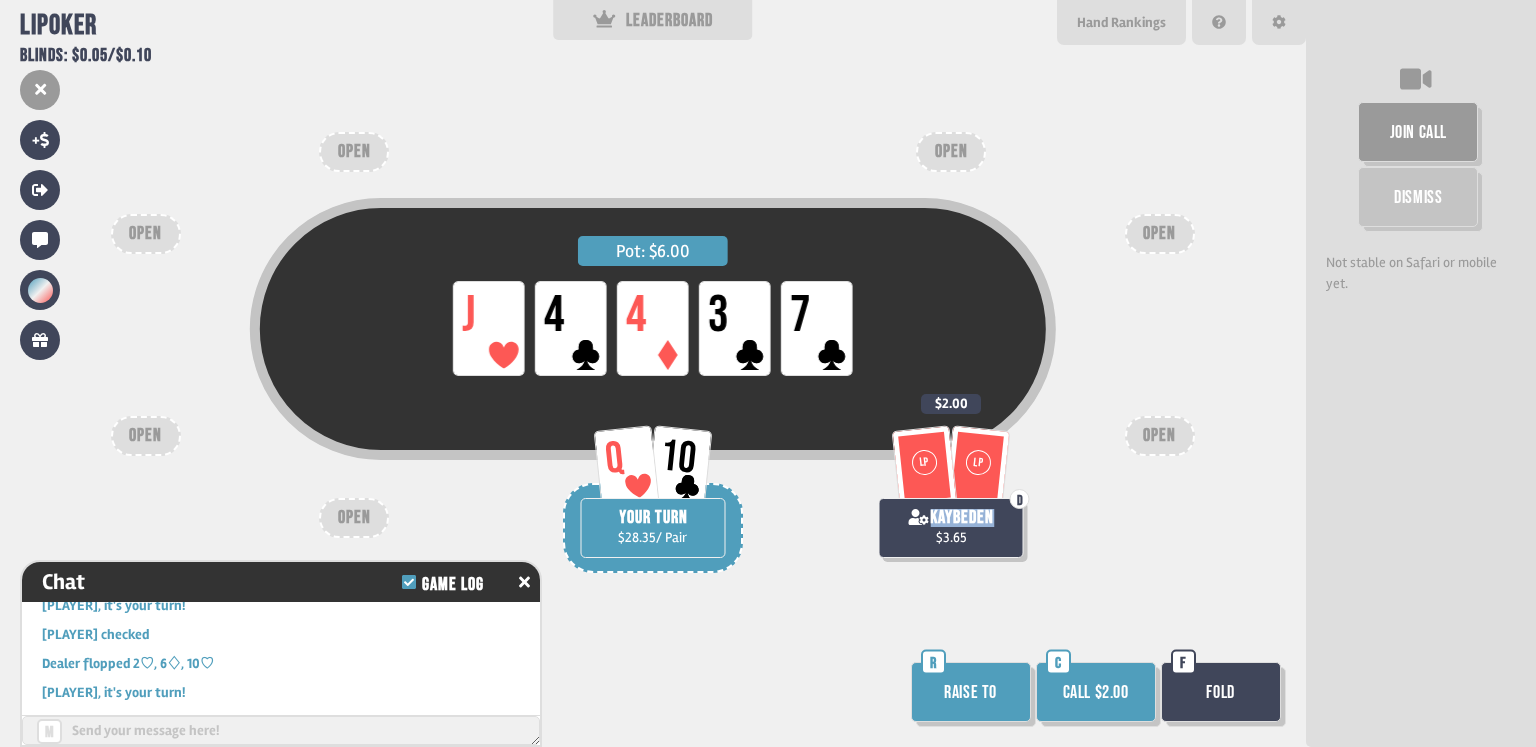 click on "Call $2.00" at bounding box center (1096, 692) 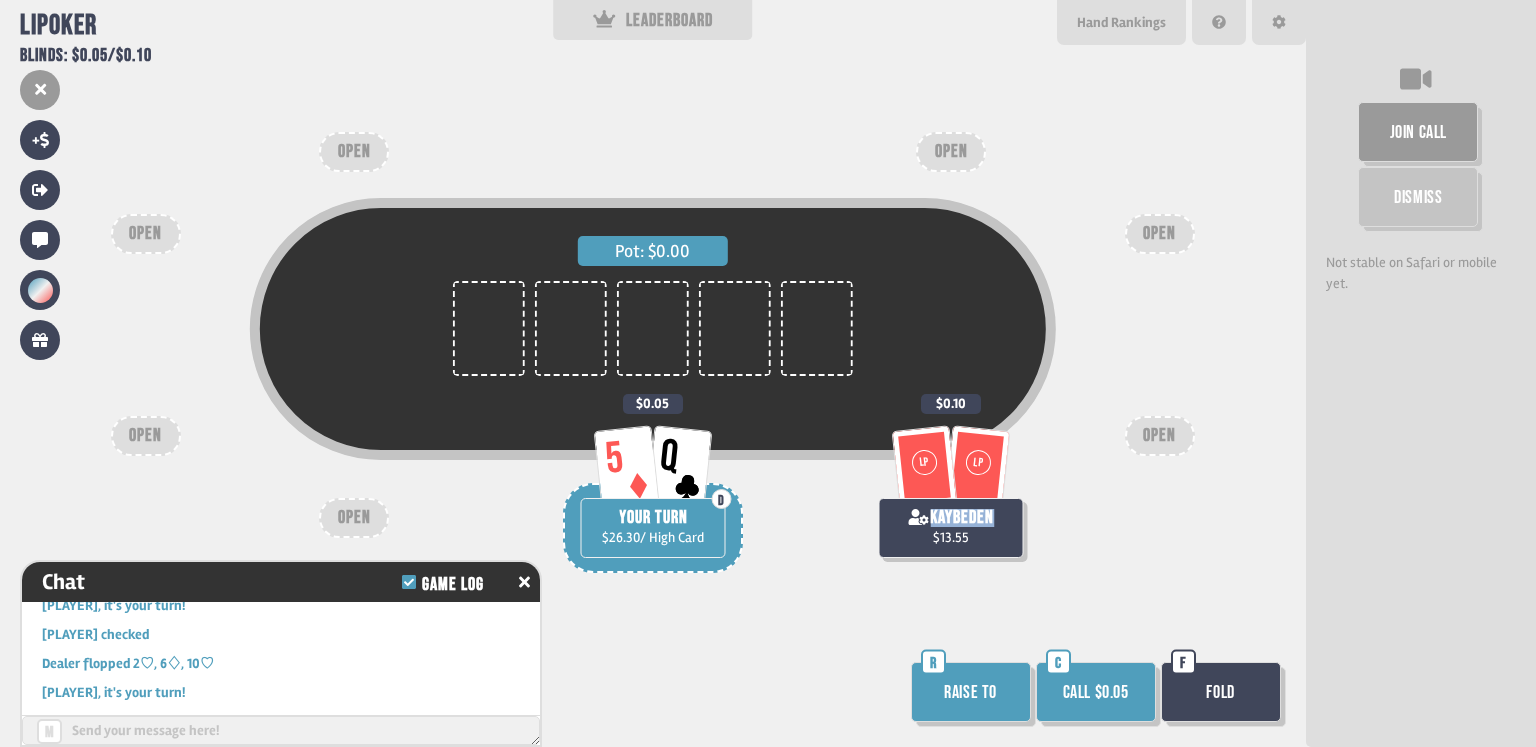 click on "Call $0.05" at bounding box center (1096, 692) 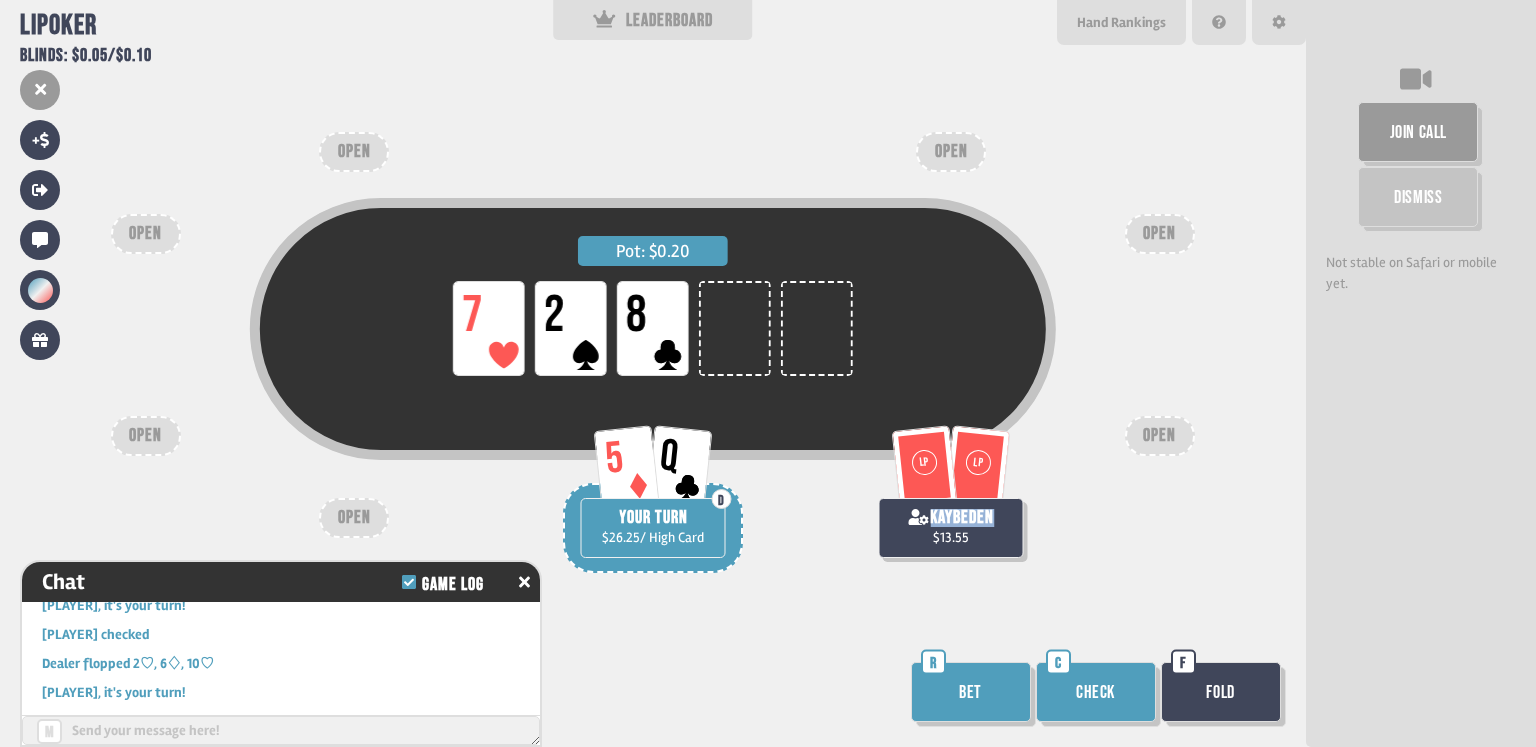 click on "Check" at bounding box center (1096, 692) 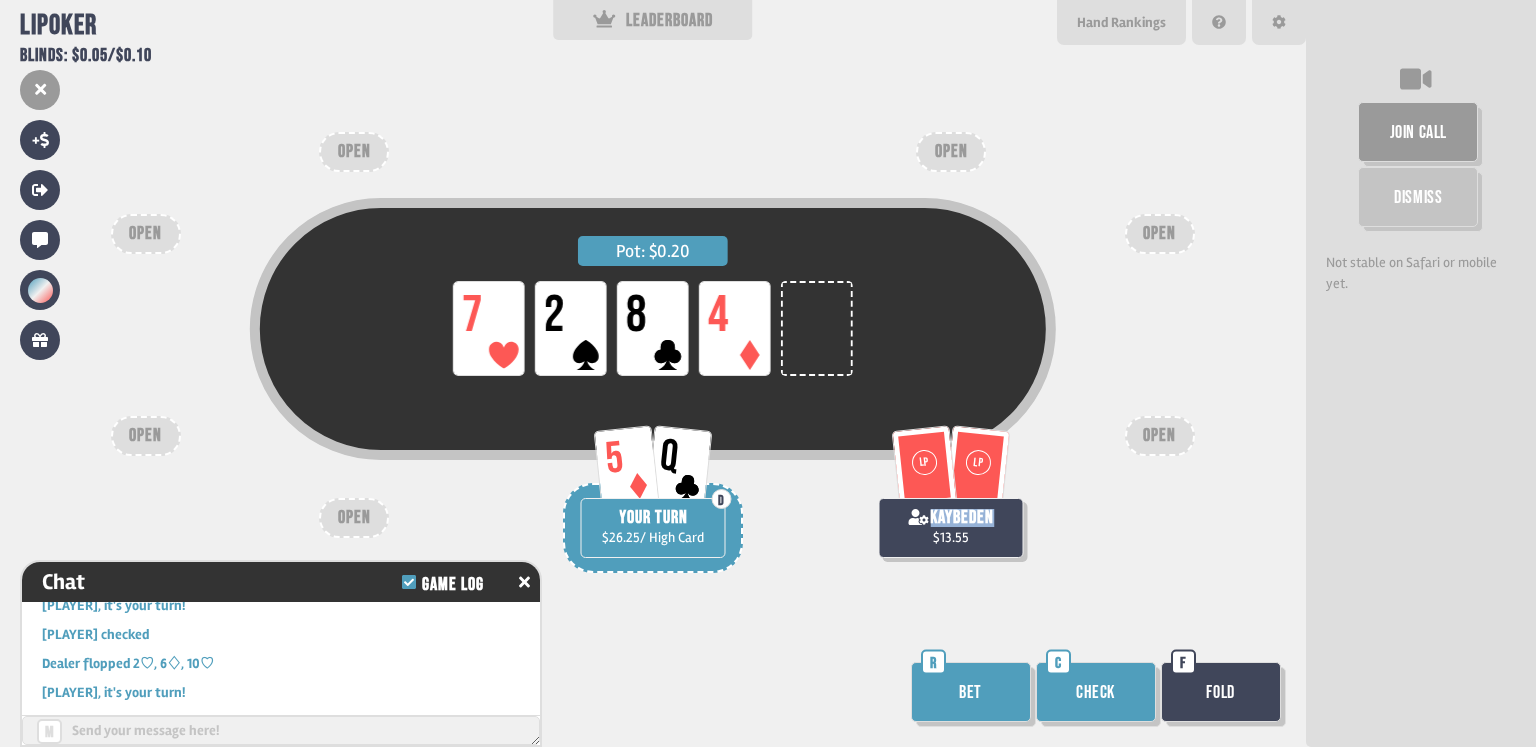 click on "Check" at bounding box center [1096, 692] 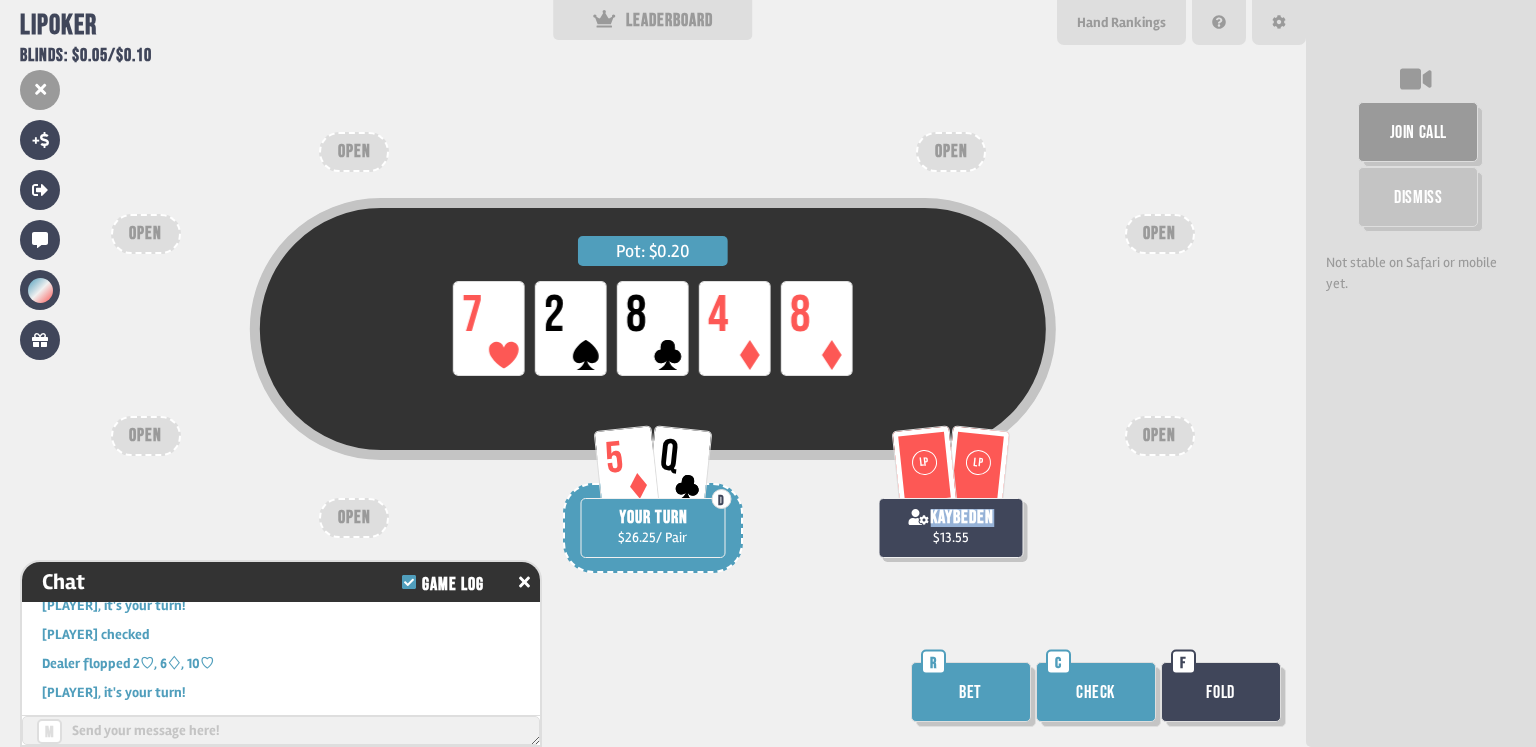 click on "Check" at bounding box center [1096, 692] 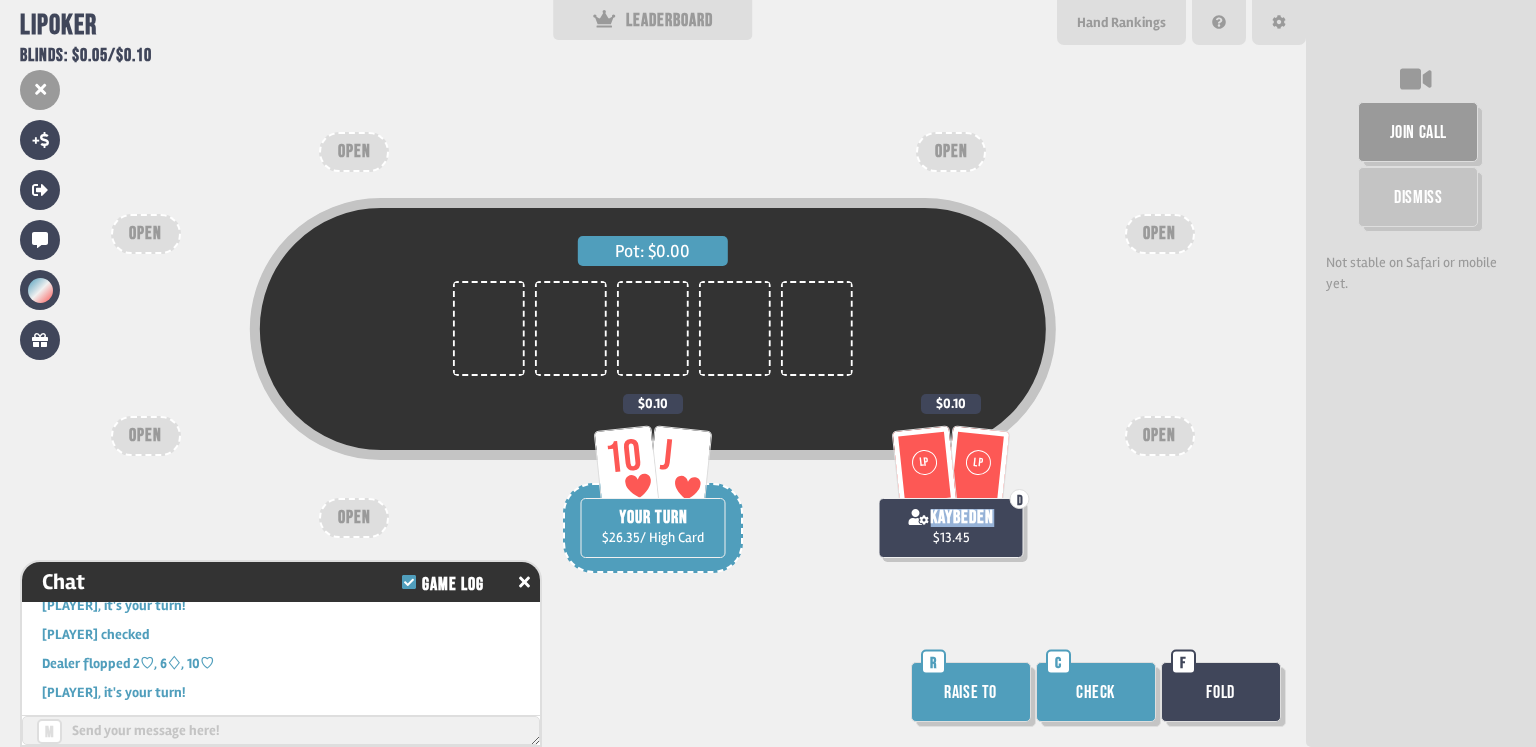 click on "Check" at bounding box center [1096, 692] 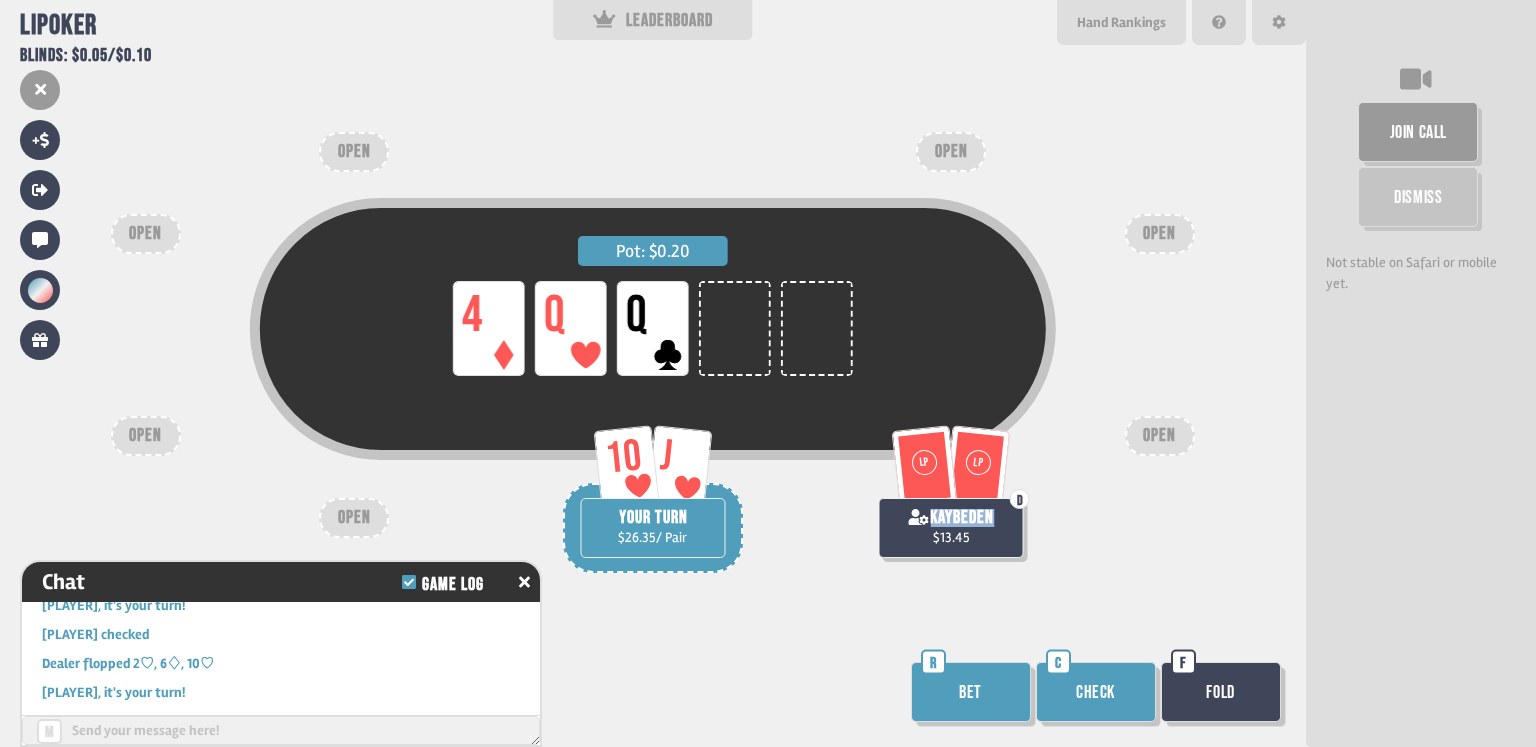 click on "Check" at bounding box center (1096, 692) 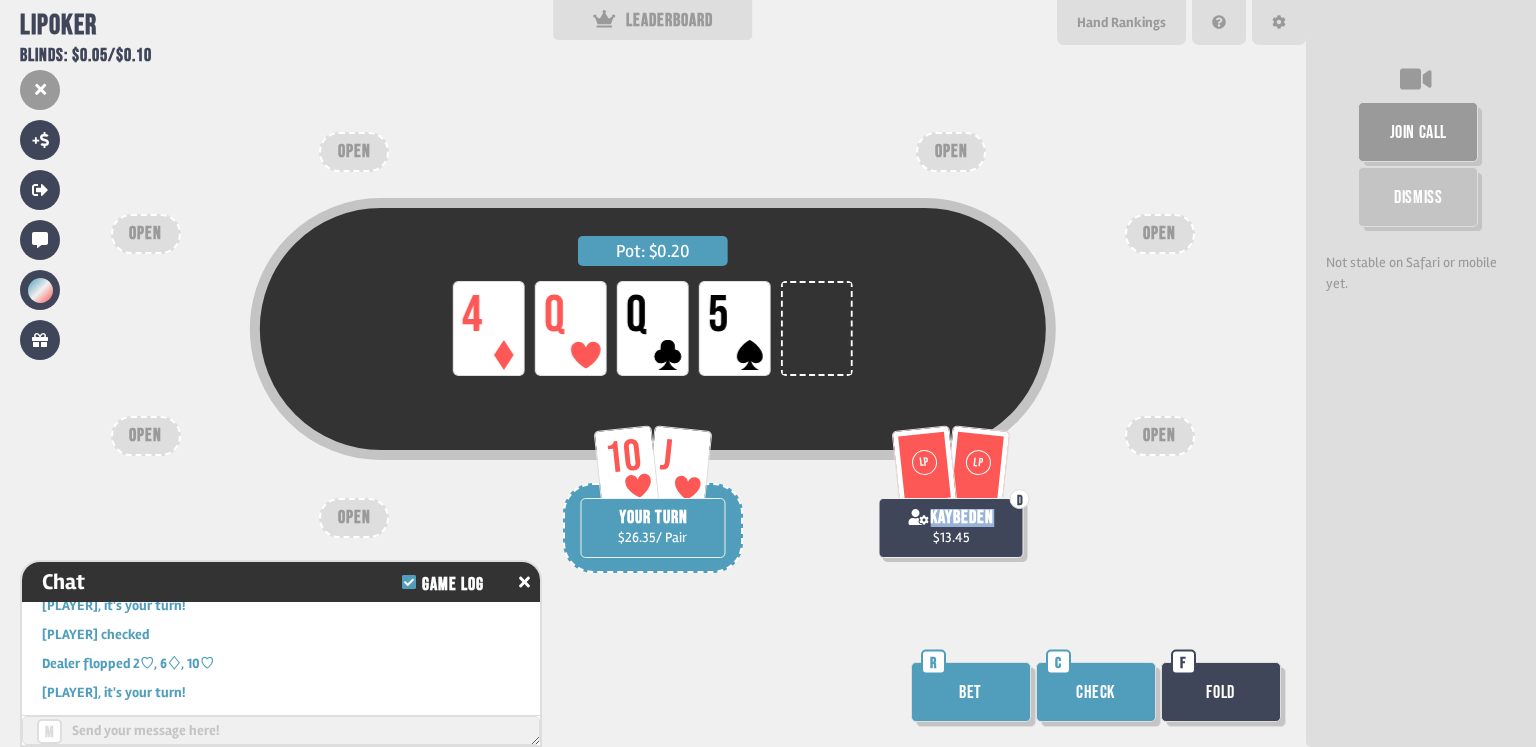 click on "Check" at bounding box center [1096, 692] 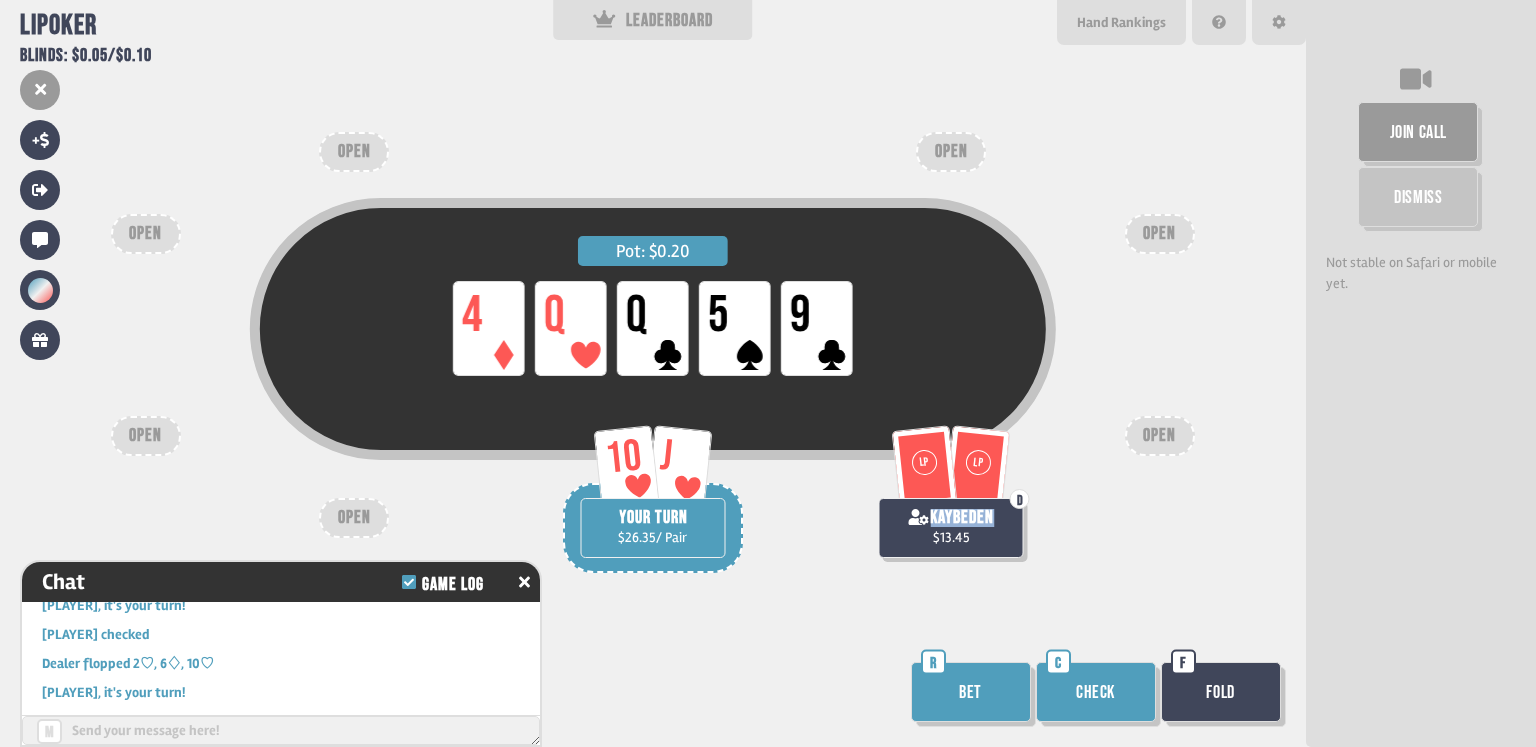 click on "Check" at bounding box center [1096, 692] 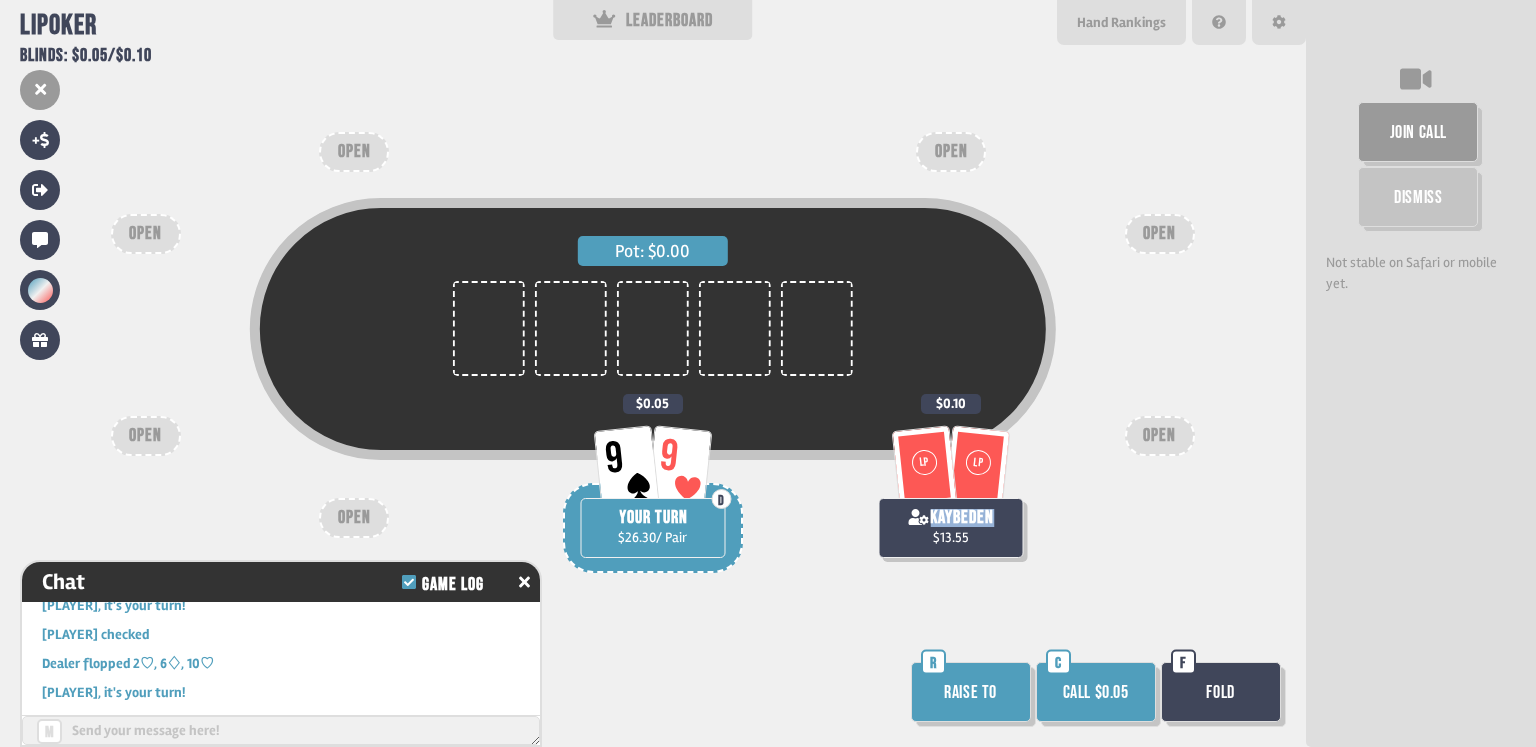 click on "Raise to" at bounding box center (971, 692) 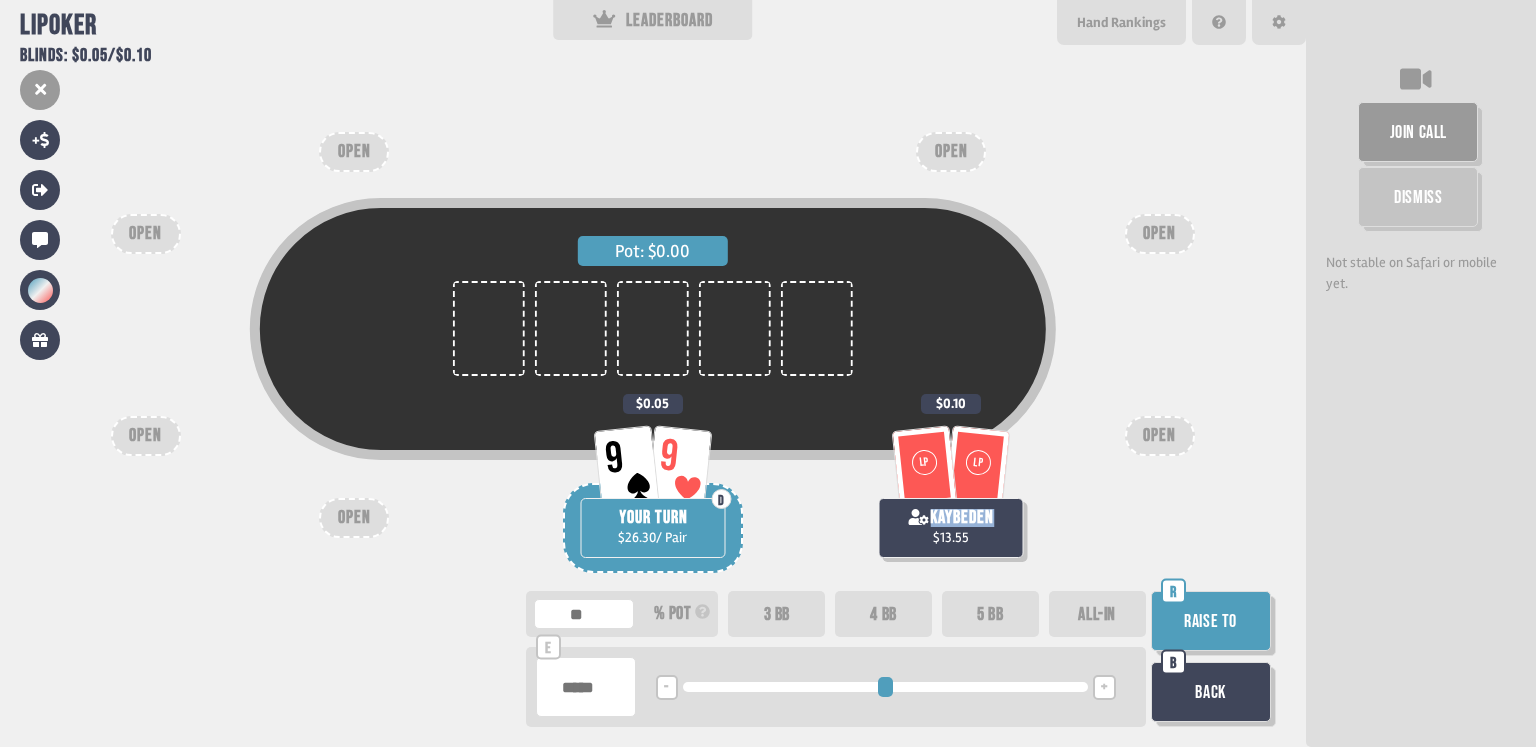 click on "5 BB" at bounding box center [990, 614] 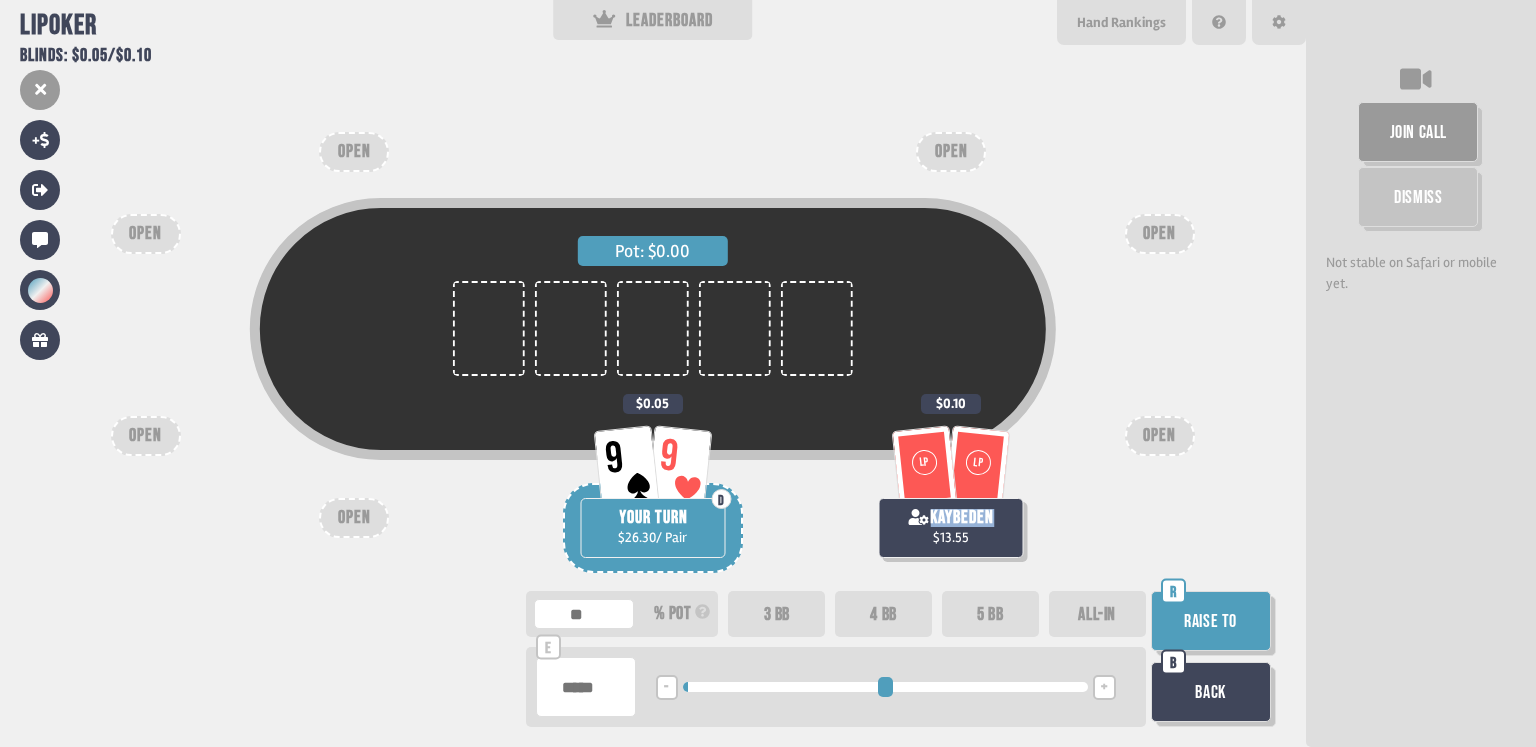 click on "ALL-IN" at bounding box center [1097, 614] 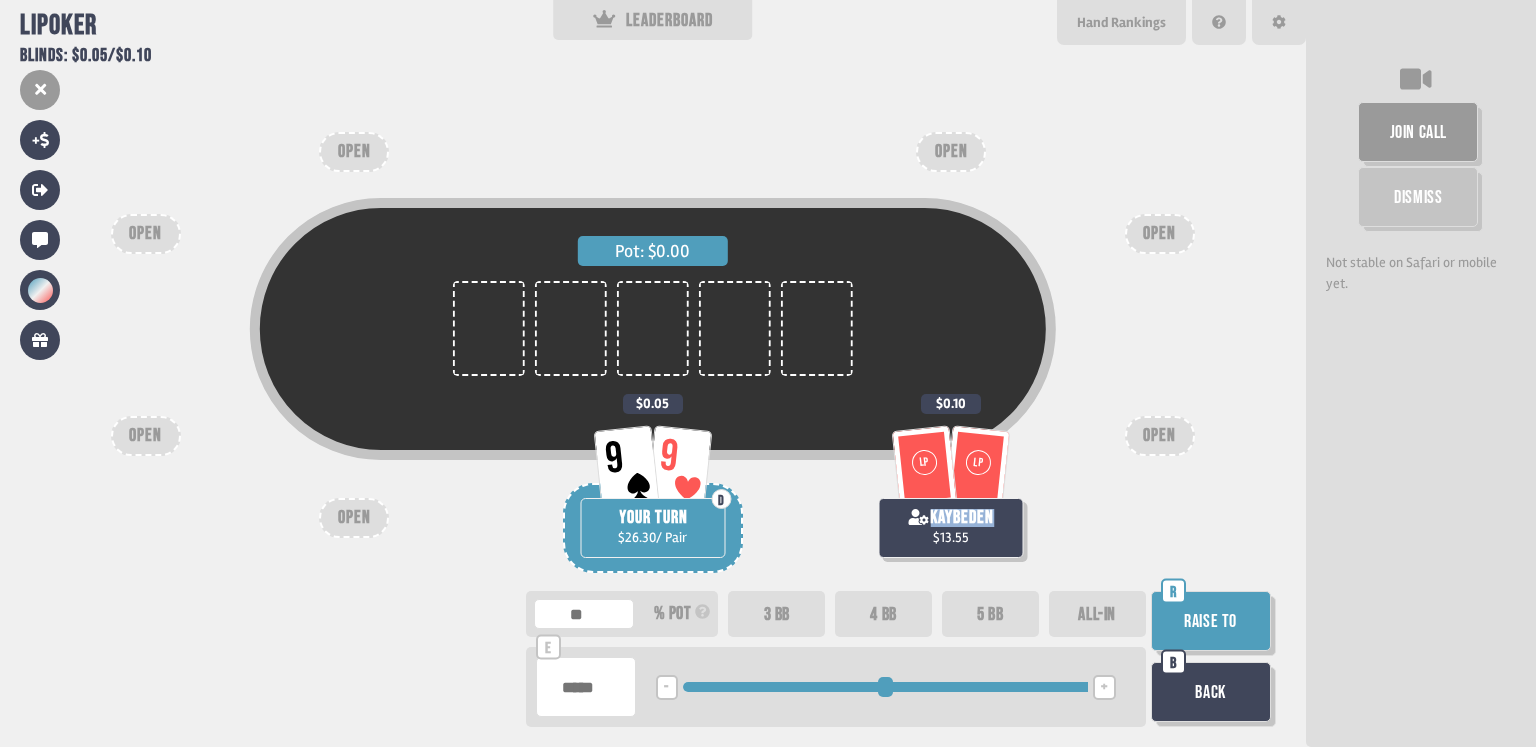 click on "5 BB" at bounding box center (990, 614) 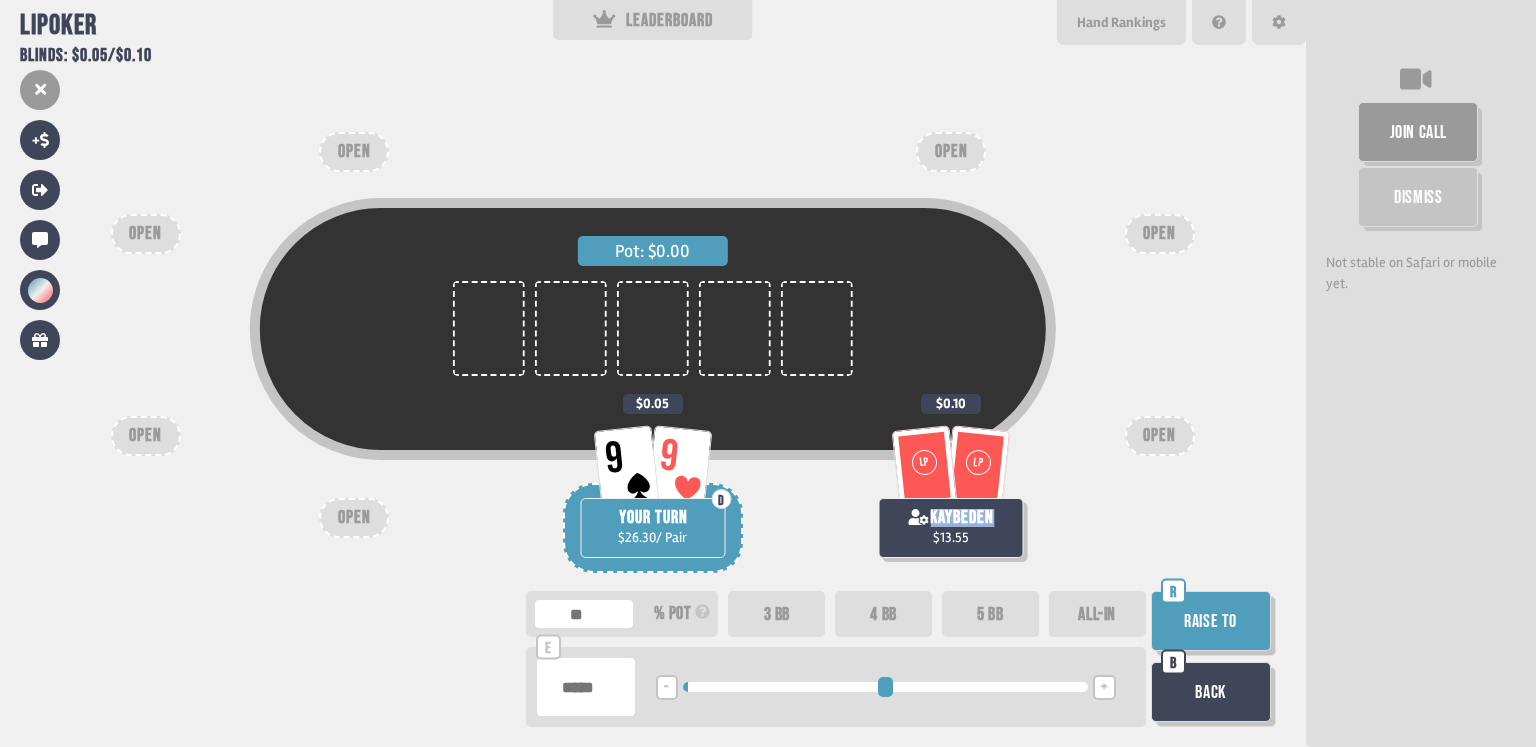 click on "Raise to" at bounding box center (1211, 621) 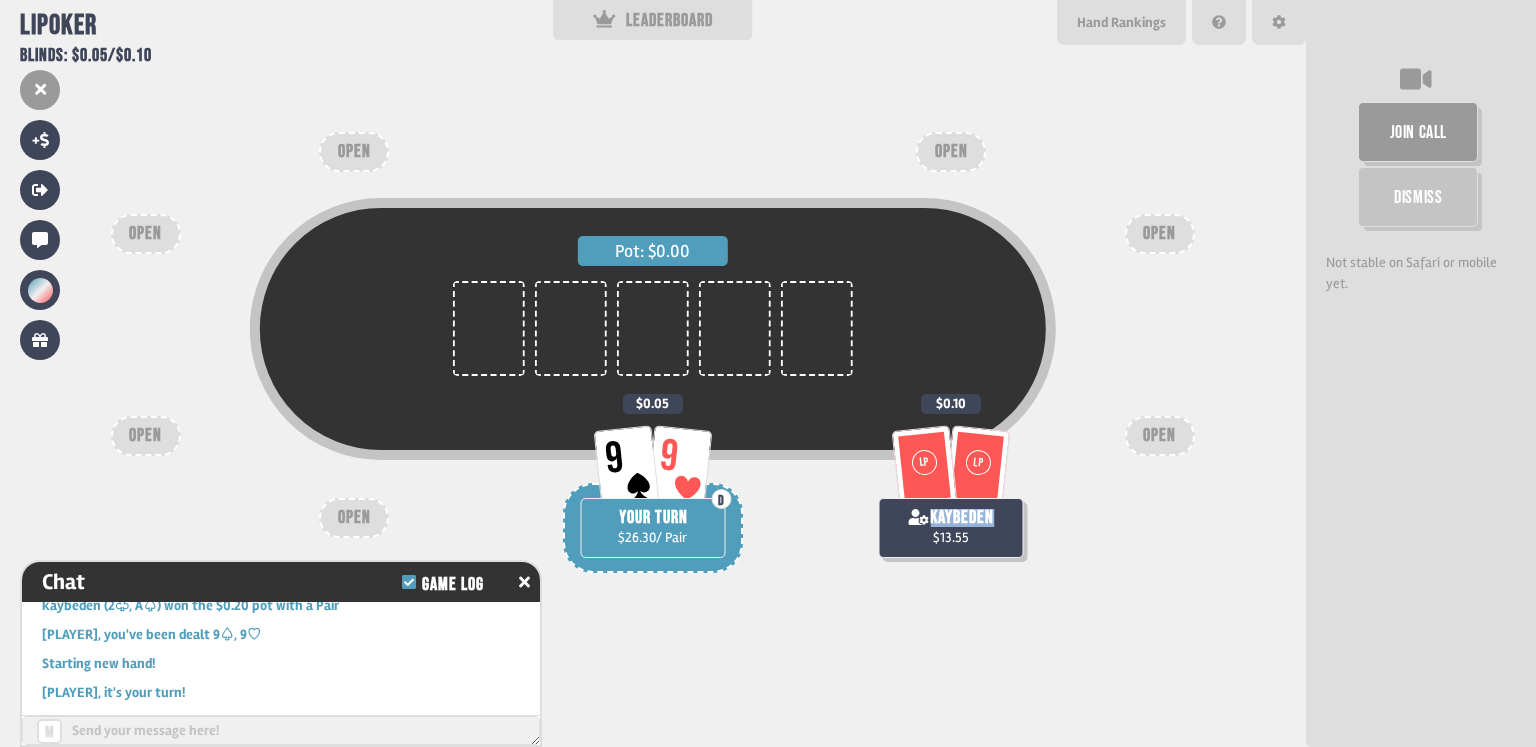 scroll, scrollTop: 15361, scrollLeft: 0, axis: vertical 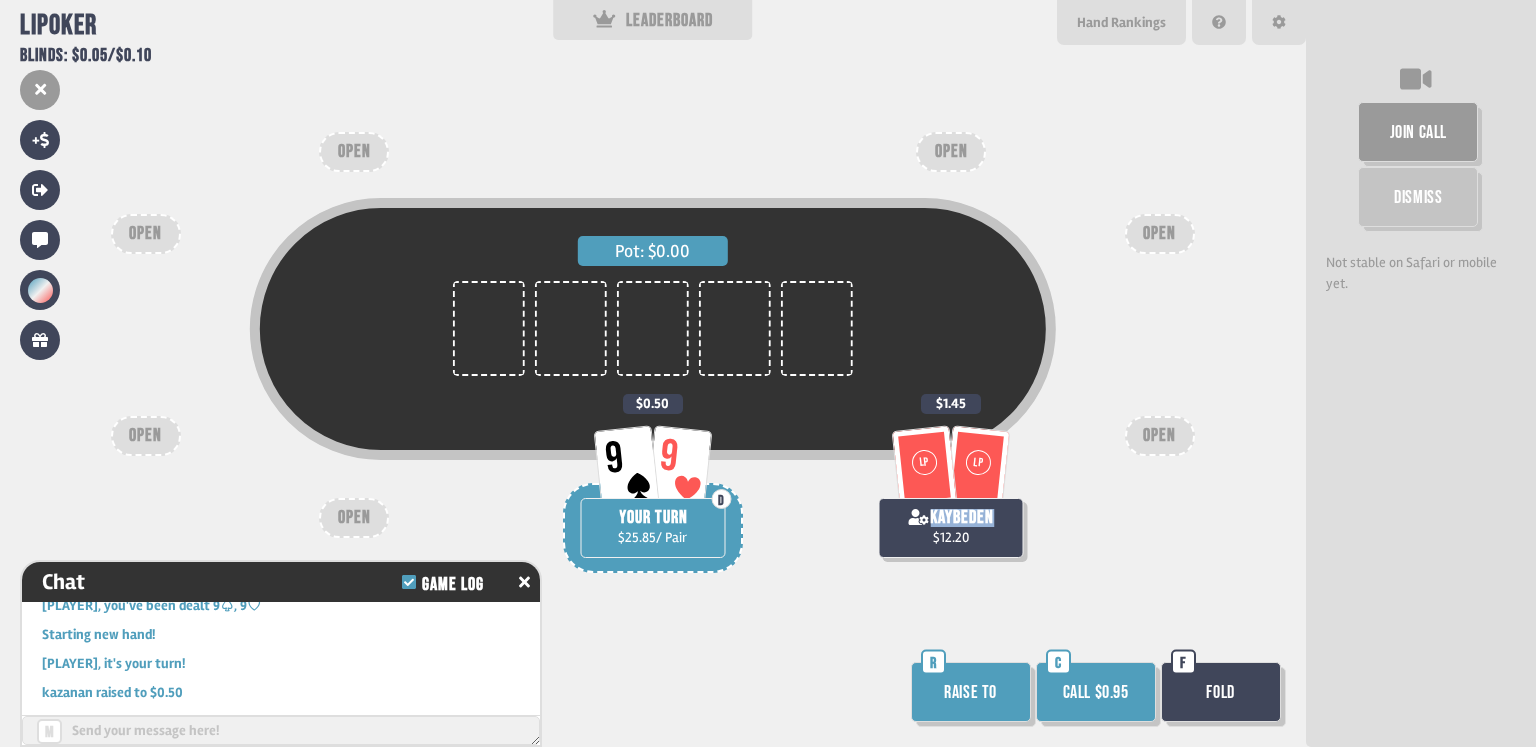 click on "Call $0.95" at bounding box center (1096, 692) 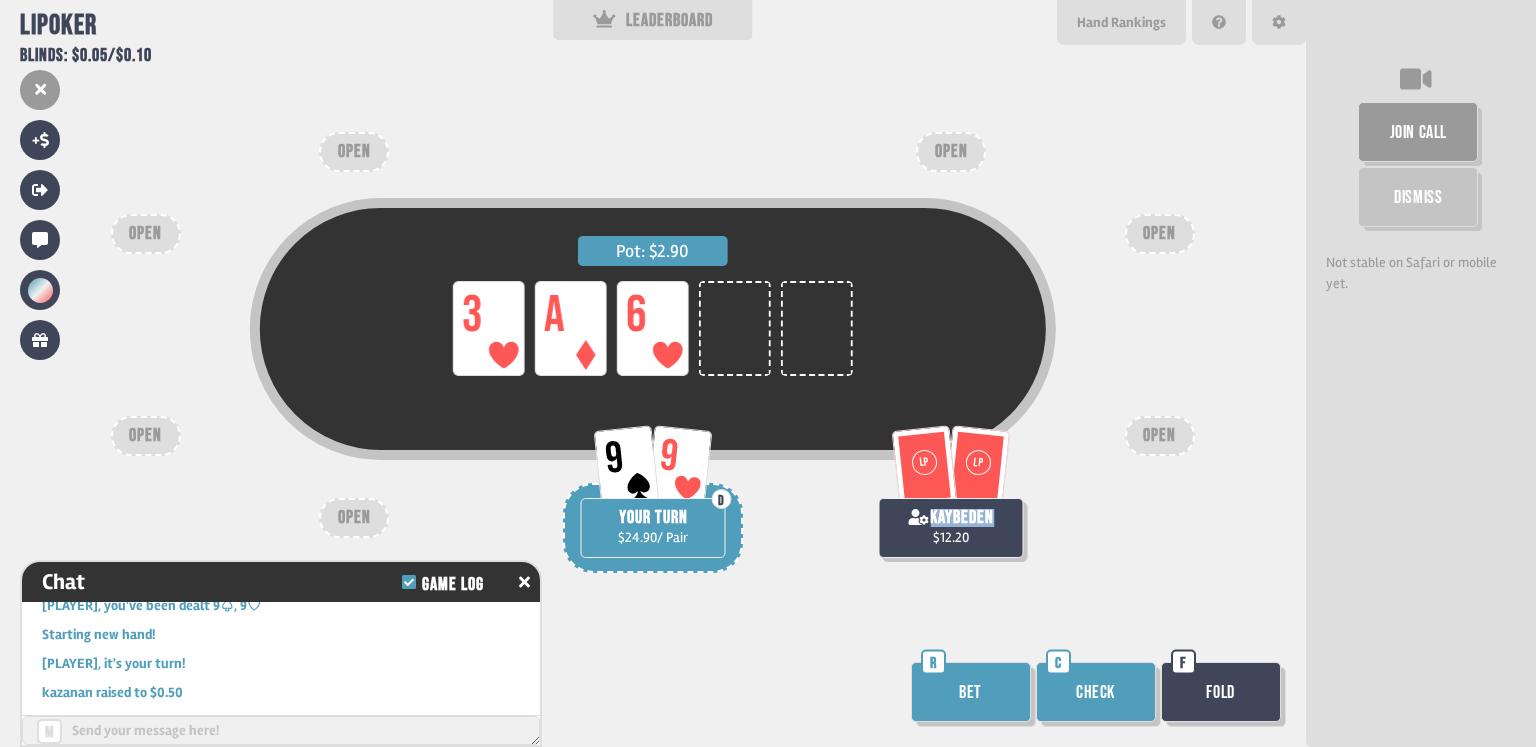 click on "Bet" at bounding box center (971, 692) 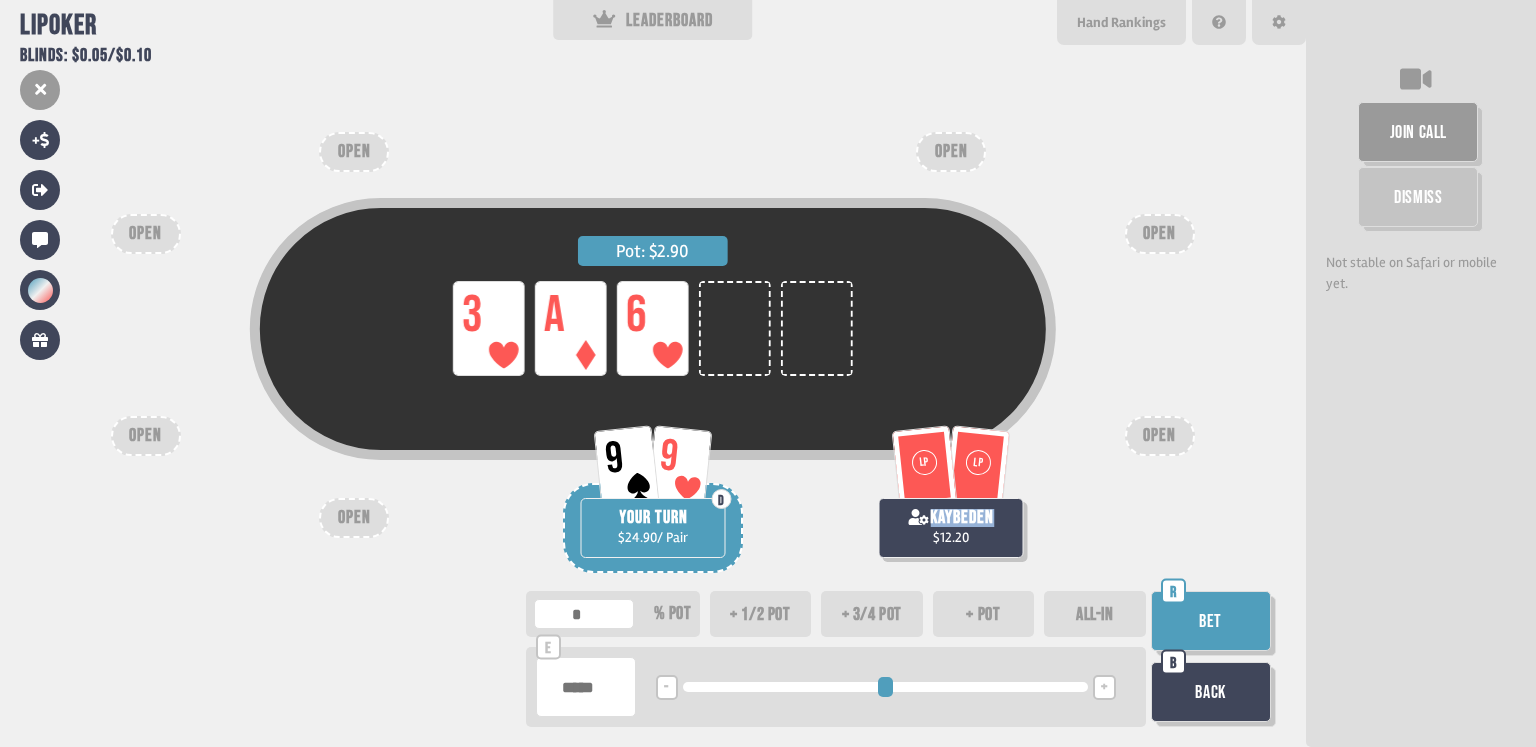 click on "+ pot" at bounding box center [984, 614] 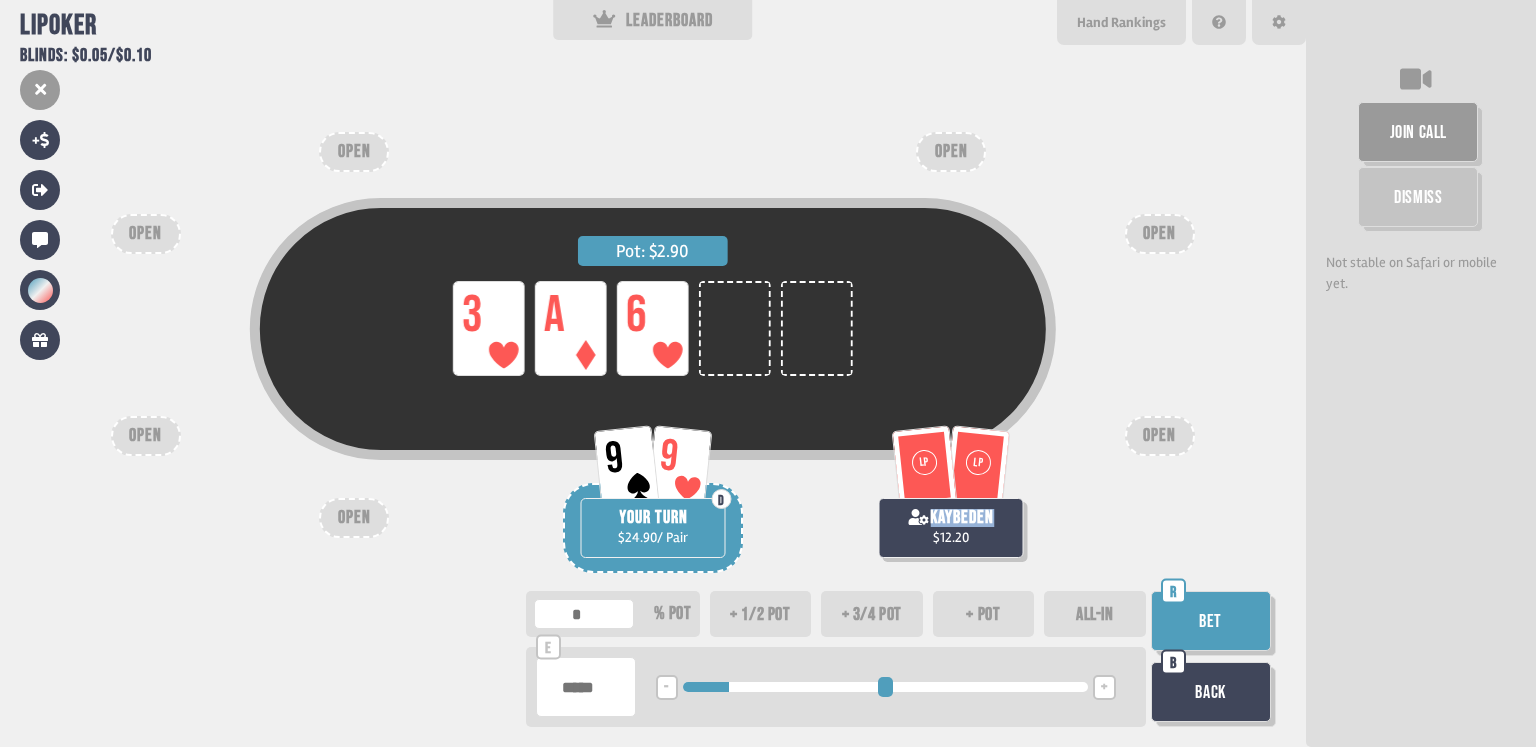 click on "Bet" at bounding box center (1211, 621) 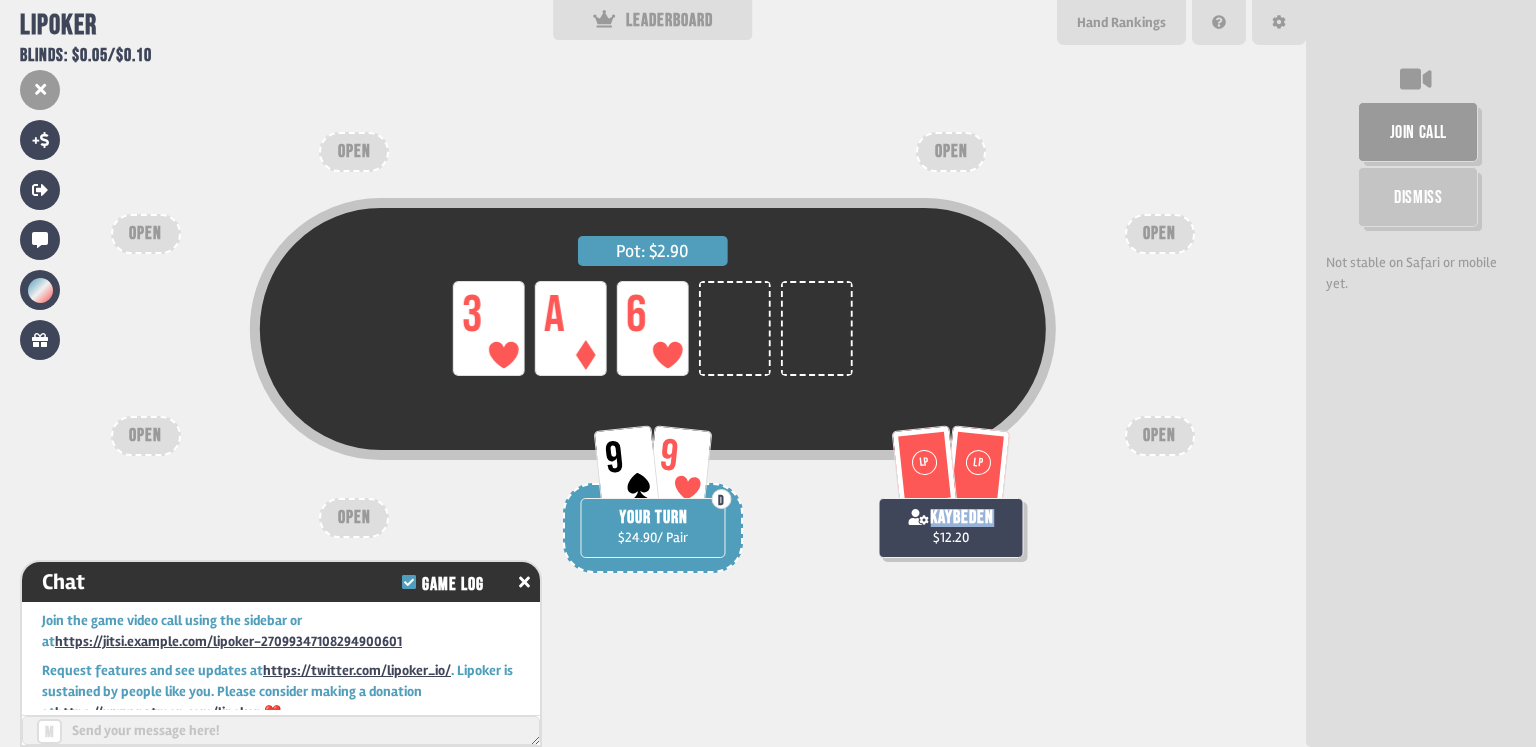 scroll, scrollTop: 15535, scrollLeft: 0, axis: vertical 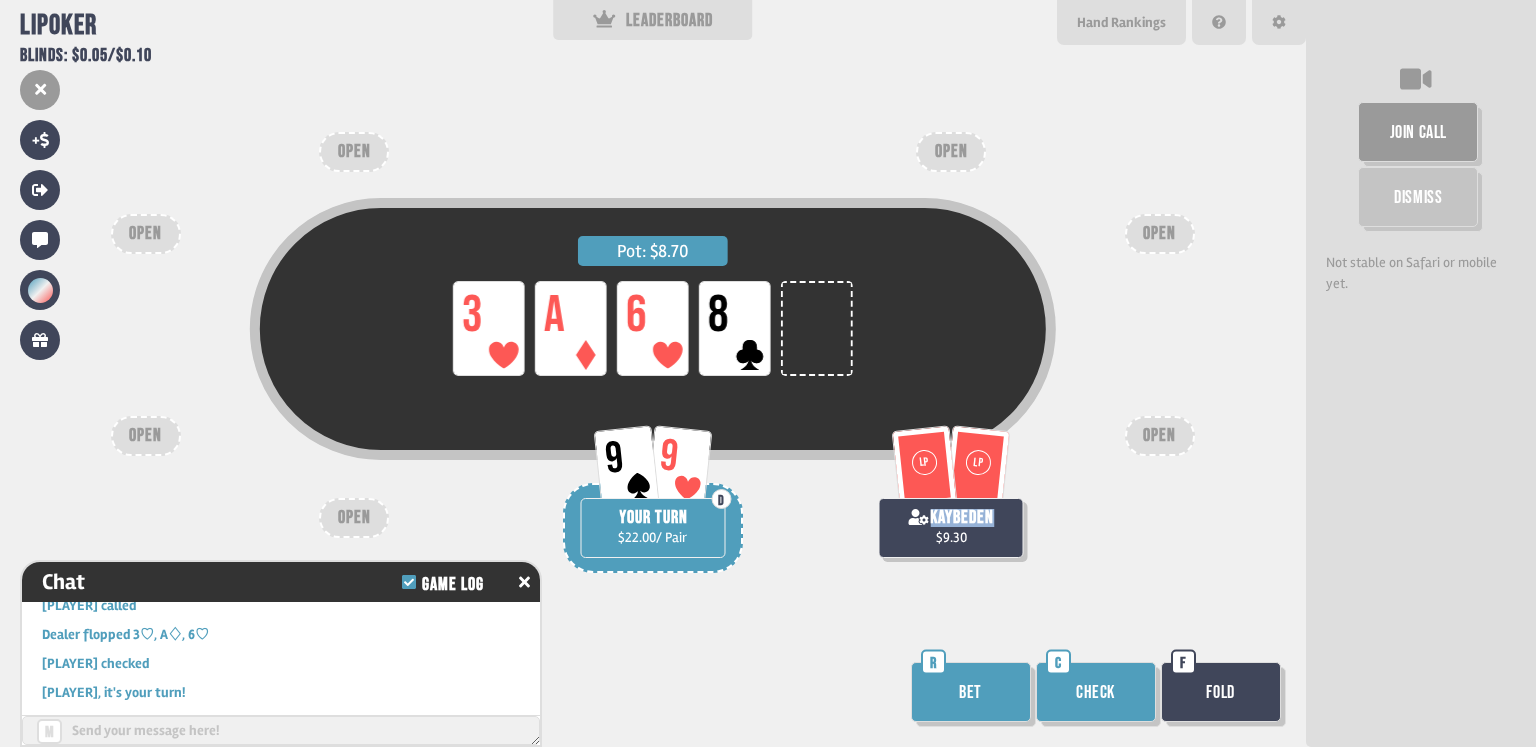 click on "Check" at bounding box center (1096, 692) 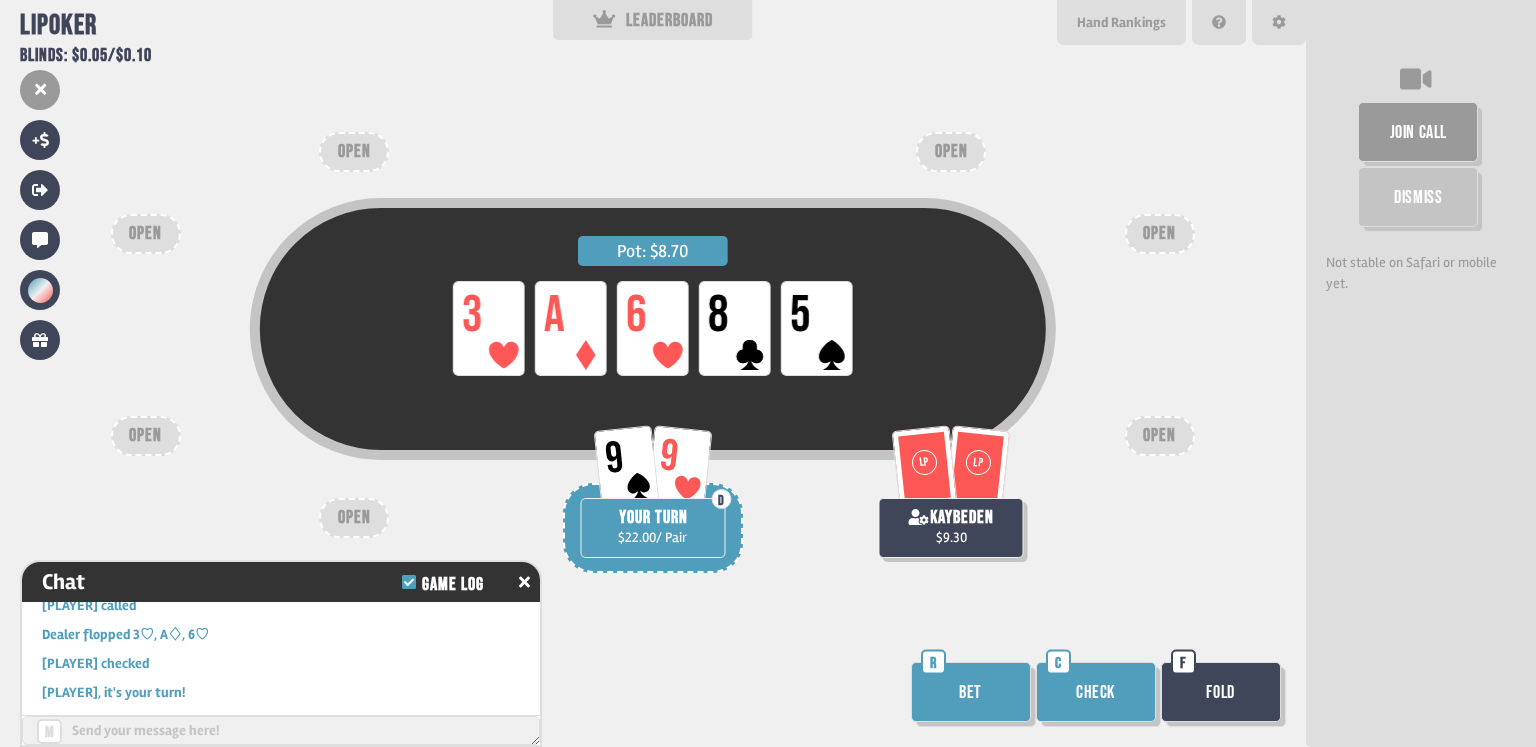 click on "Pot: $8.70   LP 3 LP A LP 6 LP 8 LP 5 LP LP kaybeden $9.30  9 9 D YOUR TURN $22.00   / Pair OPEN OPEN OPEN OPEN OPEN OPEN OPEN Bet R Check C Fold F" at bounding box center [653, 373] 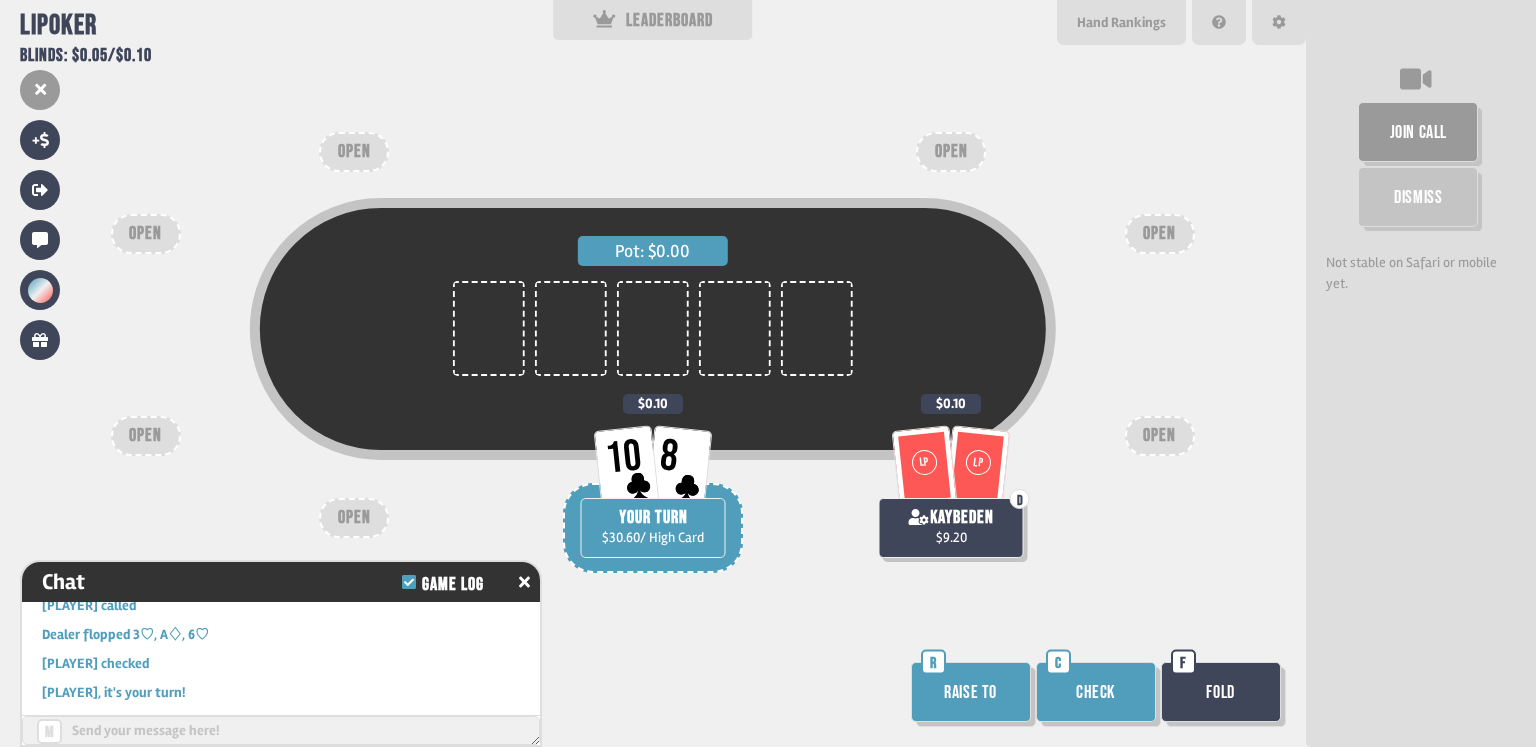click on "Check" at bounding box center [1096, 692] 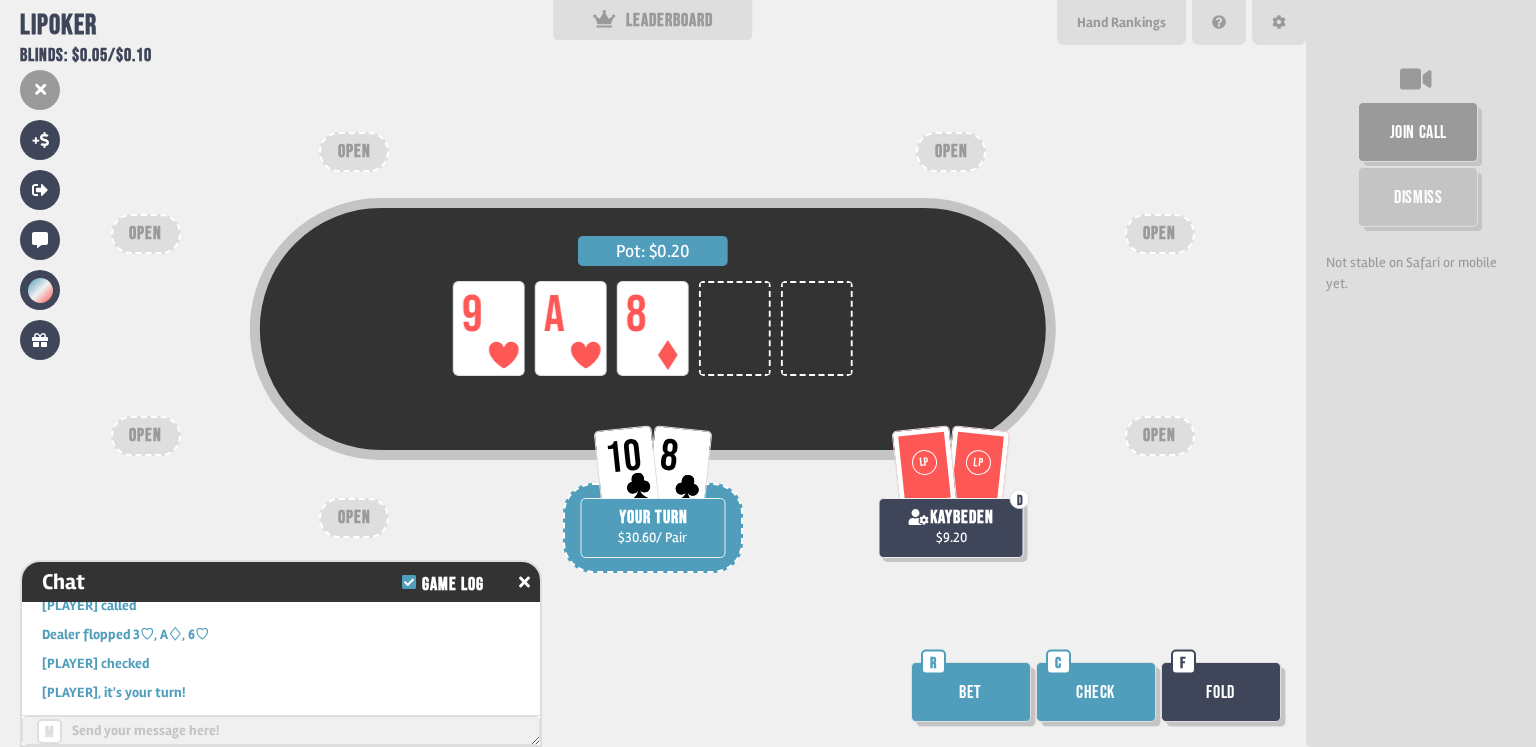 click on "Bet" at bounding box center (971, 692) 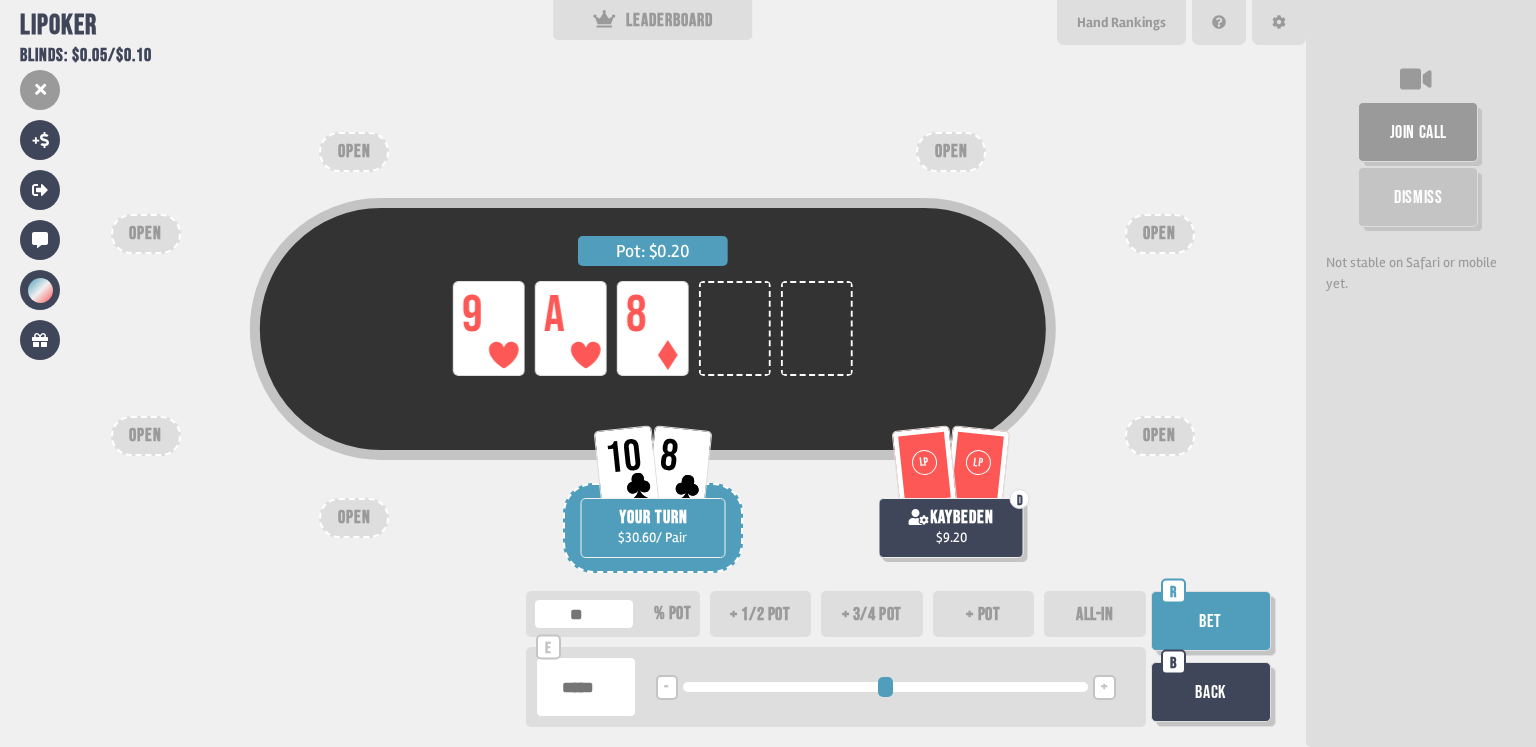 click on "ALL-IN" at bounding box center (1095, 614) 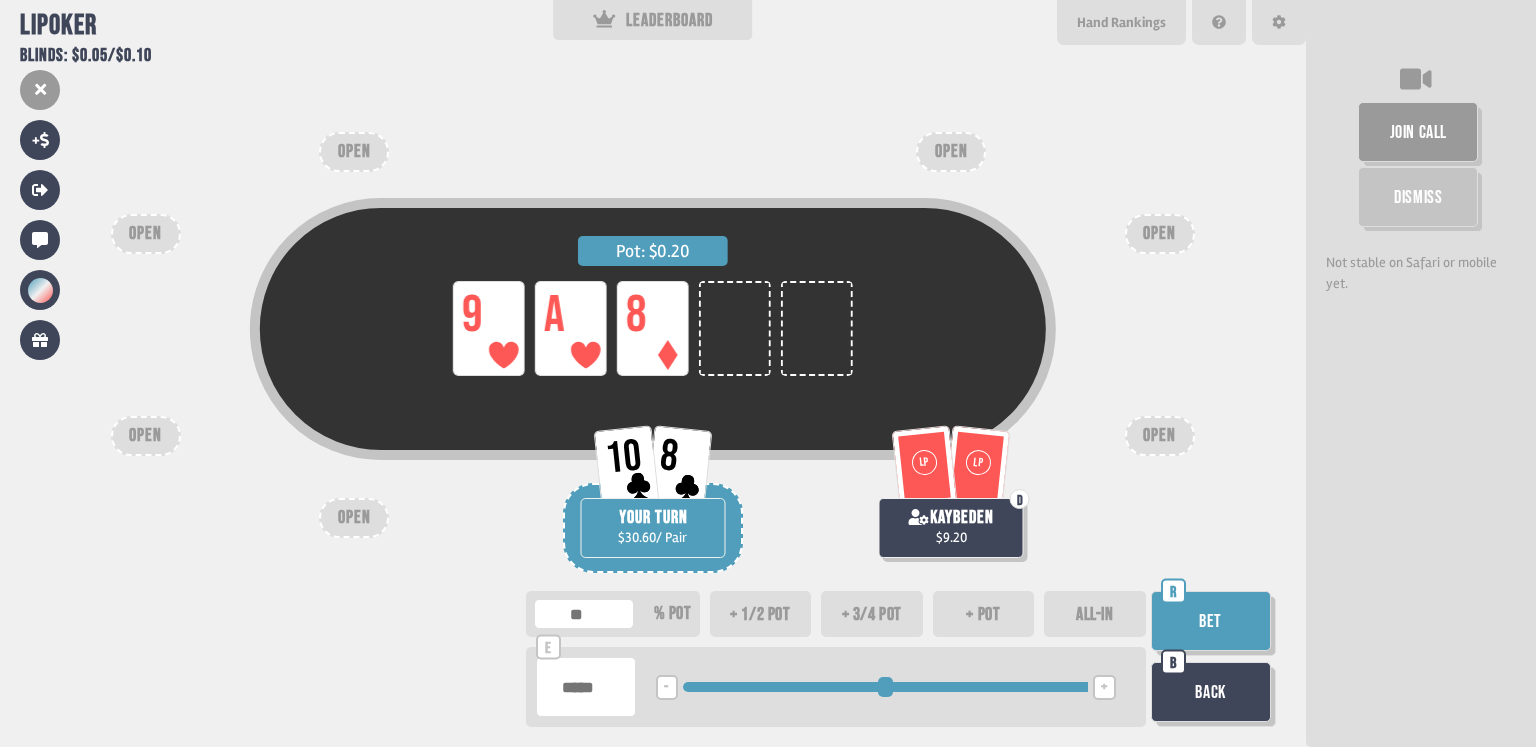 click on "+ pot" at bounding box center (984, 614) 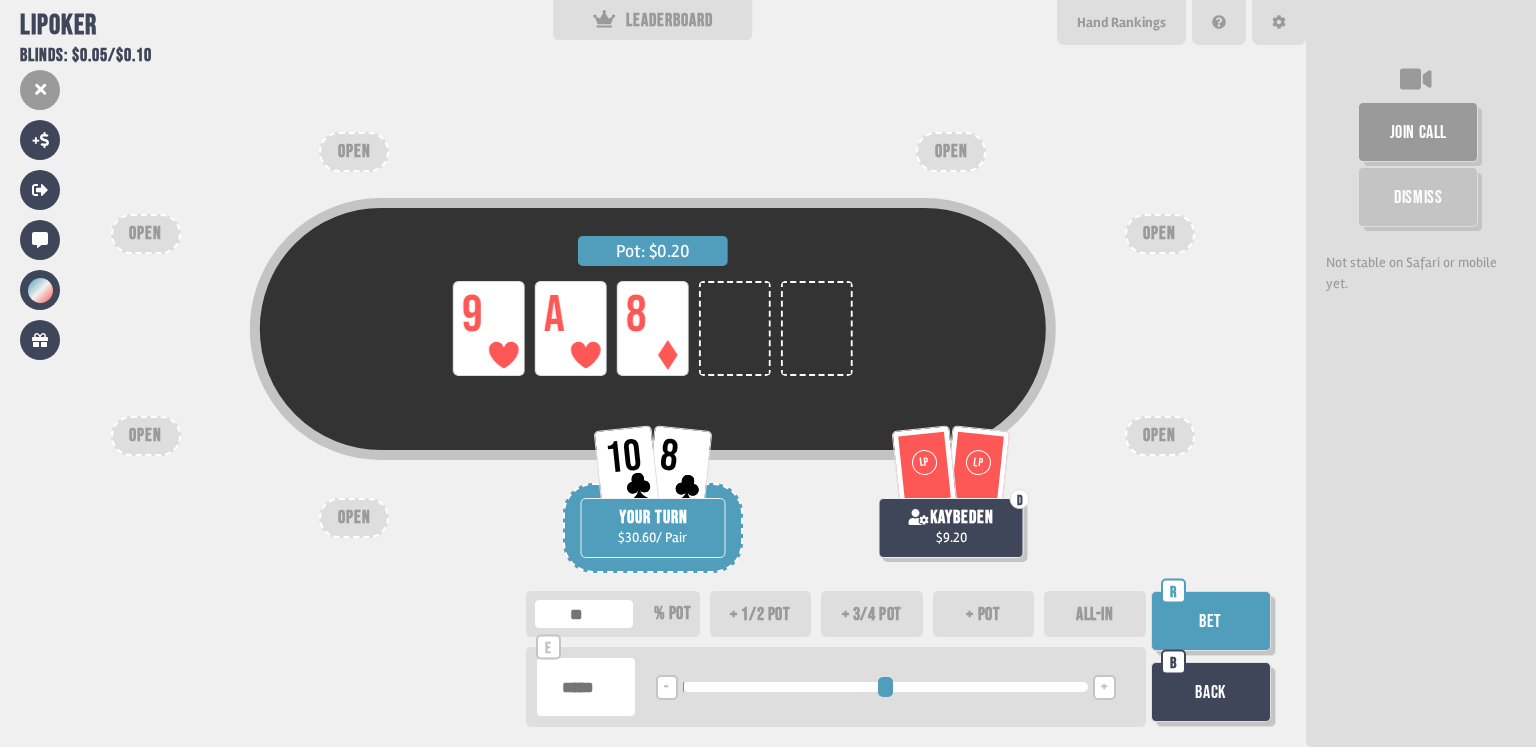 click at bounding box center (885, 687) 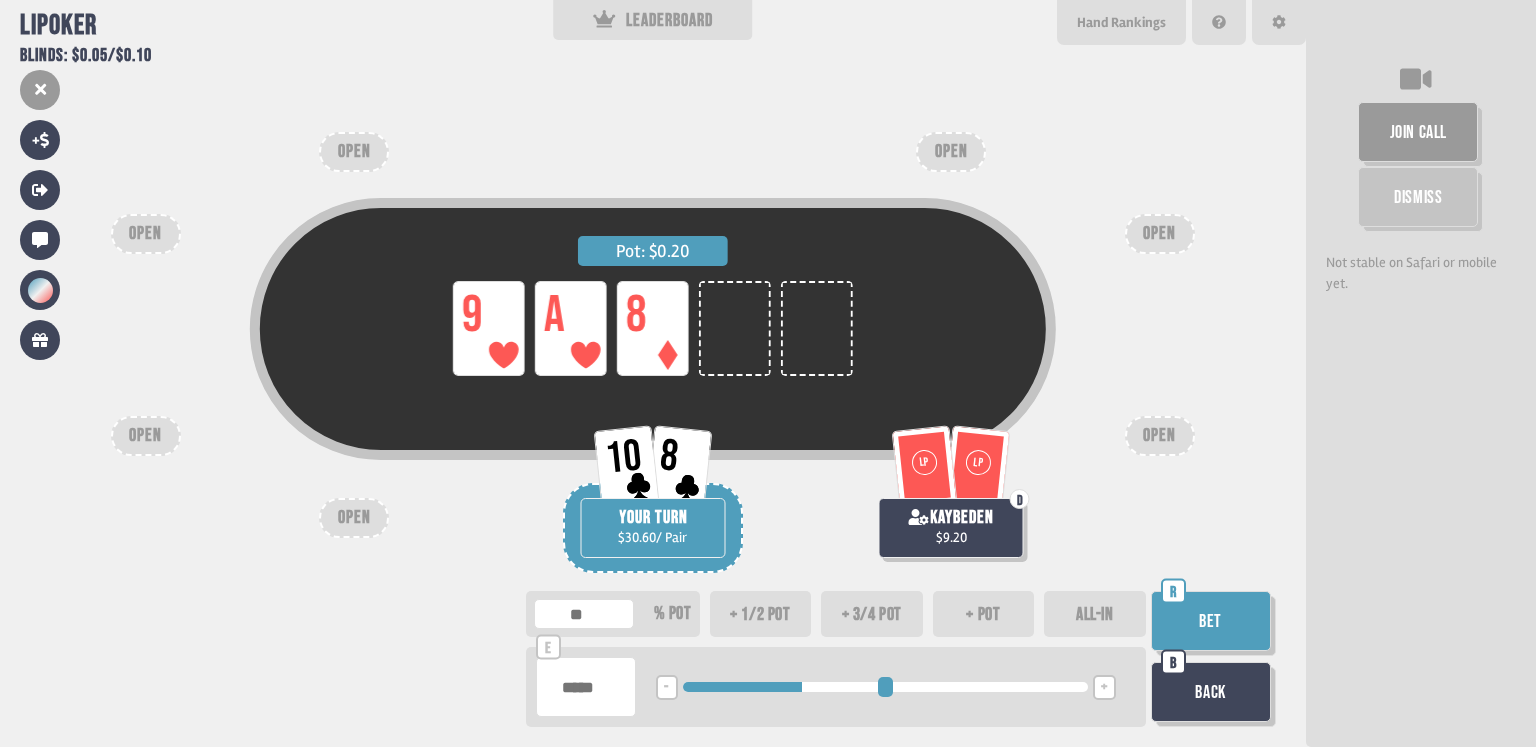 drag, startPoint x: 928, startPoint y: 695, endPoint x: 805, endPoint y: 708, distance: 123.68508 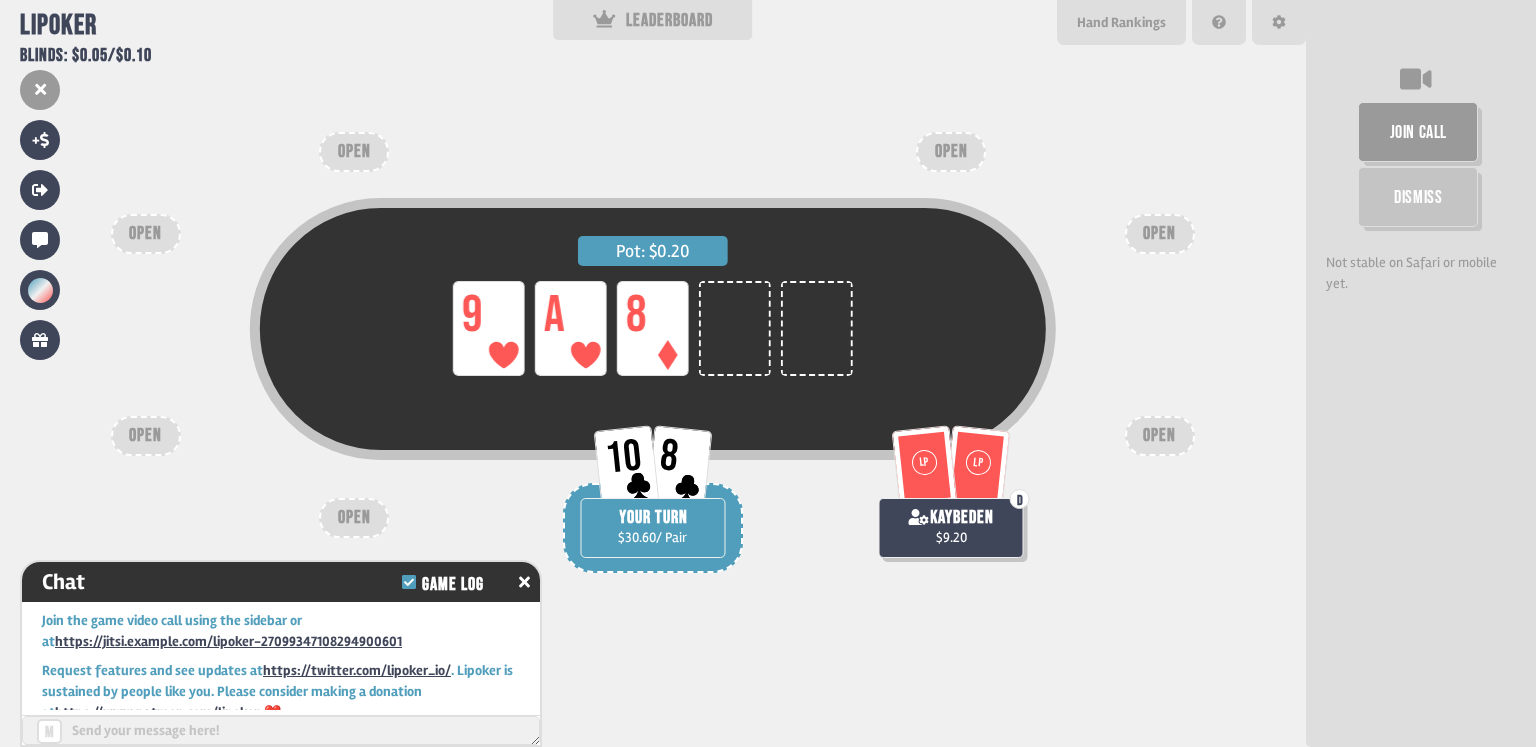 scroll, scrollTop: 16057, scrollLeft: 0, axis: vertical 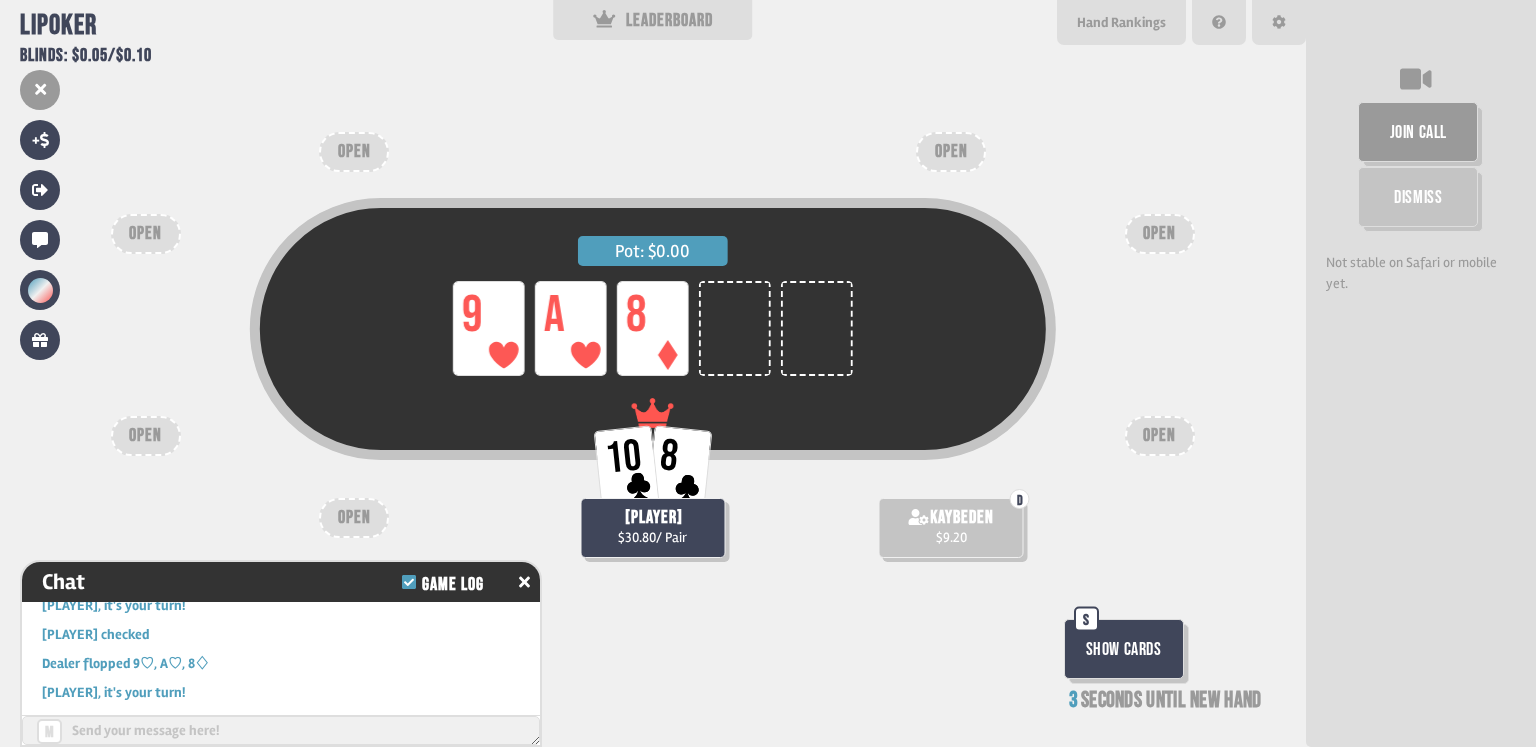 click on "Show Cards" at bounding box center (1124, 649) 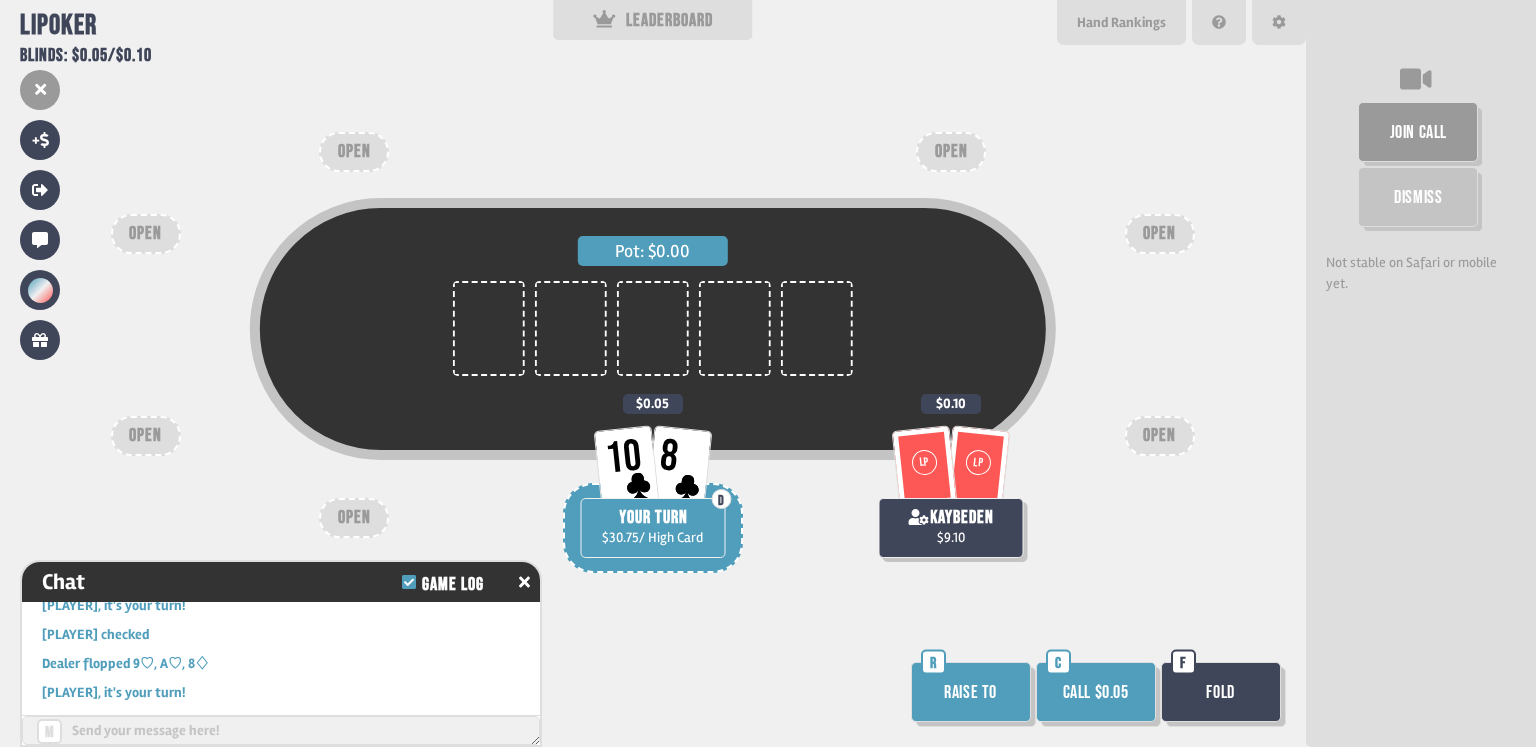 click on "Call $0.05" at bounding box center (1096, 692) 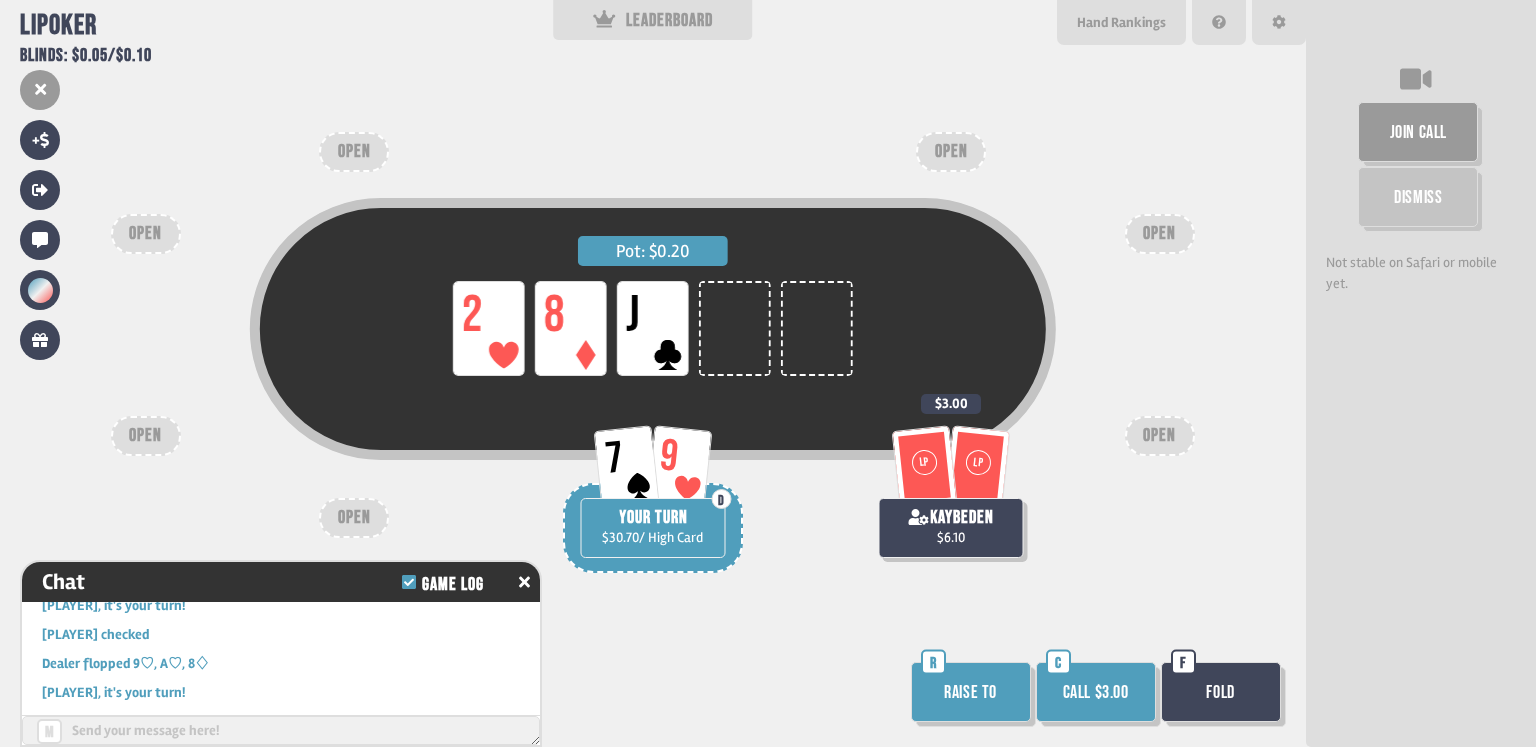 click on "Call $3.00" at bounding box center (1096, 692) 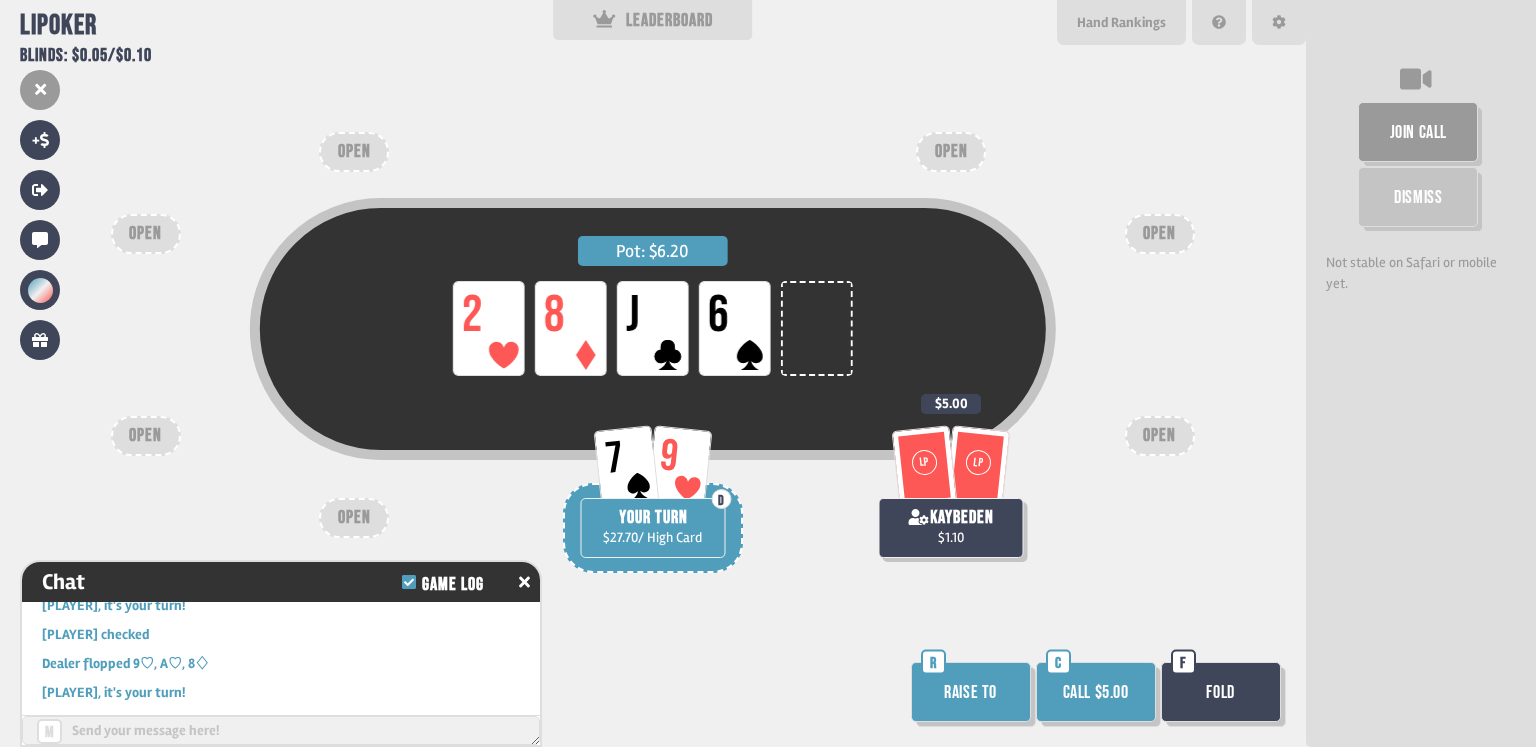 click on "Call $5.00" at bounding box center [1096, 692] 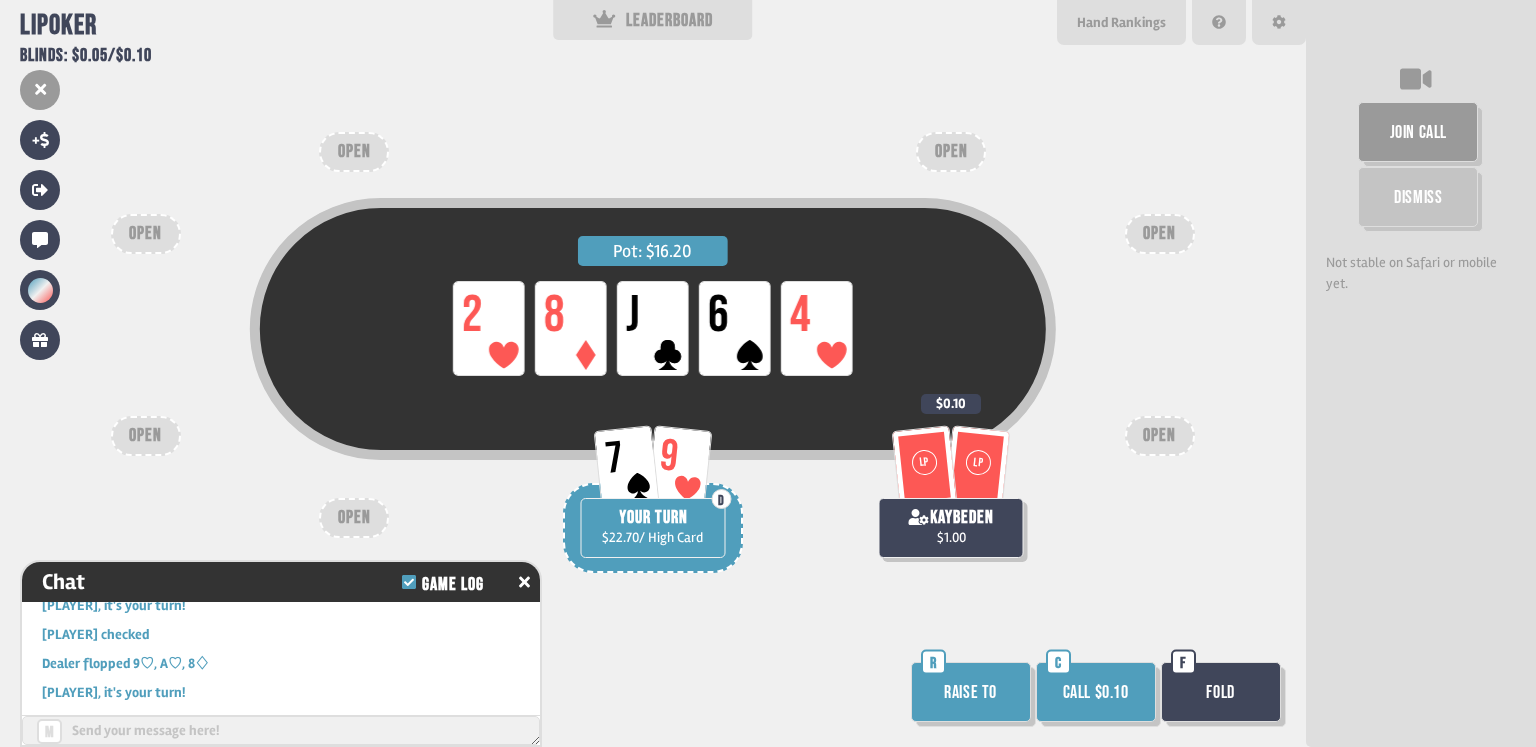 click on "Call $0.10" at bounding box center (1096, 692) 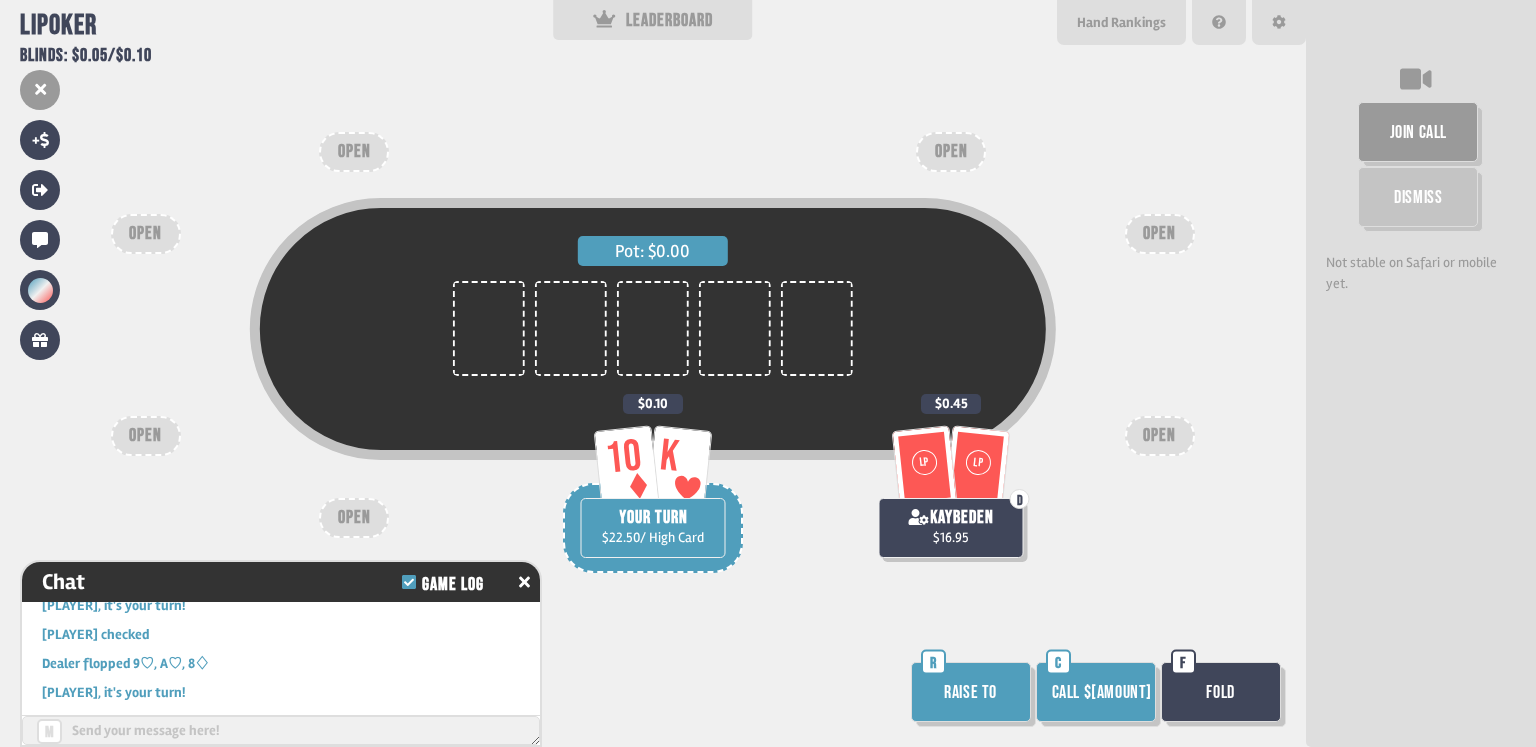 click on "Call $[AMOUNT]" at bounding box center [1096, 692] 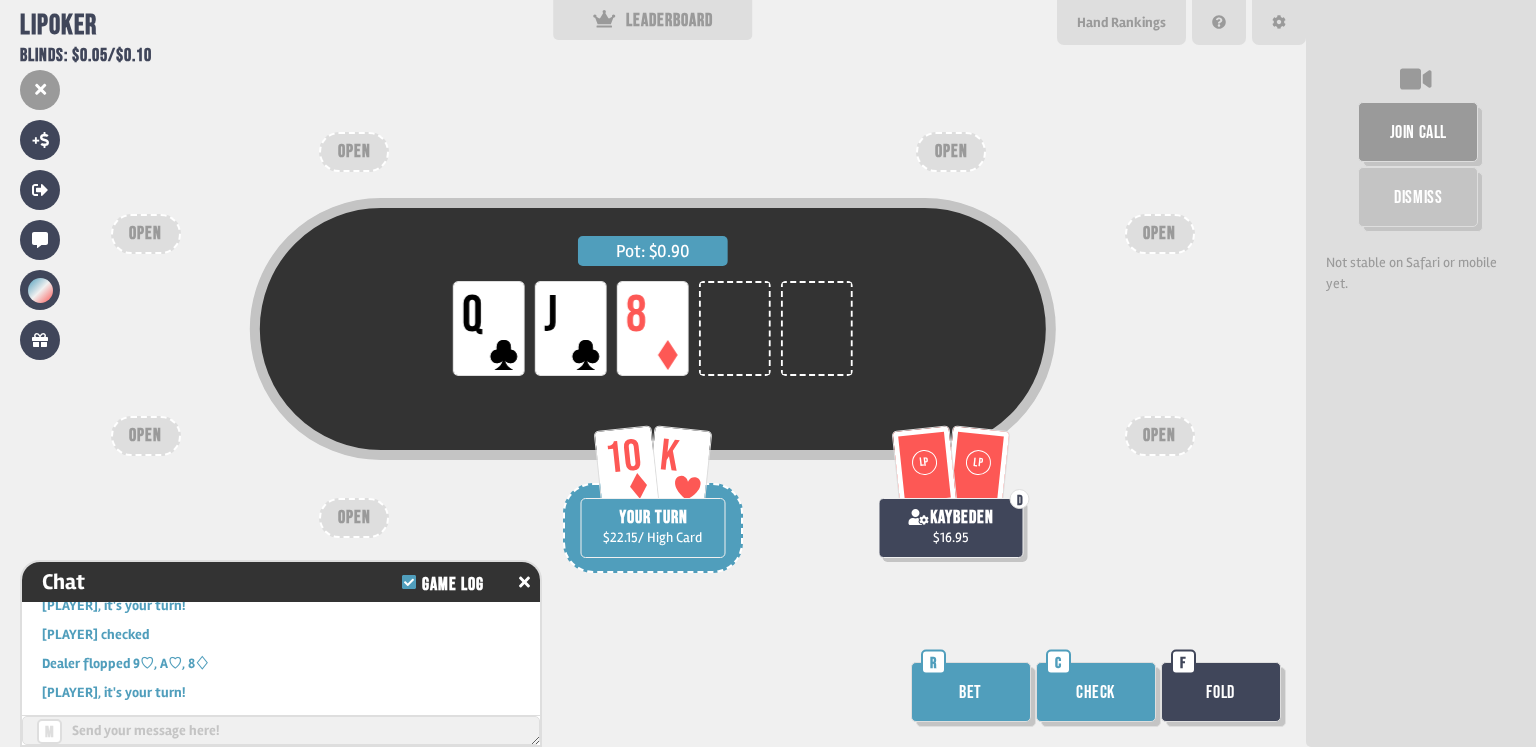 click on "LP" at bounding box center (978, 466) 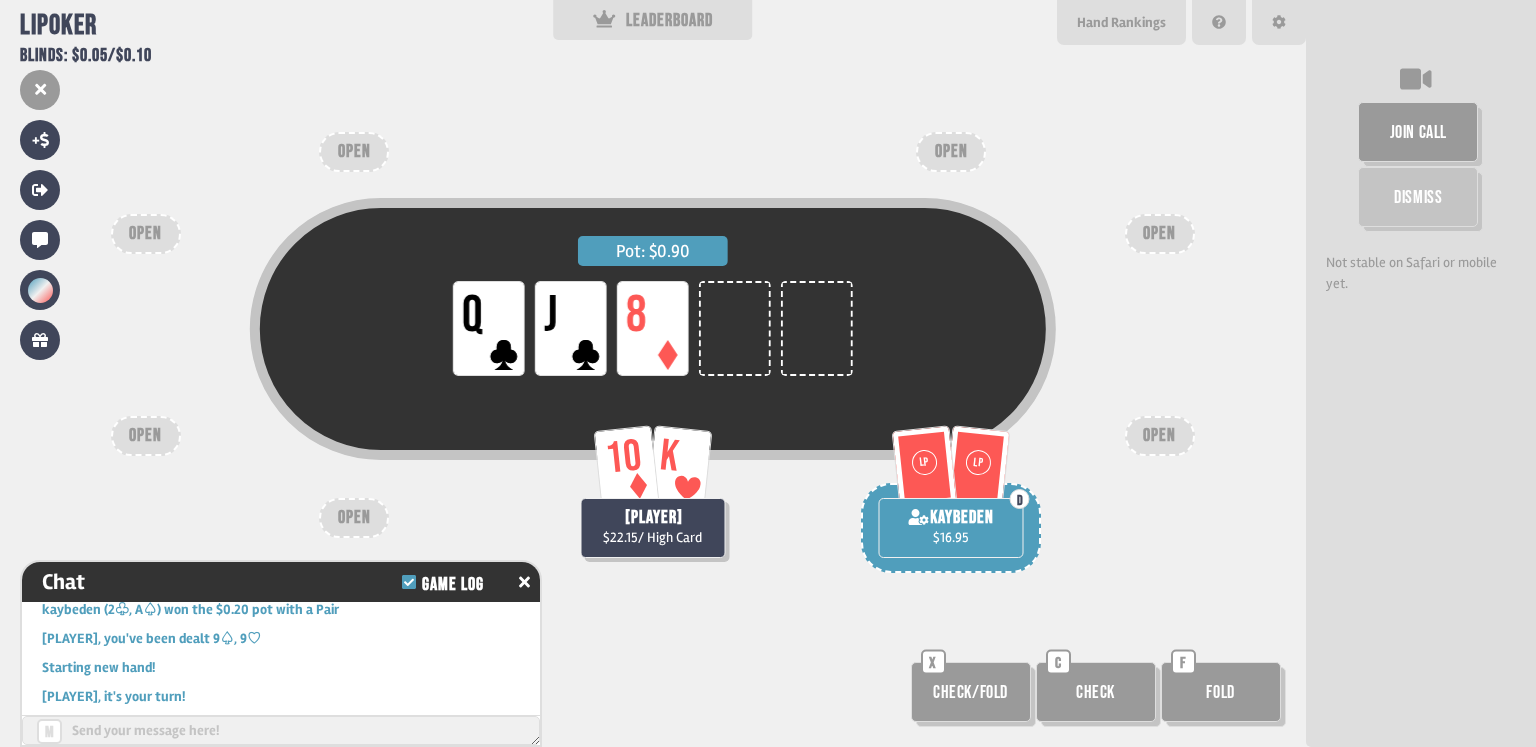 scroll, scrollTop: 15157, scrollLeft: 0, axis: vertical 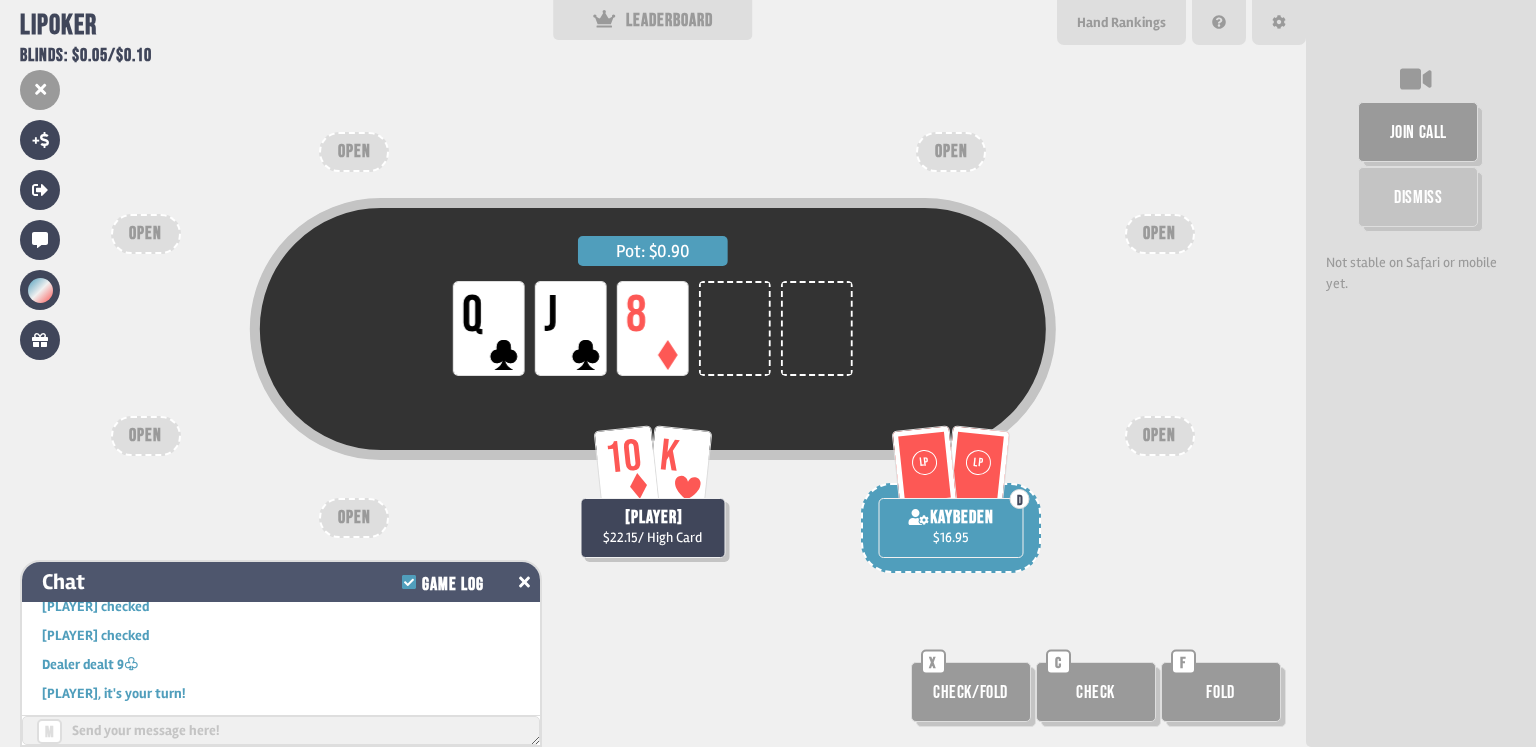 click on "Game Log" at bounding box center (452, 585) 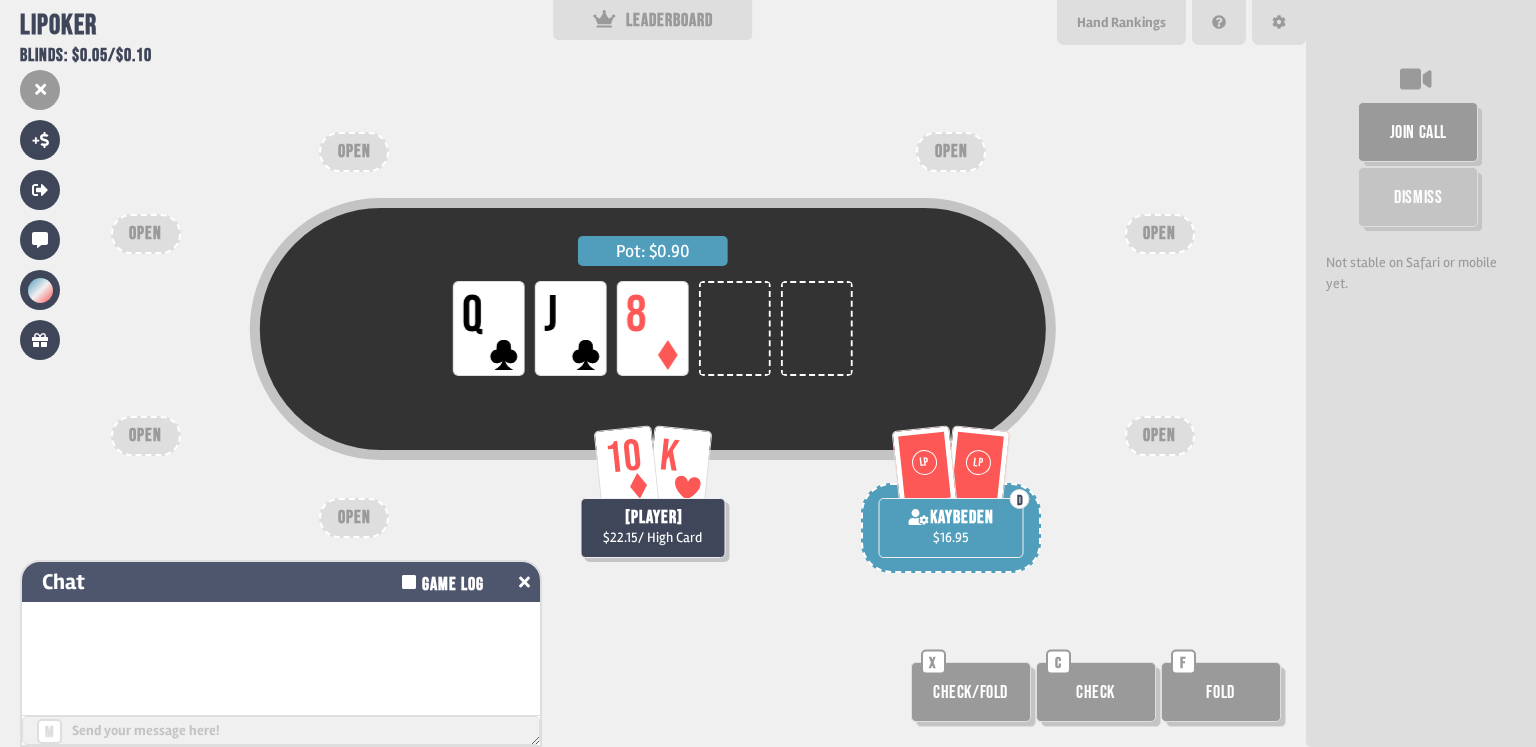 click on "Game Log" at bounding box center [452, 585] 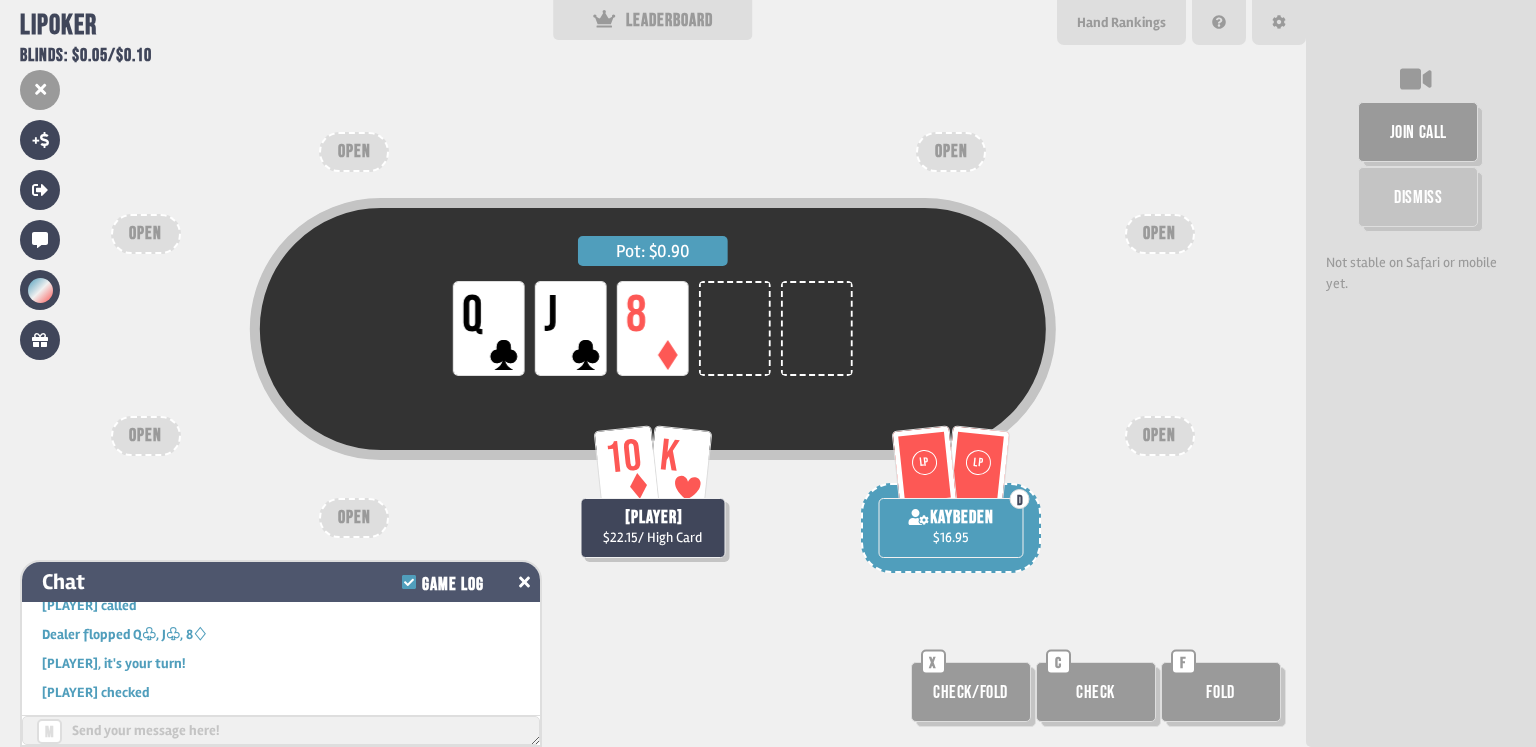 click at bounding box center [524, 582] 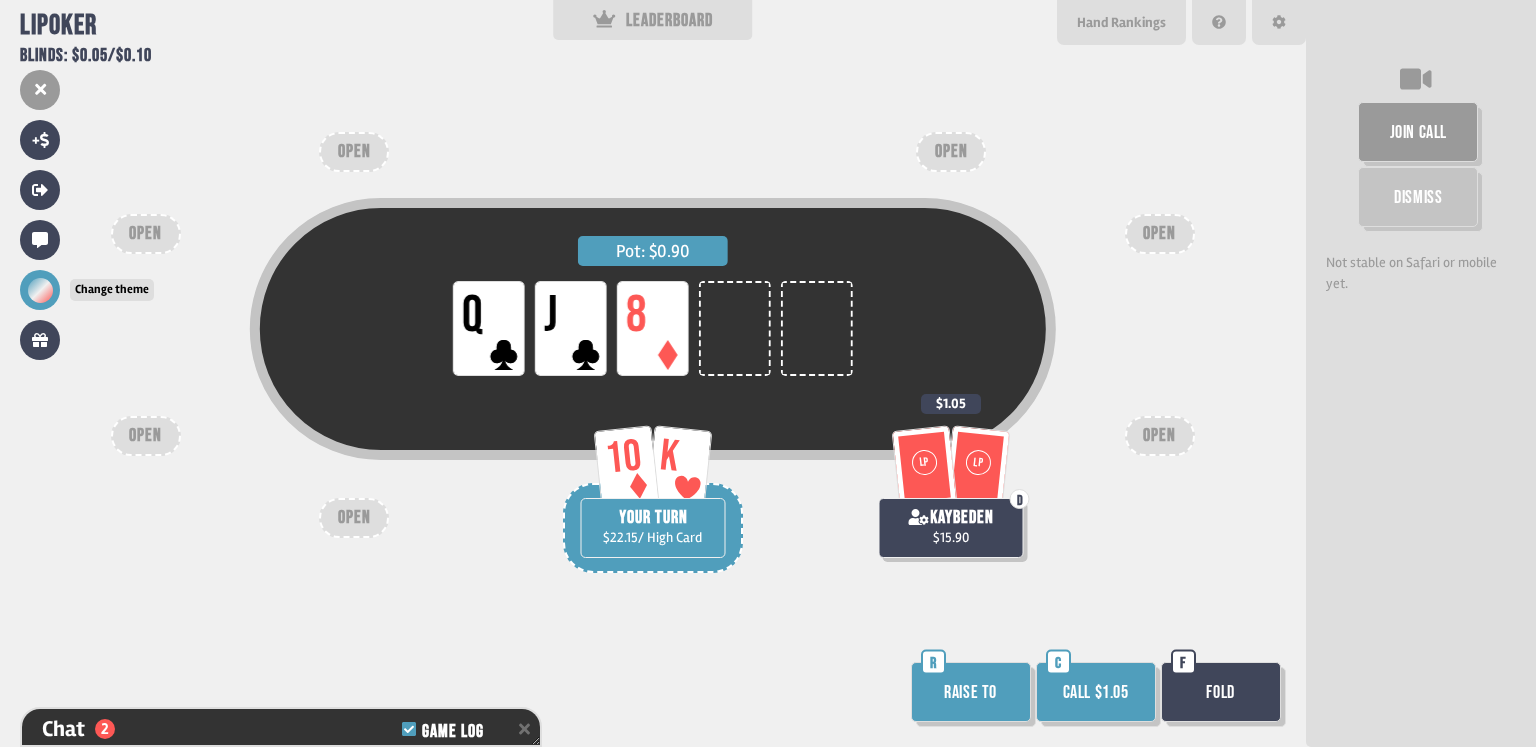 click at bounding box center (40, 290) 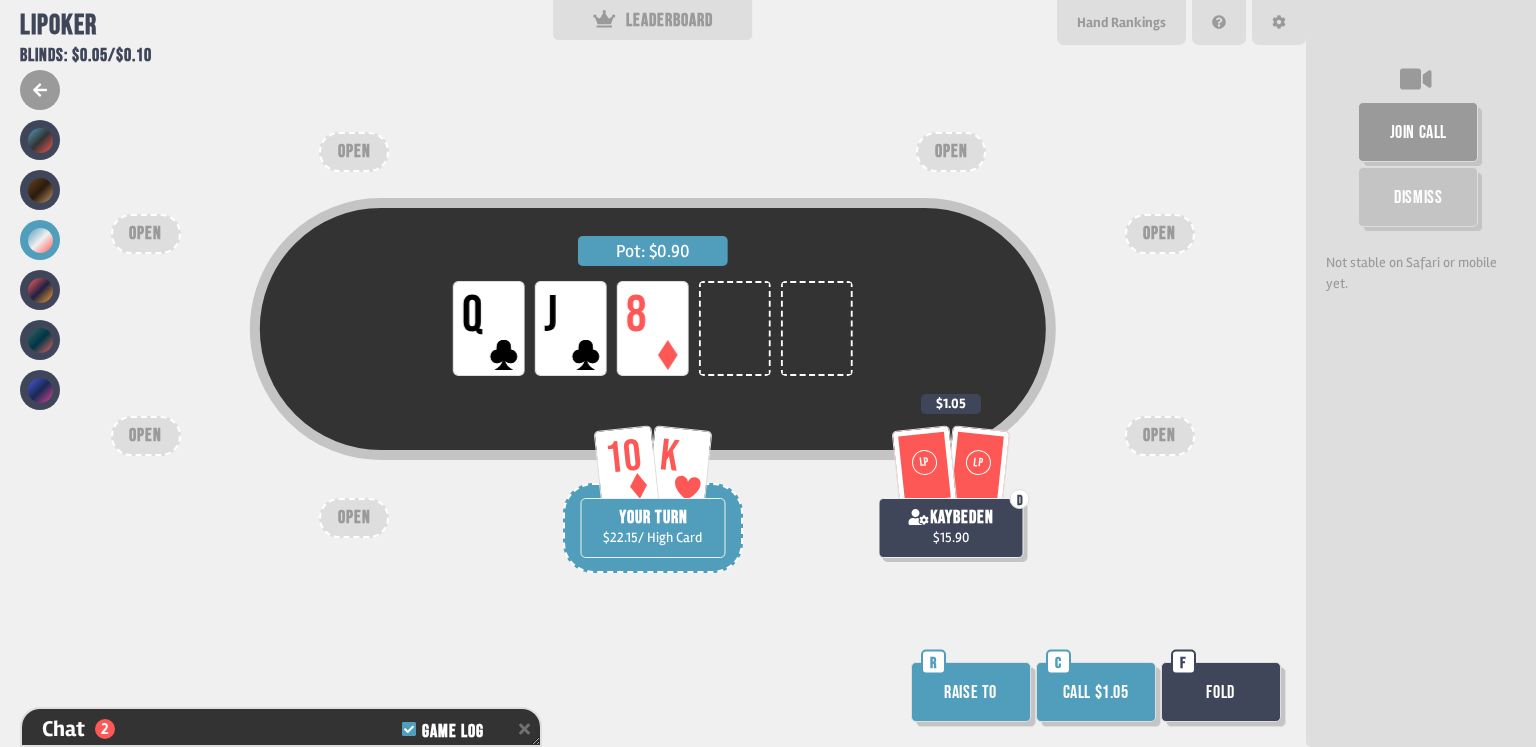 click at bounding box center (40, 240) 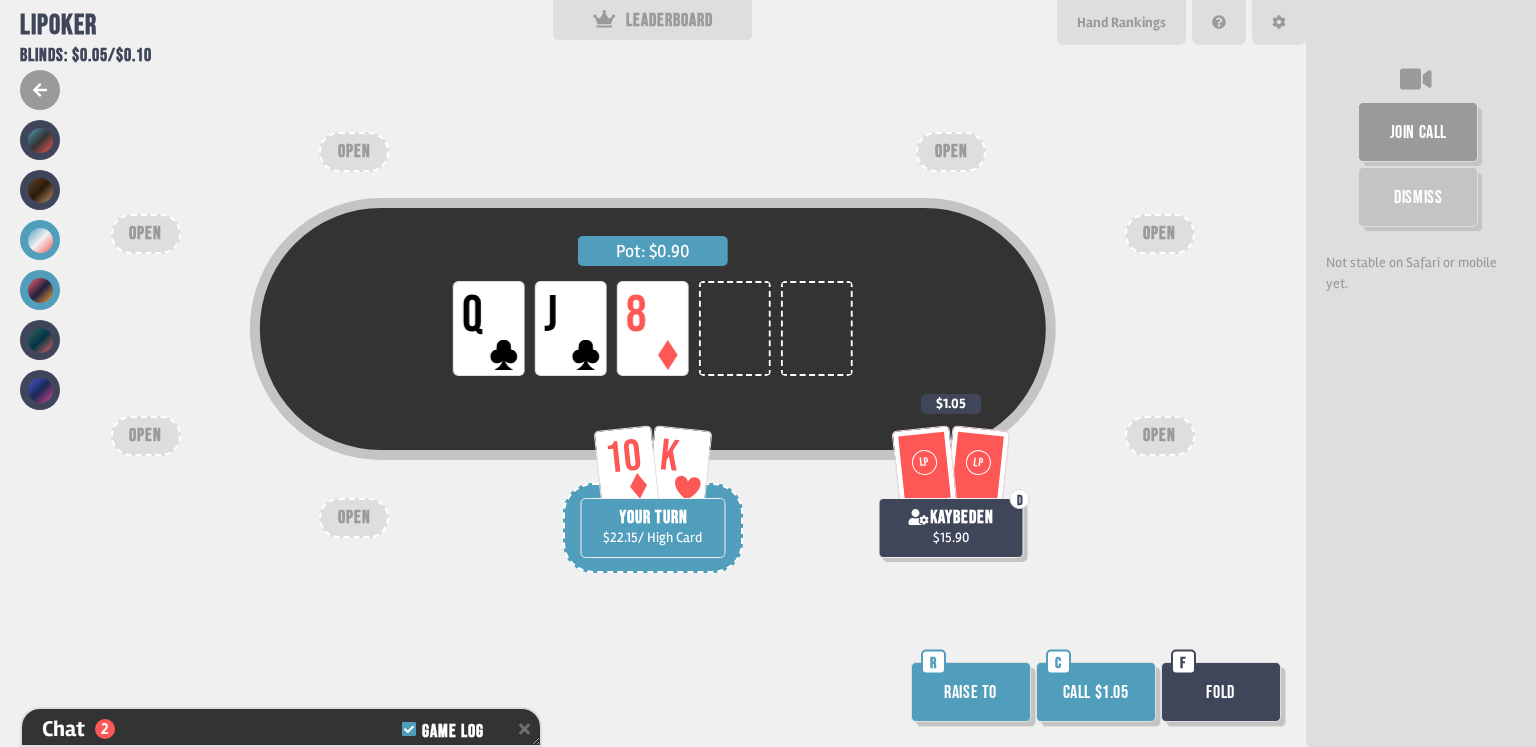 click at bounding box center (40, 290) 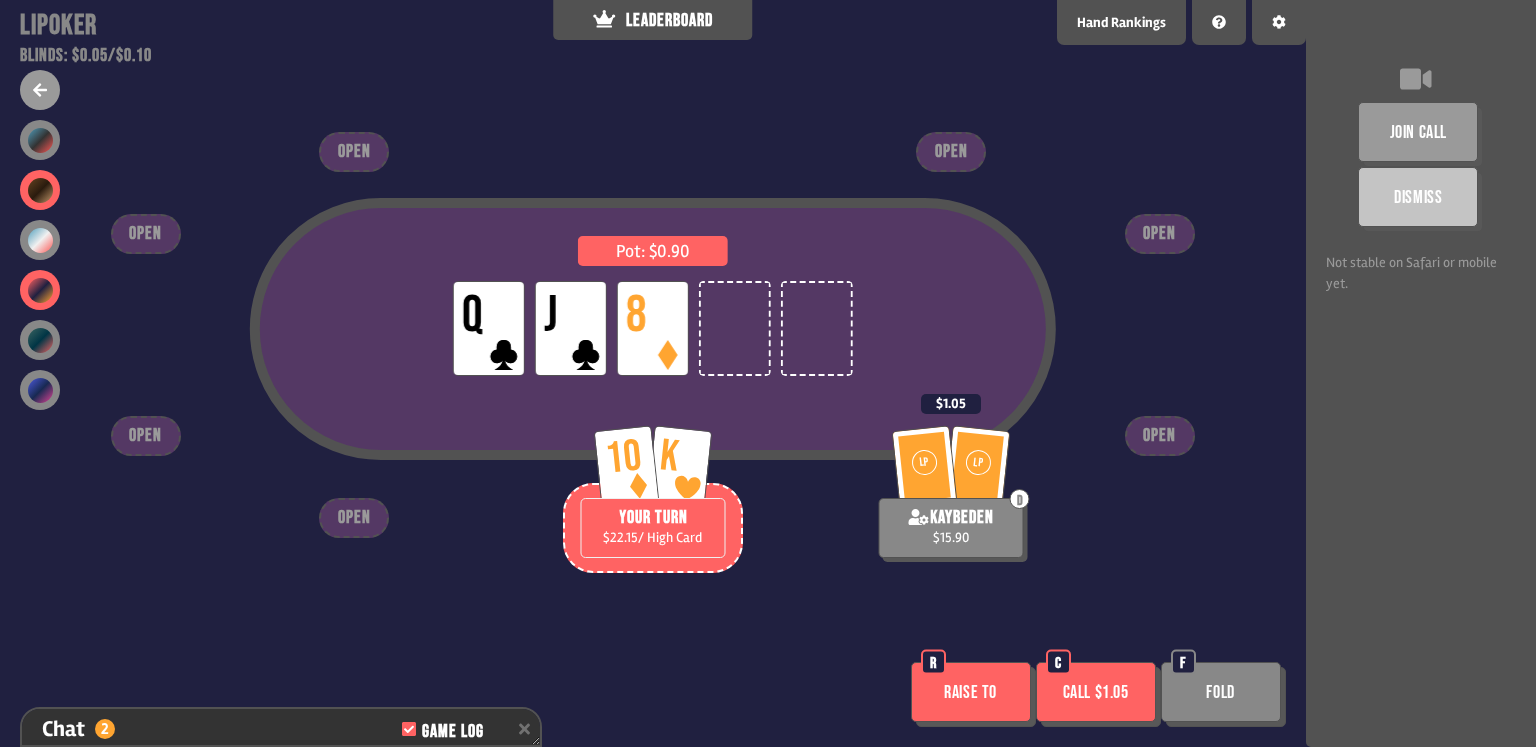click at bounding box center (40, 190) 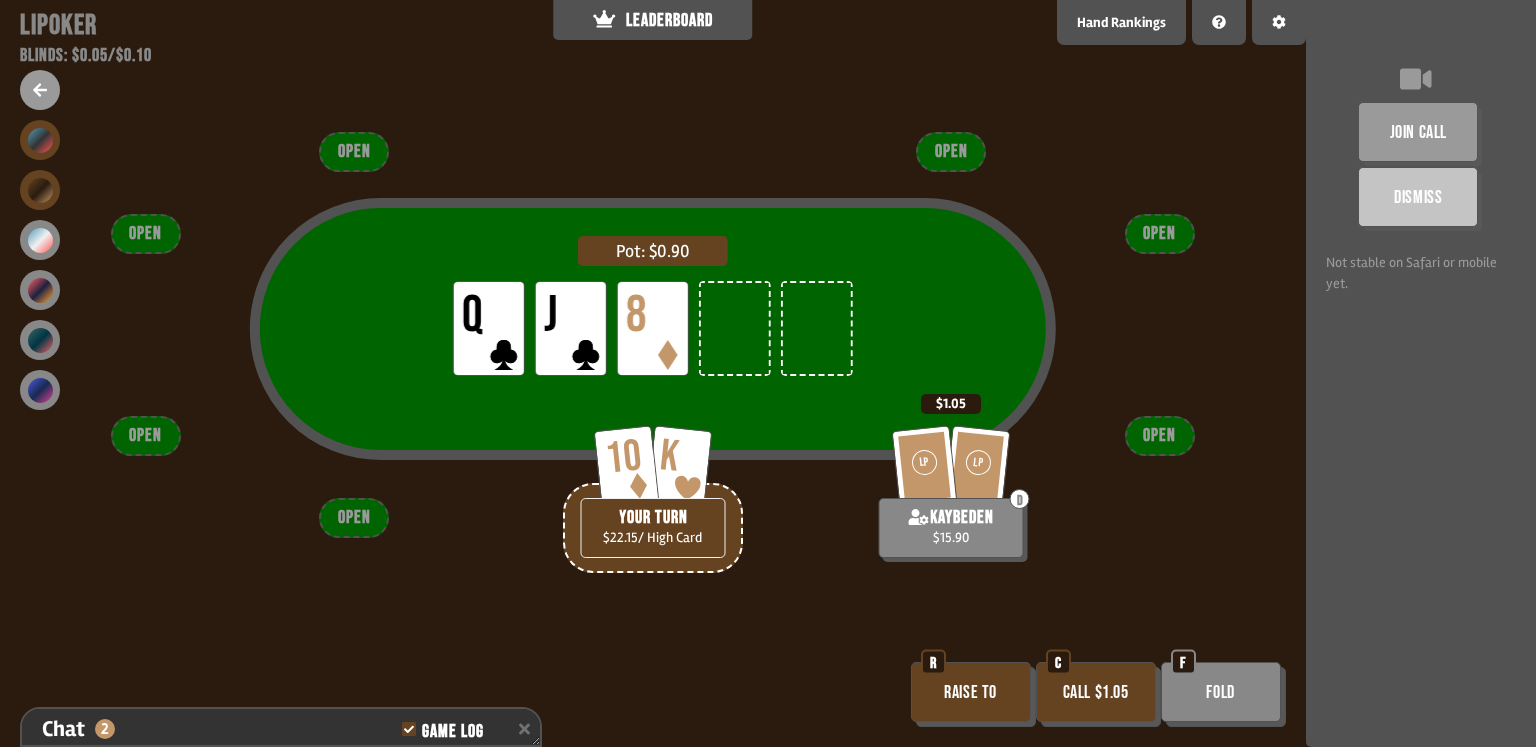 click at bounding box center (40, 140) 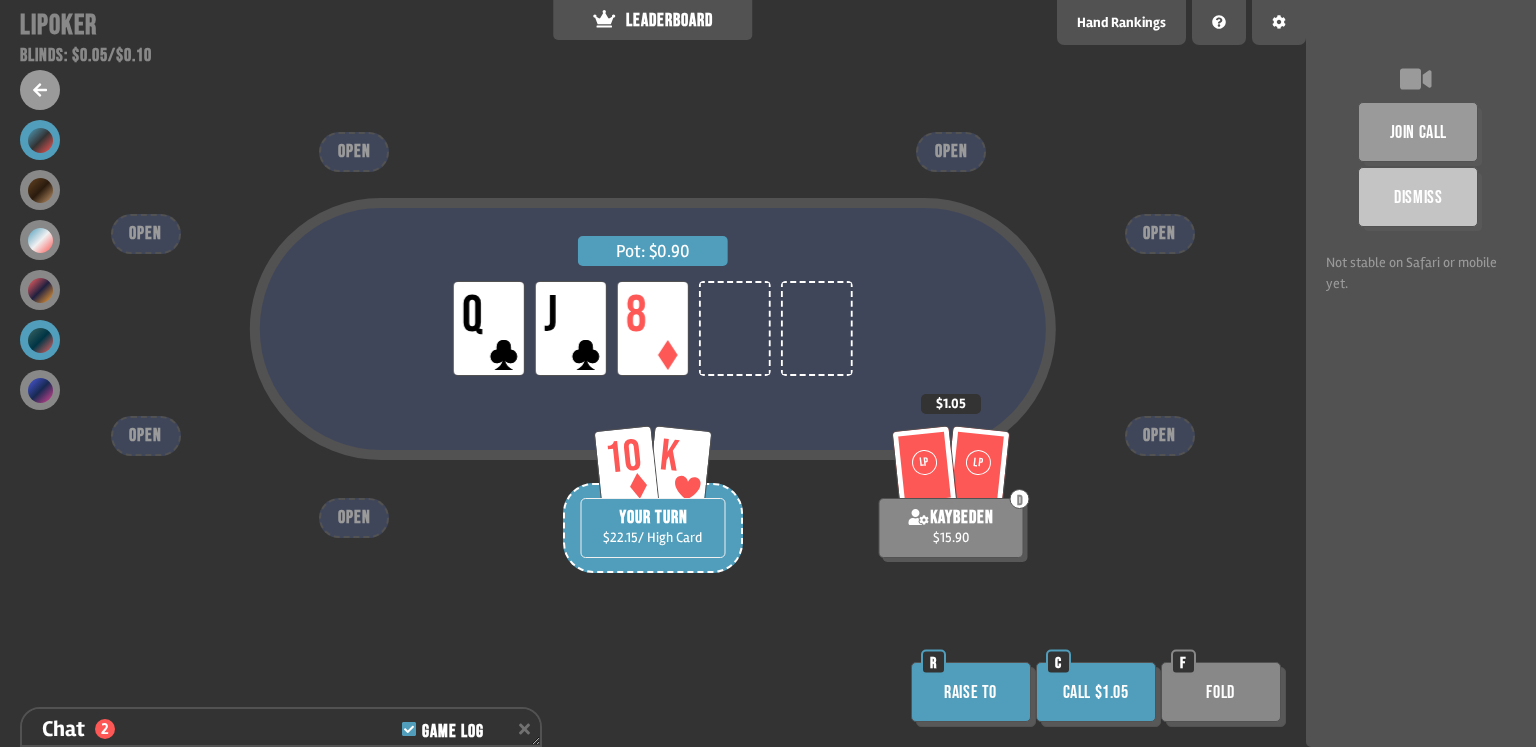 click at bounding box center (40, 340) 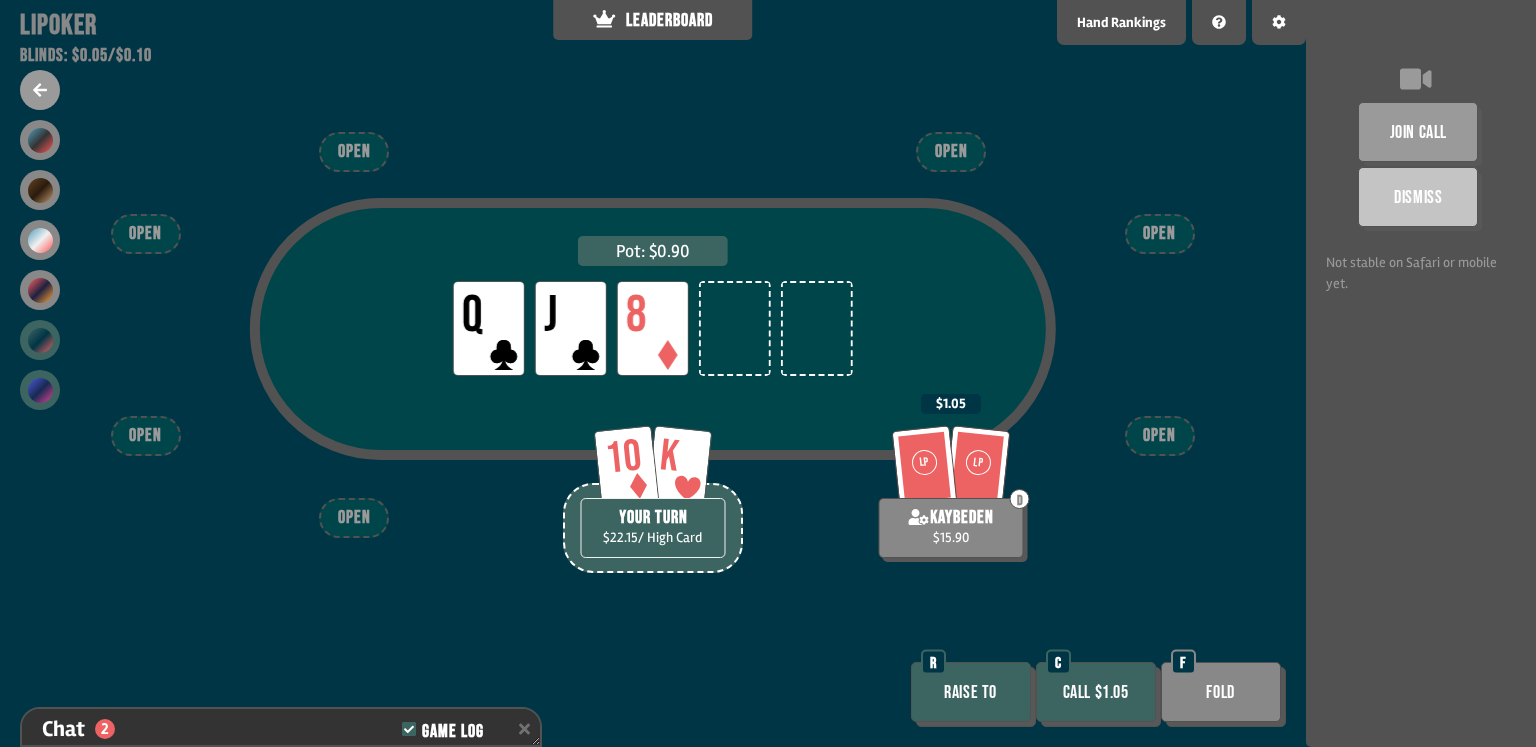 click at bounding box center [40, 390] 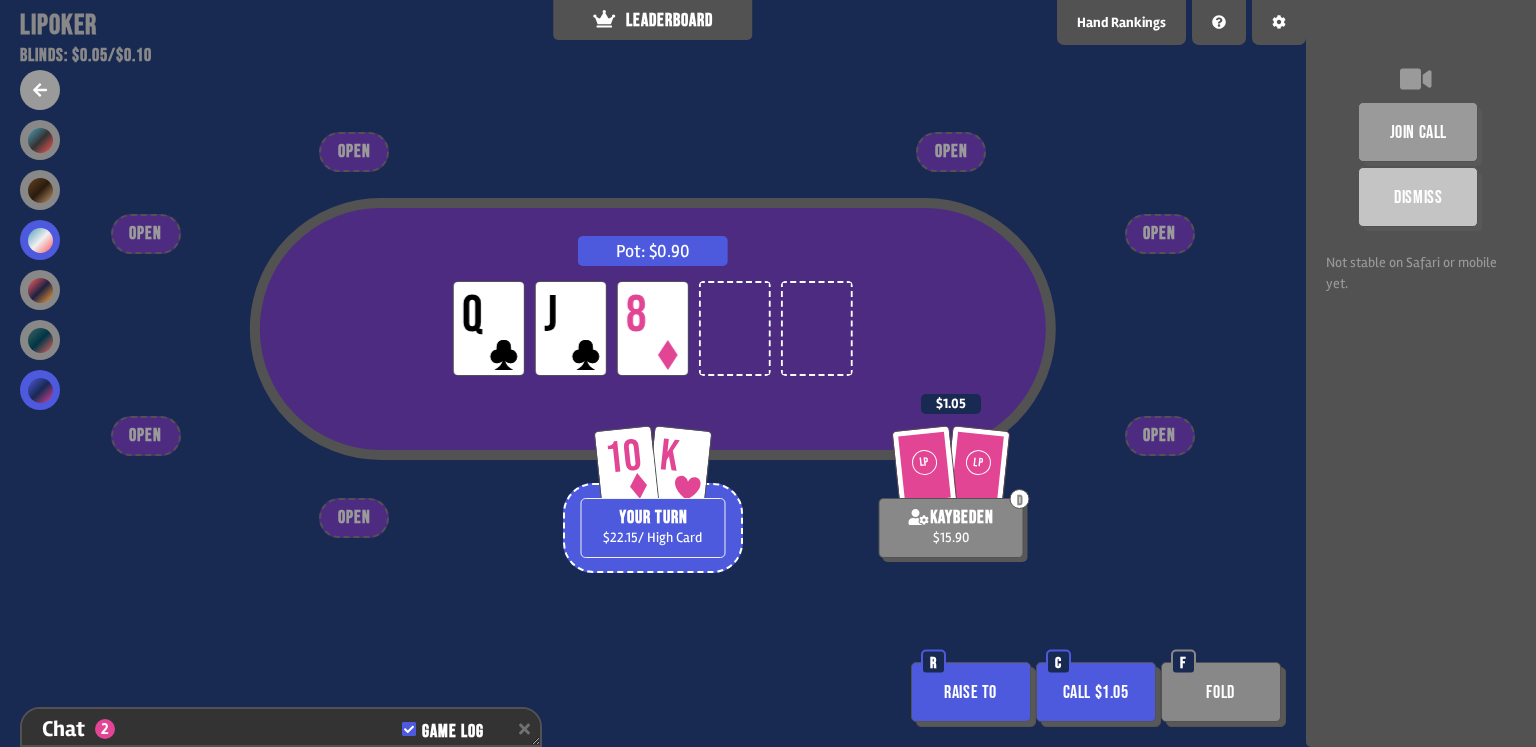 click at bounding box center (40, 240) 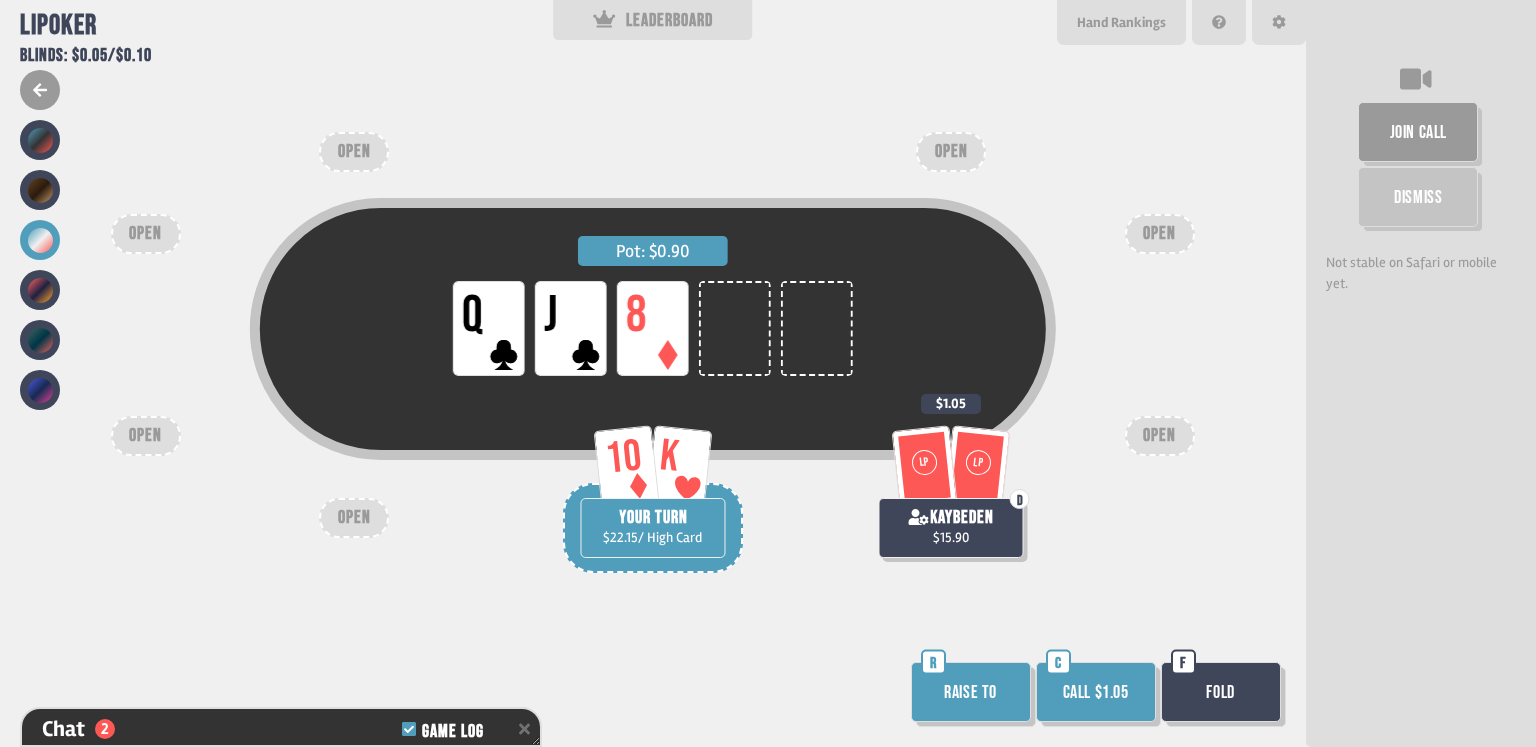 drag, startPoint x: 128, startPoint y: 493, endPoint x: 153, endPoint y: 485, distance: 26.24881 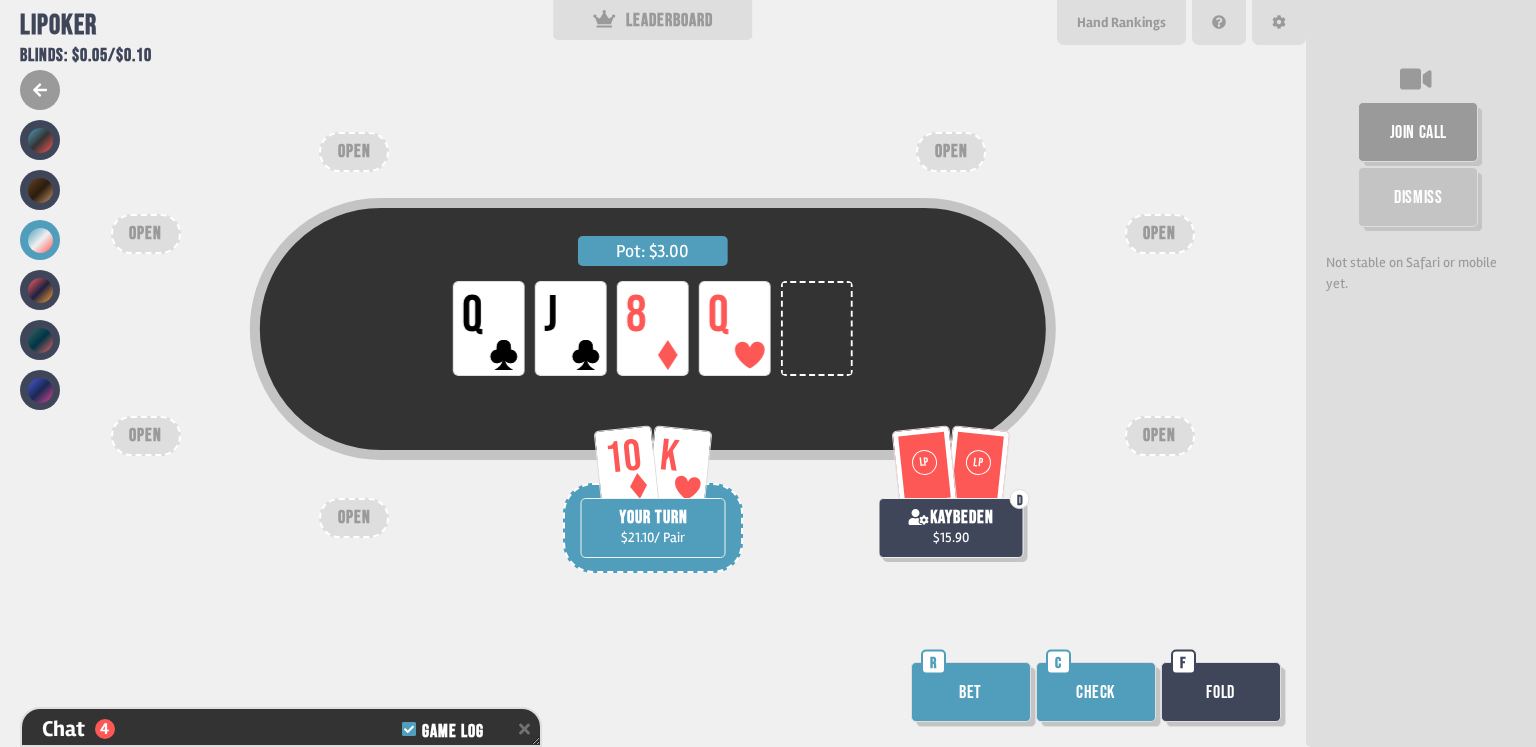 click on "Check" at bounding box center (1096, 692) 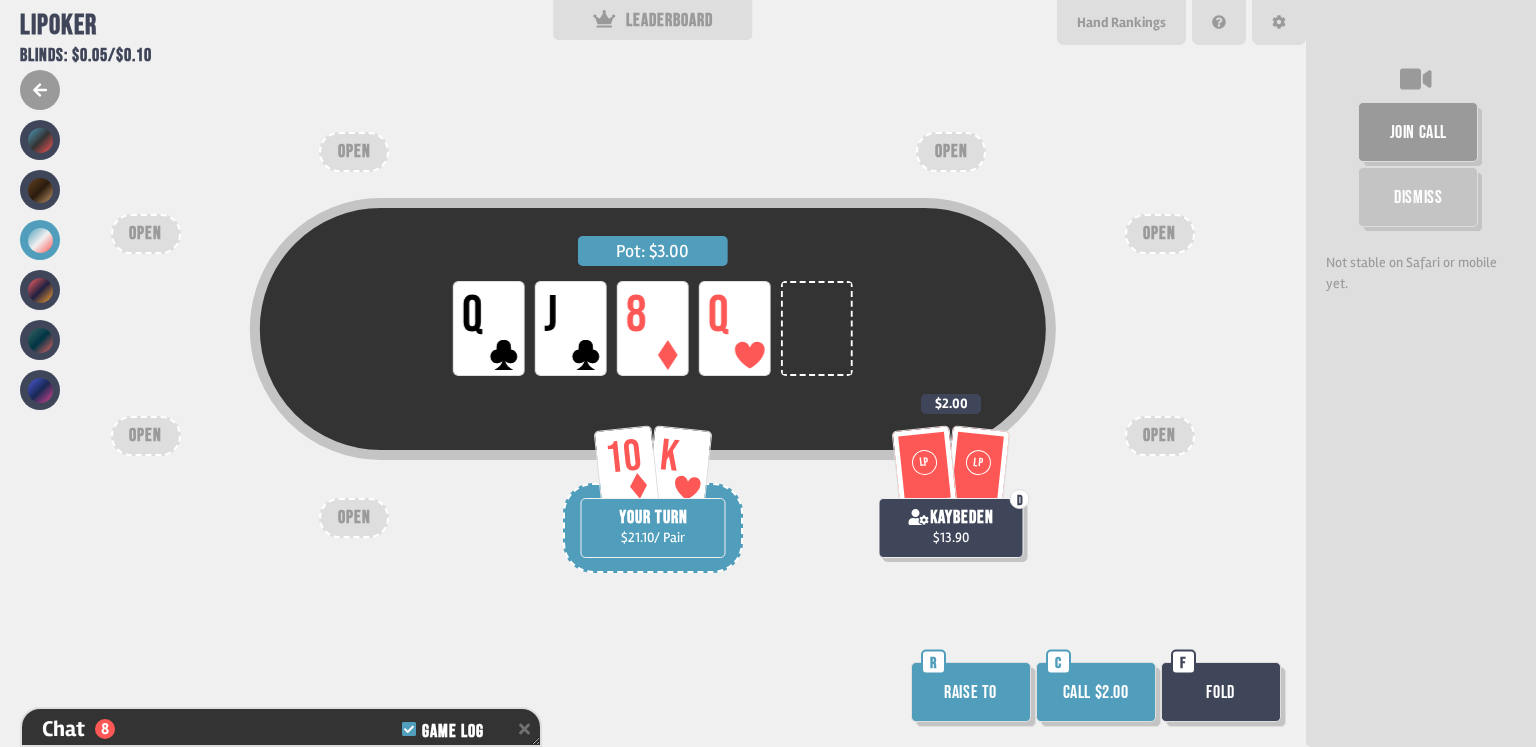 click on "Call $2.00" at bounding box center (1096, 692) 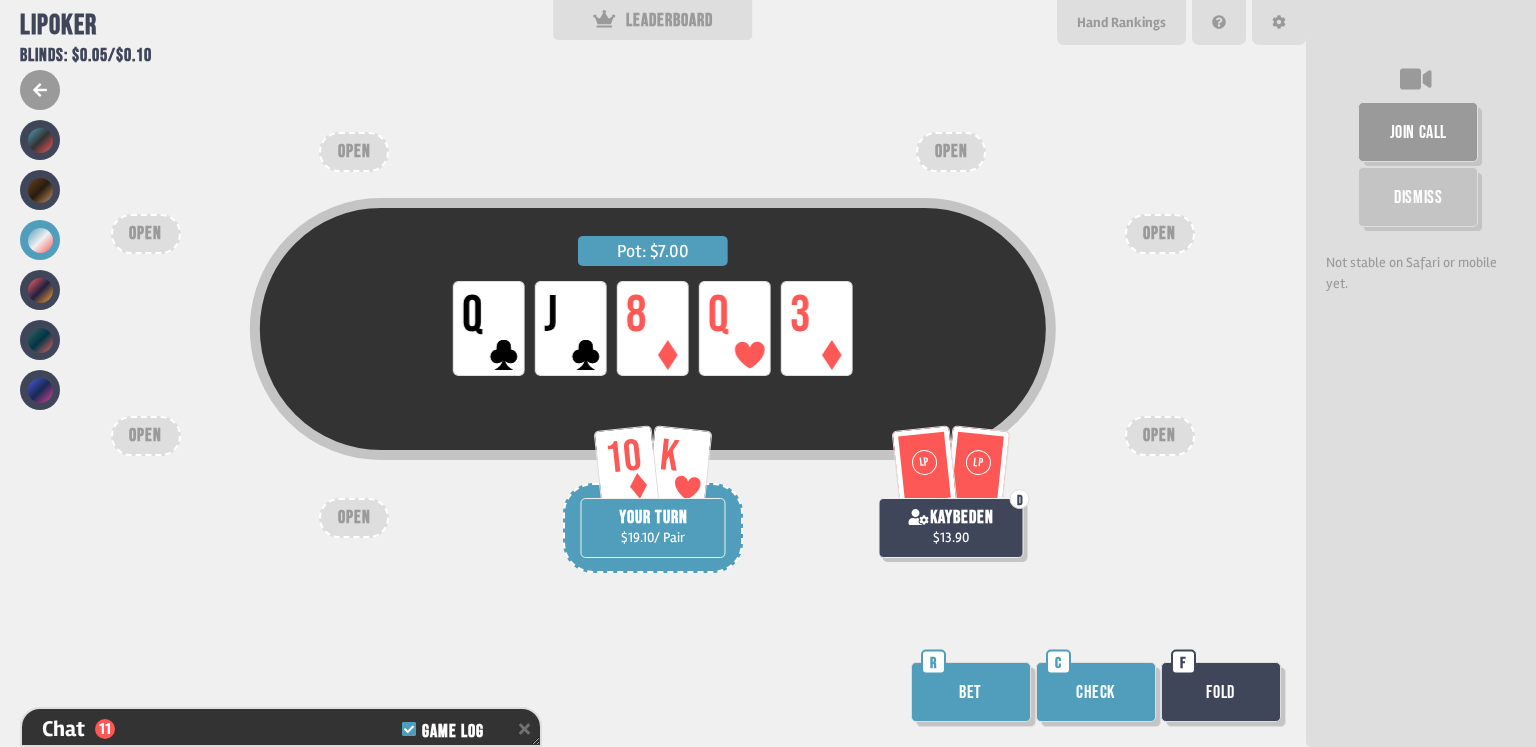 click on "Check" at bounding box center [1096, 692] 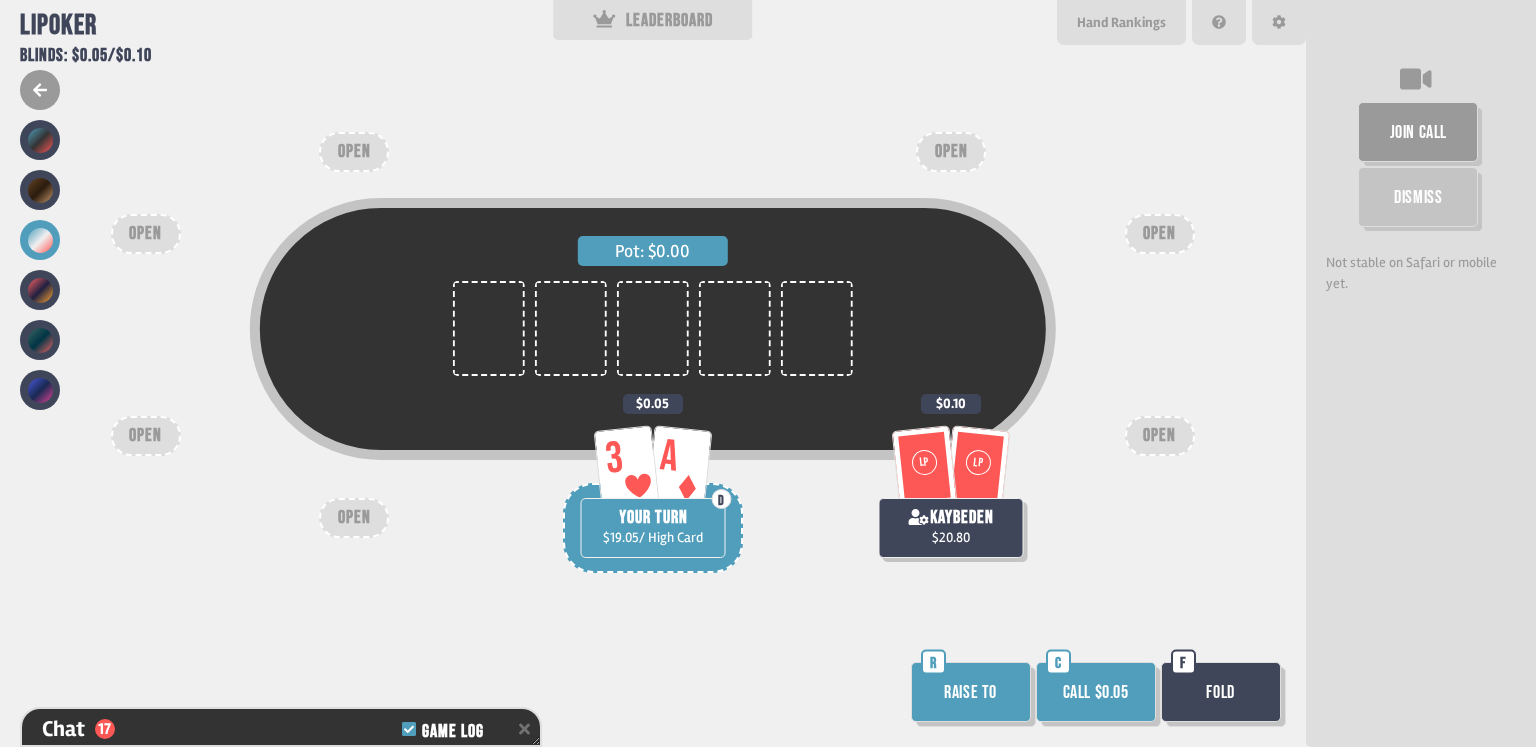 click on "Call $0.05" at bounding box center [1096, 692] 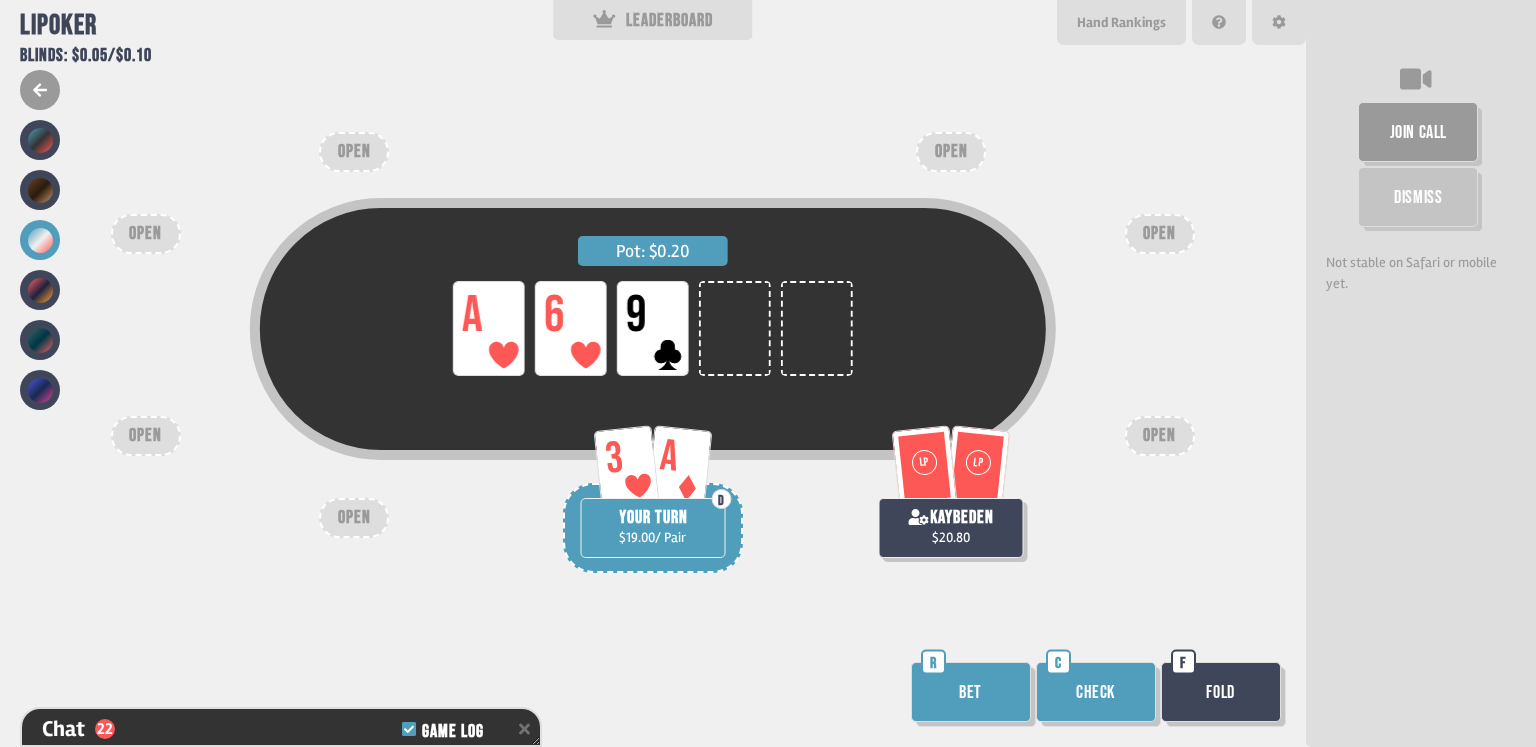 click on "Check" at bounding box center [1096, 692] 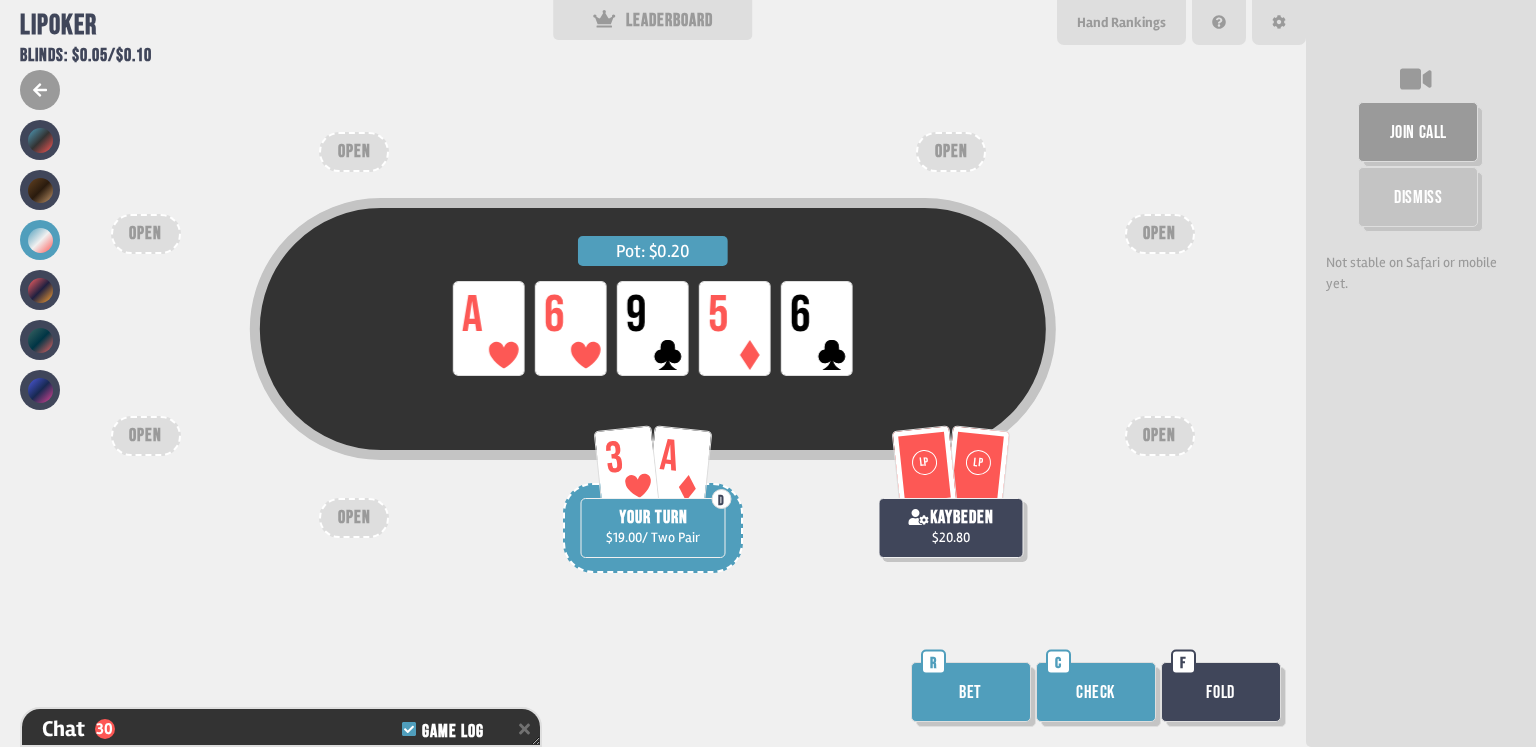 click on "Bet" at bounding box center [971, 692] 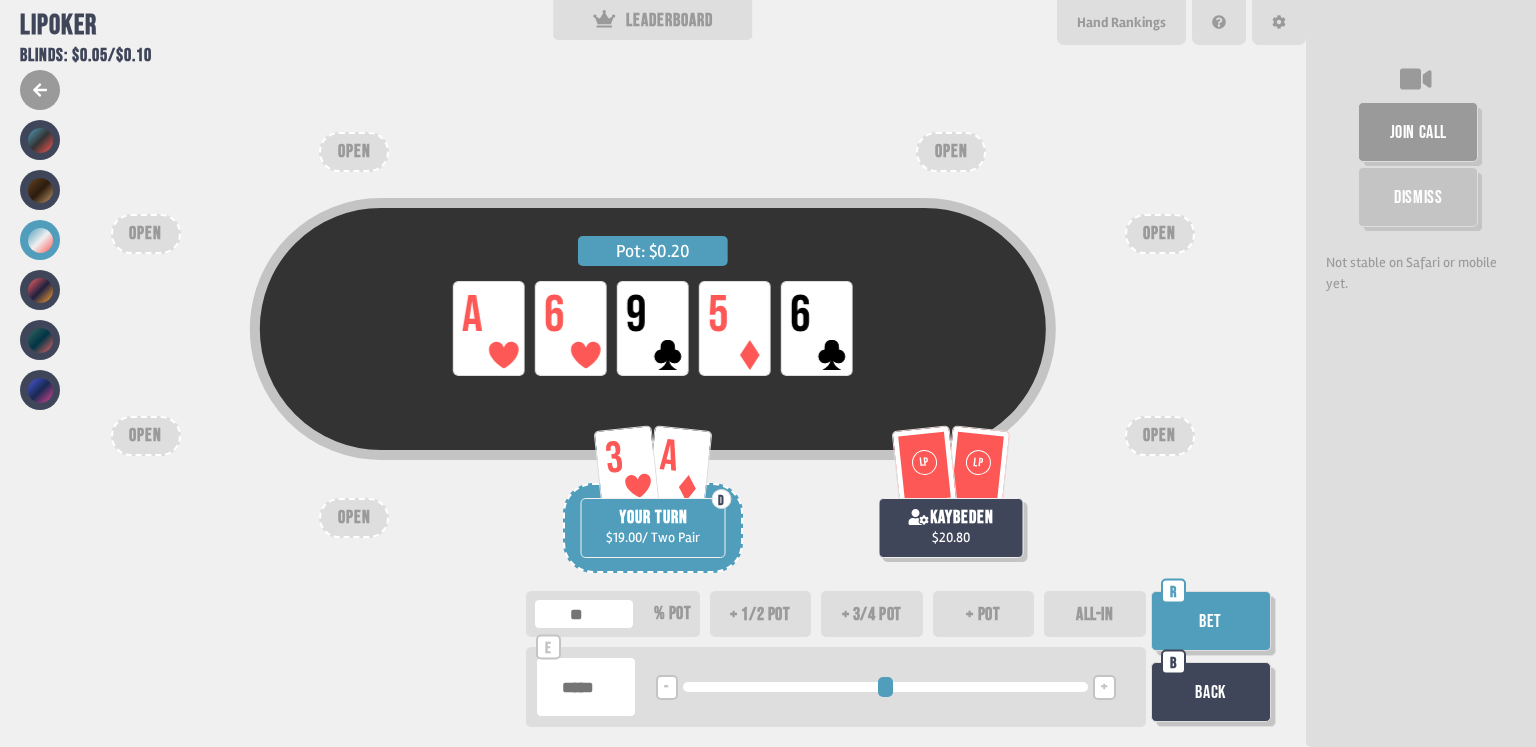 click on "+ pot" at bounding box center (984, 614) 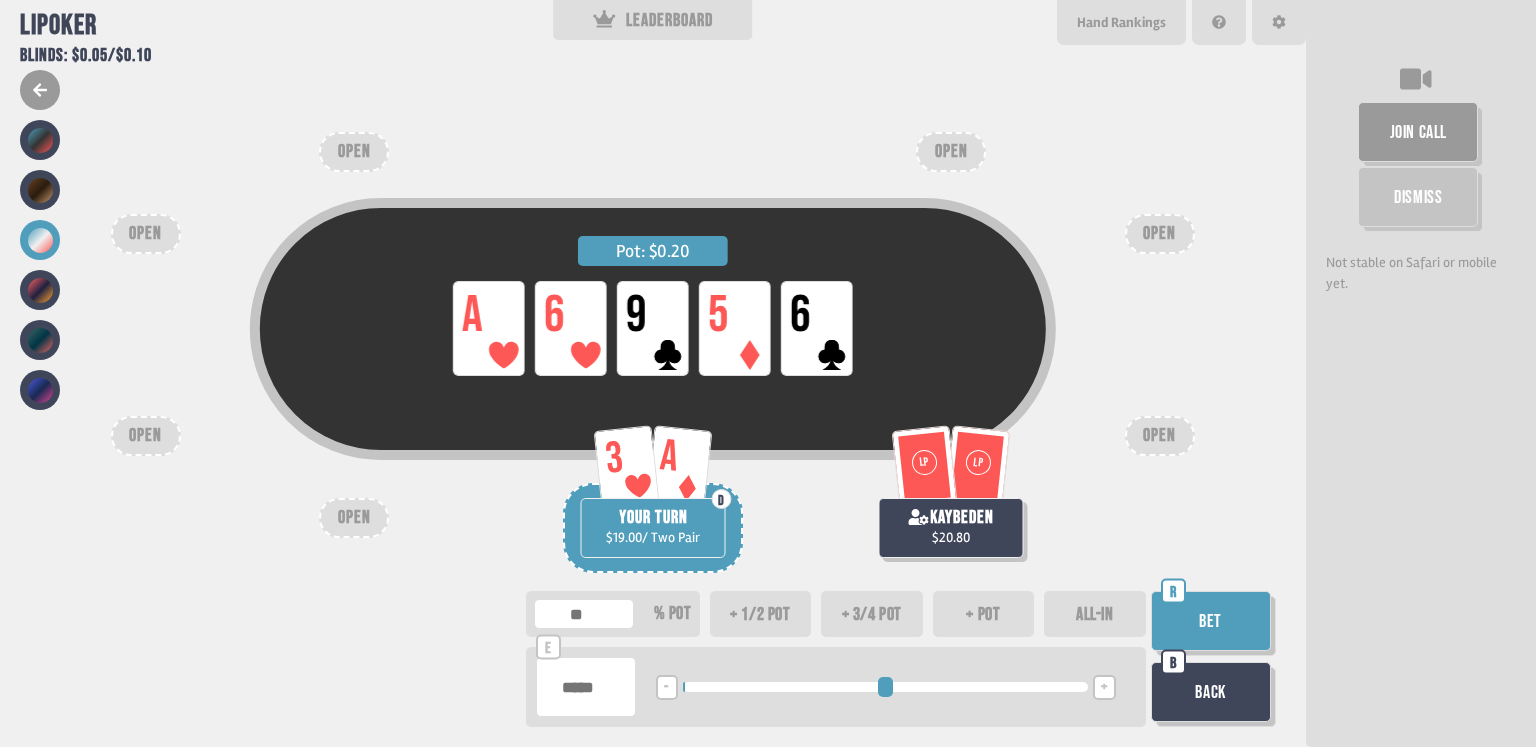 click on "ALL-IN" at bounding box center (1095, 614) 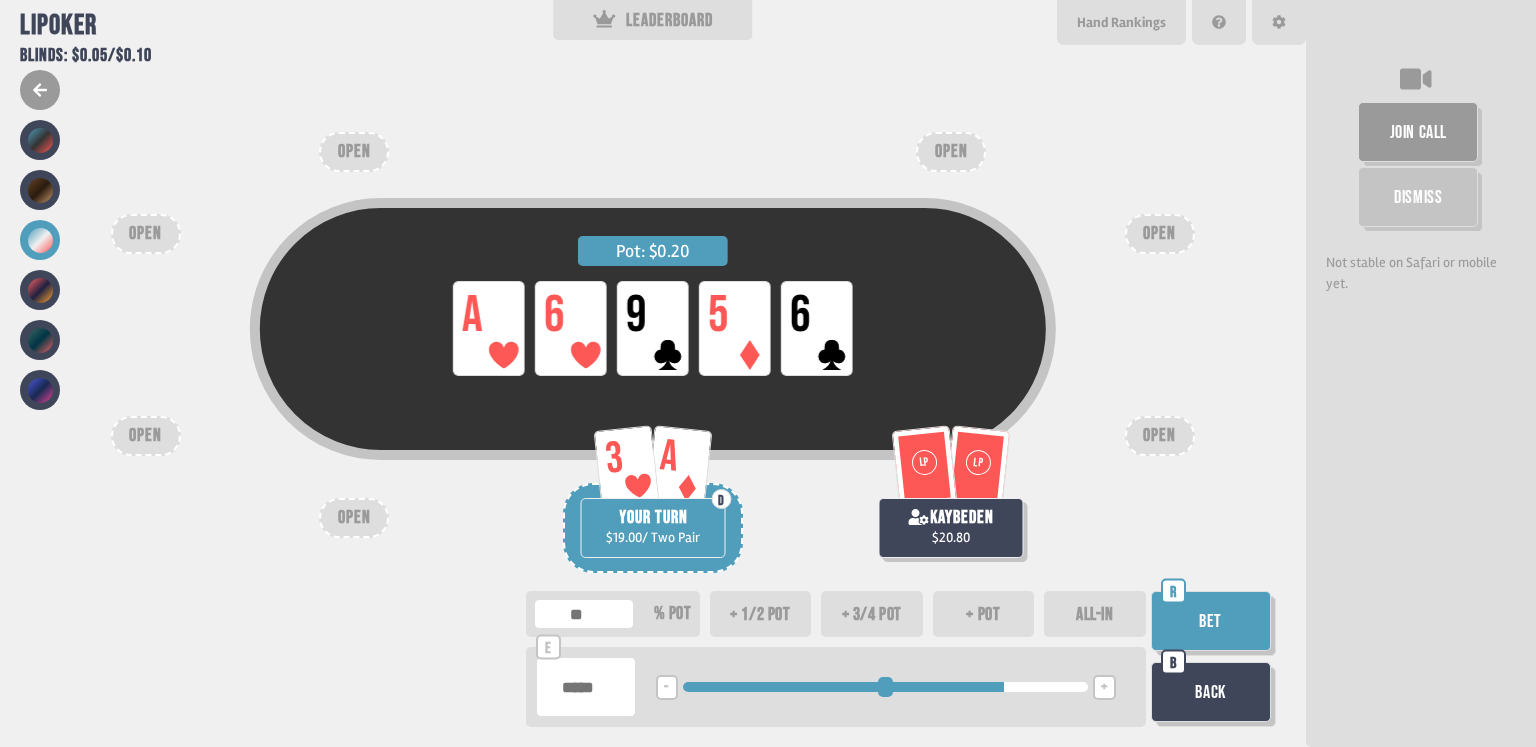 click at bounding box center [885, 687] 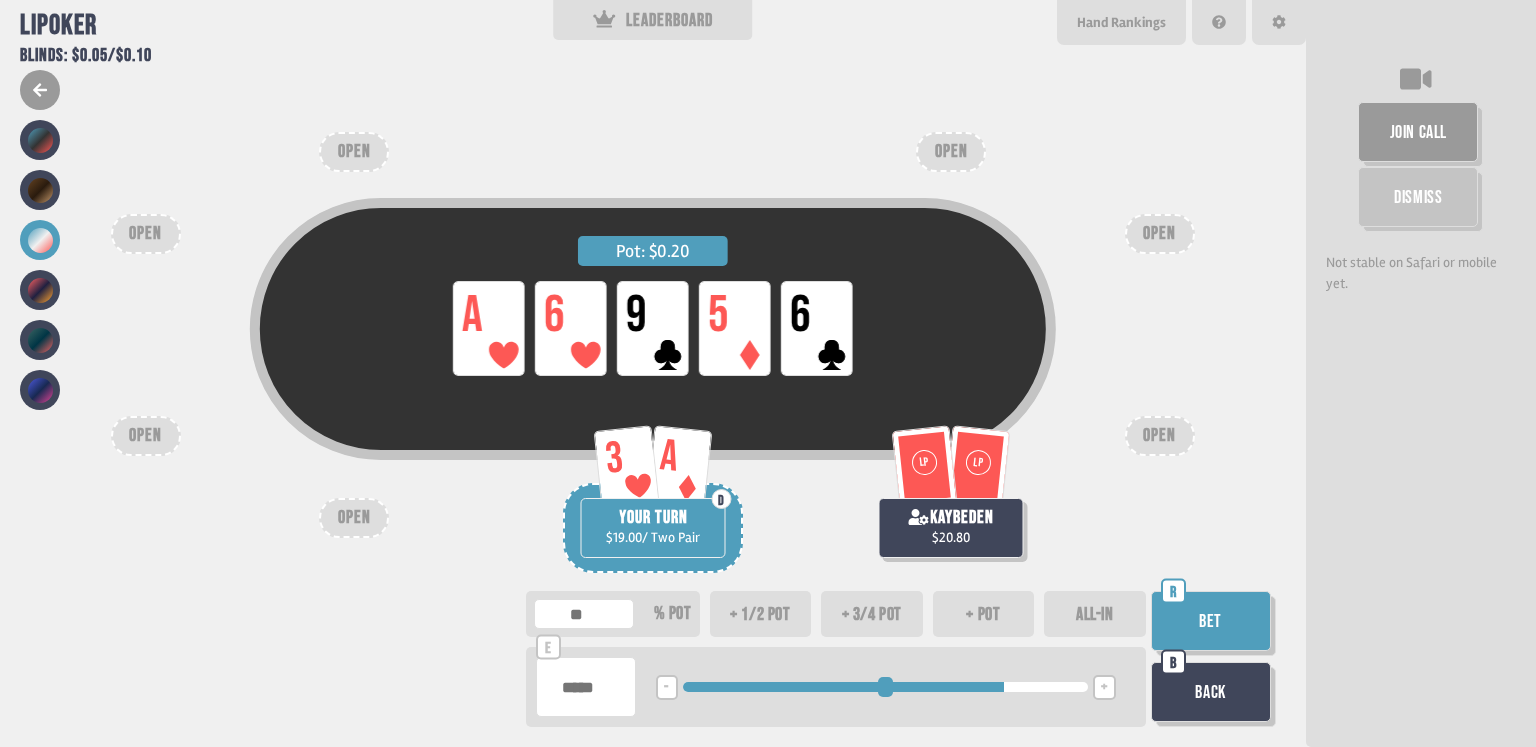 click on "Bet" at bounding box center [1211, 621] 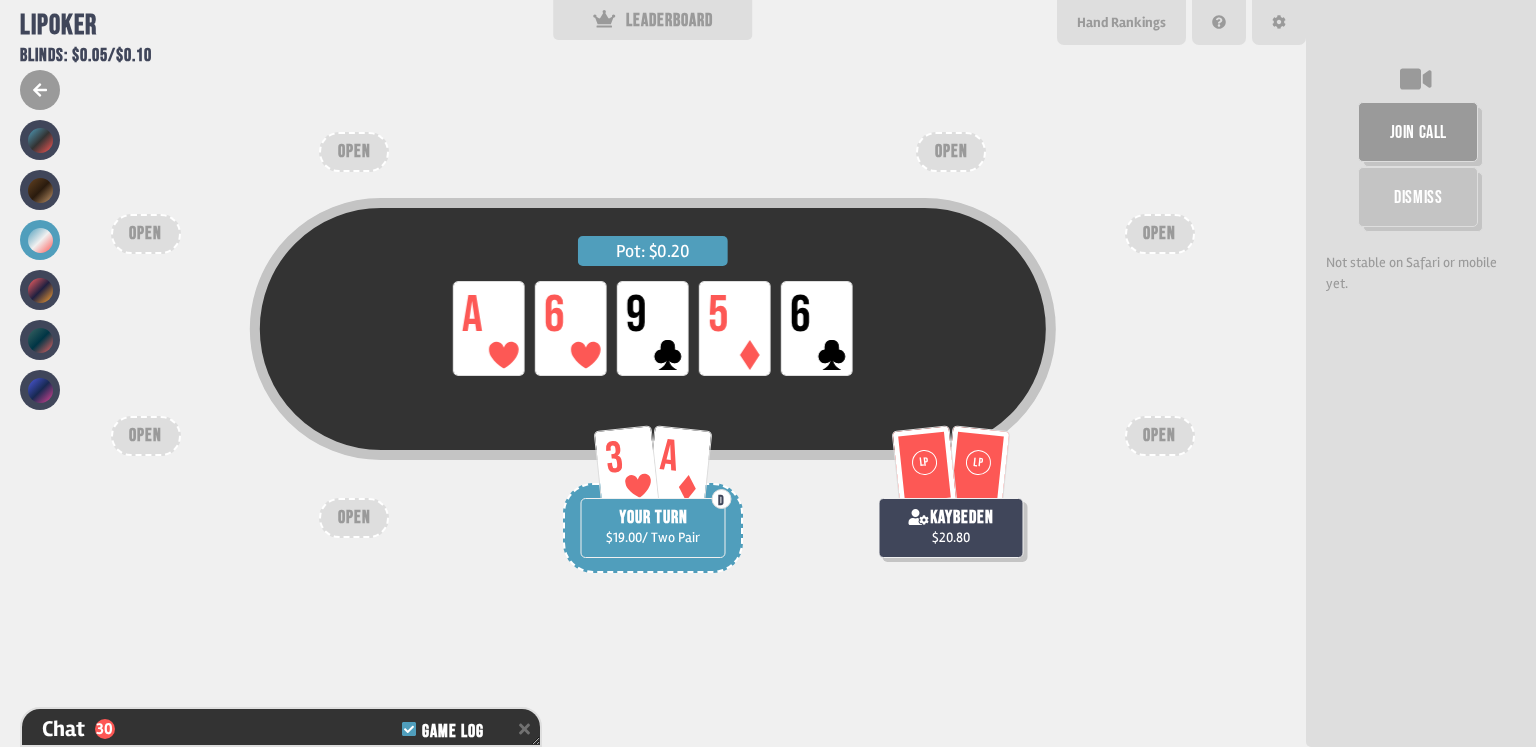 scroll, scrollTop: 17876, scrollLeft: 0, axis: vertical 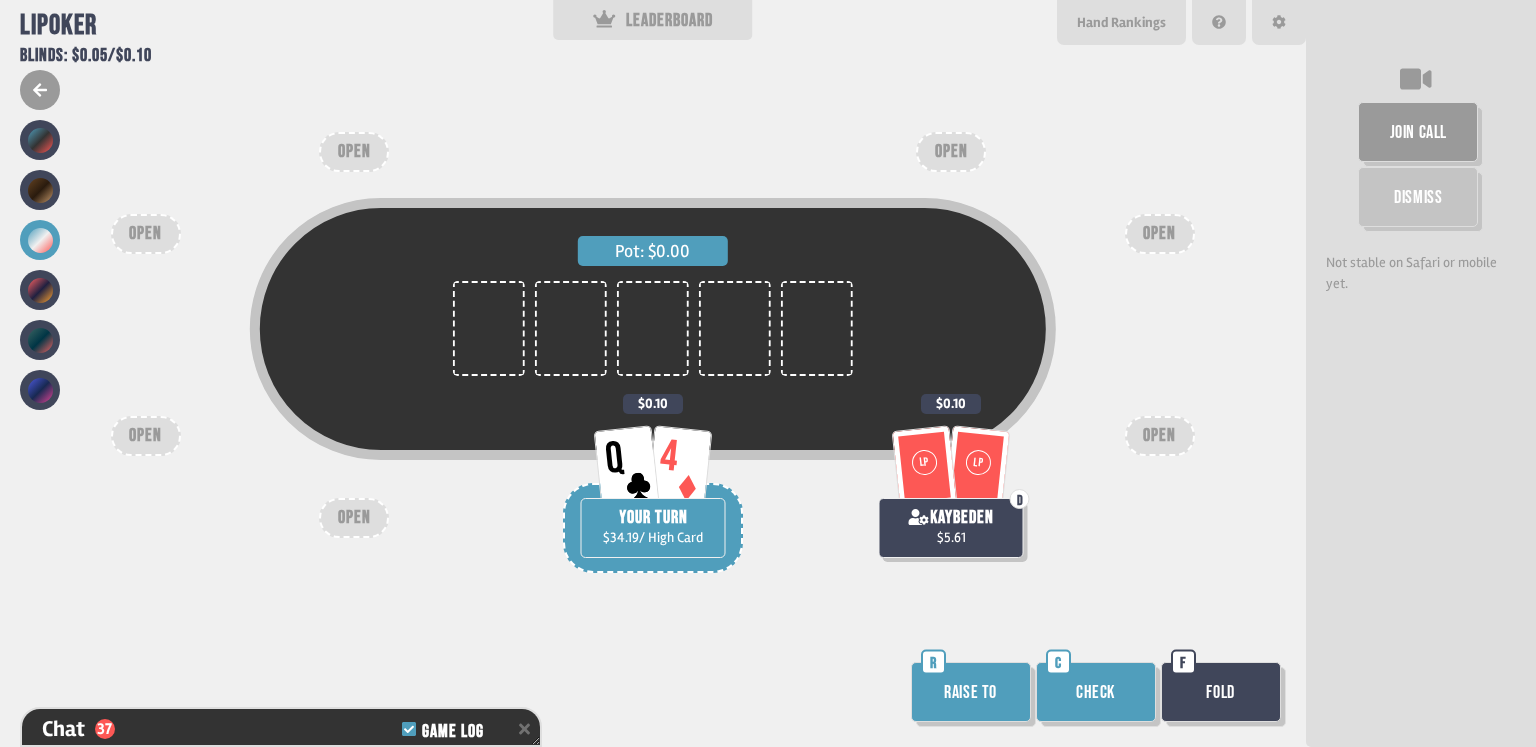 drag, startPoint x: 1144, startPoint y: 733, endPoint x: 1137, endPoint y: 716, distance: 18.384777 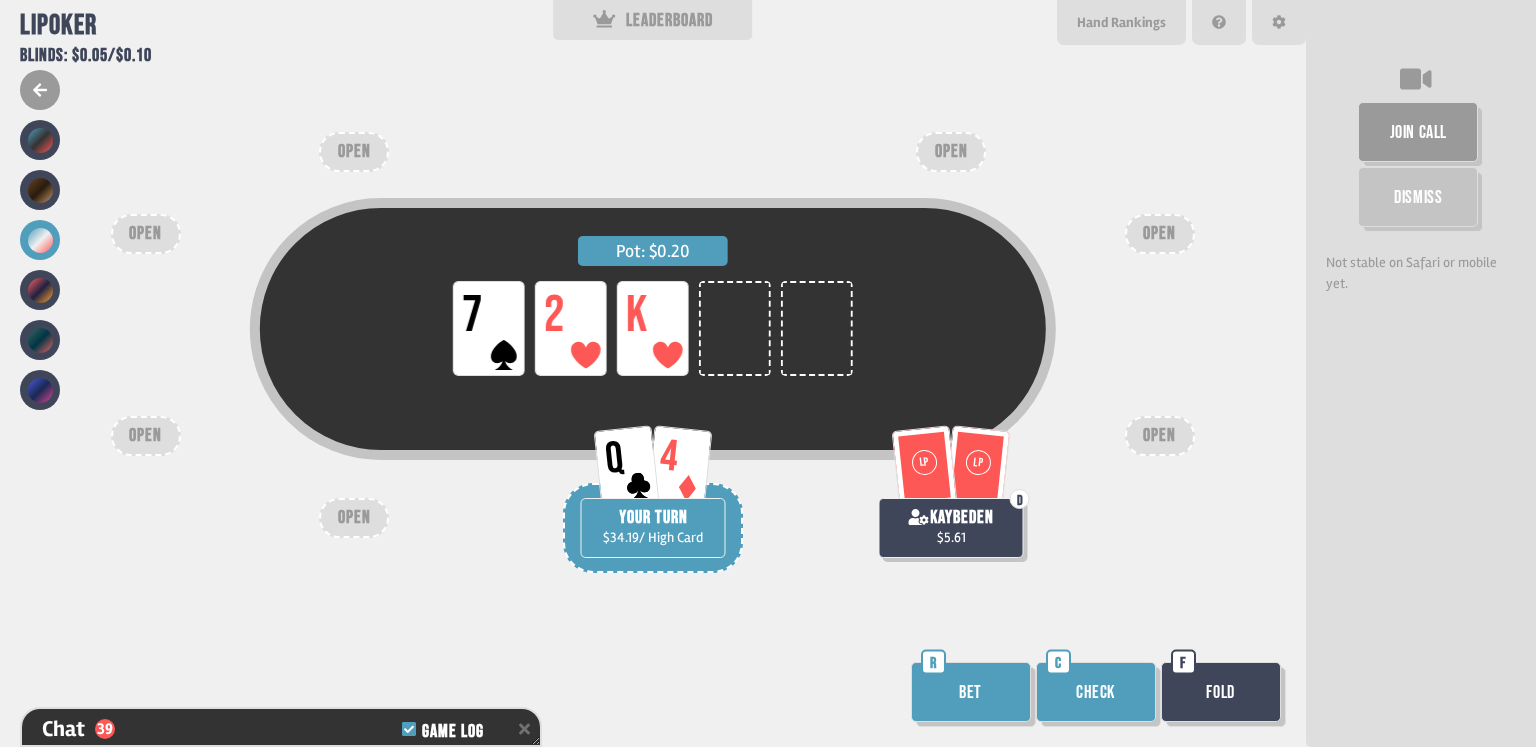click on "Check" at bounding box center [1096, 692] 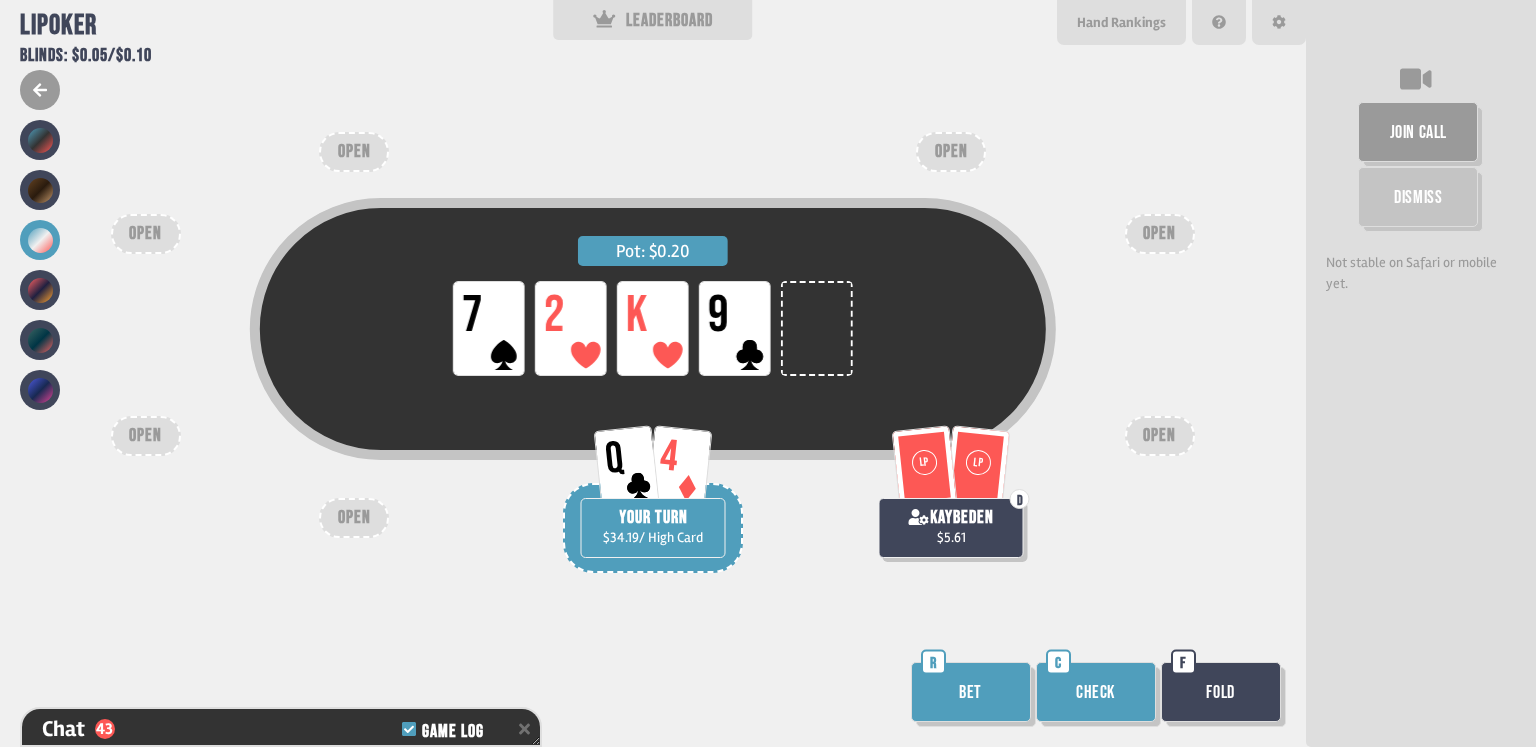 click on "Check" at bounding box center (1096, 692) 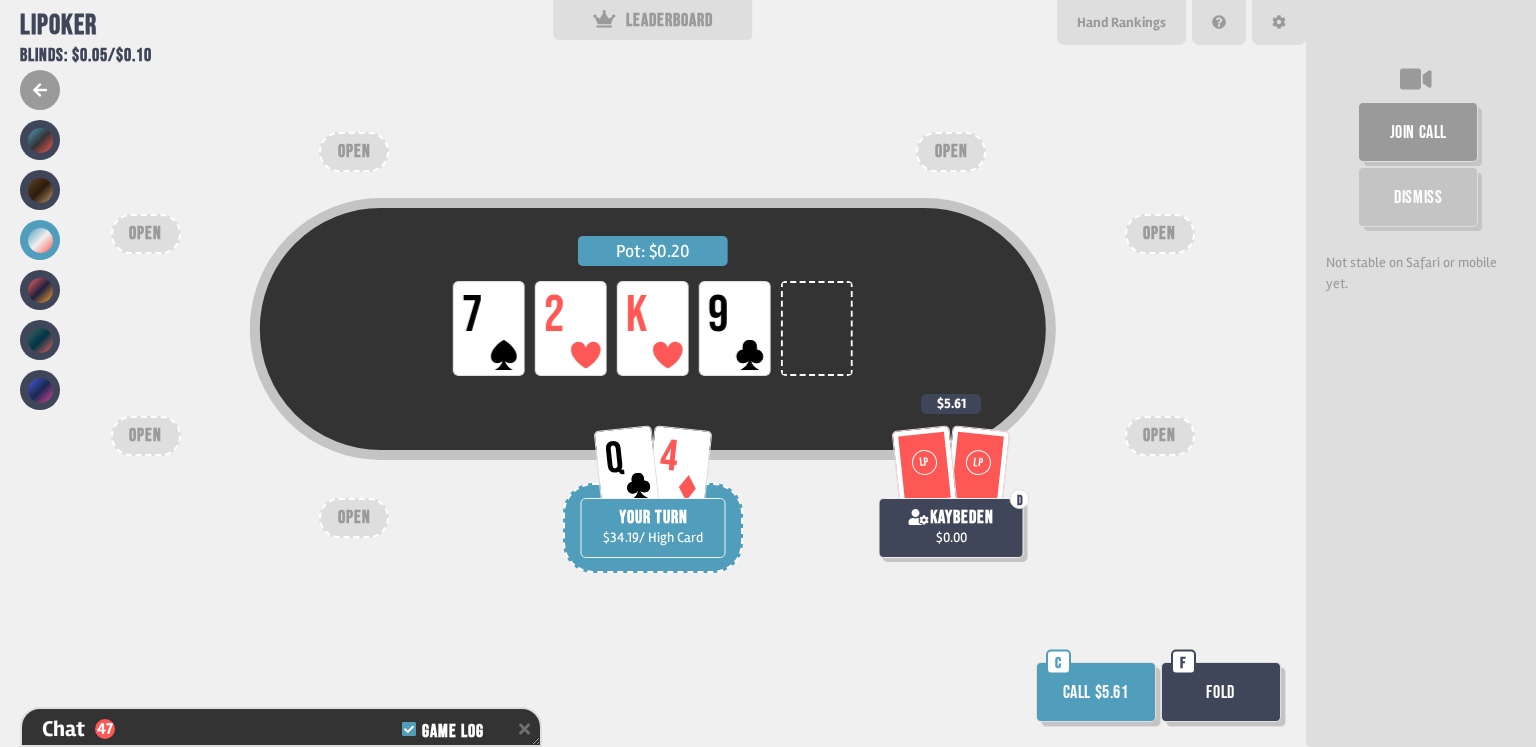 click on "Fold" at bounding box center (1221, 692) 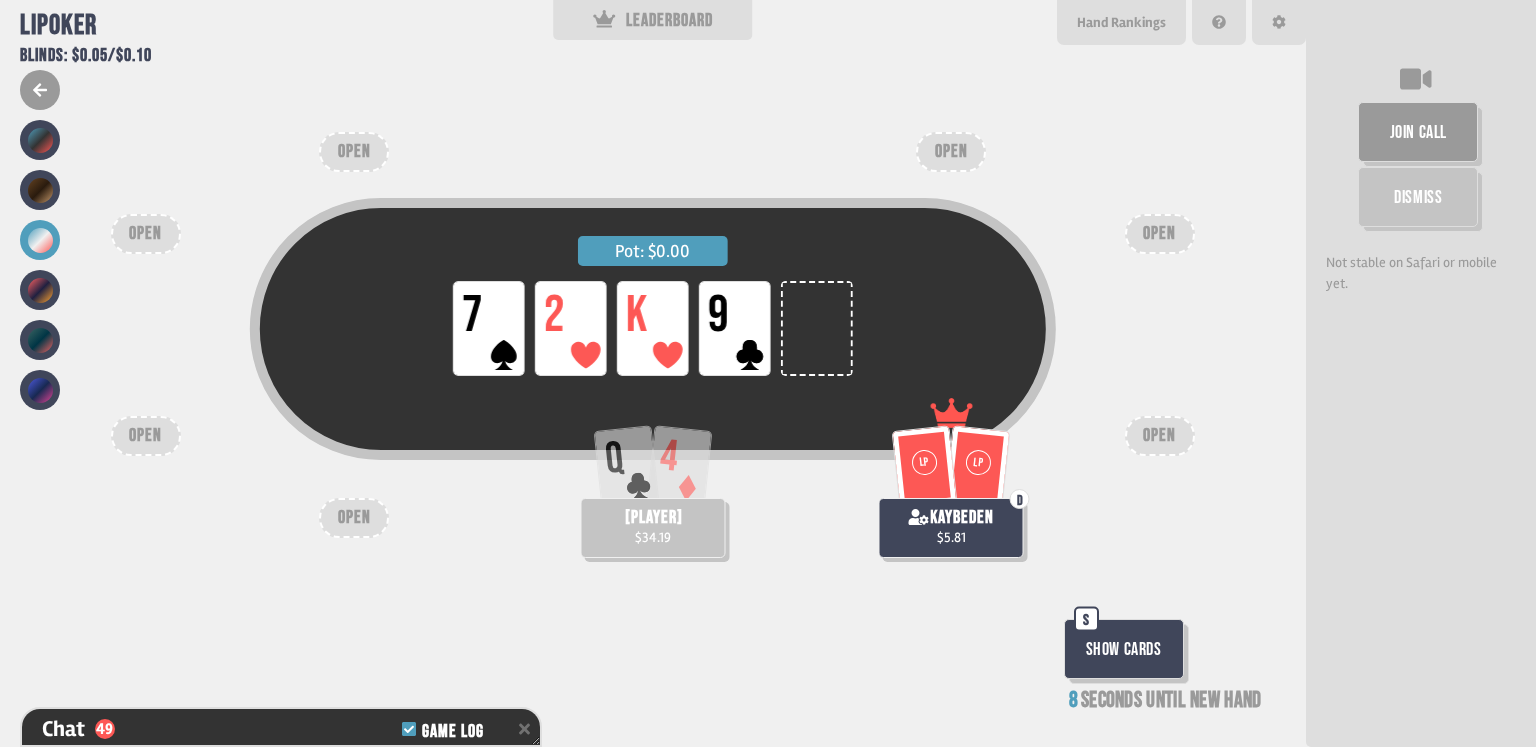 scroll, scrollTop: 88, scrollLeft: 0, axis: vertical 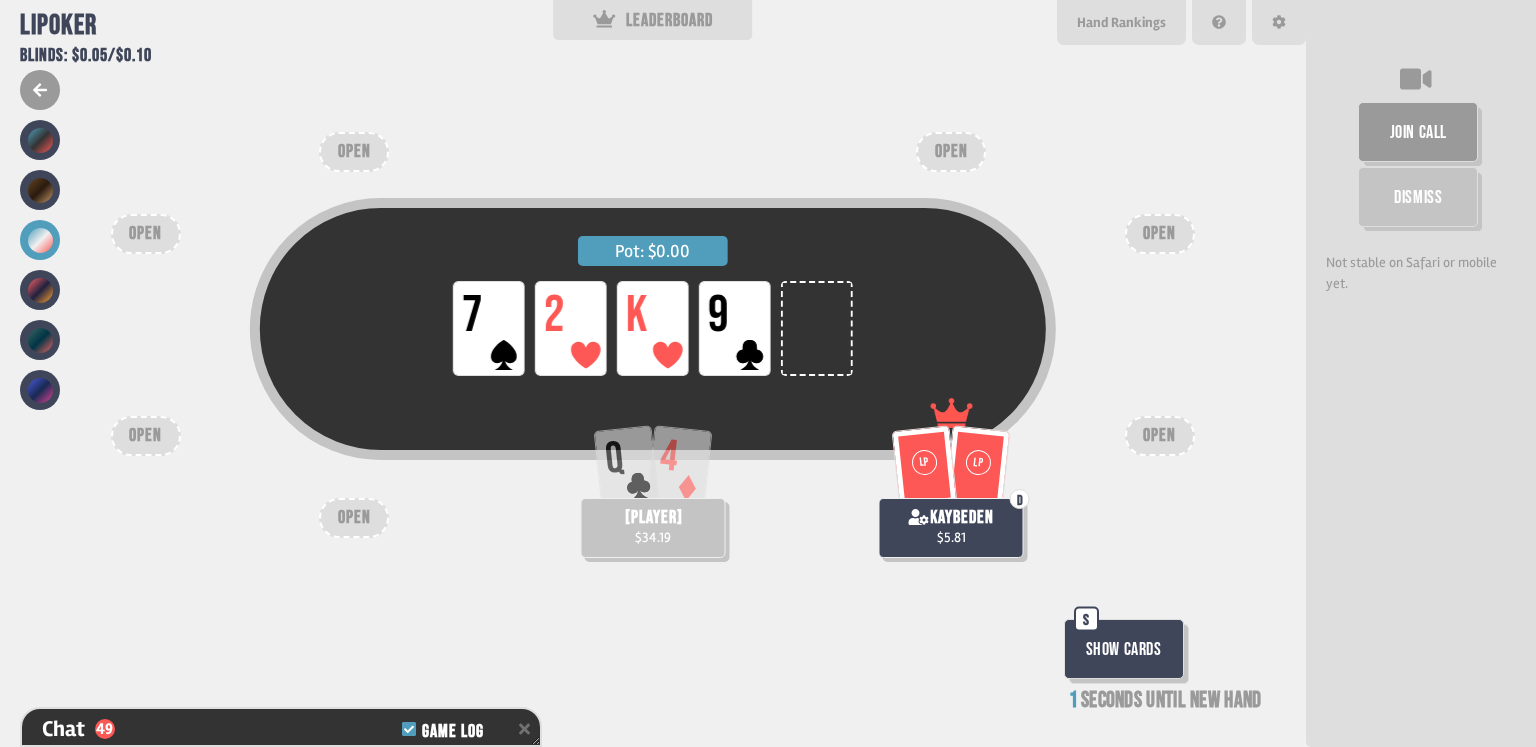 click on "S" at bounding box center (1086, 619) 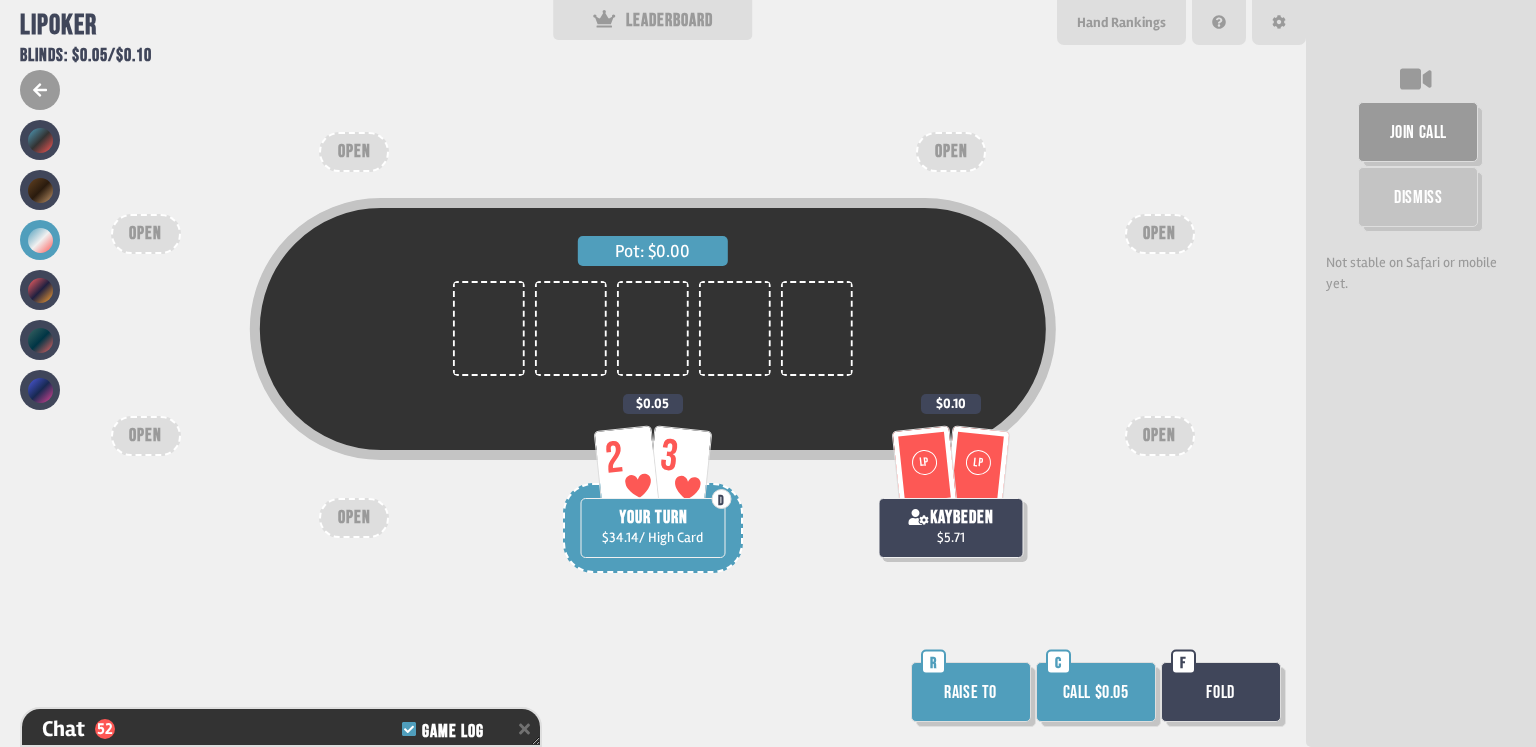 scroll, scrollTop: 87, scrollLeft: 0, axis: vertical 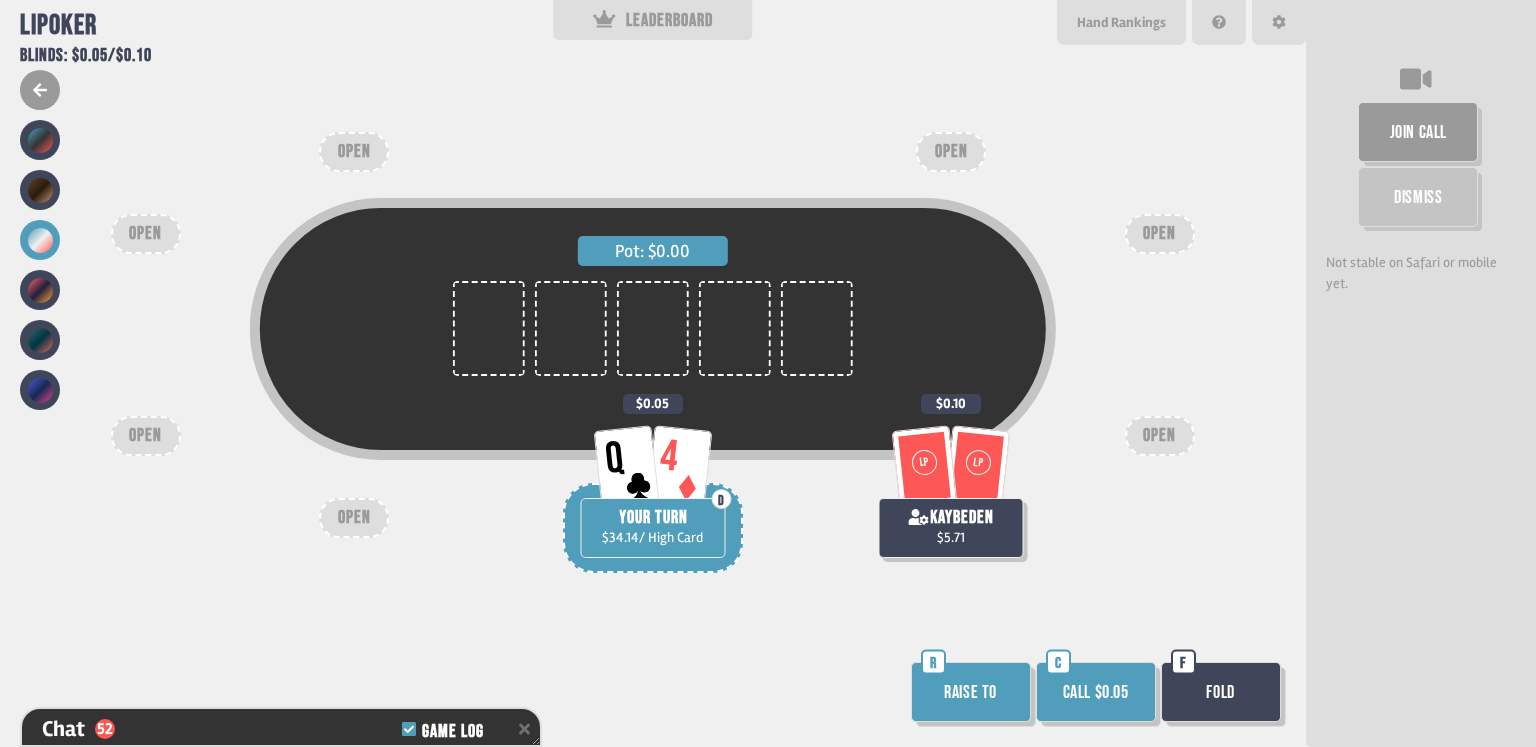 click on "Call $0.05" at bounding box center (1096, 692) 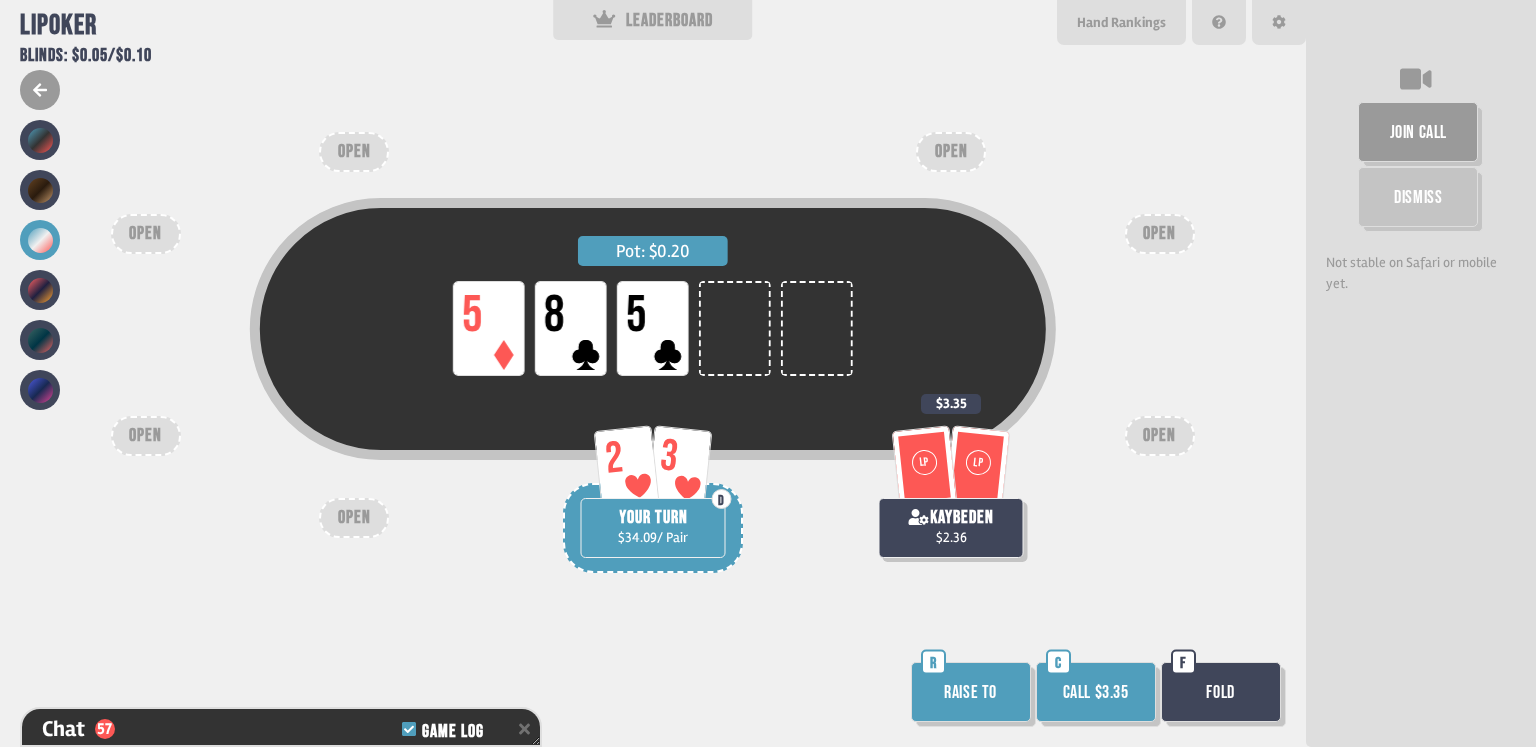 click on "Call $3.35" at bounding box center [1096, 692] 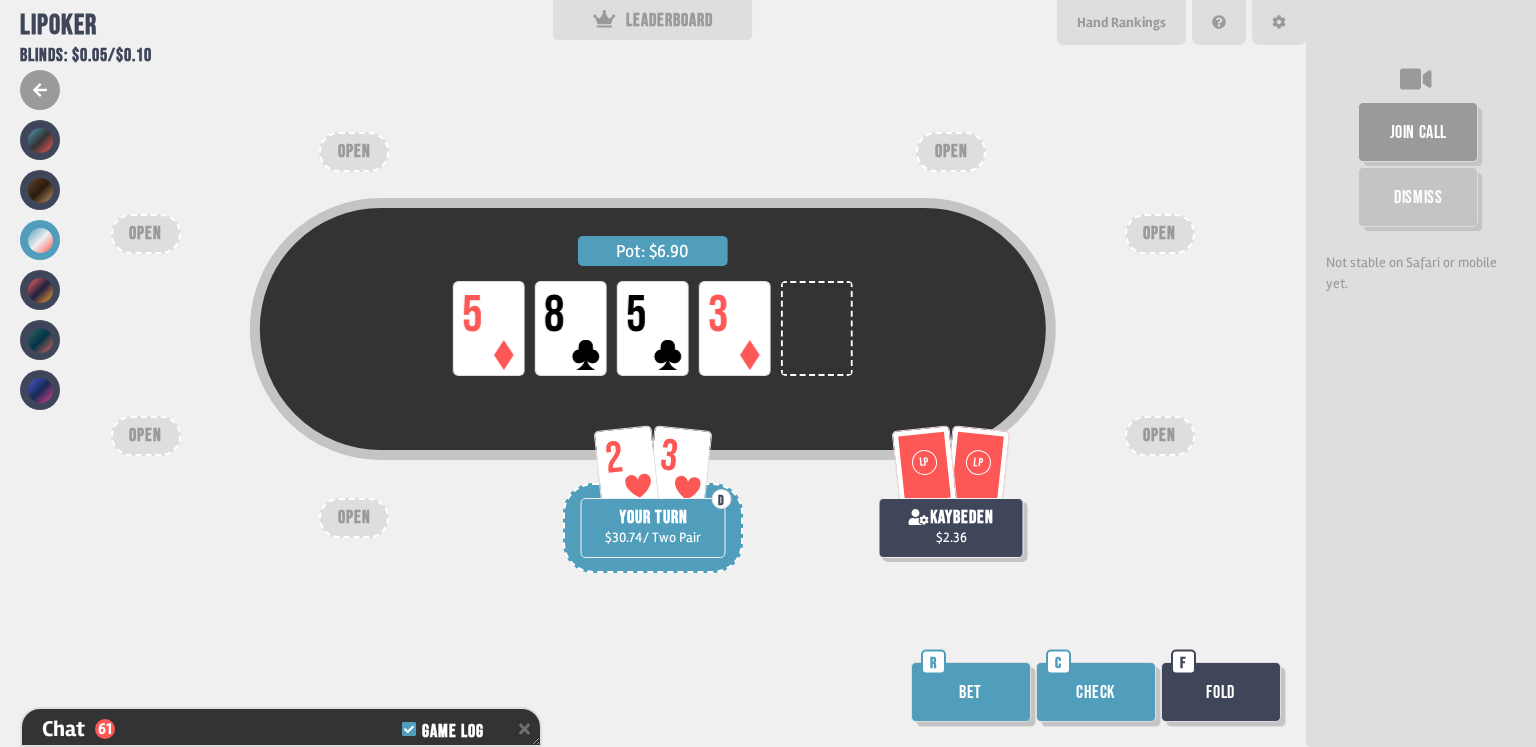 click on "Bet" at bounding box center [971, 692] 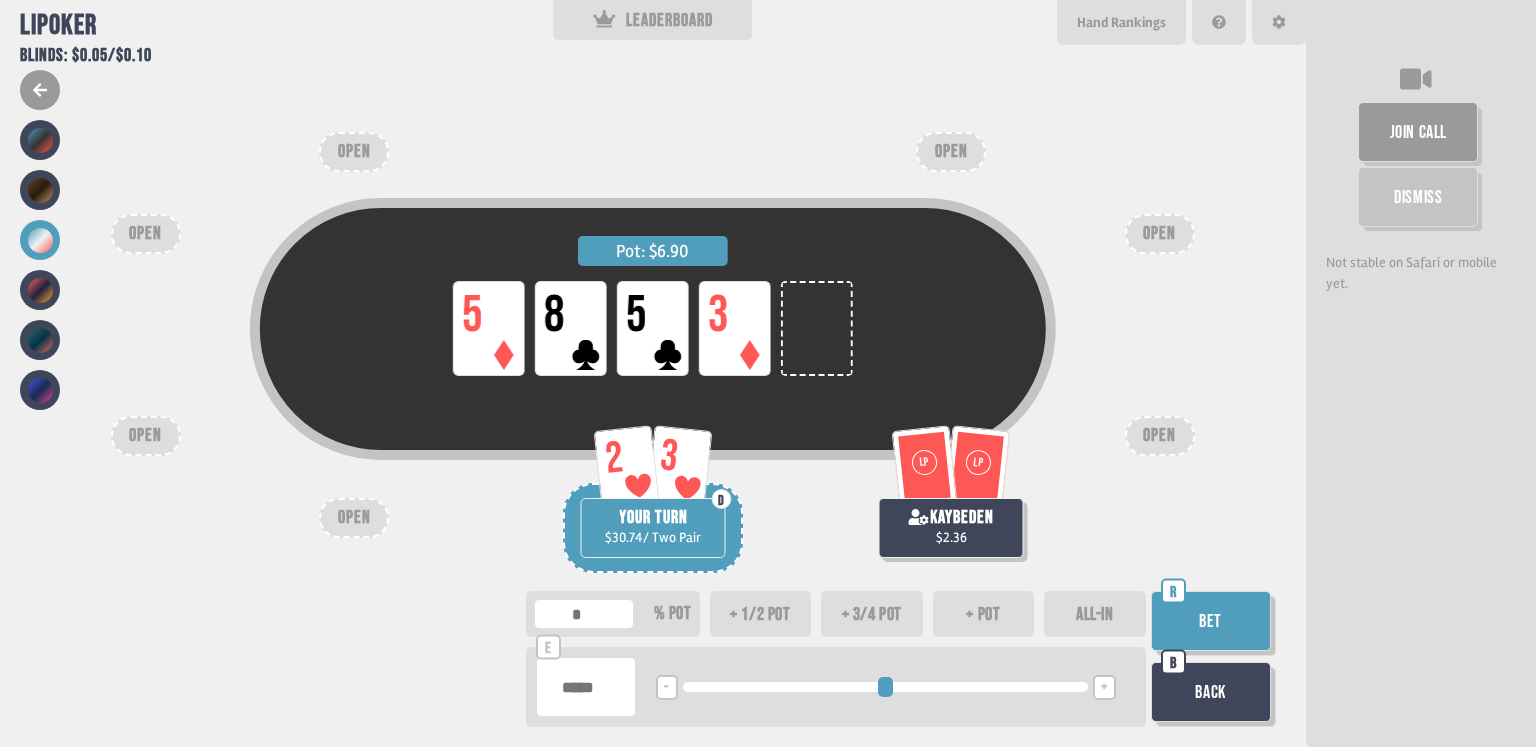 click on "ALL-IN" at bounding box center (1095, 614) 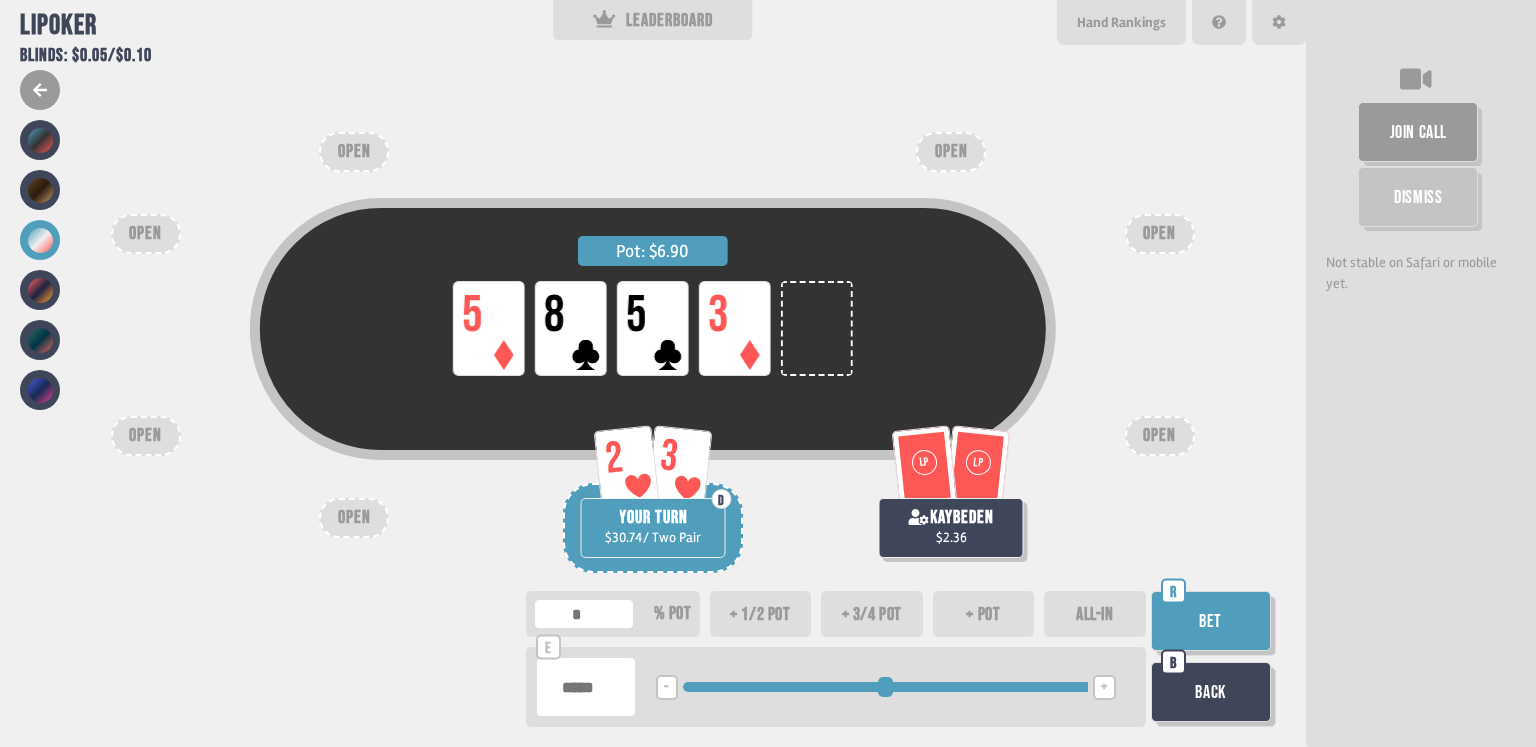 drag, startPoint x: 1037, startPoint y: 701, endPoint x: 872, endPoint y: 715, distance: 165.59288 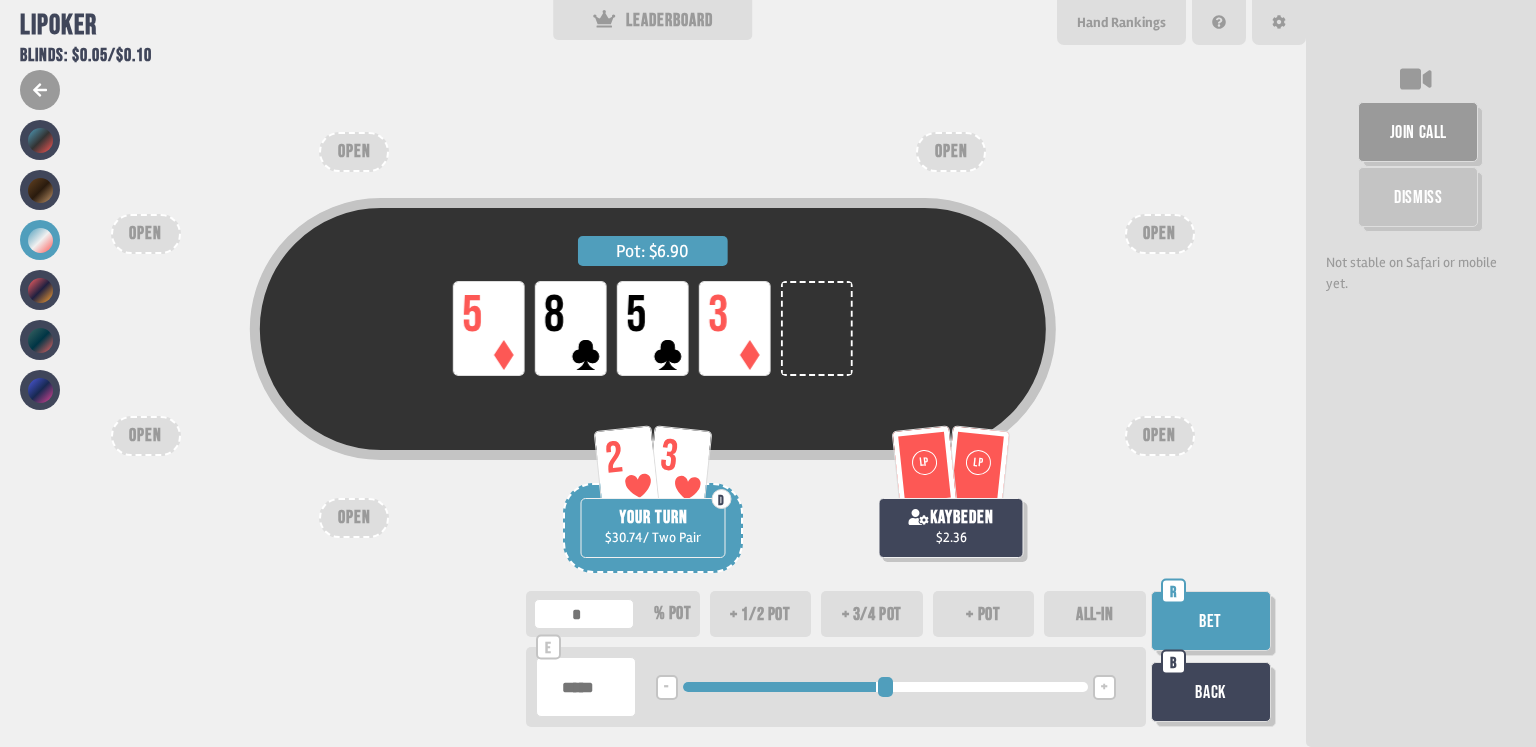 click on "+ pot" at bounding box center (984, 614) 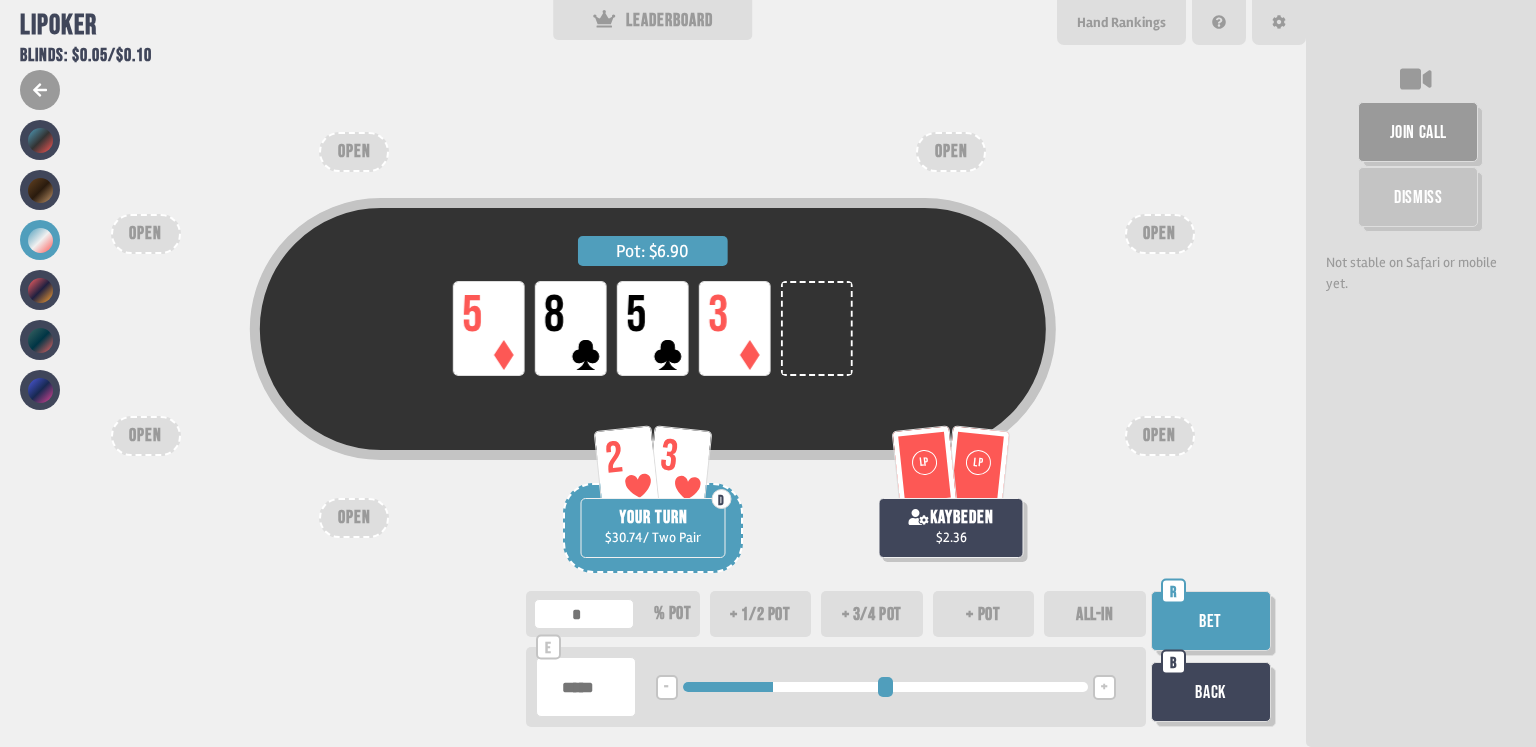 click on "+ 3/4 pot" at bounding box center (872, 614) 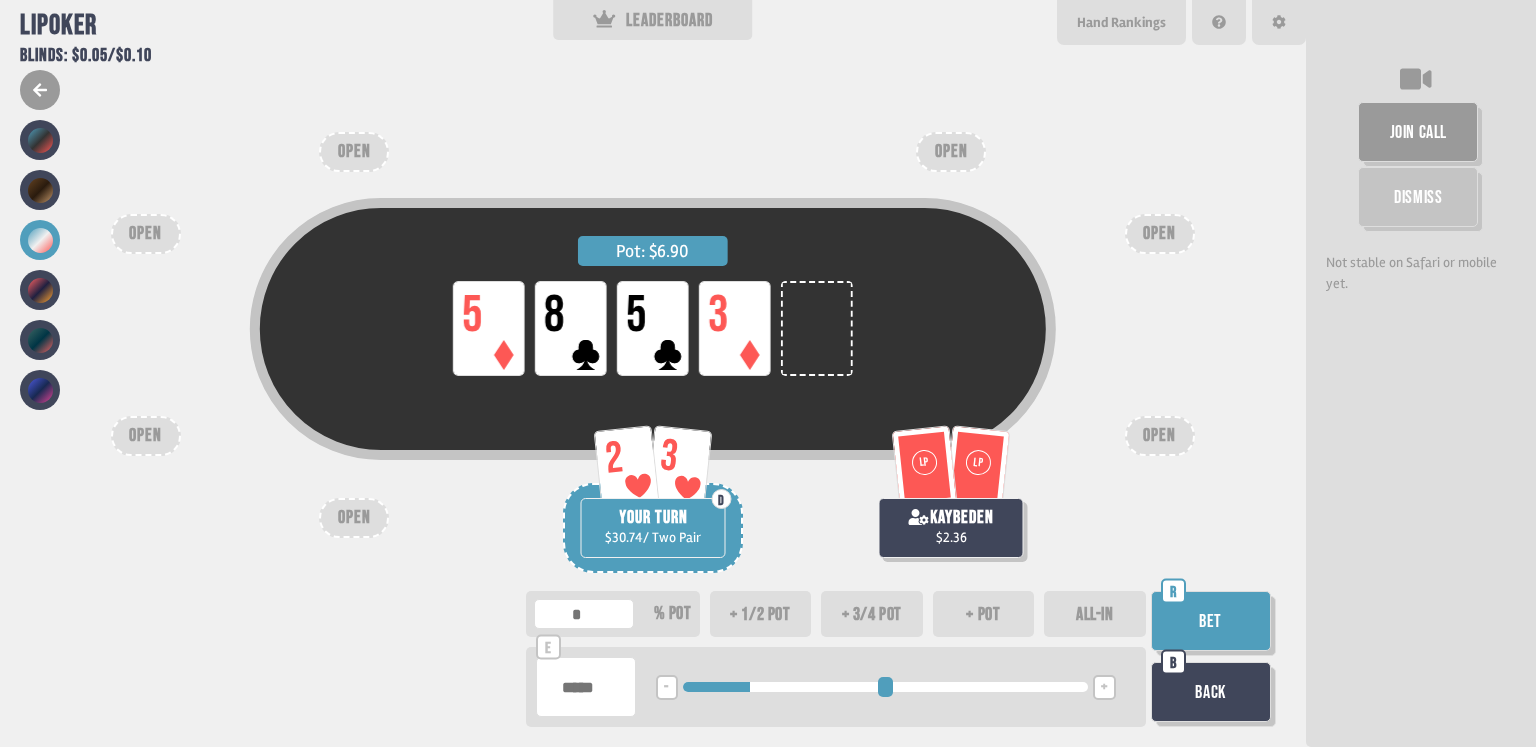 click on "+ 1/2 pot" at bounding box center (761, 614) 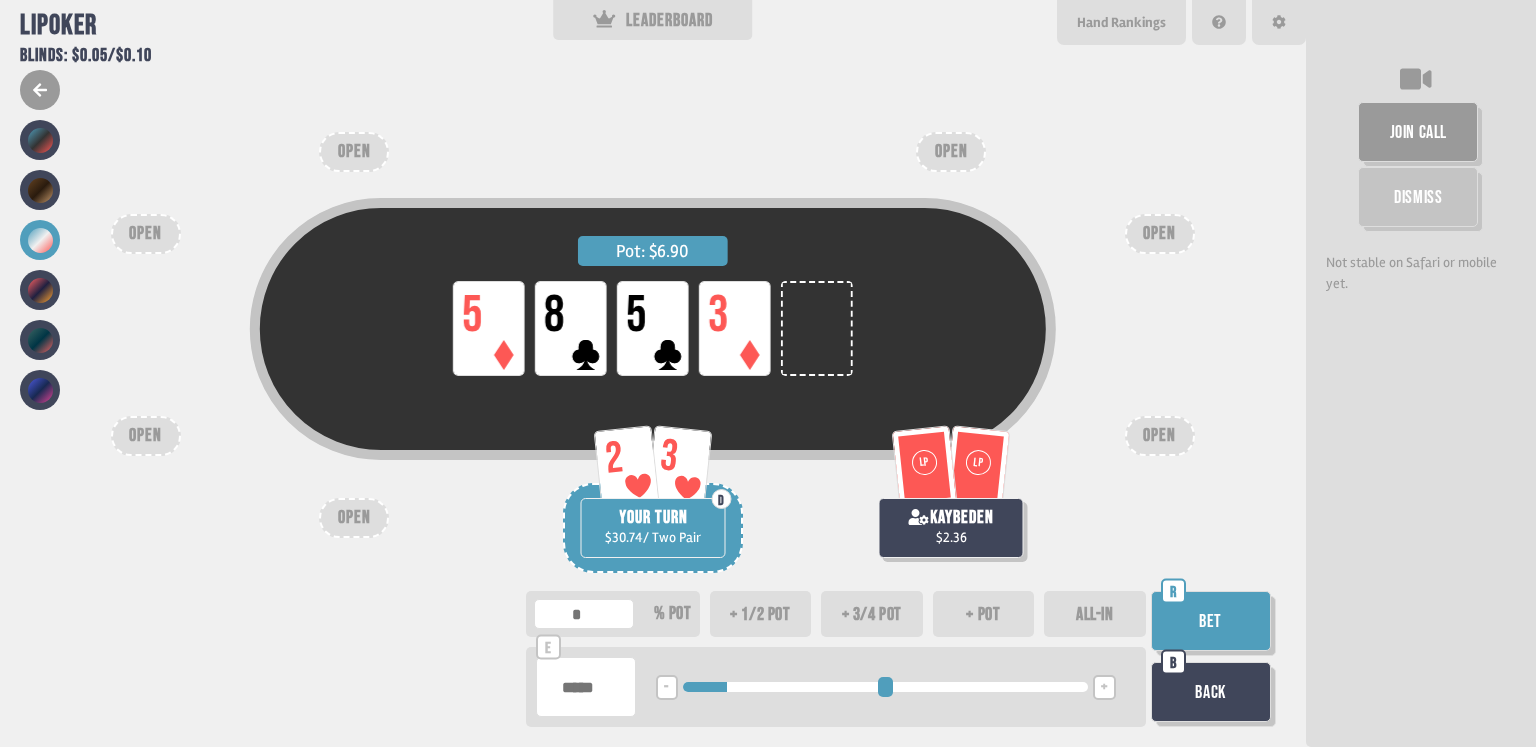 click on "% pot" at bounding box center (673, 613) 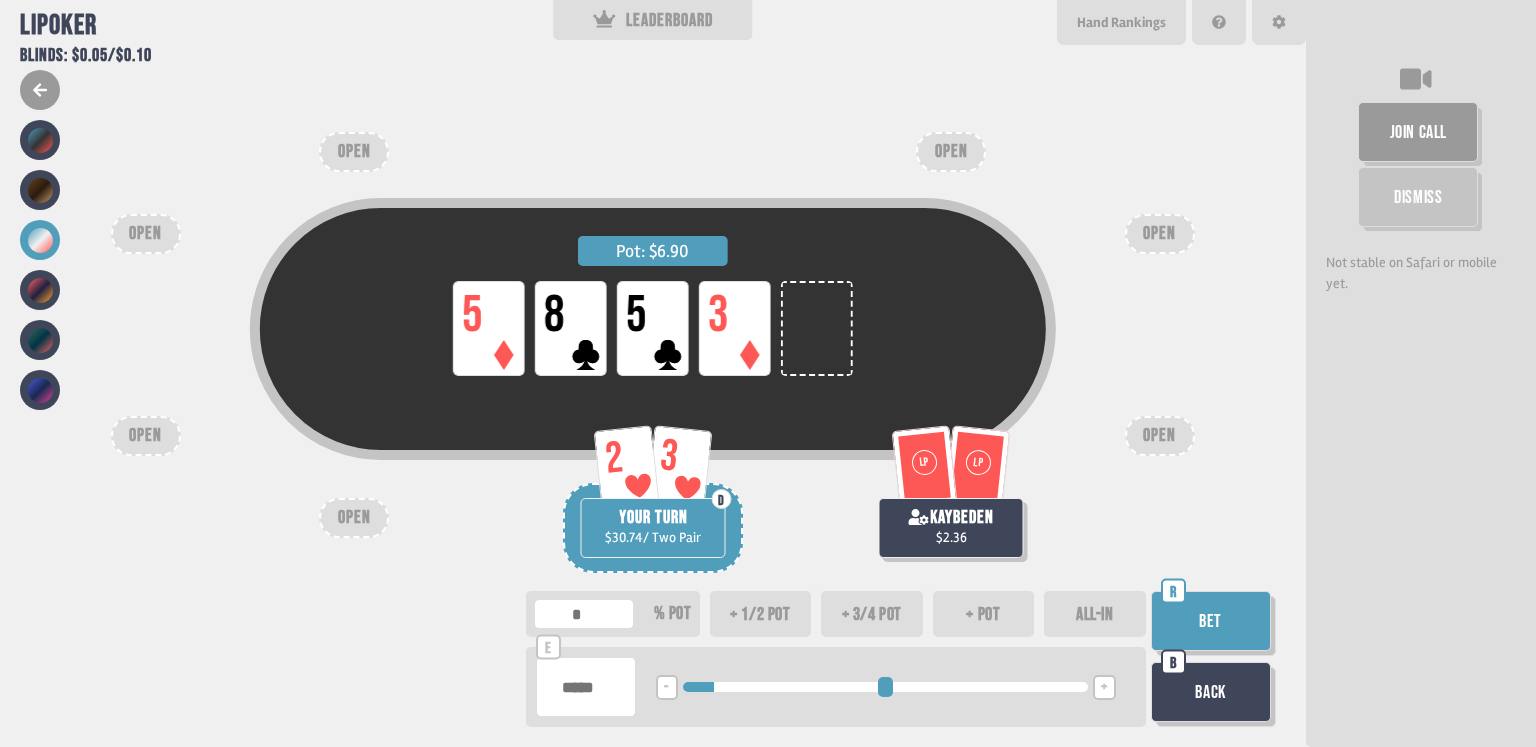 drag, startPoint x: 730, startPoint y: 688, endPoint x: 720, endPoint y: 697, distance: 13.453624 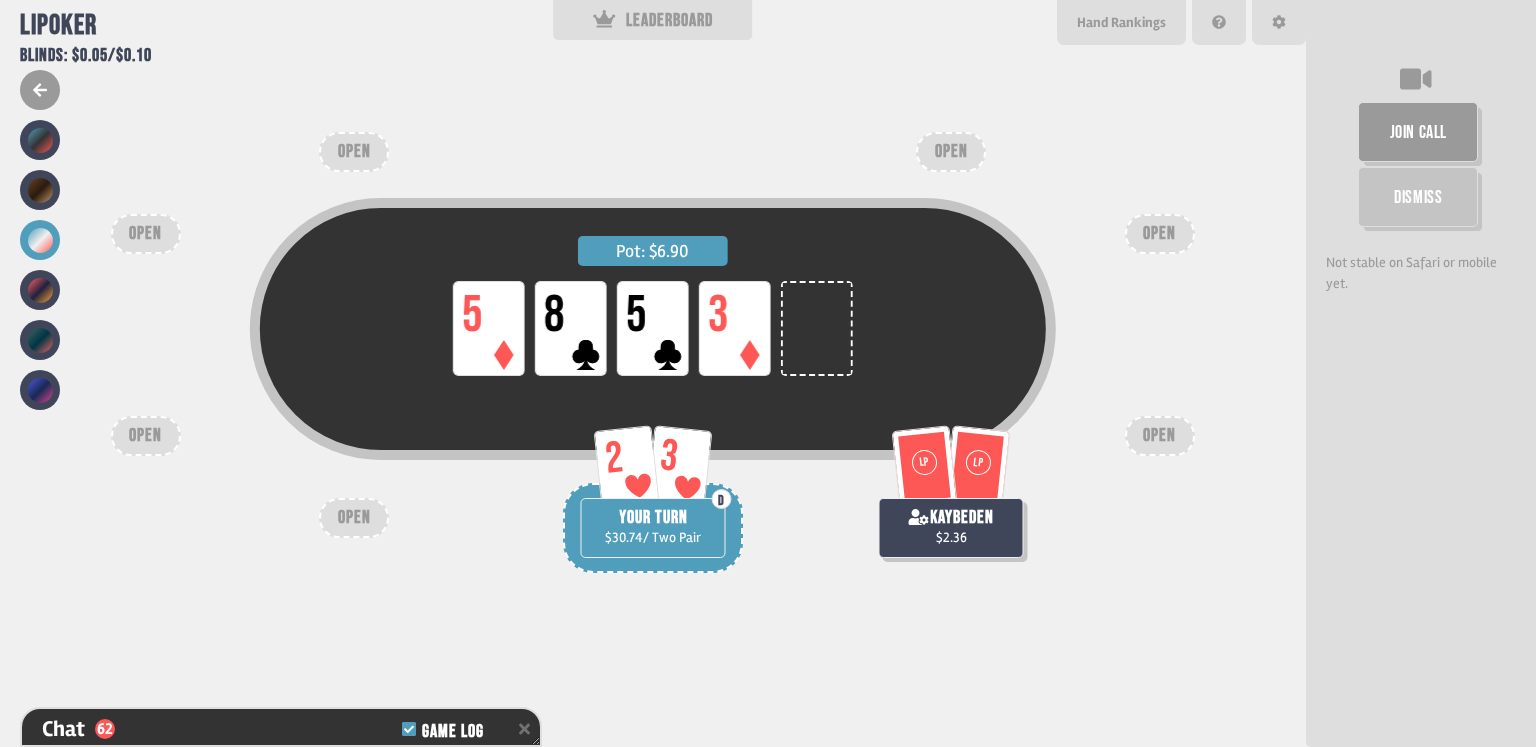 scroll, scrollTop: 18804, scrollLeft: 0, axis: vertical 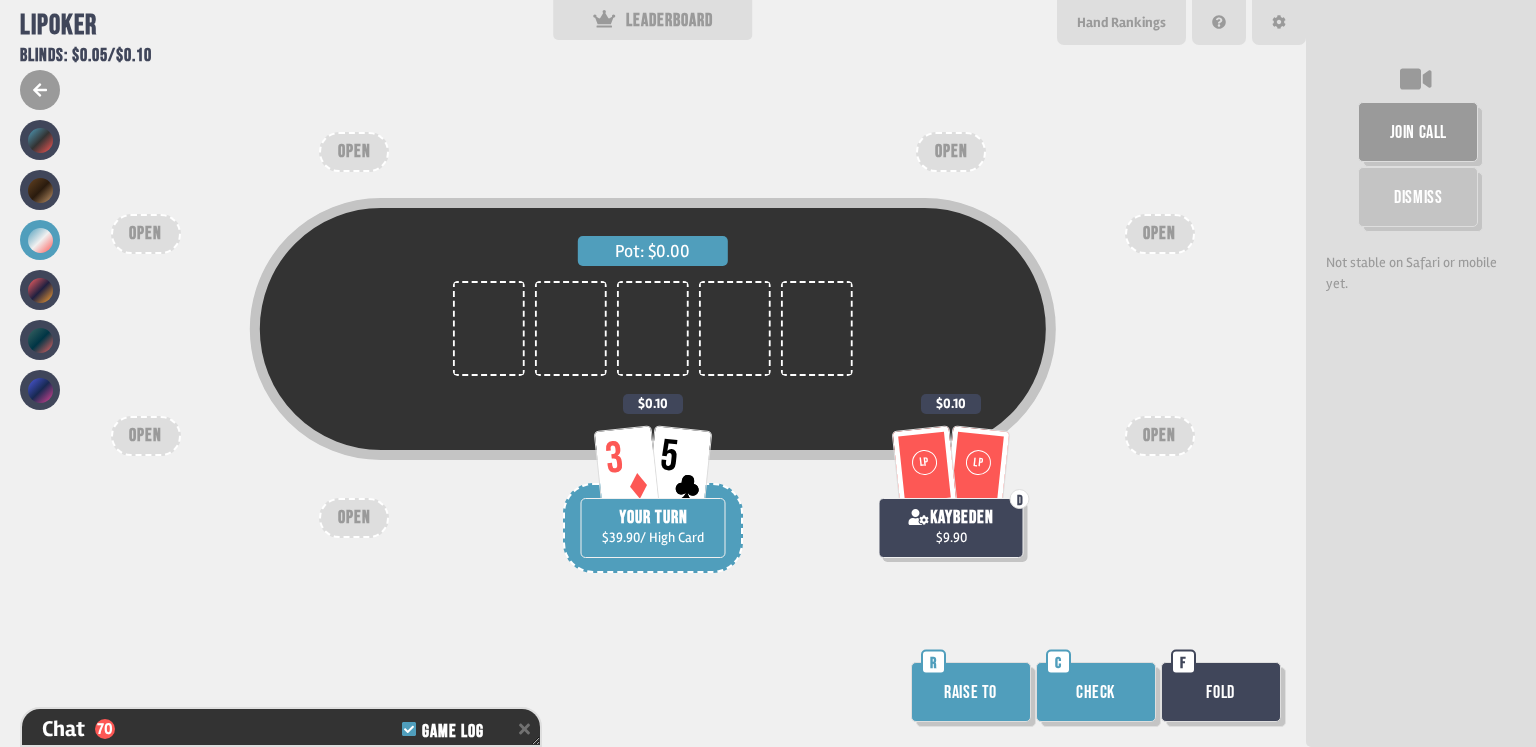 click on "Check" at bounding box center (1096, 692) 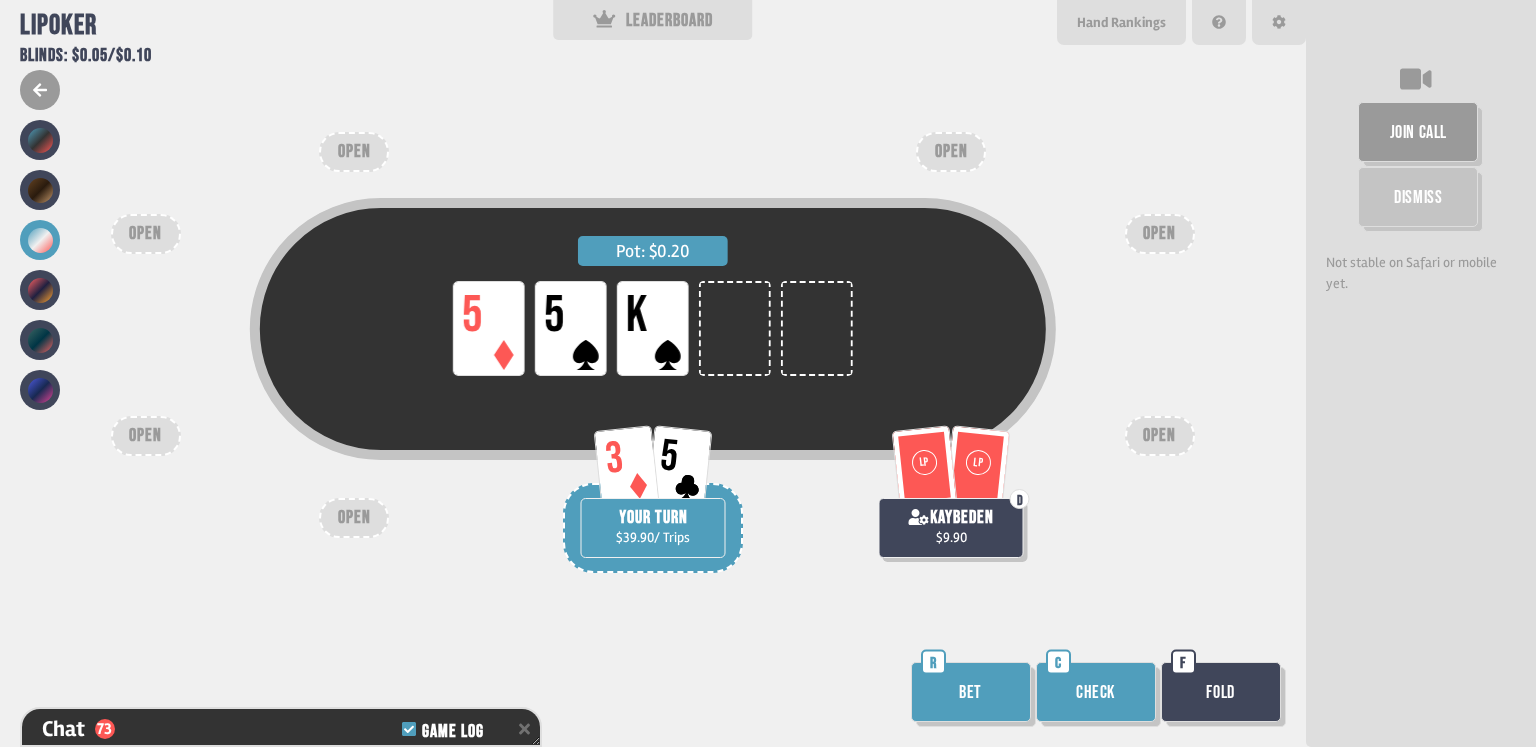 click on "Bet" at bounding box center [971, 692] 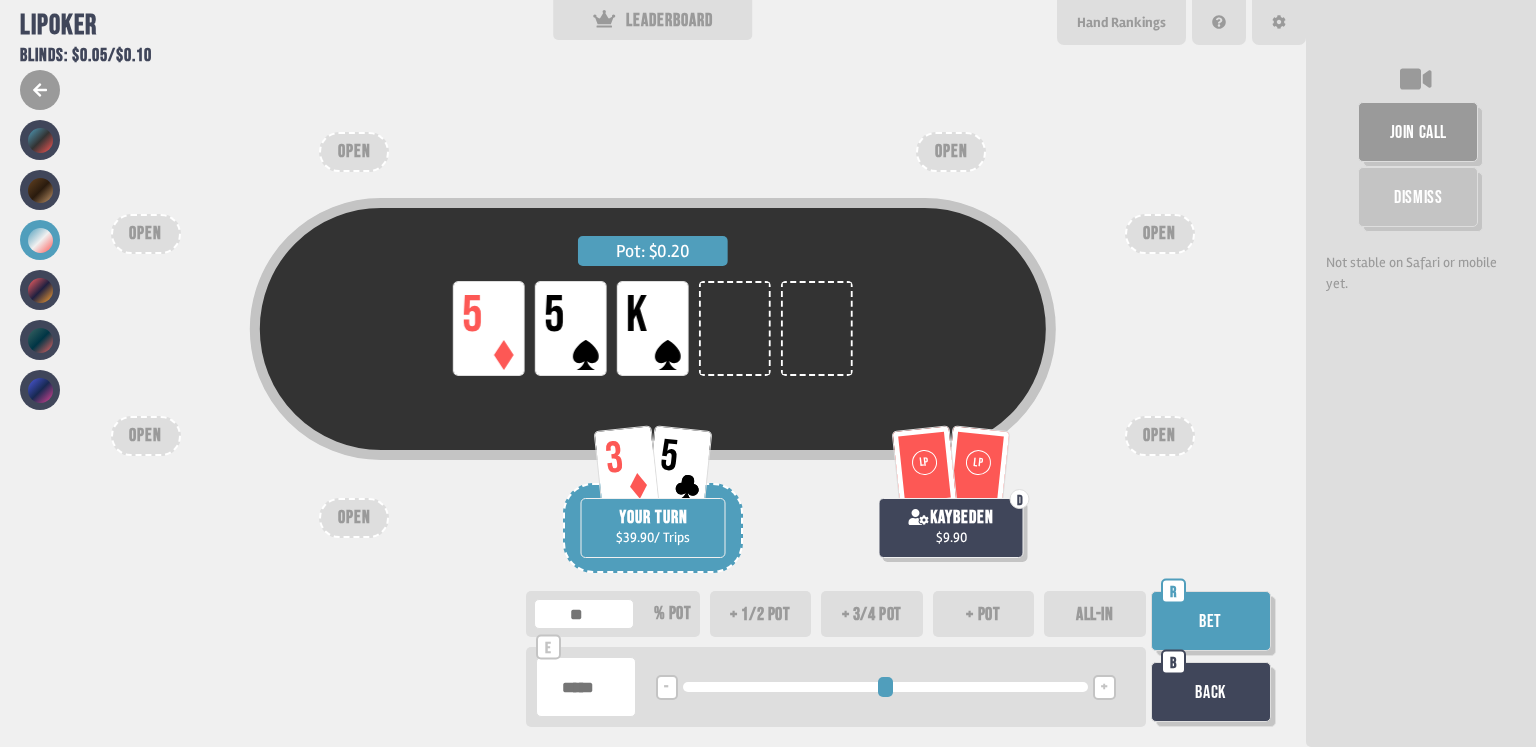 click on "Bet R" at bounding box center (1213, 623) 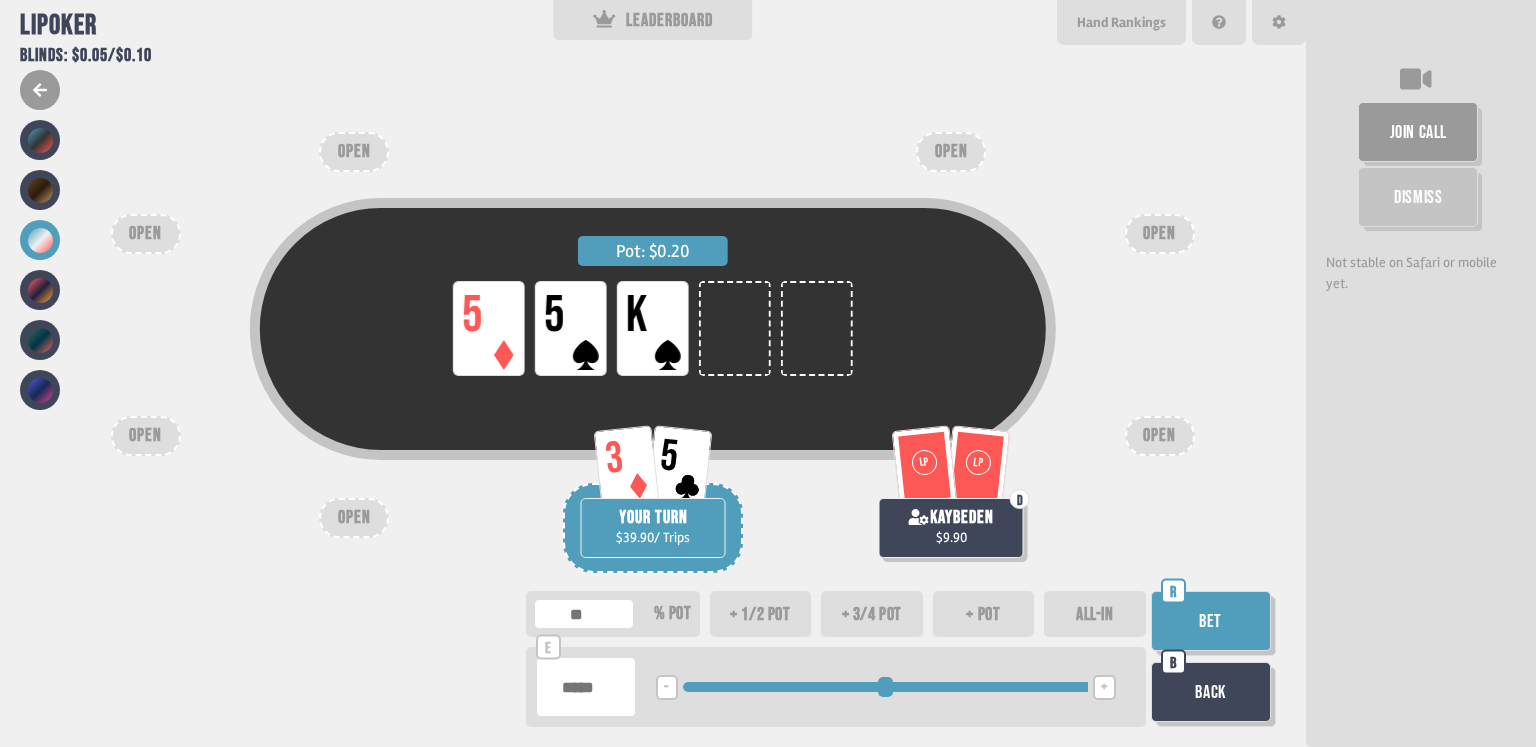 click on "Bet" at bounding box center (1211, 621) 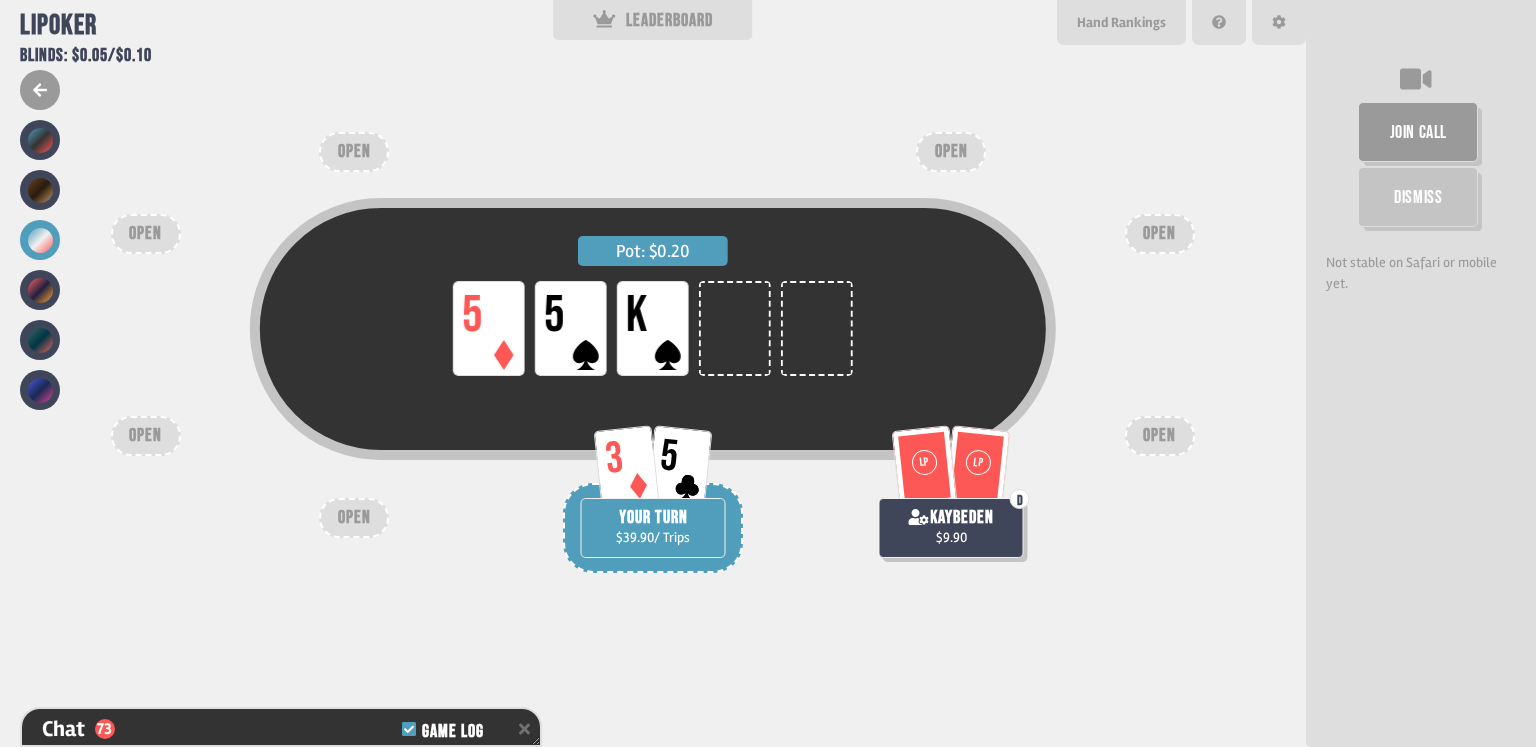 scroll, scrollTop: 19152, scrollLeft: 0, axis: vertical 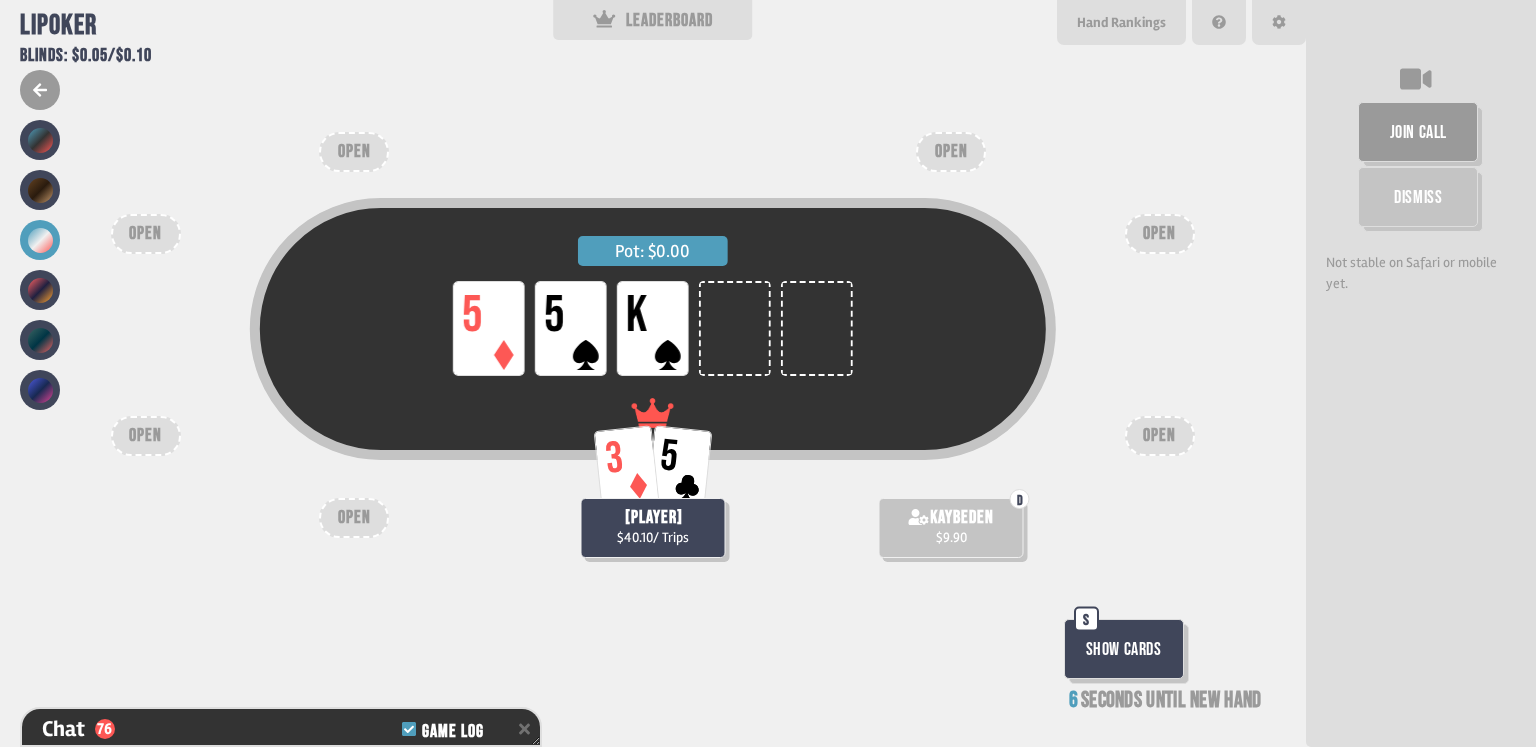 click on "Pot: $0.00   LP 5 LP 5 LP K D [PLAYER] $[AMOUNT]  3 5 [PLAYER] $[AMOUNT]   / Trips OPEN OPEN OPEN OPEN OPEN OPEN OPEN Show Cards S 6  seconds until new hand" at bounding box center [653, 373] 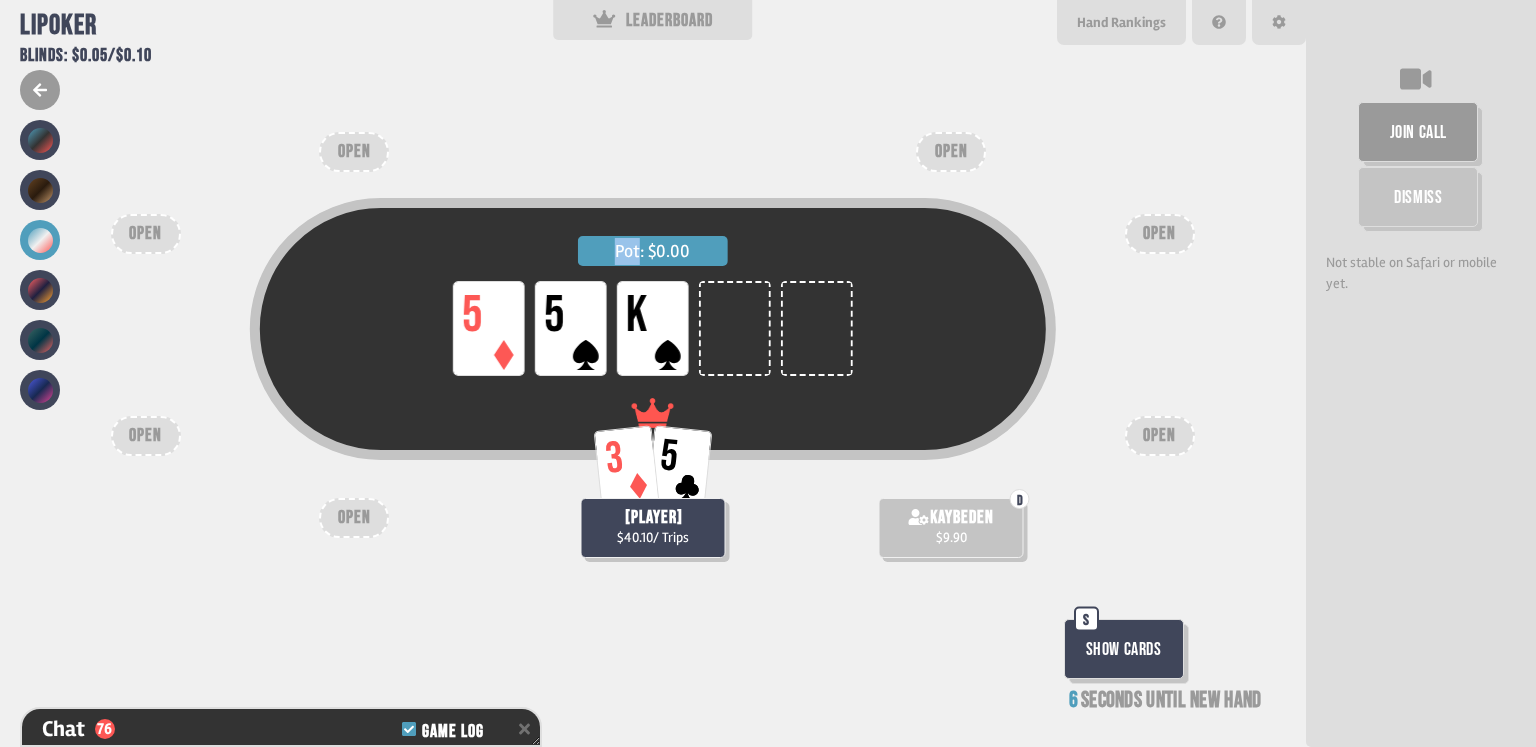 click on "Pot: $0.00   LP 5 LP 5 LP K D [PLAYER] $[AMOUNT]  3 5 [PLAYER] $[AMOUNT]   / Trips OPEN OPEN OPEN OPEN OPEN OPEN OPEN Show Cards S 6  seconds until new hand" at bounding box center (653, 373) 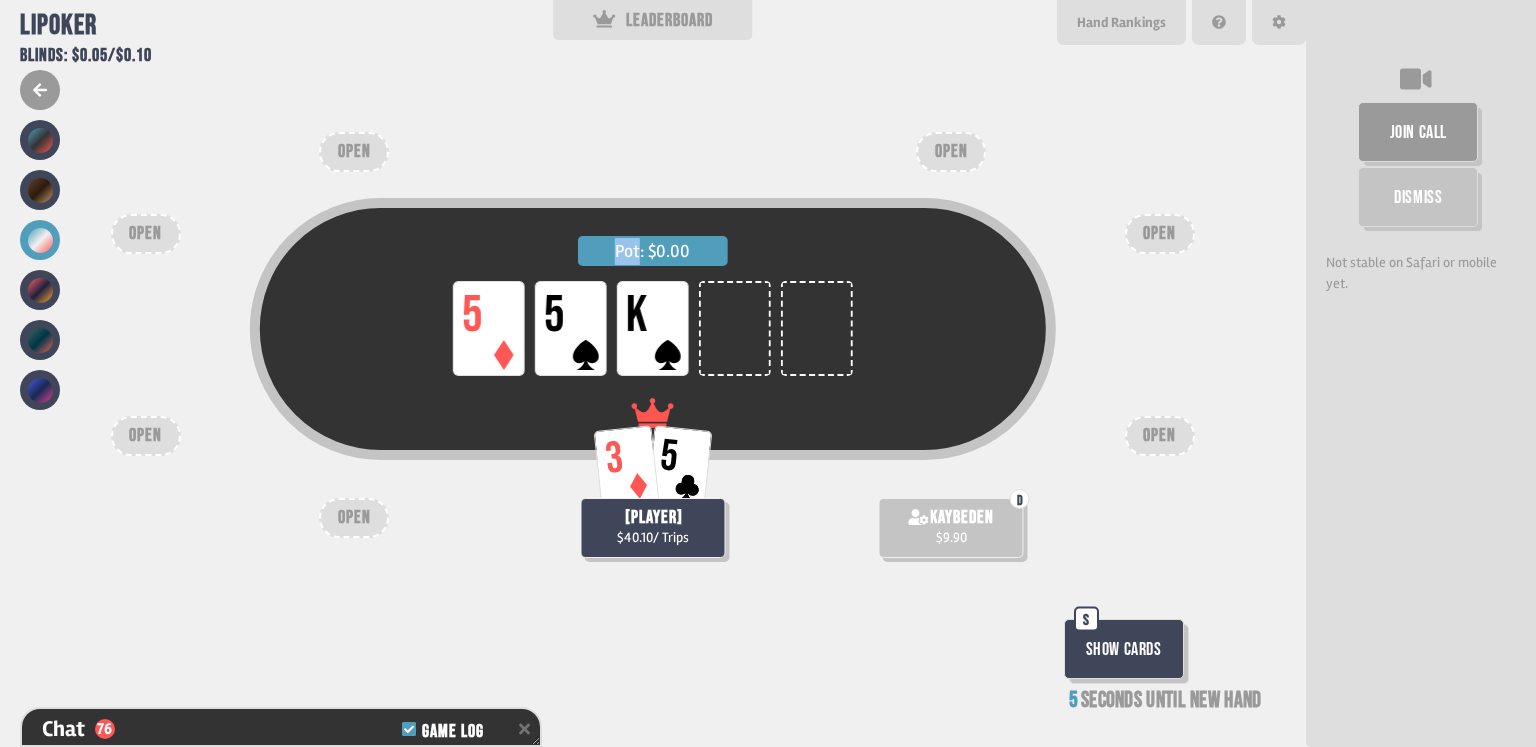 click on "Show Cards" at bounding box center (1124, 649) 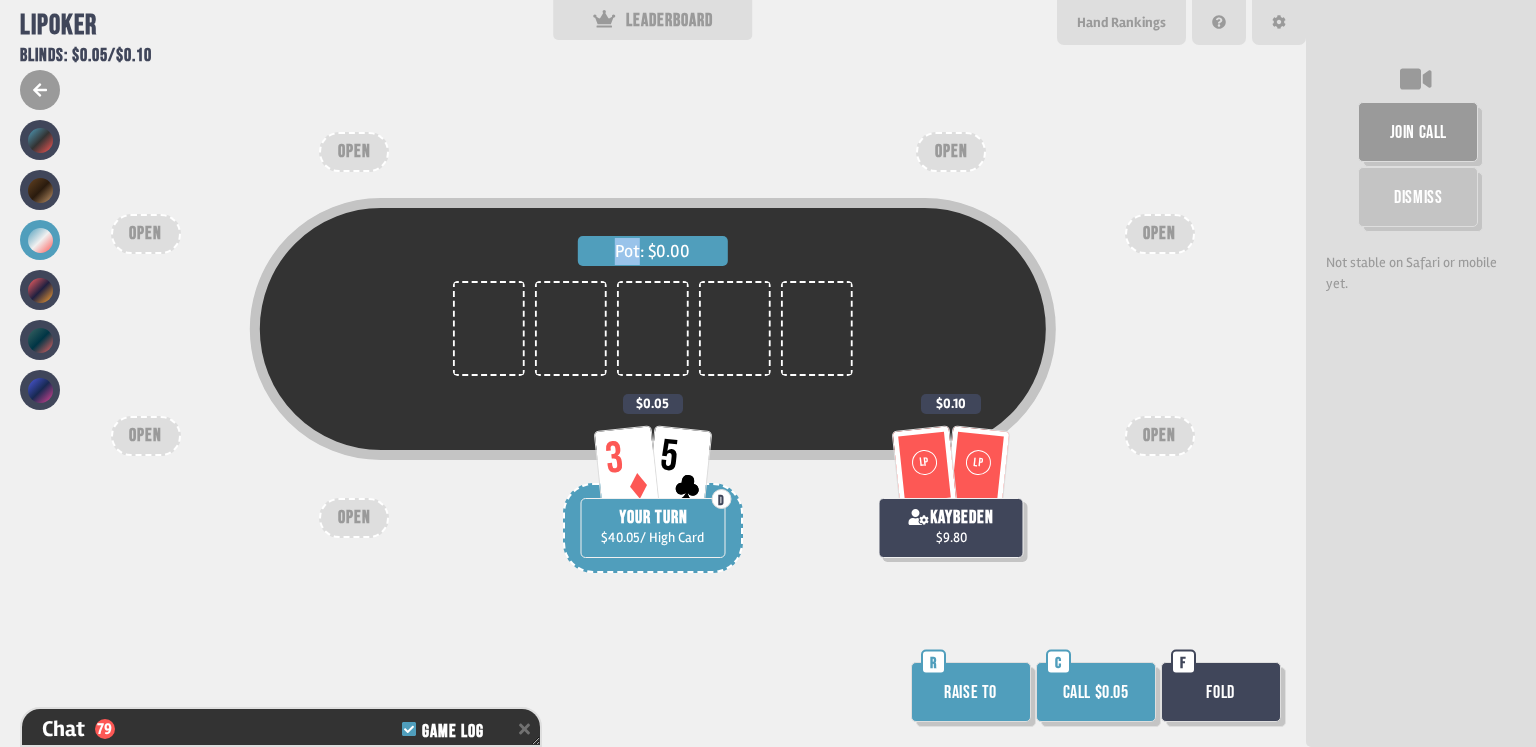 click on "Call $0.05" at bounding box center (1096, 692) 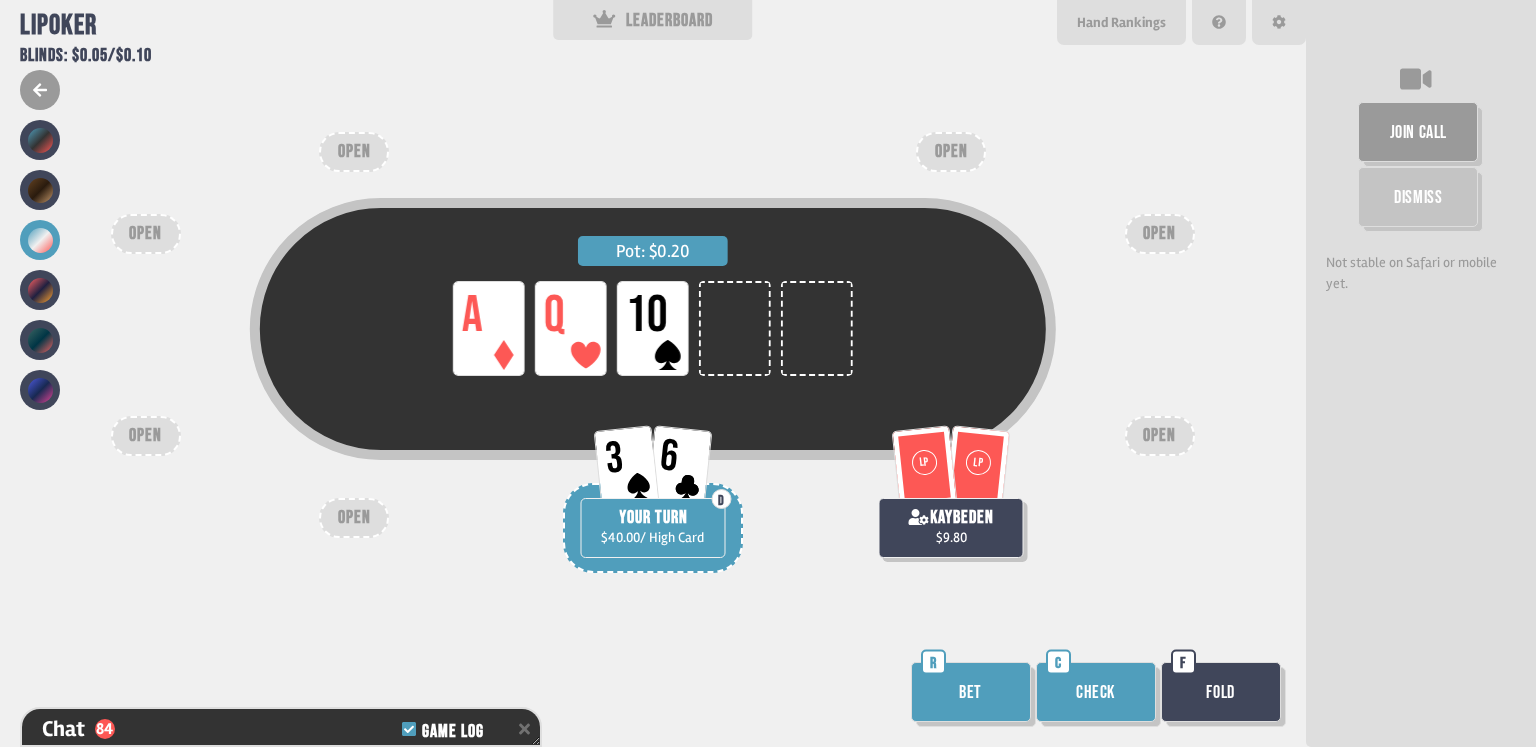 click on "Check" at bounding box center (1096, 692) 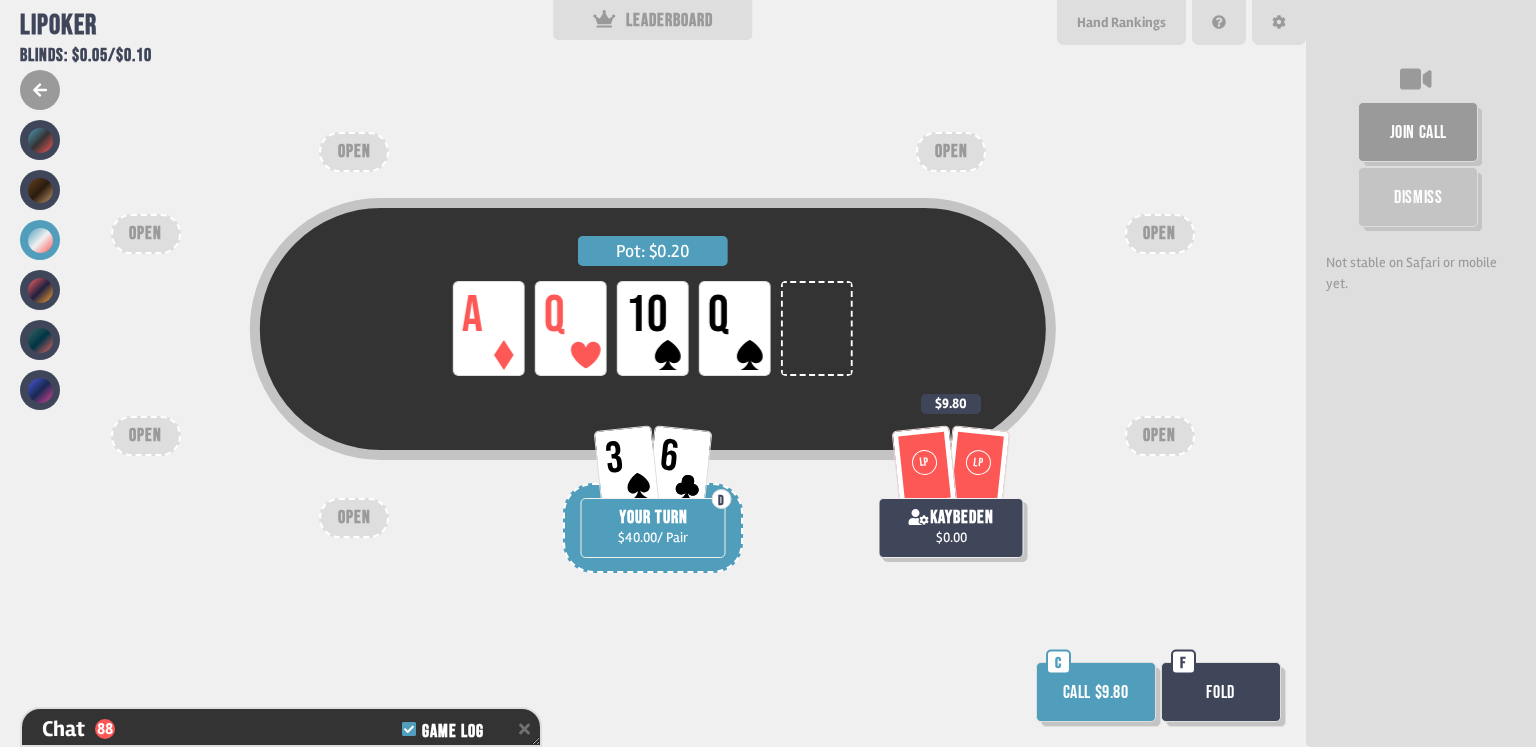 click on "Call $9.80" at bounding box center (1096, 692) 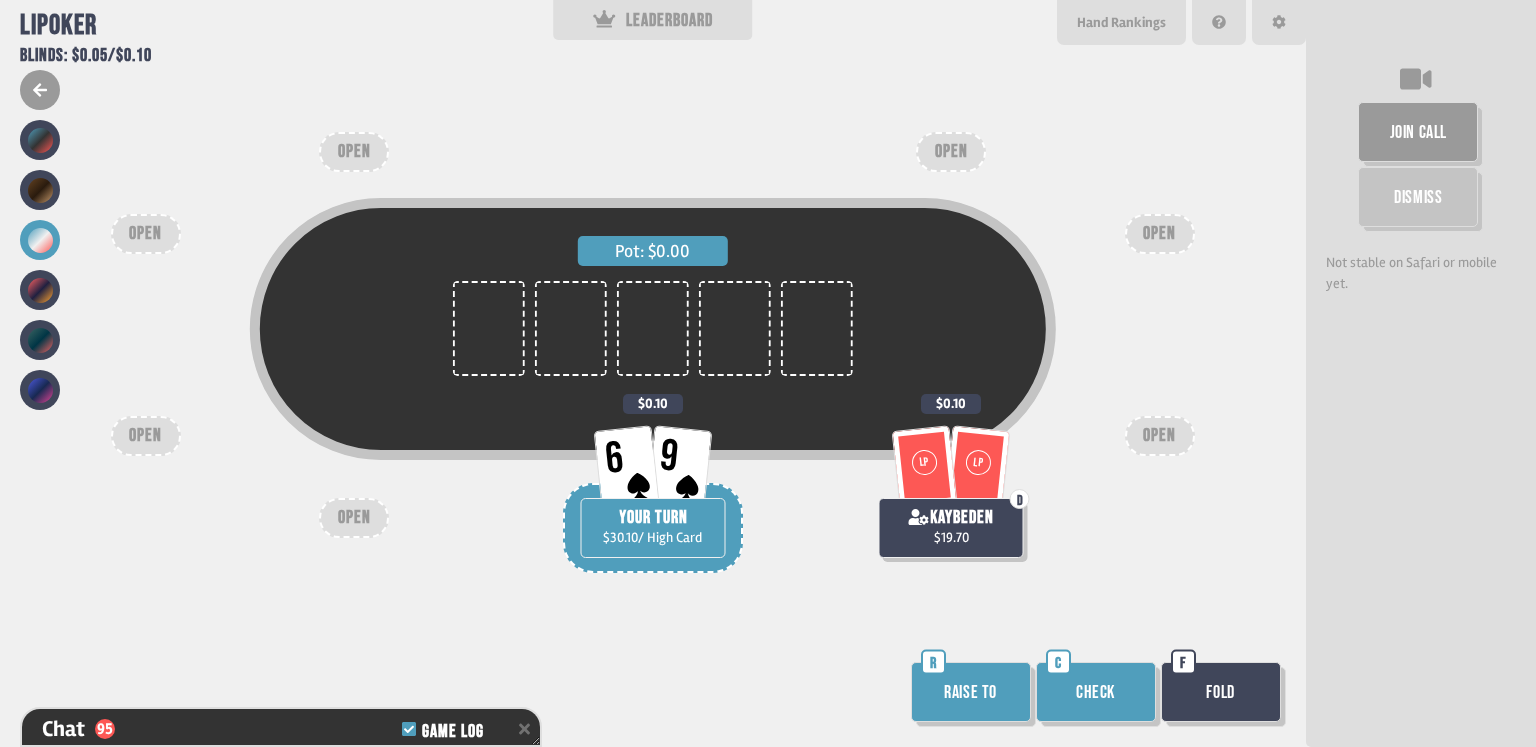 click on "Check" at bounding box center [1096, 692] 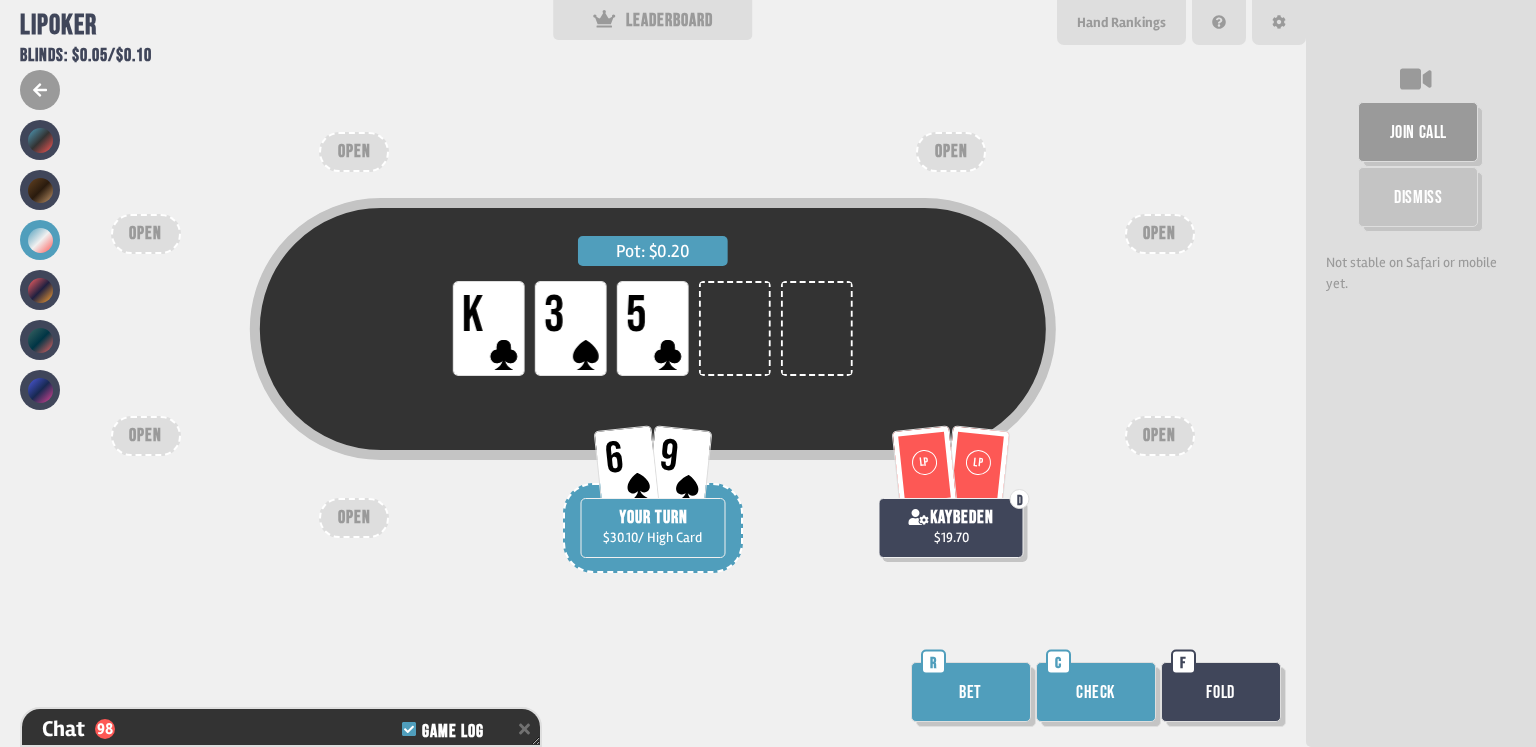 click on "Check" at bounding box center [1096, 692] 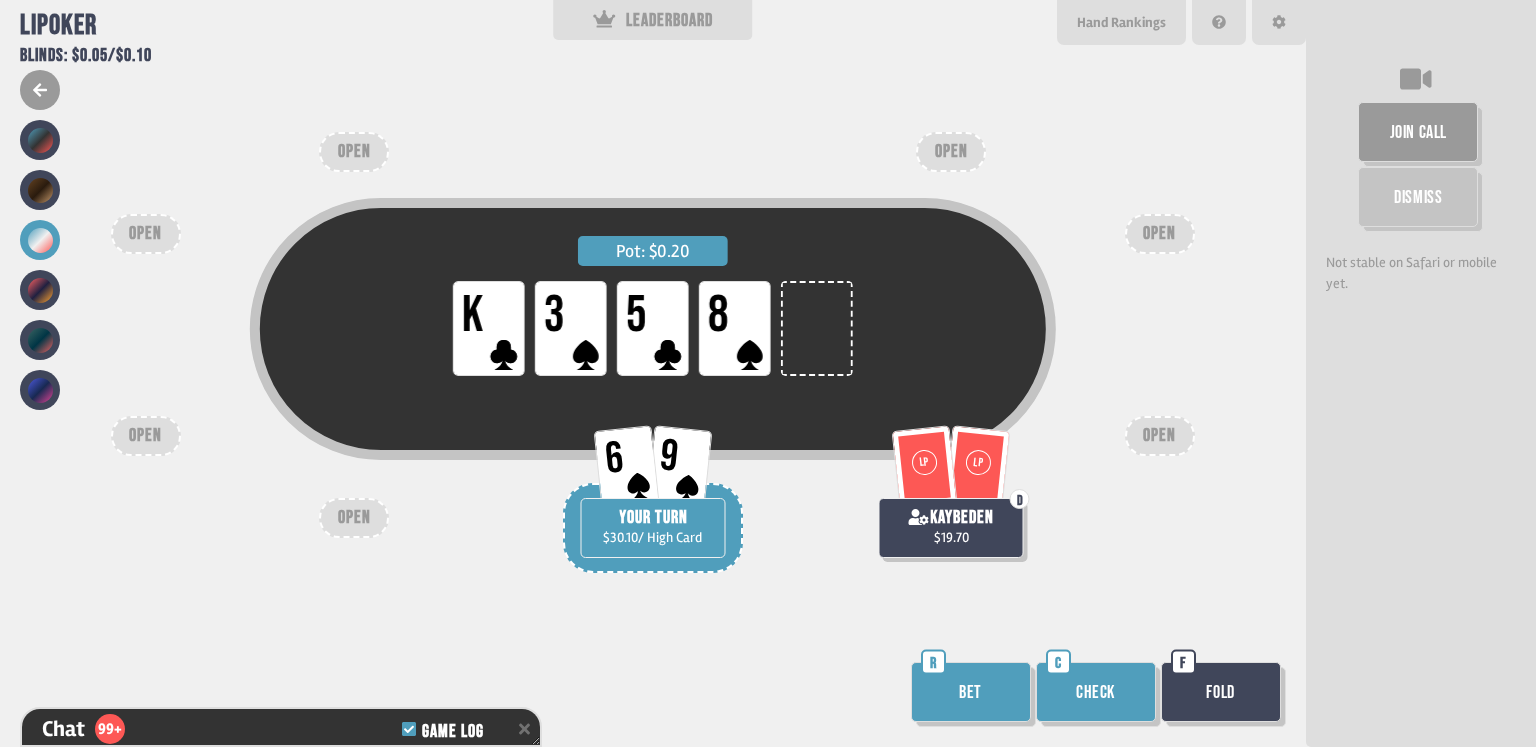 click on "Check" at bounding box center [1096, 692] 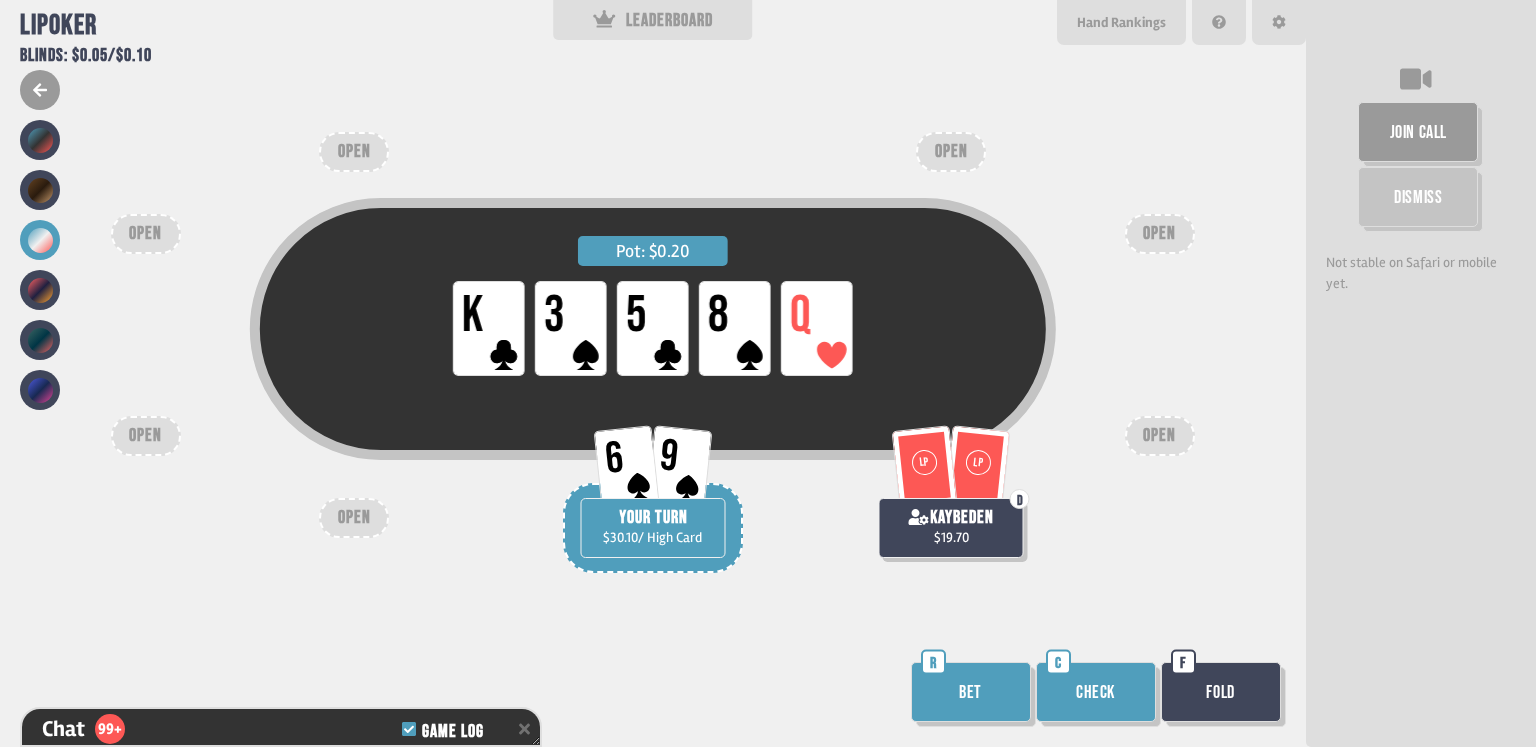 click on "Check" at bounding box center [1096, 692] 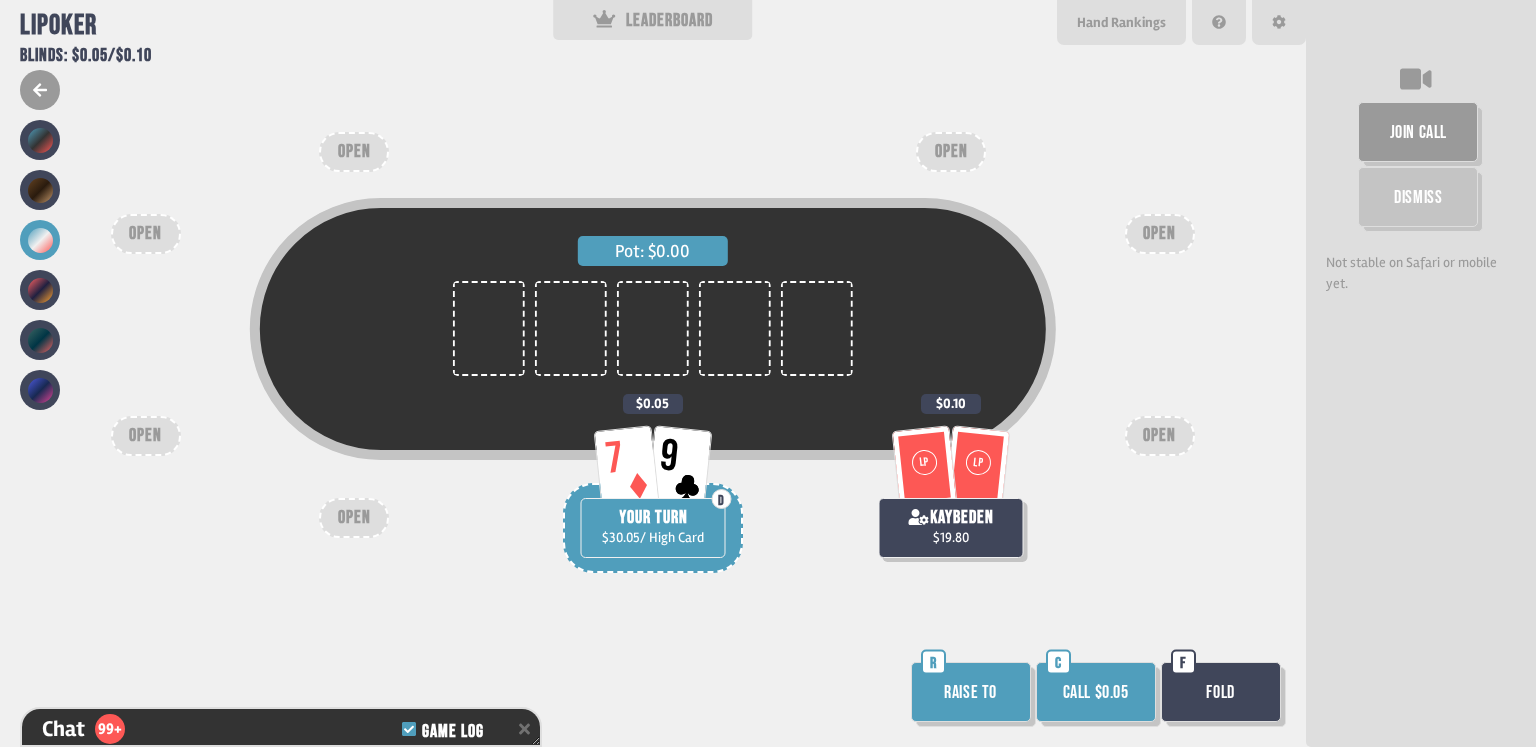 click on "Call $0.05" at bounding box center [1096, 692] 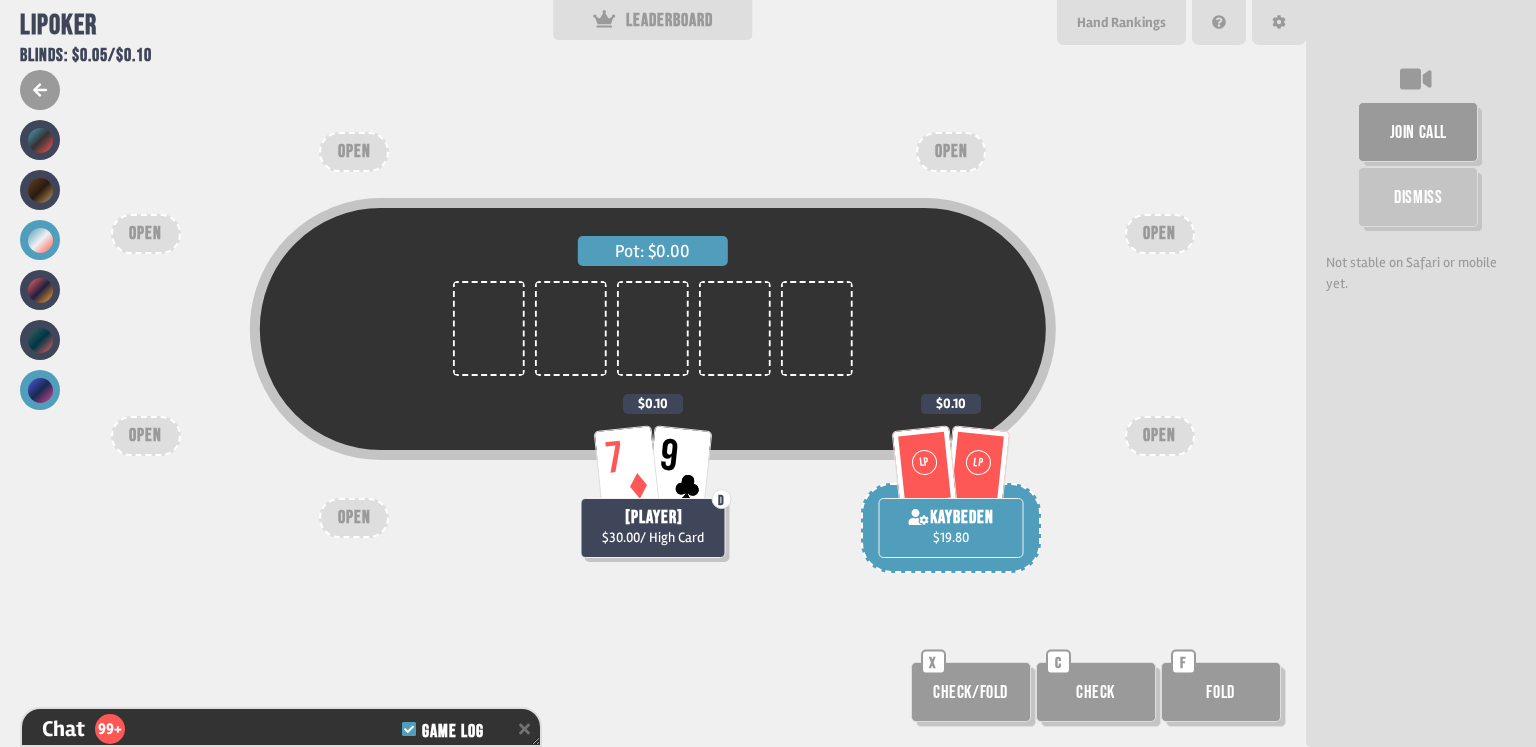 click at bounding box center (40, 390) 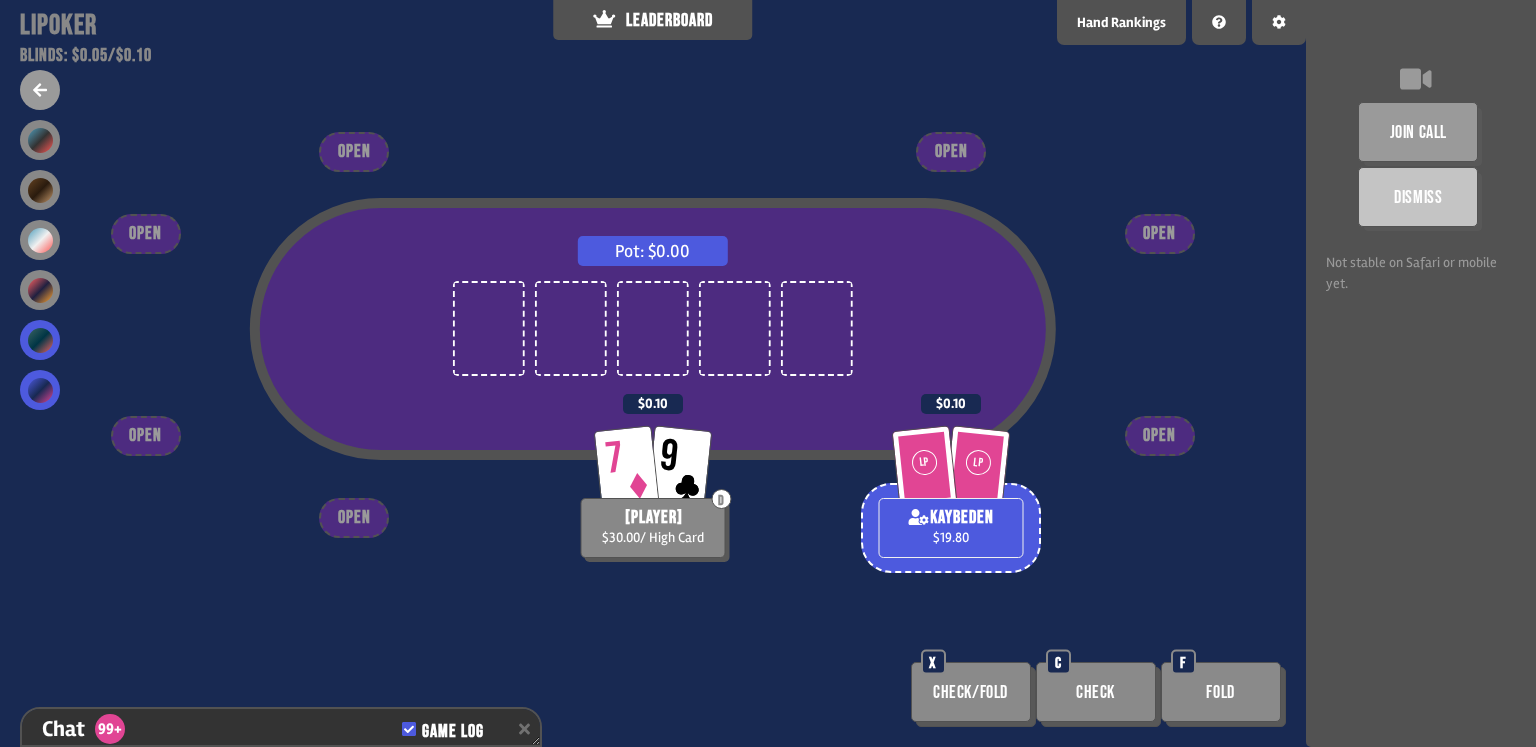 click at bounding box center [40, 340] 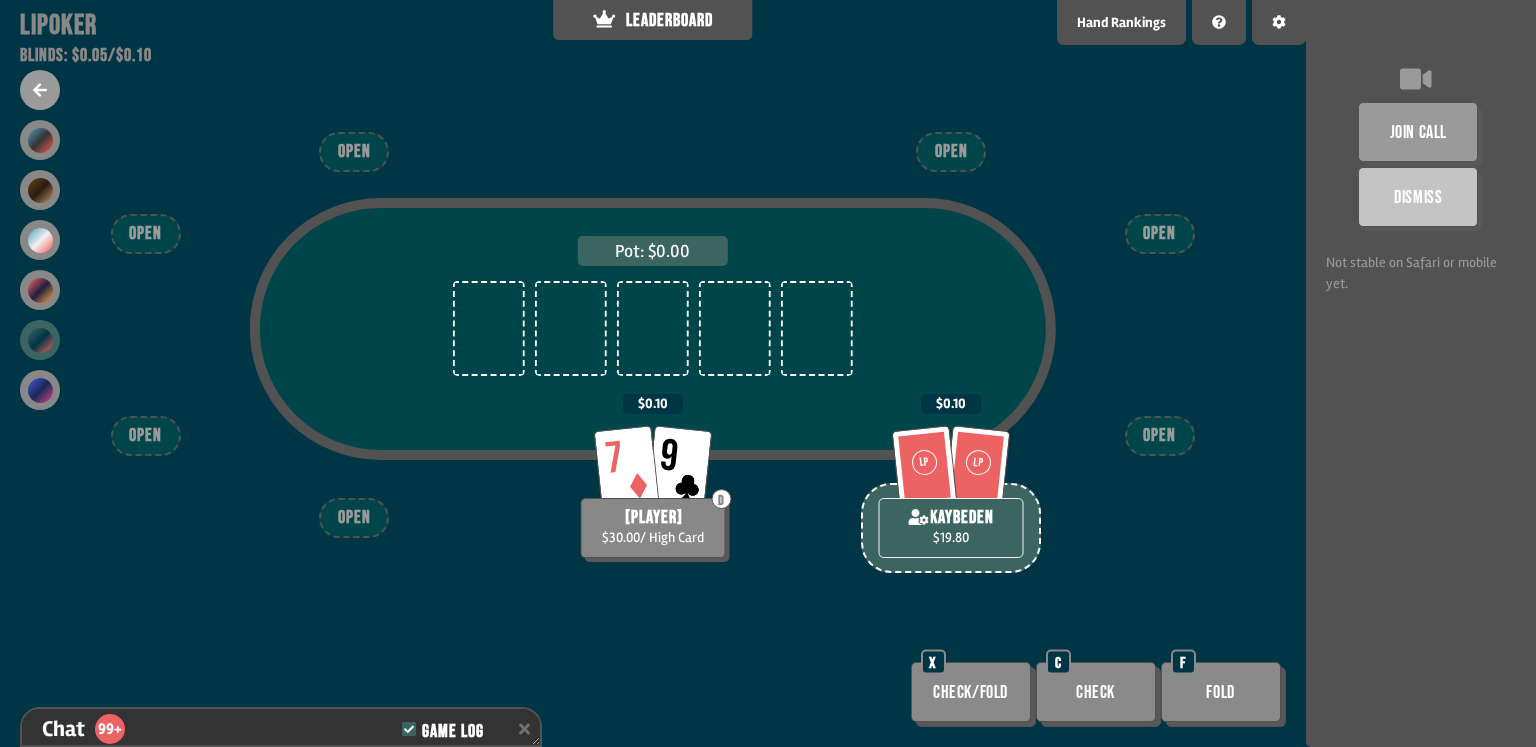 click at bounding box center (40, 340) 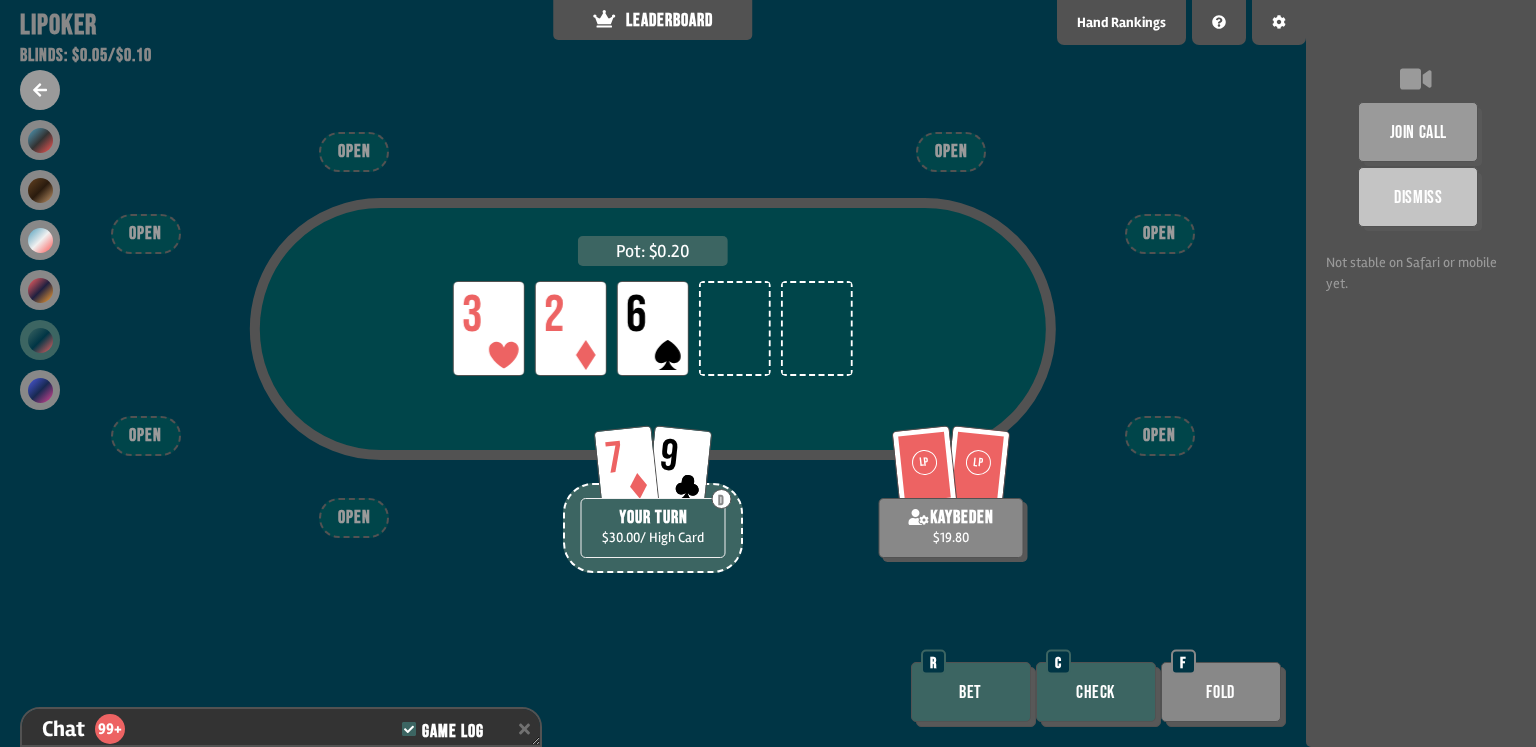 click on "Check" at bounding box center (1096, 692) 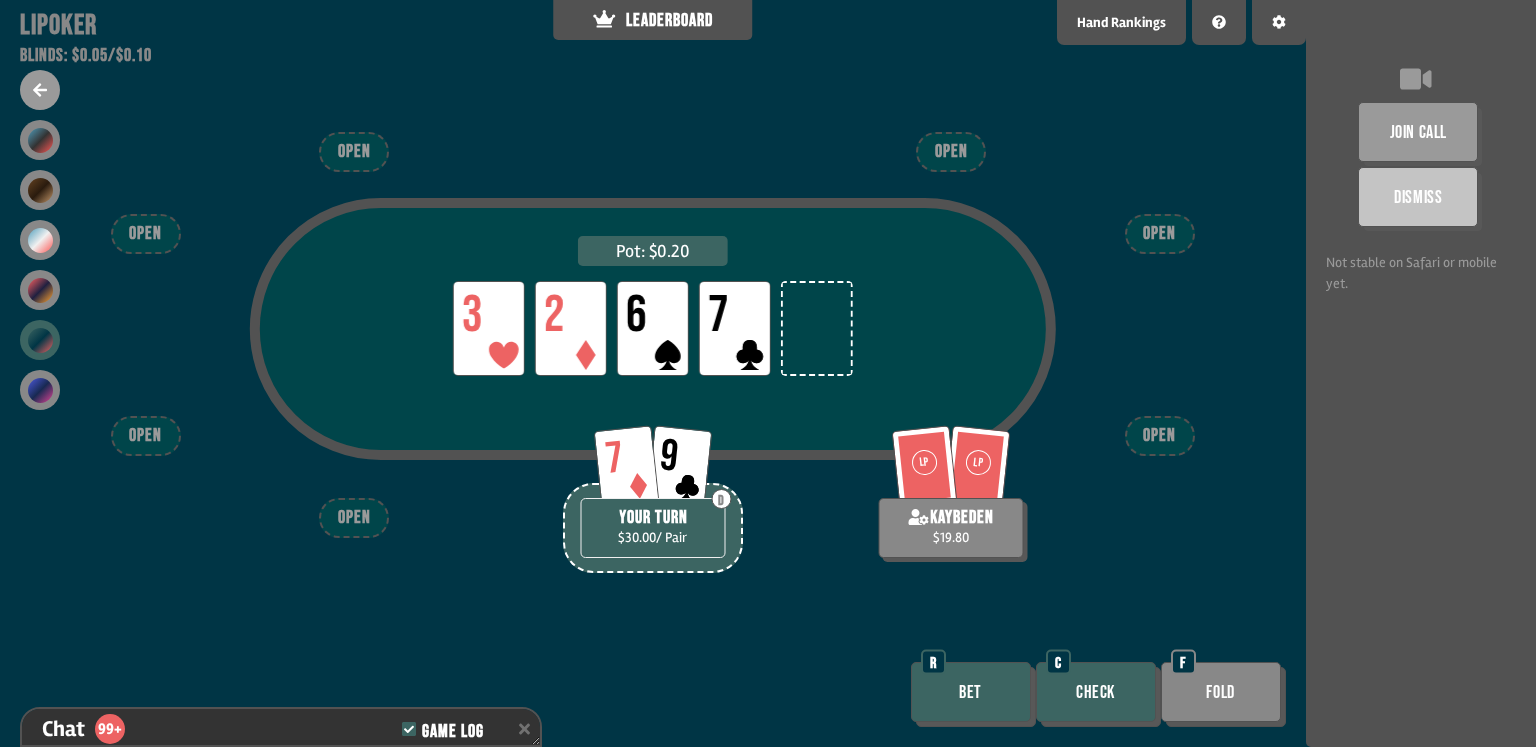 click on "Bet" at bounding box center (971, 692) 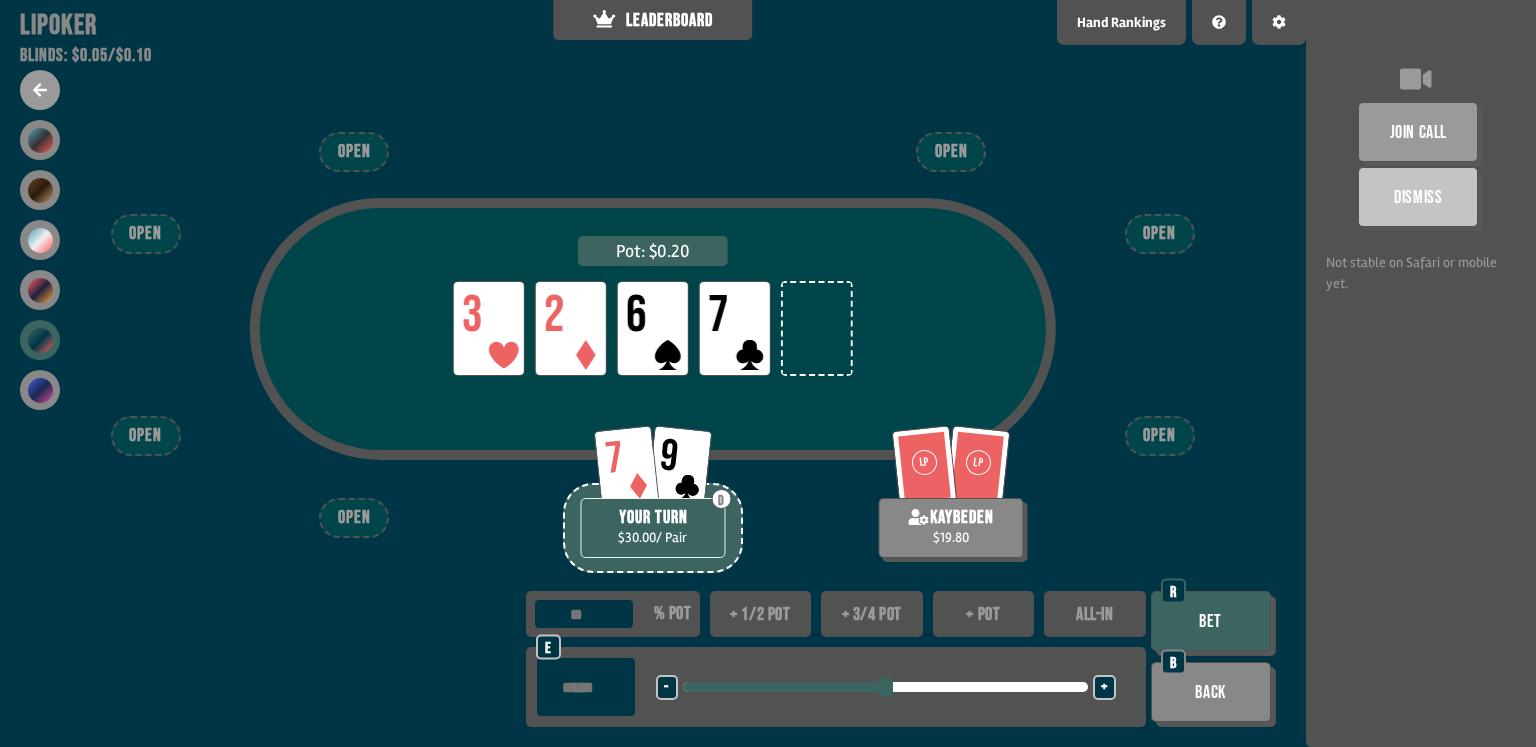 click at bounding box center (885, 687) 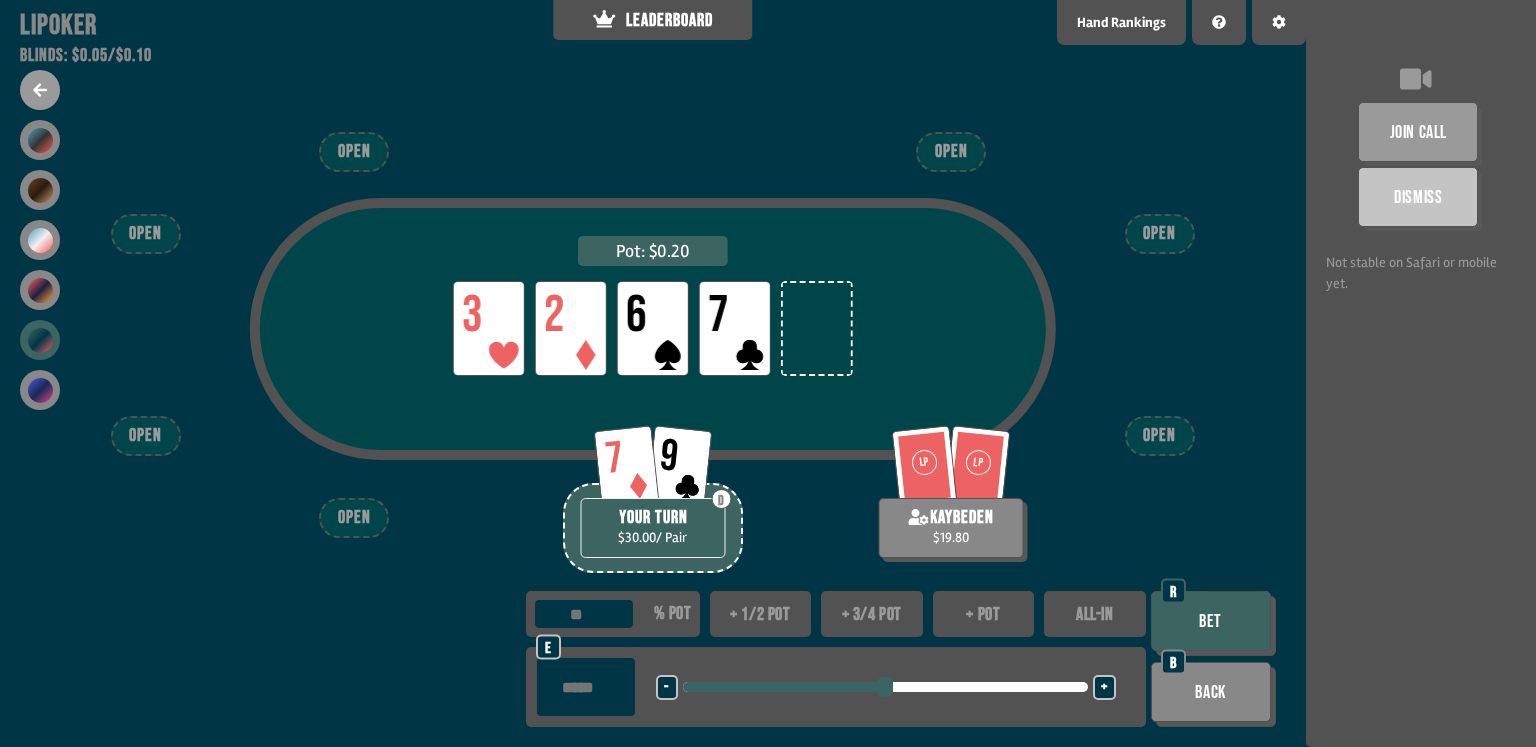 click on "Bet" at bounding box center (1211, 621) 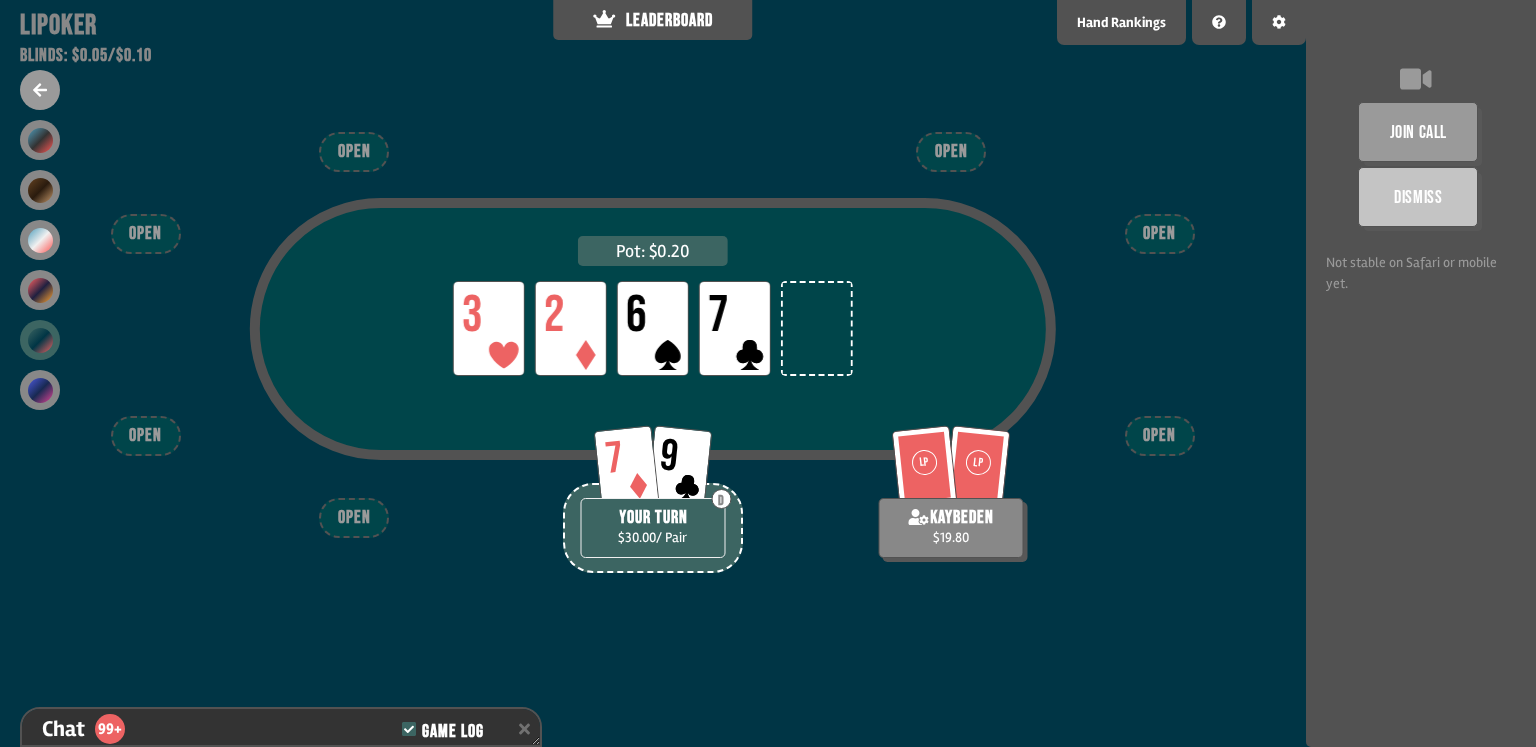 scroll, scrollTop: 20544, scrollLeft: 0, axis: vertical 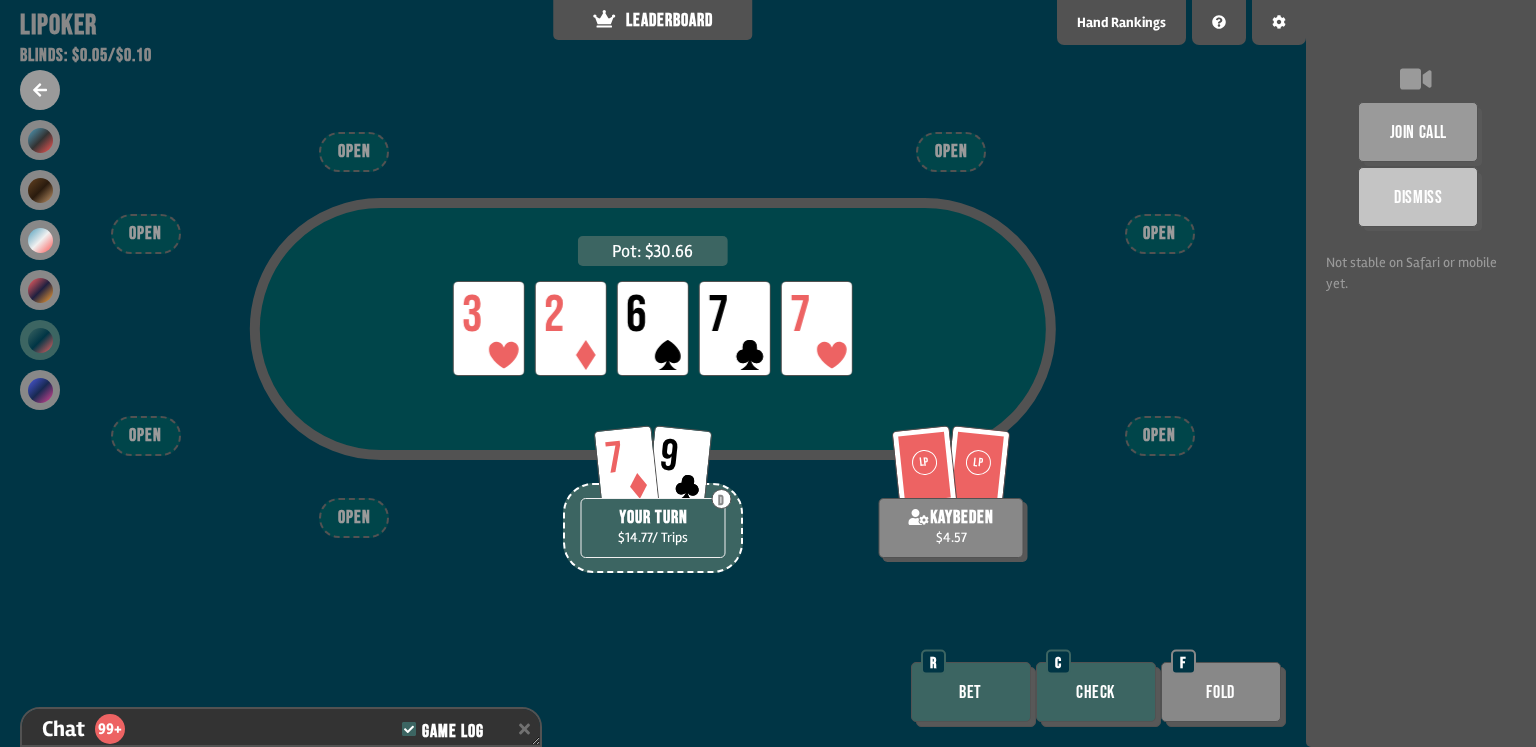 click on "Bet" at bounding box center (971, 692) 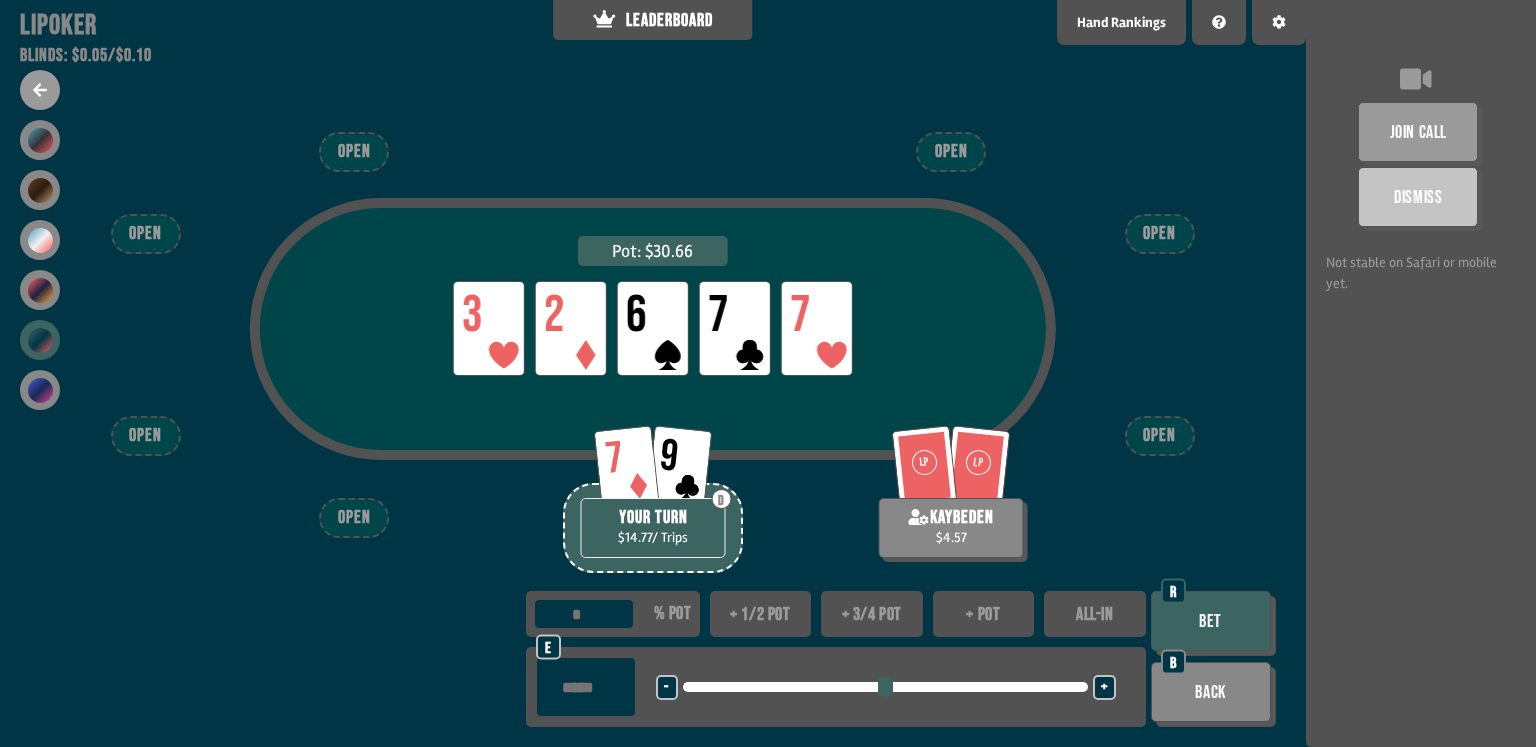 click on "ALL-IN" at bounding box center [1095, 614] 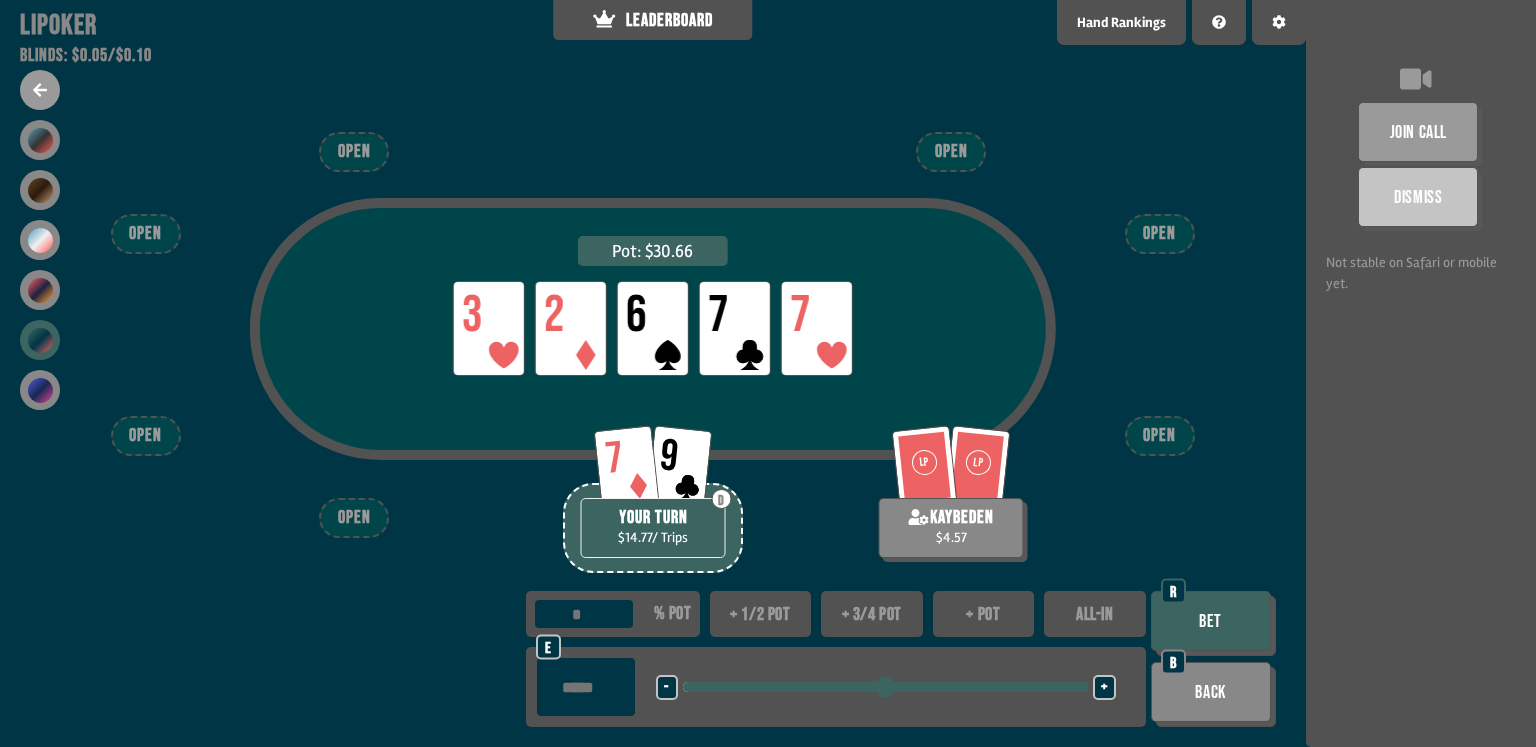 click on "Bet" at bounding box center (1211, 621) 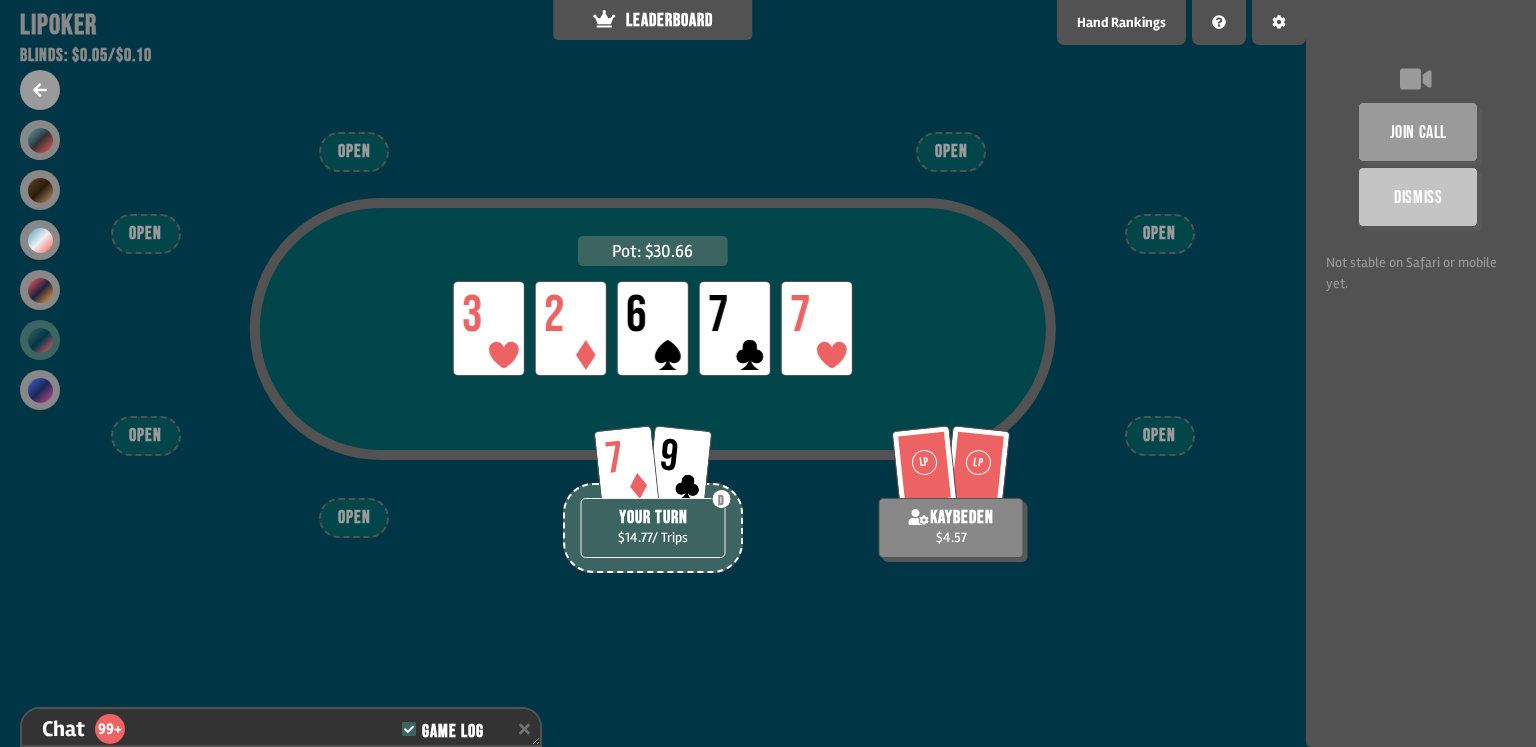 scroll, scrollTop: 20660, scrollLeft: 0, axis: vertical 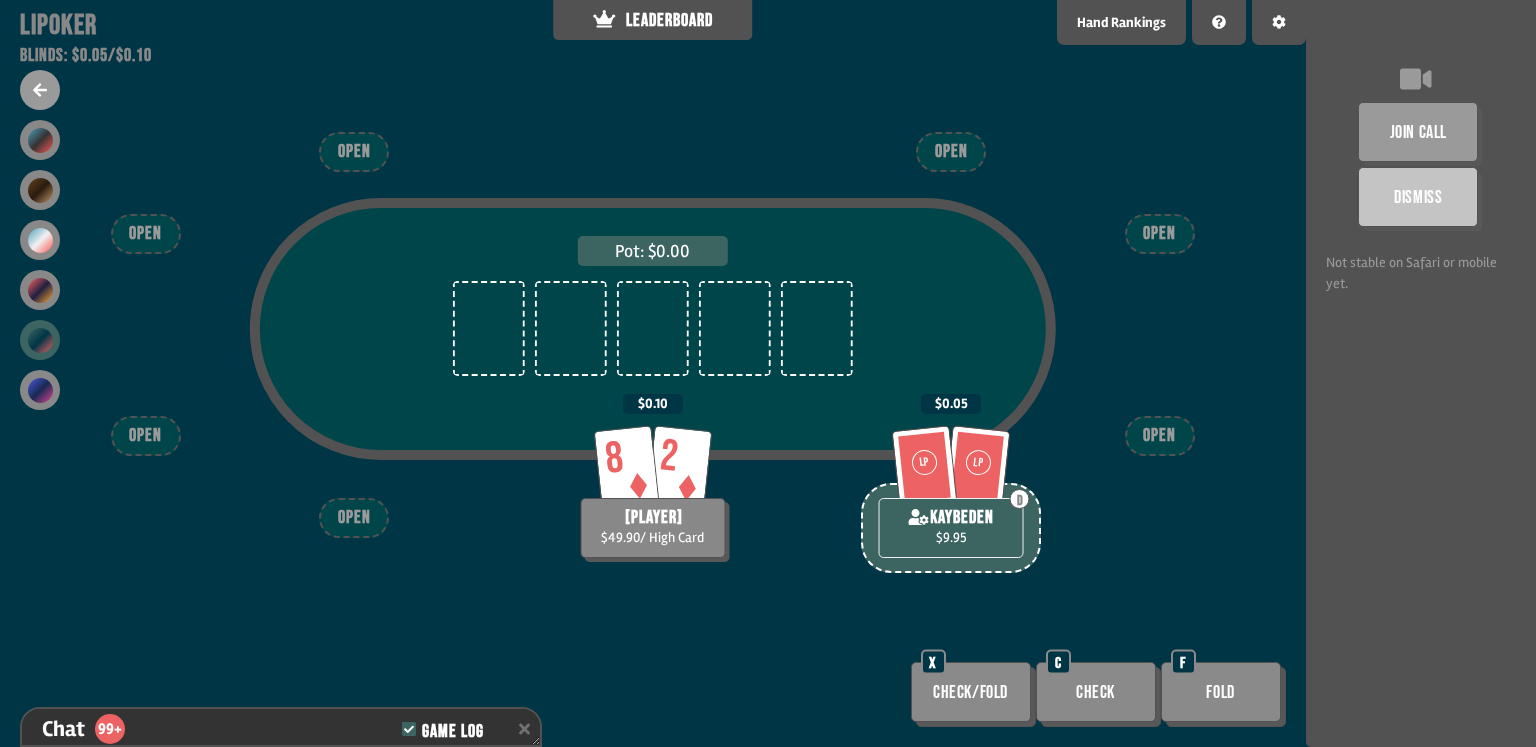 click on "Check" at bounding box center (1096, 692) 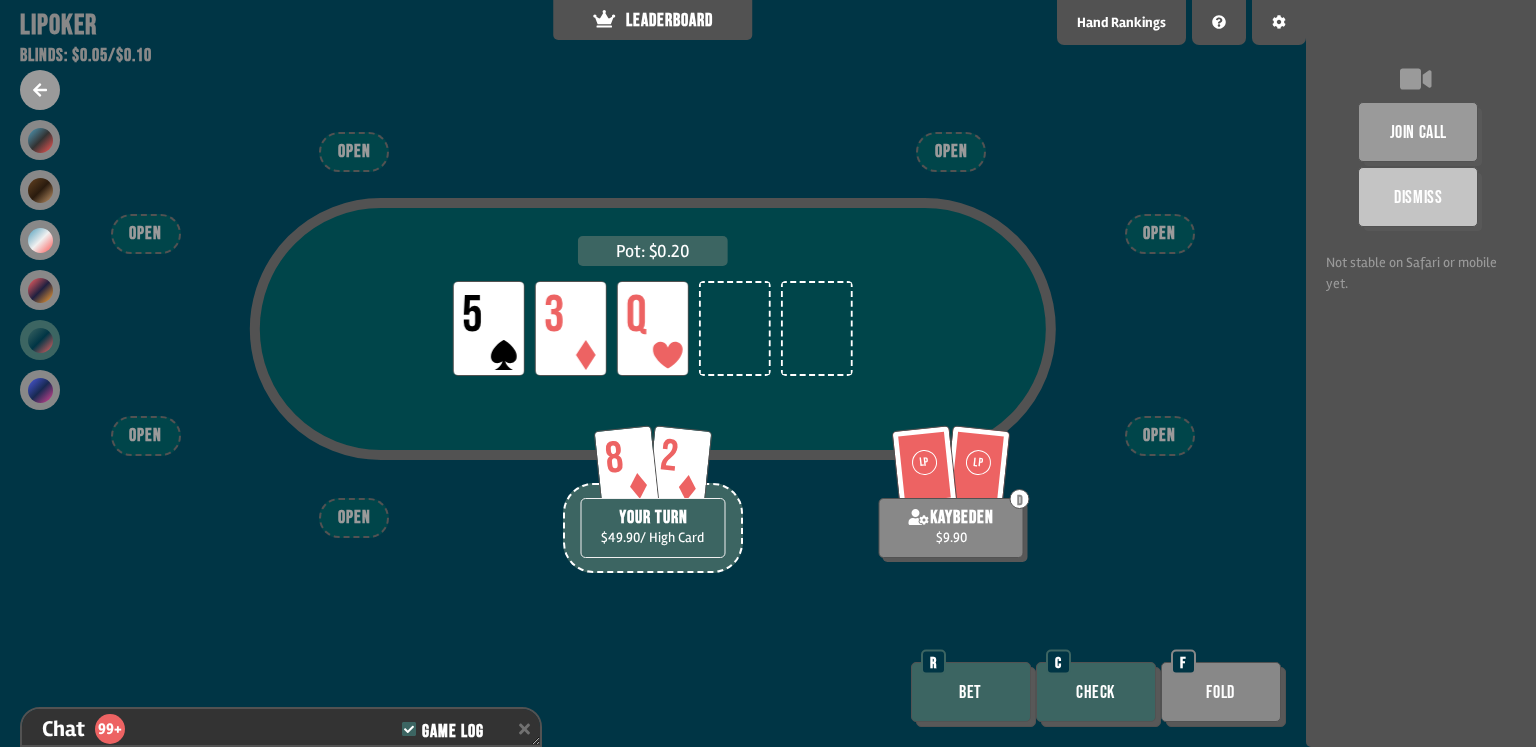 click on "Check" at bounding box center (1096, 692) 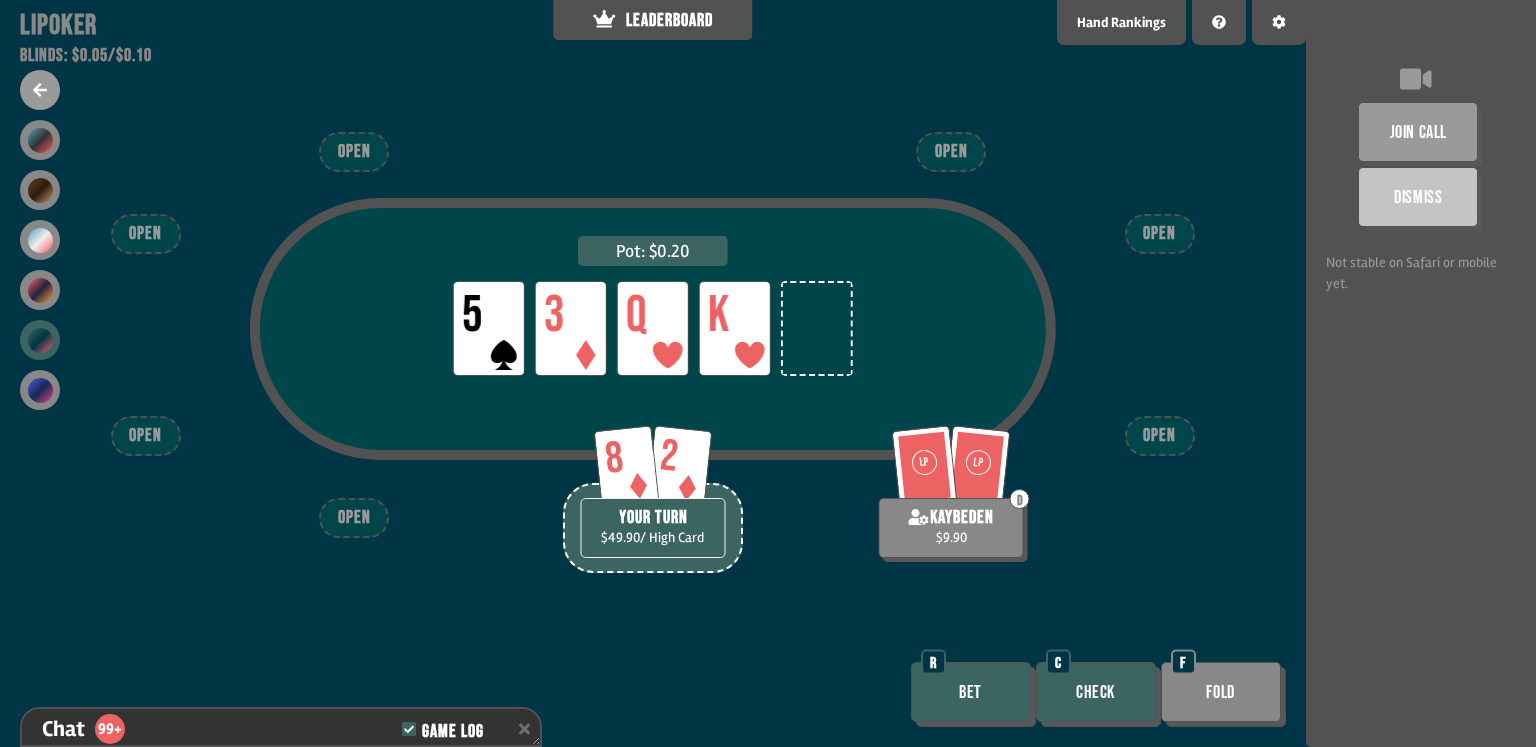 click on "Check" at bounding box center [1096, 692] 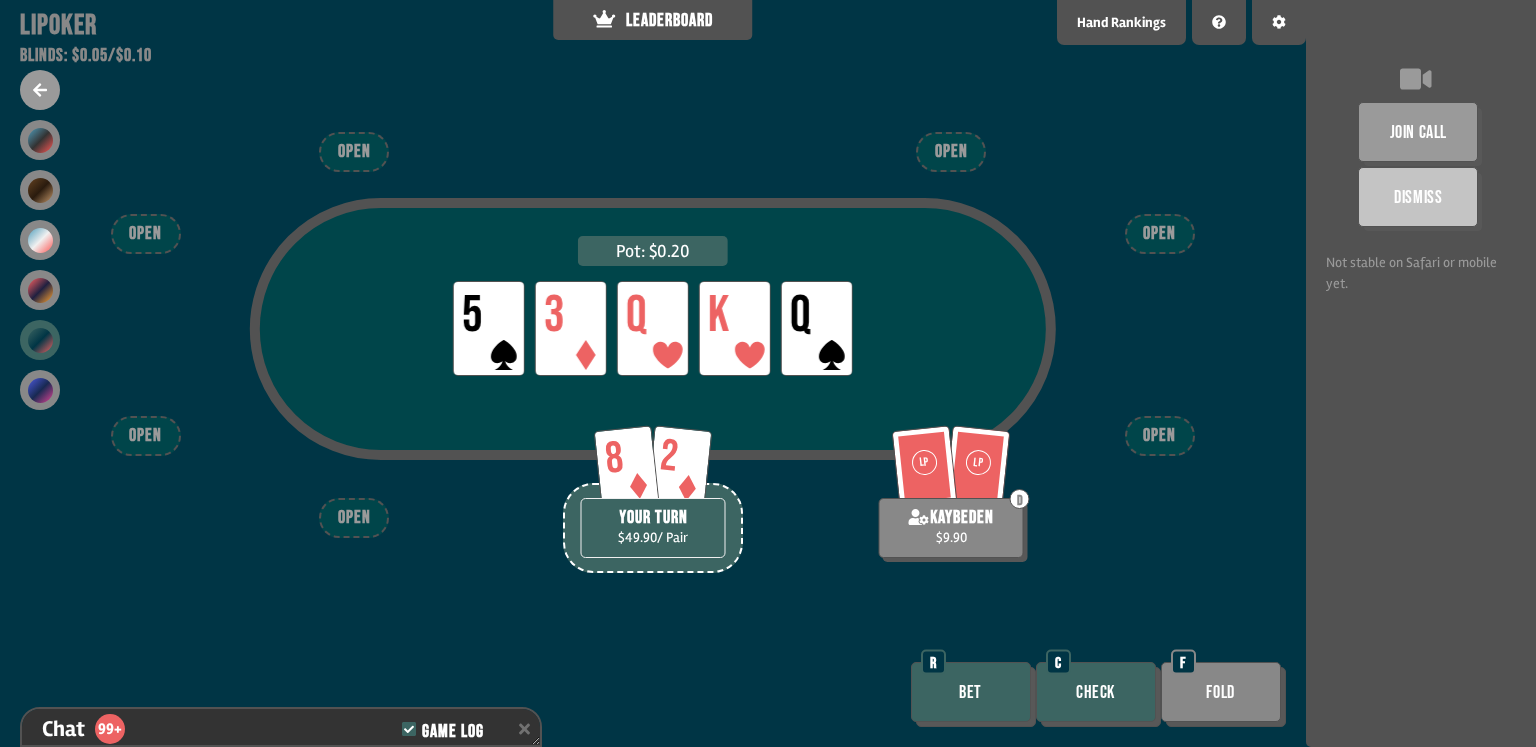 click on "Check" at bounding box center (1096, 692) 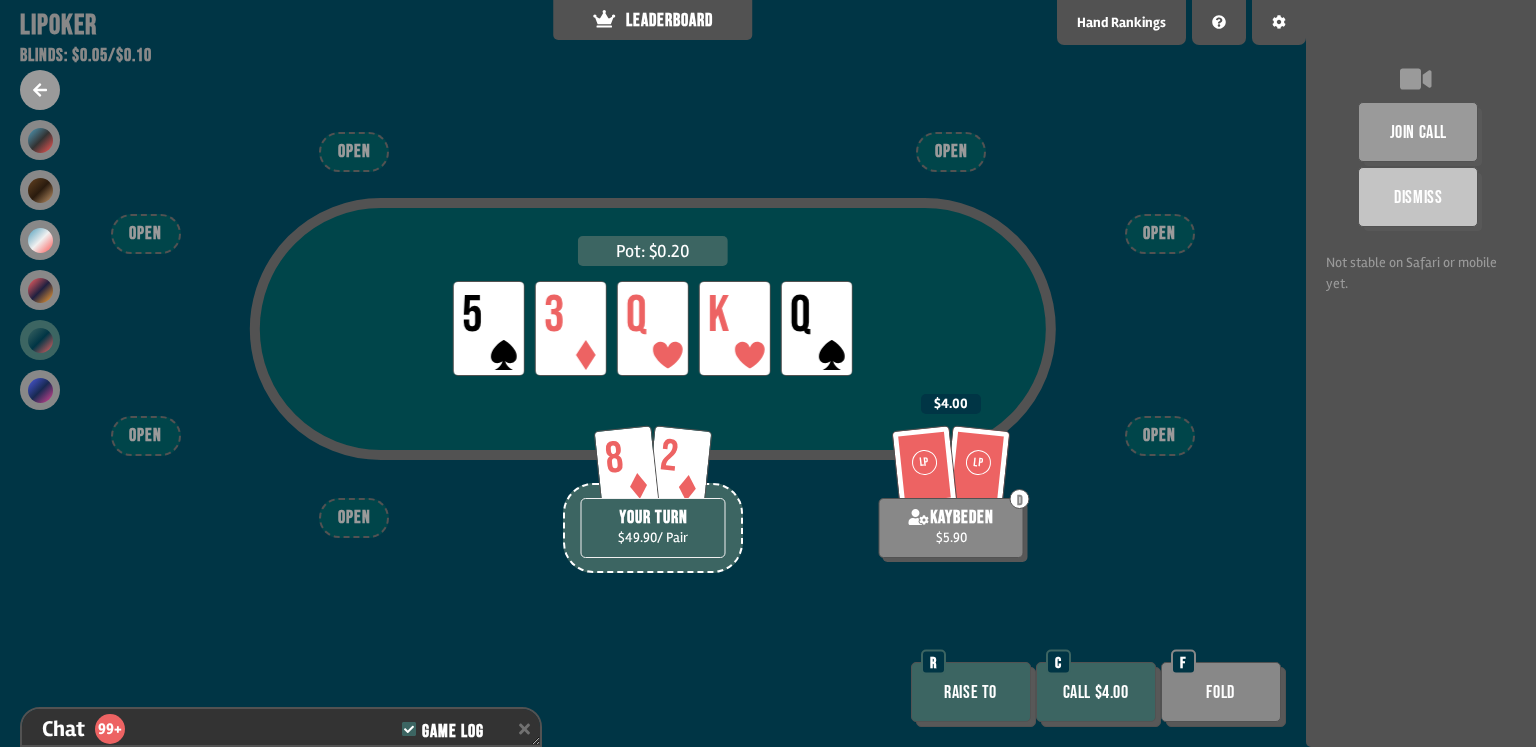 click on "Call $4.00" at bounding box center (1096, 692) 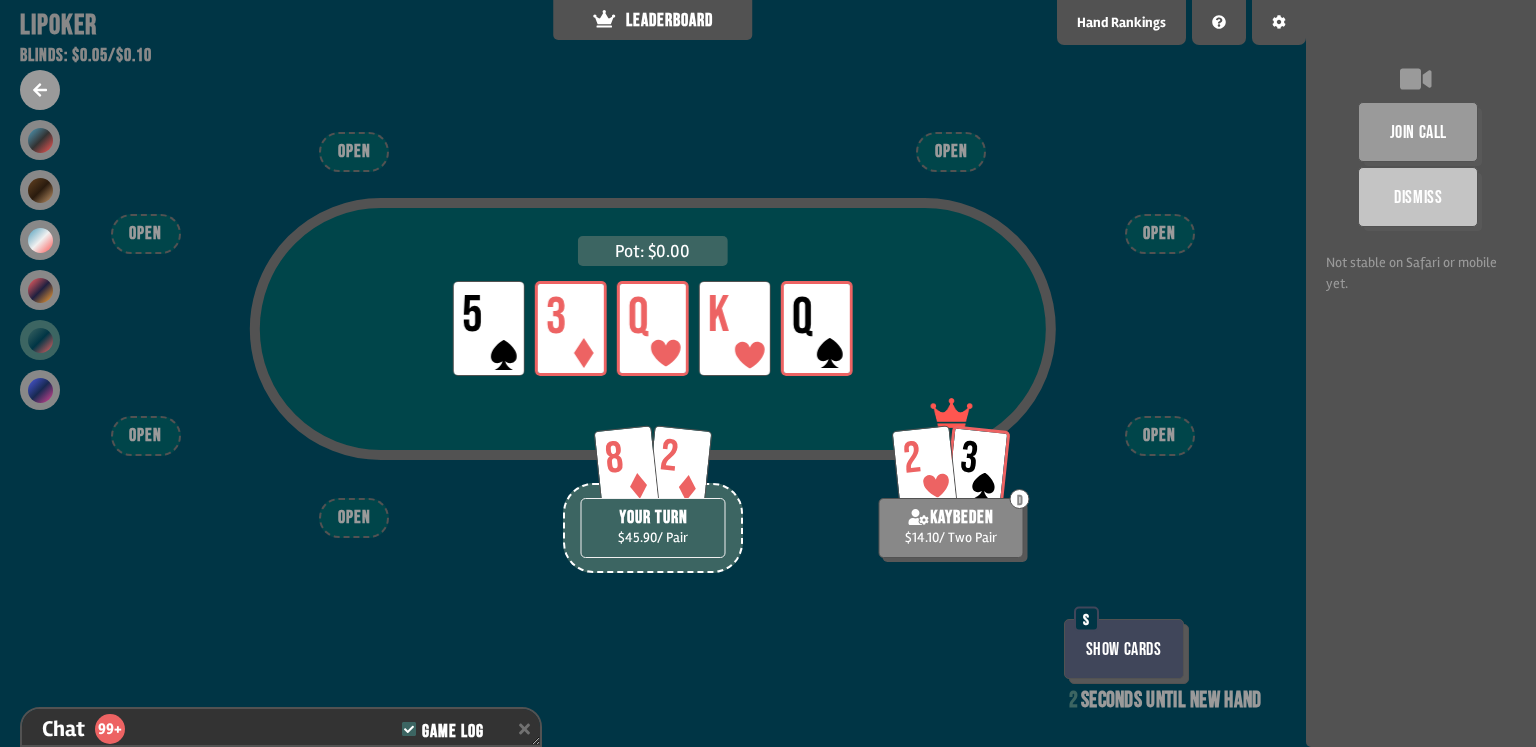 click on "Show Cards" at bounding box center (1124, 649) 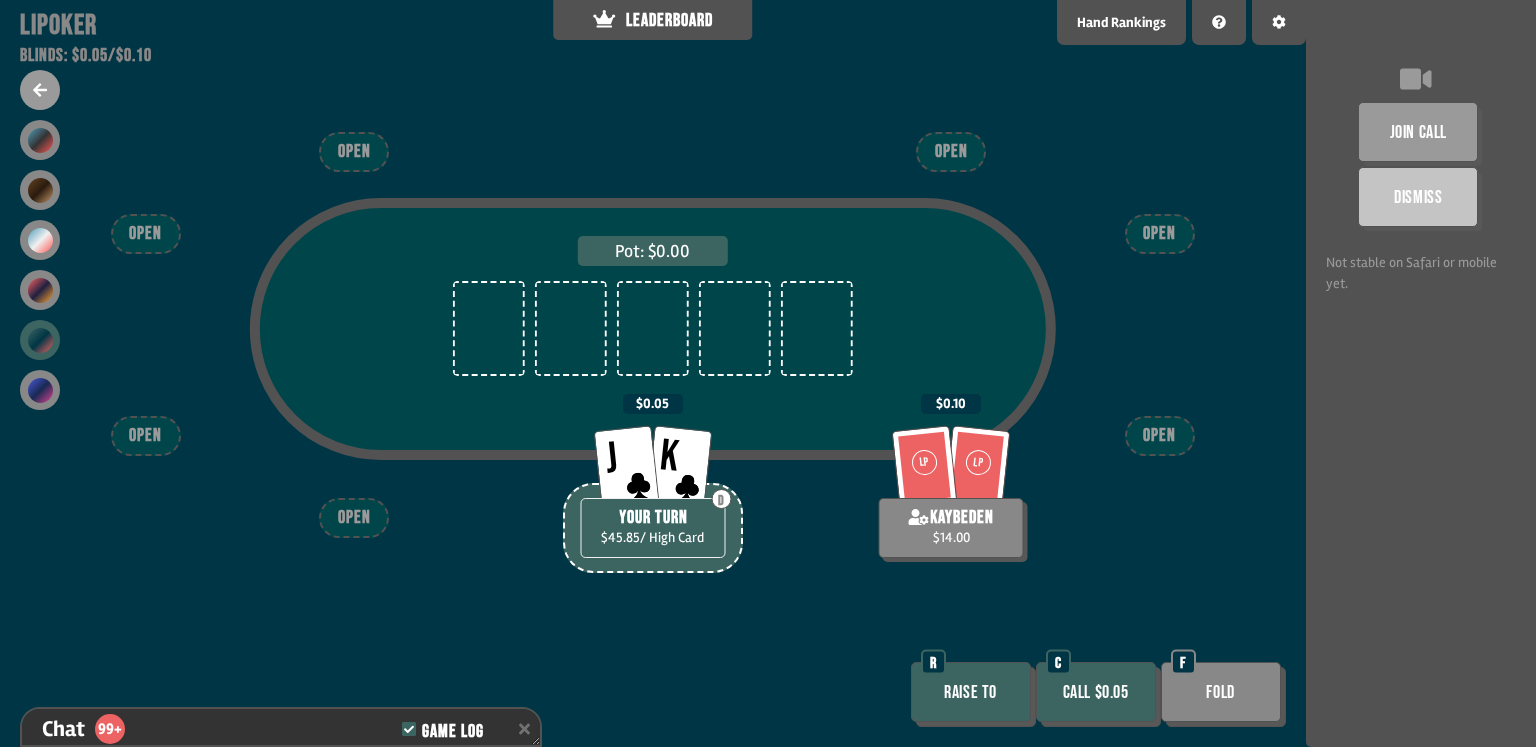 click on "Call $0.05" at bounding box center [1096, 692] 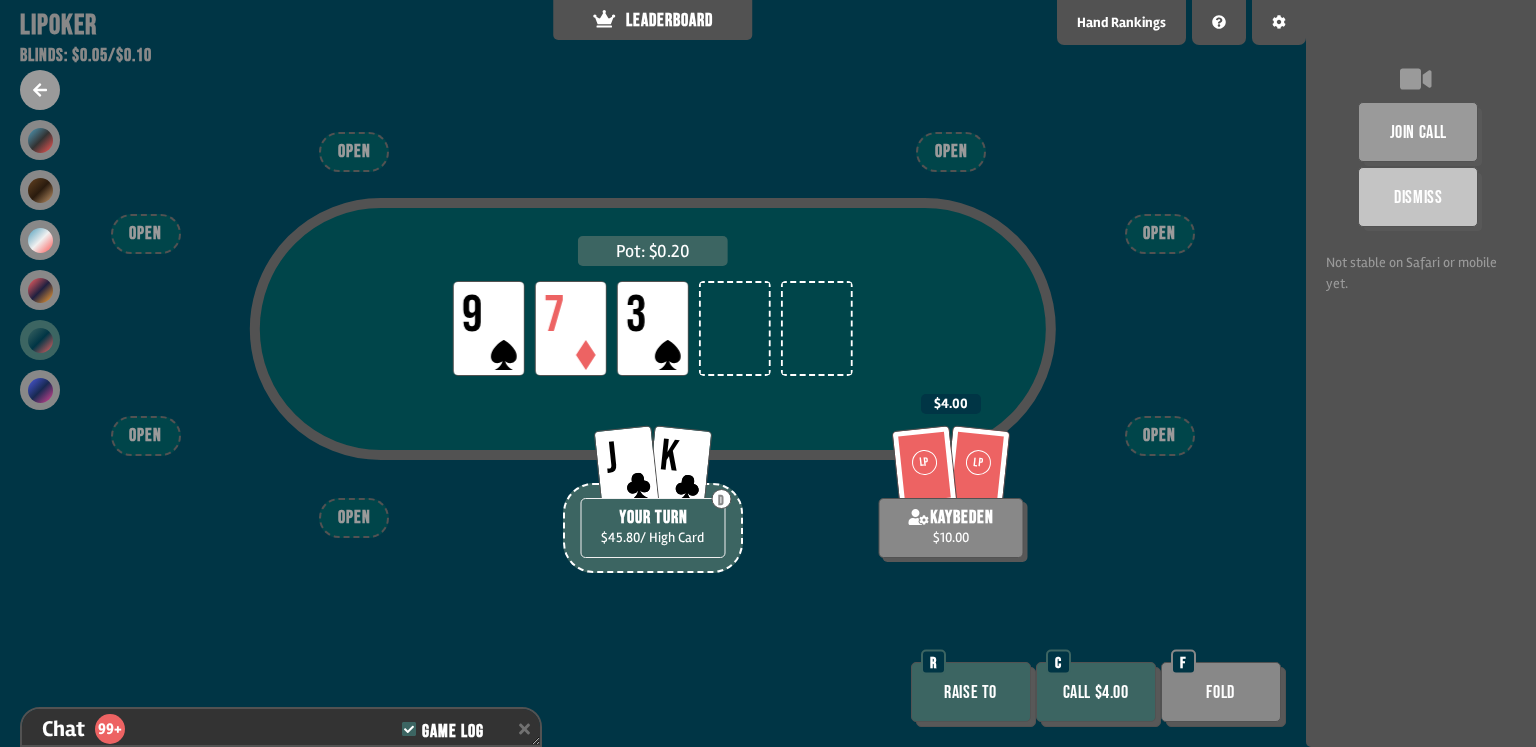 click on "Call $4.00" at bounding box center (1096, 692) 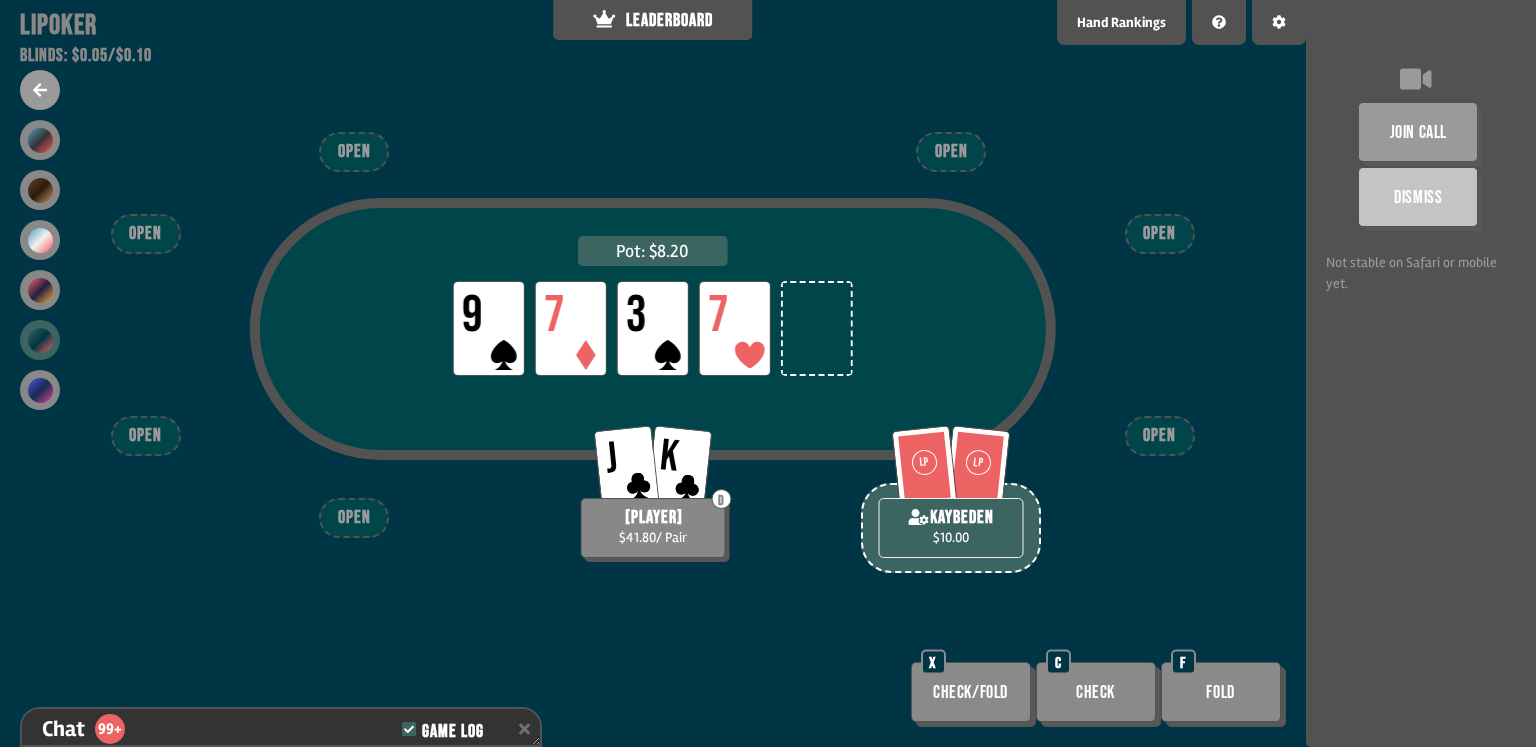 click on "Check" at bounding box center (1096, 692) 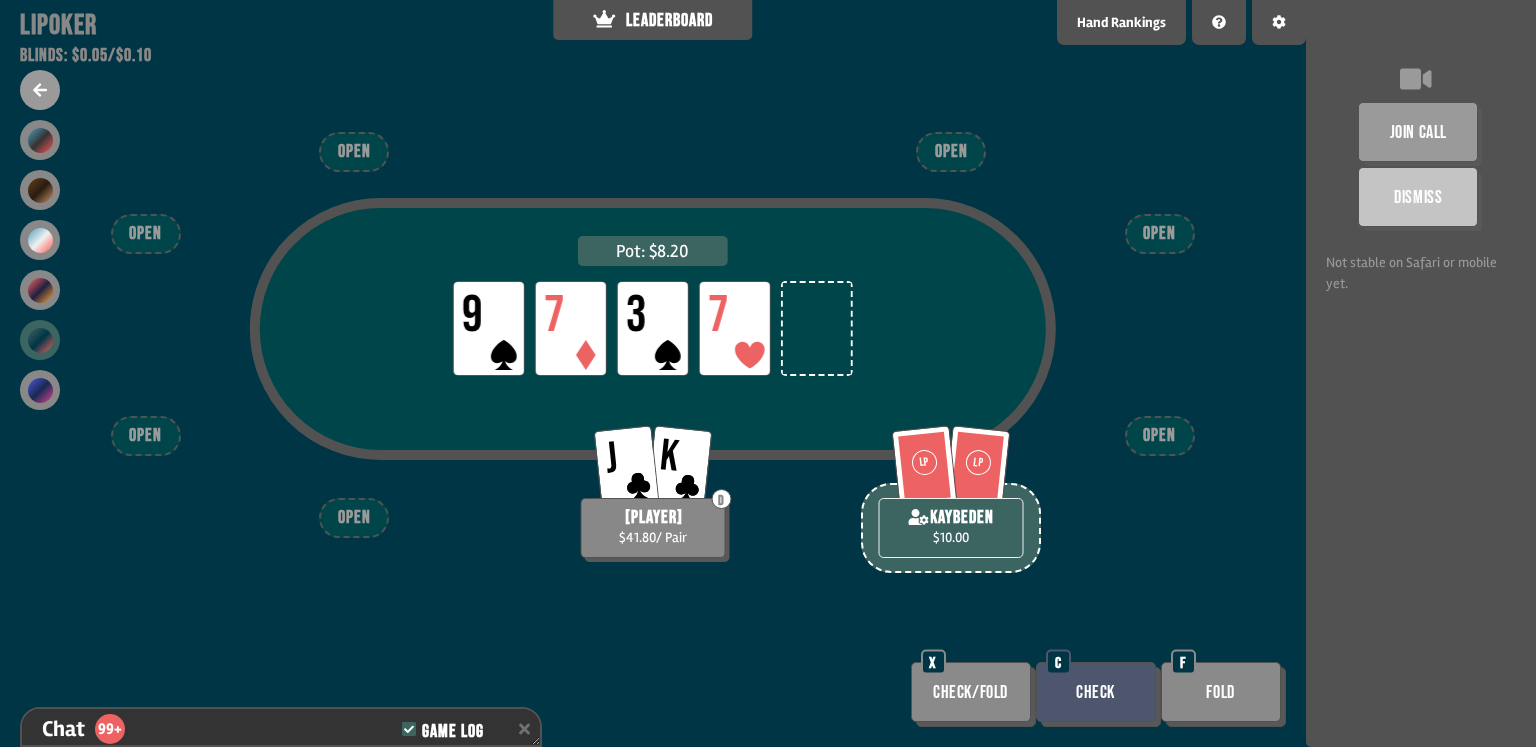 click on "Pot: $8.20   LP 9 LP 7 LP 3 LP 7 LP LP kaybeden $10.00  J K D kazanan $41.80   / Pair OPEN OPEN OPEN OPEN OPEN OPEN OPEN Check/Fold X Check C Fold F" at bounding box center [653, 373] 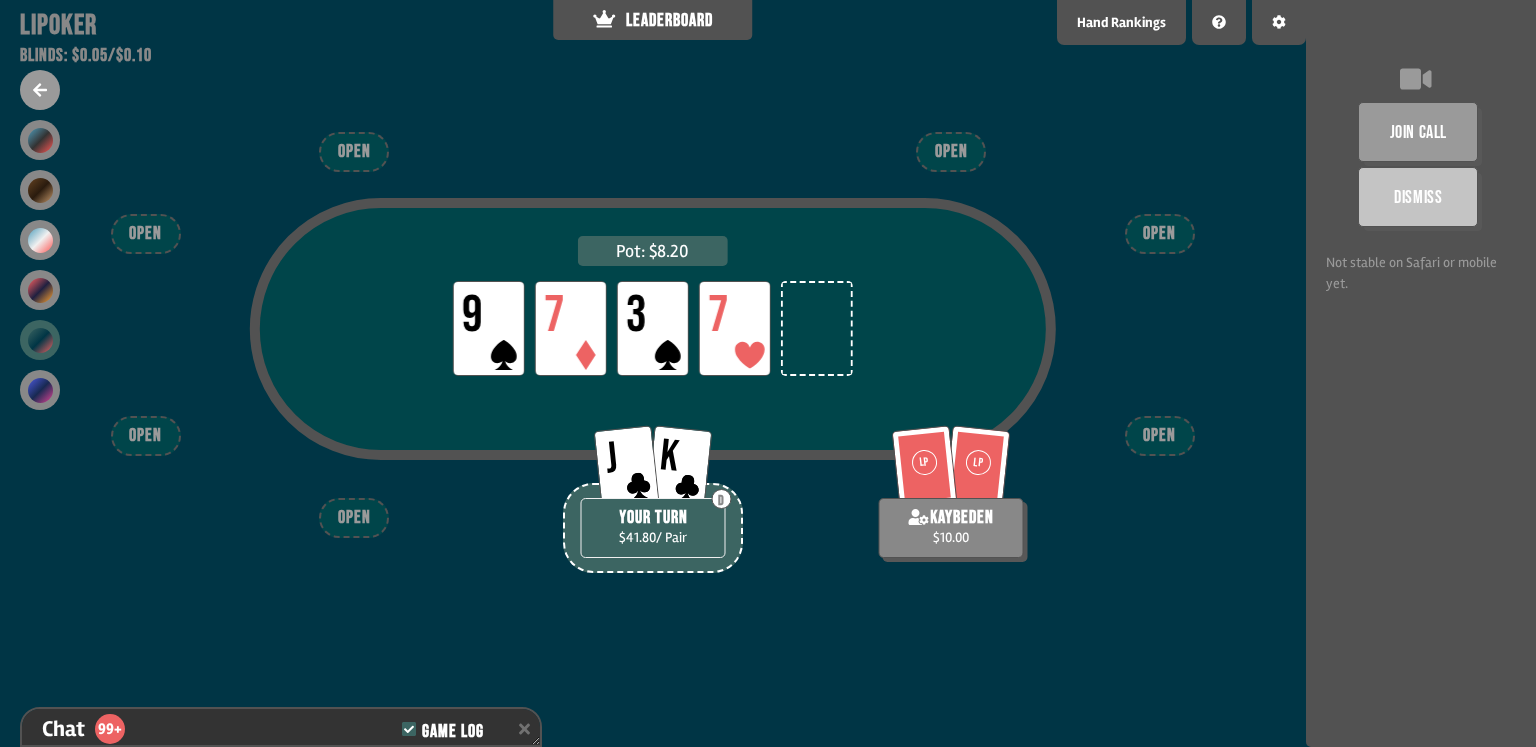 click on "Pot: $8.20   LP 9 LP 7 LP 3 LP 7 LP LP [PLAYER] $10.00  J K D YOUR TURN $41.80   / Pair OPEN OPEN OPEN OPEN OPEN OPEN OPEN" at bounding box center [653, 373] 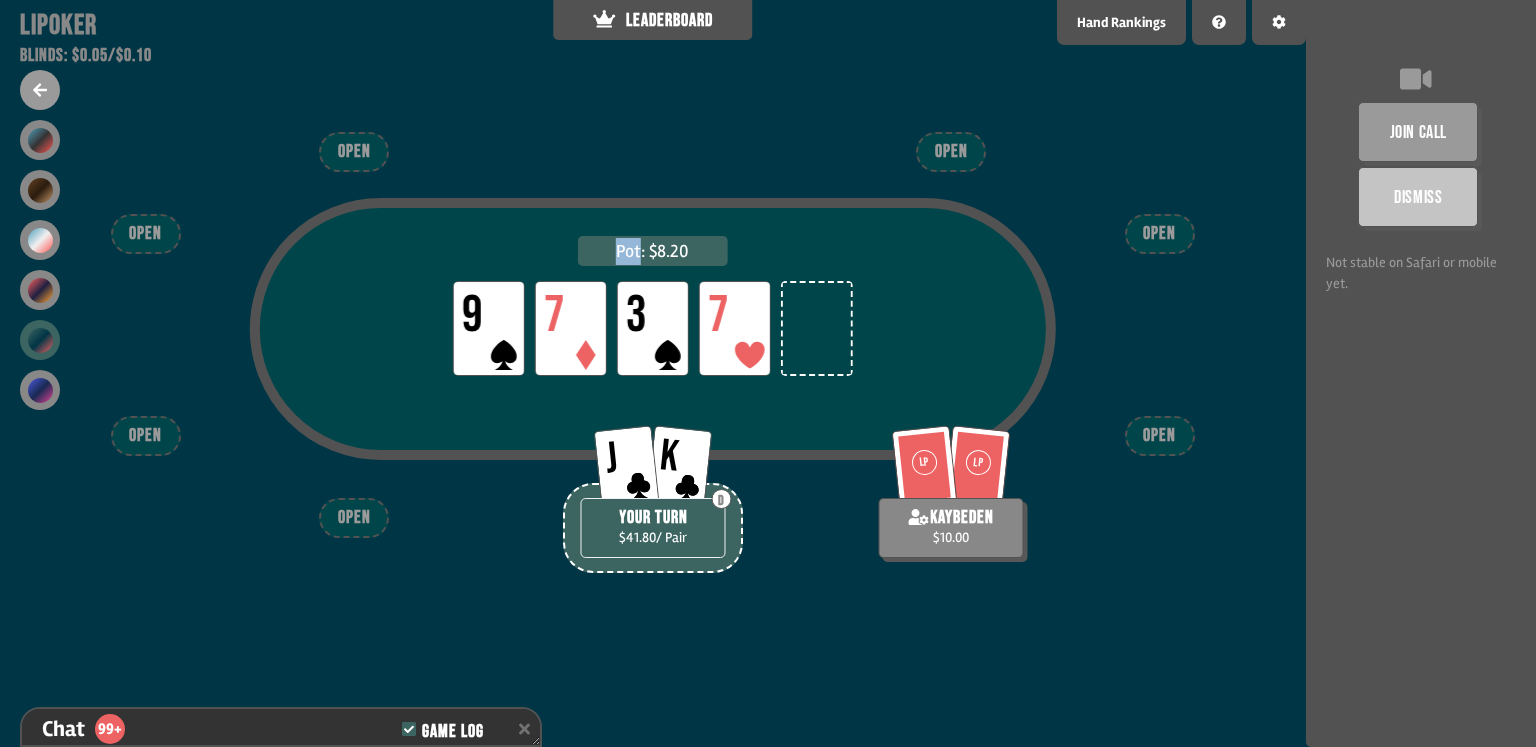 click on "Pot: $8.20   LP 9 LP 7 LP 3 LP 7 LP LP [PLAYER] $10.00  J K D YOUR TURN $41.80   / Pair OPEN OPEN OPEN OPEN OPEN OPEN OPEN" at bounding box center (653, 373) 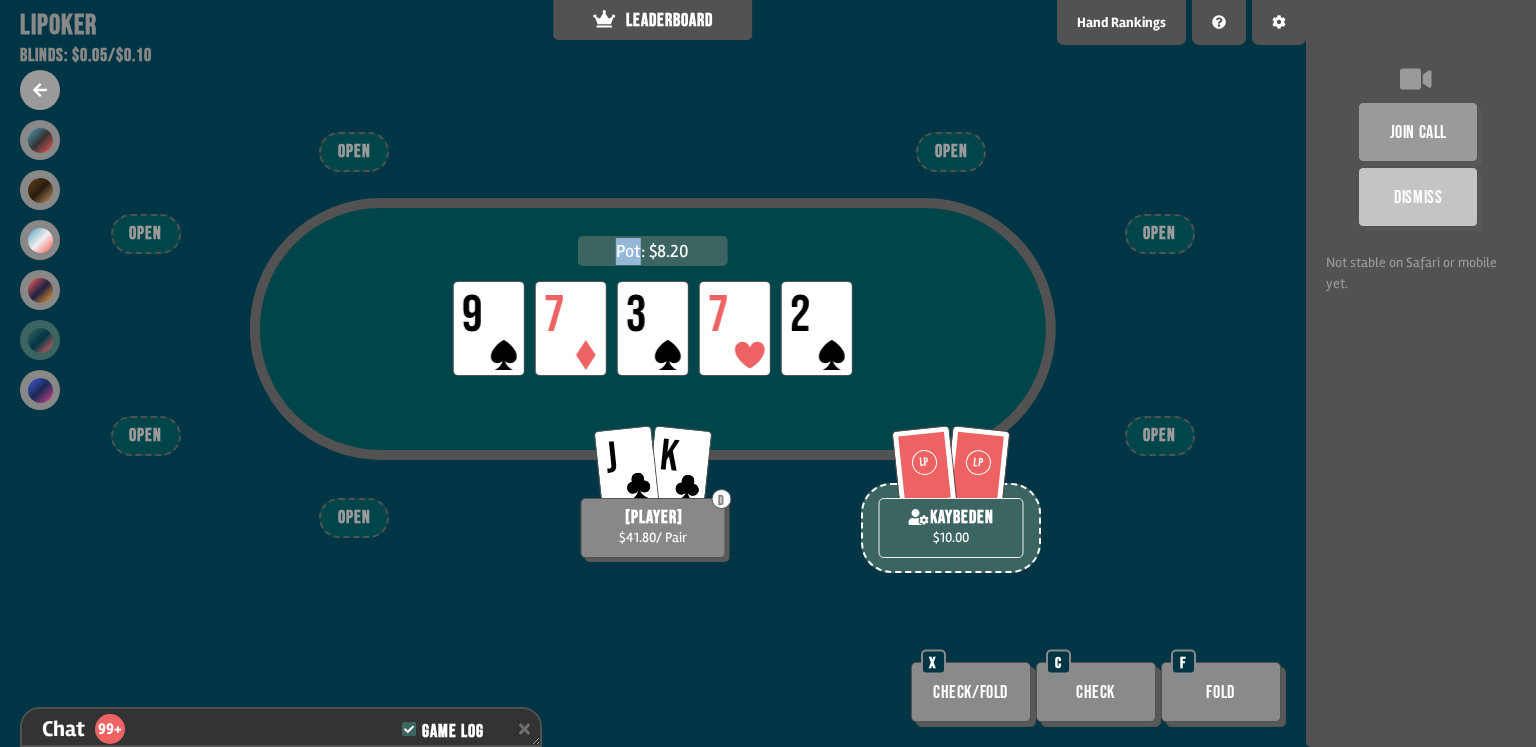 click on "Check" at bounding box center (1096, 692) 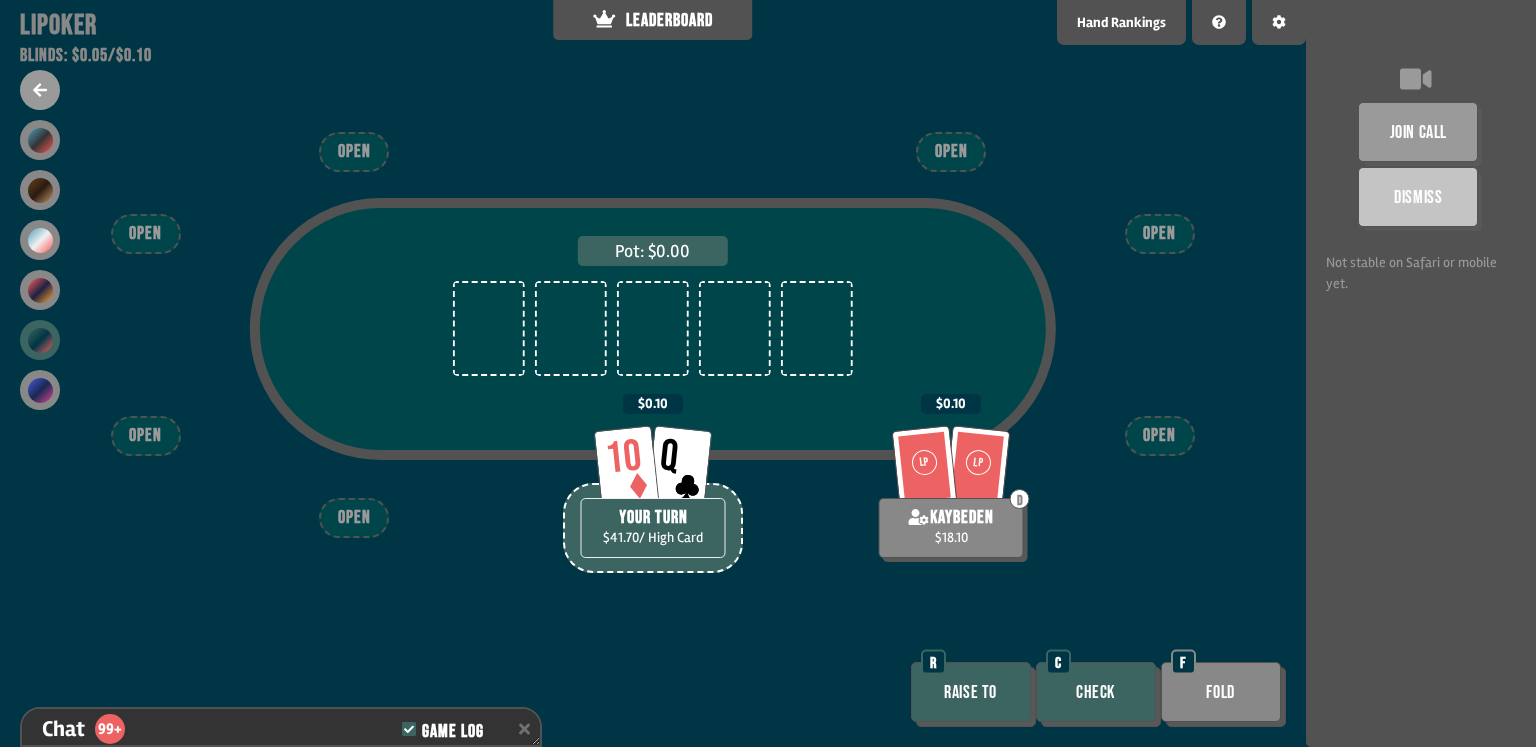 click on "Check" at bounding box center [1096, 692] 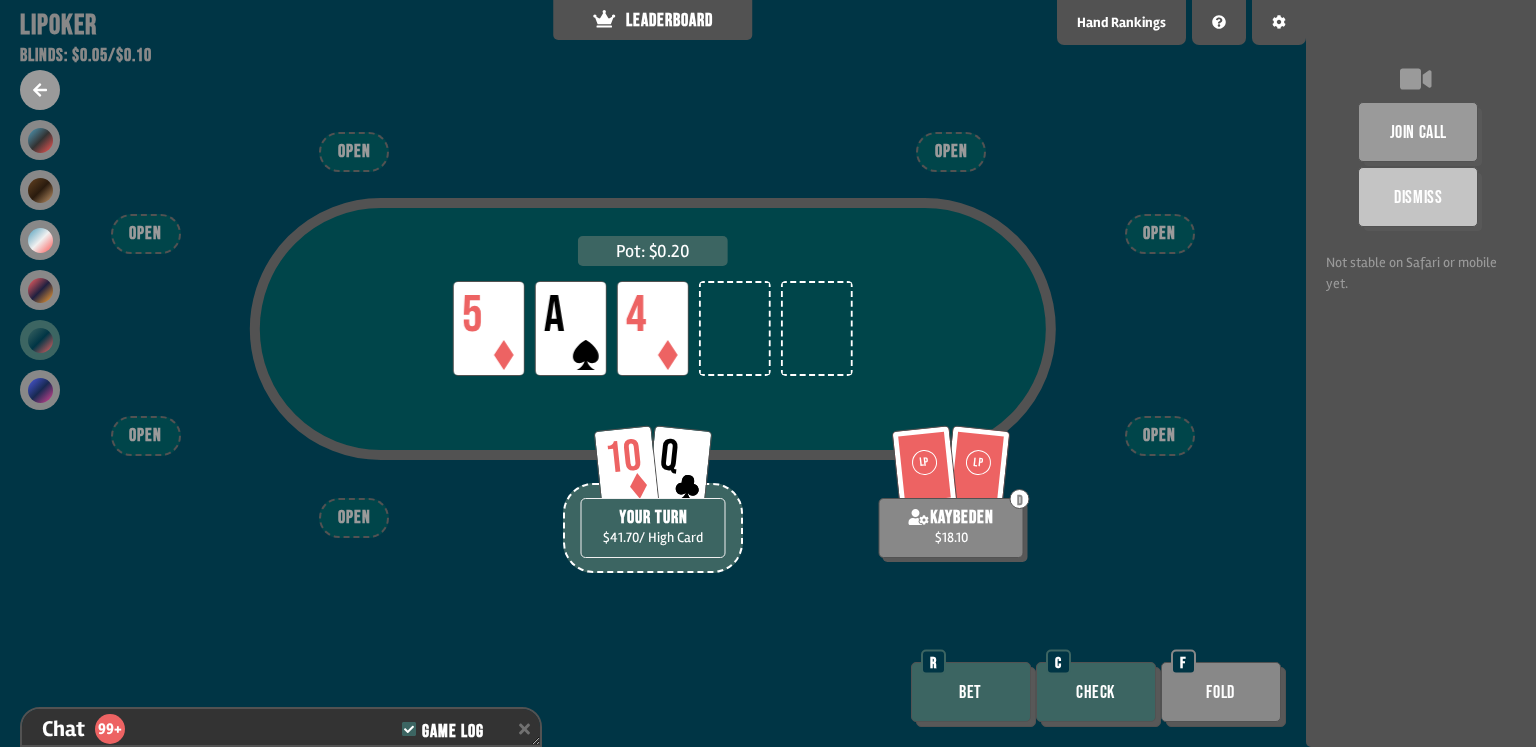 click on "Check" at bounding box center [1096, 692] 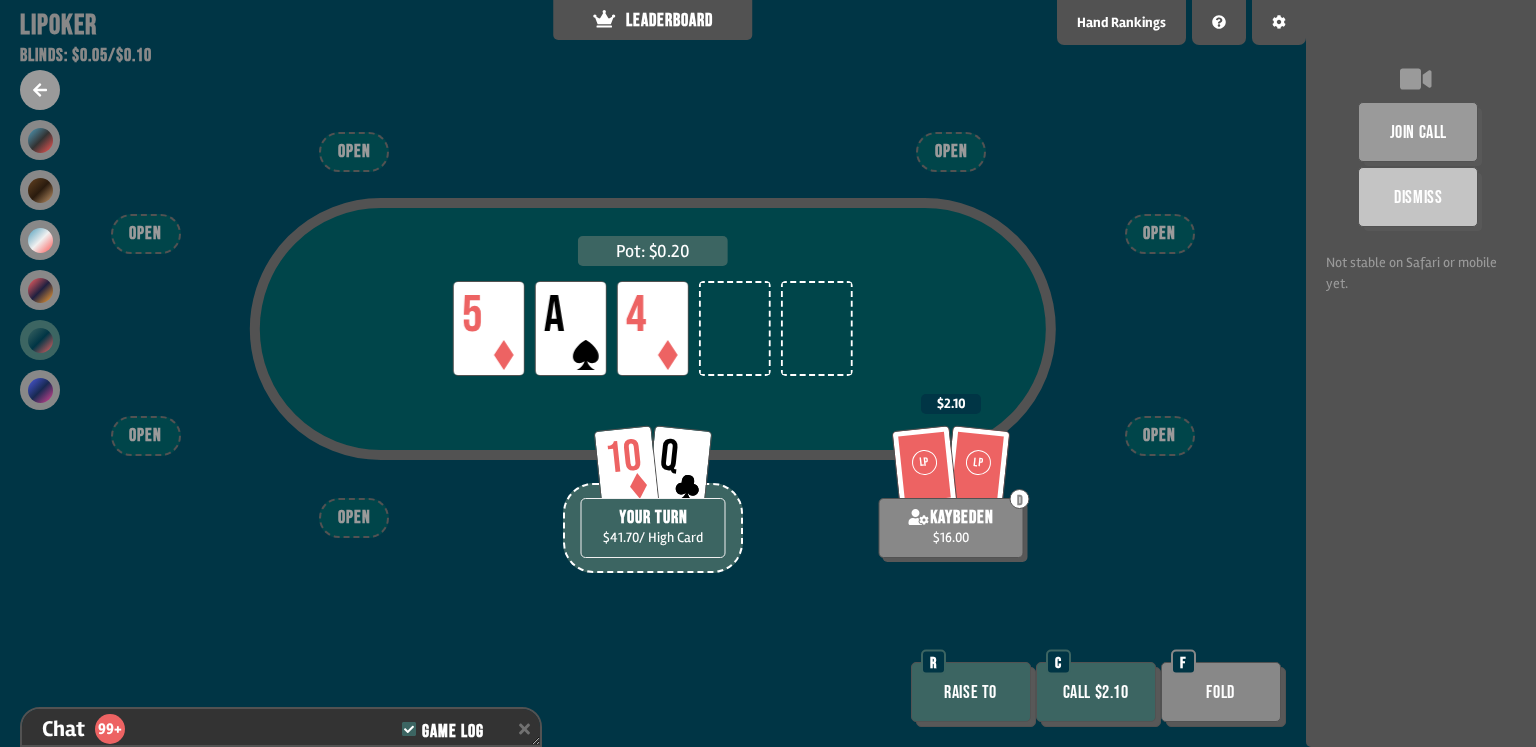 click on "Call $2.10" at bounding box center (1096, 692) 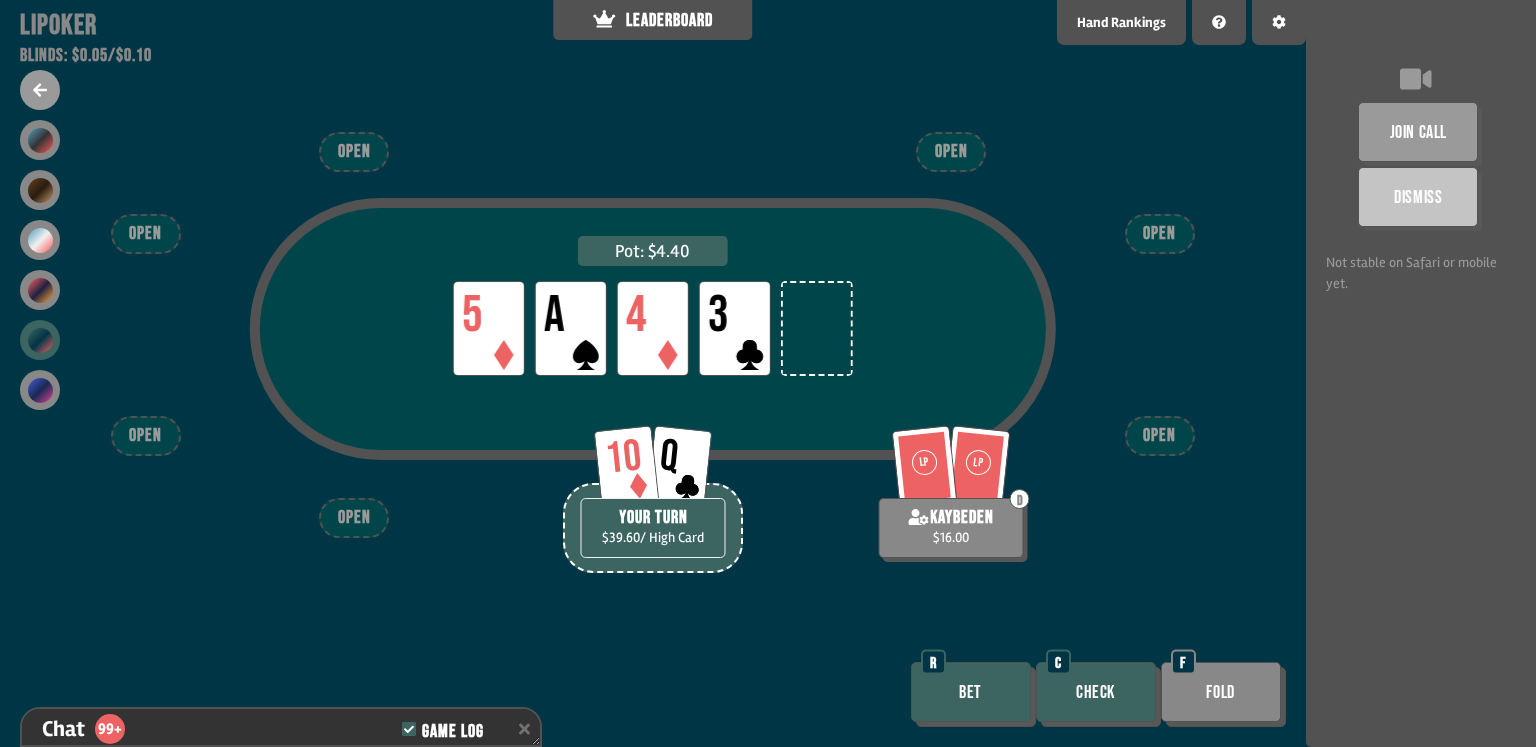 click on "Check" at bounding box center (1096, 692) 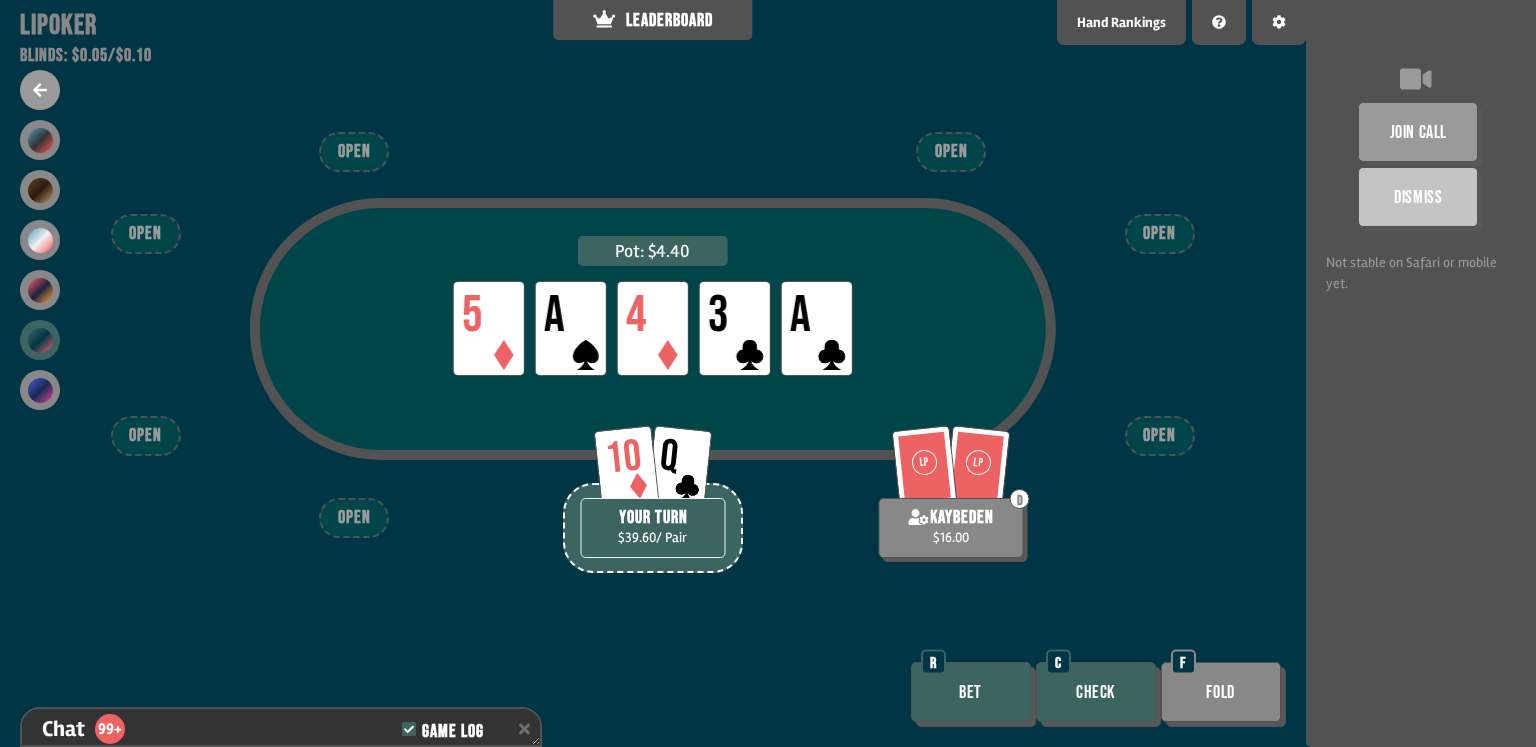 click on "Check" at bounding box center (1096, 692) 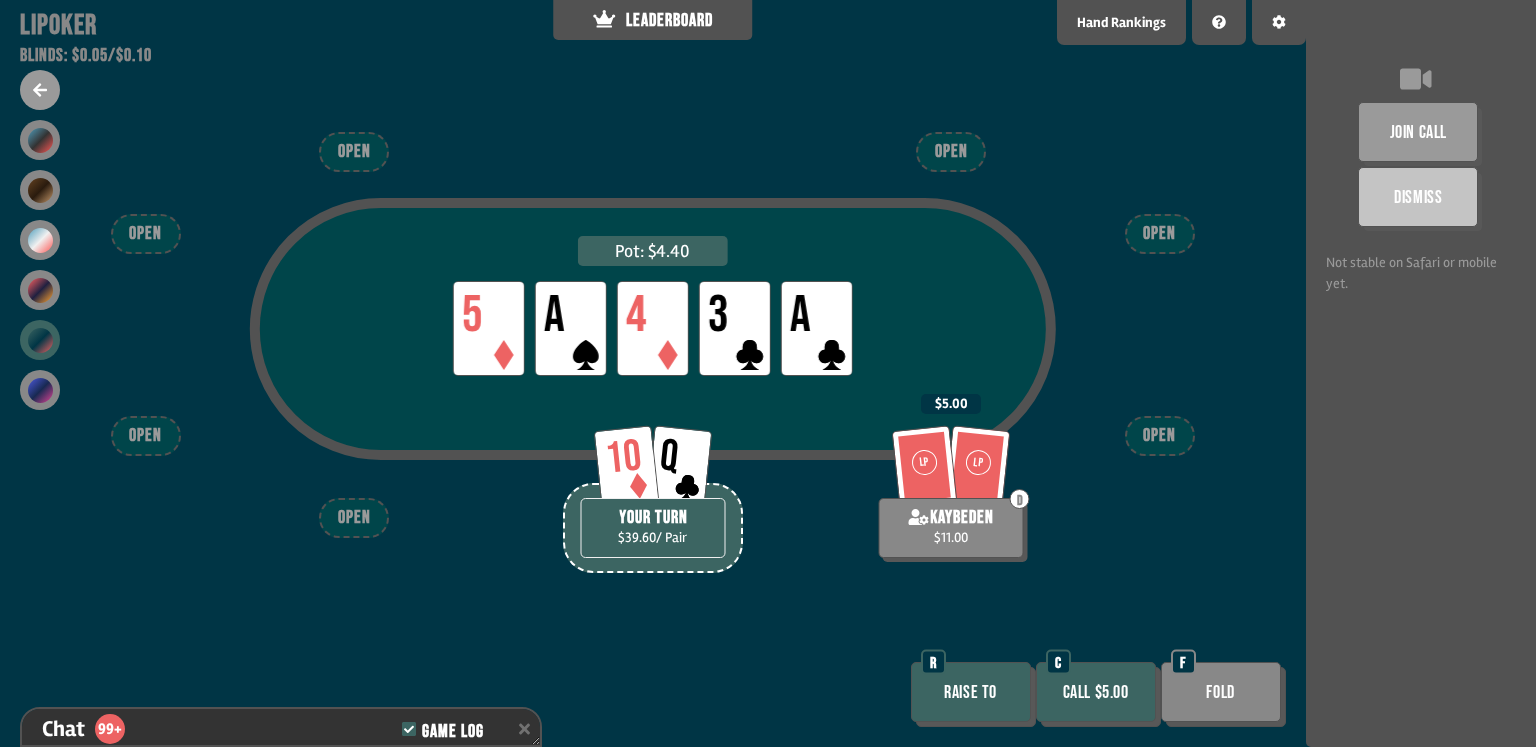 click on "Call $5.00" at bounding box center (1096, 692) 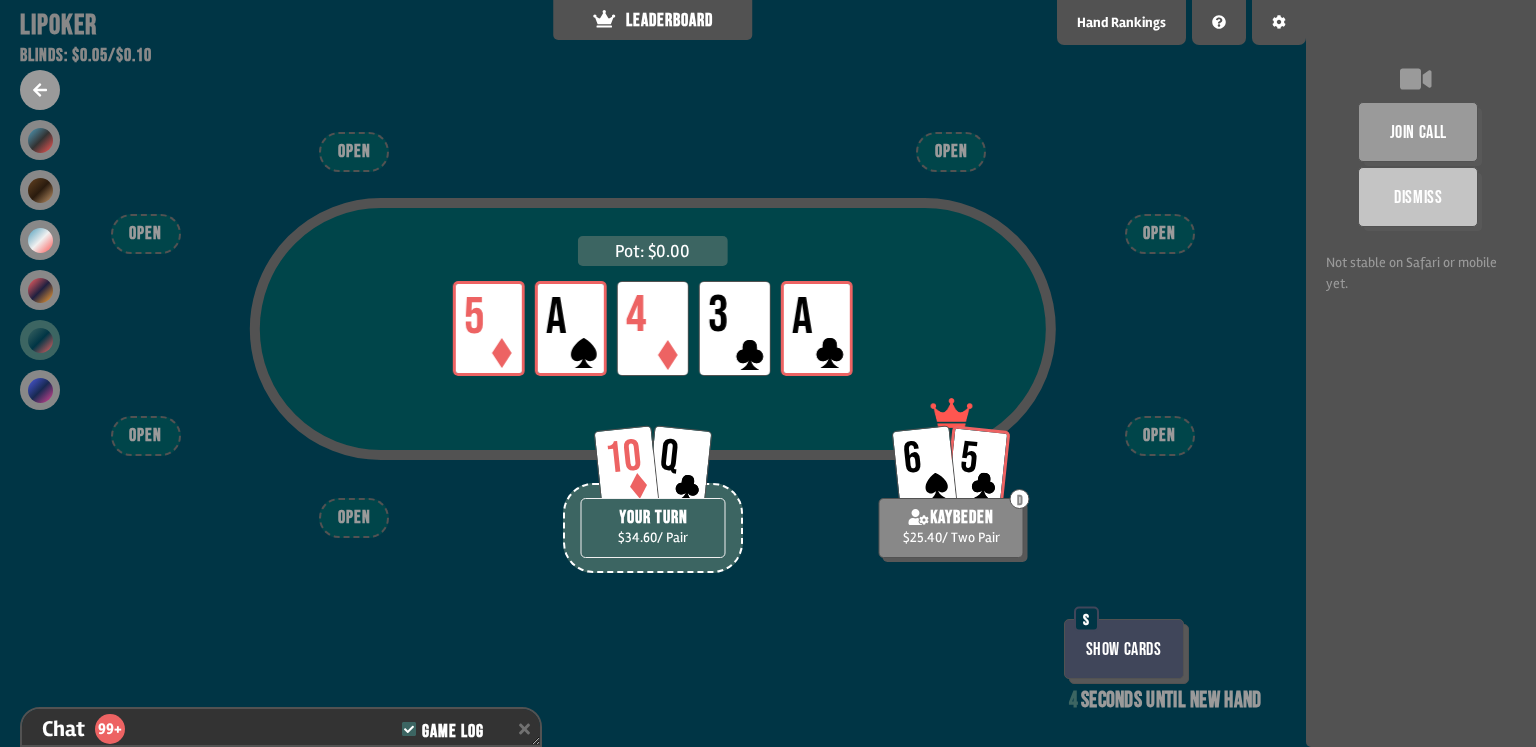 click on "Show Cards" at bounding box center (1124, 649) 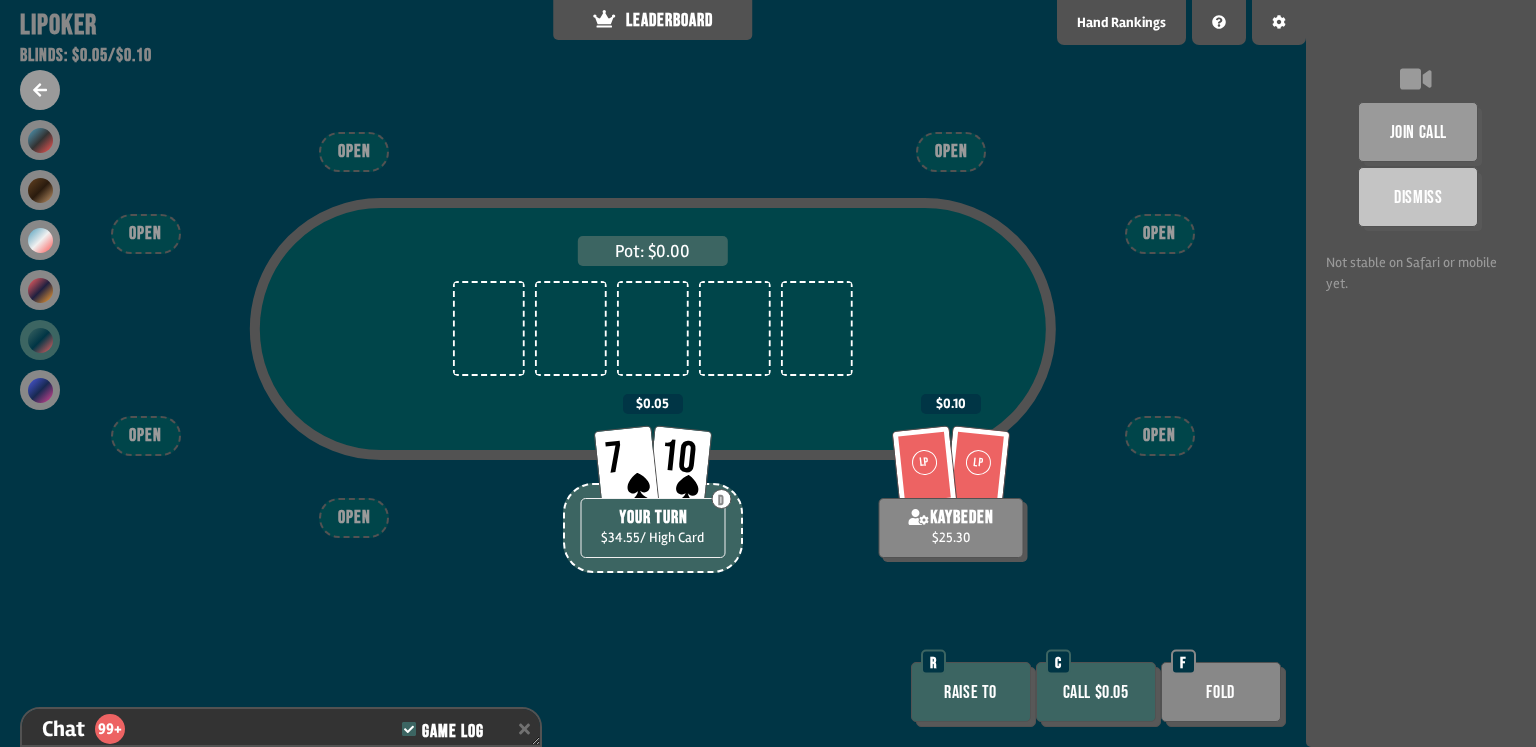 click on "Call $0.05" at bounding box center [1096, 692] 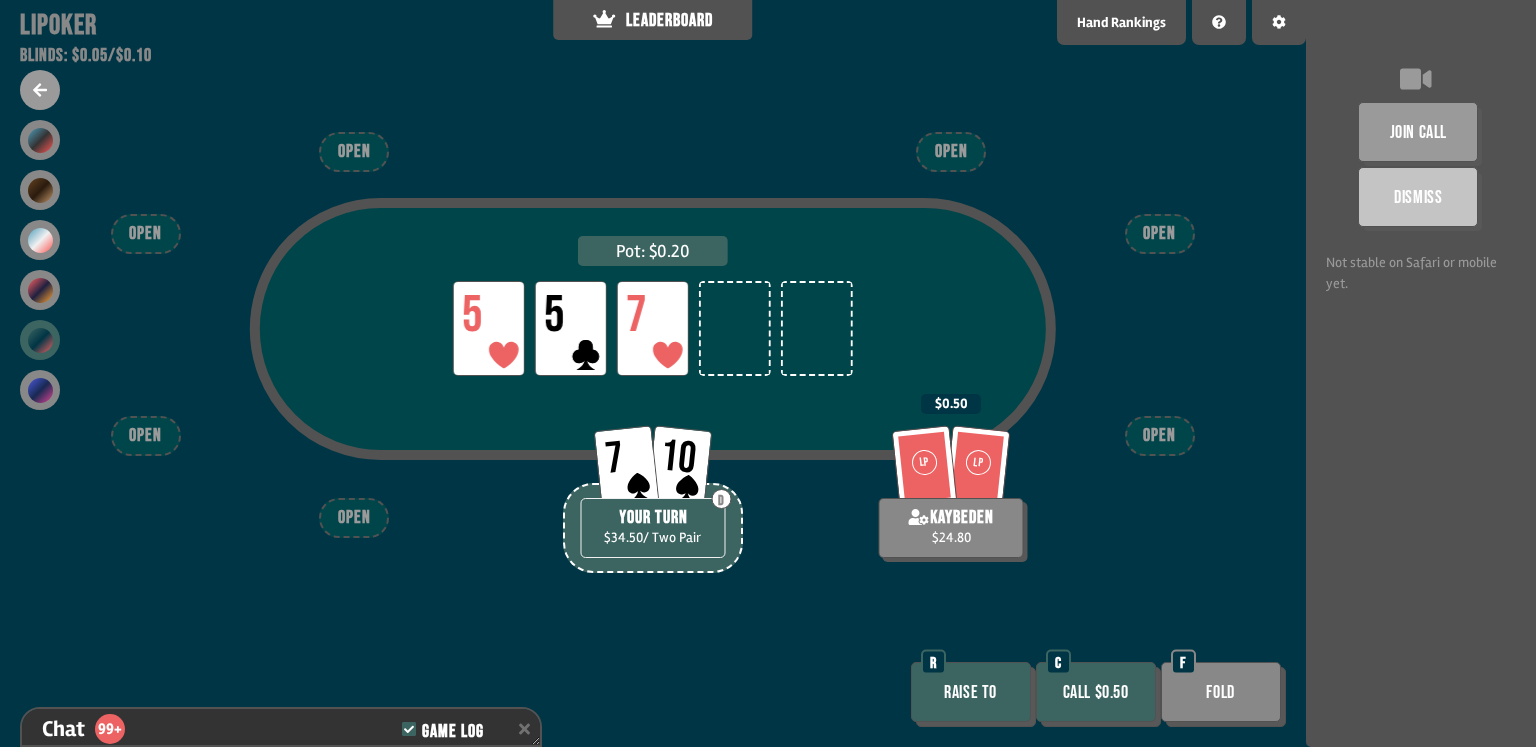 click on "Raise to" at bounding box center (971, 692) 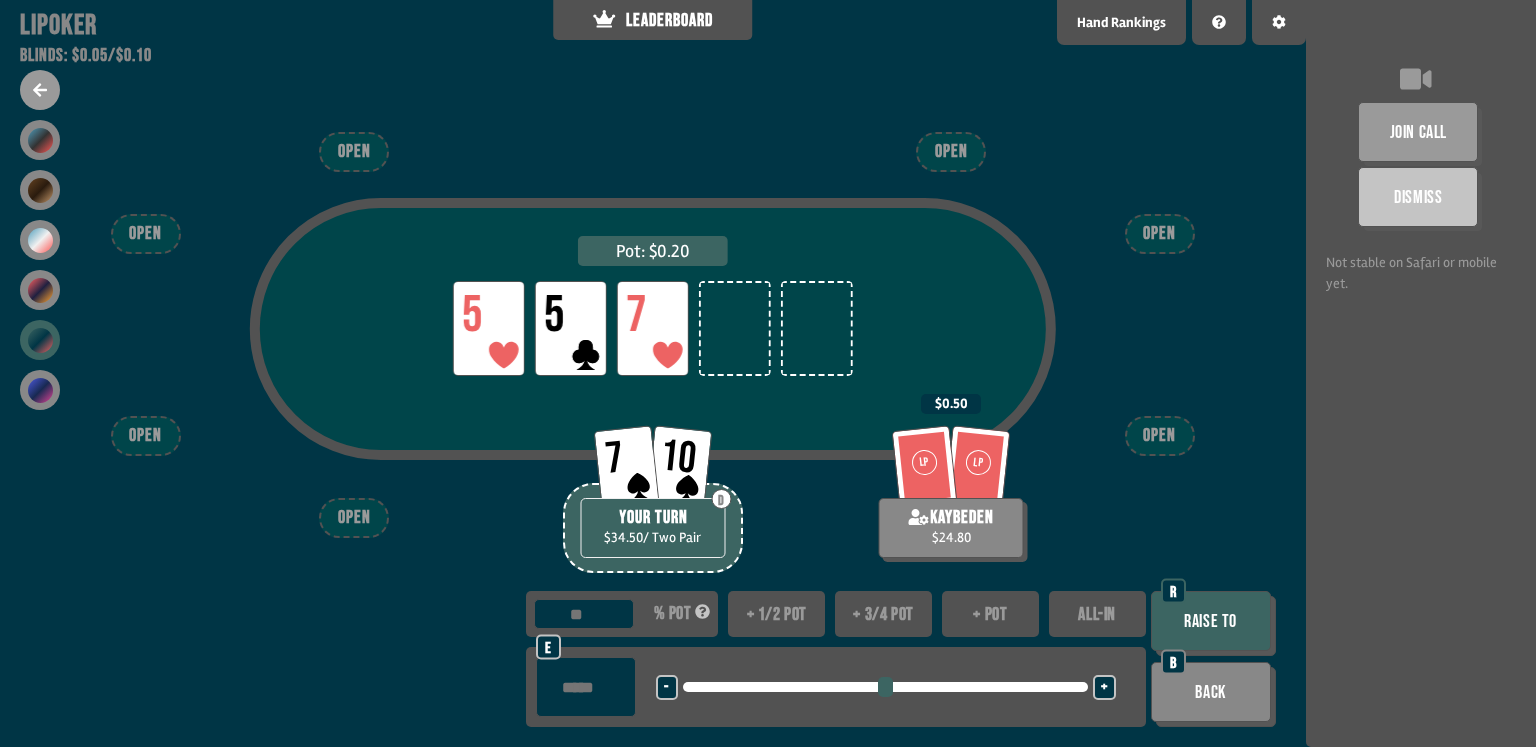 click on "ALL-IN" at bounding box center [1097, 614] 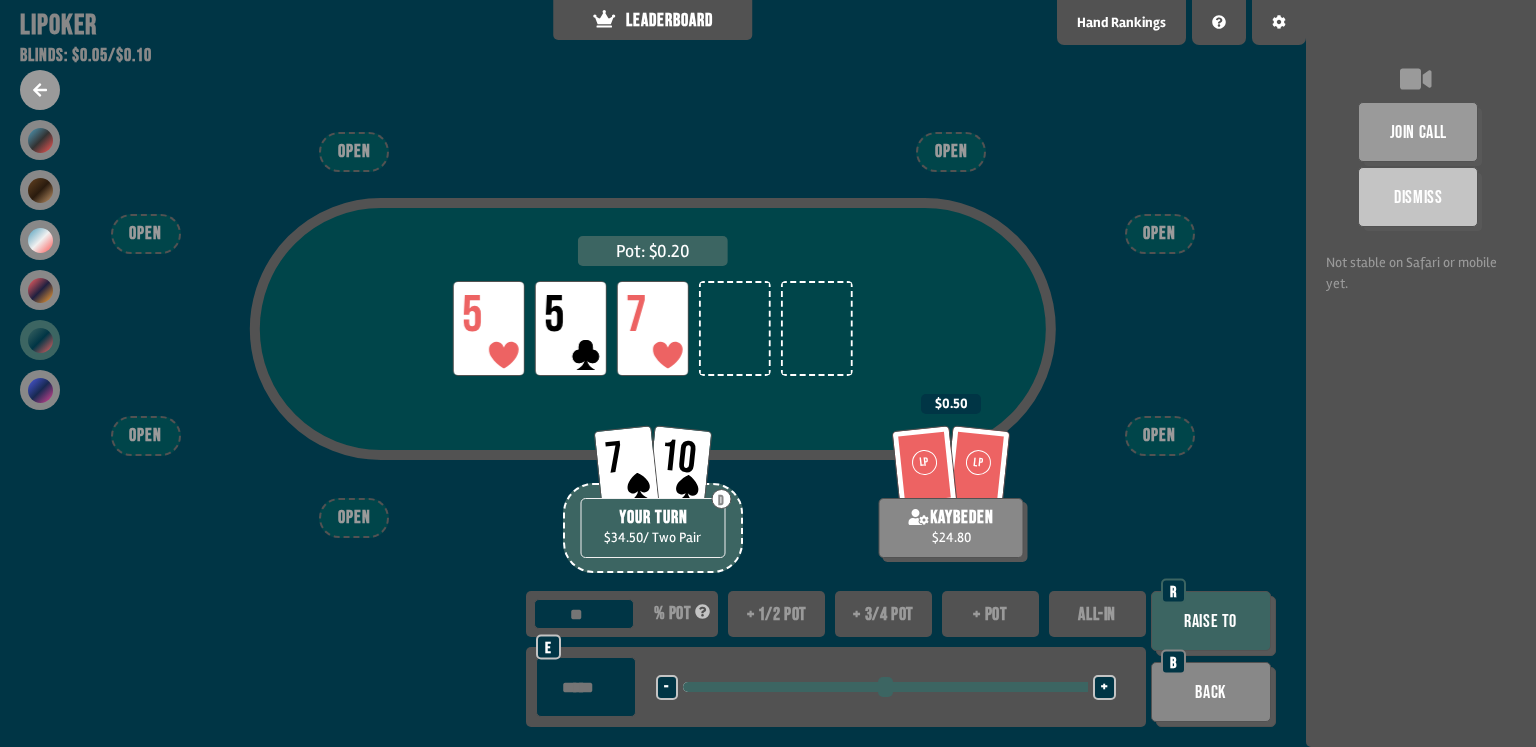 click on "Raise to" at bounding box center (1211, 621) 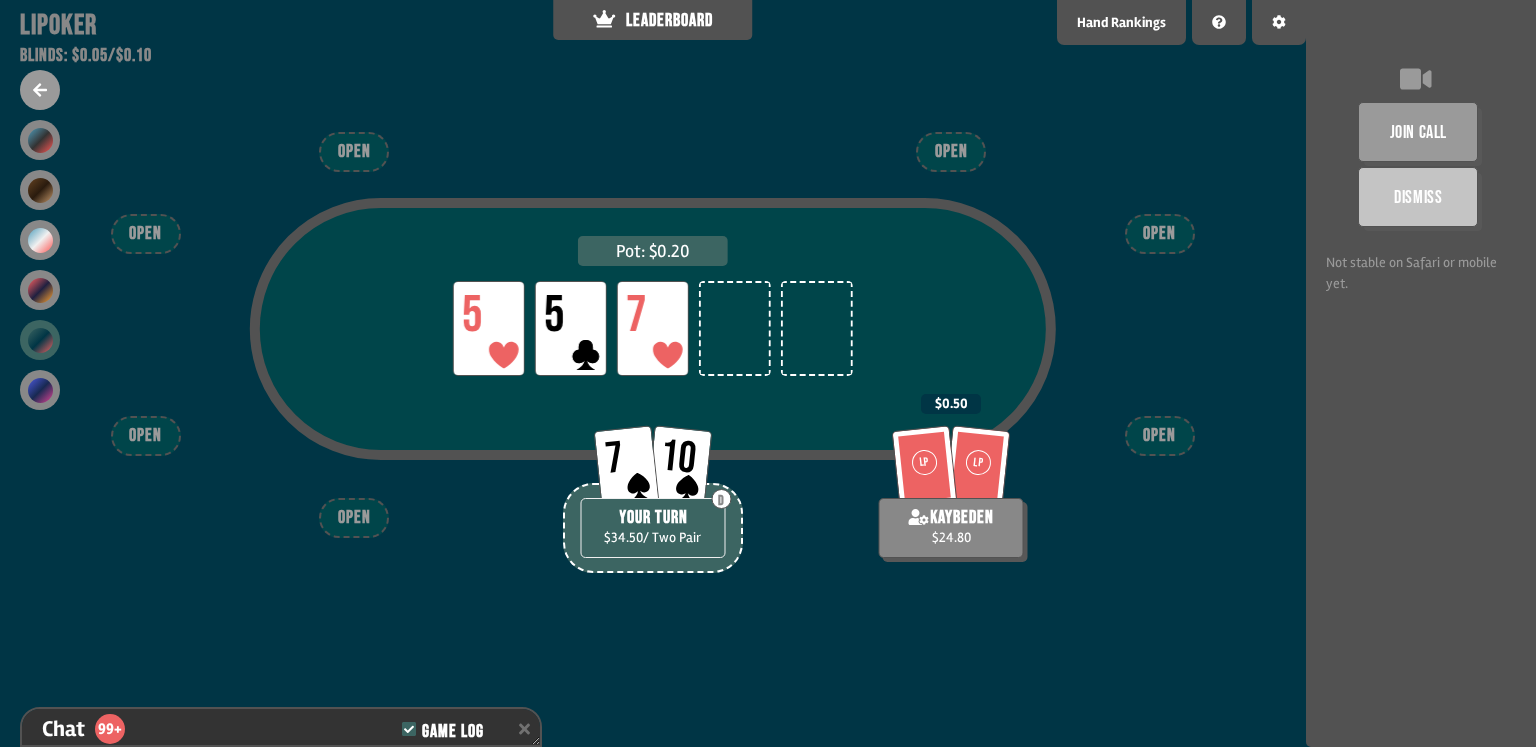 scroll, scrollTop: 22748, scrollLeft: 0, axis: vertical 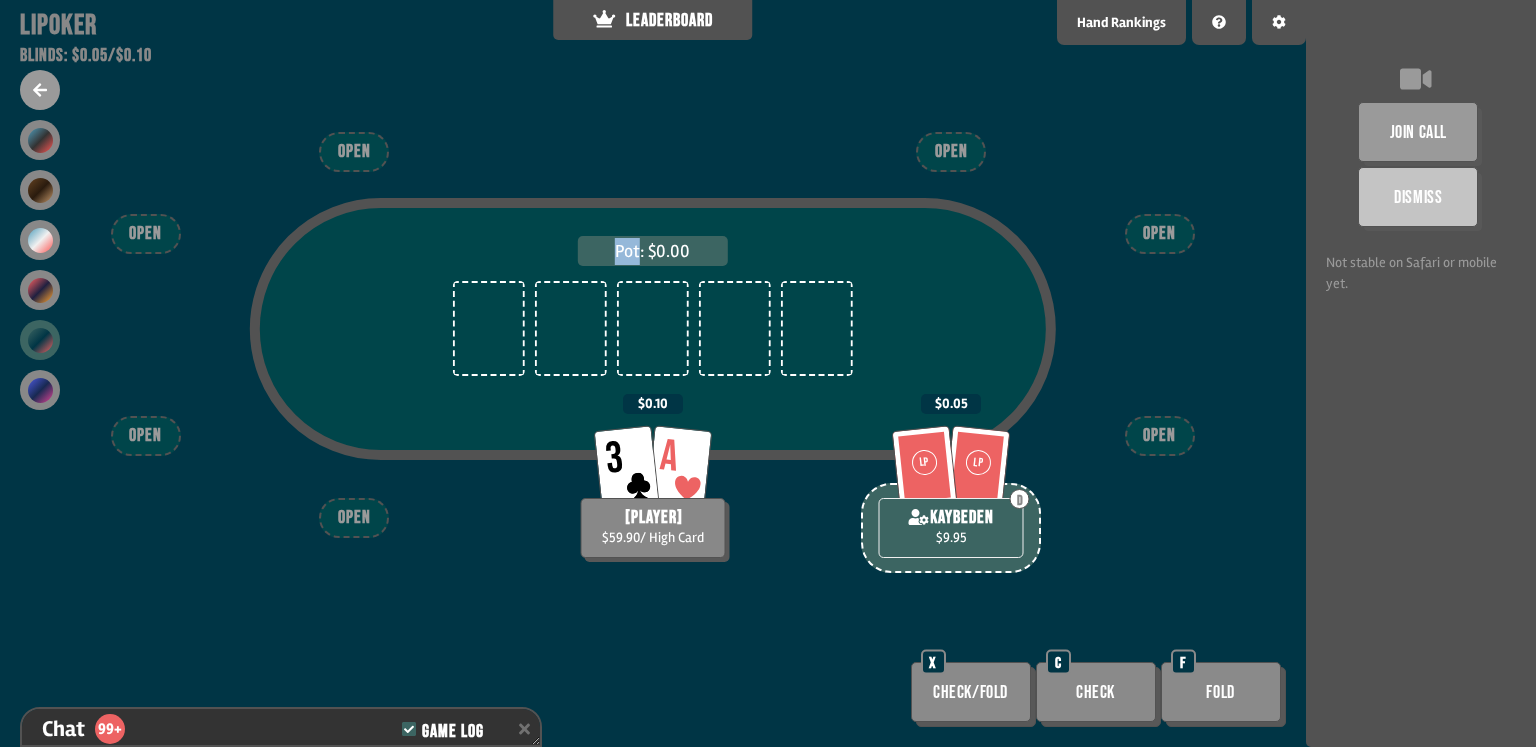 drag, startPoint x: 1300, startPoint y: 552, endPoint x: 1190, endPoint y: 518, distance: 115.134705 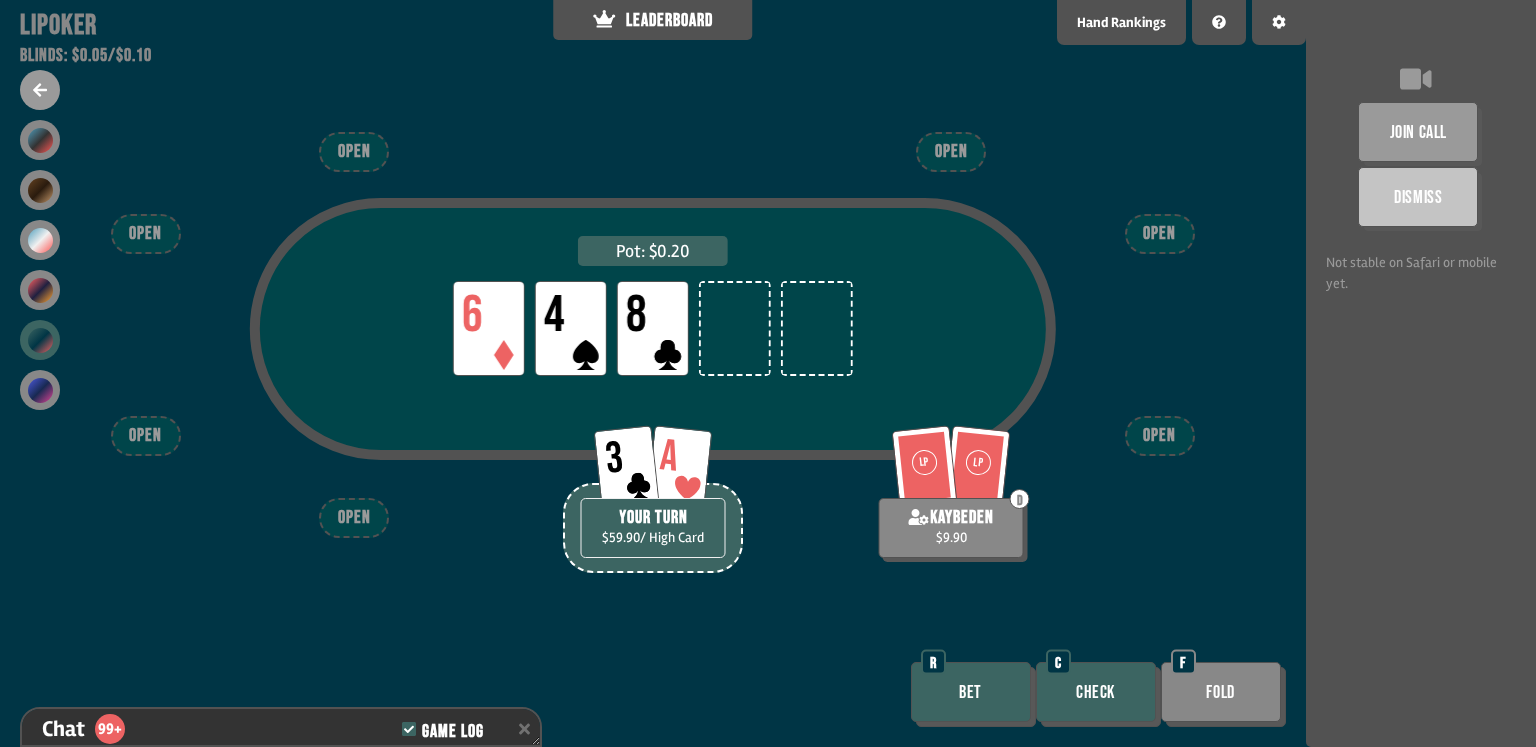 click on "Check" at bounding box center (1096, 692) 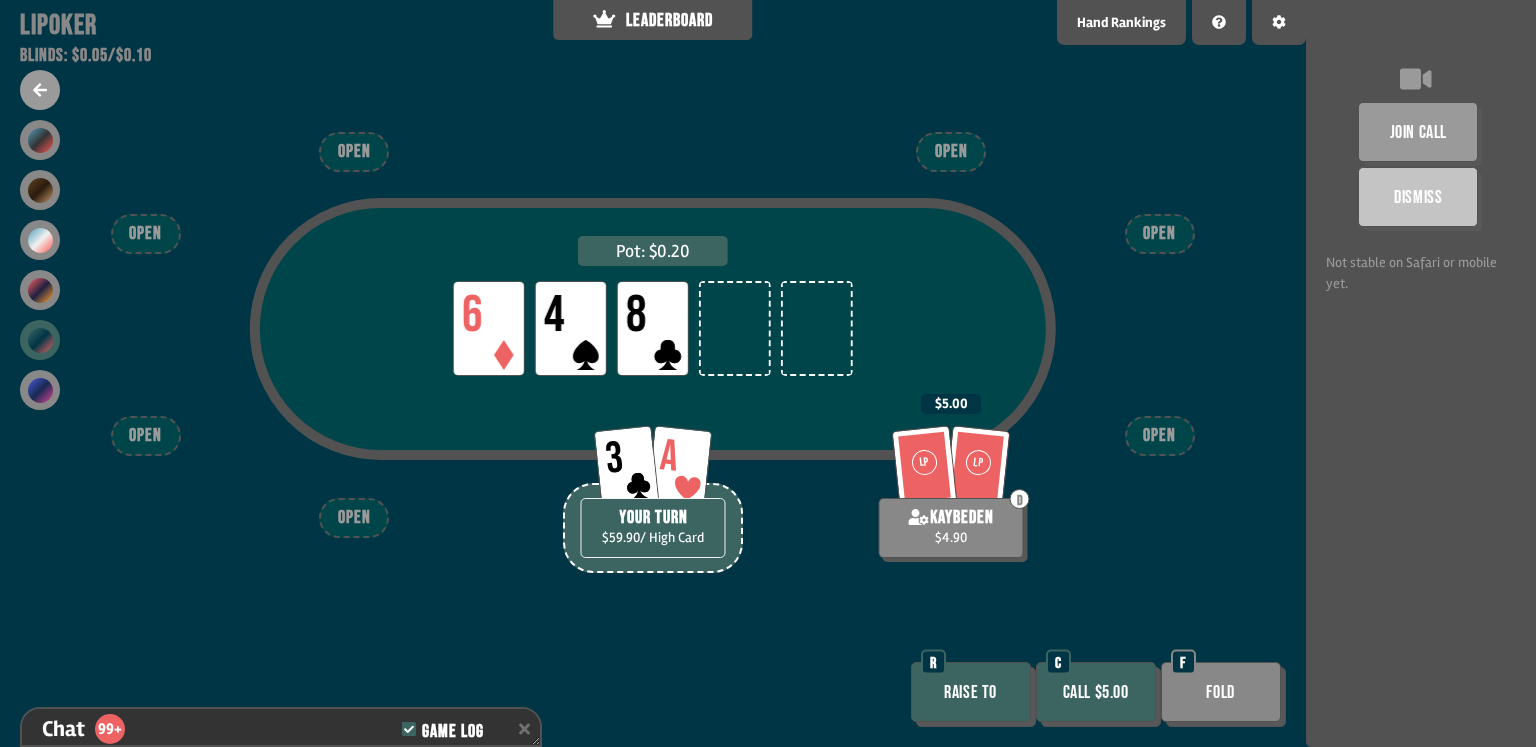 click on "Call $5.00" at bounding box center [1096, 692] 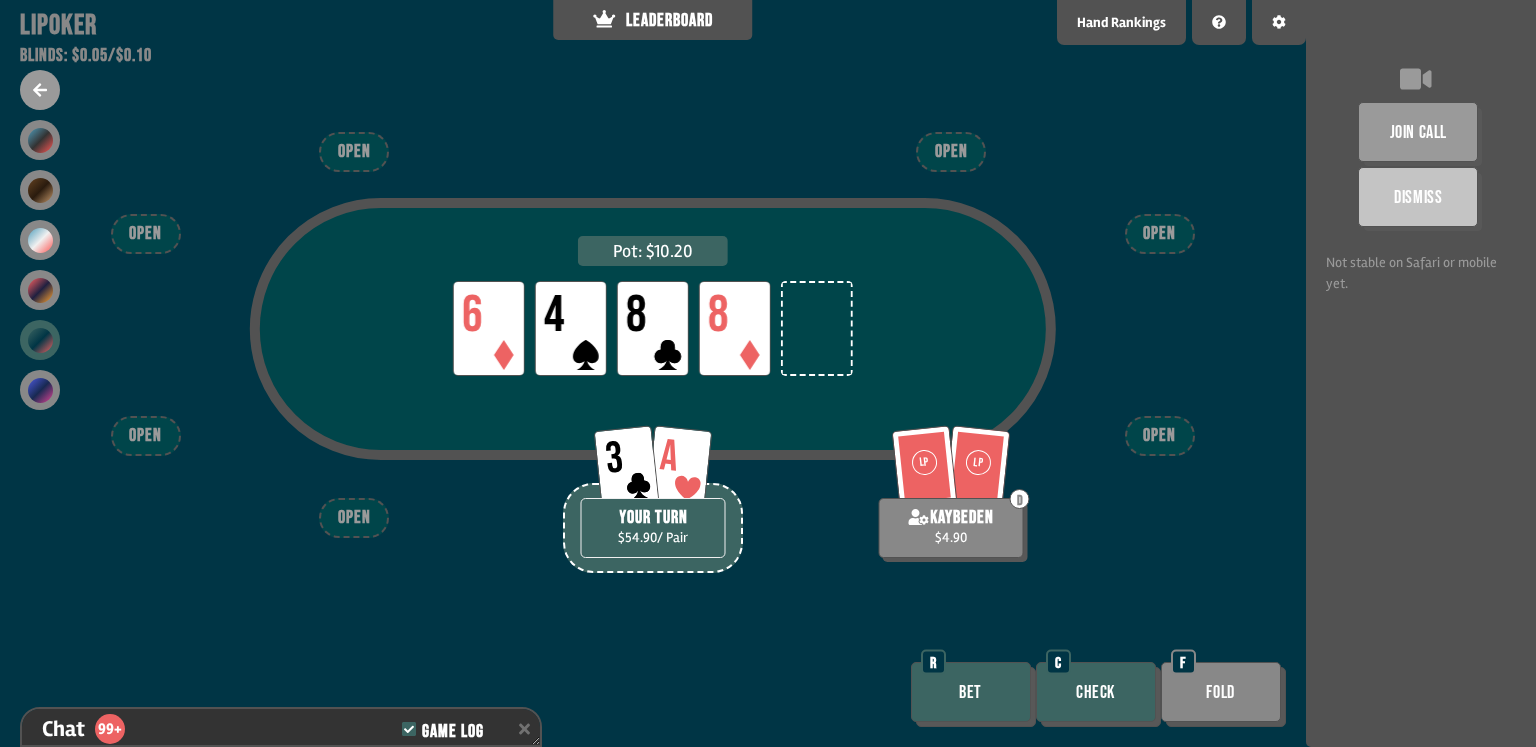 click on "Check" at bounding box center [1096, 692] 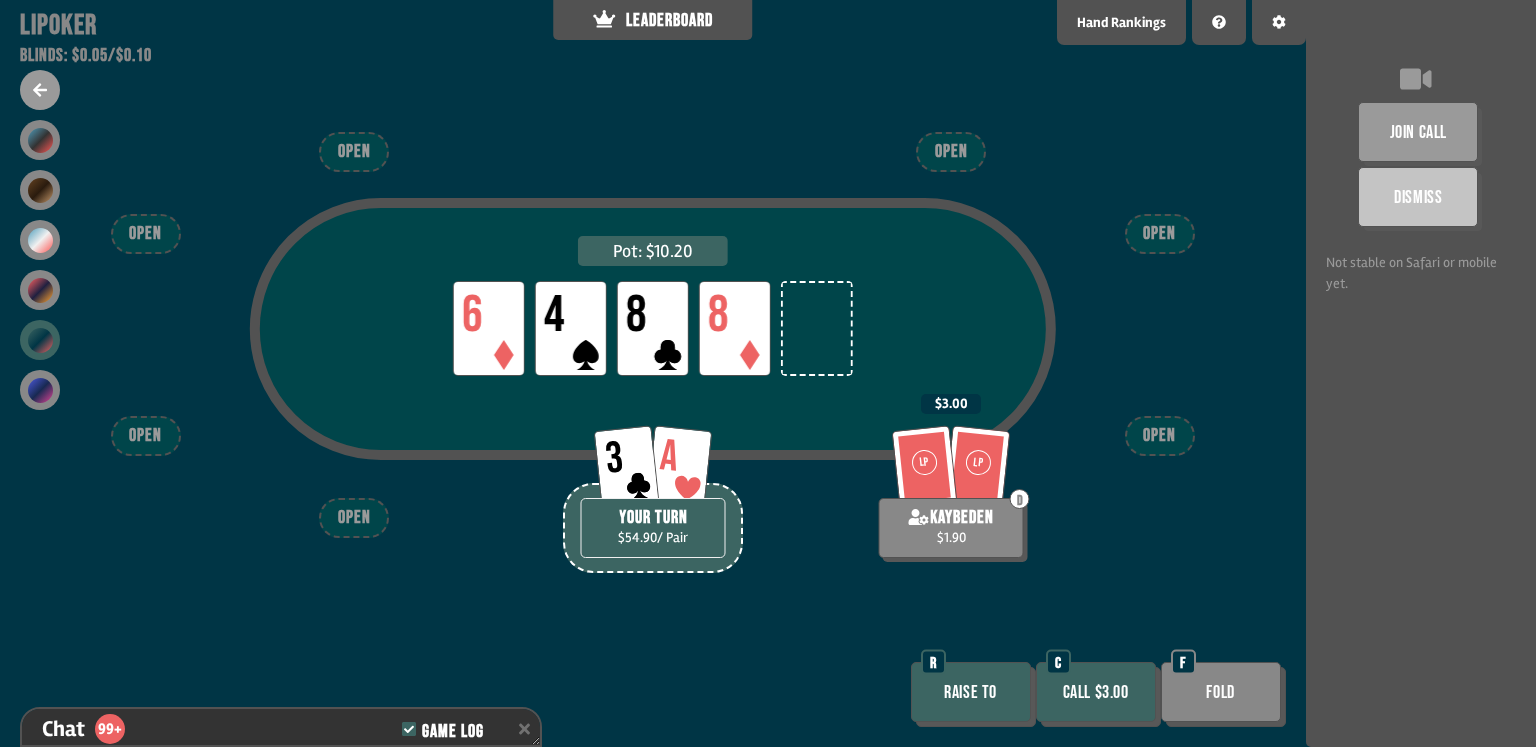 click on "Call $3.00" at bounding box center (1096, 692) 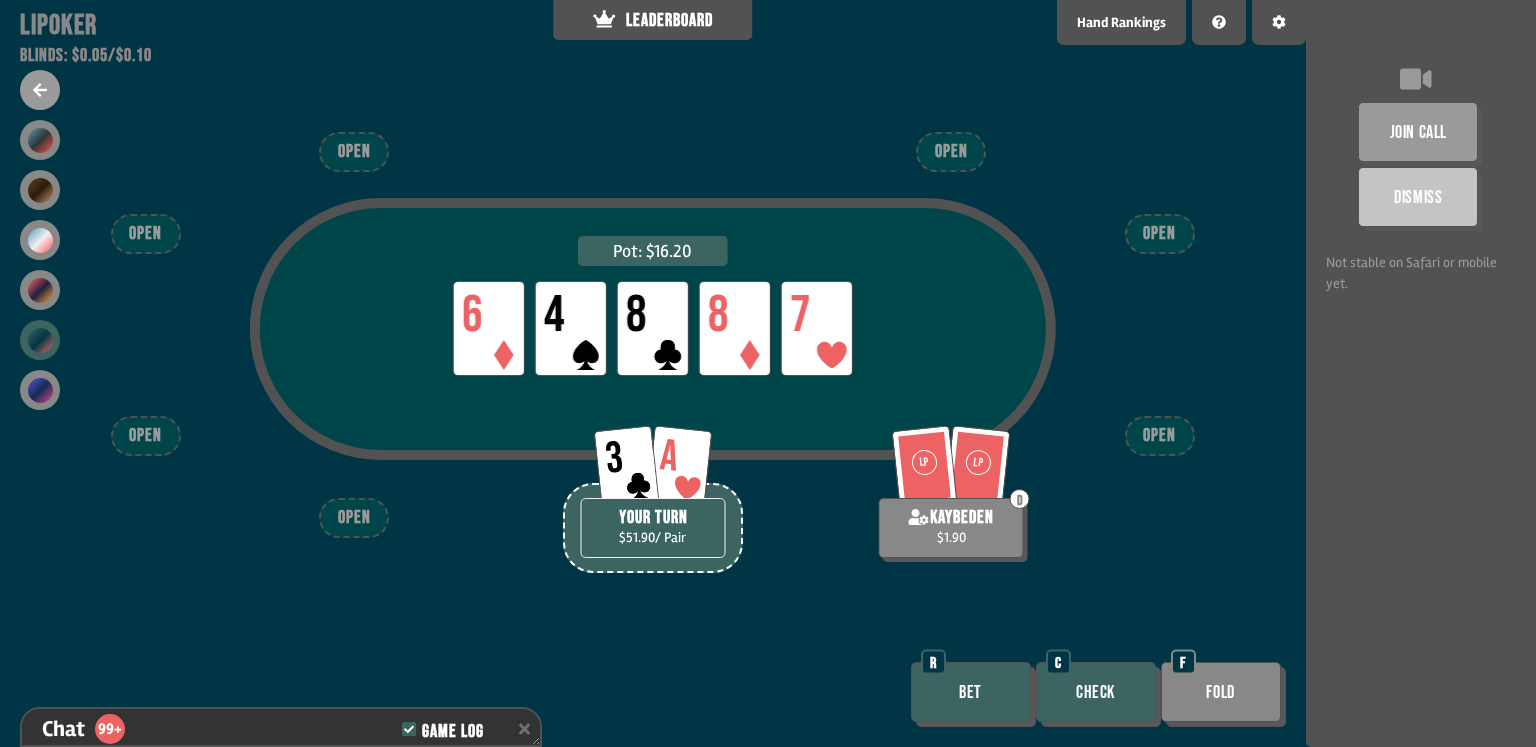 click on "Check" at bounding box center (1096, 692) 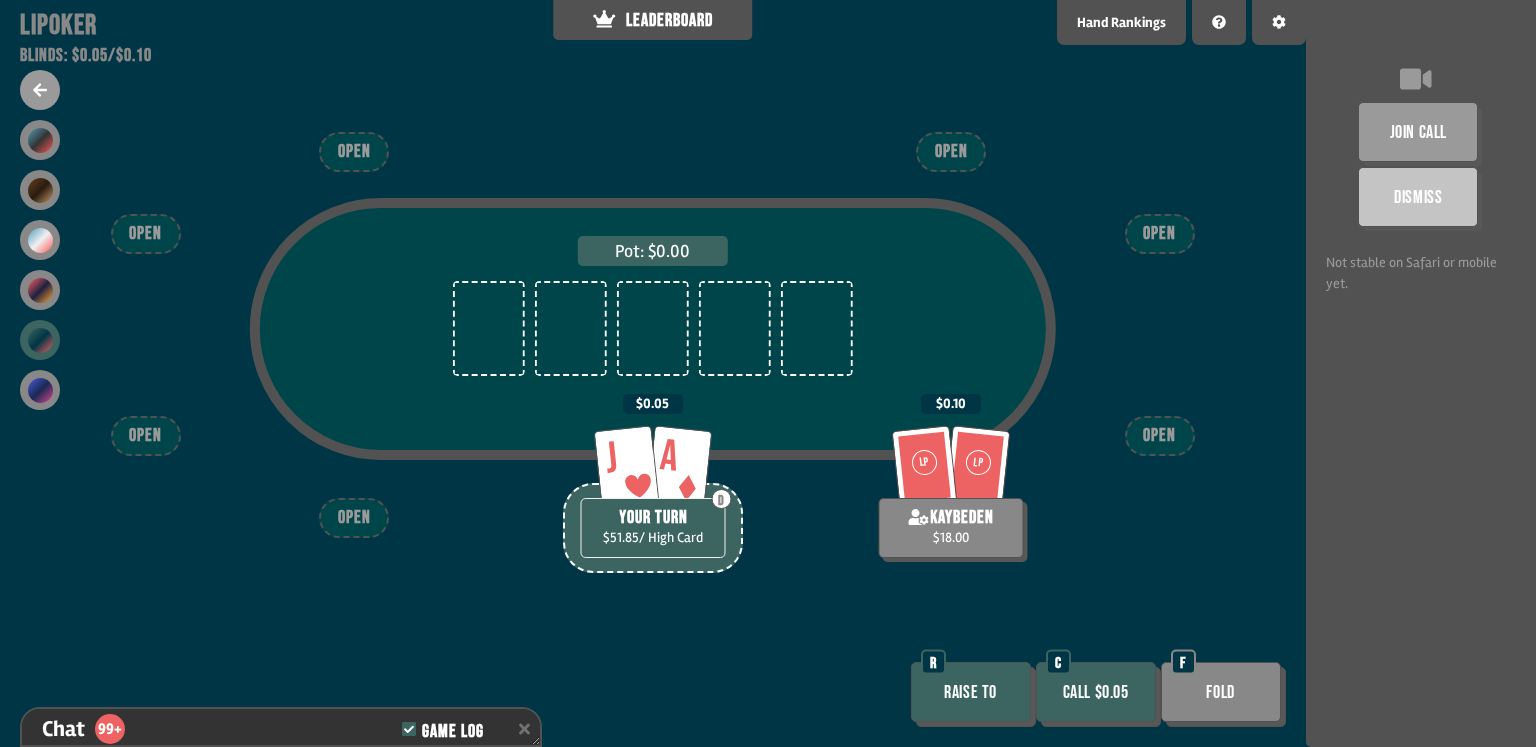 click on "Call $0.05" at bounding box center [1096, 692] 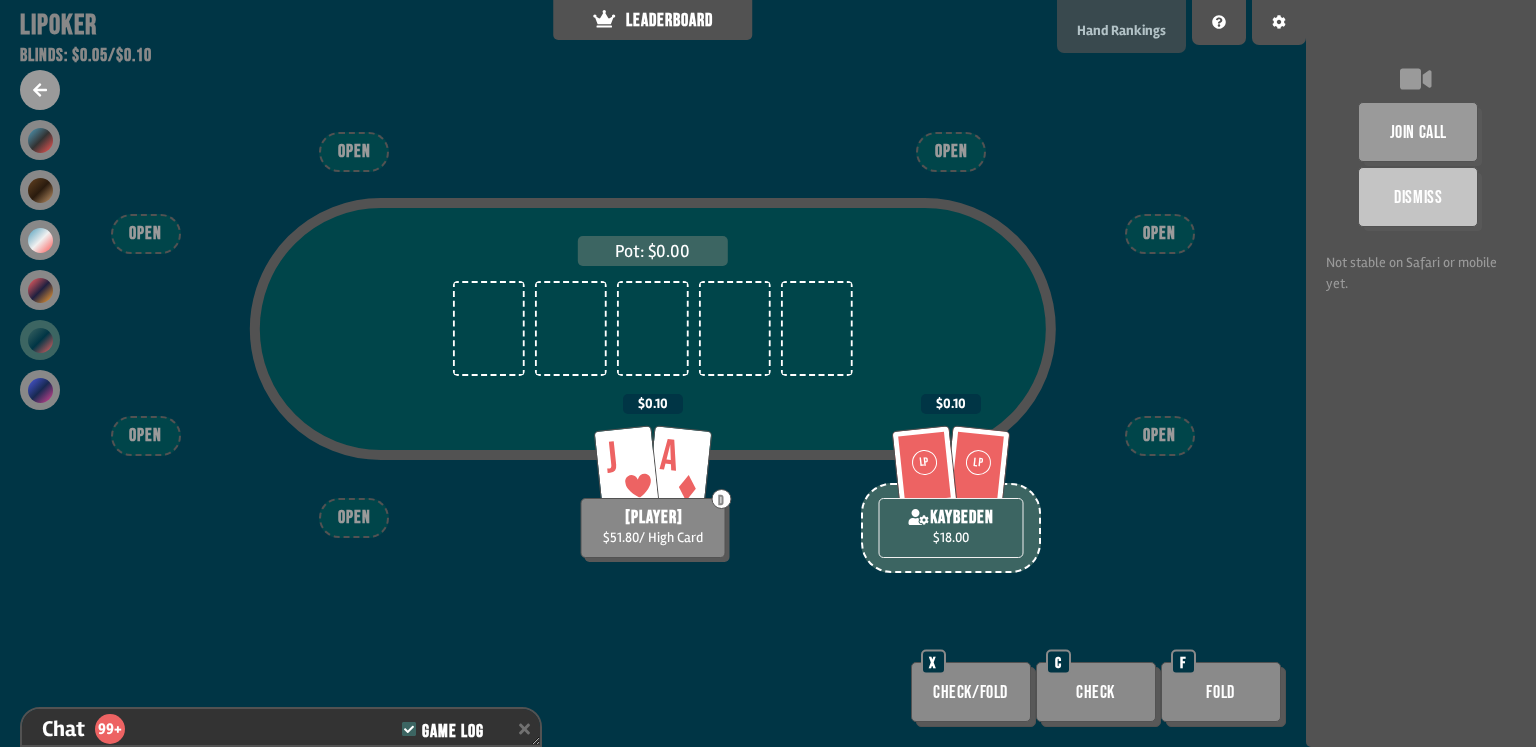click on "Hand Rankings" at bounding box center [1121, 30] 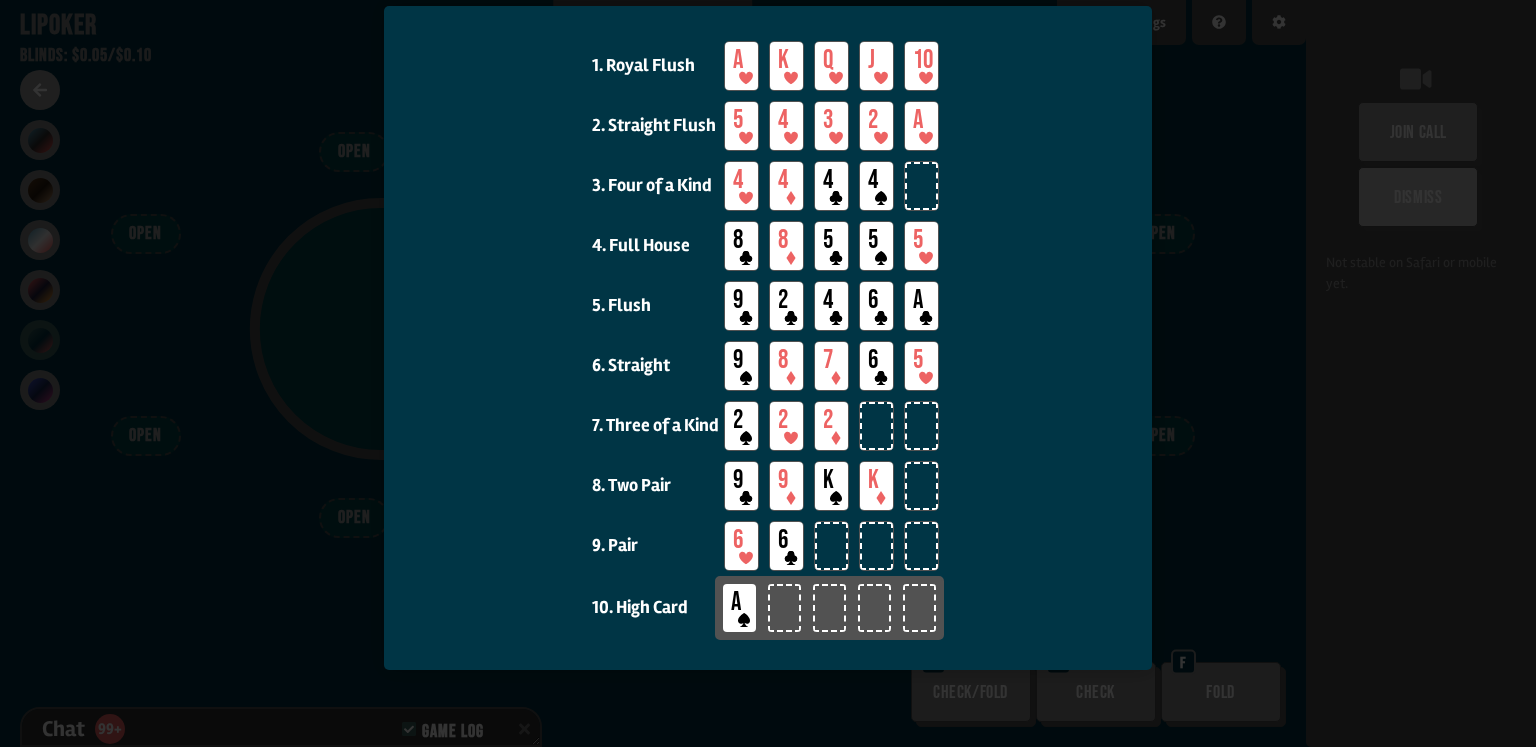 scroll, scrollTop: 137, scrollLeft: 0, axis: vertical 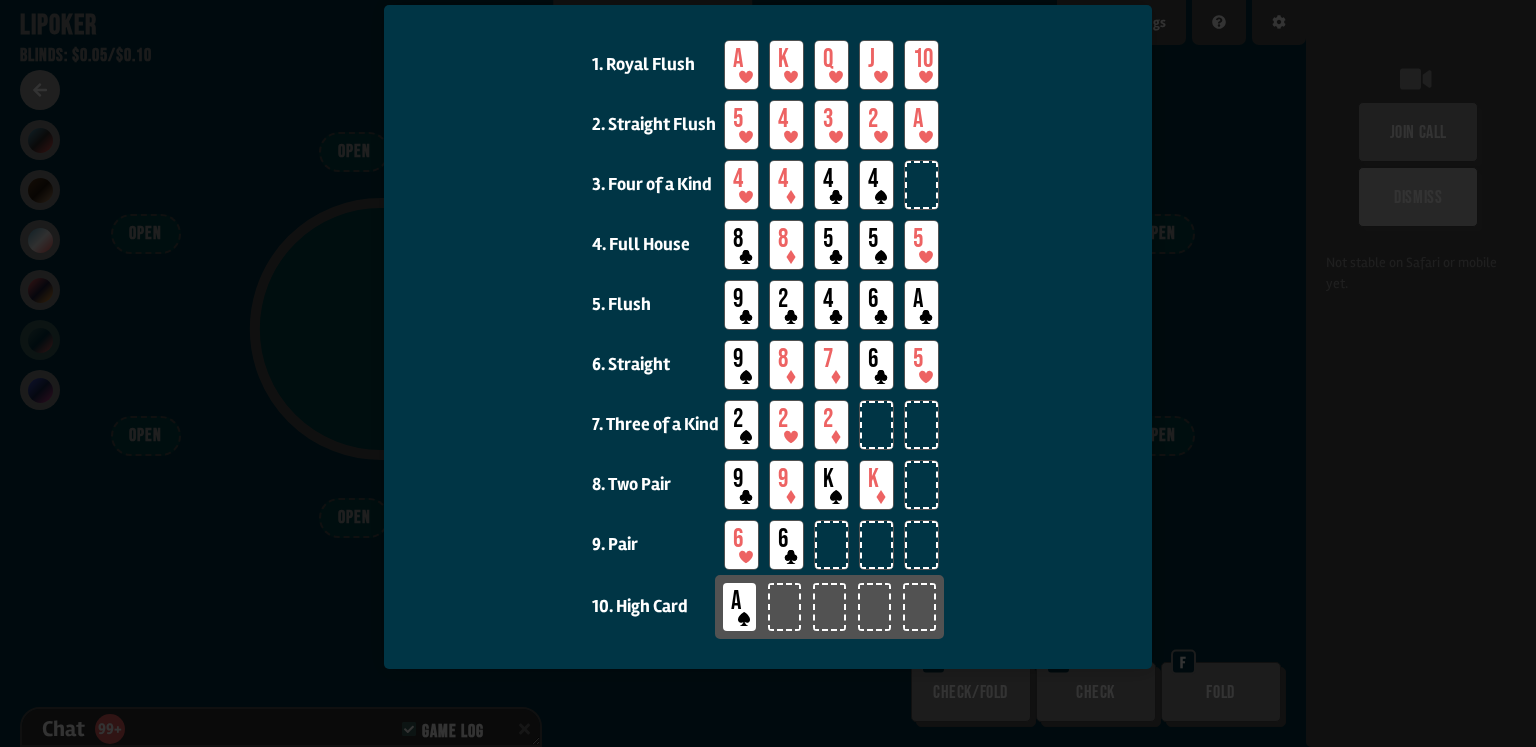 click at bounding box center (768, 373) 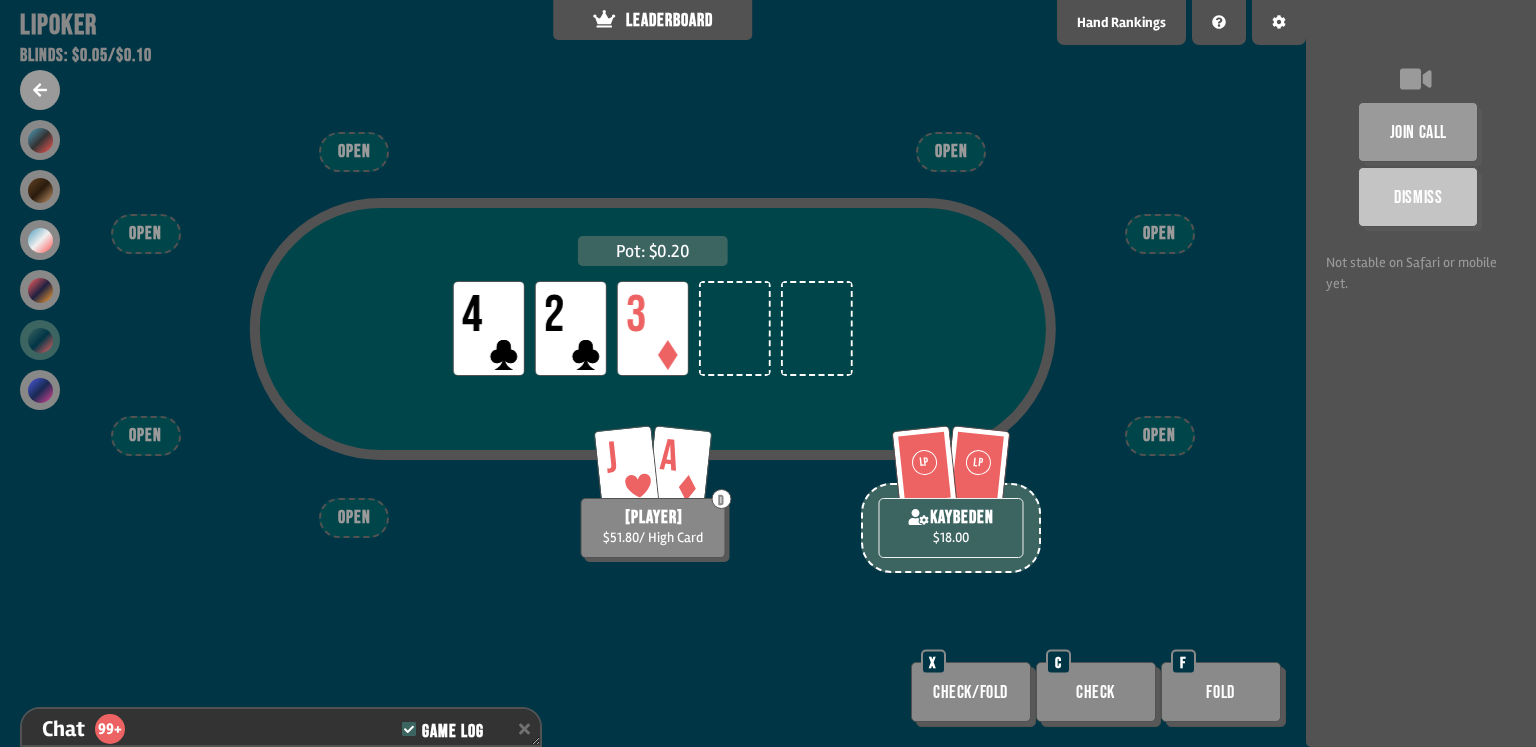 scroll, scrollTop: 87, scrollLeft: 0, axis: vertical 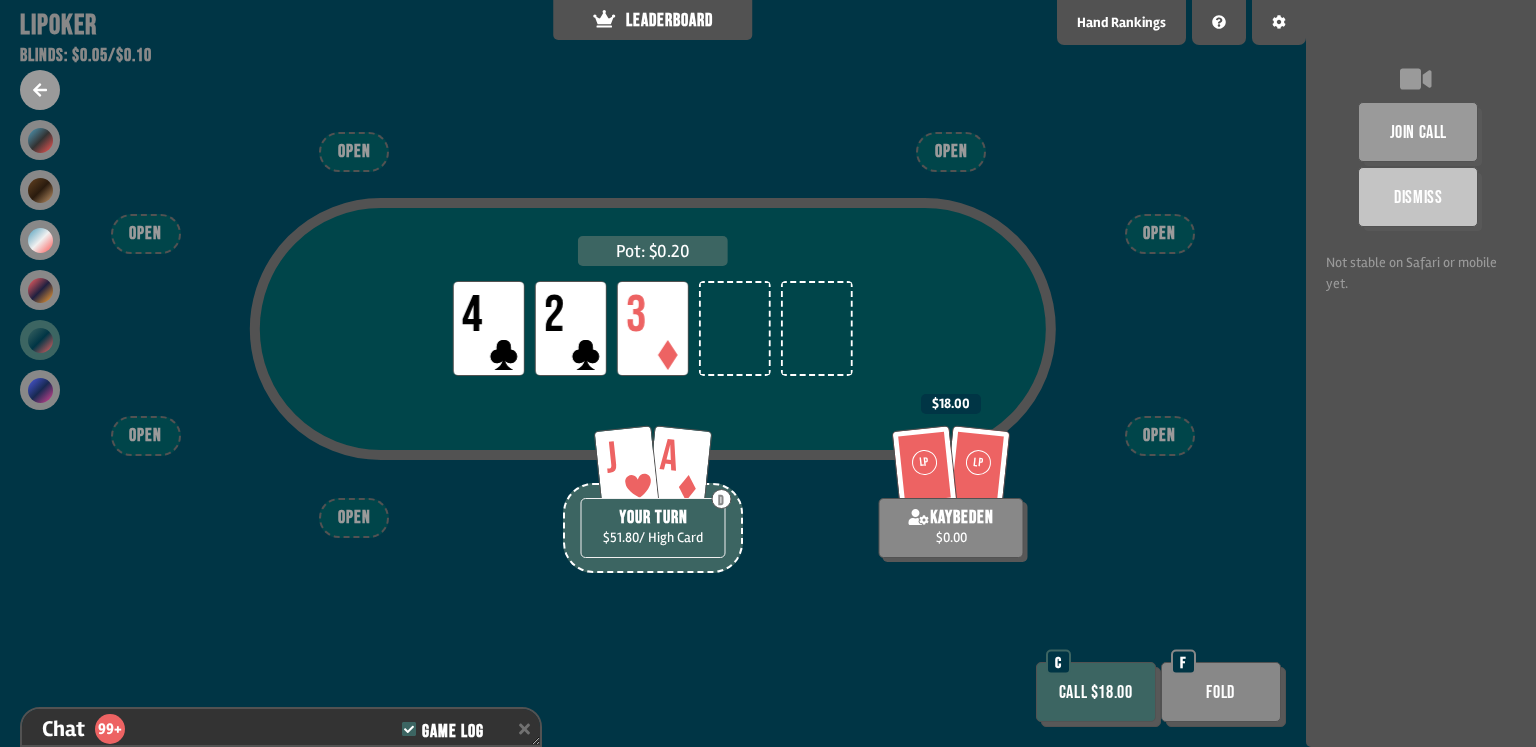 click on "Call $18.00" at bounding box center [1096, 692] 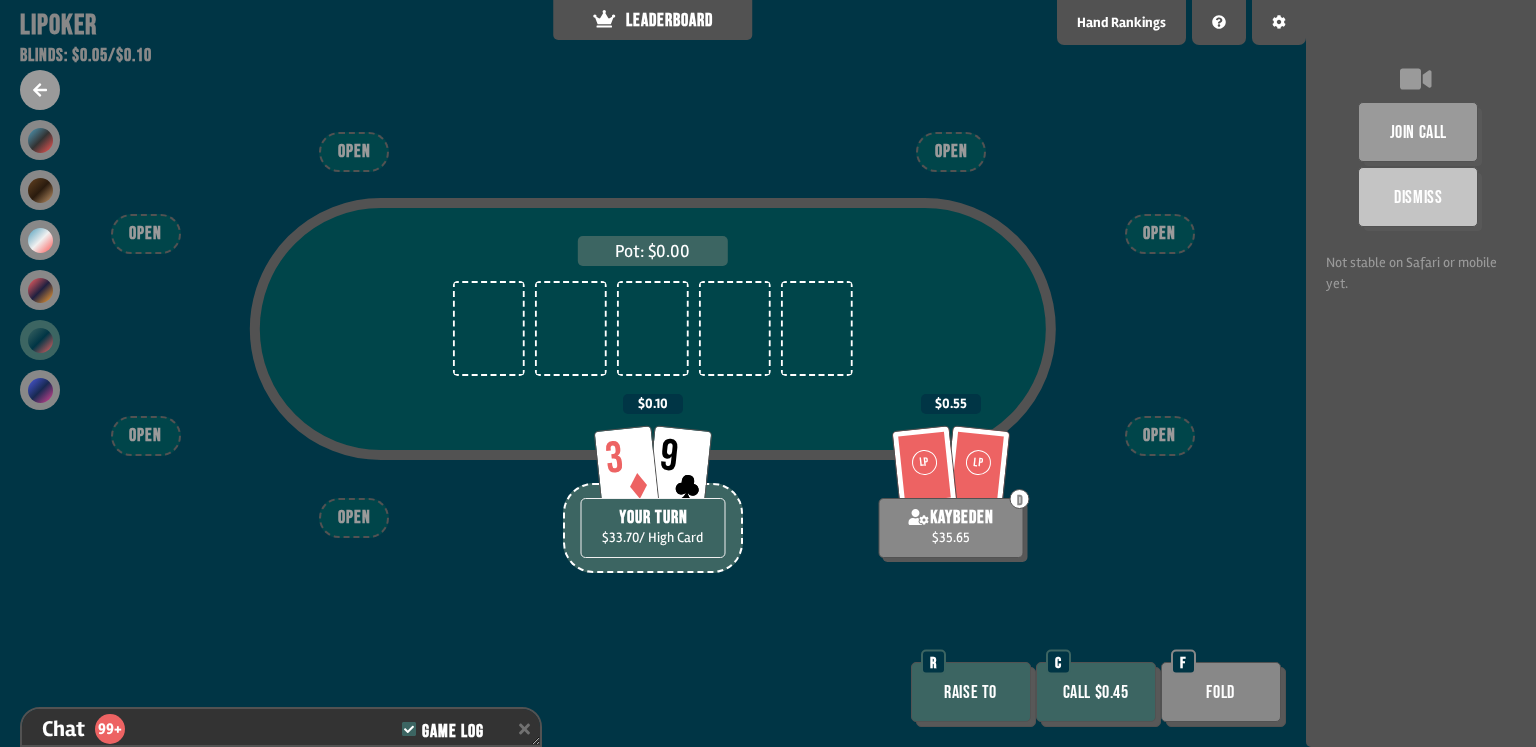 click on "Call $0.45" at bounding box center [1096, 692] 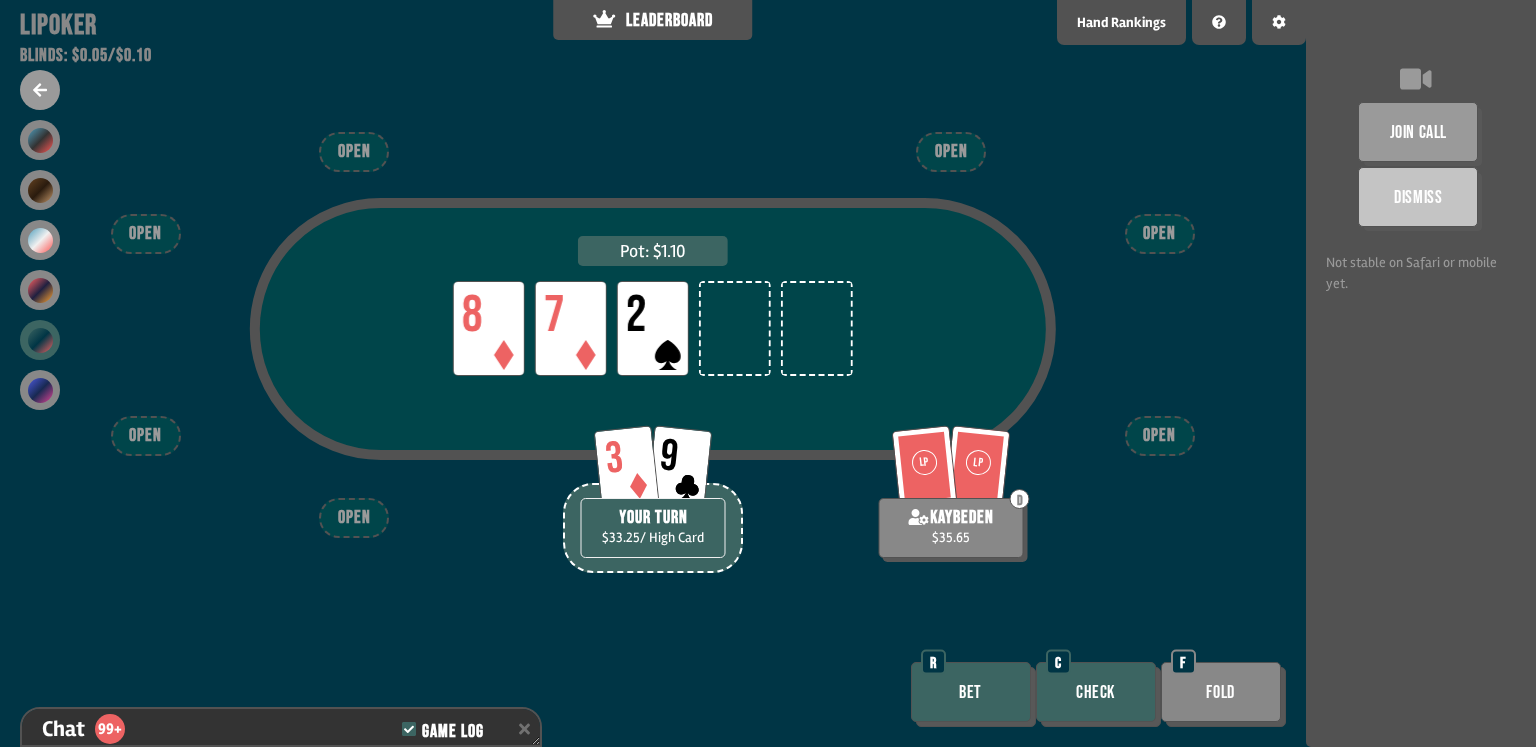 click on "Check" at bounding box center (1096, 692) 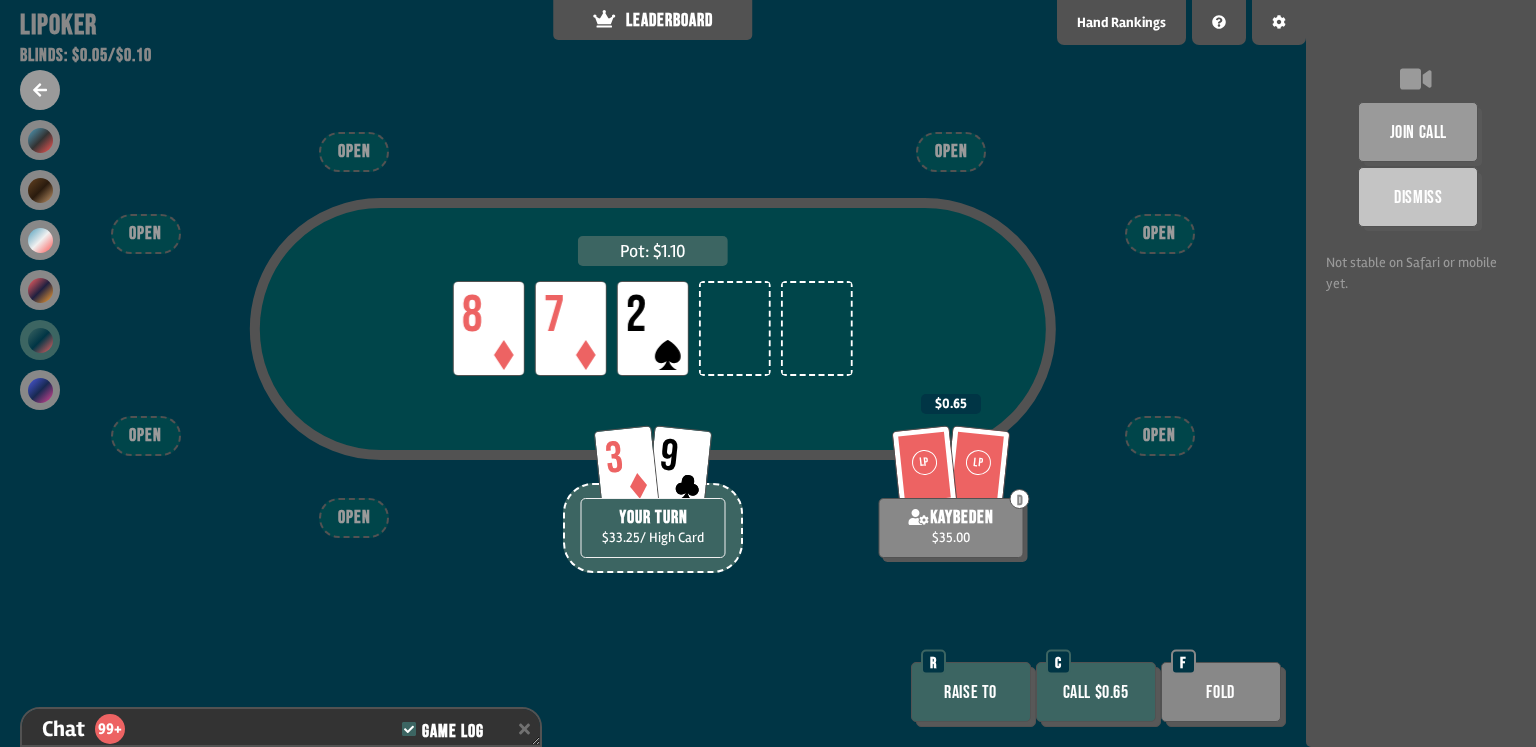 click on "Call $0.65" at bounding box center (1096, 692) 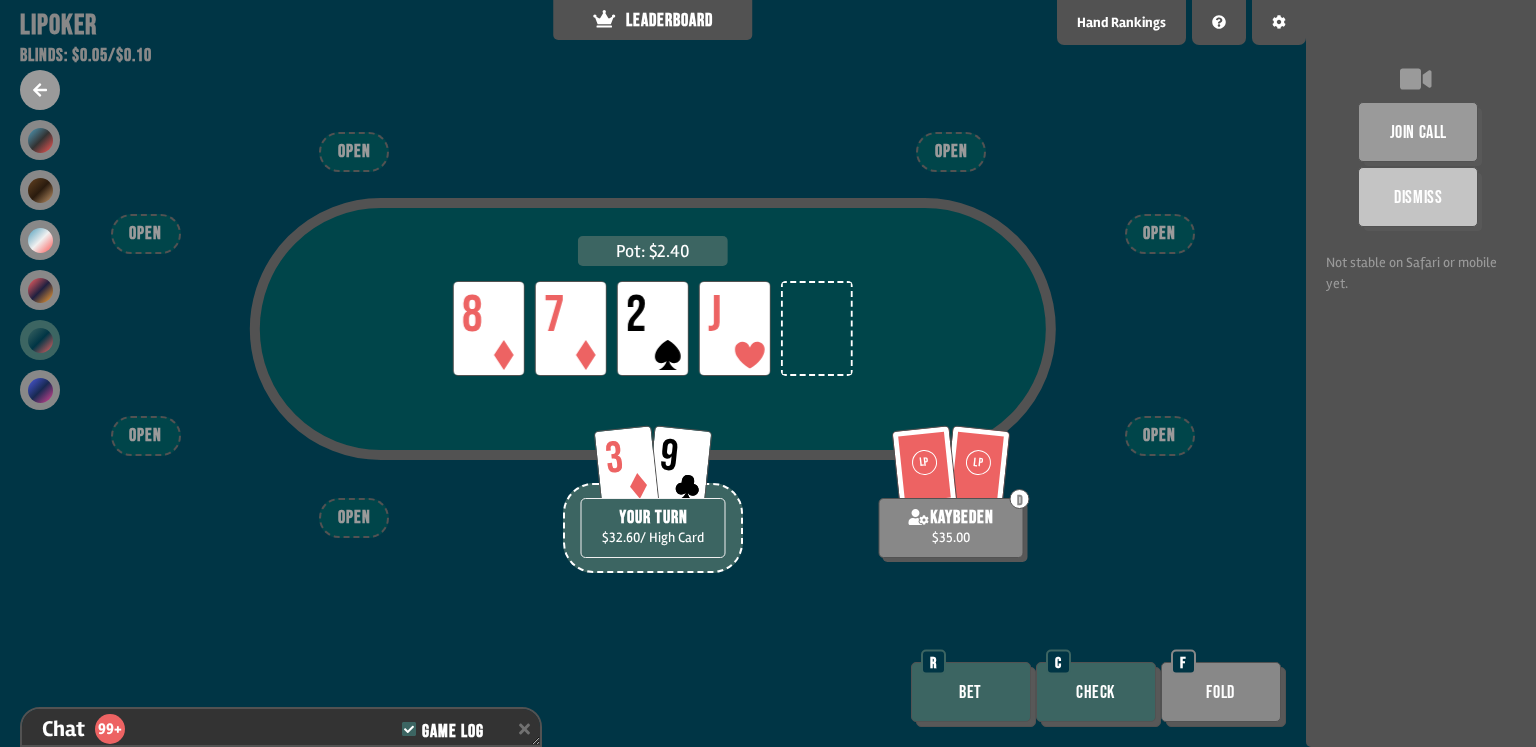 click on "Fold F" at bounding box center (1223, 694) 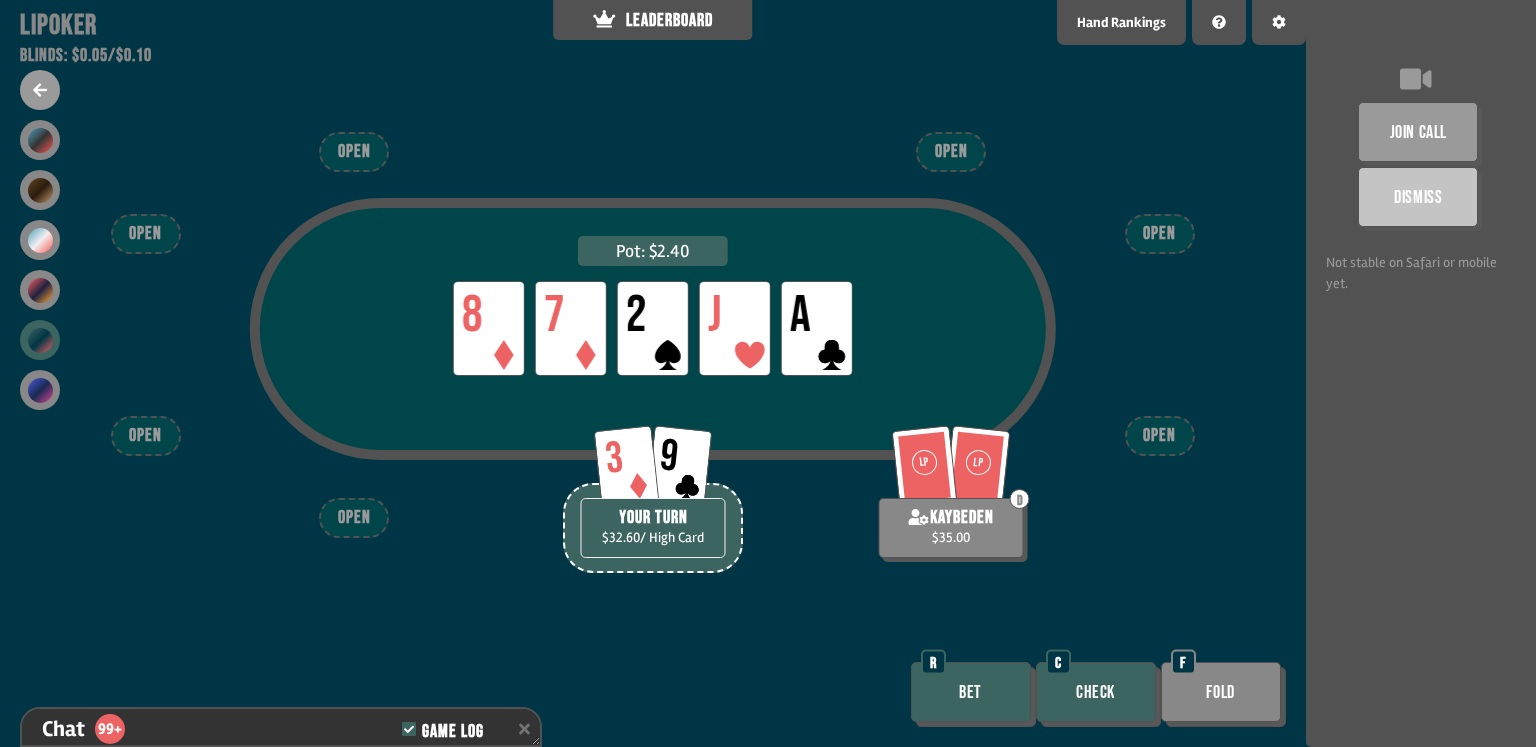 click on "Check" at bounding box center (1096, 692) 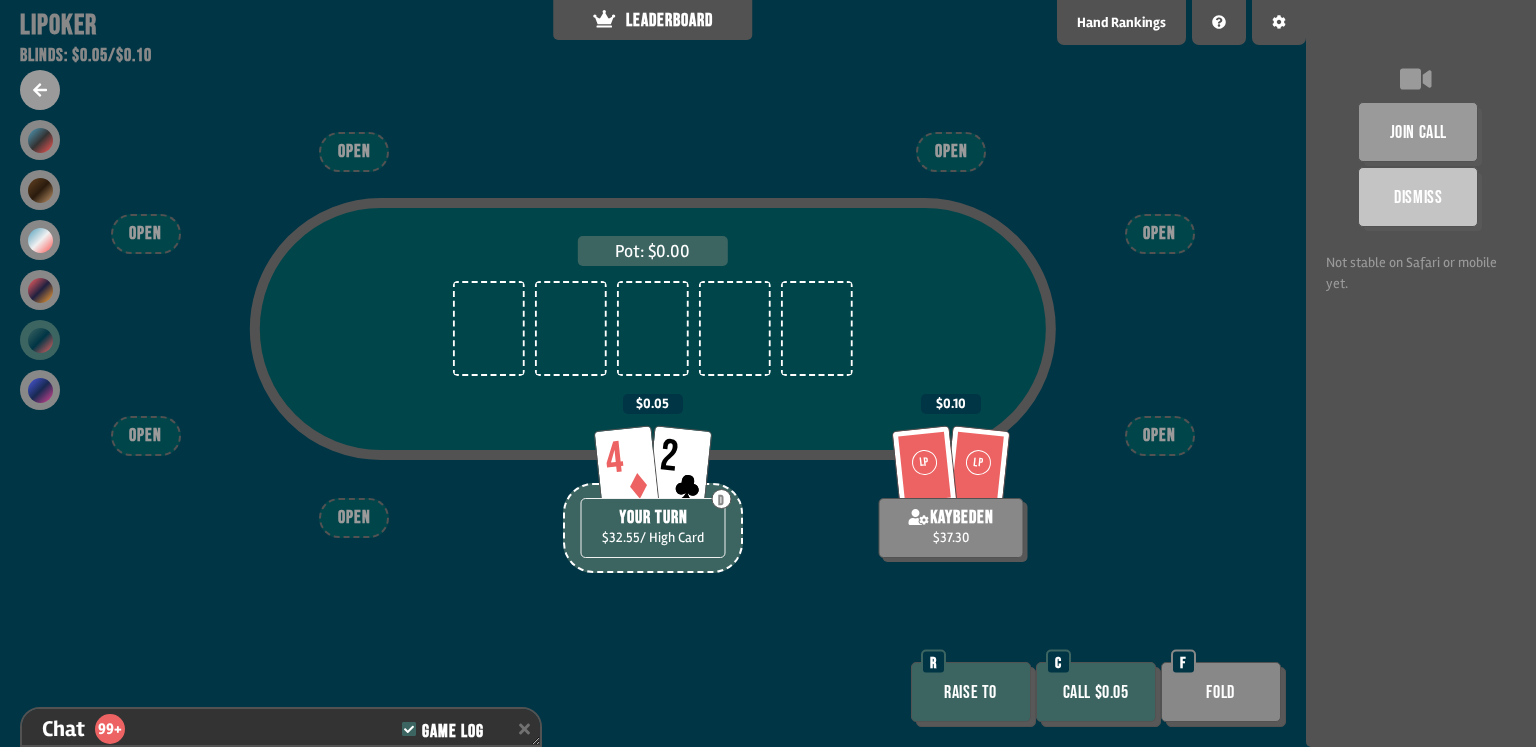 click on "Call $0.05" at bounding box center (1096, 692) 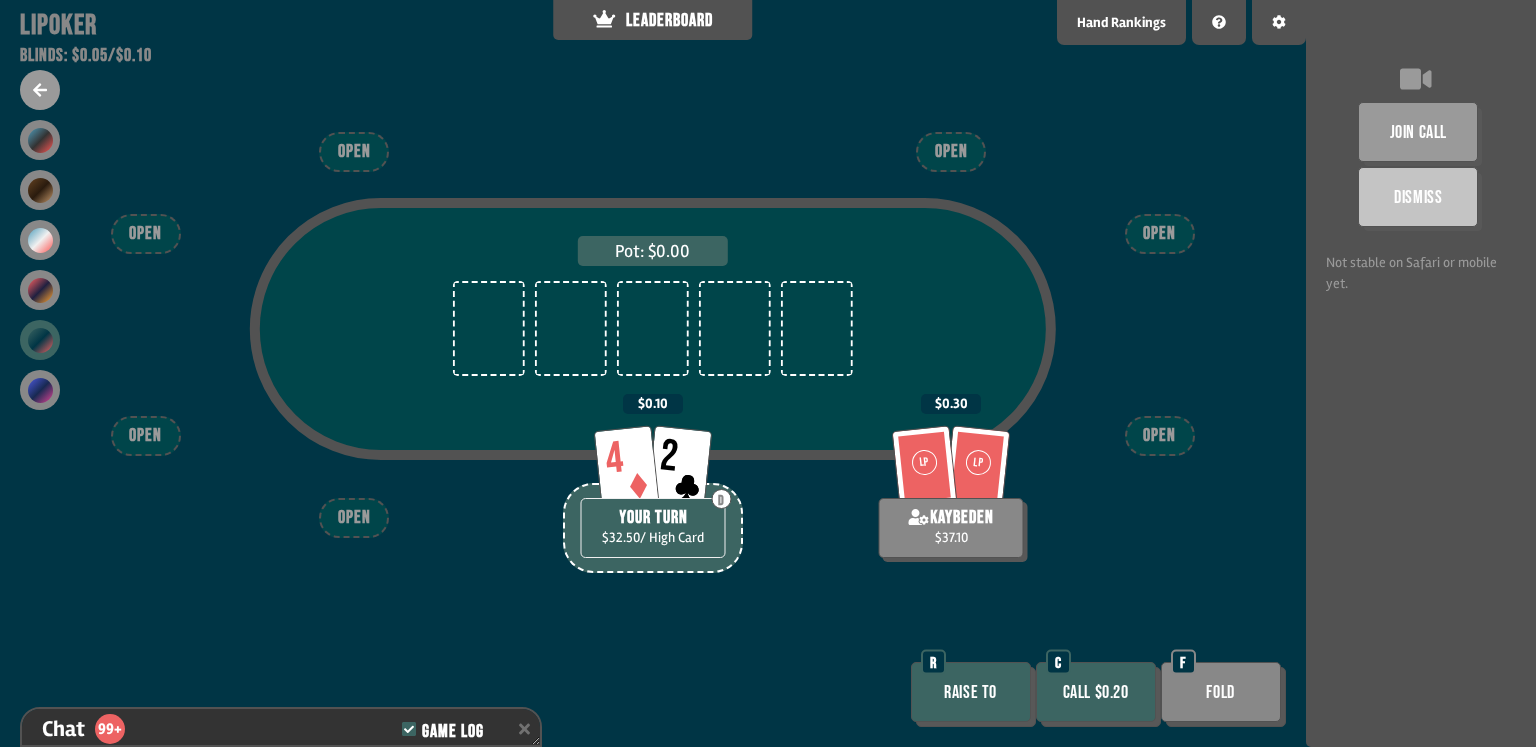 click on "Call $0.20" at bounding box center (1096, 692) 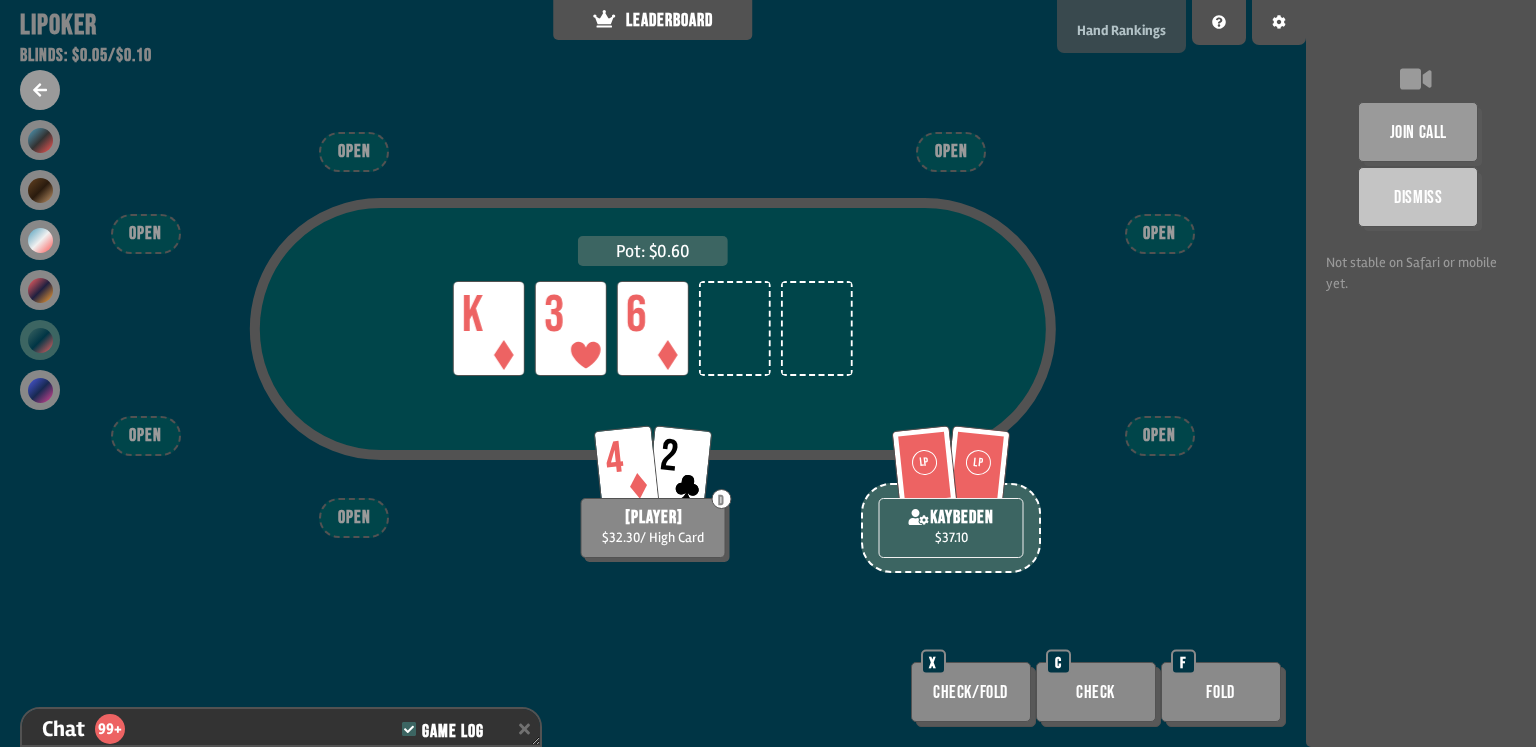 click on "Hand Rankings" at bounding box center [1121, 30] 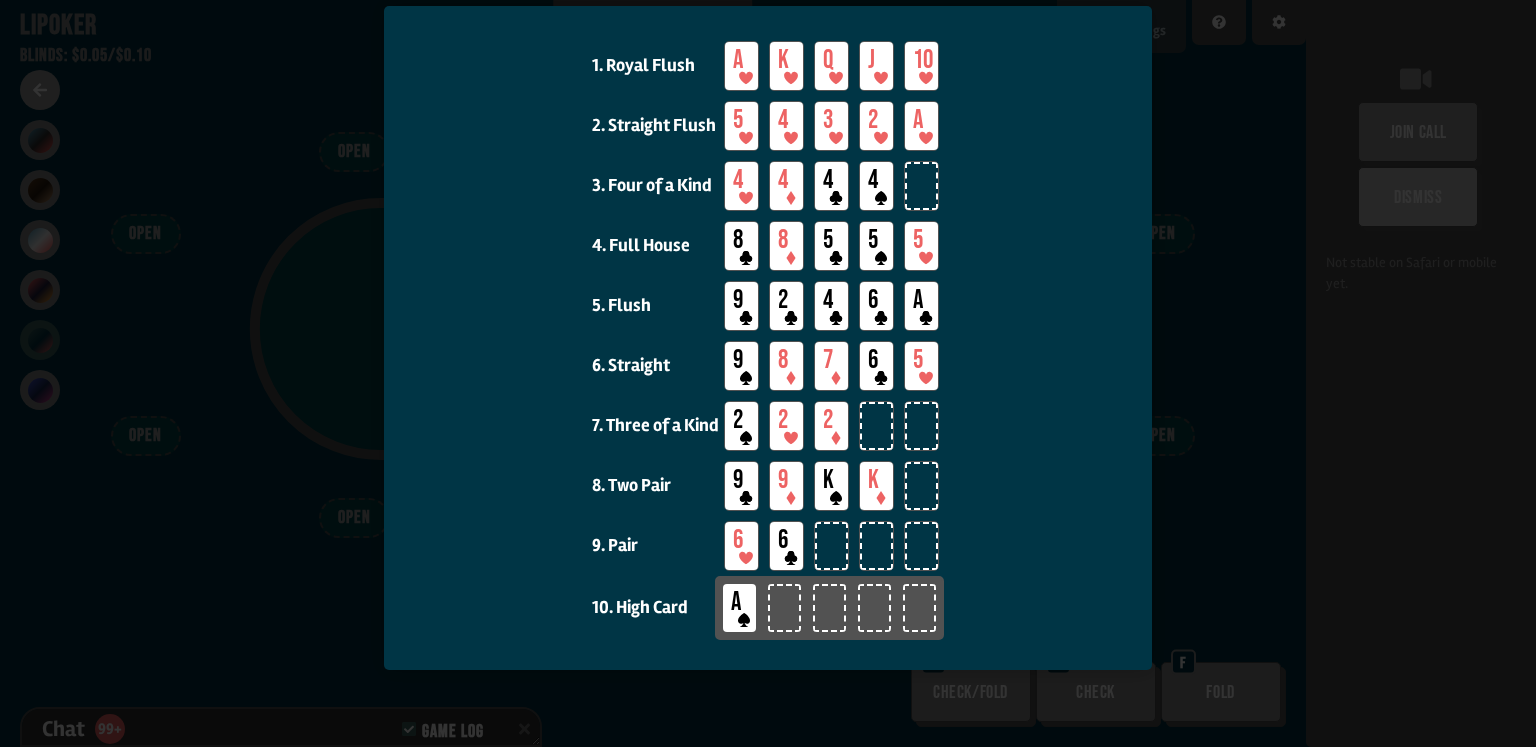 scroll, scrollTop: 137, scrollLeft: 0, axis: vertical 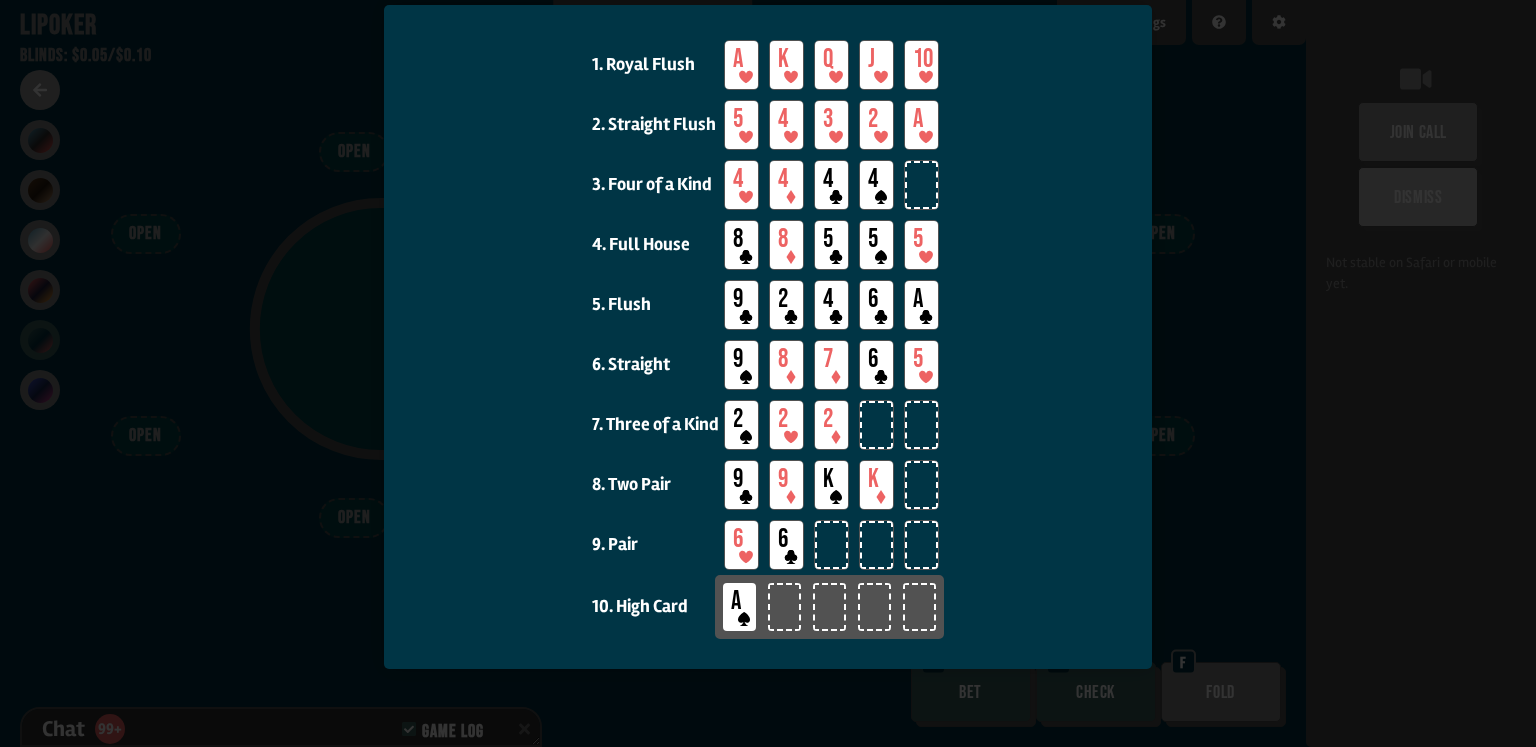 click at bounding box center [768, 373] 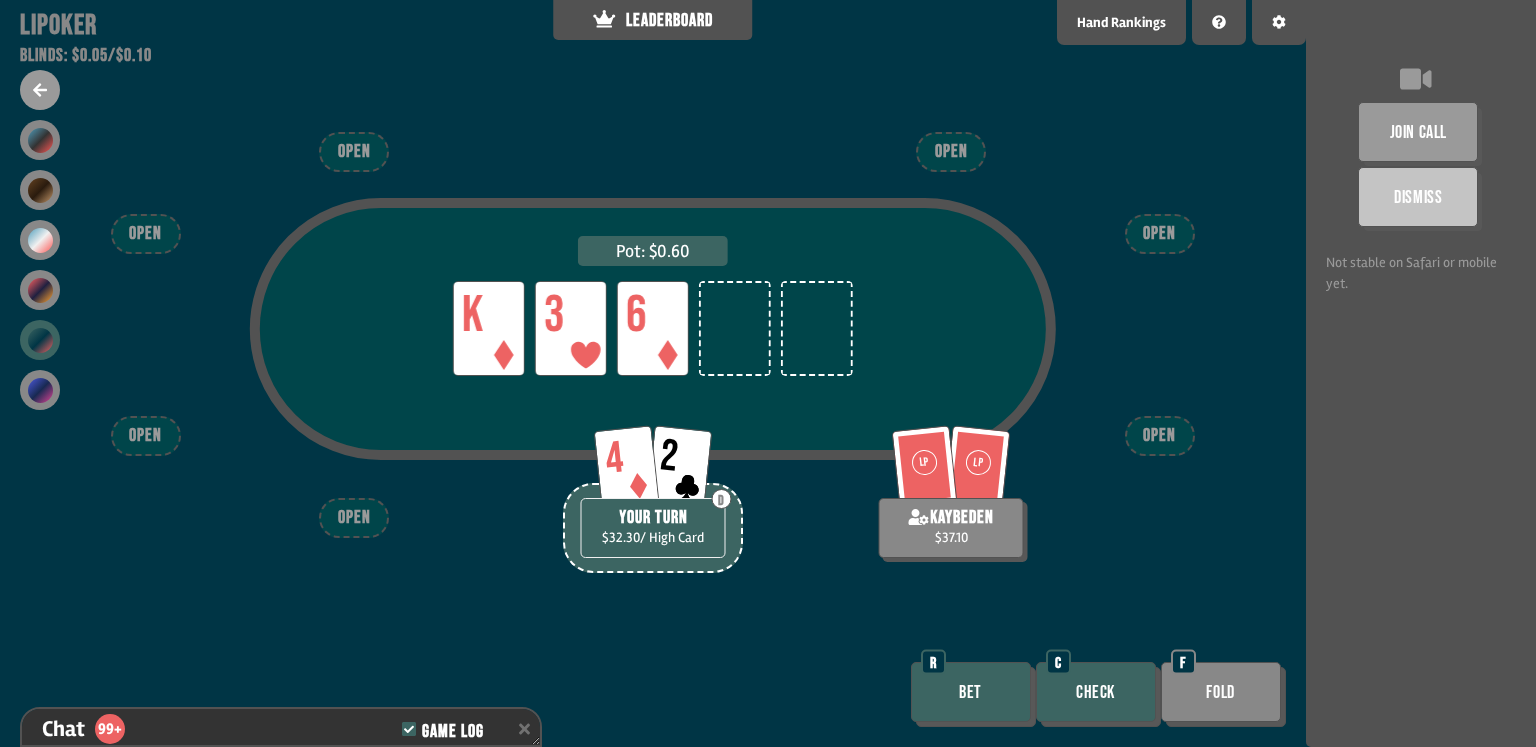 scroll, scrollTop: 87, scrollLeft: 0, axis: vertical 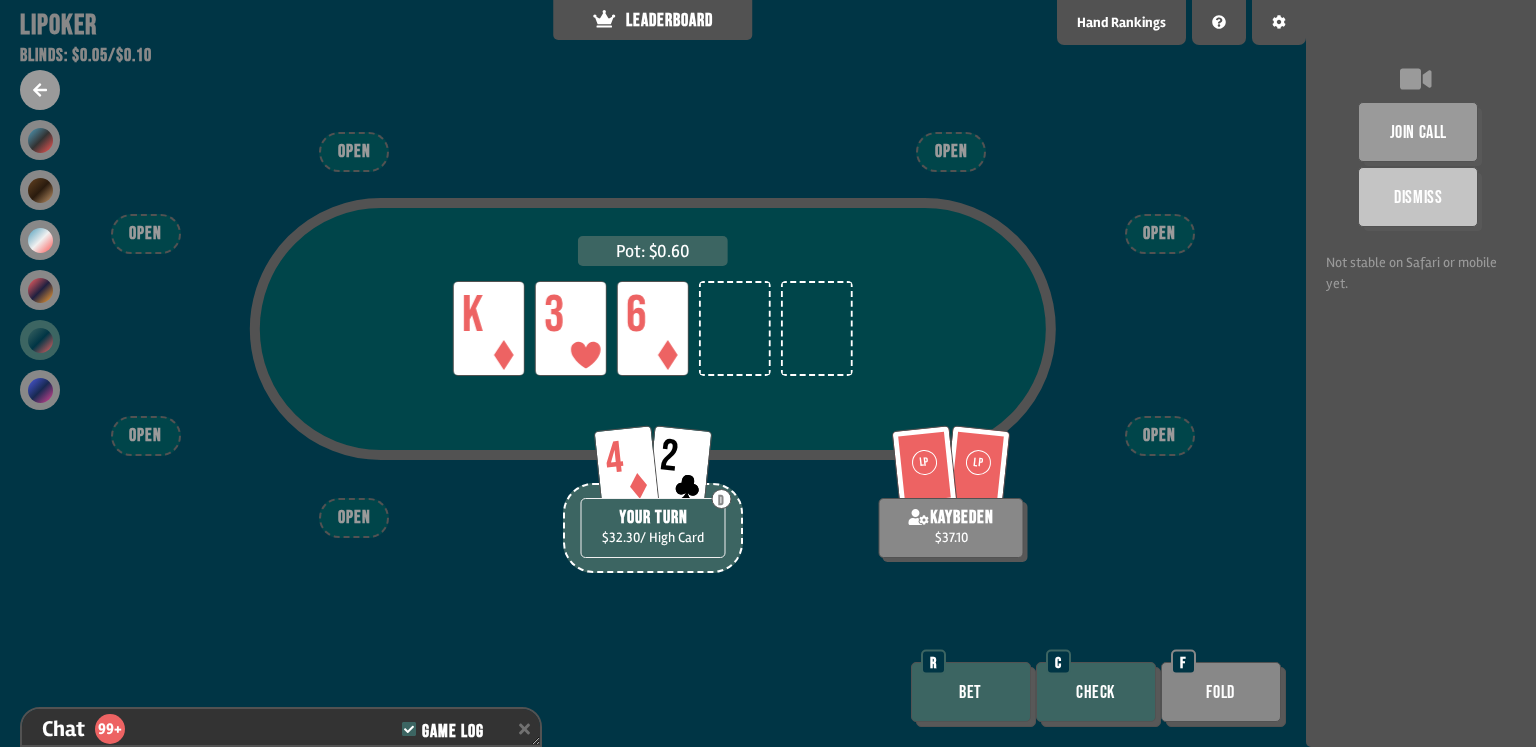 click on "Check" at bounding box center (1096, 692) 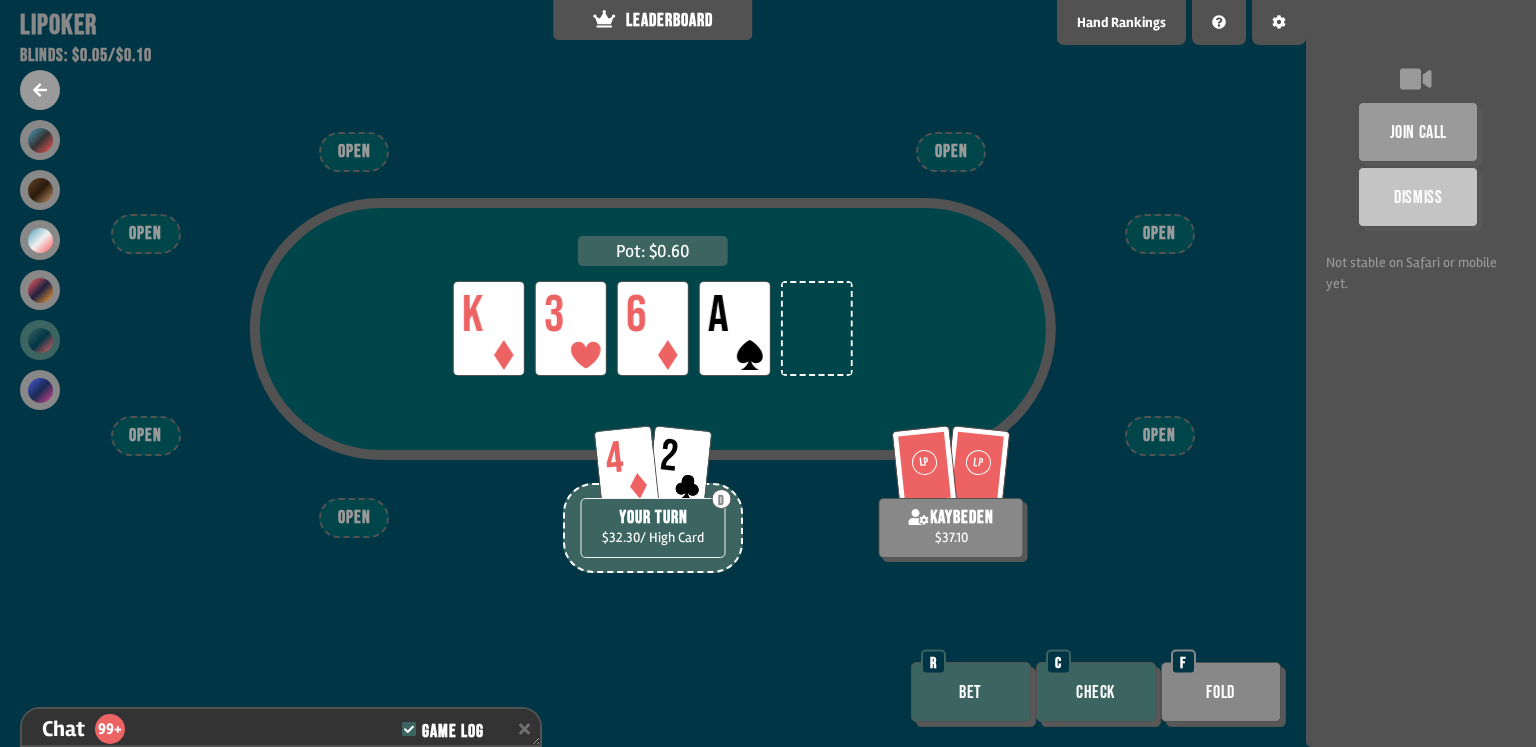click on "Check" at bounding box center (1096, 692) 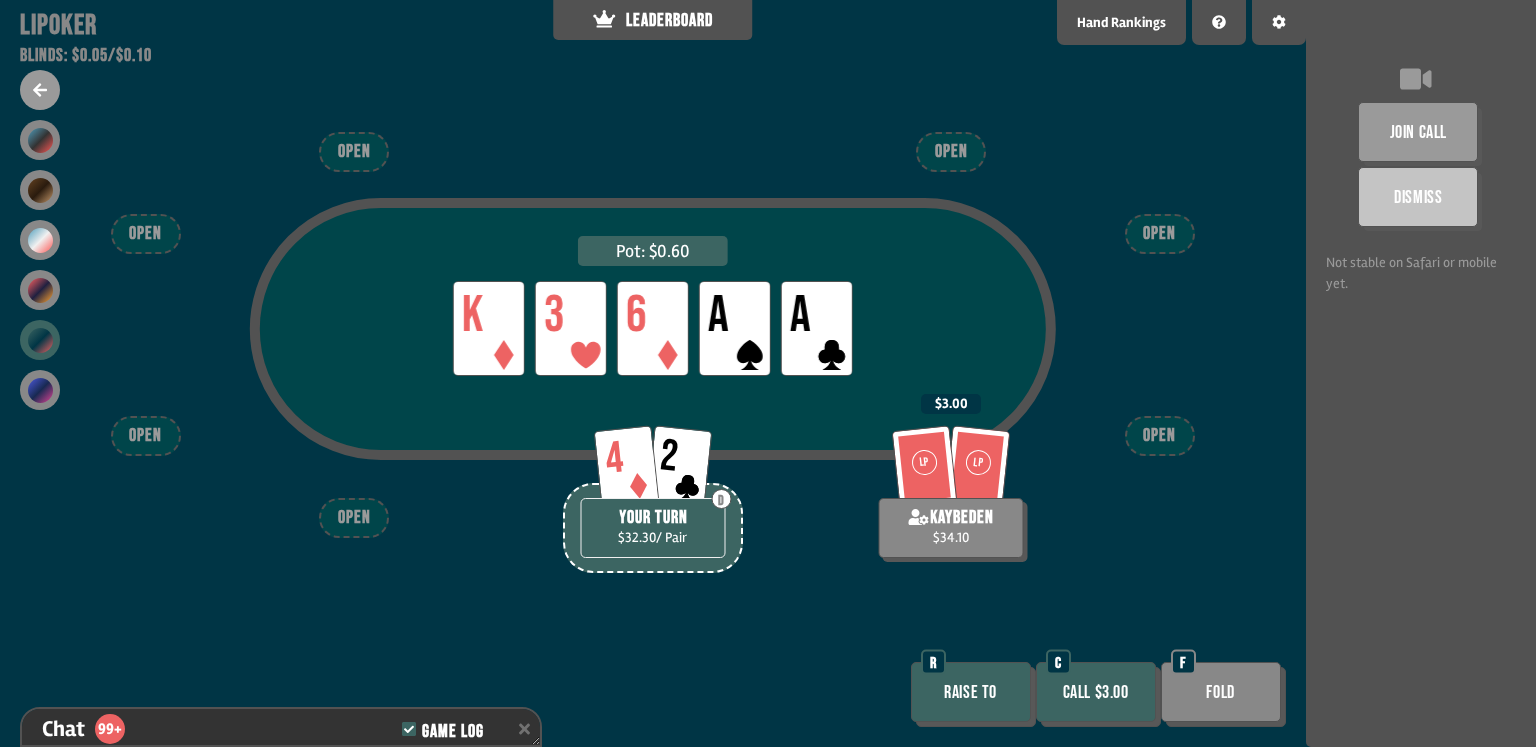 click on "Call $3.00" at bounding box center [1096, 692] 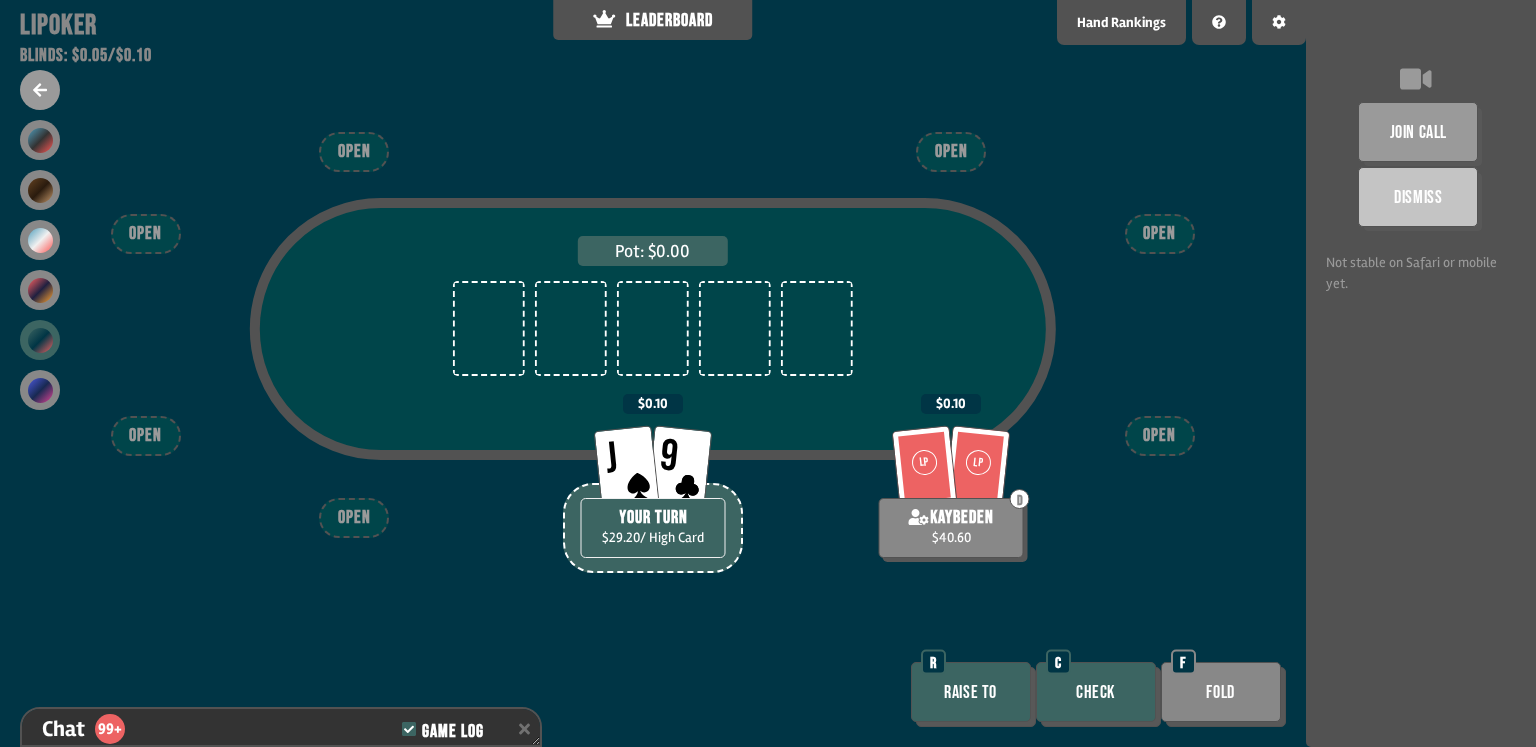 click on "Check" at bounding box center (1096, 692) 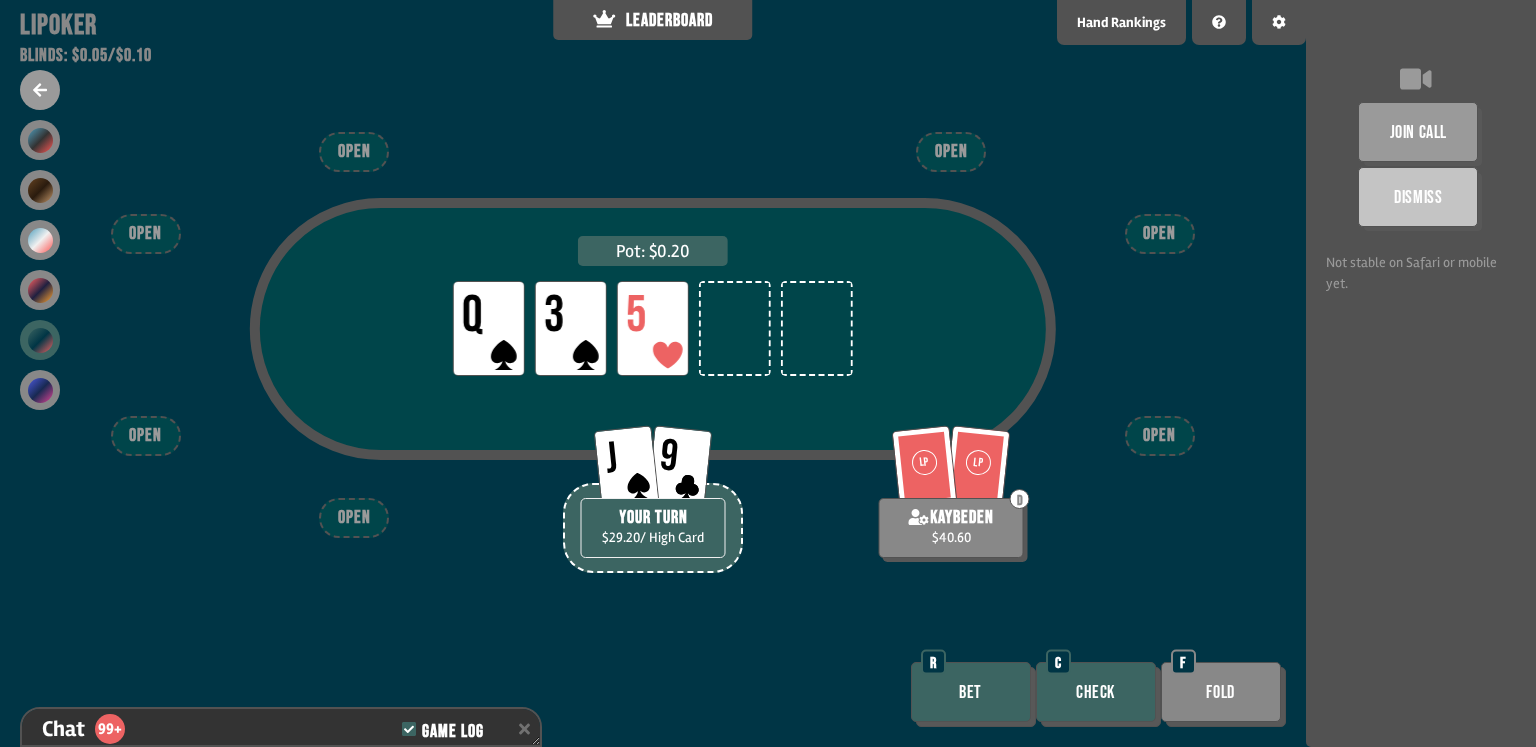 click on "Check" at bounding box center [1096, 692] 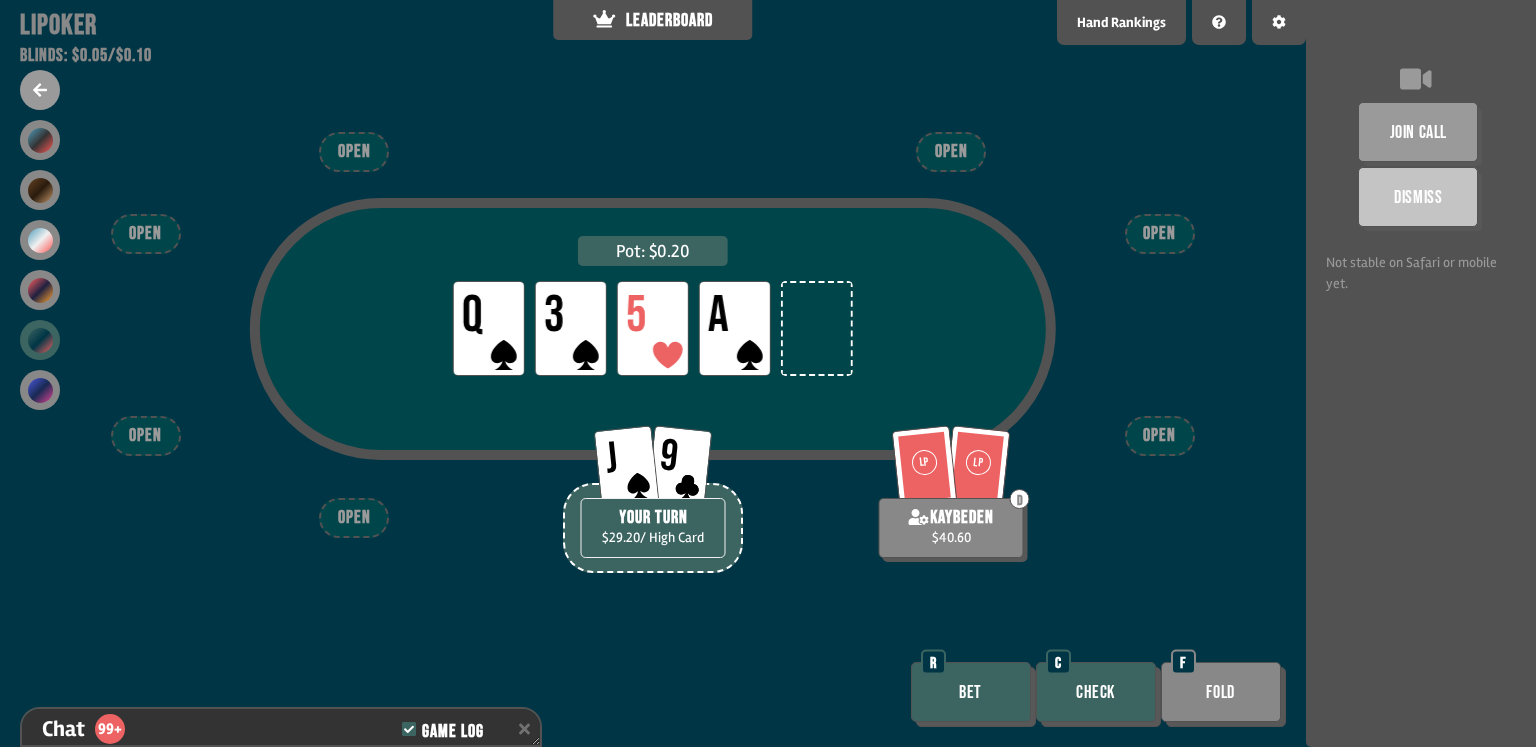 click on "Check" at bounding box center [1096, 692] 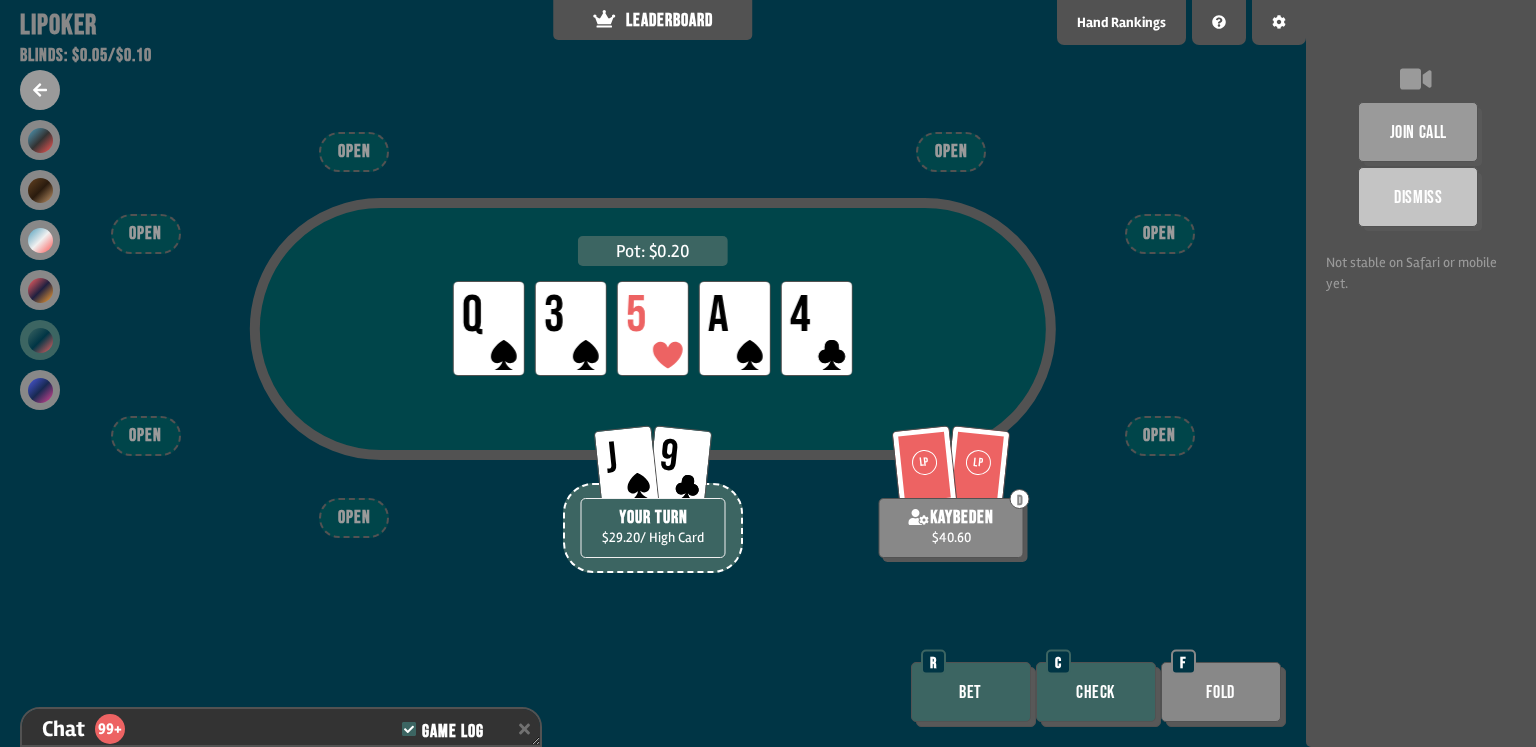 click on "Check" at bounding box center (1096, 692) 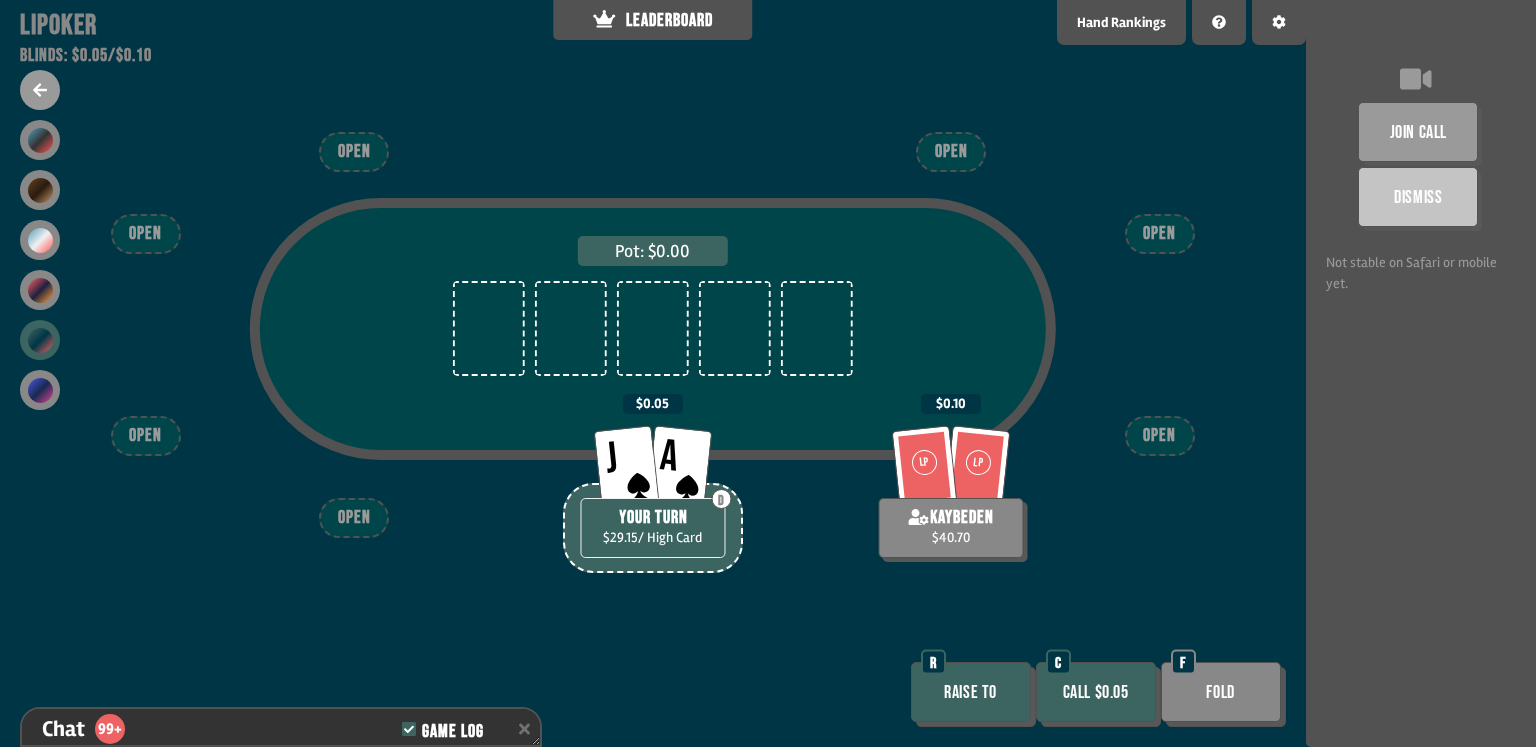 click on "Call $0.05" at bounding box center (1096, 692) 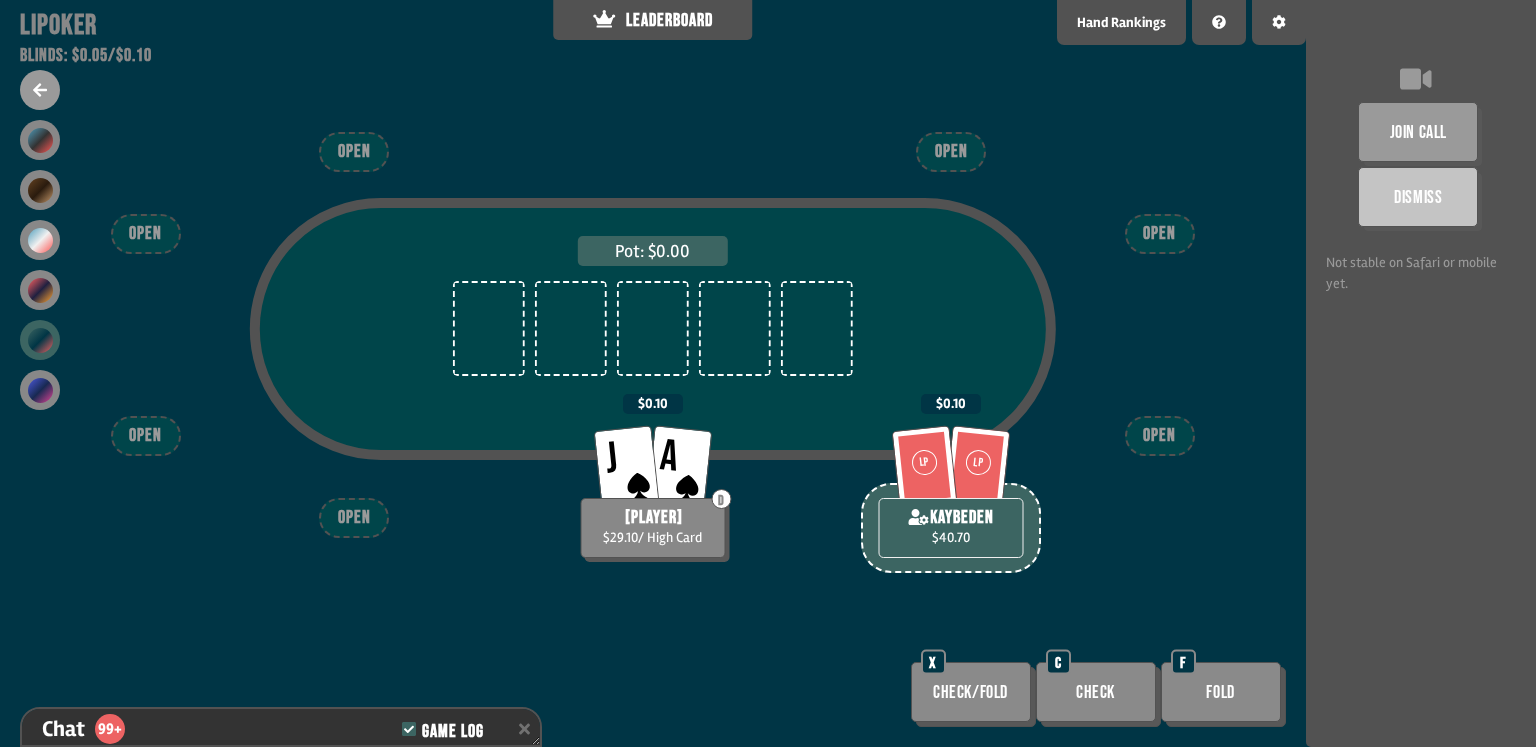 click on "Check" at bounding box center [1096, 692] 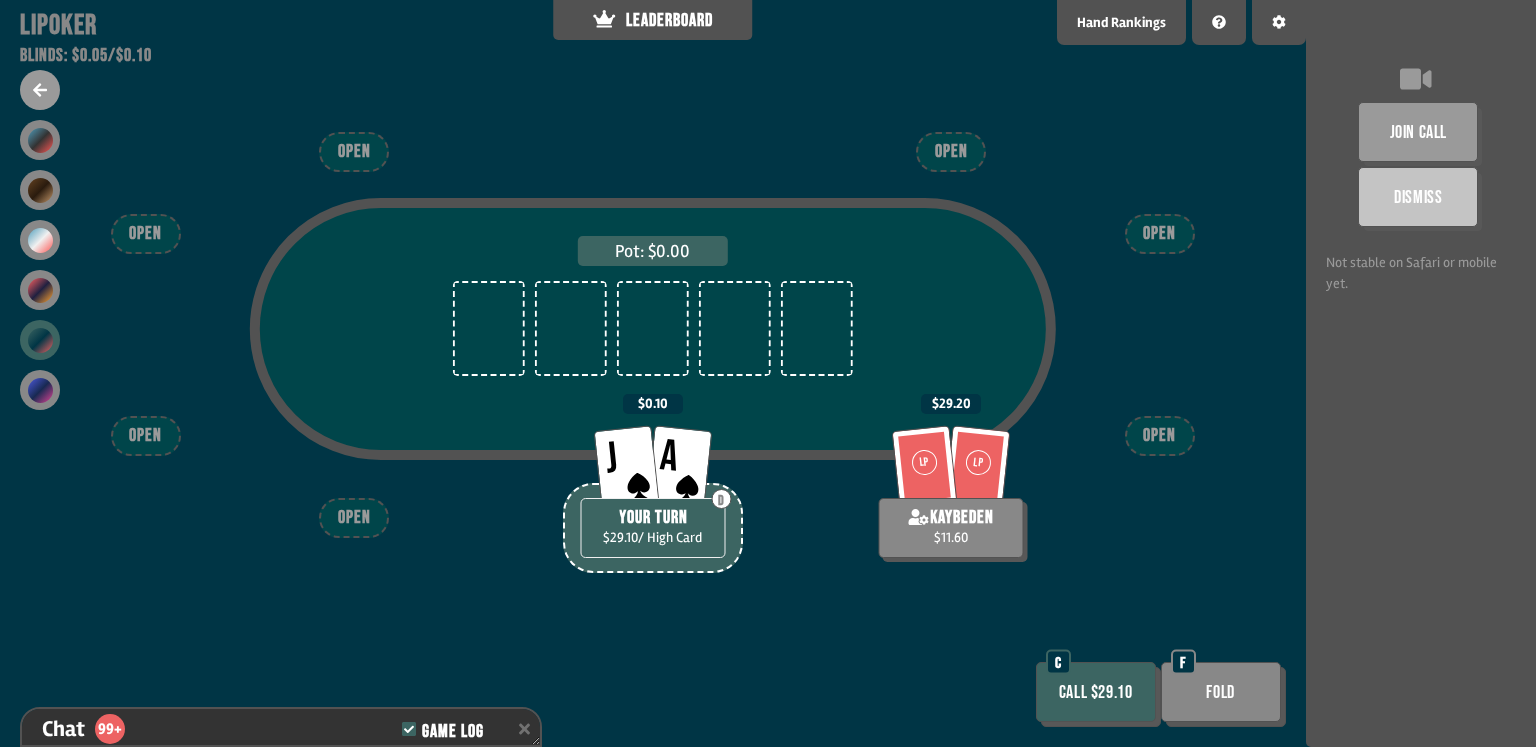 click on "Call $29.10" at bounding box center (1096, 692) 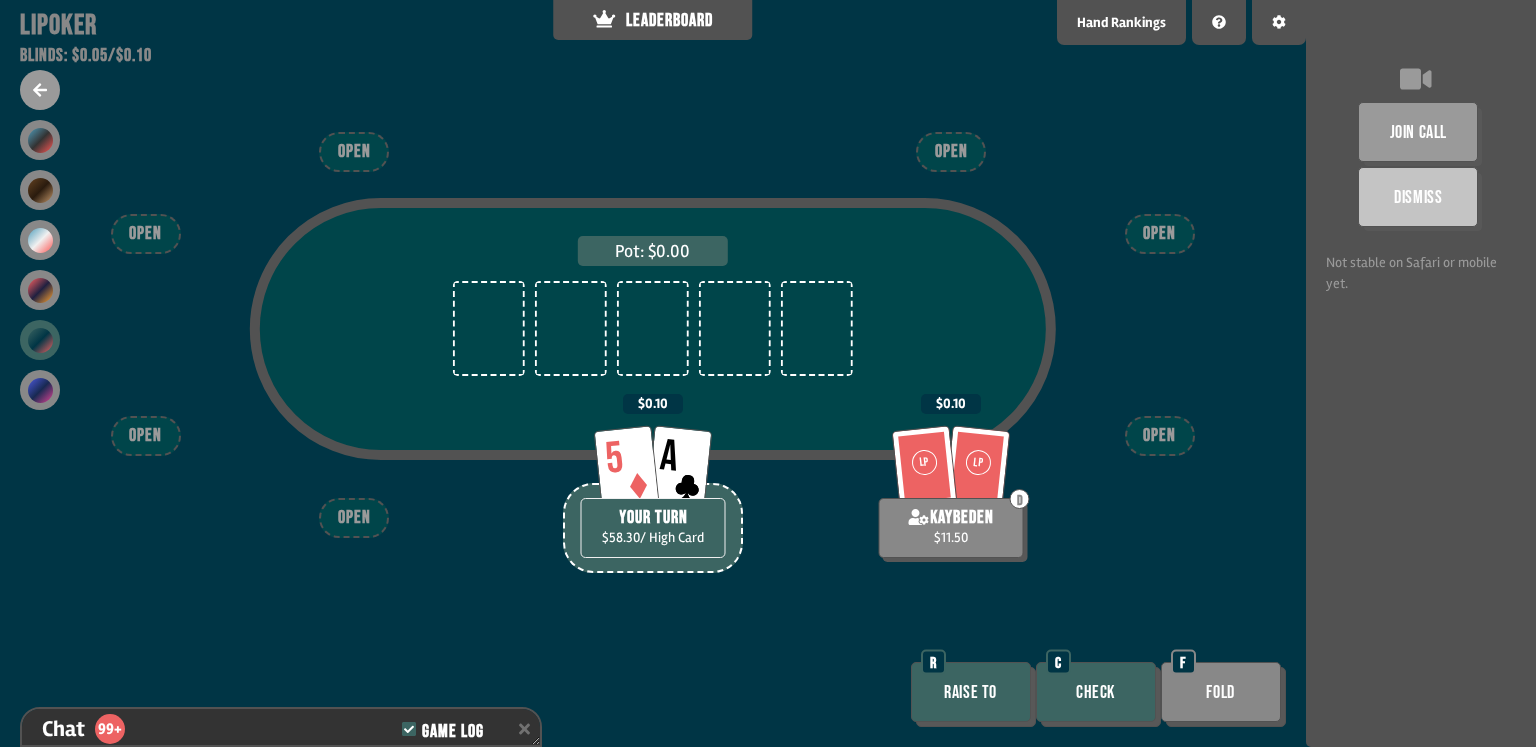 click on "Check" at bounding box center (1096, 692) 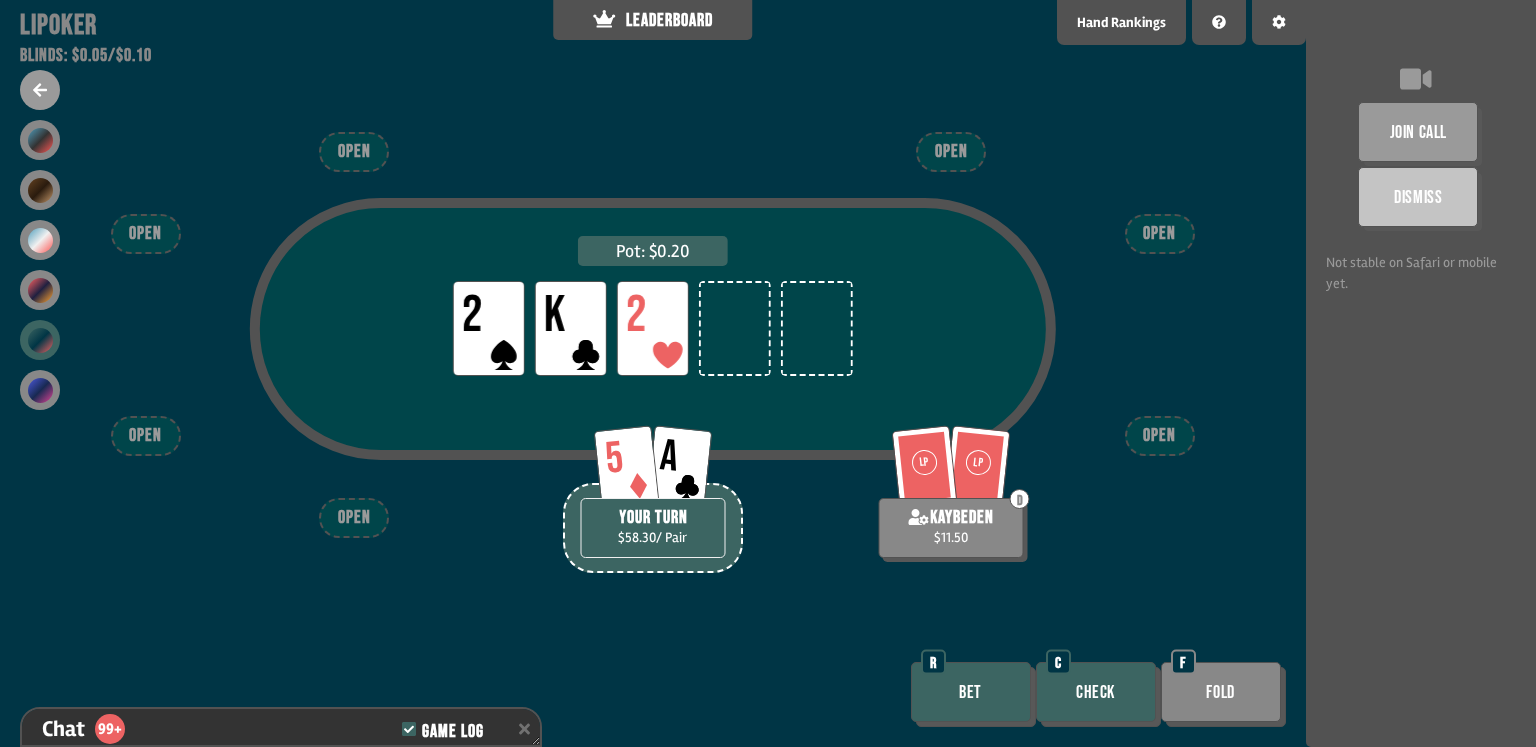 click on "Check" at bounding box center (1096, 692) 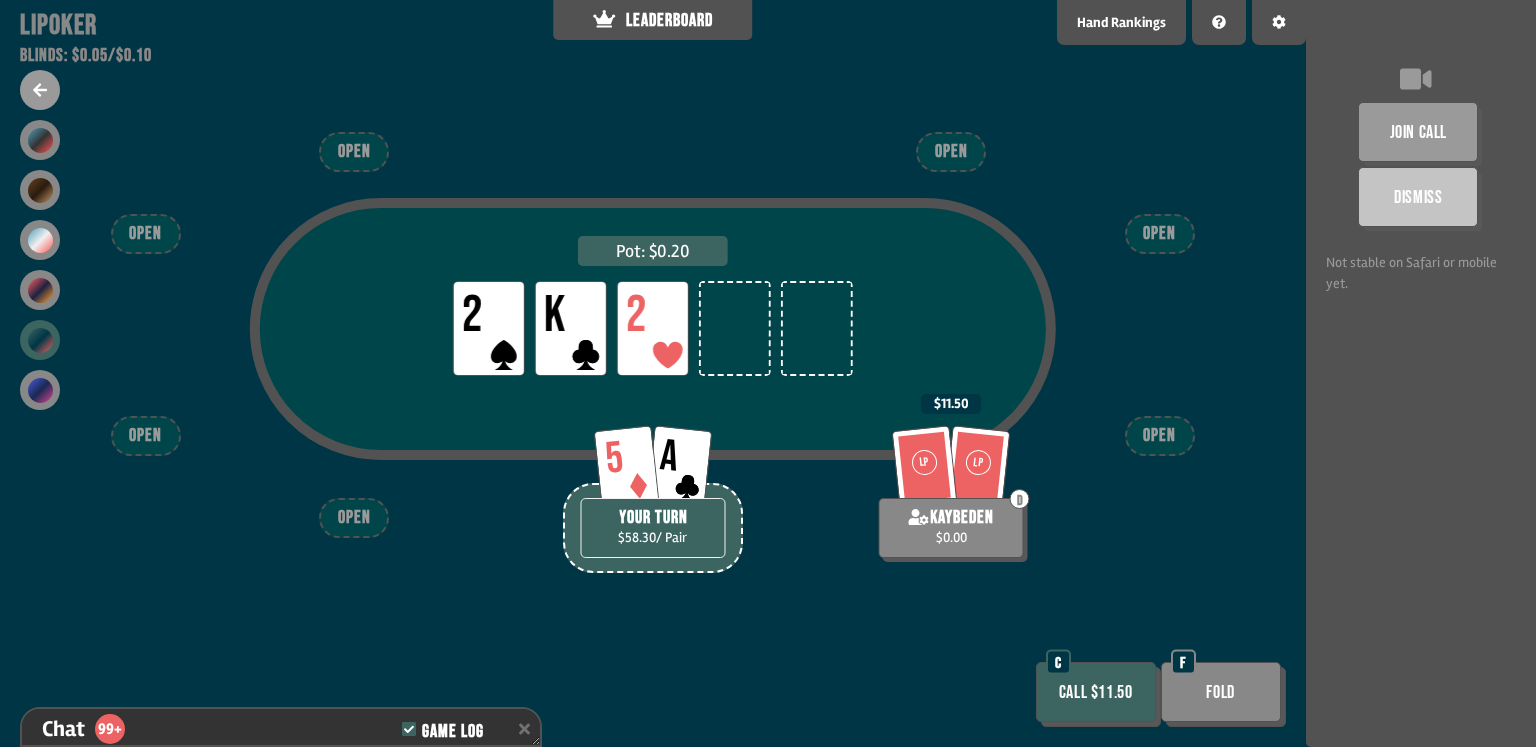click on "Call $11.50" at bounding box center (1096, 692) 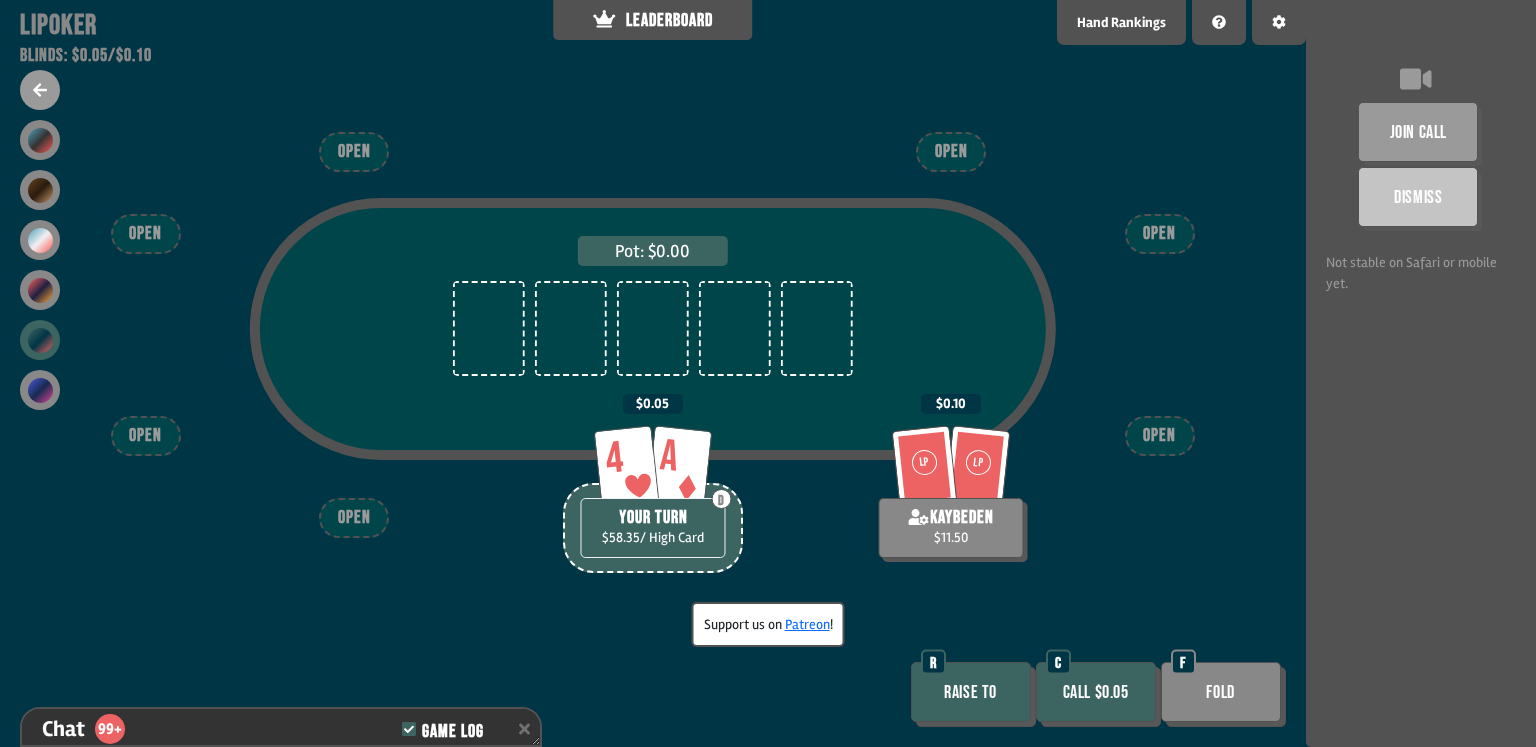 click on "Raise to" at bounding box center (971, 692) 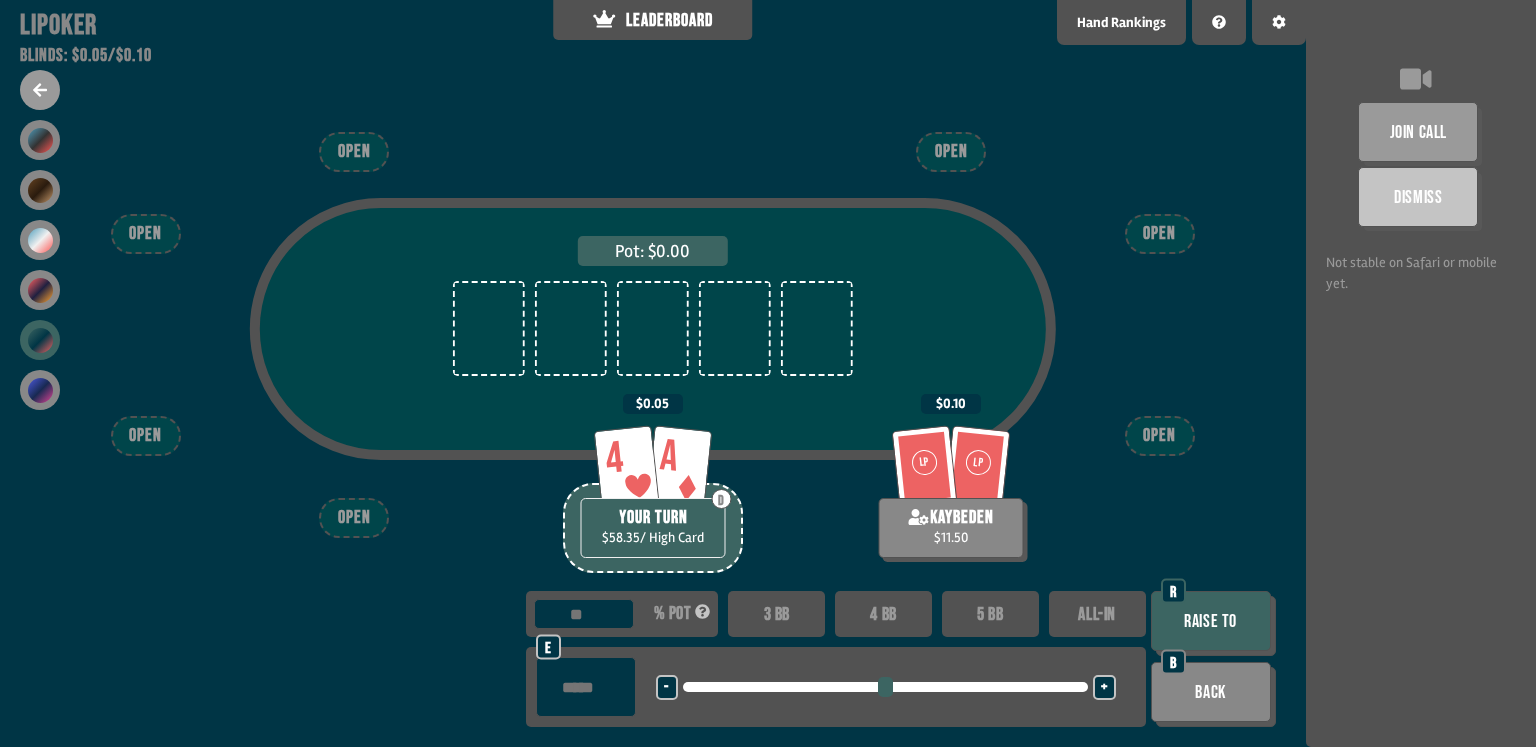 click on "ALL-IN" at bounding box center [1097, 614] 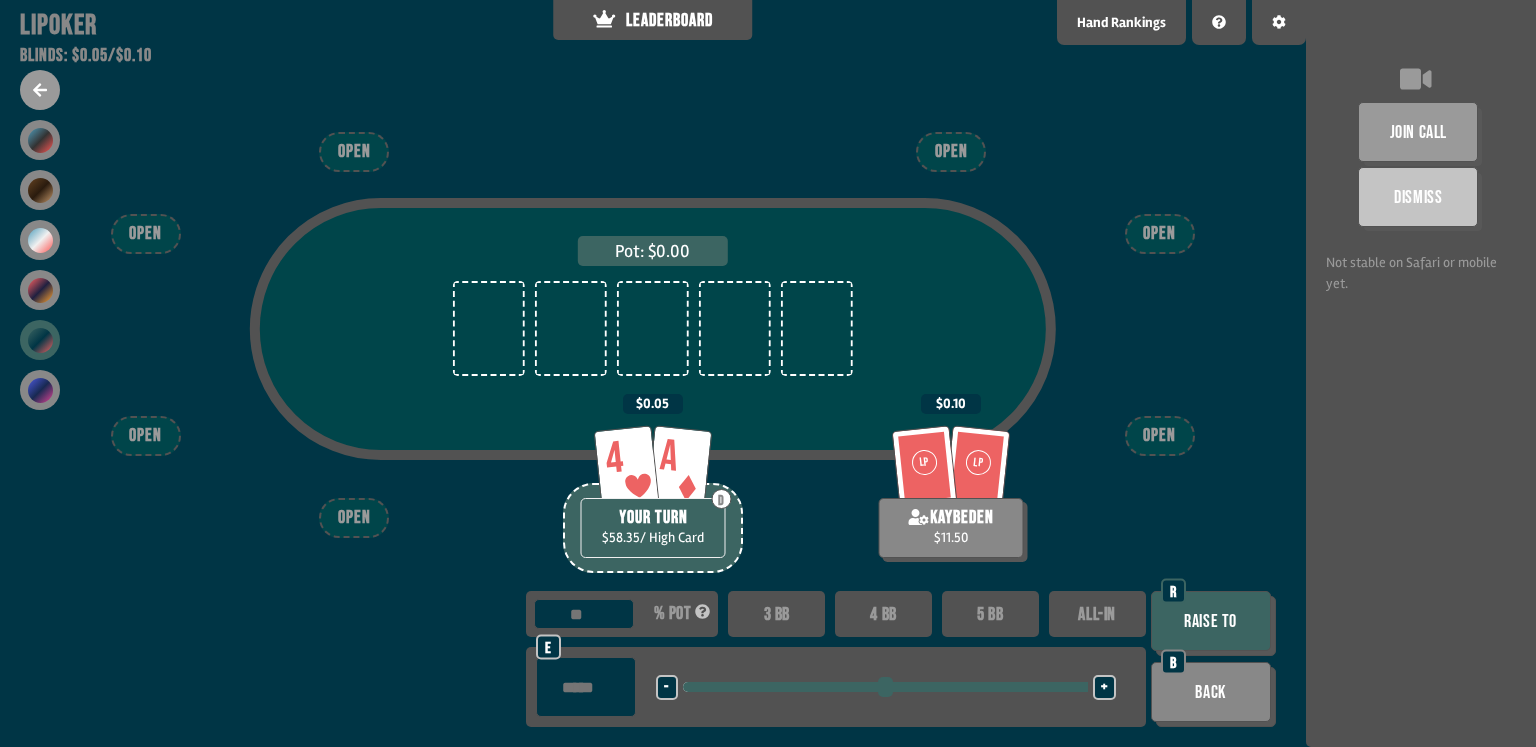 click on "Raise to" at bounding box center (1211, 621) 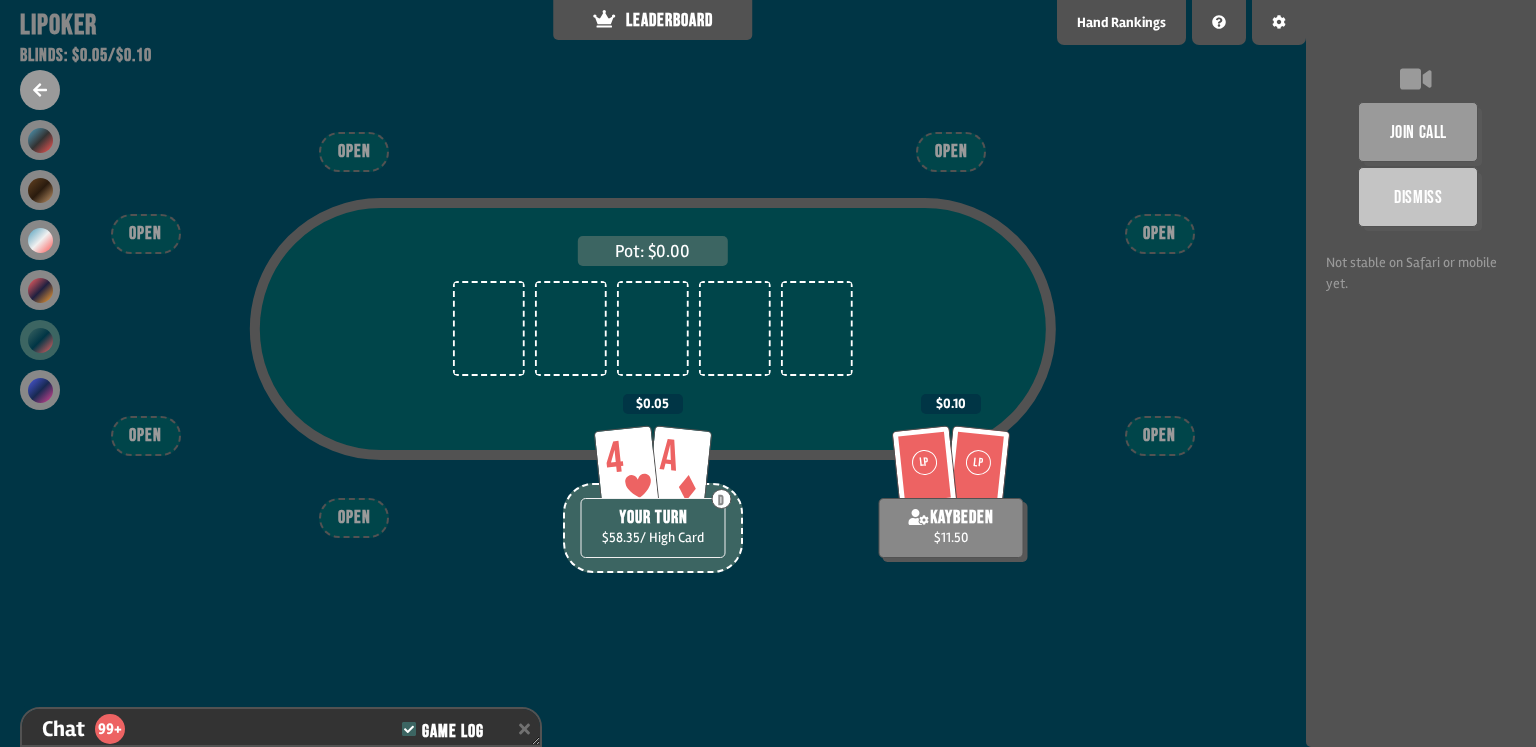 scroll, scrollTop: 26403, scrollLeft: 0, axis: vertical 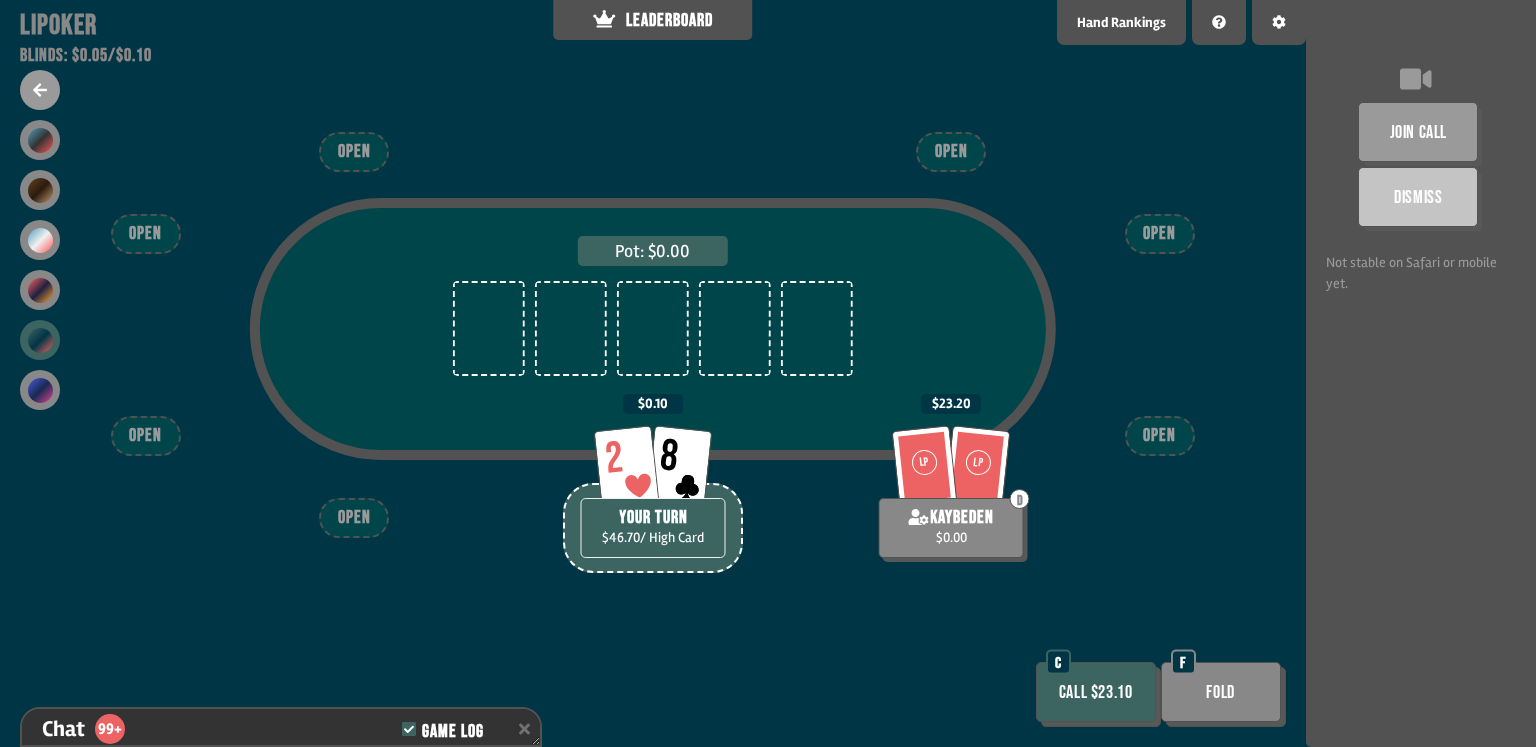 click on "Call $23.10" at bounding box center [1096, 692] 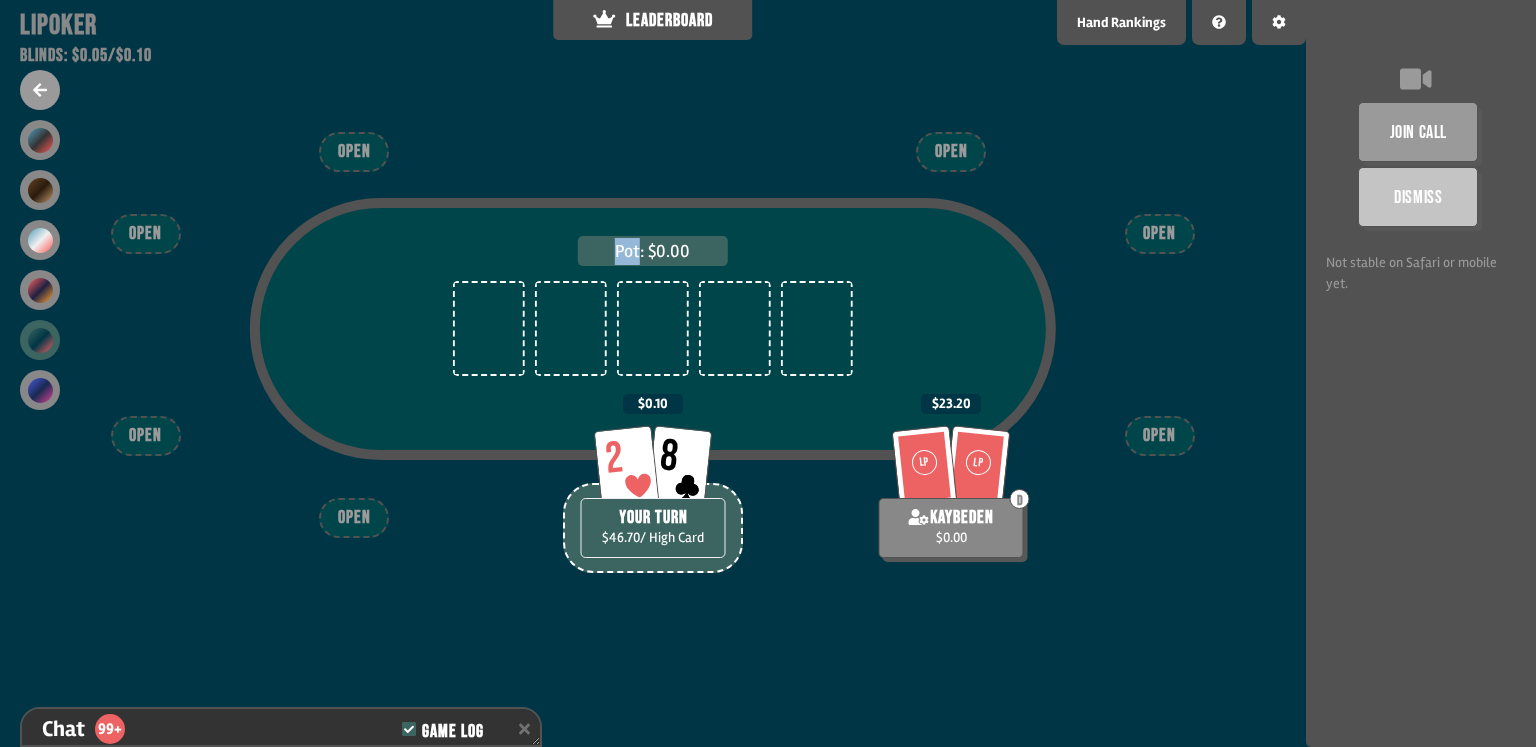 click on "Pot: $0.00   LP LP D [PLAYER] $0.00  $23.20  2 8 YOUR TURN $46.70   / High Card $0.10  OPEN OPEN OPEN OPEN OPEN OPEN OPEN" at bounding box center (653, 373) 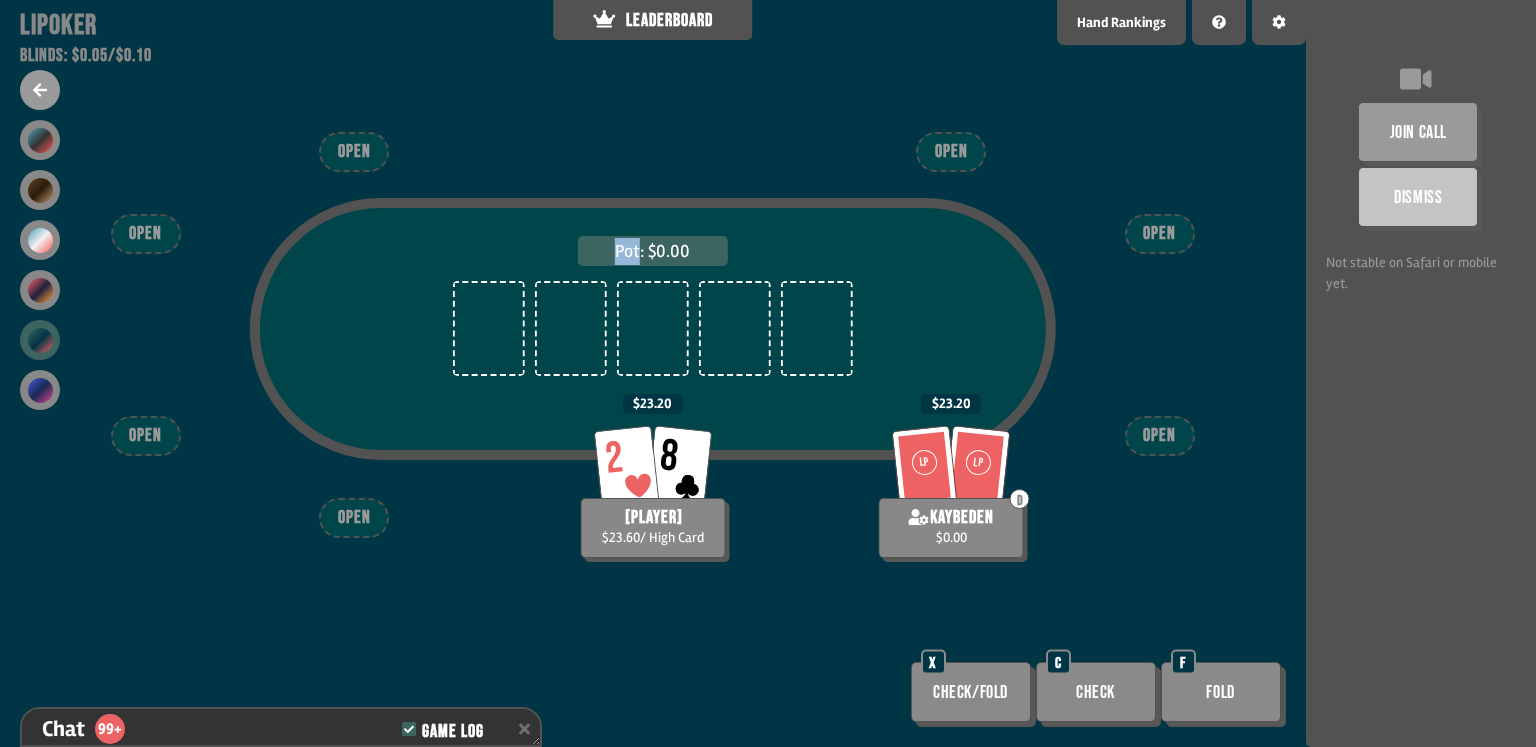 click on "Check" at bounding box center (1096, 692) 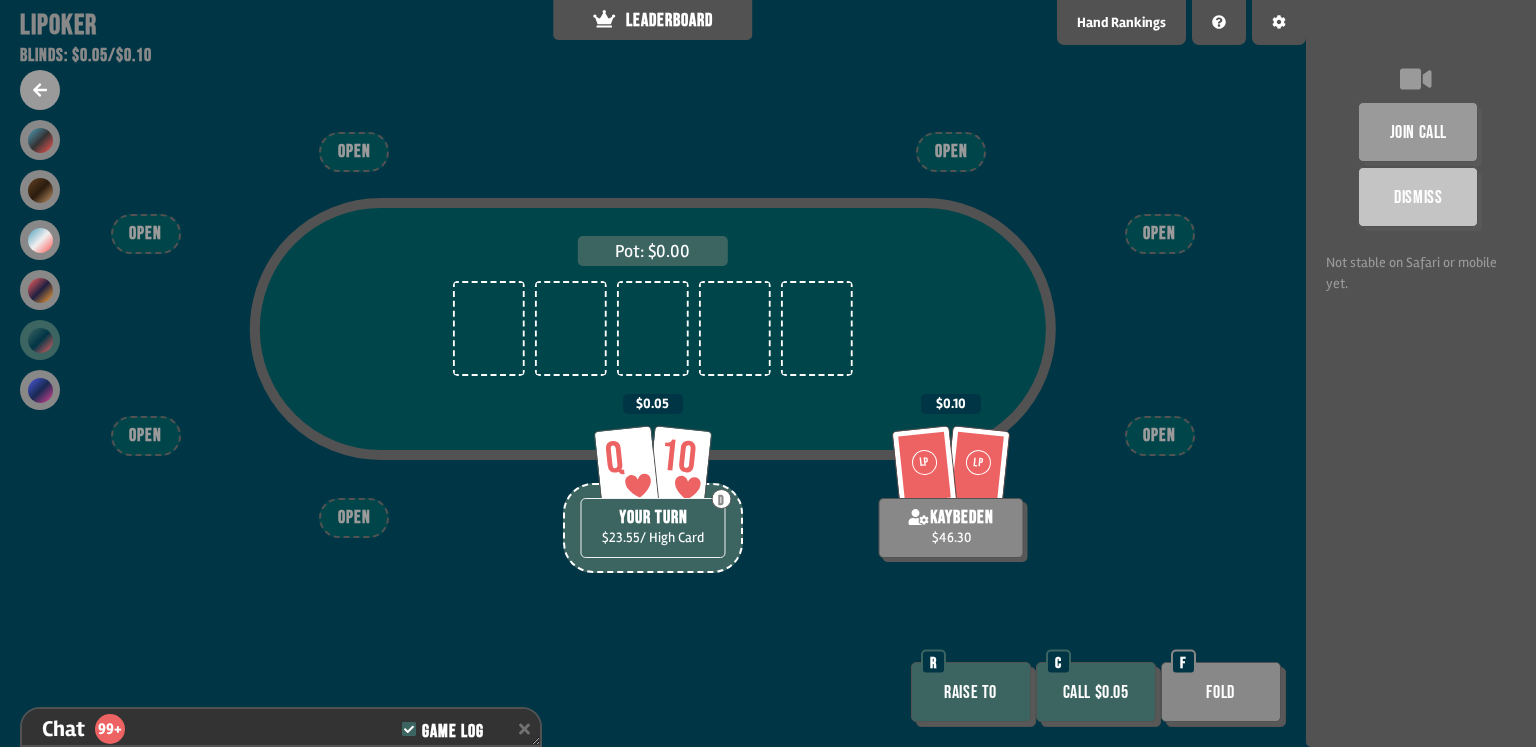 click on "Raise to" at bounding box center [971, 692] 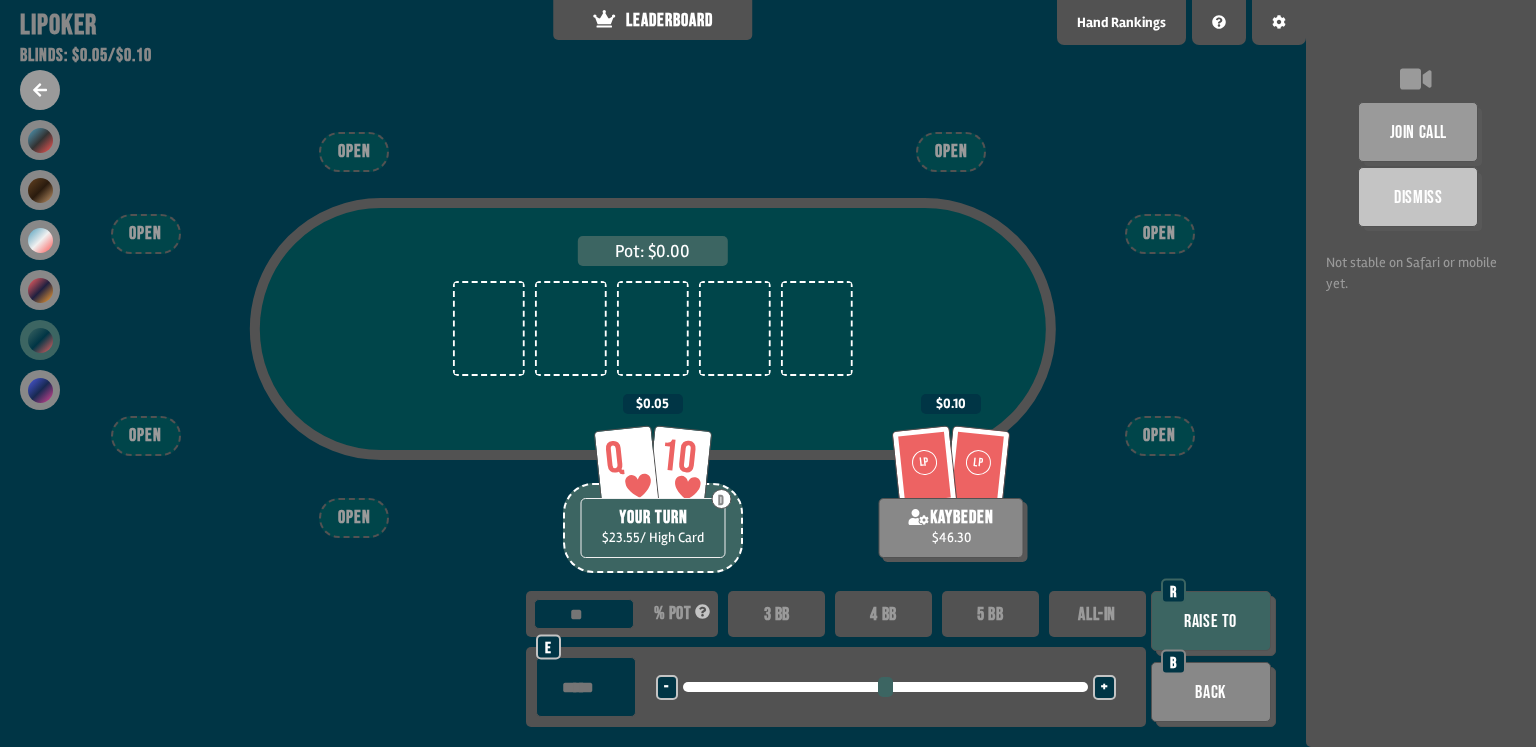 click on "R" at bounding box center (1173, 591) 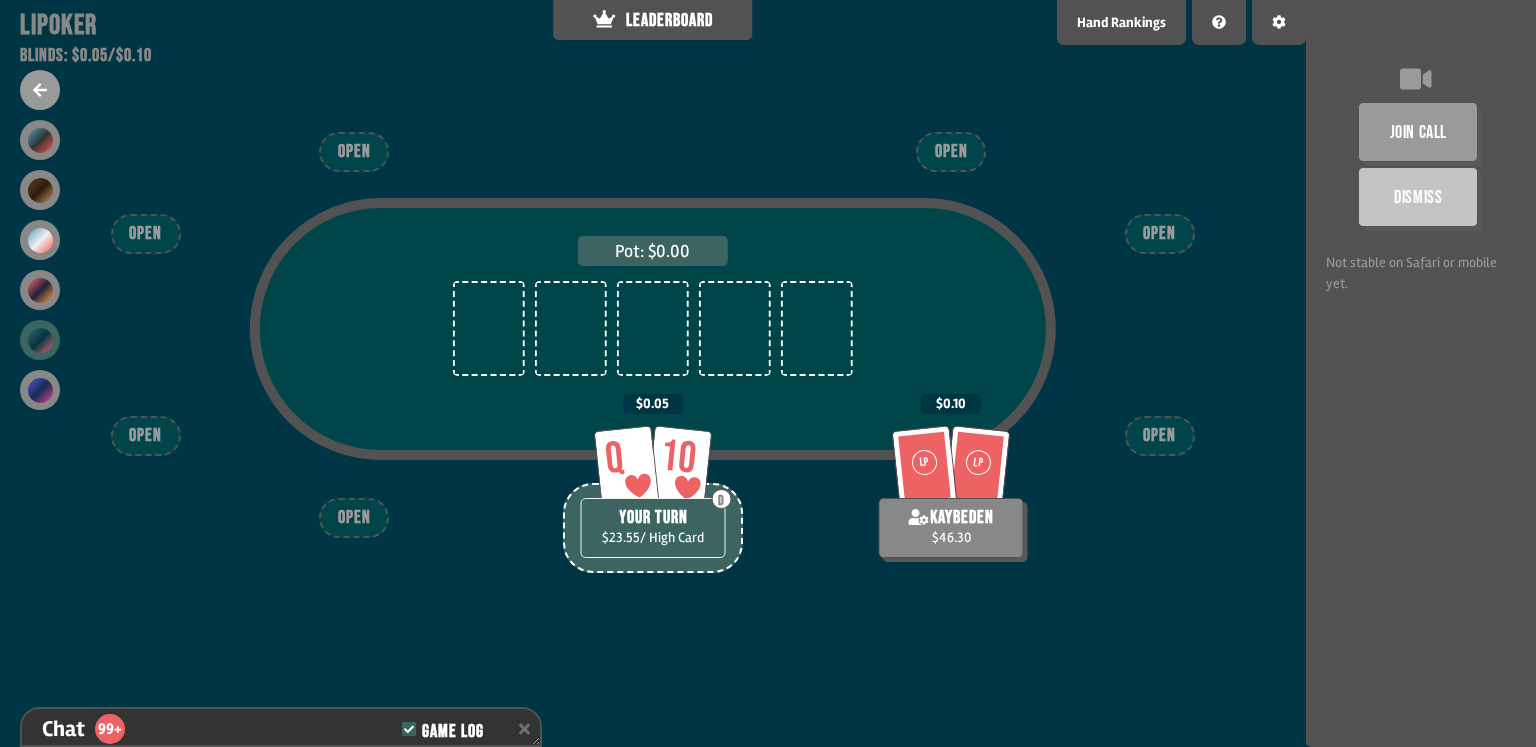 scroll, scrollTop: 26924, scrollLeft: 0, axis: vertical 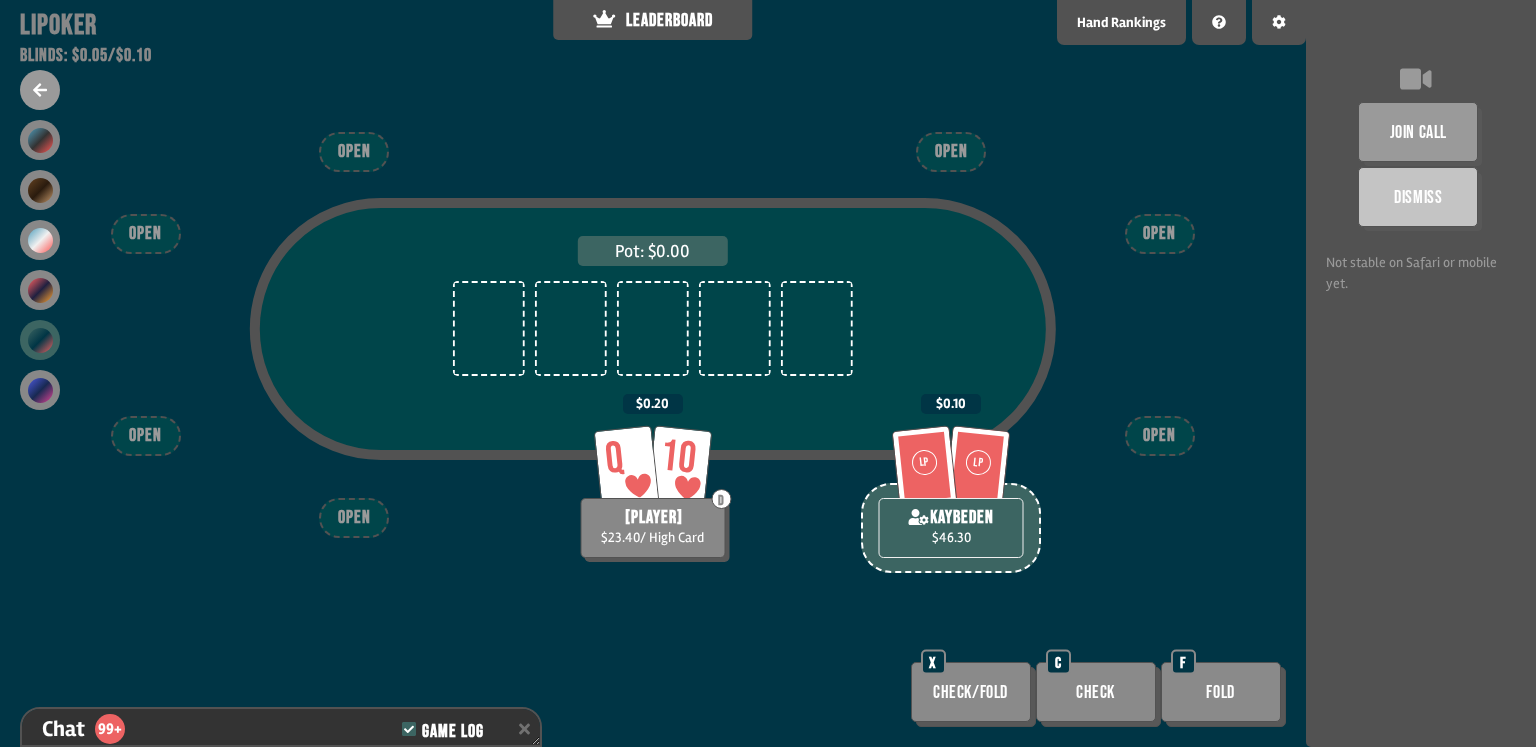 click on "Check/Fold" at bounding box center [971, 692] 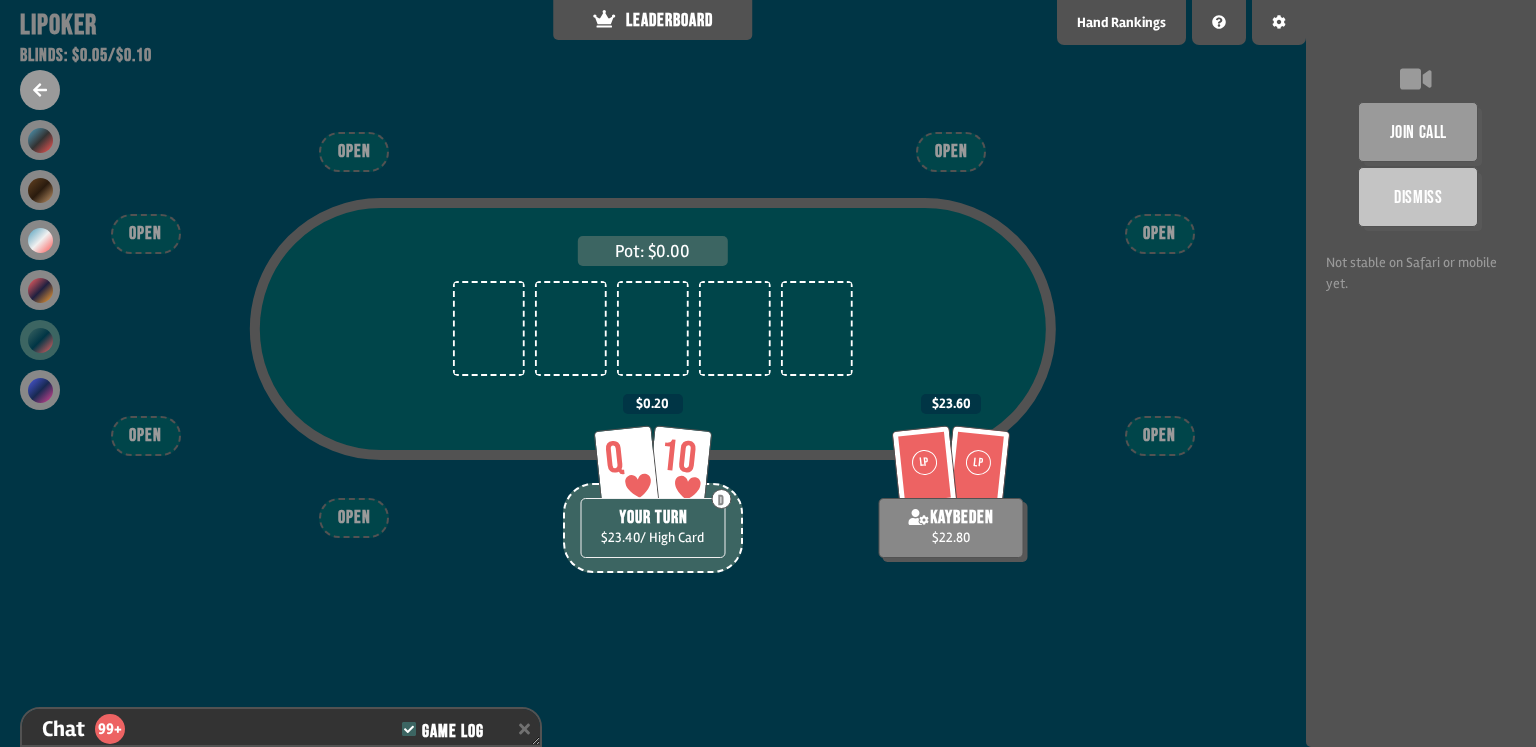 scroll, scrollTop: 88, scrollLeft: 0, axis: vertical 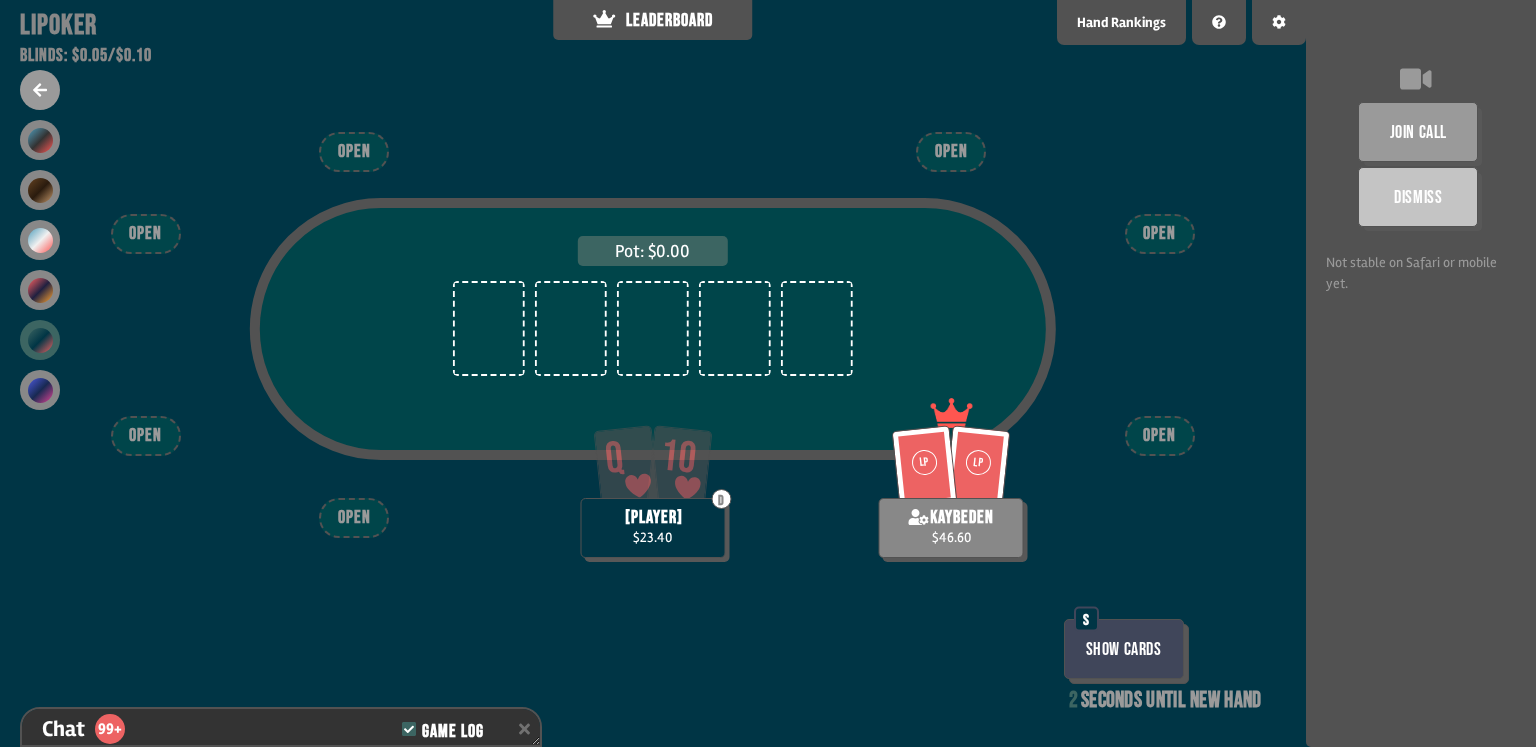 click on "Show Cards" at bounding box center [1124, 649] 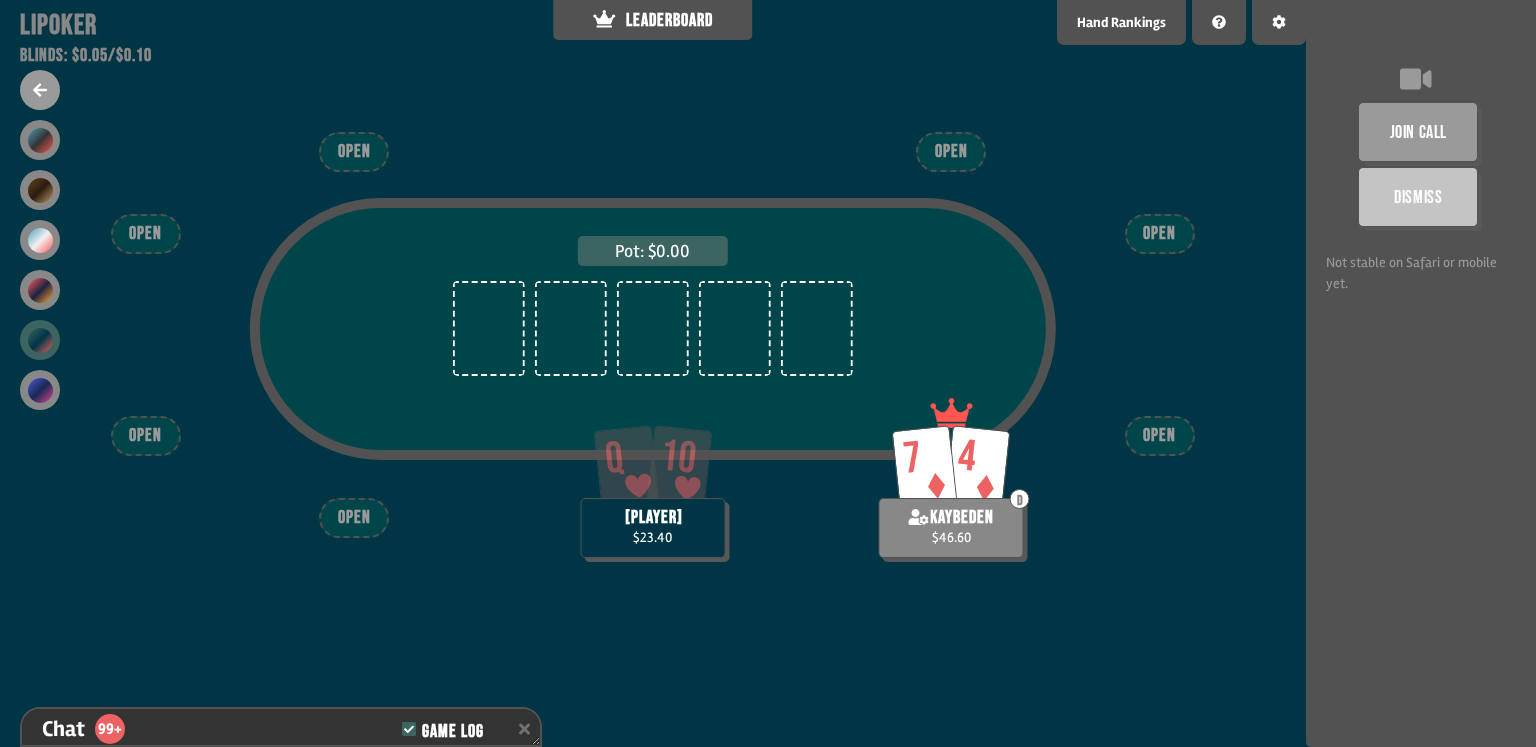 scroll, scrollTop: 87, scrollLeft: 0, axis: vertical 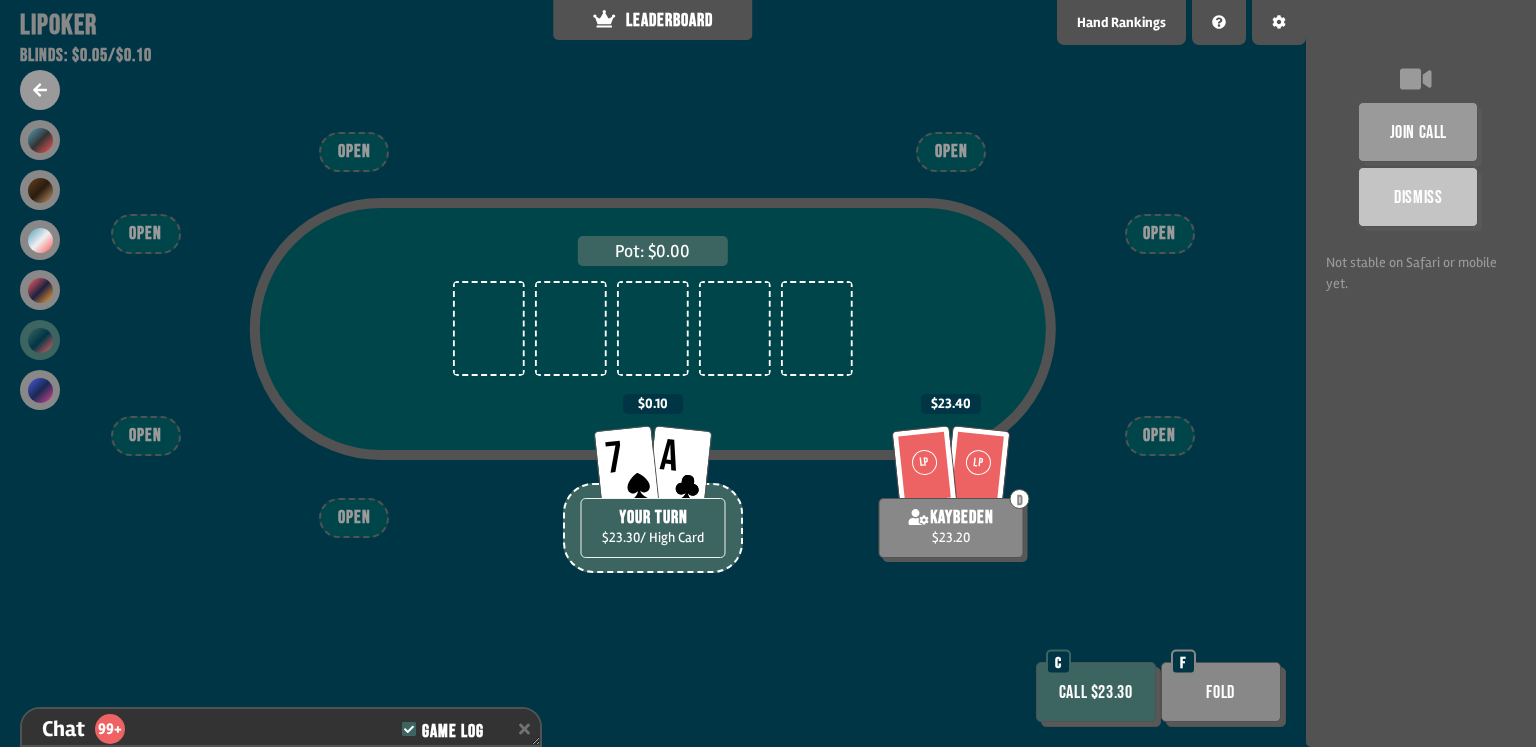 click on "Call $23.30" at bounding box center (1096, 692) 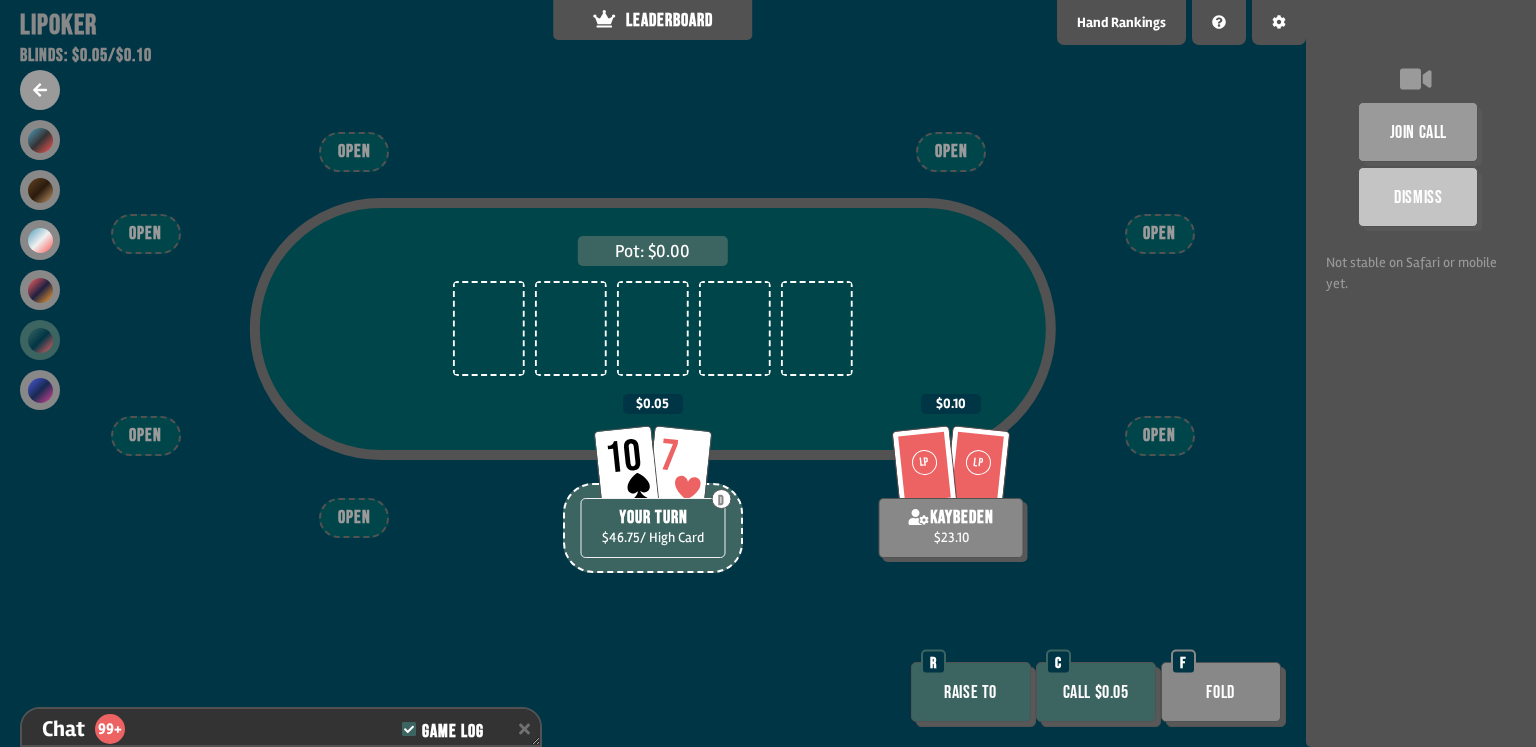 click on "Raise to" at bounding box center (971, 692) 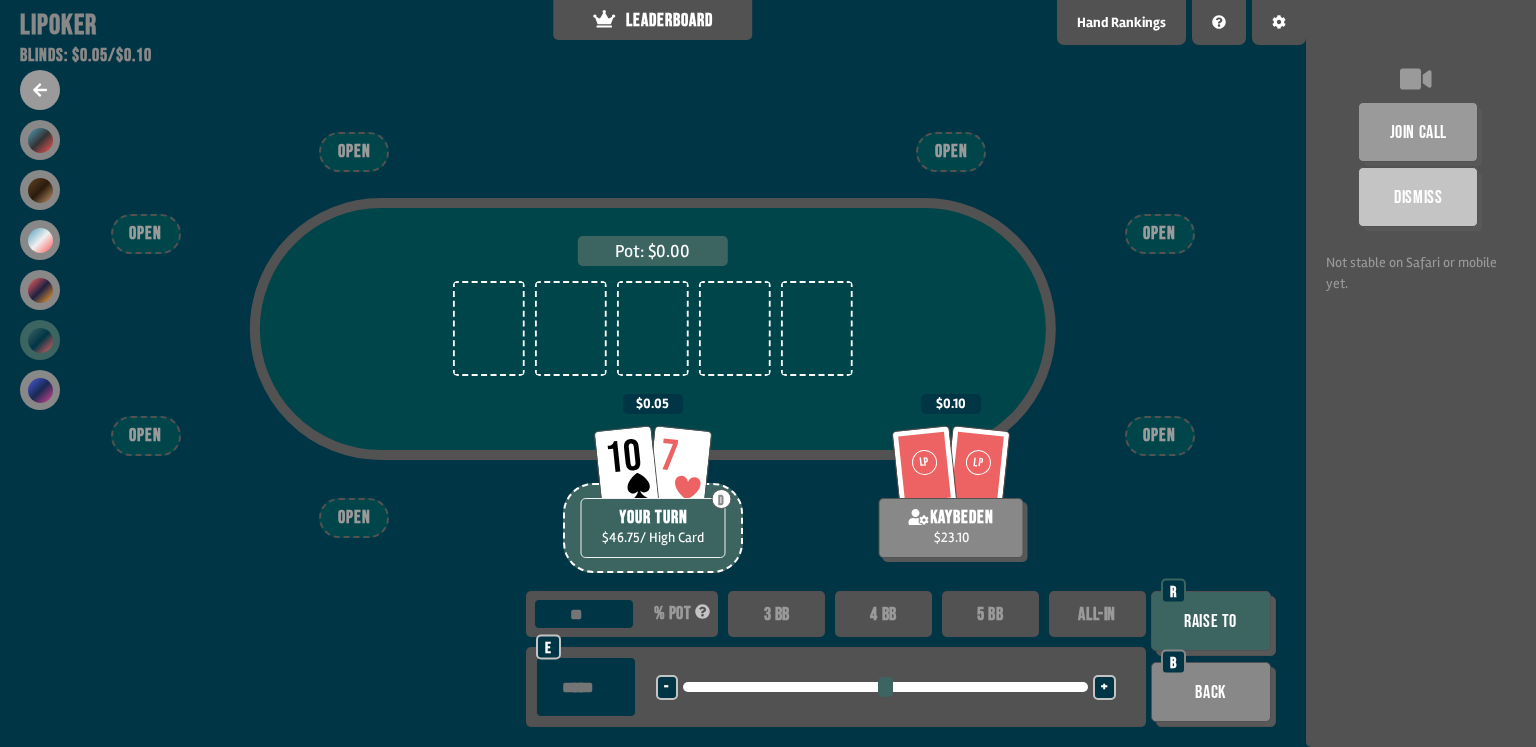 click on "ALL-IN" at bounding box center [1097, 614] 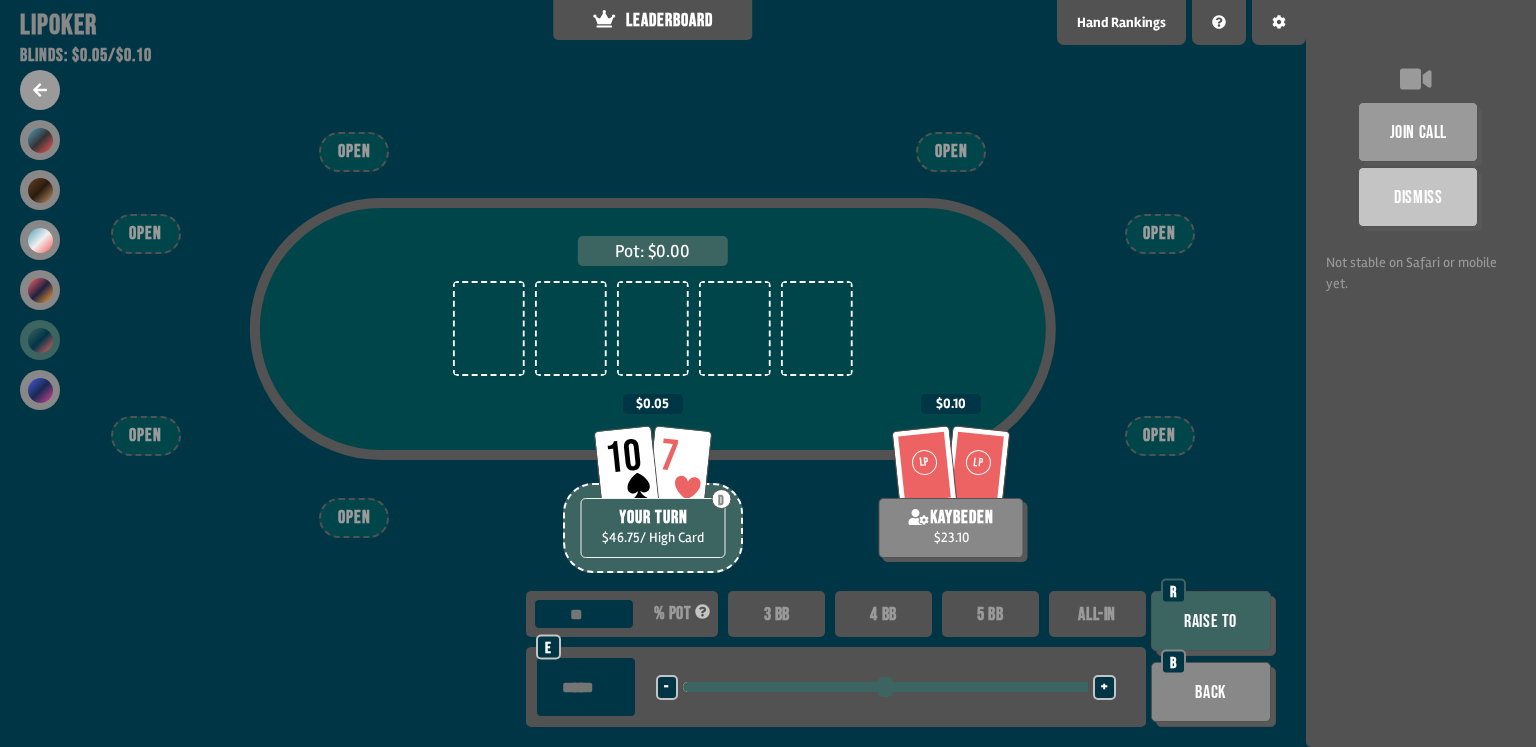click on "Raise to" at bounding box center [1211, 621] 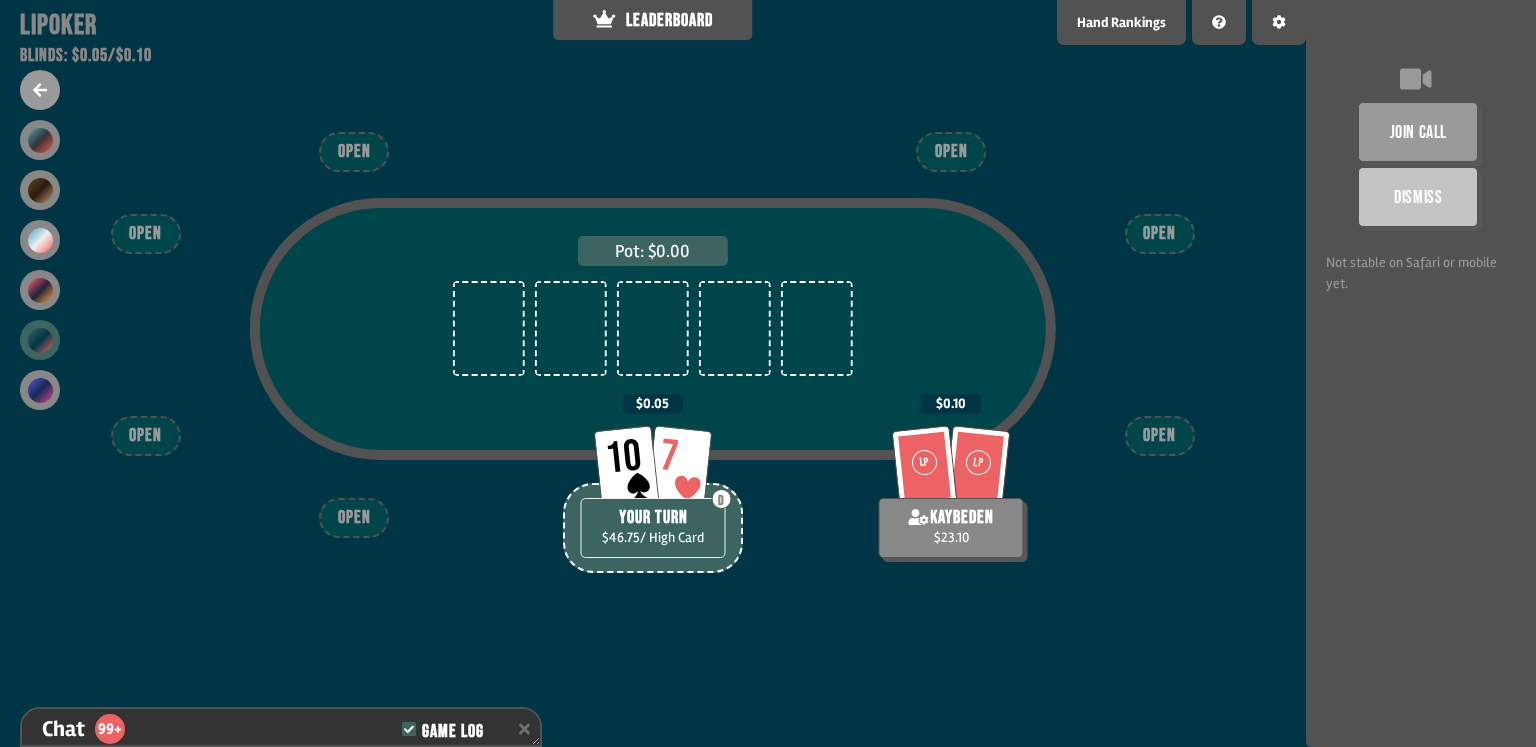 scroll, scrollTop: 27418, scrollLeft: 0, axis: vertical 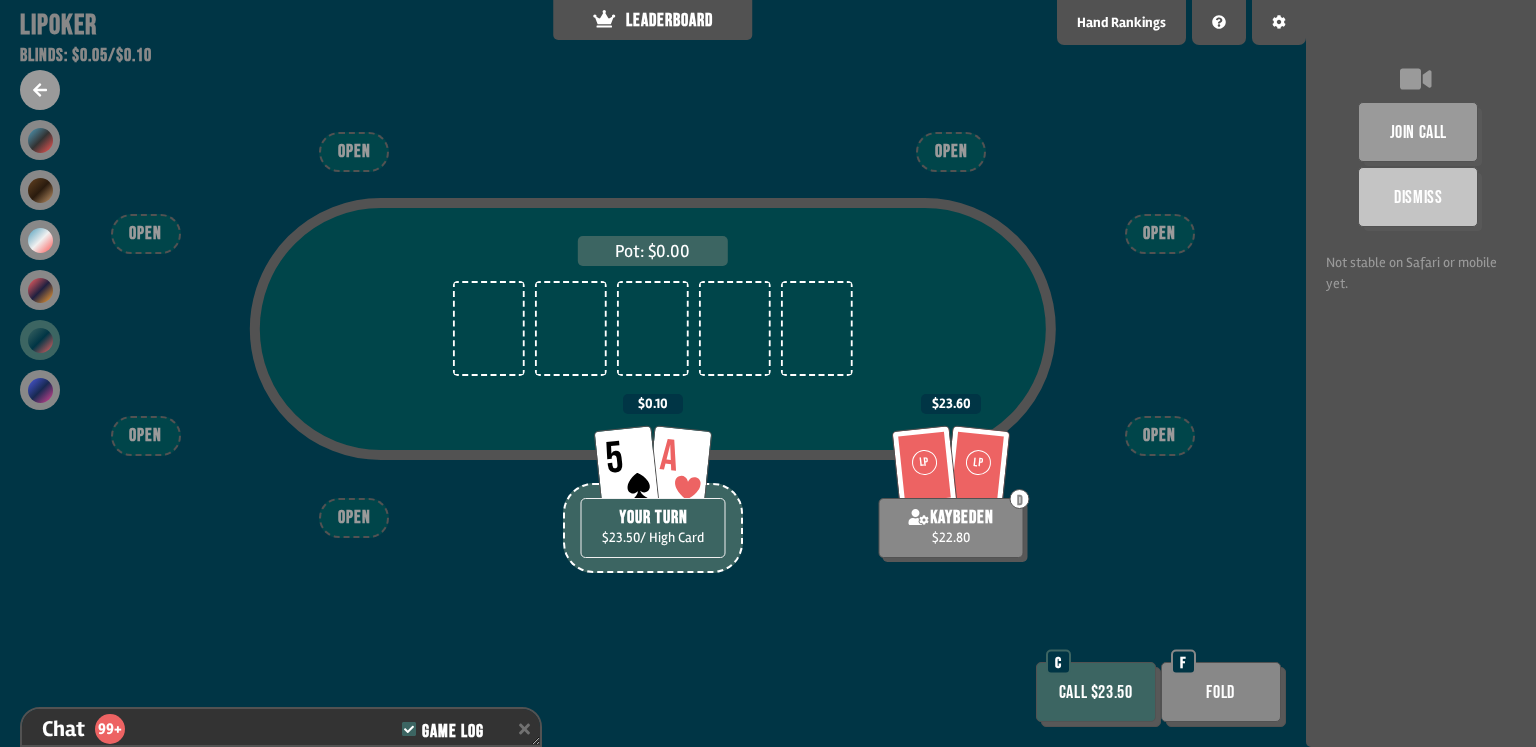 click on "Call $23.50" at bounding box center (1096, 692) 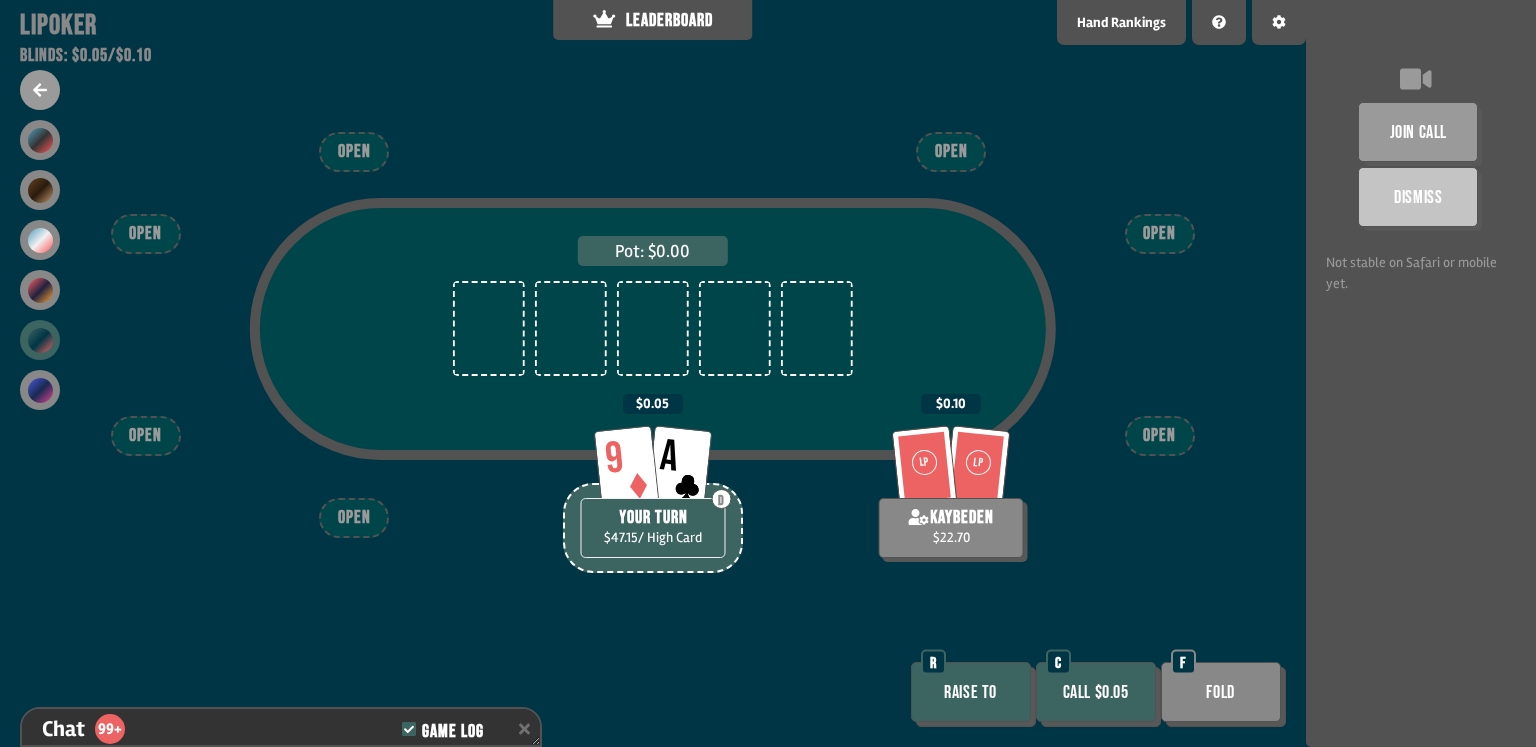 click on "Raise to" at bounding box center [971, 692] 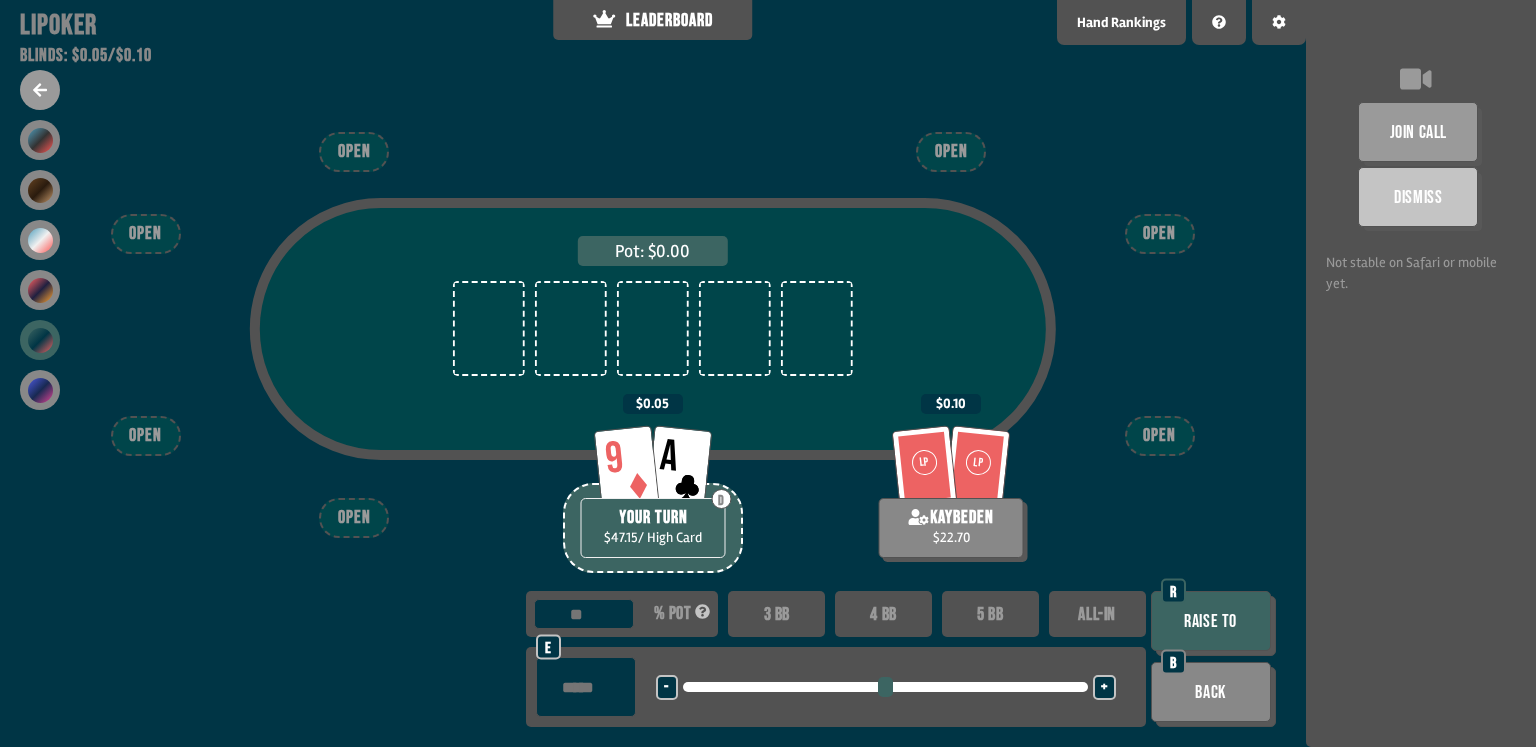 drag, startPoint x: 1116, startPoint y: 625, endPoint x: 1217, endPoint y: 614, distance: 101.597244 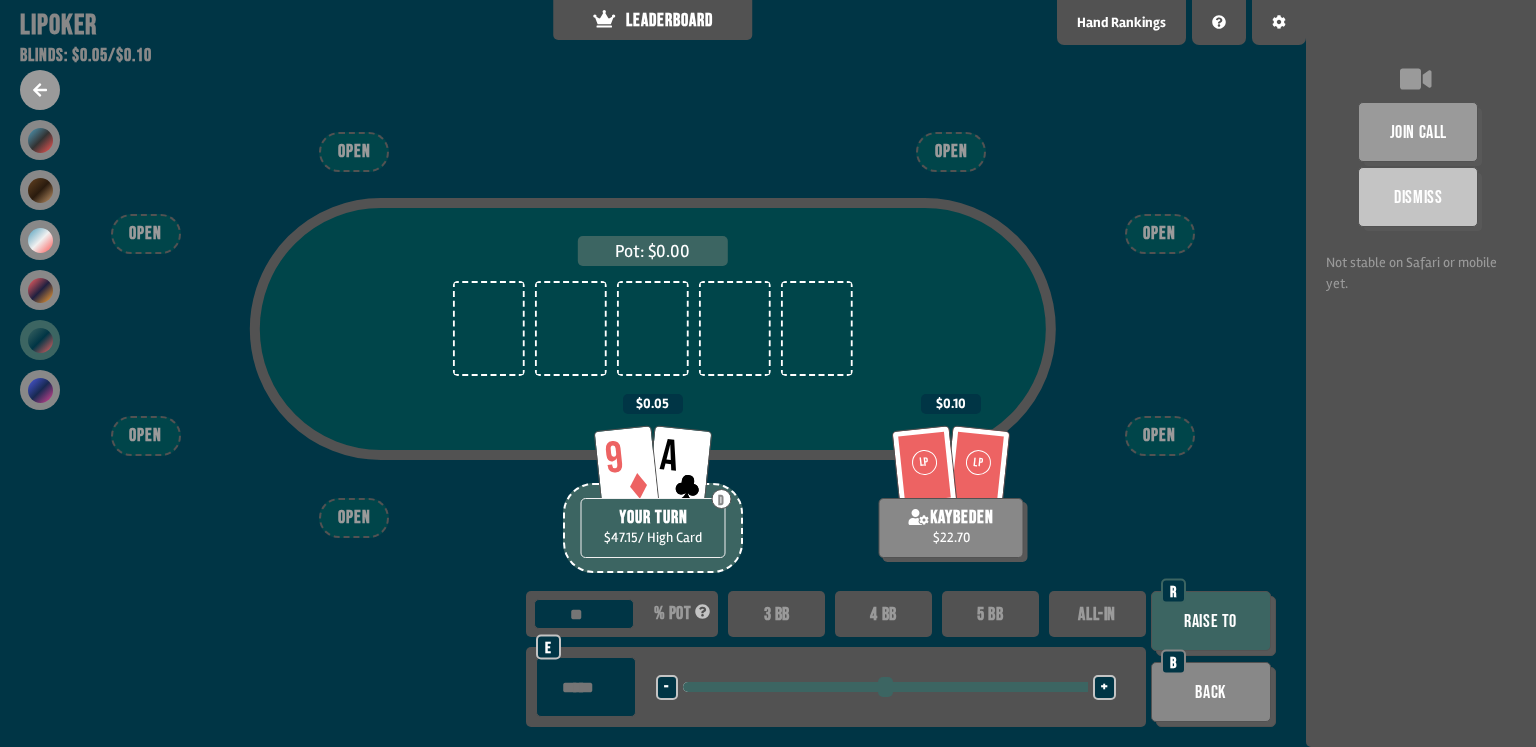 click on "Raise to" at bounding box center [1211, 621] 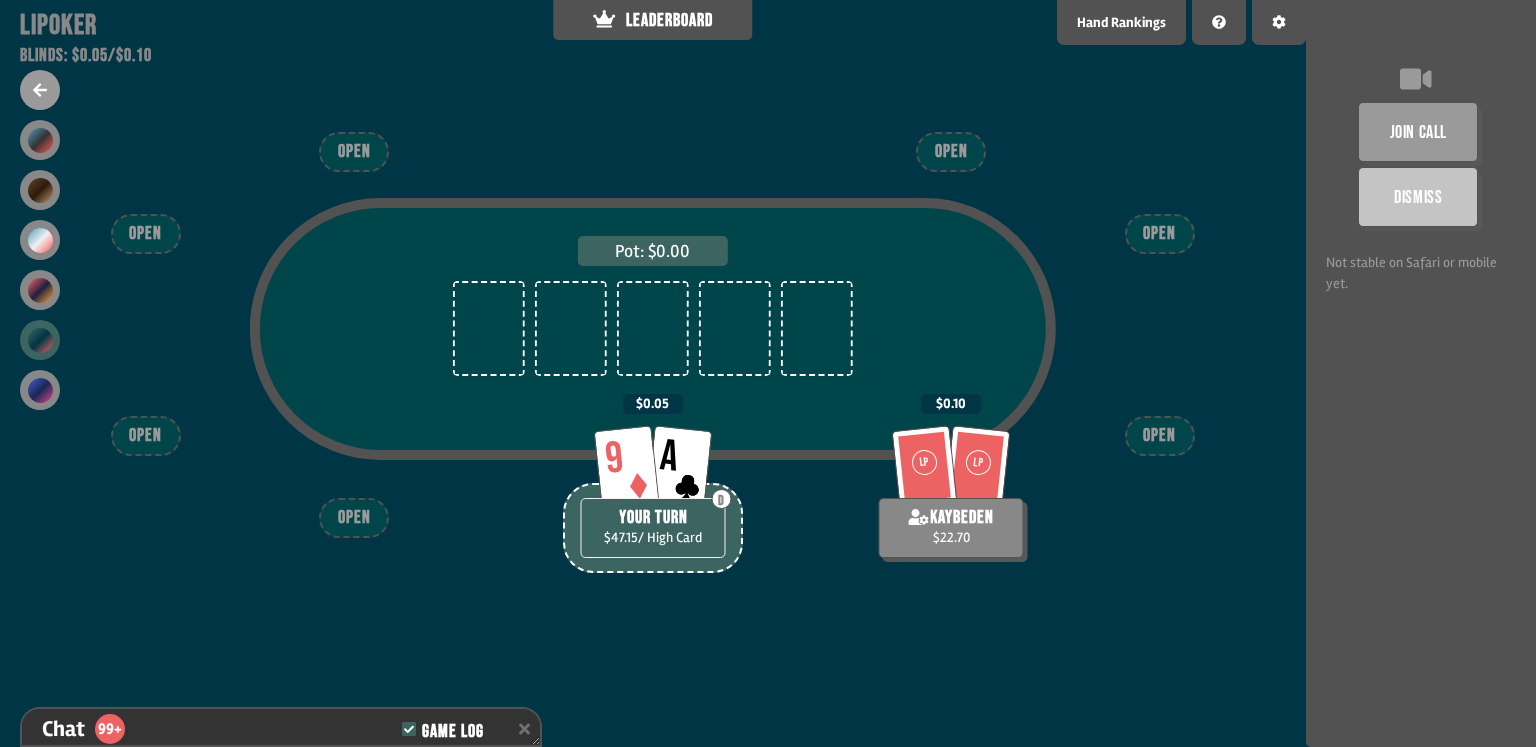 scroll, scrollTop: 27968, scrollLeft: 0, axis: vertical 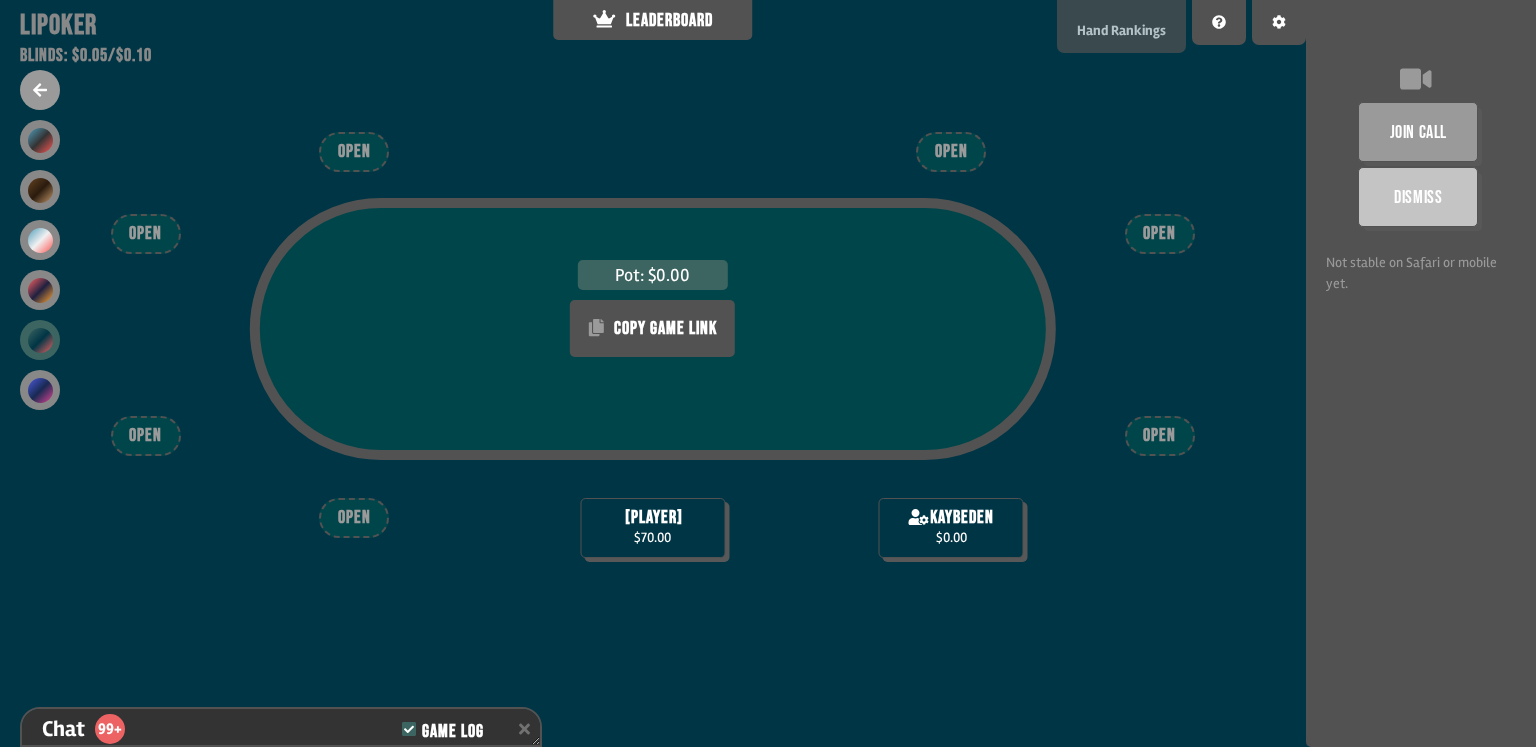 click on "Hand Rankings" at bounding box center [1121, 30] 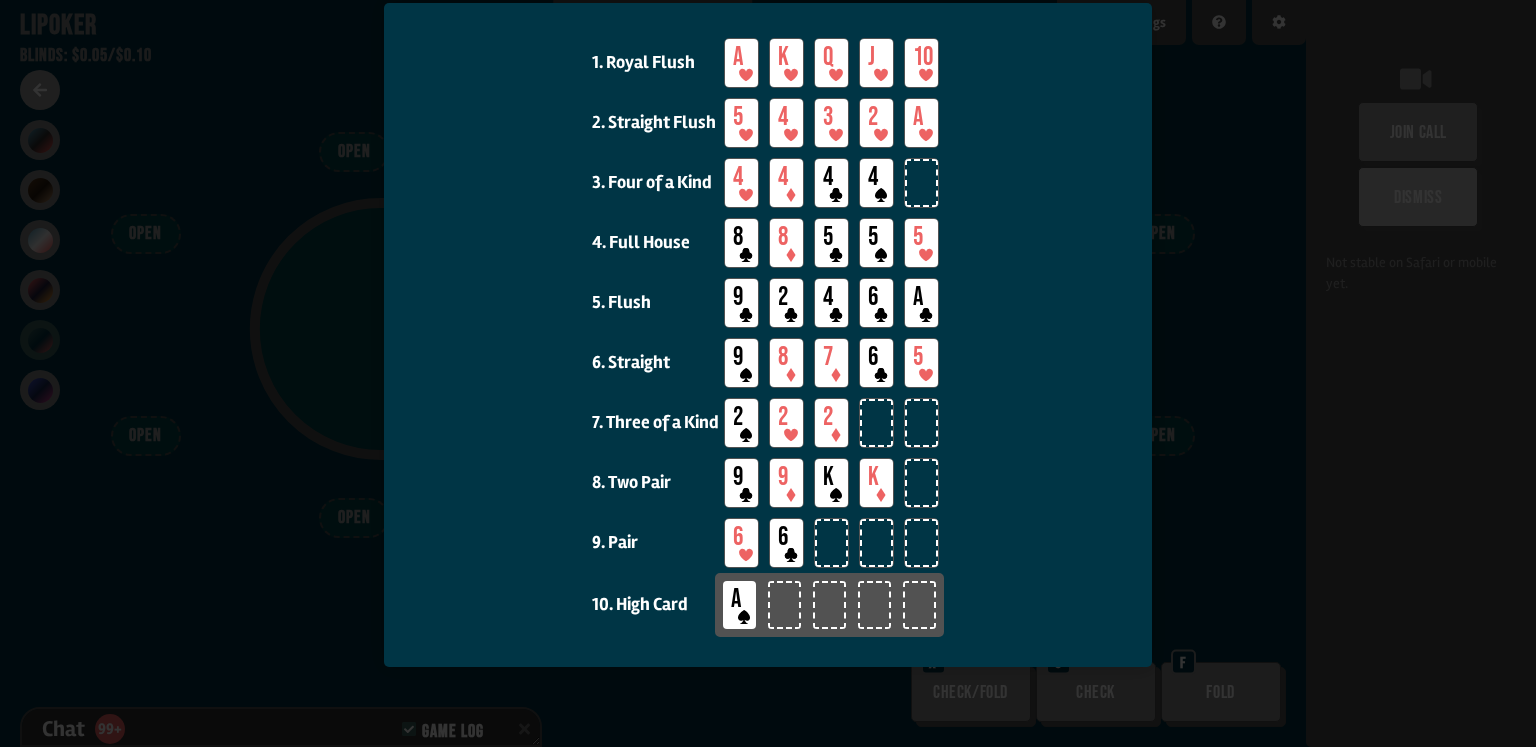 scroll, scrollTop: 137, scrollLeft: 0, axis: vertical 